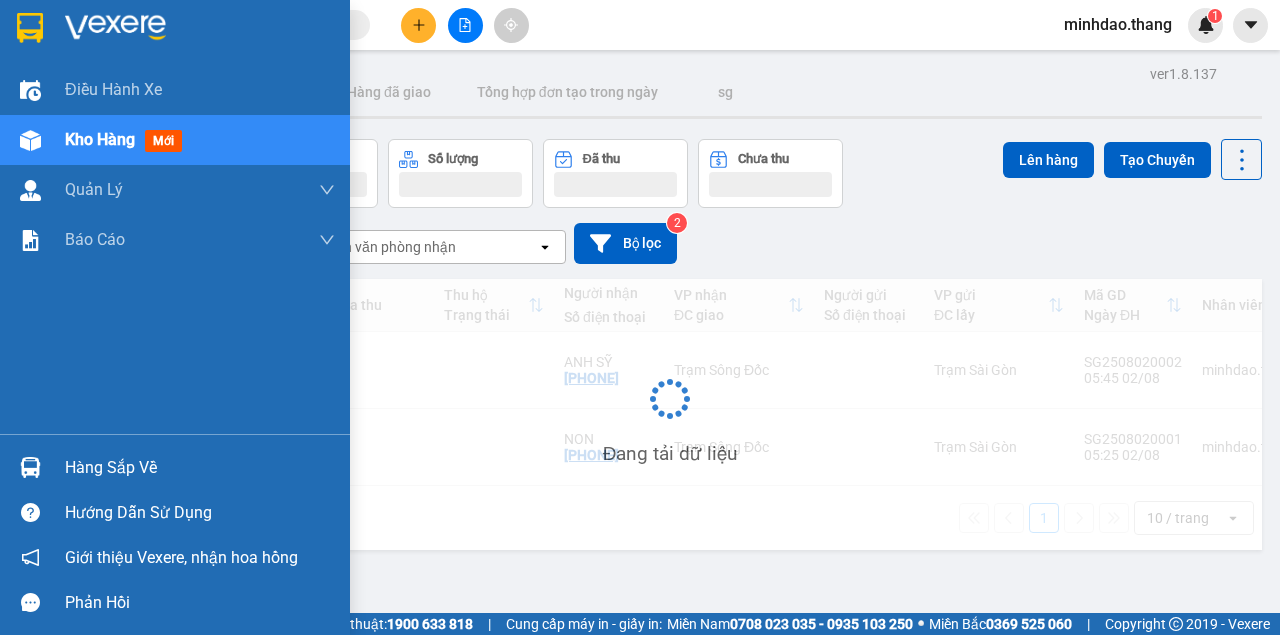 scroll, scrollTop: 0, scrollLeft: 0, axis: both 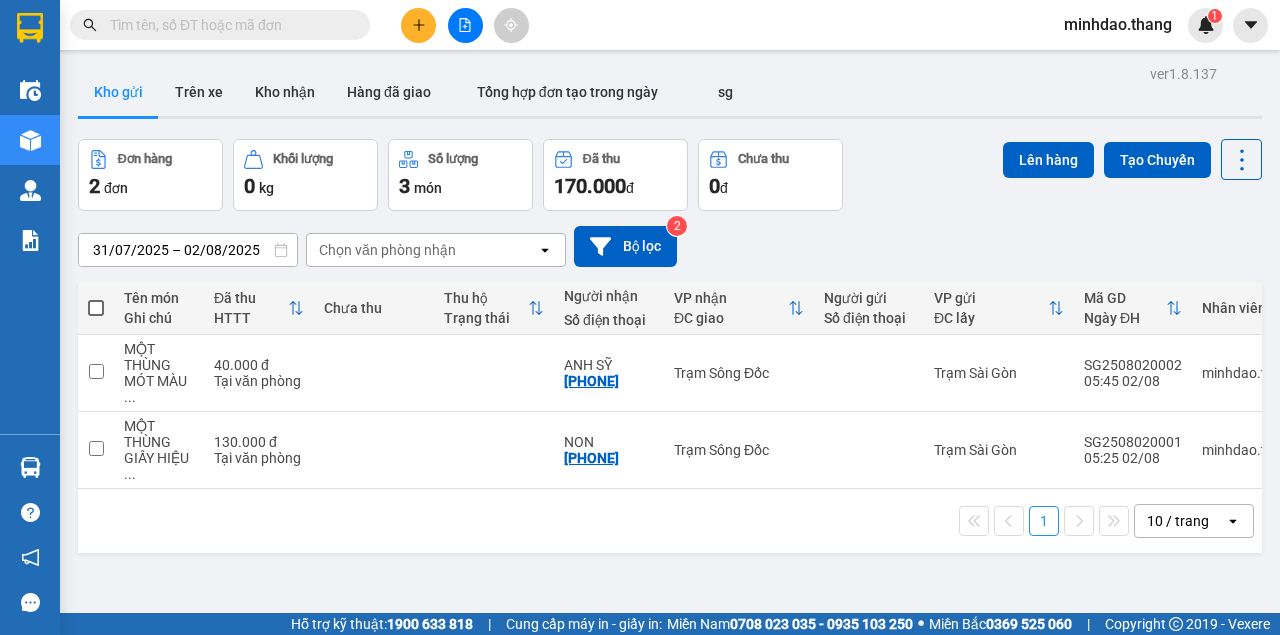 click at bounding box center (228, 25) 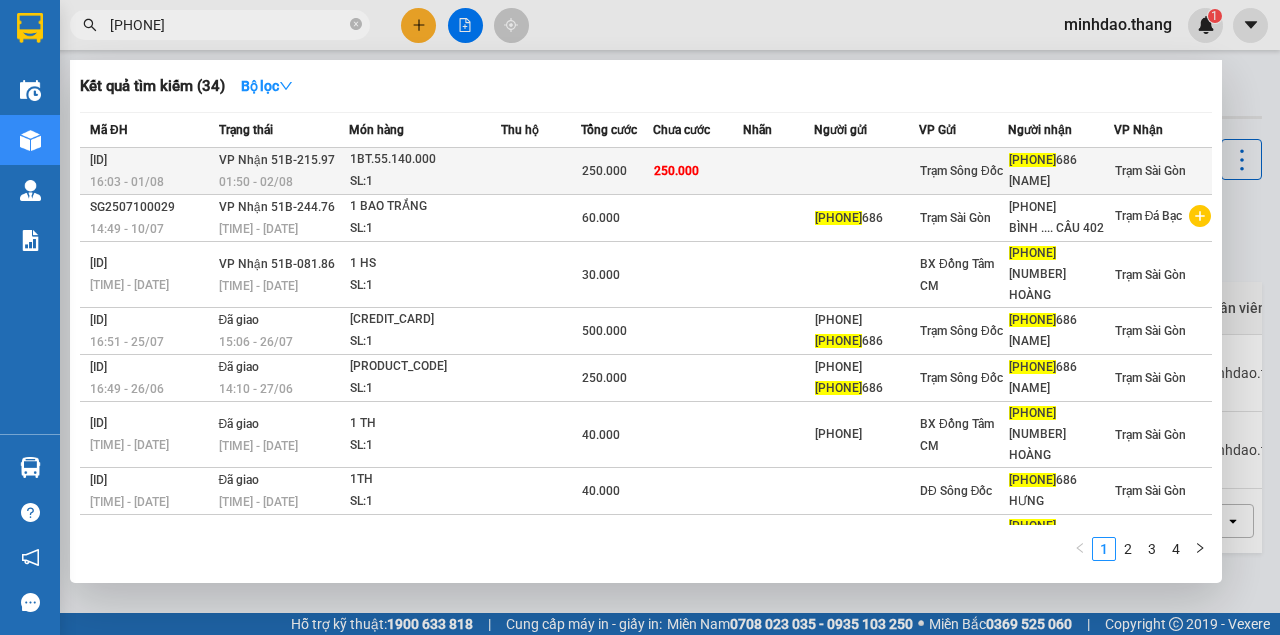 type on "[PHONE]" 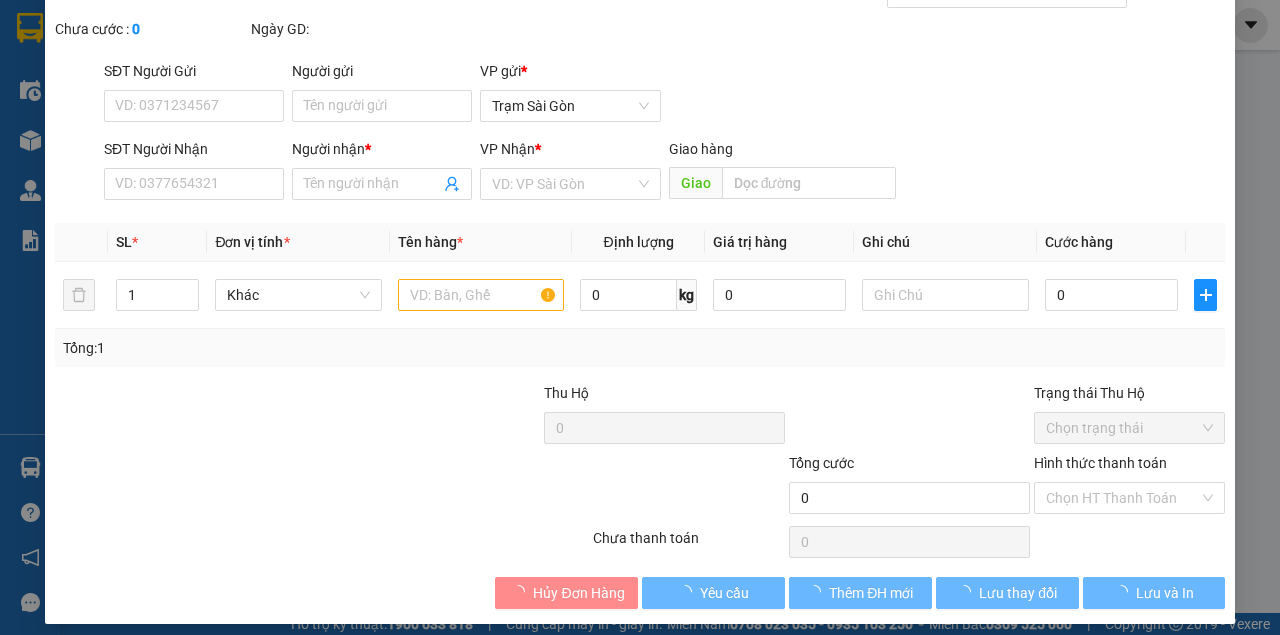 type on "[PHONE]" 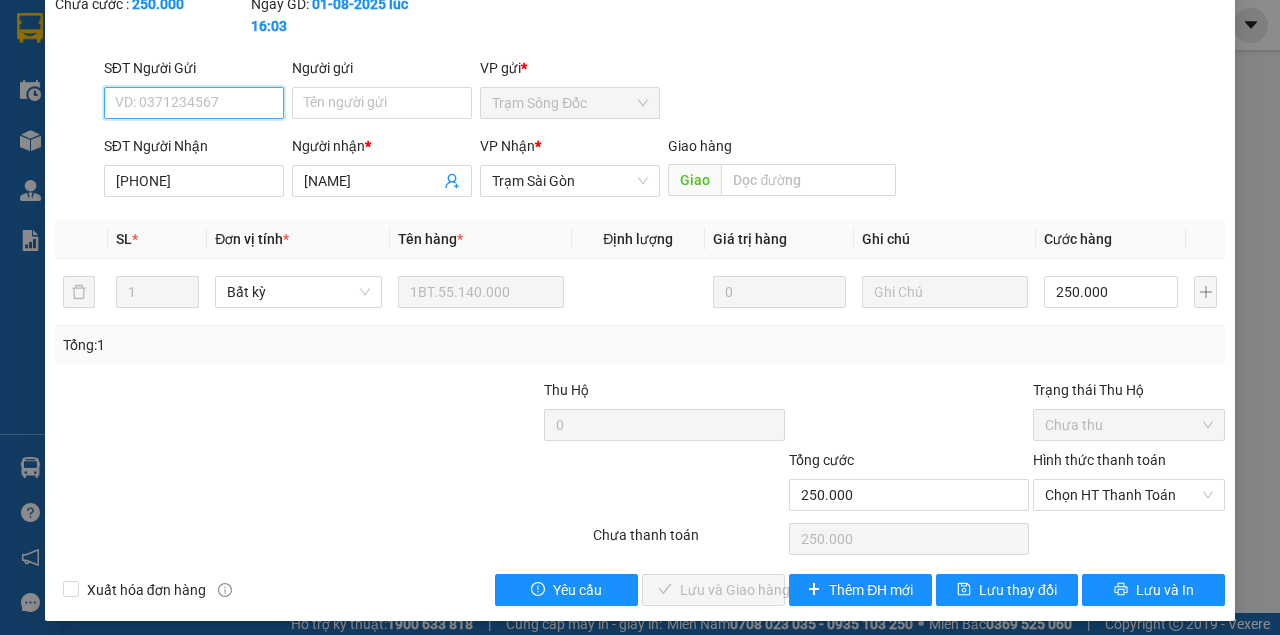 scroll, scrollTop: 129, scrollLeft: 0, axis: vertical 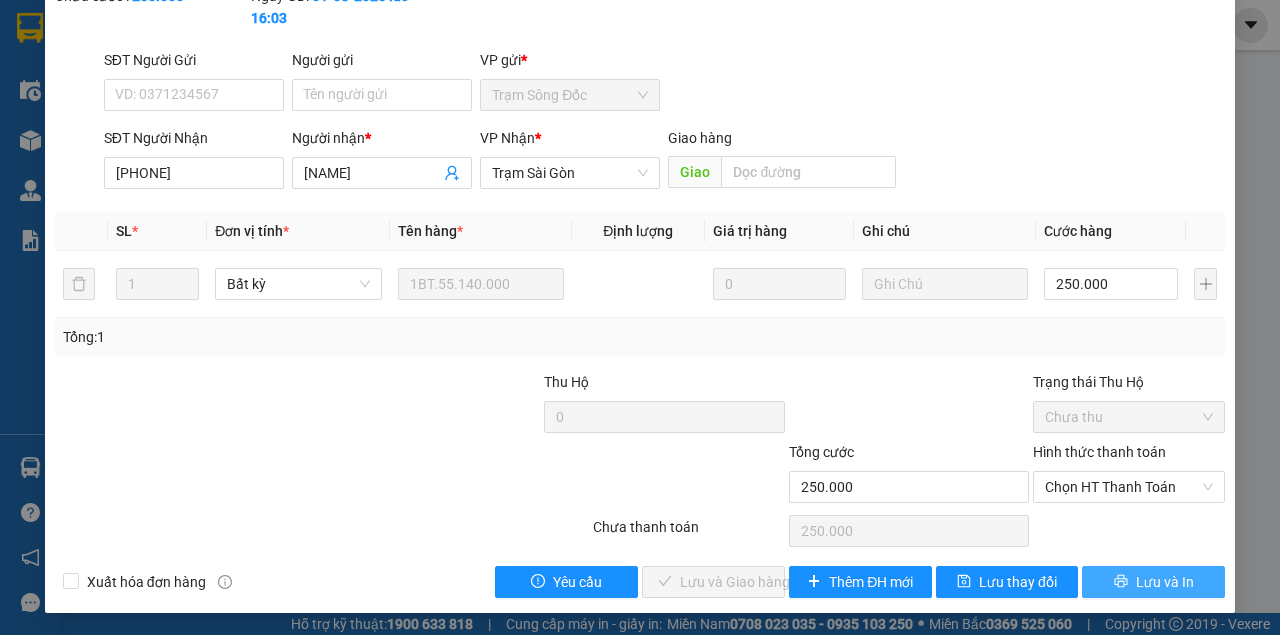 click on "Lưu và In" at bounding box center [1165, 582] 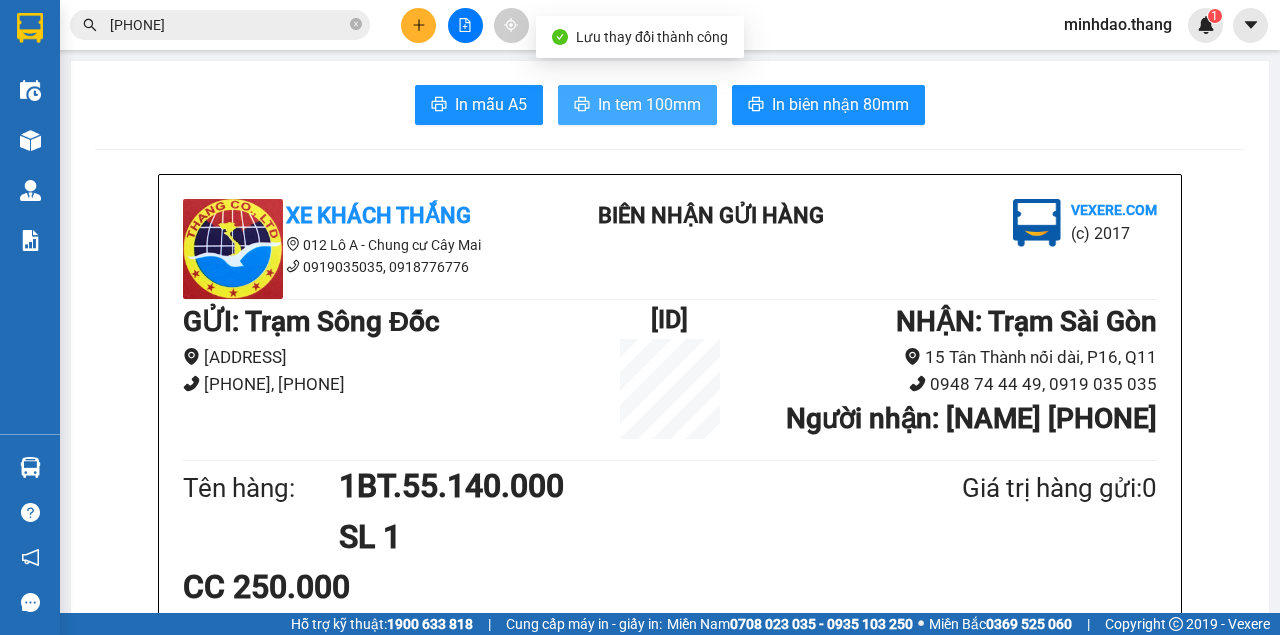 click on "In tem 100mm" at bounding box center (649, 104) 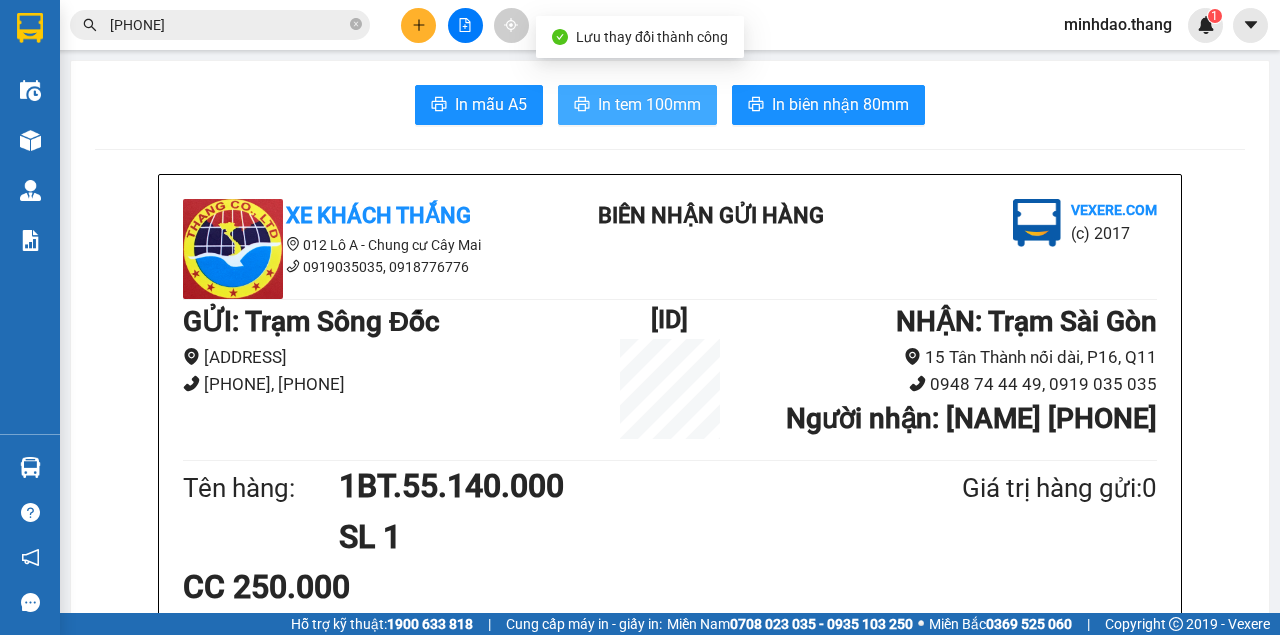 scroll, scrollTop: 400, scrollLeft: 0, axis: vertical 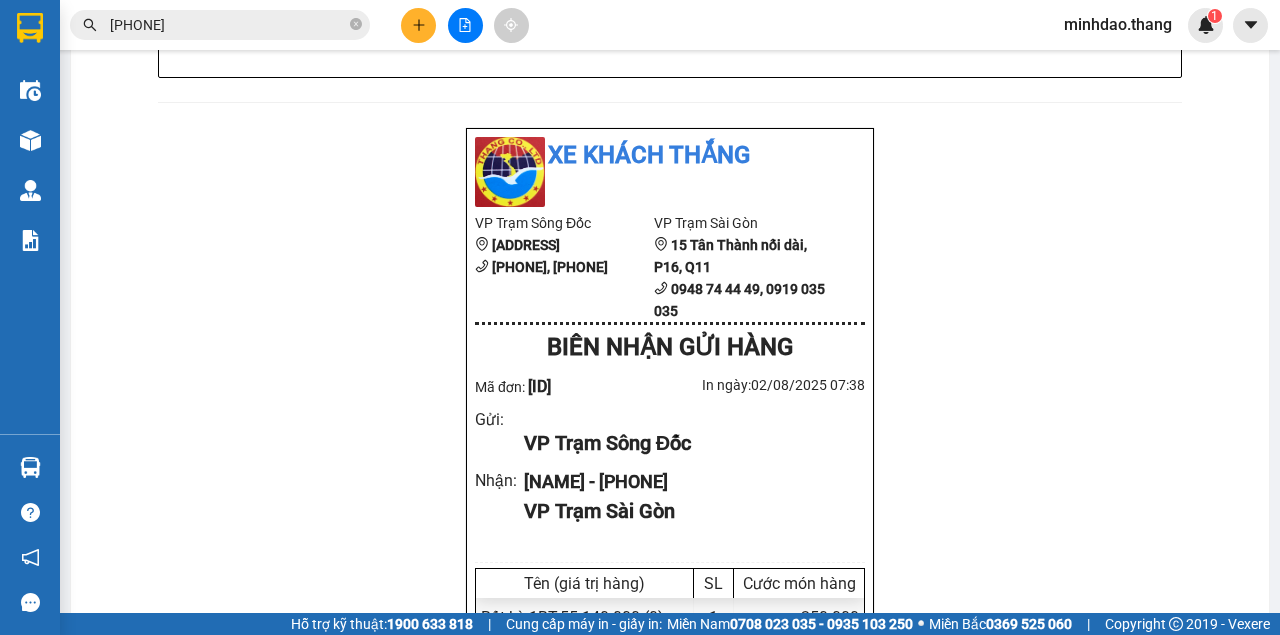 click on "[PHONE]" at bounding box center (228, 25) 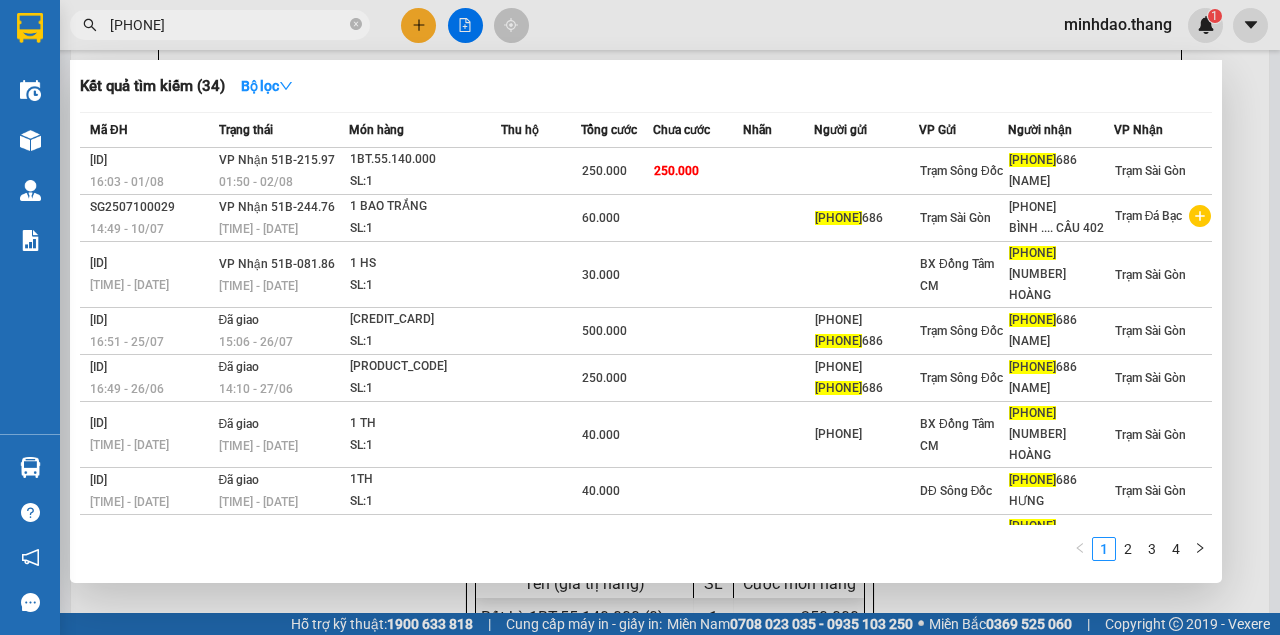 click on "[PHONE]" at bounding box center (228, 25) 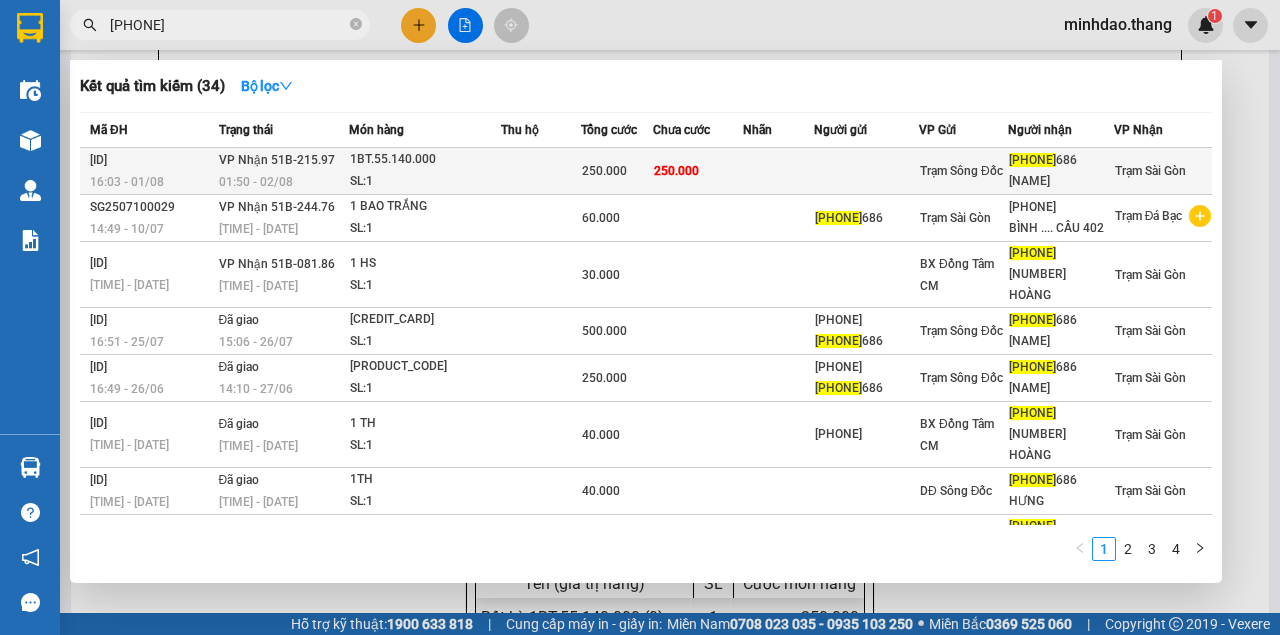 click on "250.000" at bounding box center [604, 171] 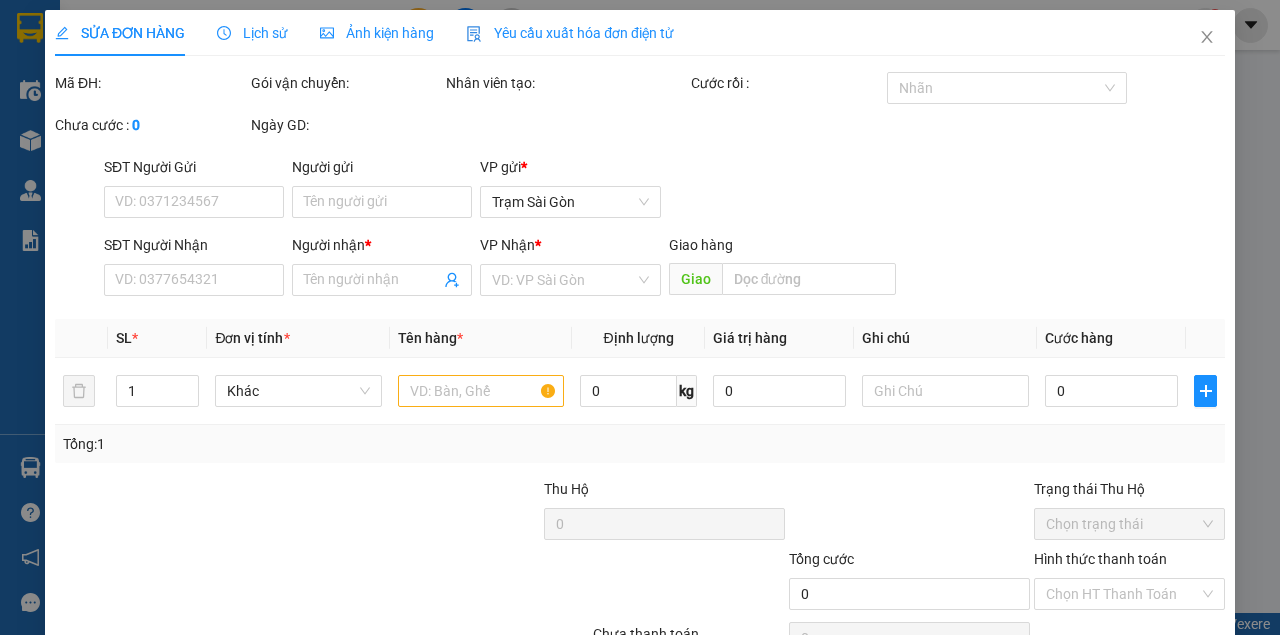 type on "[PHONE]" 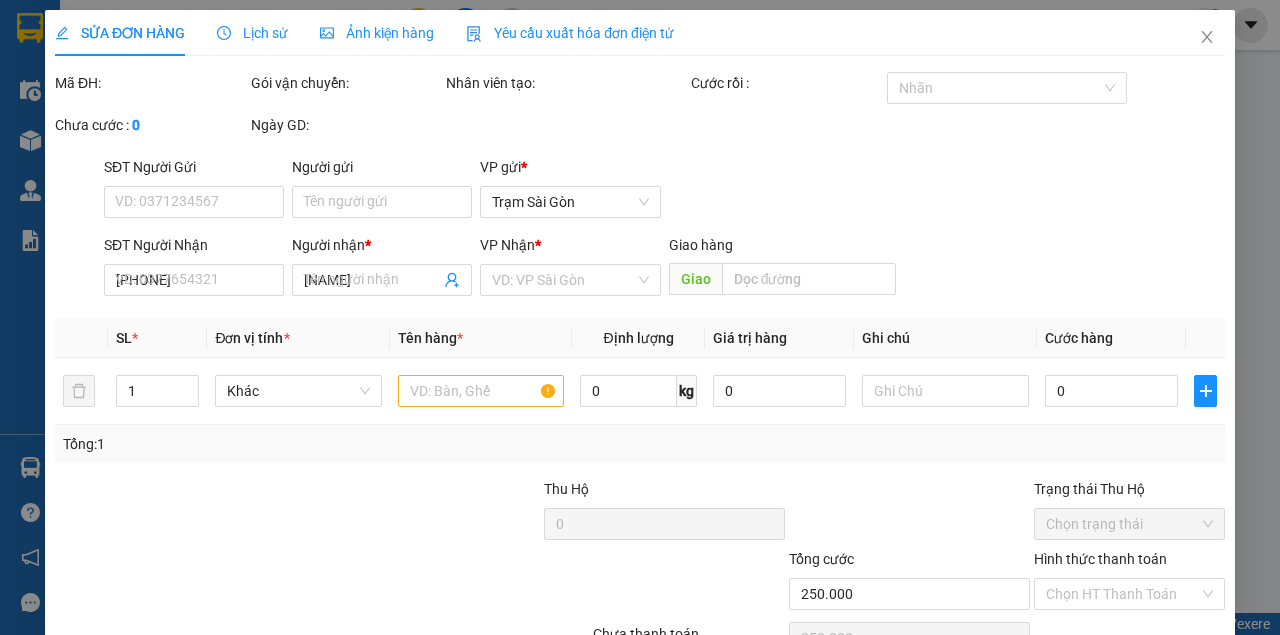 scroll, scrollTop: 0, scrollLeft: 0, axis: both 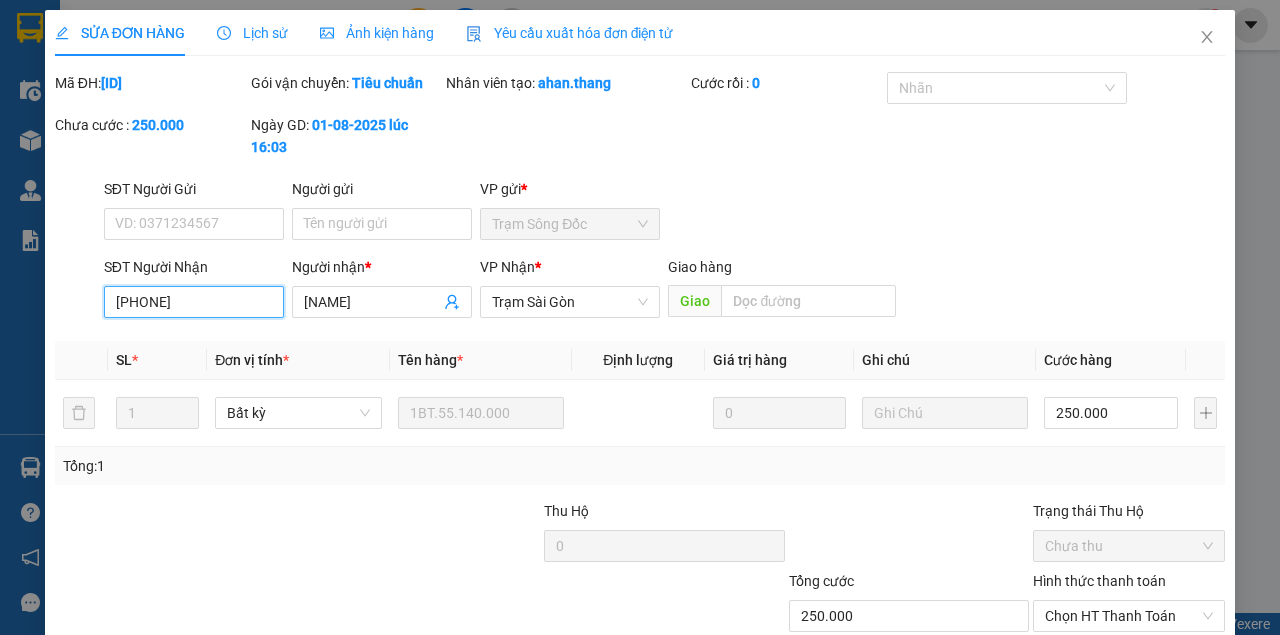 drag, startPoint x: 277, startPoint y: 303, endPoint x: 53, endPoint y: 302, distance: 224.00223 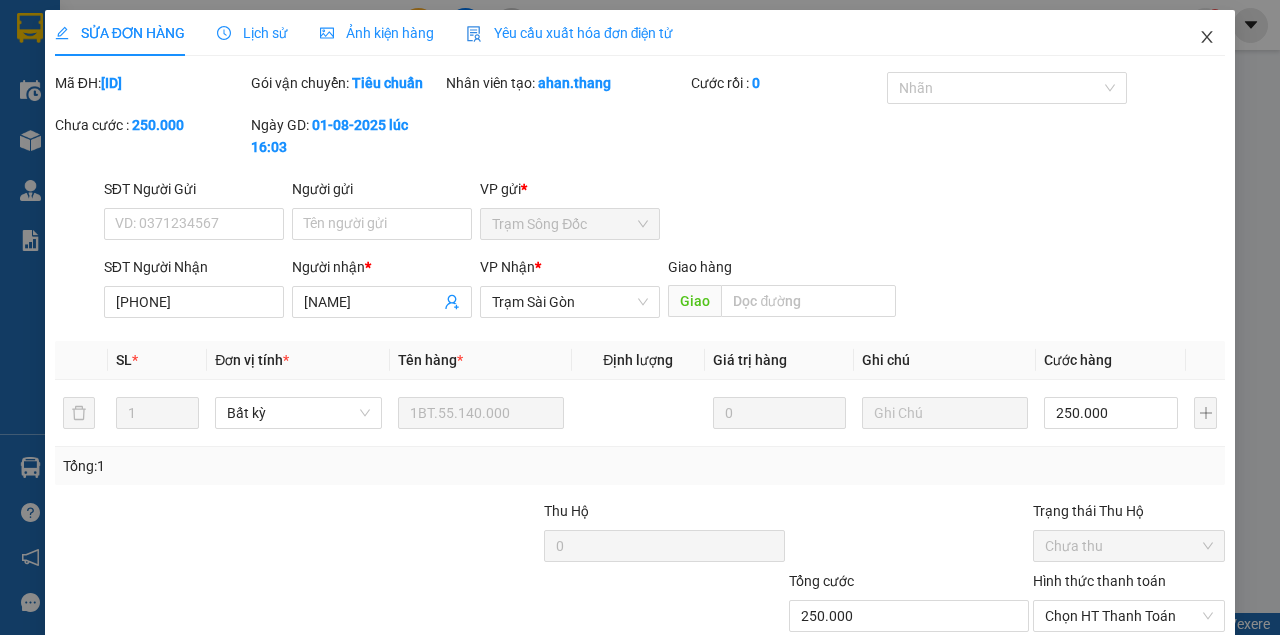 click at bounding box center (1207, 38) 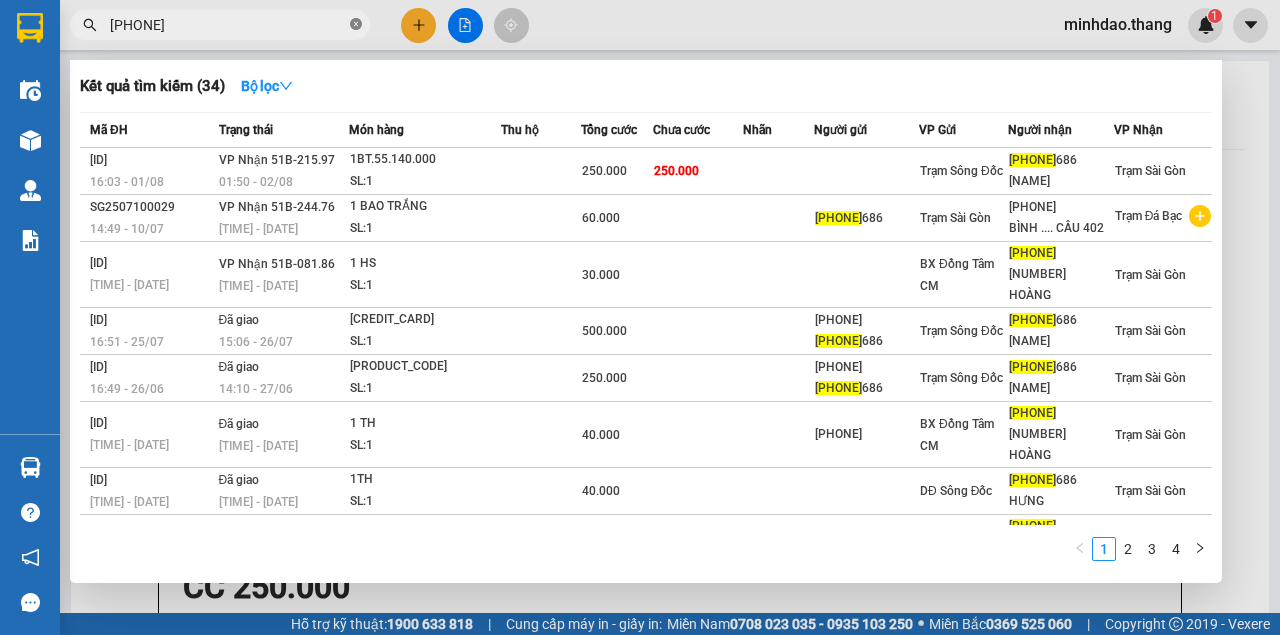 click 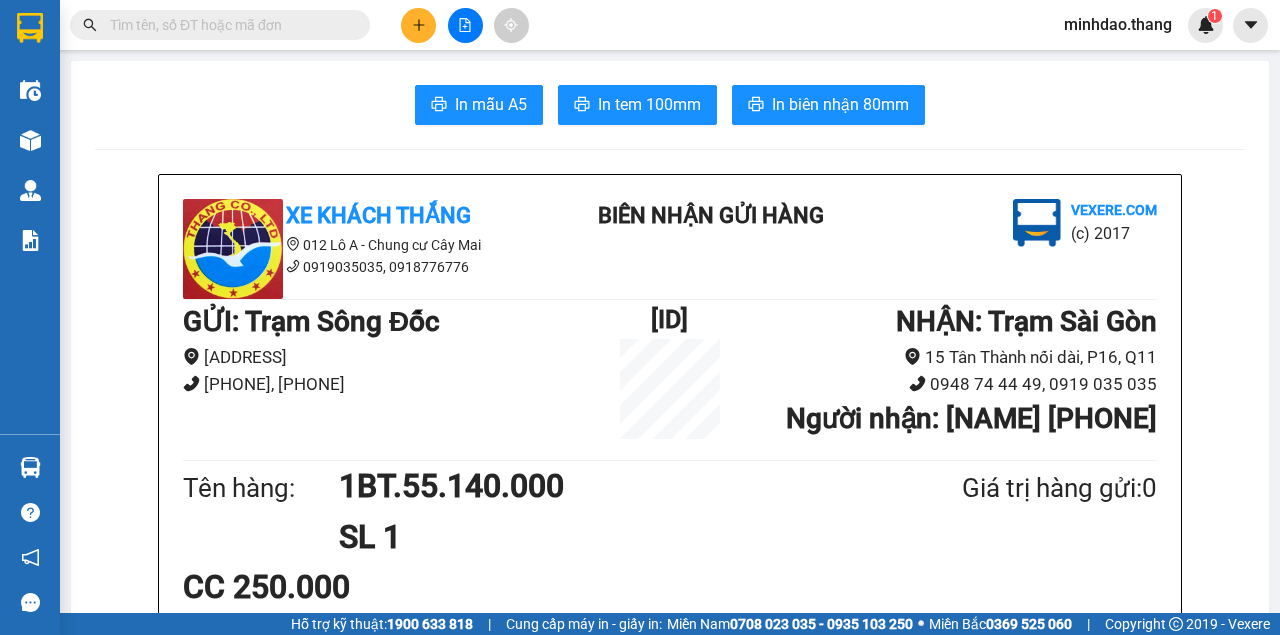 paste on "[PHONE]" 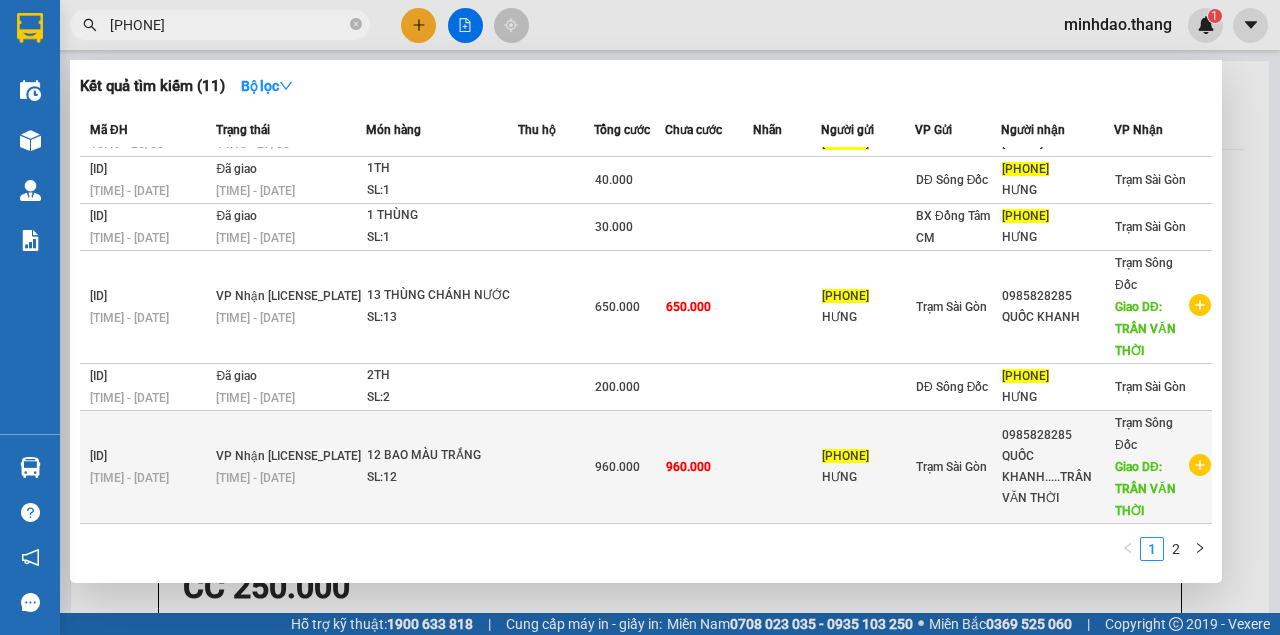 scroll, scrollTop: 229, scrollLeft: 0, axis: vertical 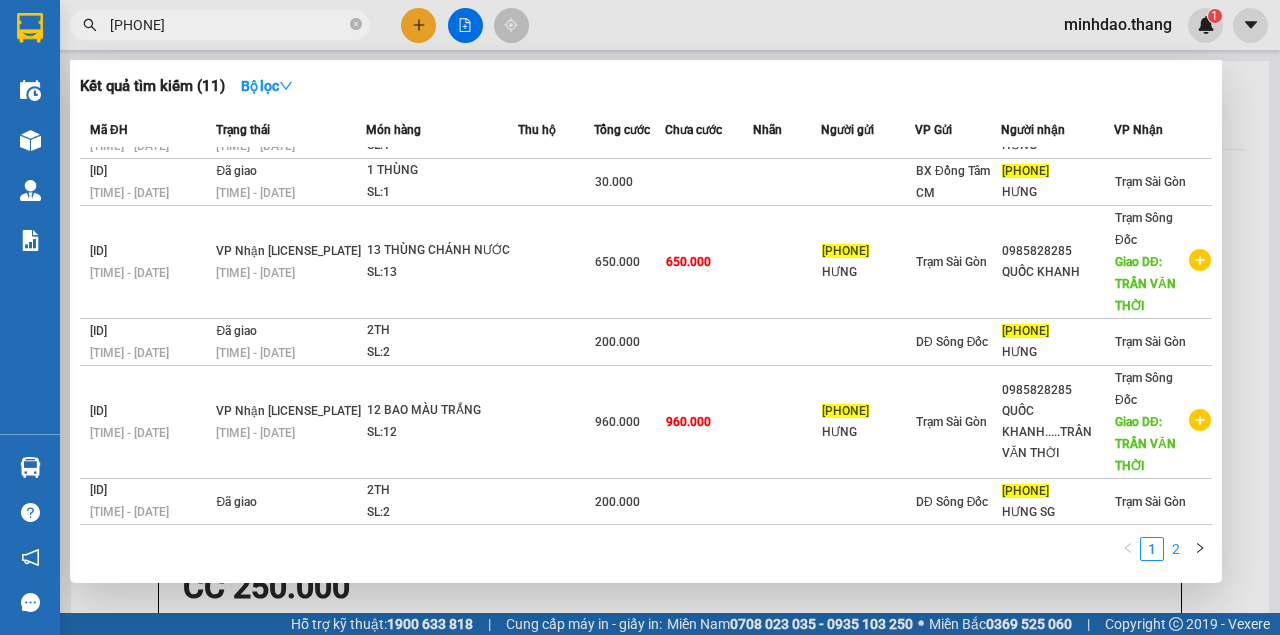 type on "[PHONE]" 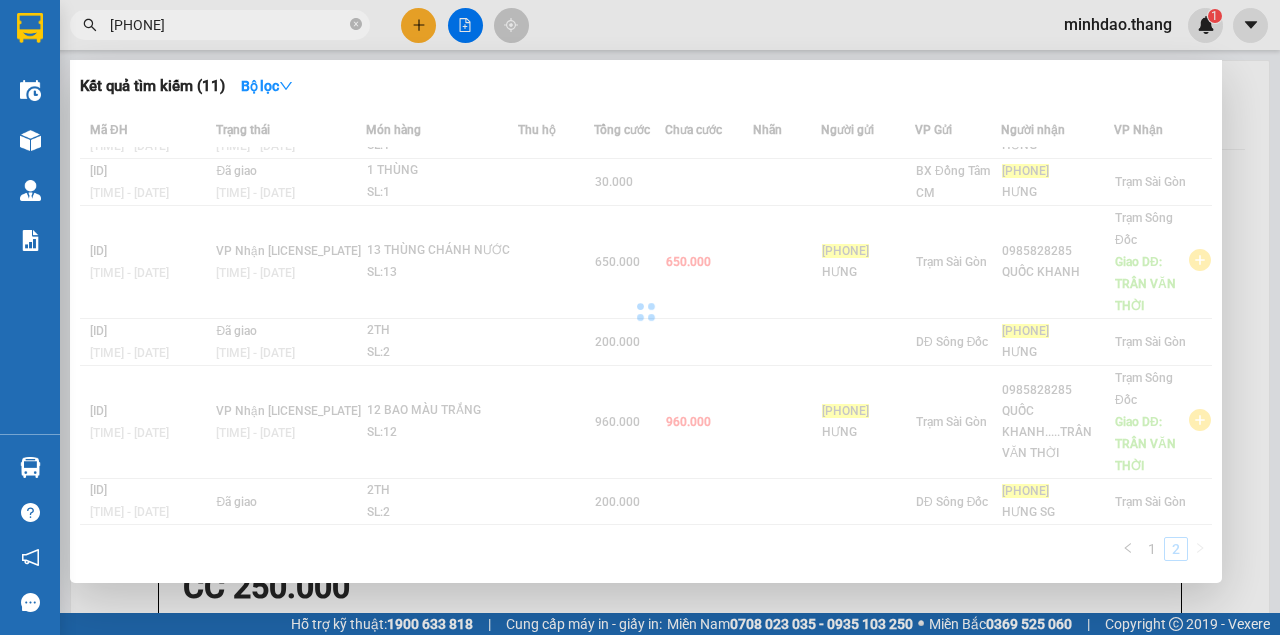 scroll, scrollTop: 0, scrollLeft: 0, axis: both 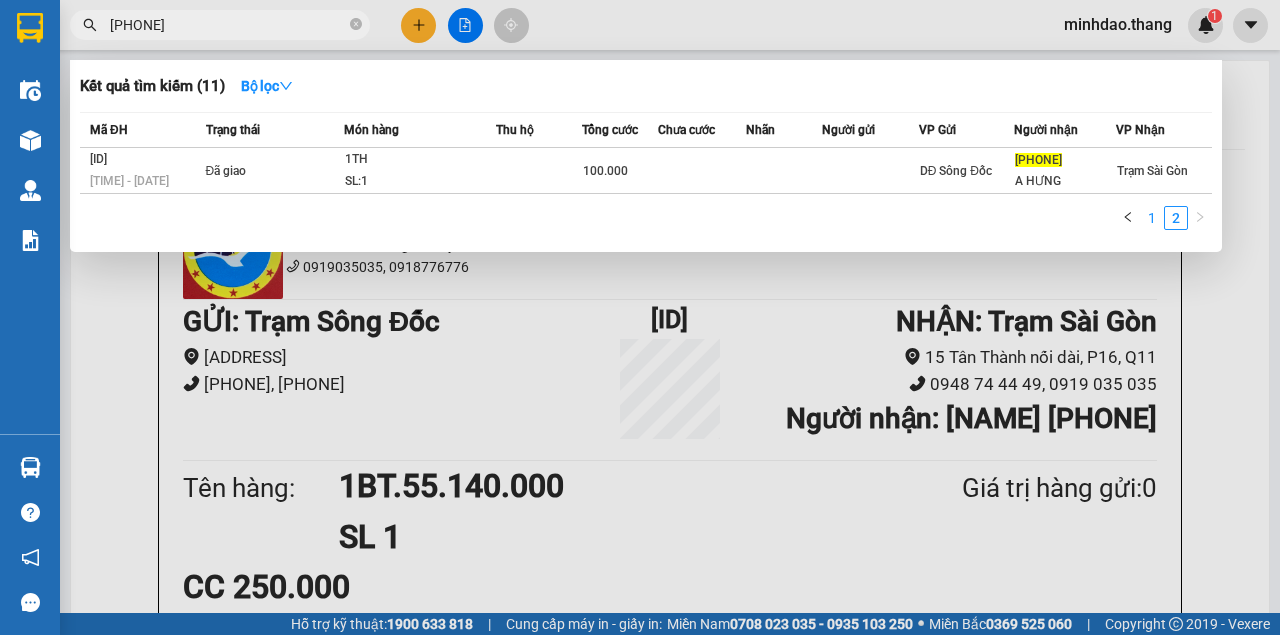 click on "1" at bounding box center [1152, 218] 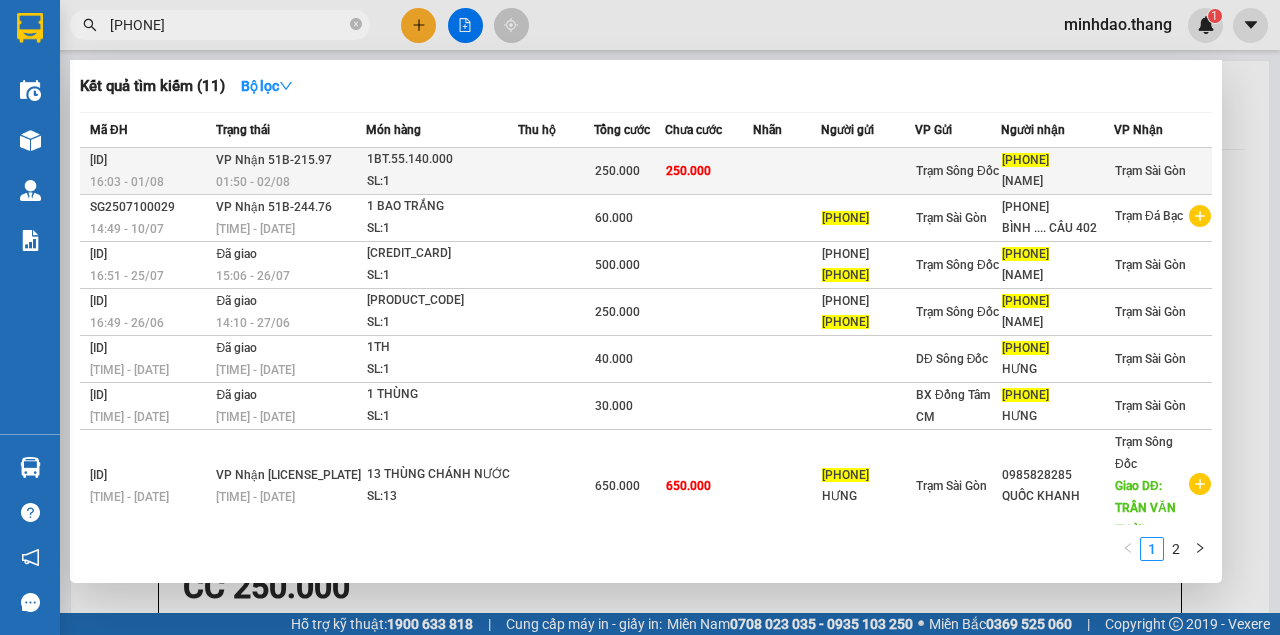 click on "250.000" at bounding box center (629, 171) 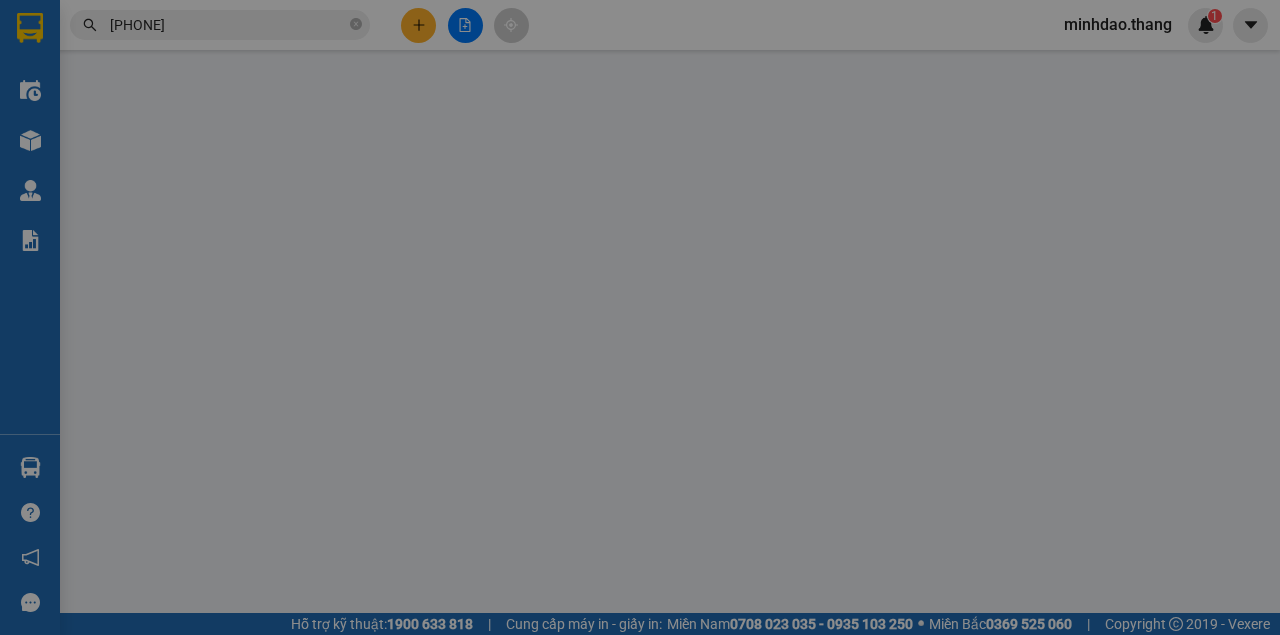 type on "[PHONE]" 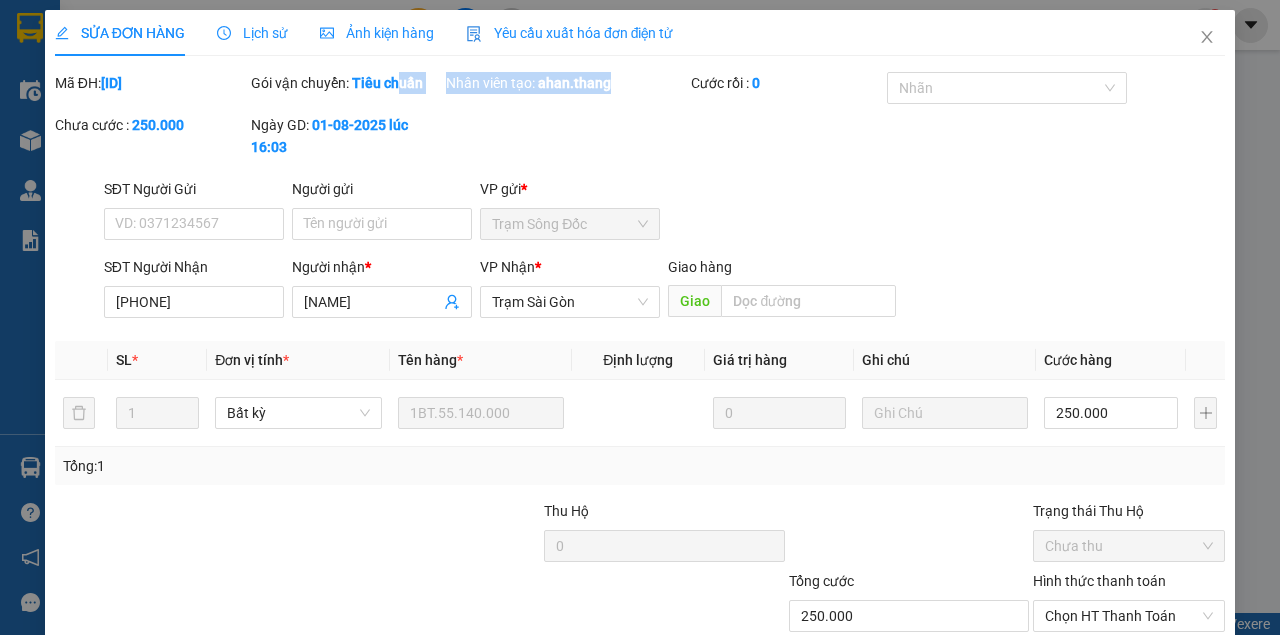 drag, startPoint x: 460, startPoint y: 91, endPoint x: 377, endPoint y: 89, distance: 83.02409 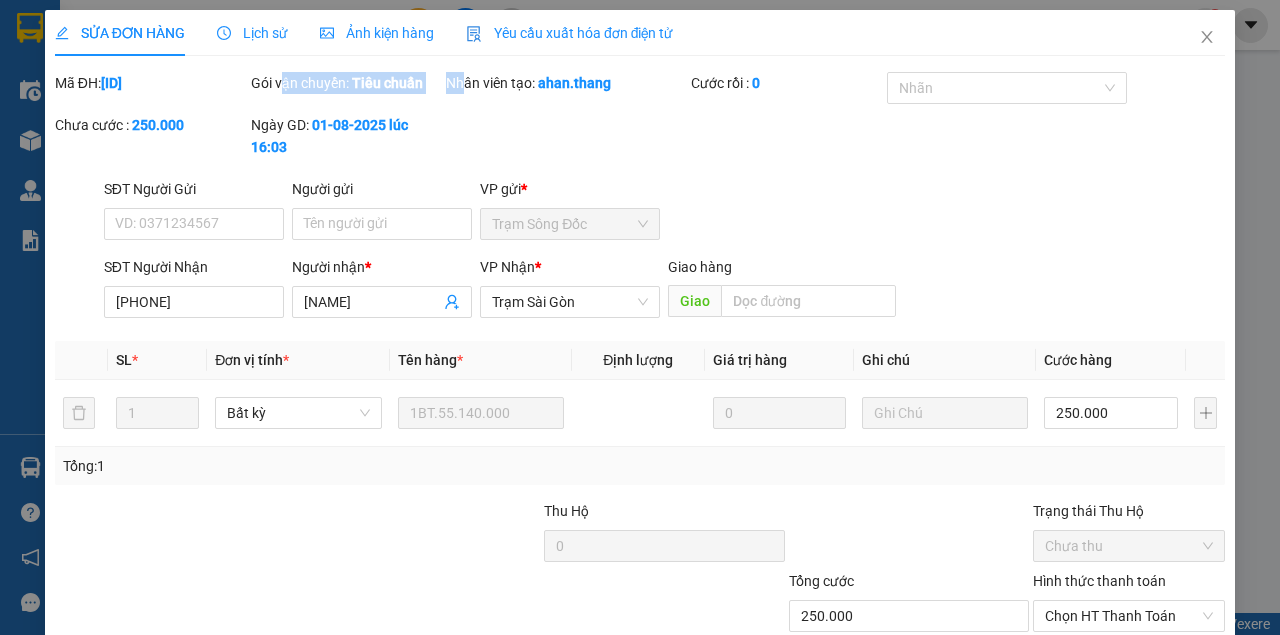 drag, startPoint x: 278, startPoint y: 84, endPoint x: 398, endPoint y: 100, distance: 121.061966 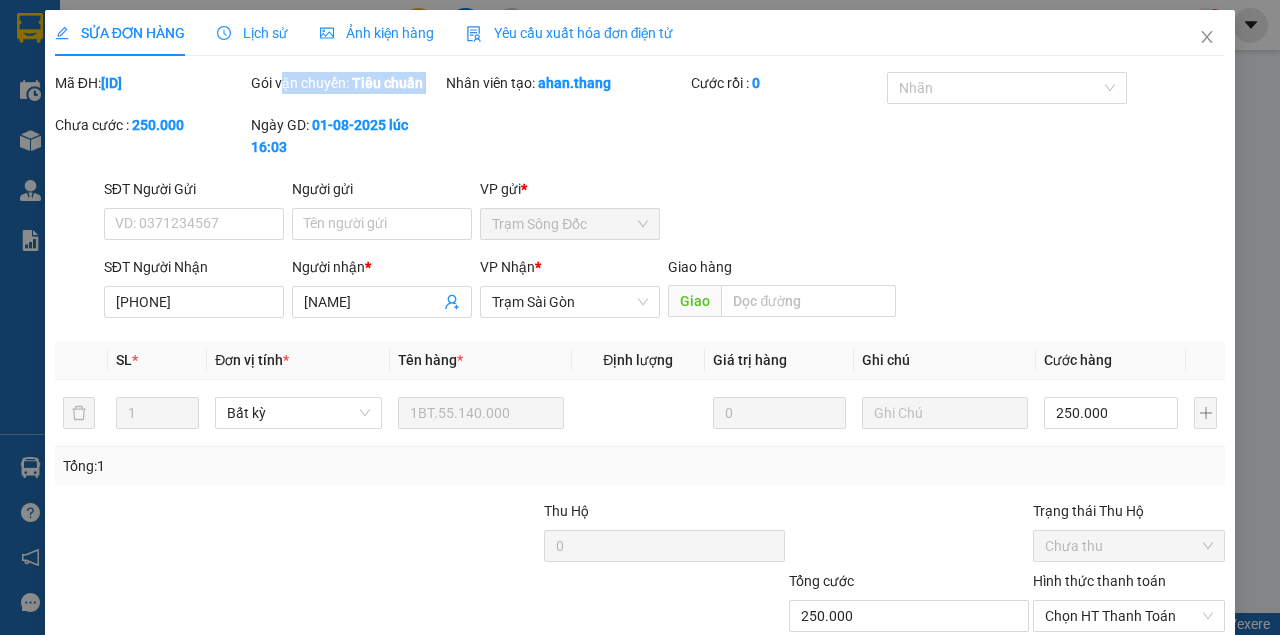 drag, startPoint x: 238, startPoint y: 78, endPoint x: 612, endPoint y: 120, distance: 376.3509 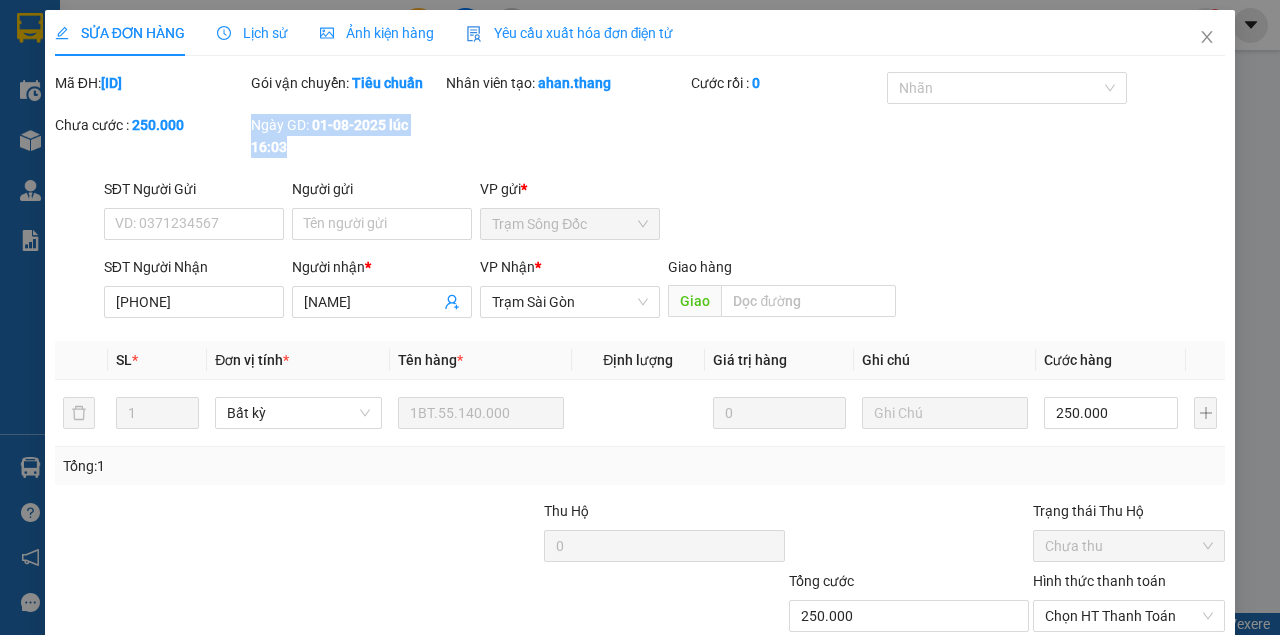 drag, startPoint x: 234, startPoint y: 122, endPoint x: 474, endPoint y: 168, distance: 244.36858 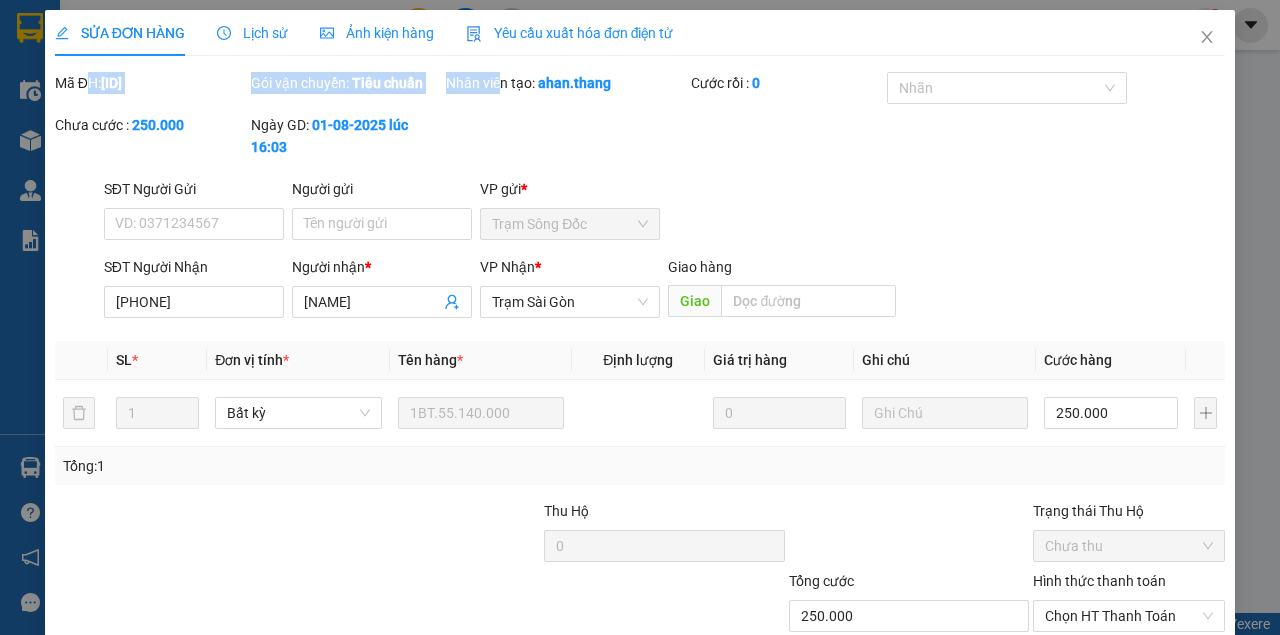 drag, startPoint x: 91, startPoint y: 83, endPoint x: 501, endPoint y: 166, distance: 418.31686 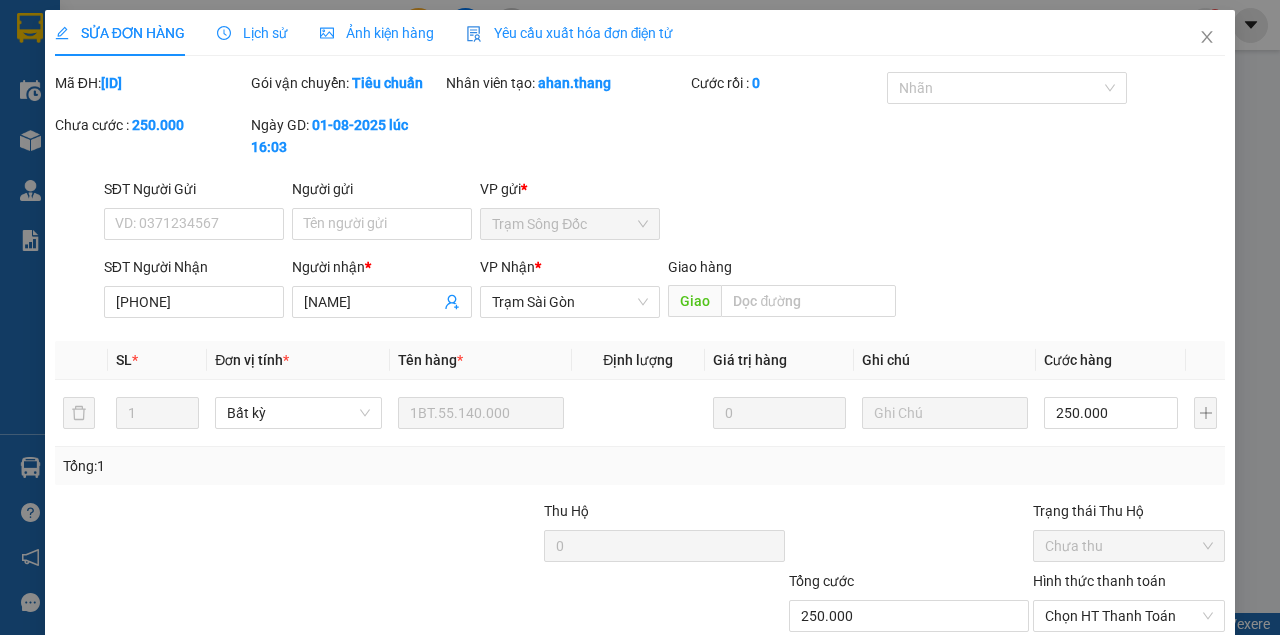 click on "Mã ĐH:  SD2508010026 Gói vận chuyển:   Tiêu chuẩn Nhân viên tạo:   ahan.thang Cước rồi :   0   Nhãn Chưa cước :   250.000 Ngày GD:   01-08-2025 lúc 16:03" at bounding box center [640, 125] 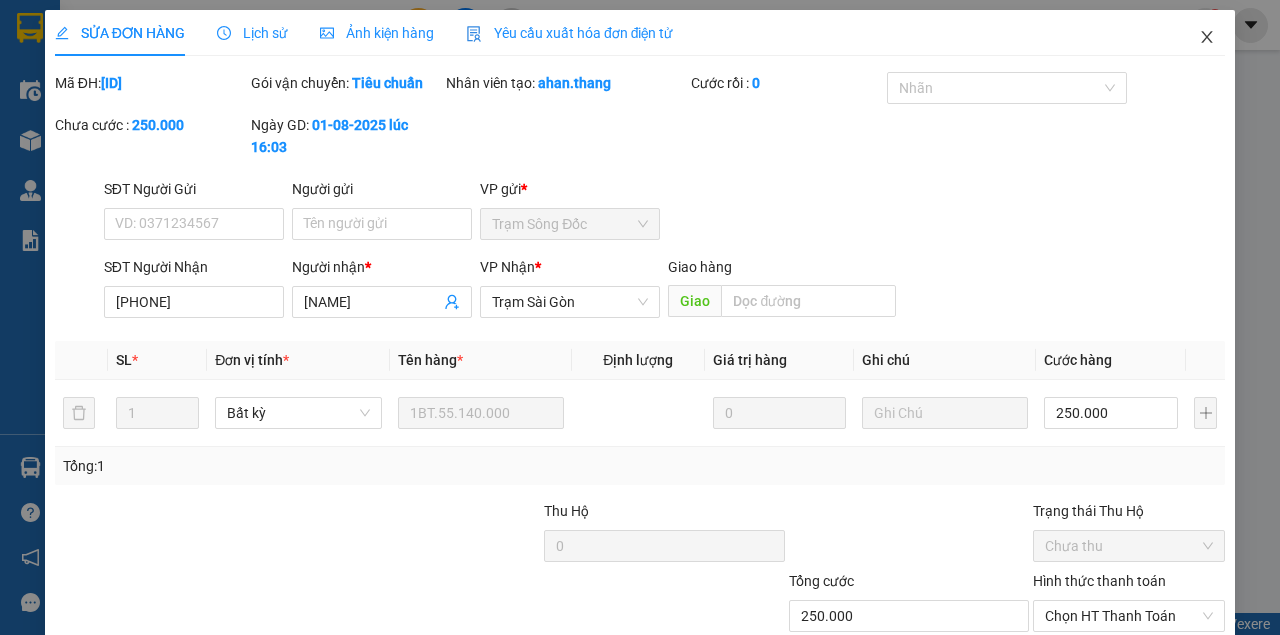 click 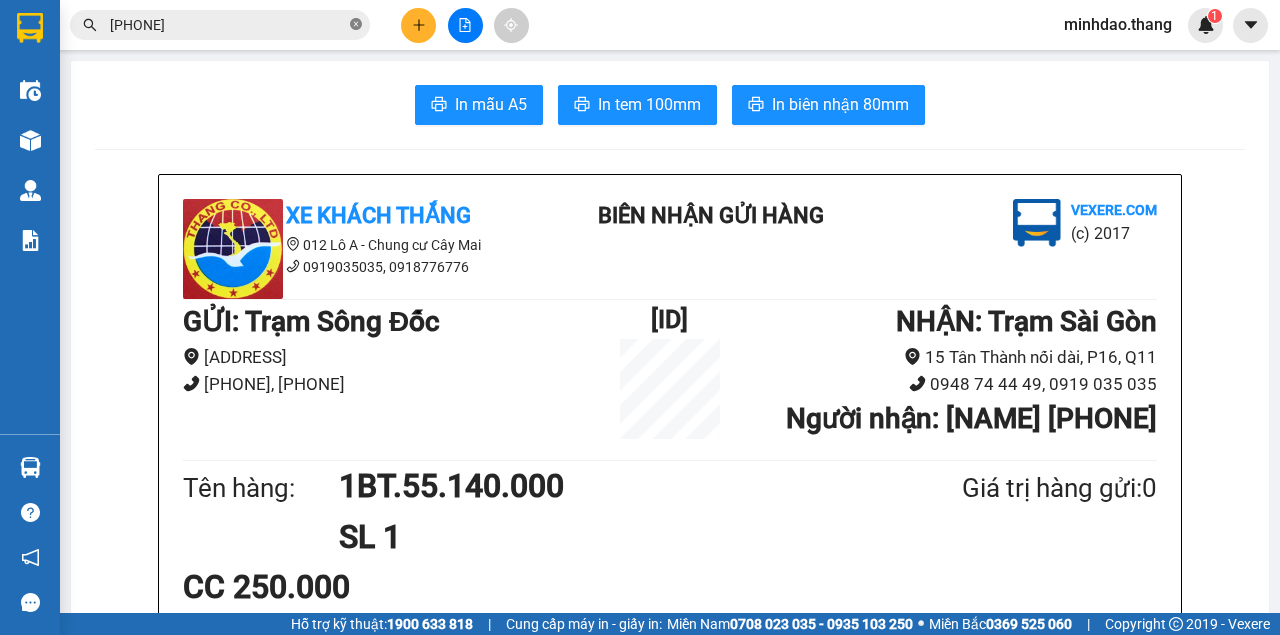 click 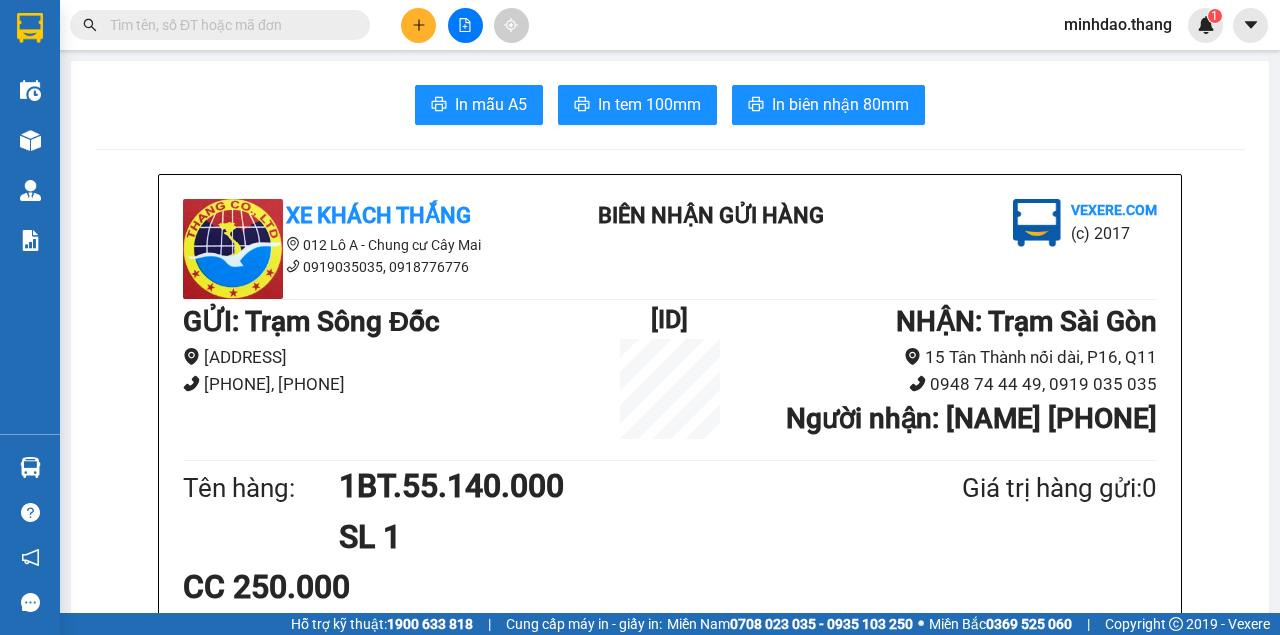 click at bounding box center [228, 25] 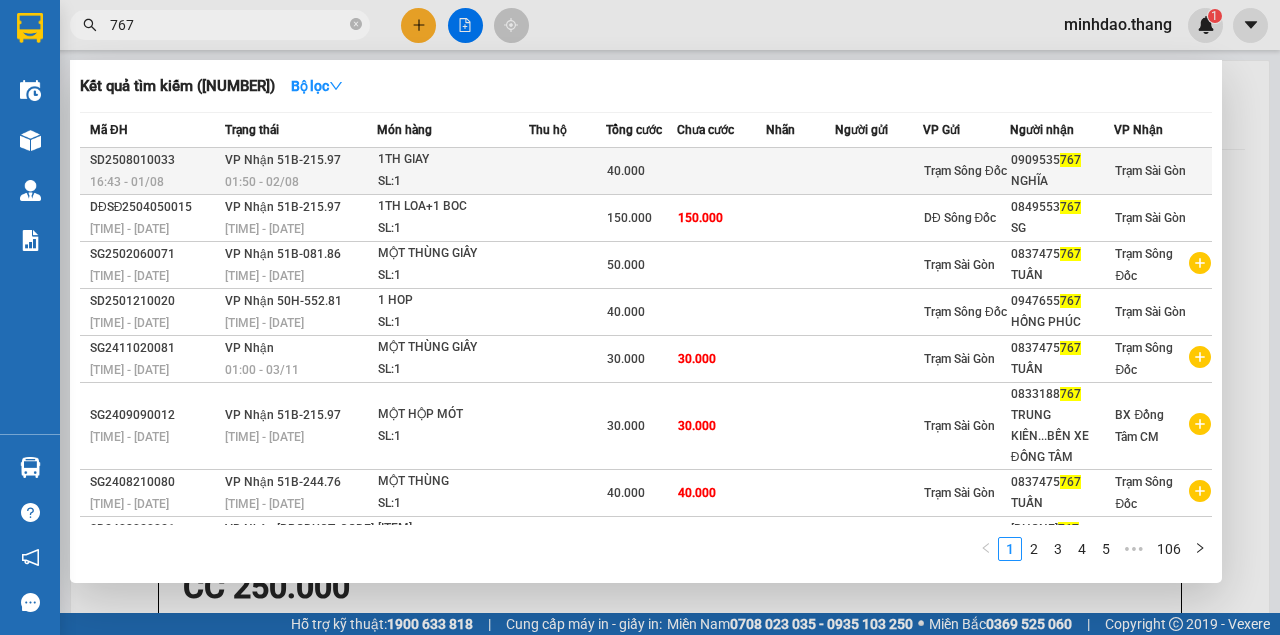 type on "767" 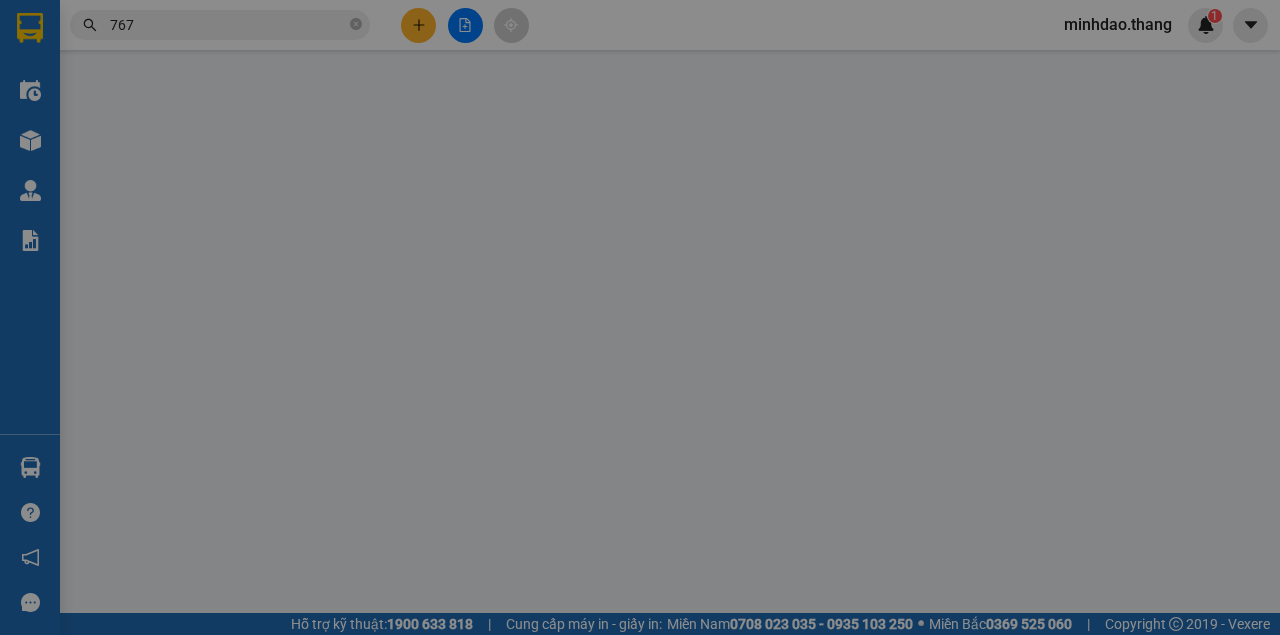 type on "0909535767" 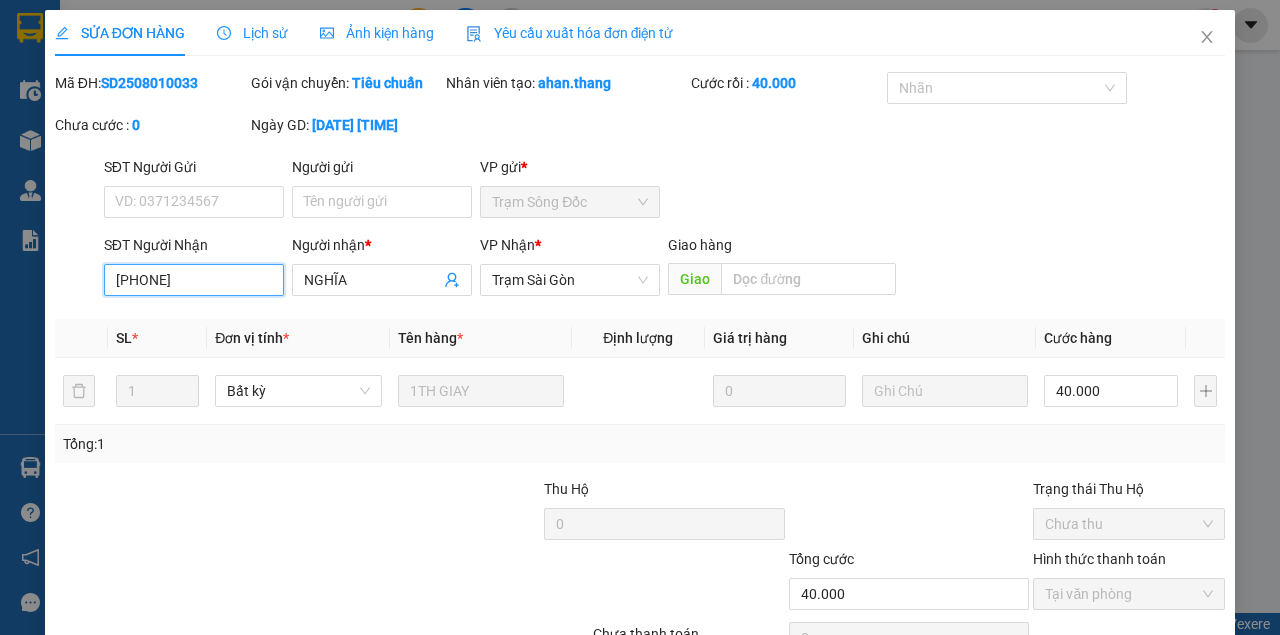 drag, startPoint x: 218, startPoint y: 302, endPoint x: 60, endPoint y: 303, distance: 158.00316 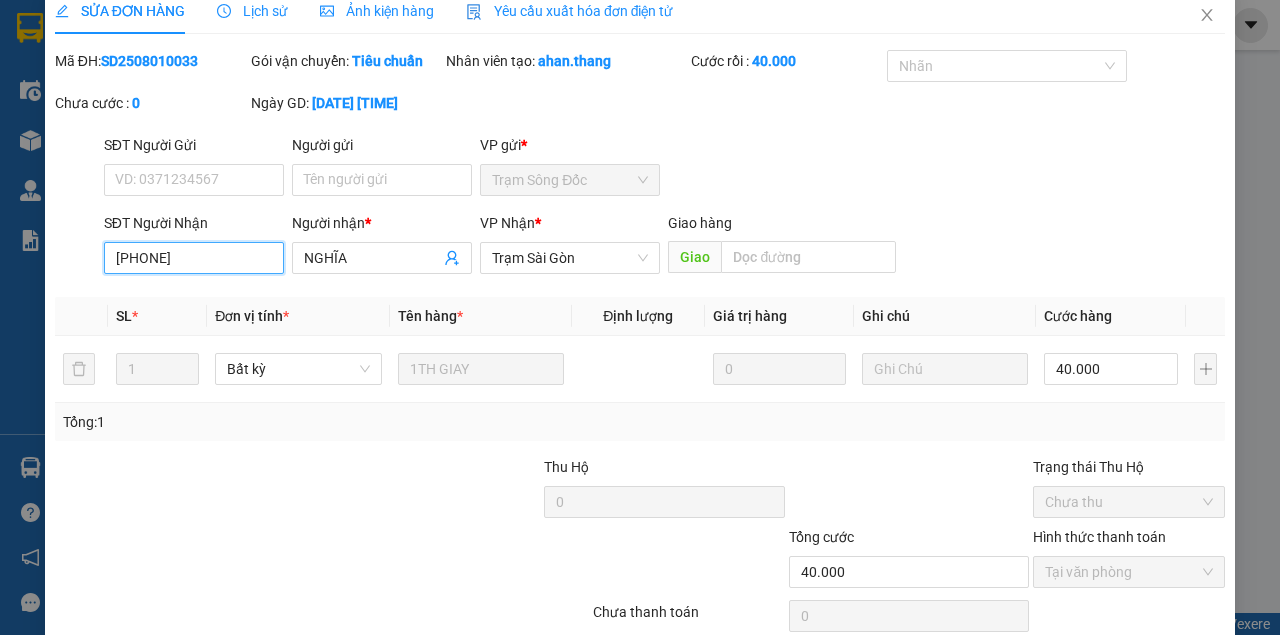 scroll, scrollTop: 0, scrollLeft: 0, axis: both 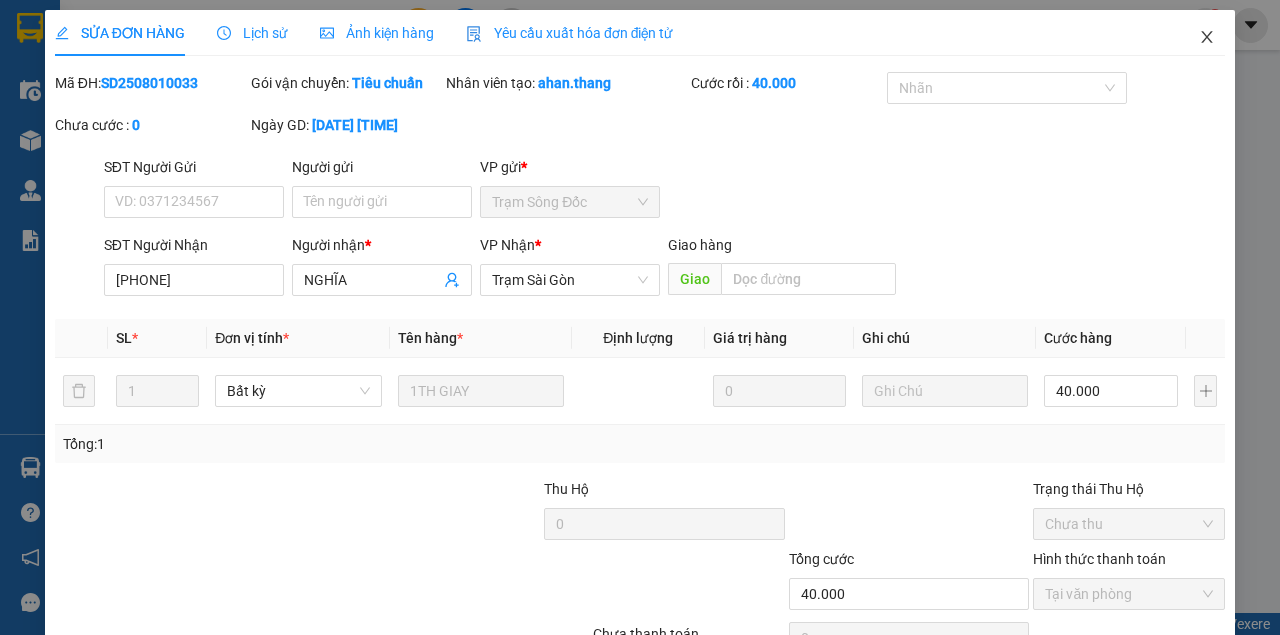drag, startPoint x: 1198, startPoint y: 48, endPoint x: 1178, endPoint y: 57, distance: 21.931713 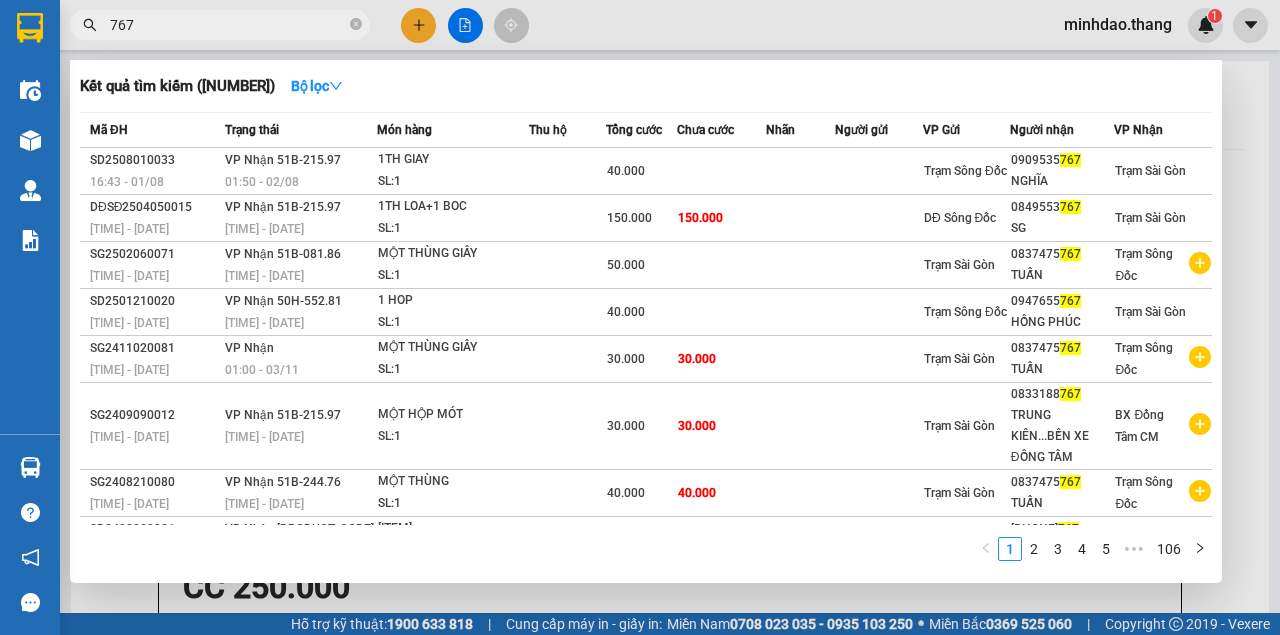 click on "767" at bounding box center (228, 25) 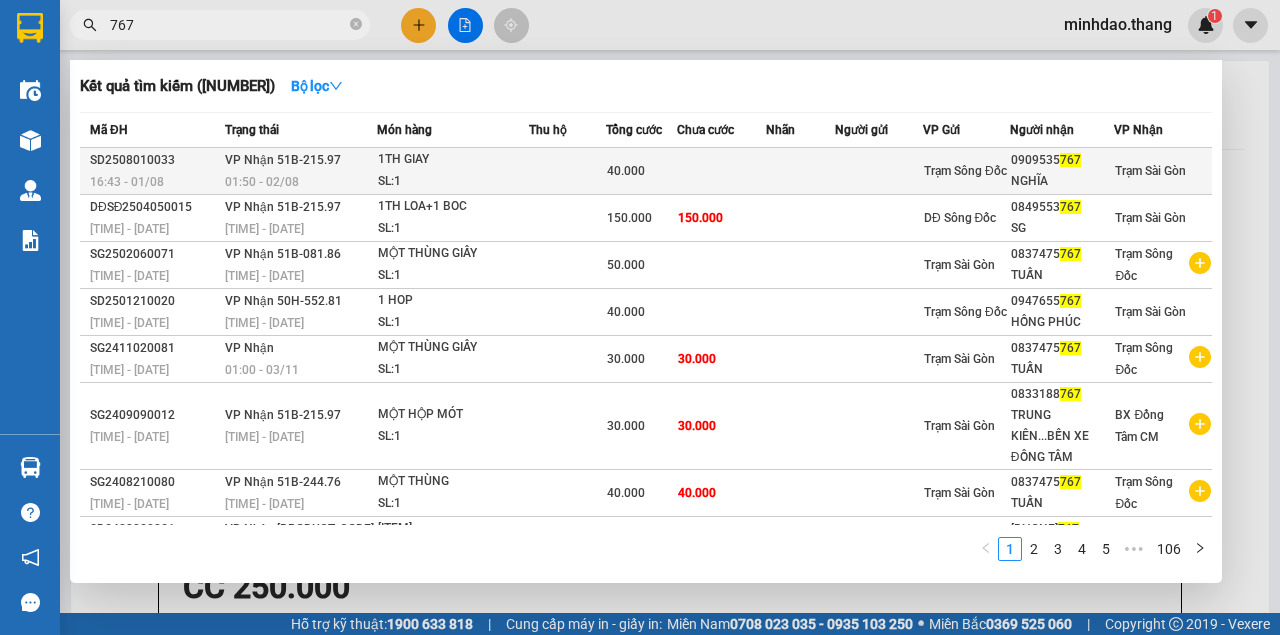 click at bounding box center [567, 171] 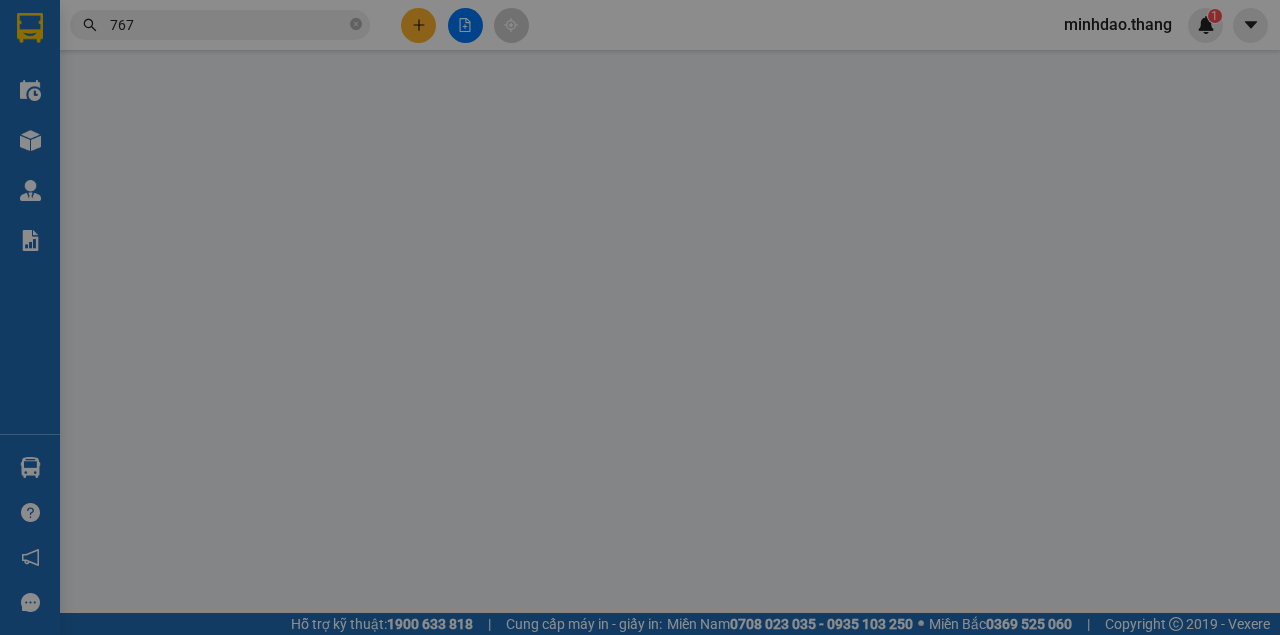 type on "0909535767" 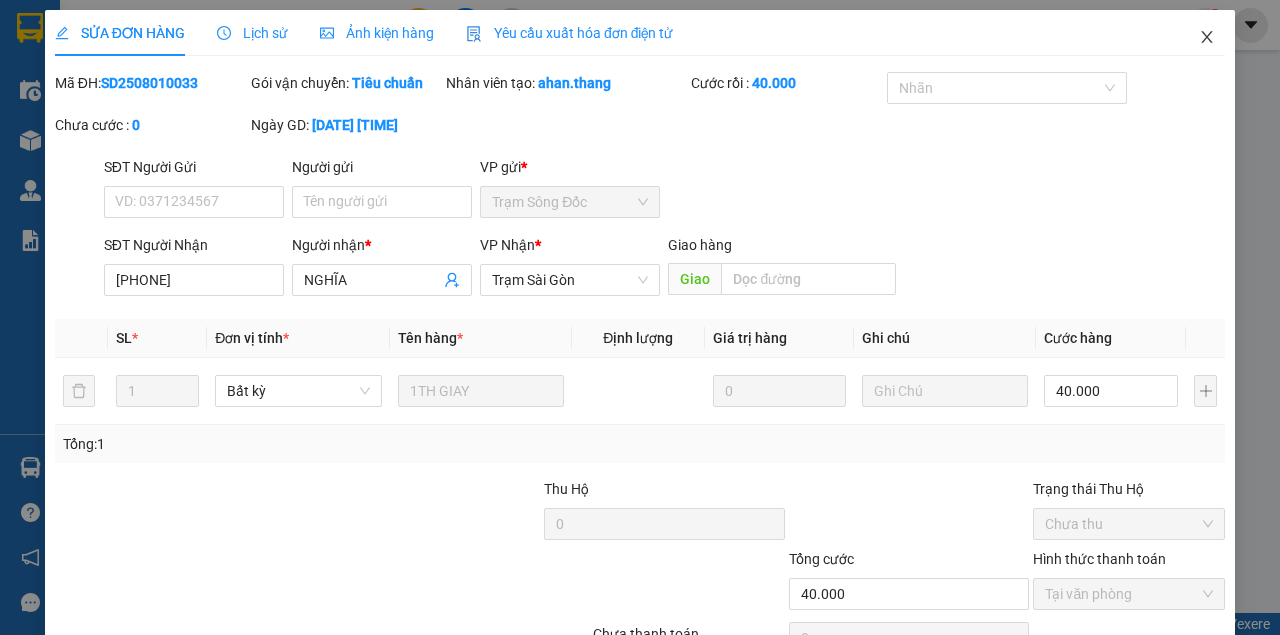 click at bounding box center [1207, 38] 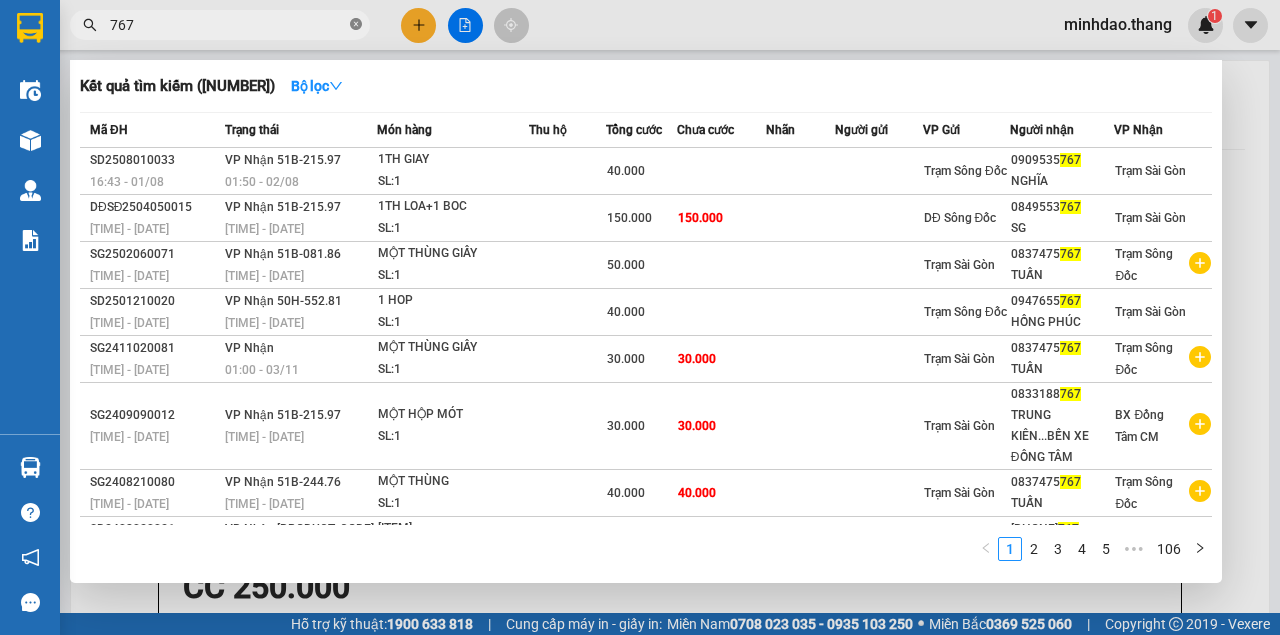 click 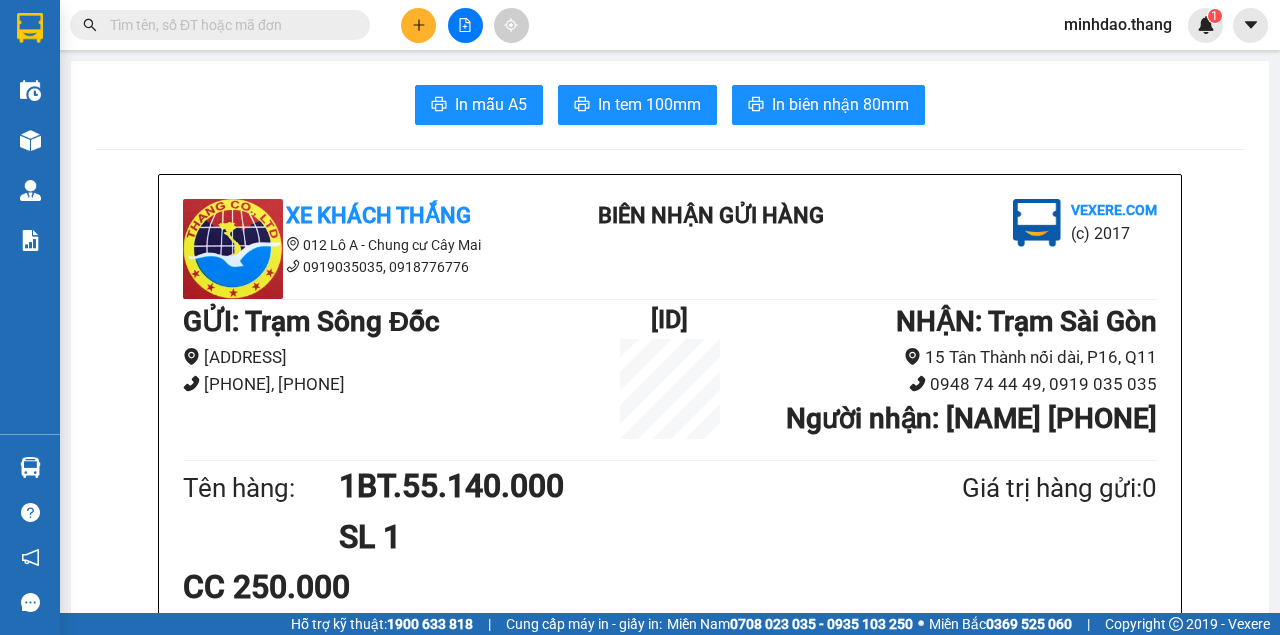 click at bounding box center (228, 25) 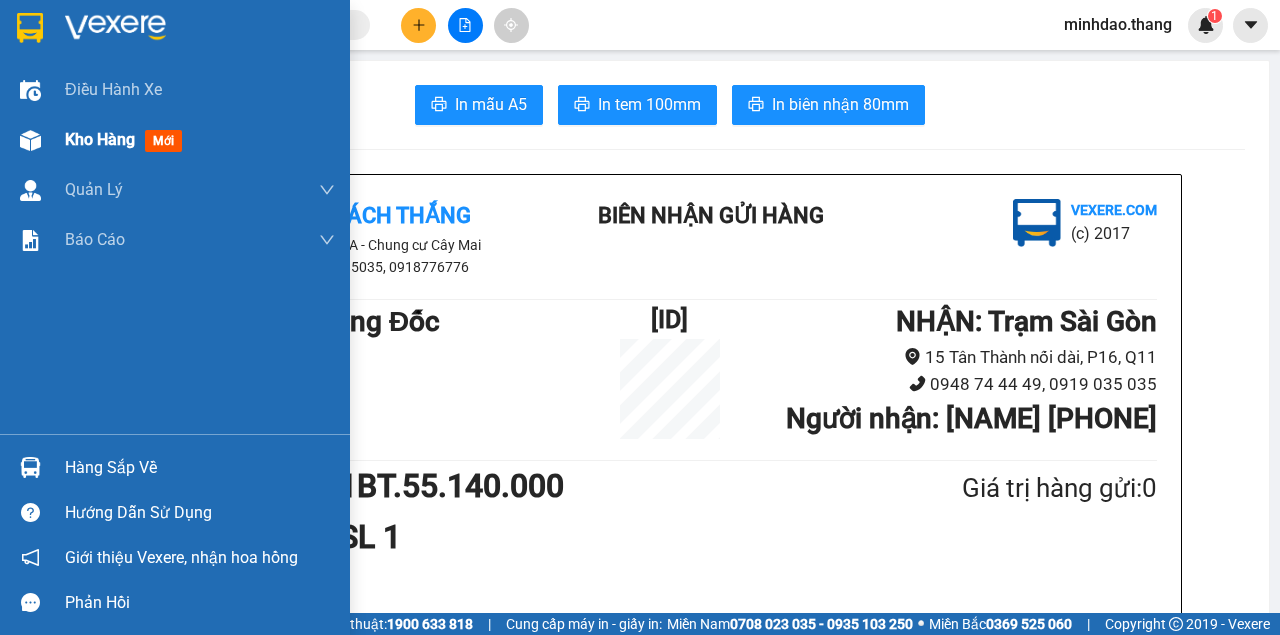 click at bounding box center (30, 140) 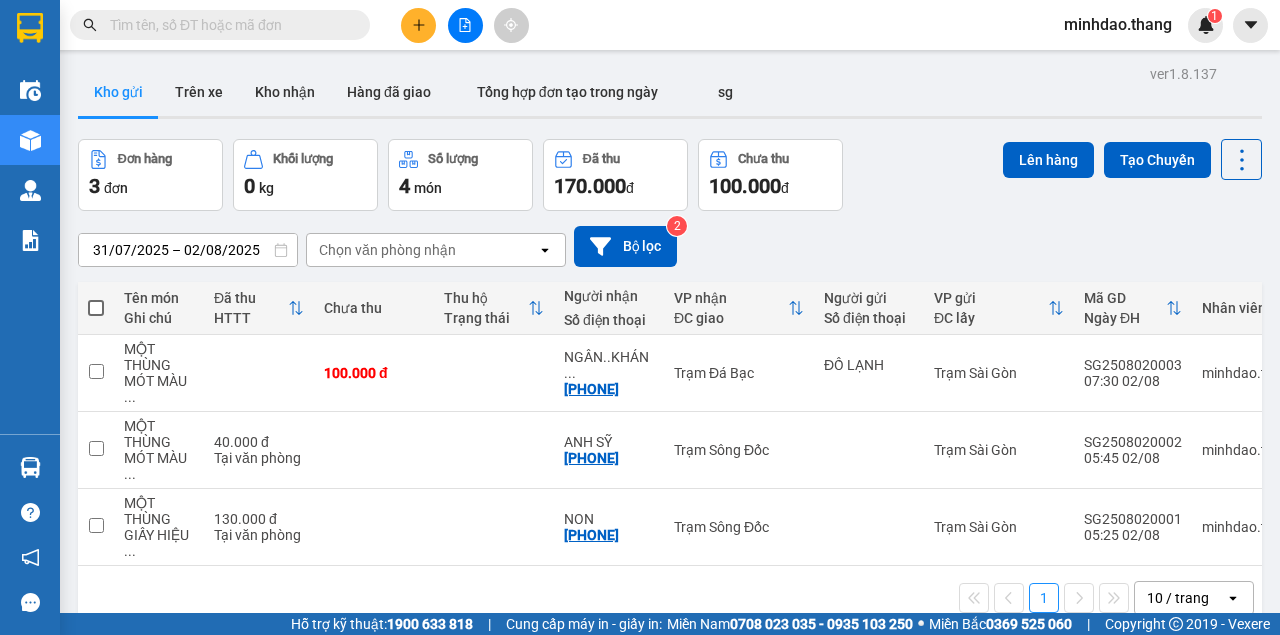 click at bounding box center (228, 25) 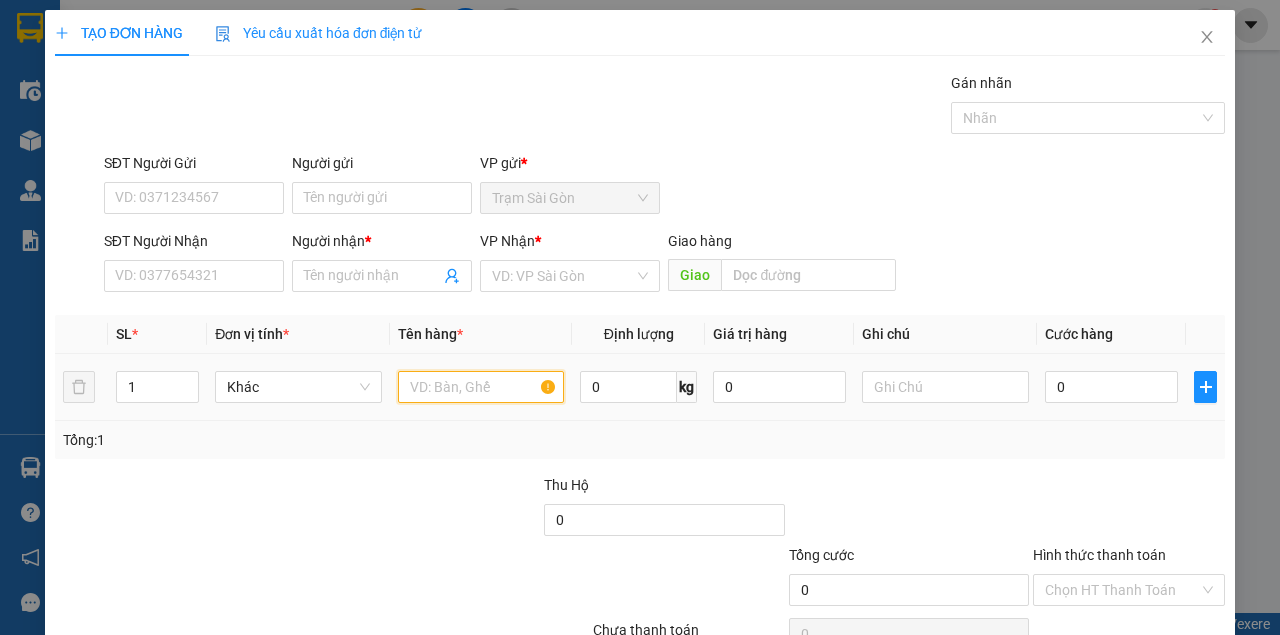 click at bounding box center (481, 387) 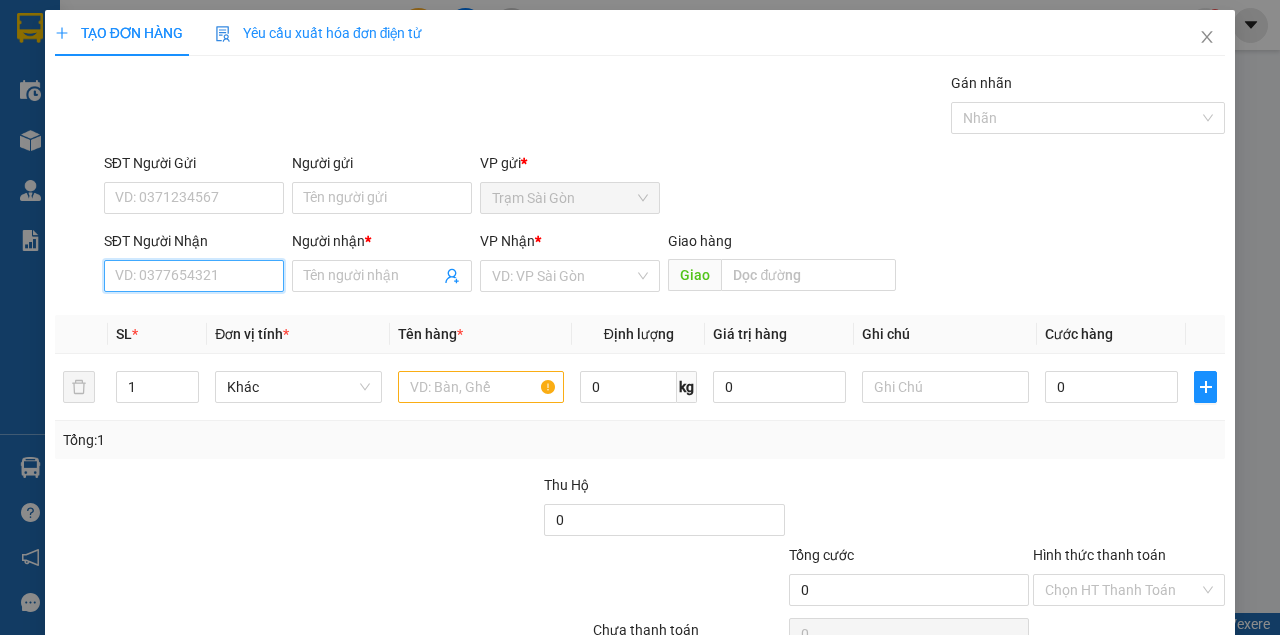 click on "SĐT Người Nhận" at bounding box center [194, 276] 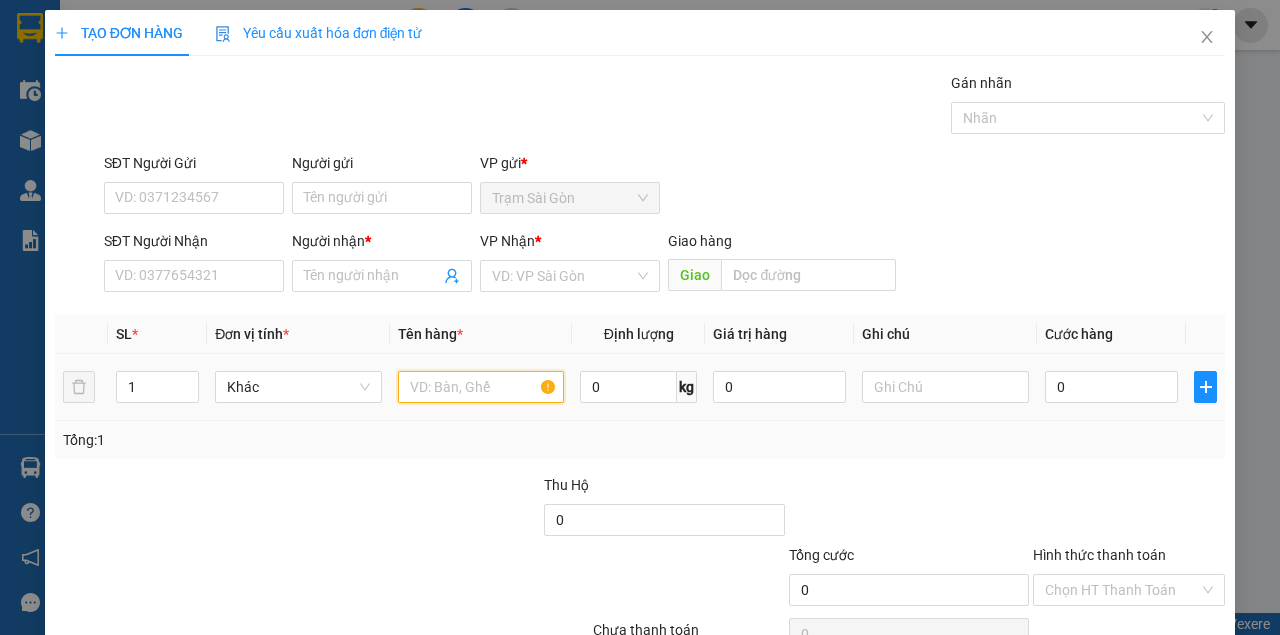 click at bounding box center [481, 387] 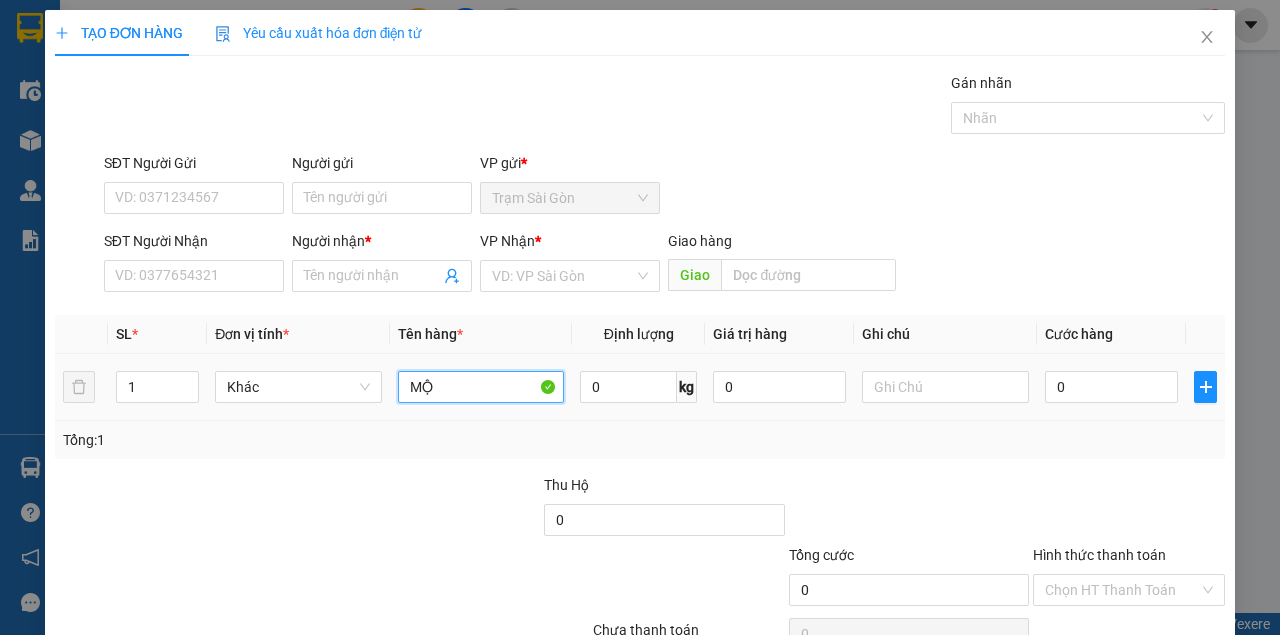 type on "M" 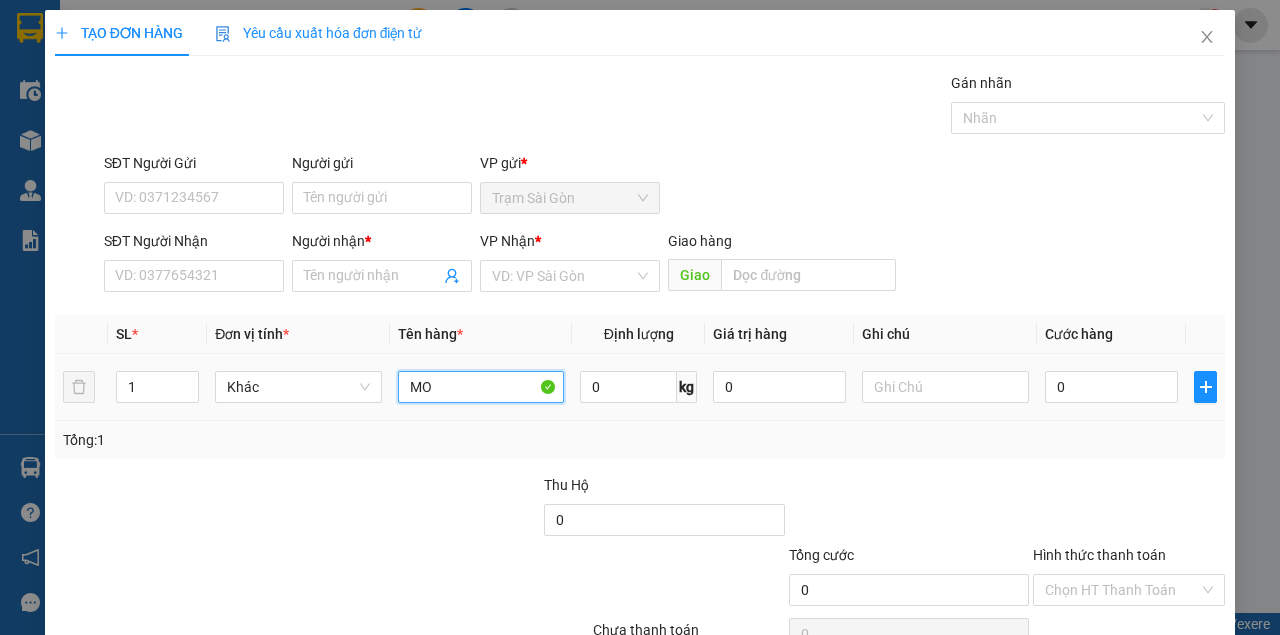 type on "M" 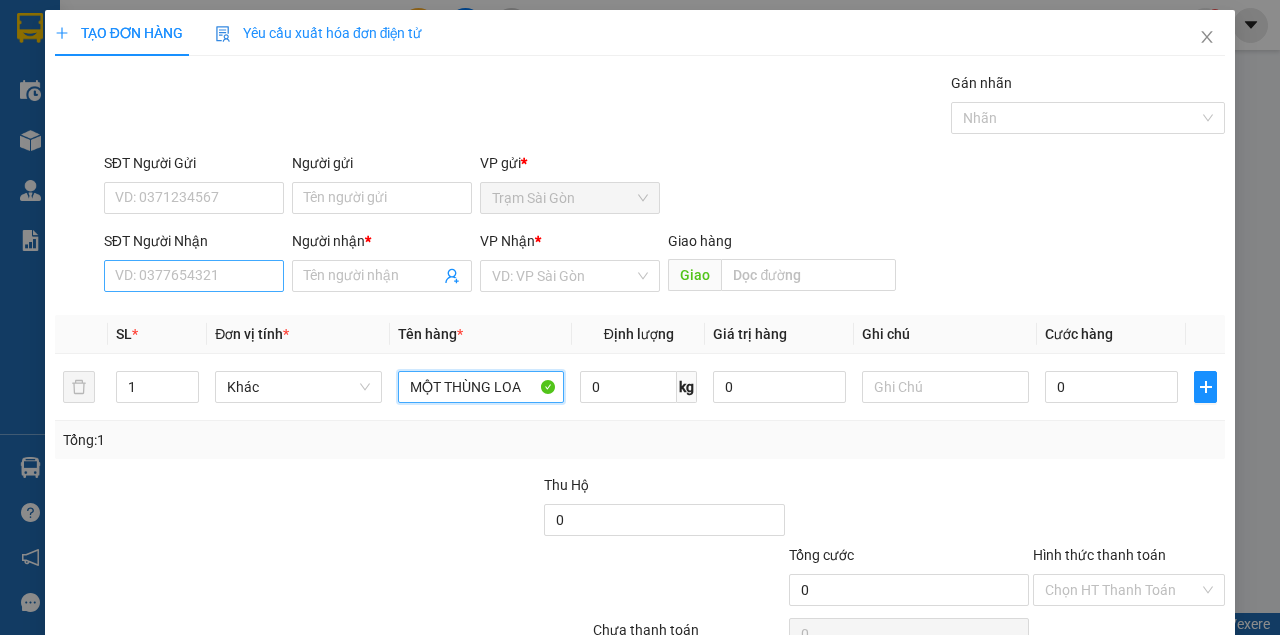 type on "MỘT THÙNG LOA" 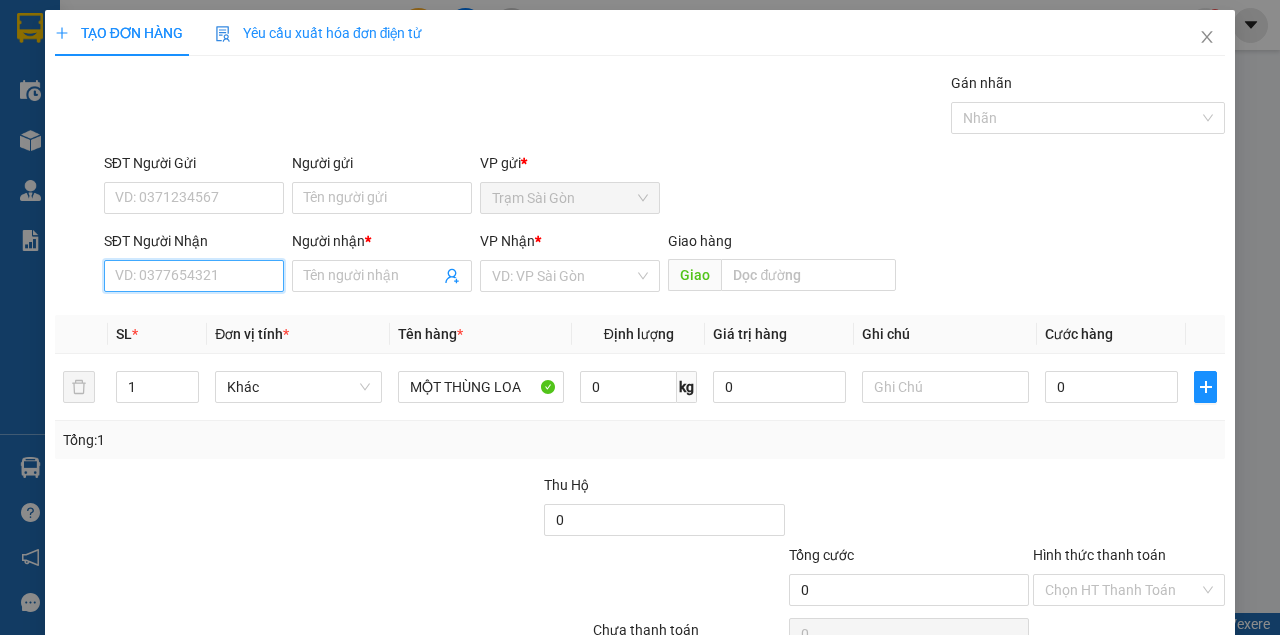click on "SĐT Người Nhận" at bounding box center [194, 276] 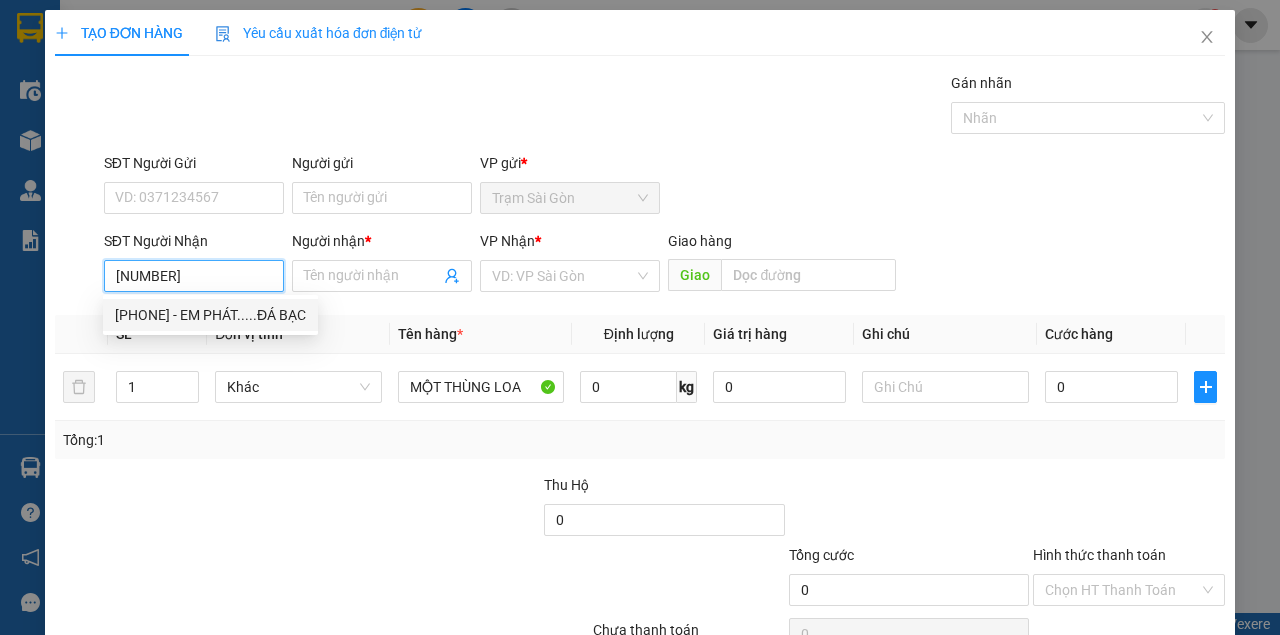 drag, startPoint x: 216, startPoint y: 308, endPoint x: 562, endPoint y: 322, distance: 346.2831 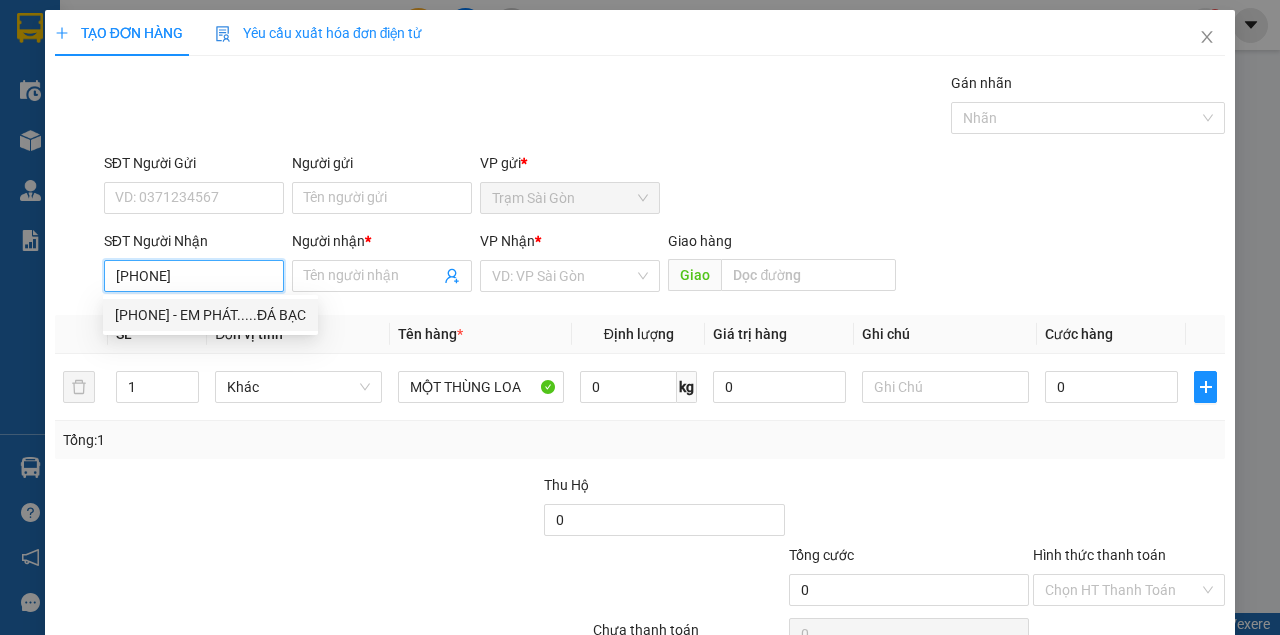 type on "EM PHÁT.....ĐÁ BẠC" 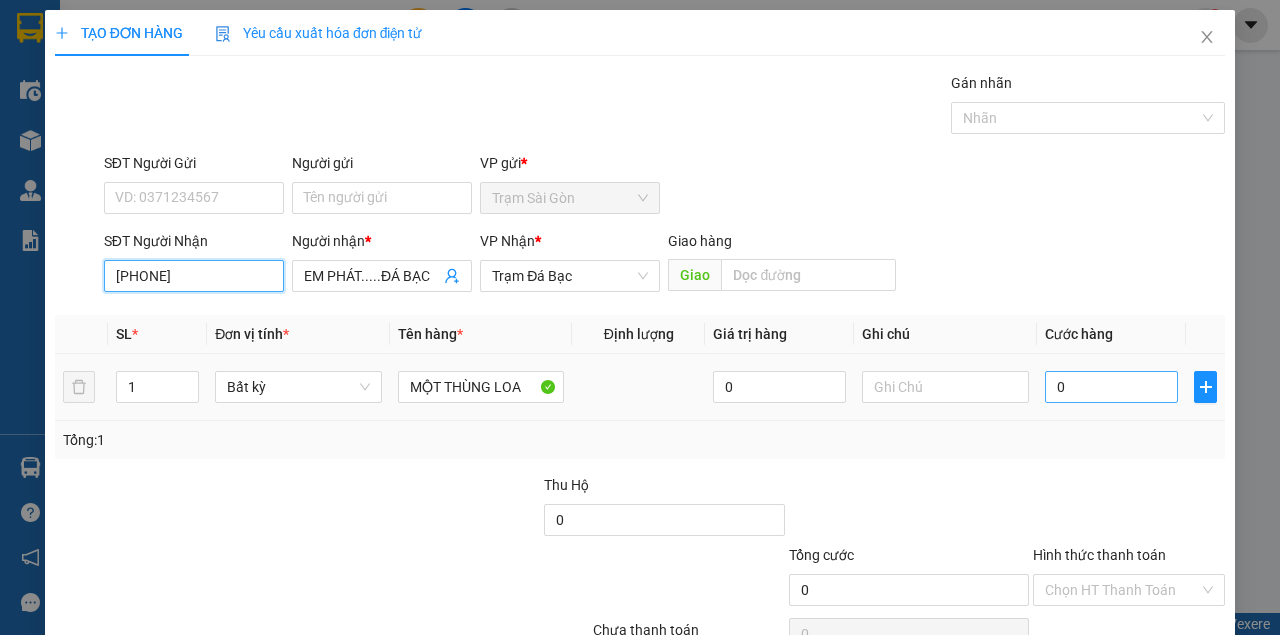 type on "0338922148" 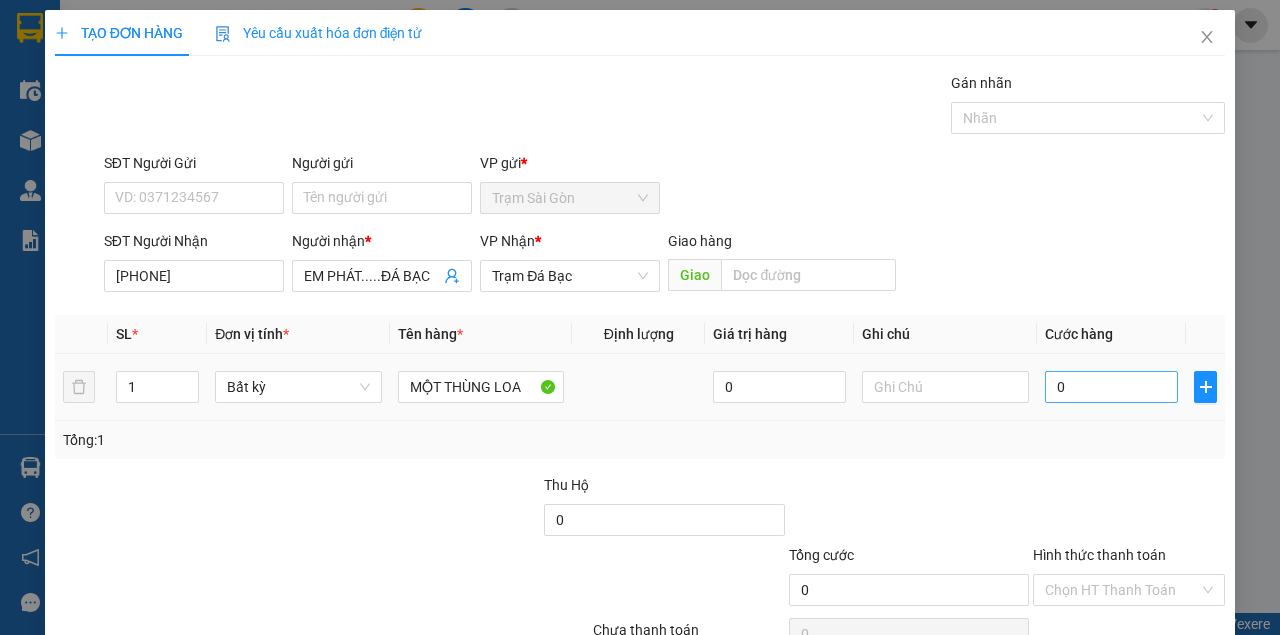 click on "0" at bounding box center [1111, 387] 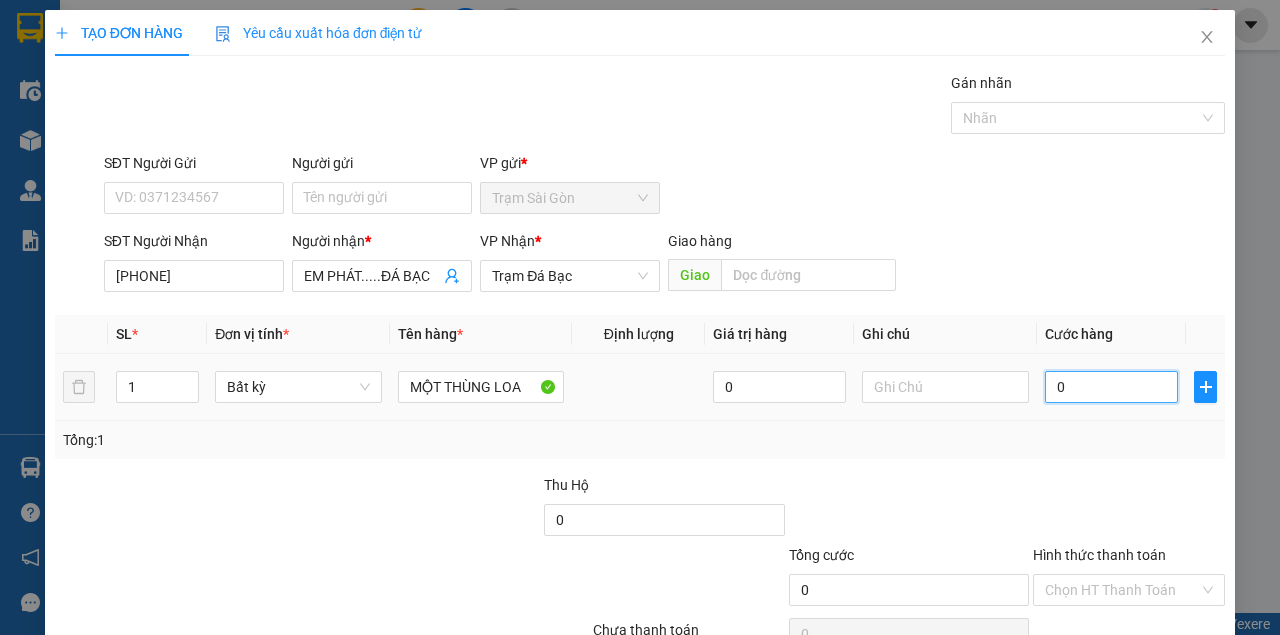 click on "0" at bounding box center (1111, 387) 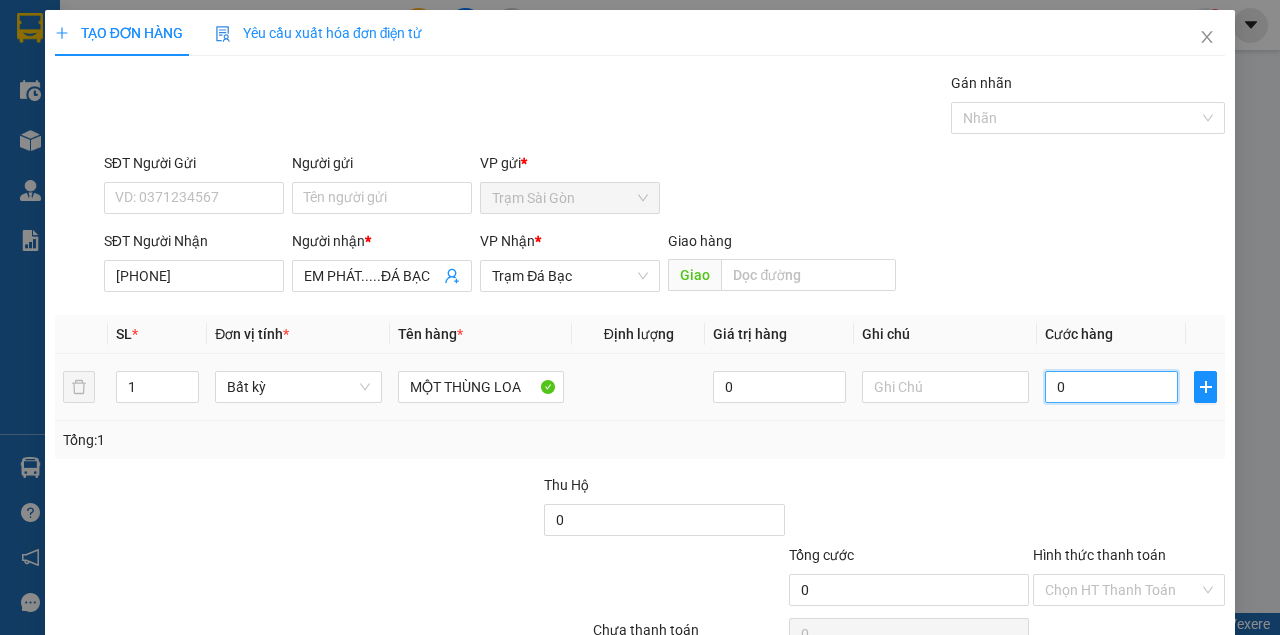 type on "6" 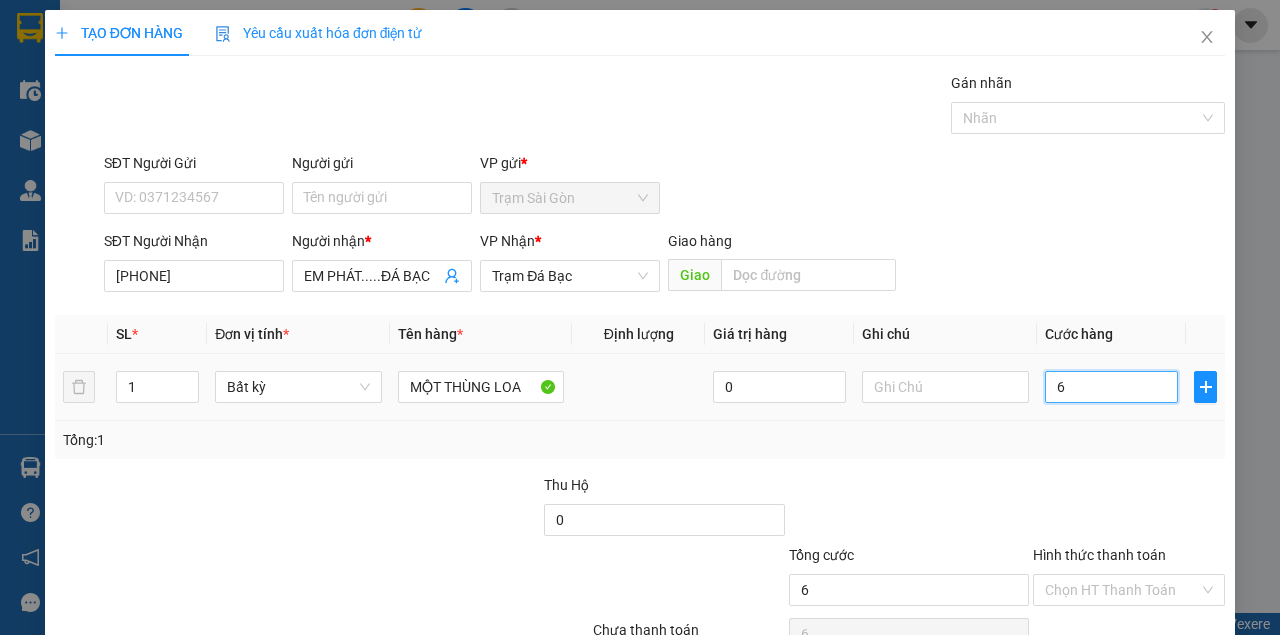 type on "60" 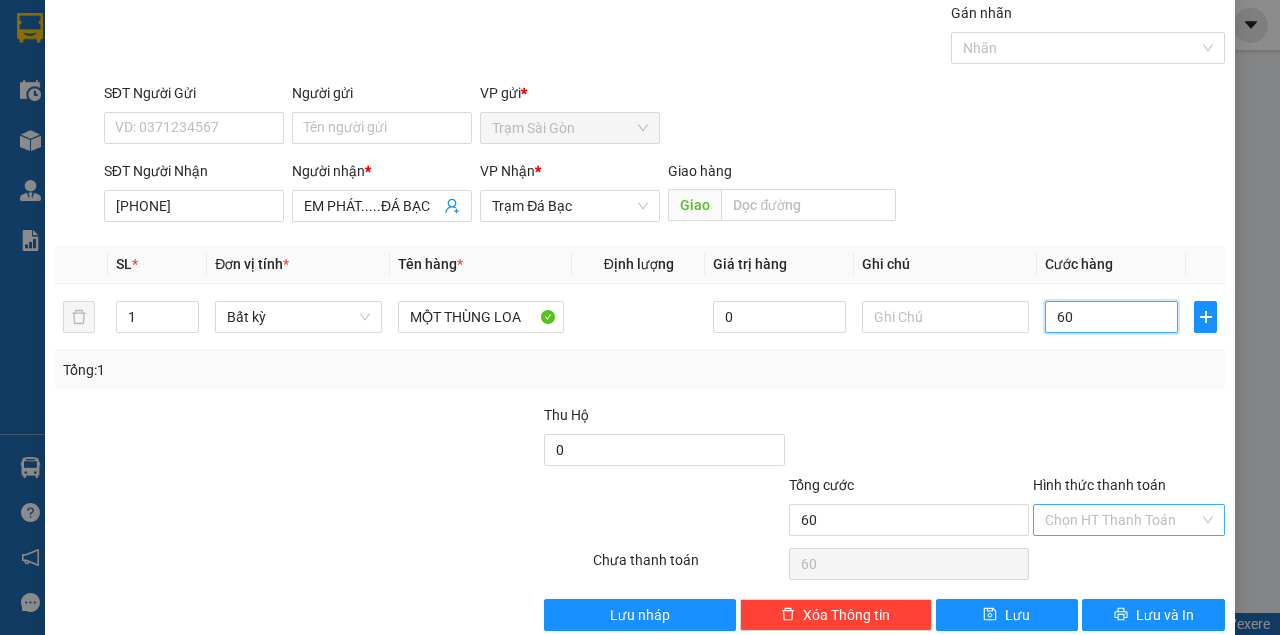 scroll, scrollTop: 102, scrollLeft: 0, axis: vertical 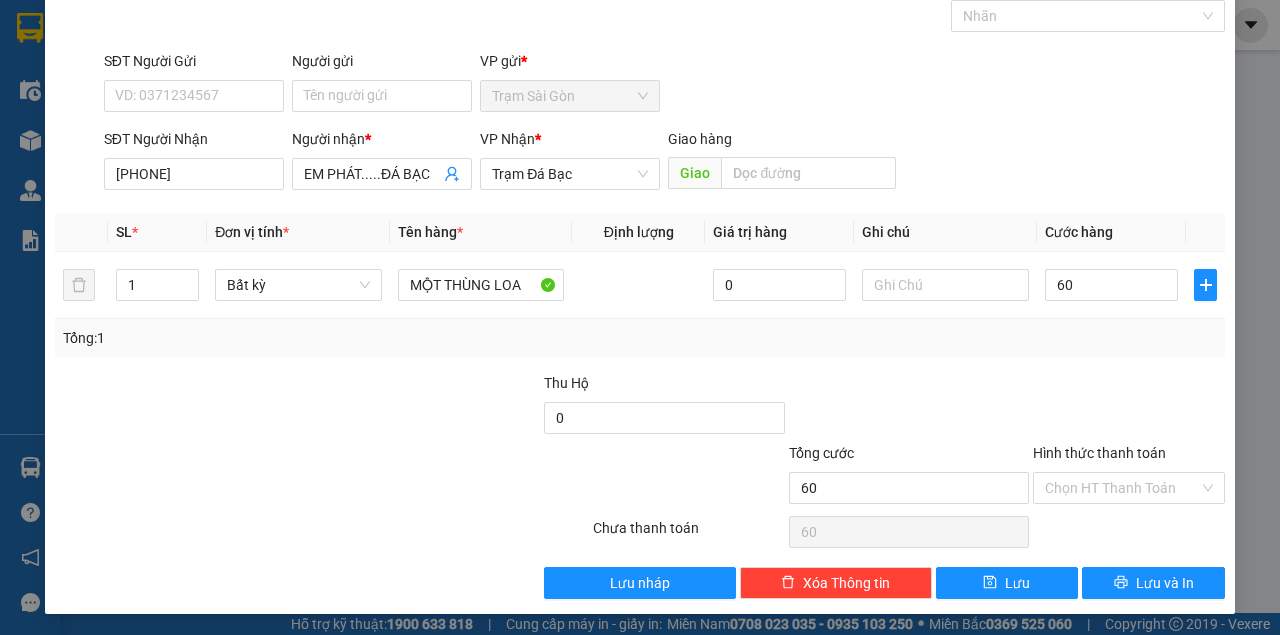 type on "60.000" 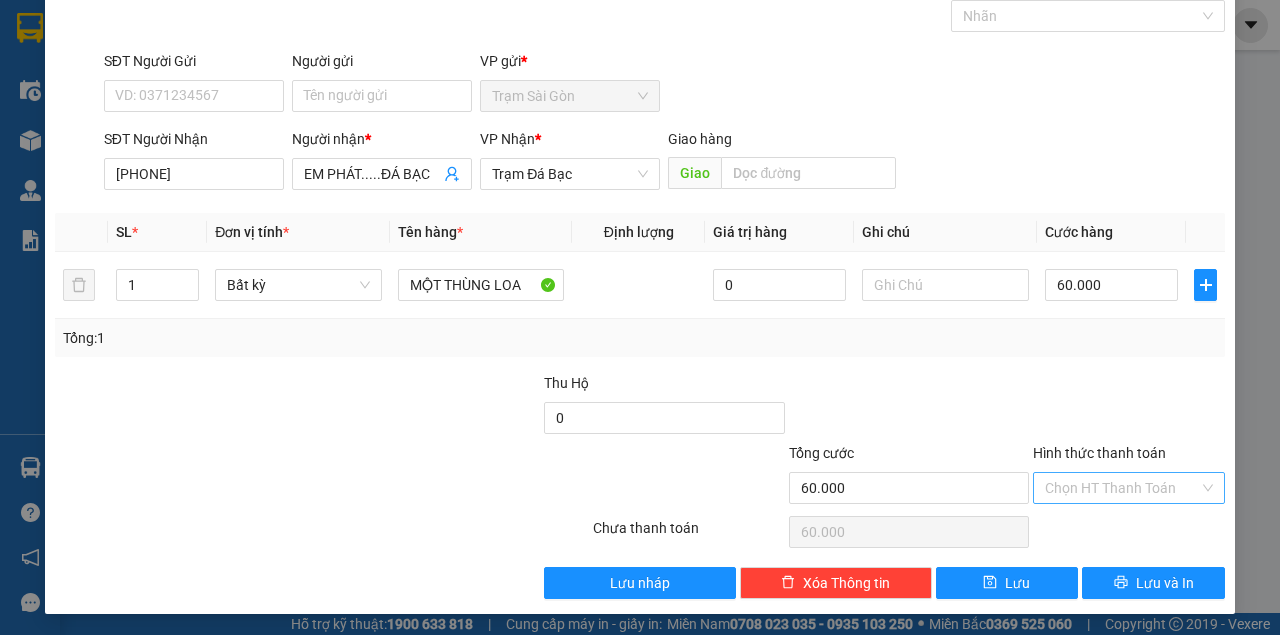 drag, startPoint x: 1120, startPoint y: 464, endPoint x: 1119, endPoint y: 486, distance: 22.022715 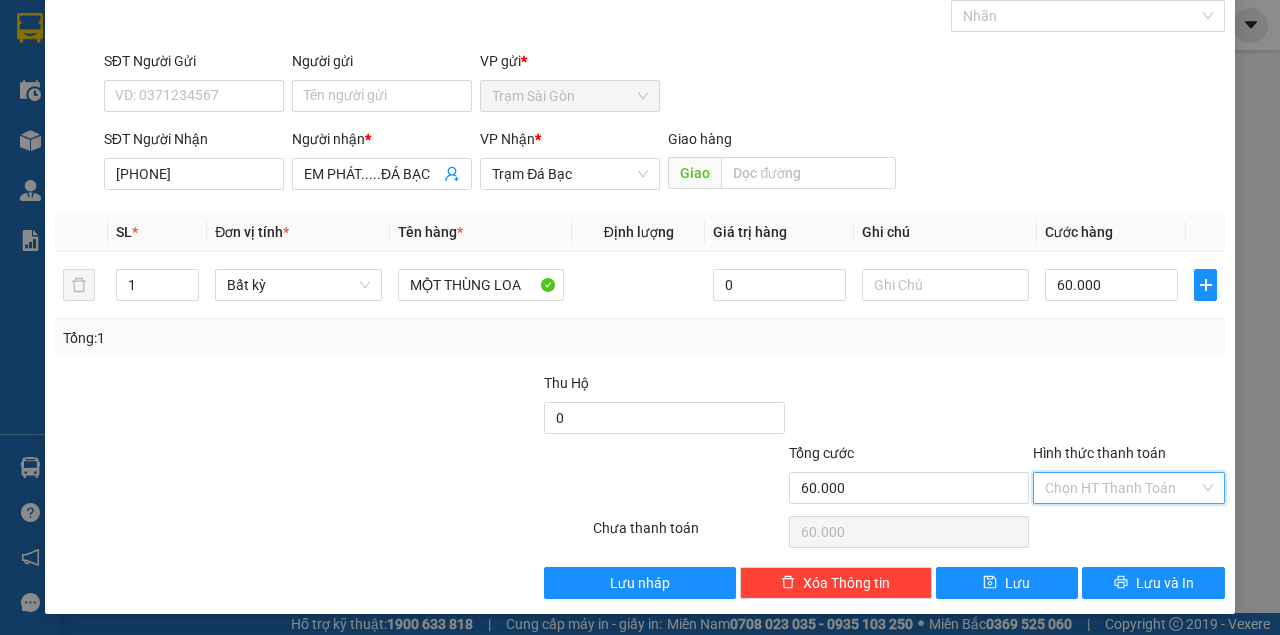 click on "Hình thức thanh toán" at bounding box center (1122, 488) 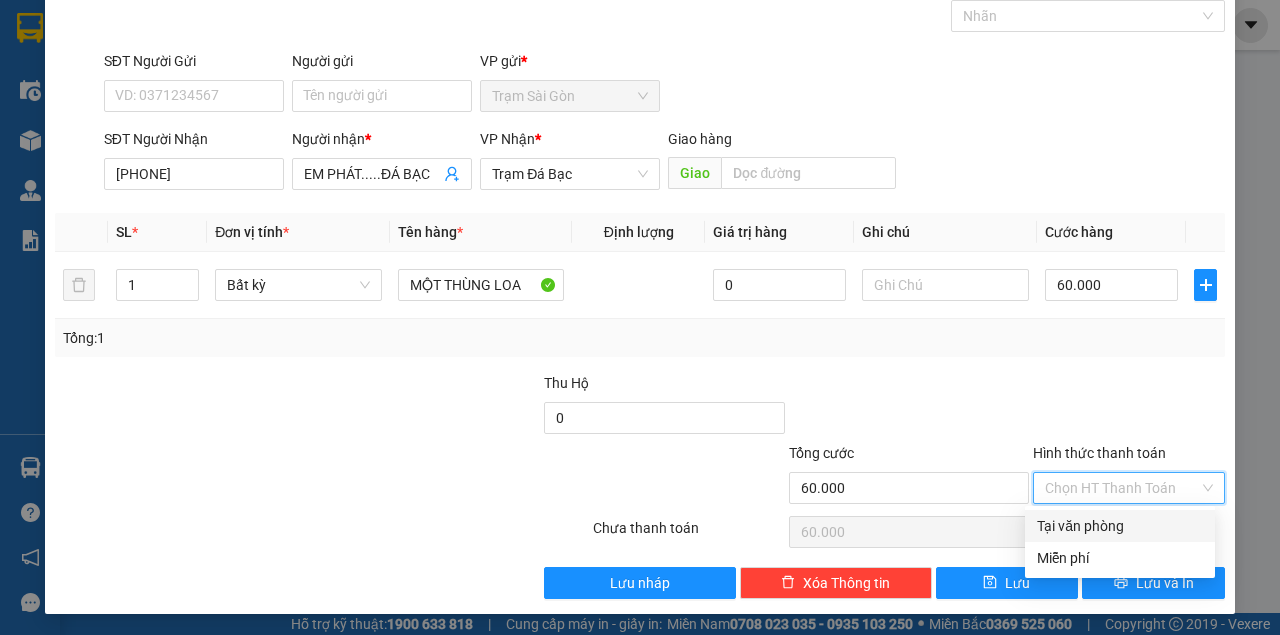 click on "Tại văn phòng" at bounding box center (1120, 526) 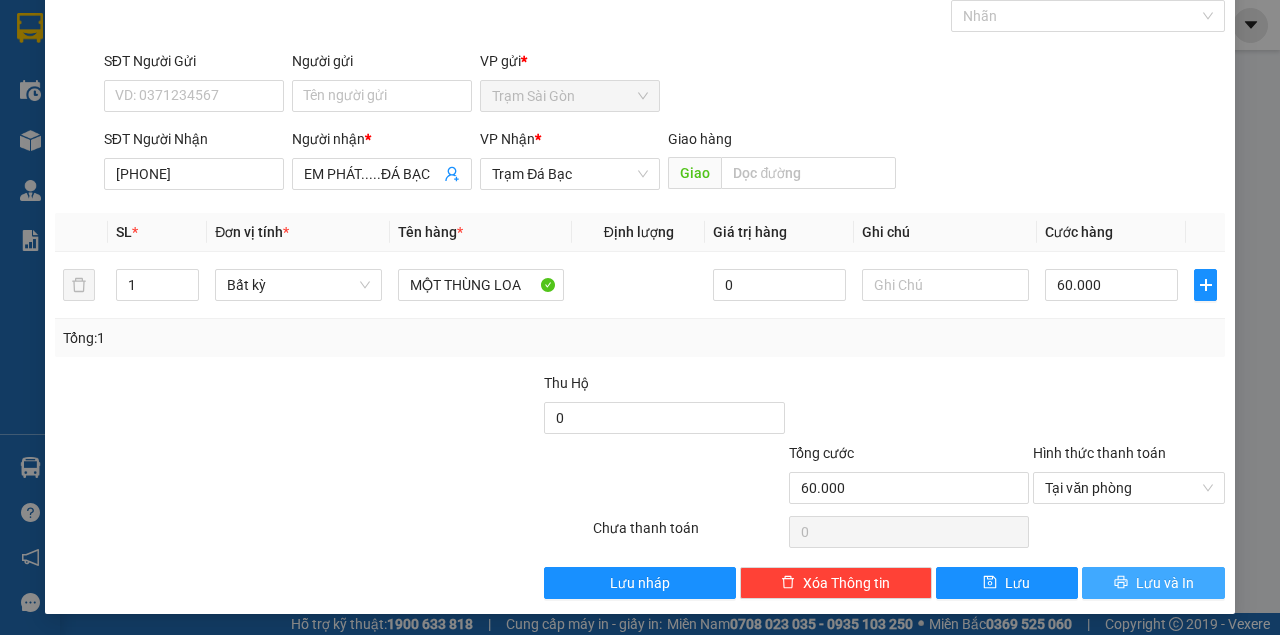 click on "Lưu và In" at bounding box center [1153, 583] 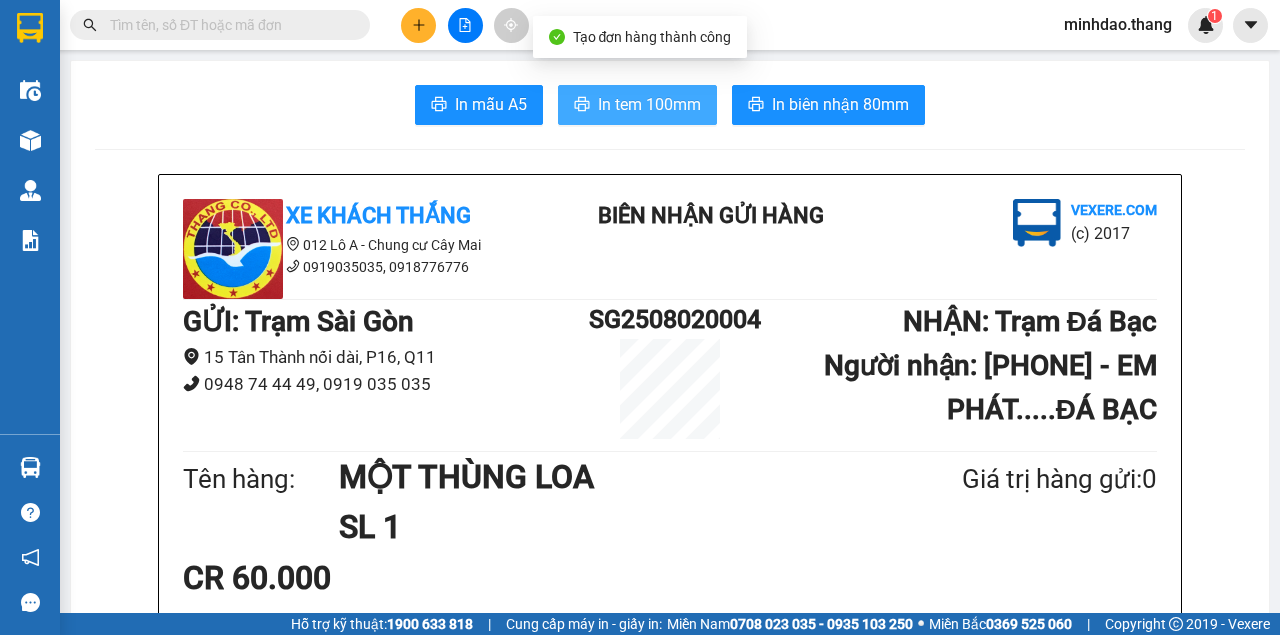 click on "In mẫu A5
In tem 100mm
In biên nhận 80mm Xe Khách THẮNG   012 Lô A - Chung cư Cây Mai   0919035035, 0918776776 BIÊN NHẬN GỬI HÀNG Vexere.com (c) 2017 GỬI :   Trạm Sài Gòn   15 Tân Thành nối dài, P16, Q11   0948 74 44 49, 0919 035 035 SG2508020004 NHẬN :   Trạm Đá Bạc Người nhận :   EM PHÁT.....ĐÁ BẠC  0338922148 Tên hàng: MỘT THÙNG LOA  SL 1 Giá trị hàng gửi:  0 CR   60.000 Tổng phải thu:   0 Quy định nhận/gửi hàng : Quý Khách phải báo mã số trên Biên Nhận Gửi Hàng khi nhận hàng, phải trình CMND và giấy giới thiệu đối với hàng gửi bảo đảm, hàng có giá trị. Hàng gửi phải được nhận trong vòng 05 ngày kể từ ngày gửi. Quá thời hạn trên, Công Ty không chịu trách nhiệm. Hàng Kính, Dễ Vỡ,...Công Ty không bồi thường. Hàng gửi có giá trị cao Quý Khách phải khai báo để được gửi theo phương thức đảm bảo giá trị." at bounding box center (670, 1251) 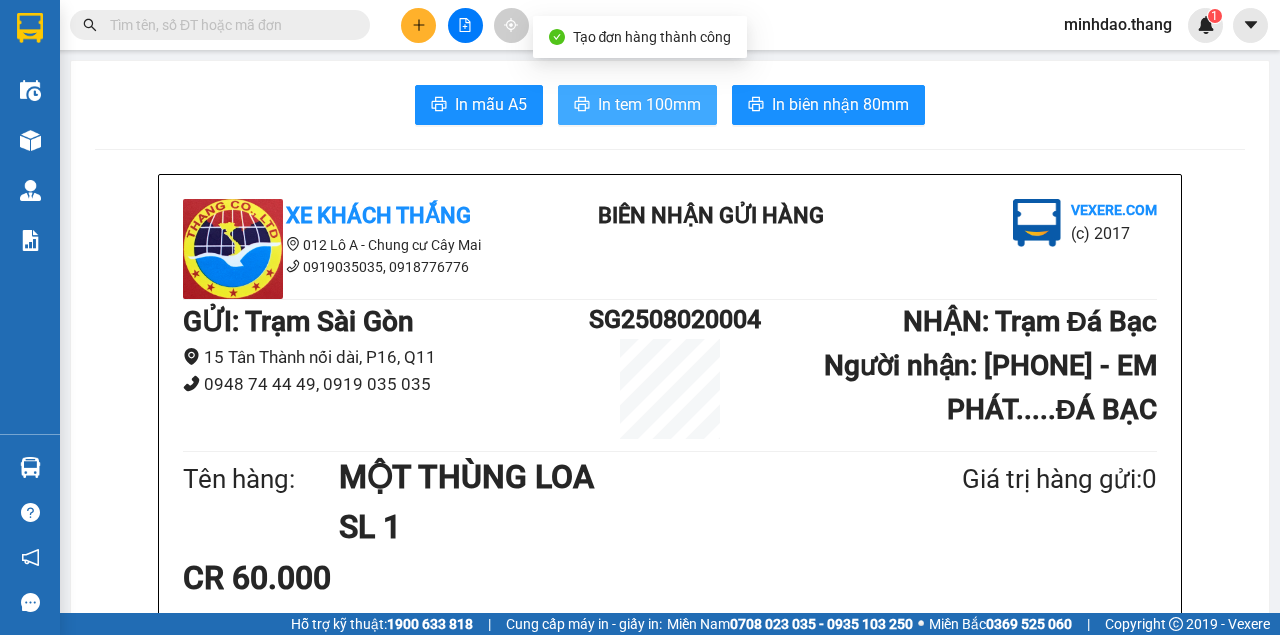 click on "In tem 100mm" at bounding box center (637, 105) 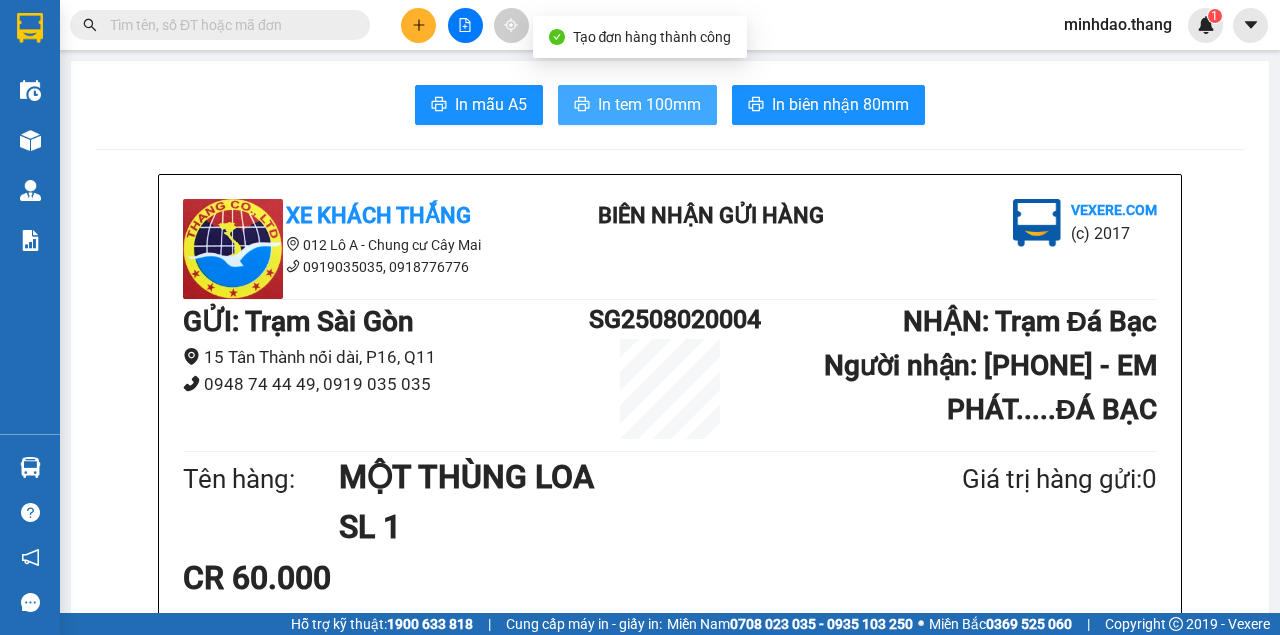 scroll, scrollTop: 0, scrollLeft: 0, axis: both 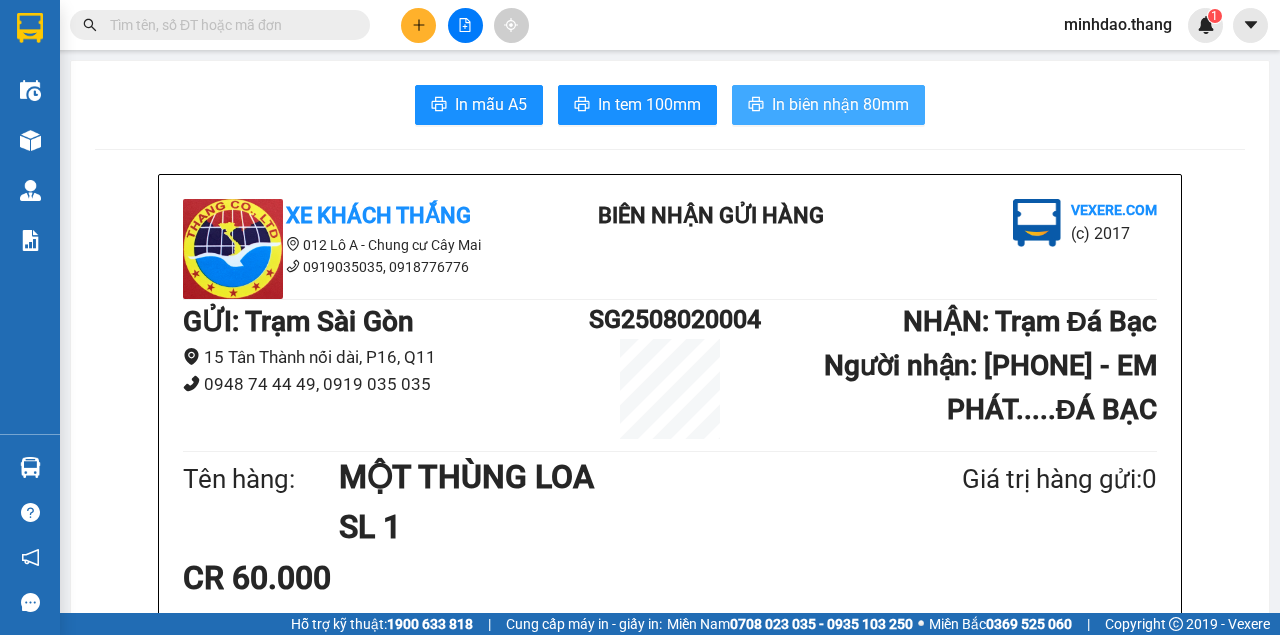 type 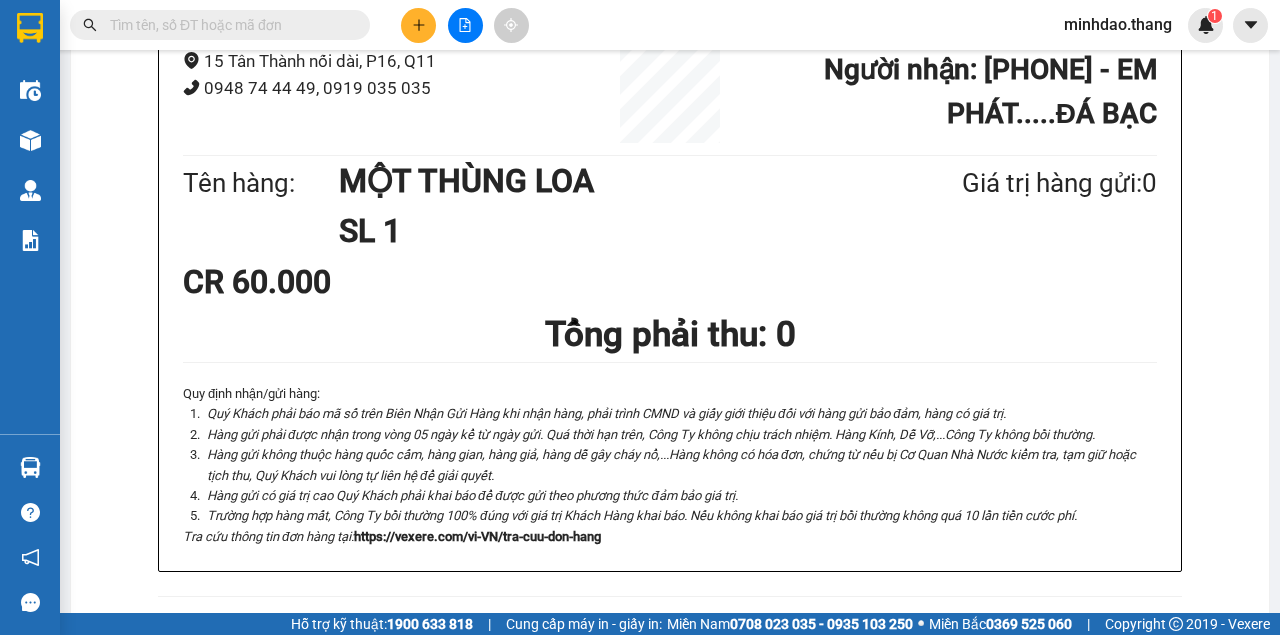 scroll, scrollTop: 0, scrollLeft: 0, axis: both 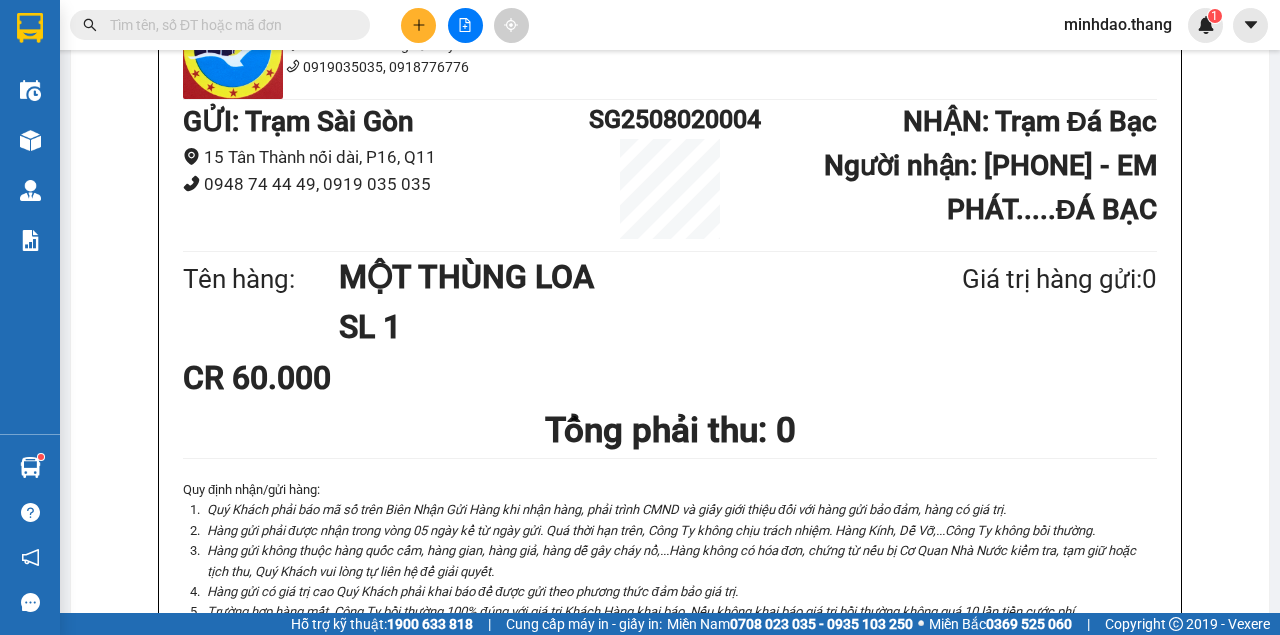 click at bounding box center (228, 25) 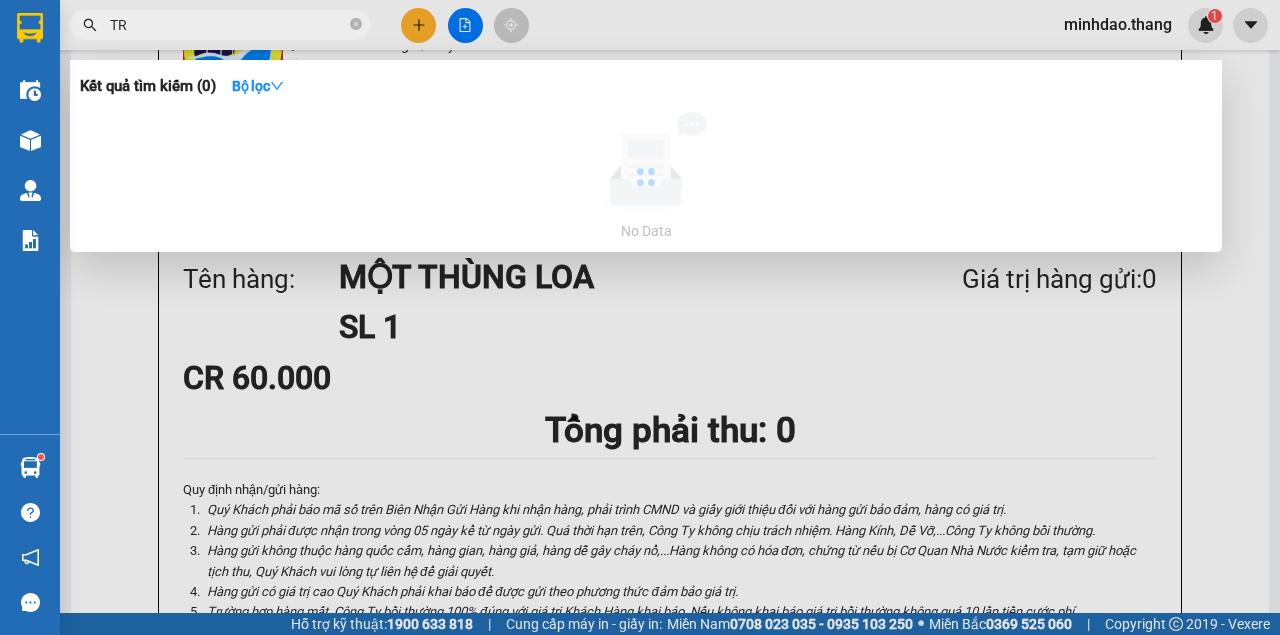 type on "T" 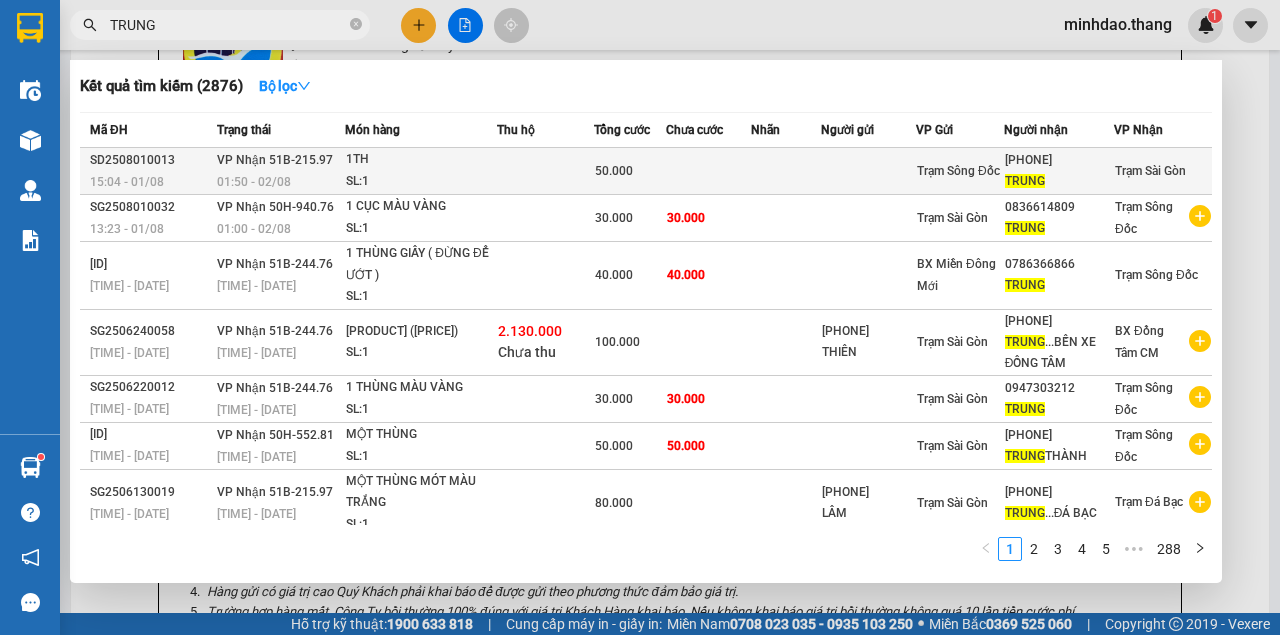type on "TRUNG" 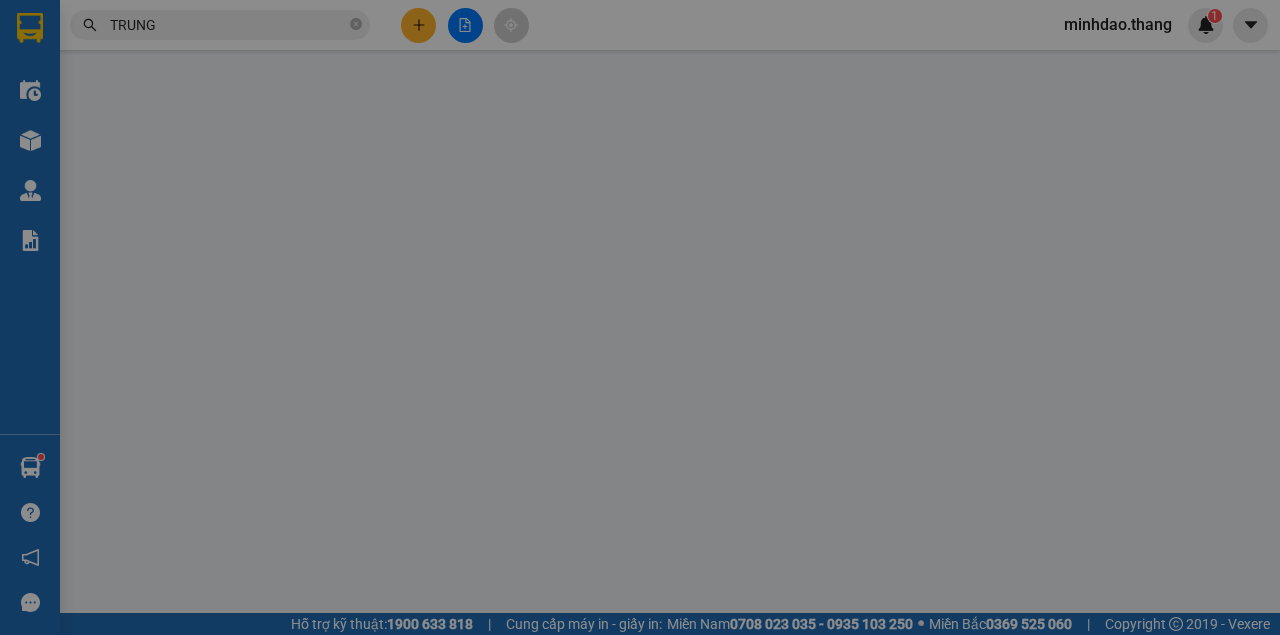 scroll, scrollTop: 0, scrollLeft: 0, axis: both 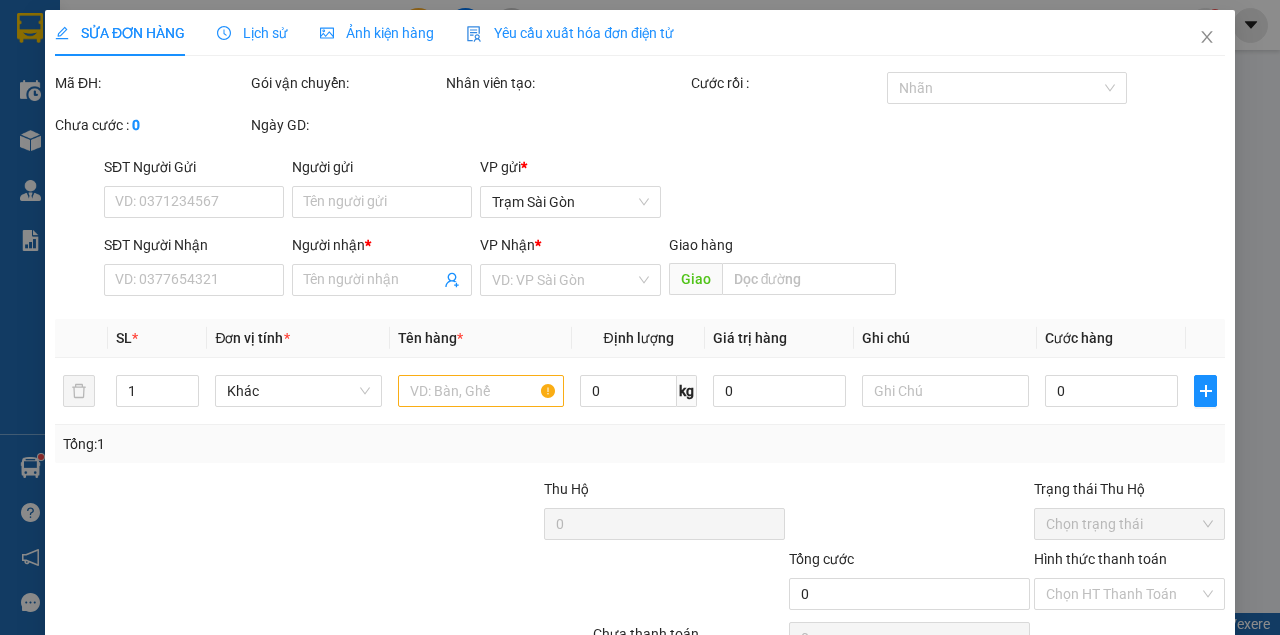 type on "0941107381" 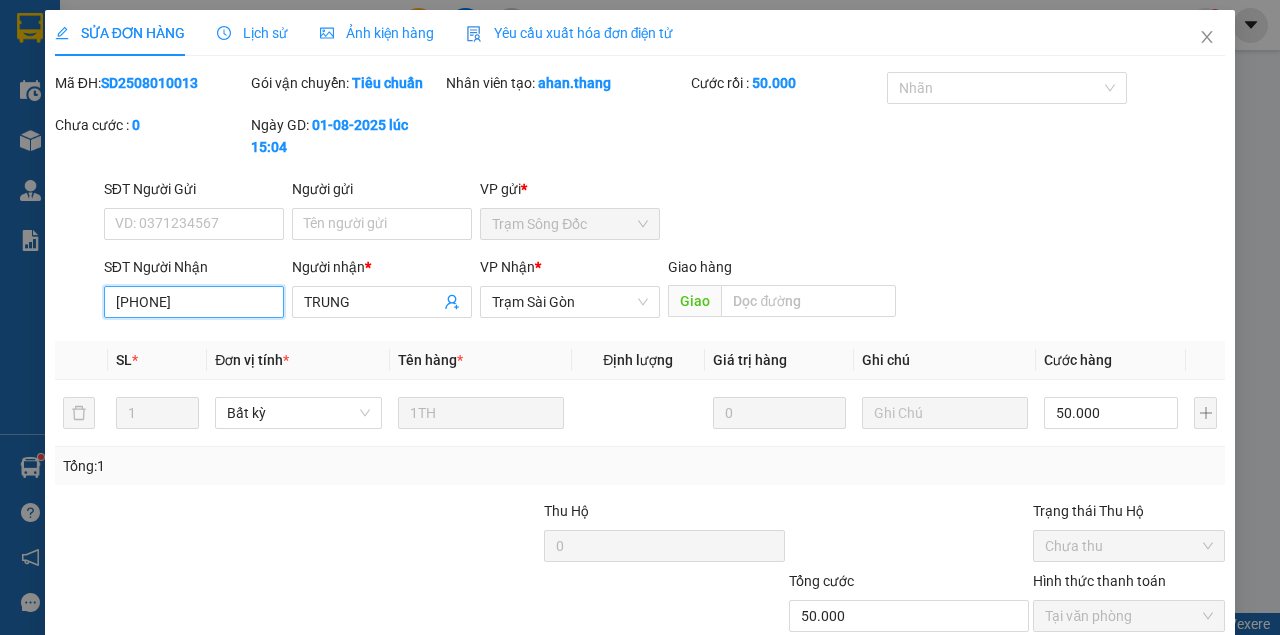drag, startPoint x: 246, startPoint y: 310, endPoint x: 0, endPoint y: 294, distance: 246.51978 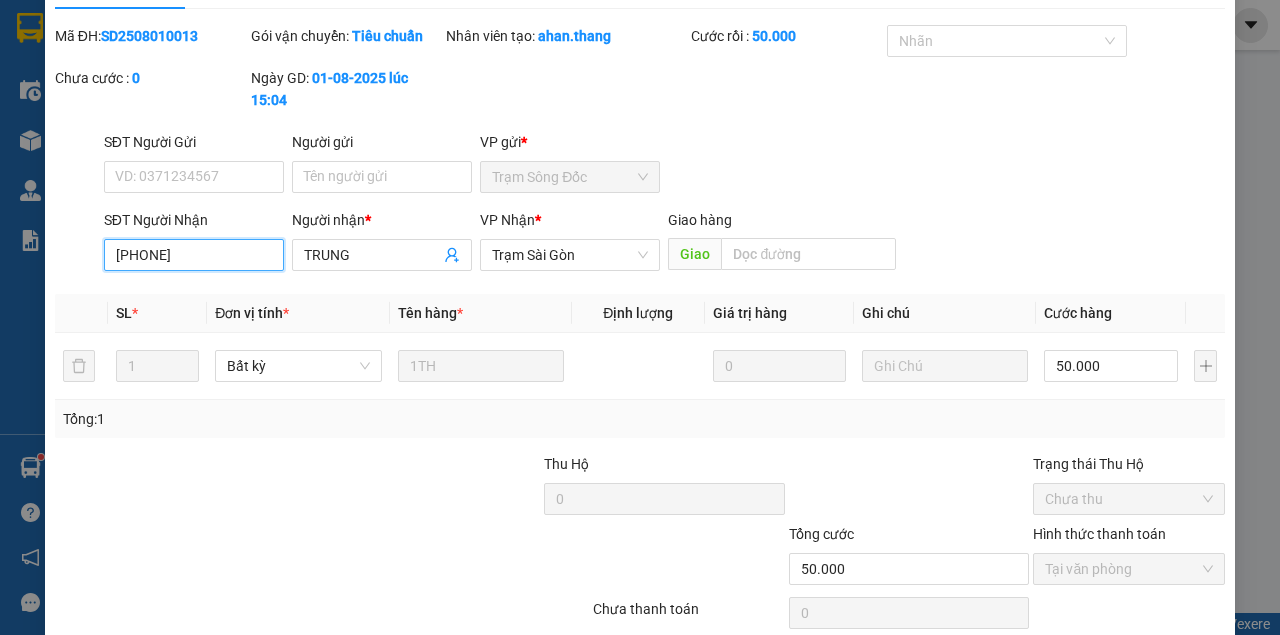 scroll, scrollTop: 0, scrollLeft: 0, axis: both 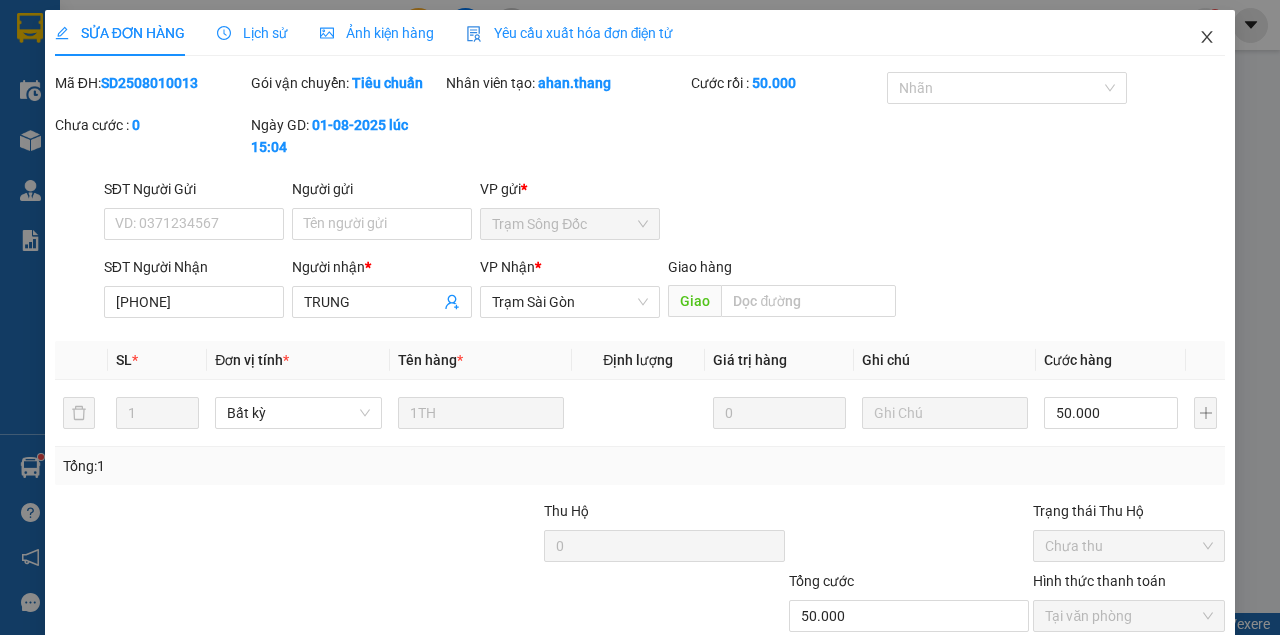 drag, startPoint x: 1198, startPoint y: 22, endPoint x: 1194, endPoint y: 36, distance: 14.56022 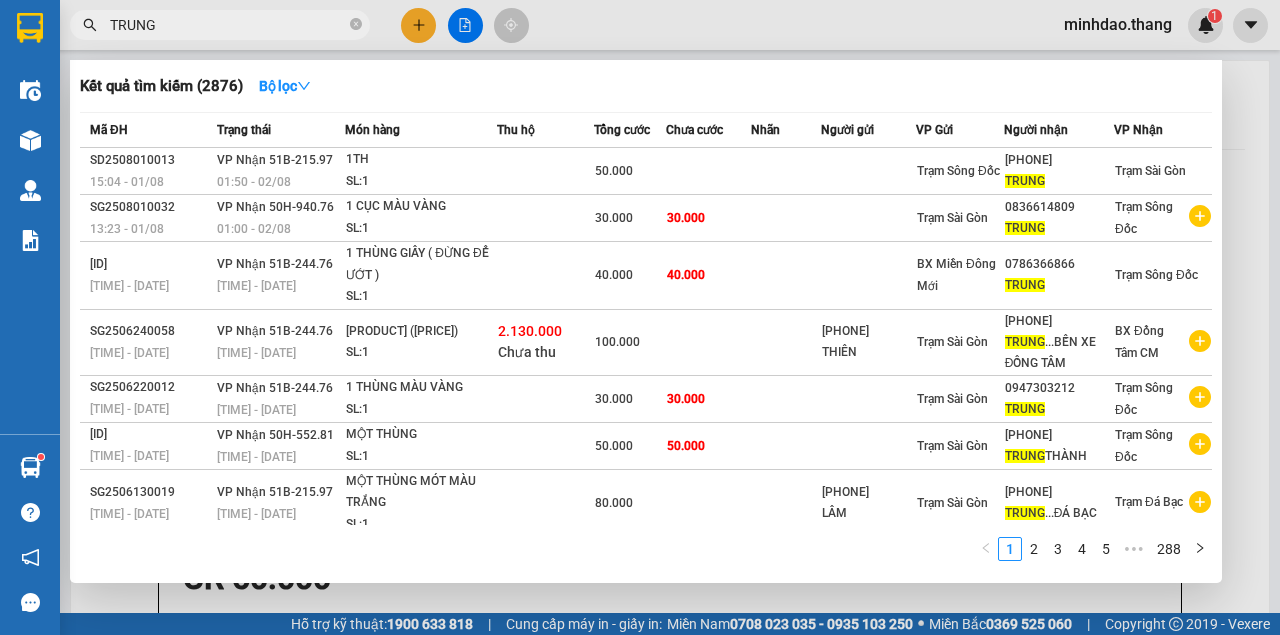 click on "TRUNG" at bounding box center [228, 25] 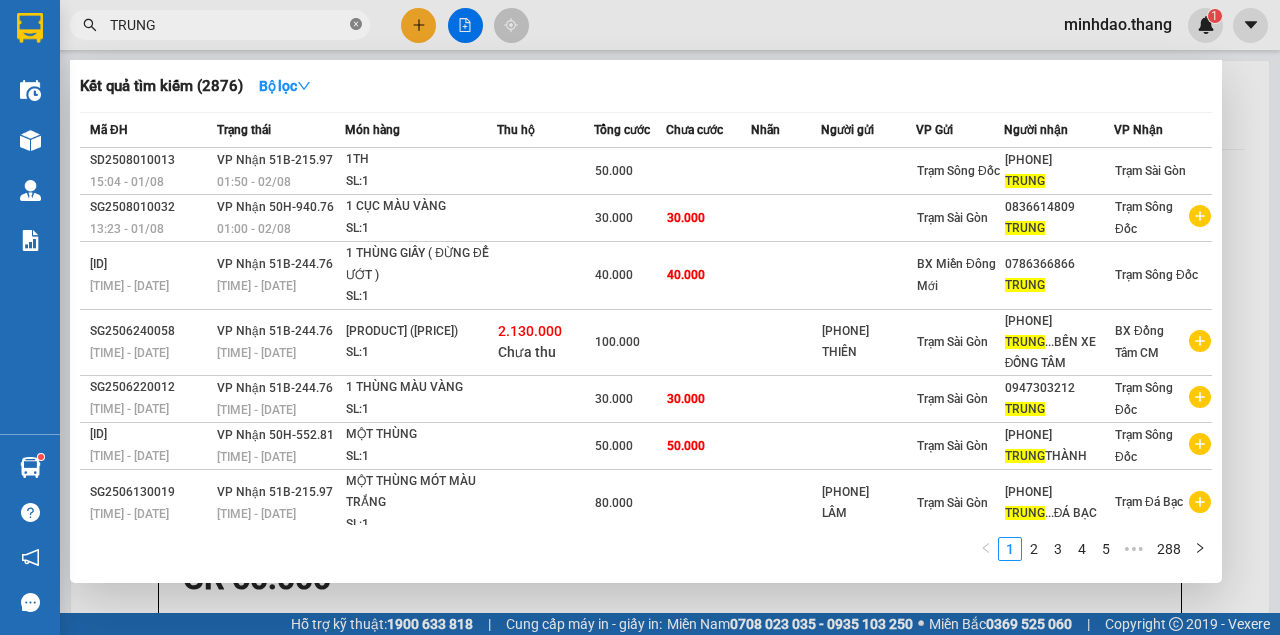 click 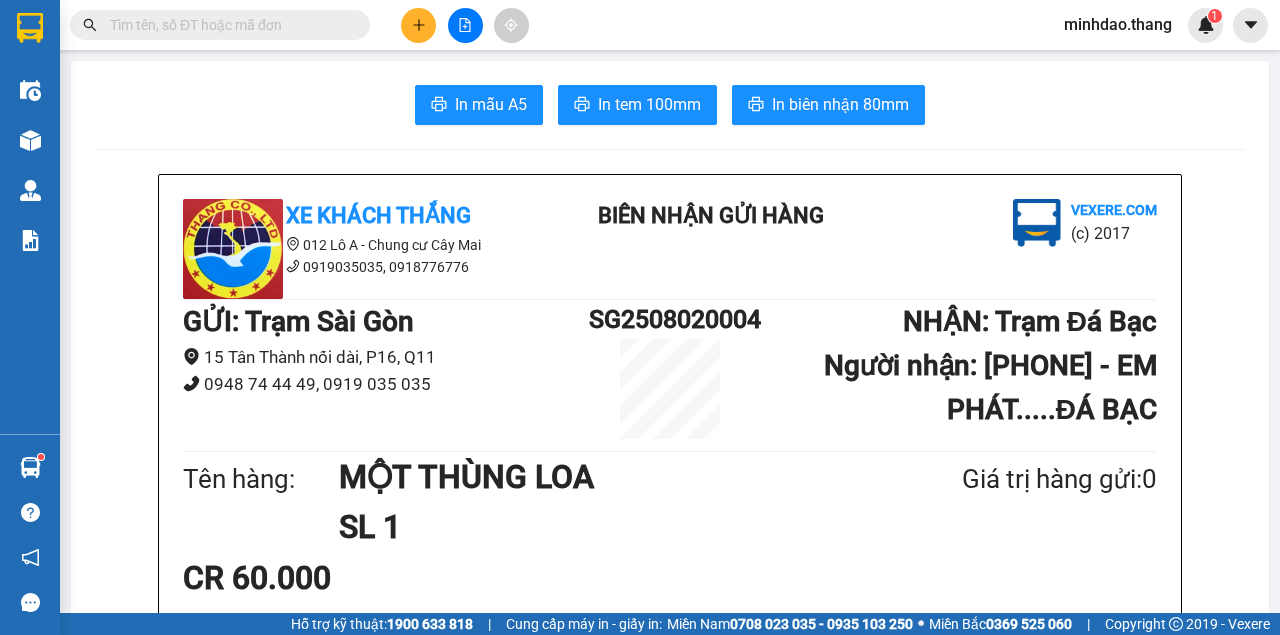 click at bounding box center (228, 25) 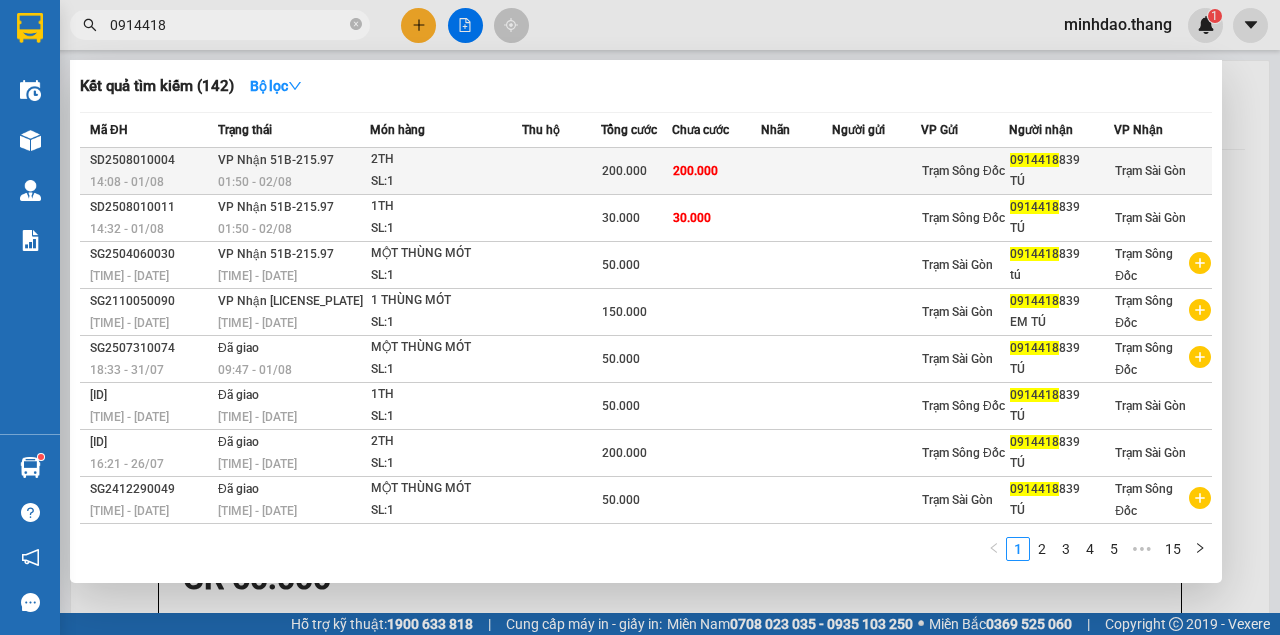 type on "0914418" 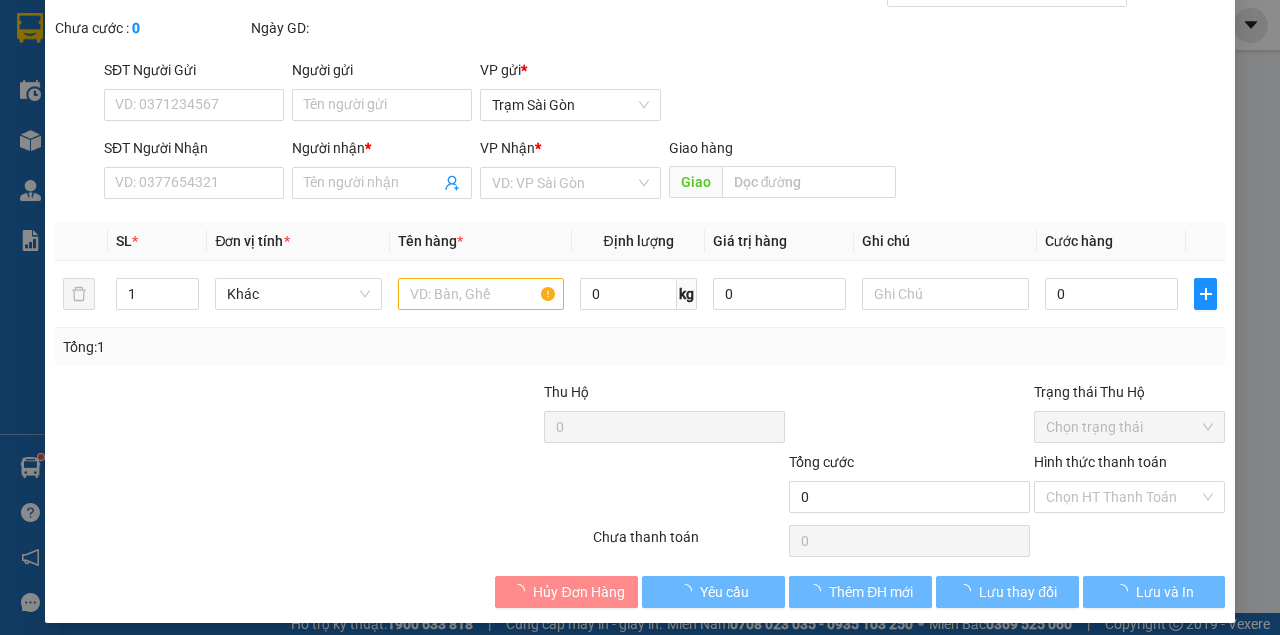 type on "0914418839" 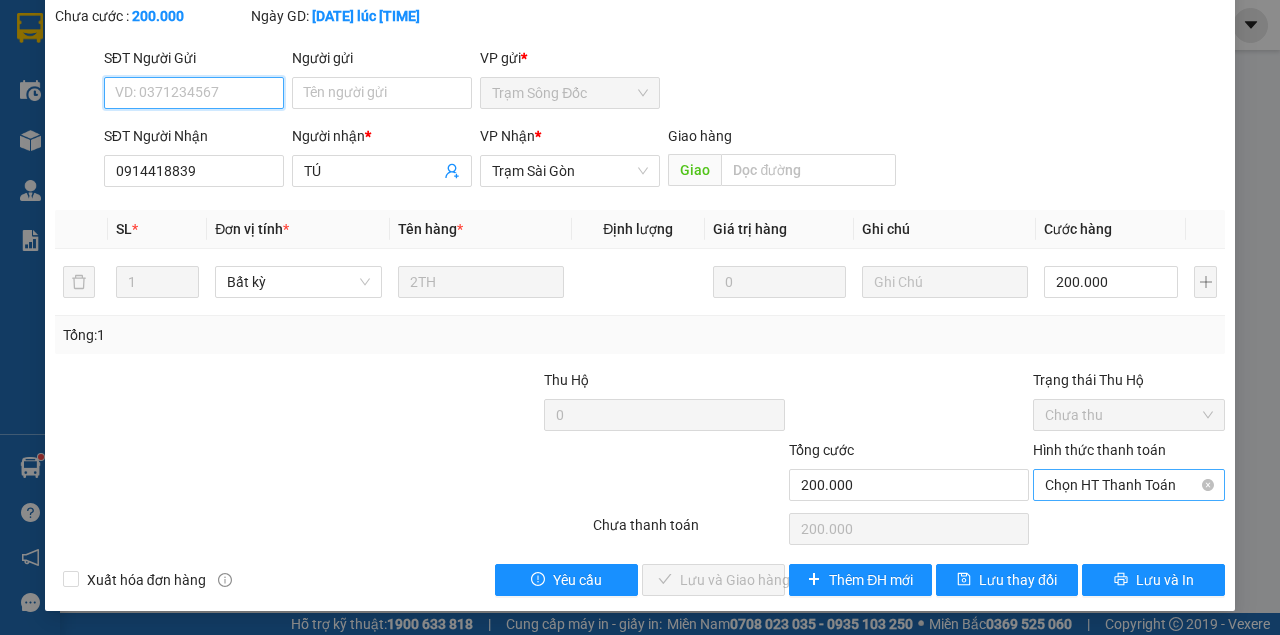 scroll, scrollTop: 129, scrollLeft: 0, axis: vertical 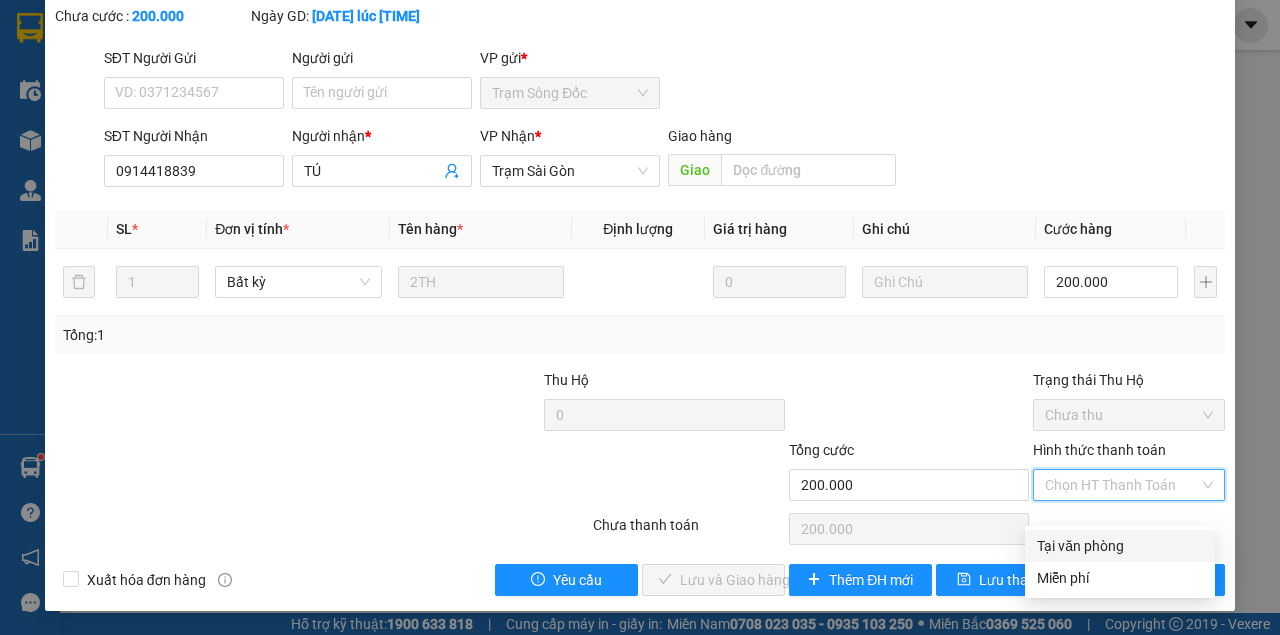 click on "Tại văn phòng" at bounding box center (1120, 546) 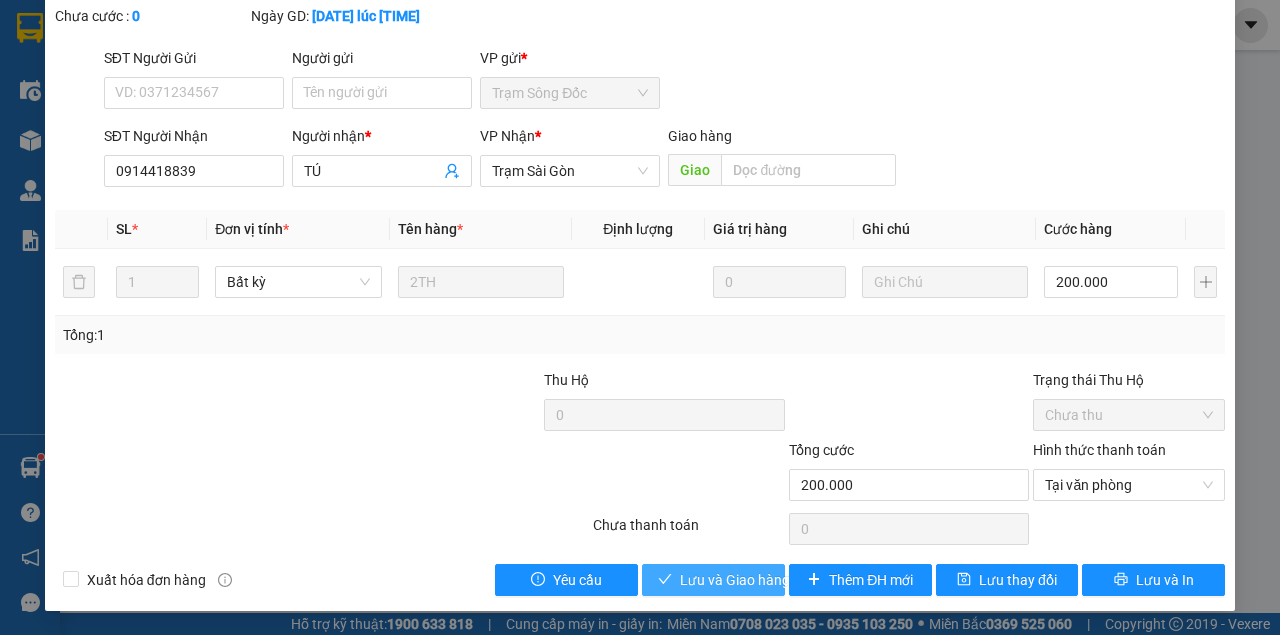 drag, startPoint x: 714, startPoint y: 577, endPoint x: 768, endPoint y: 528, distance: 72.91776 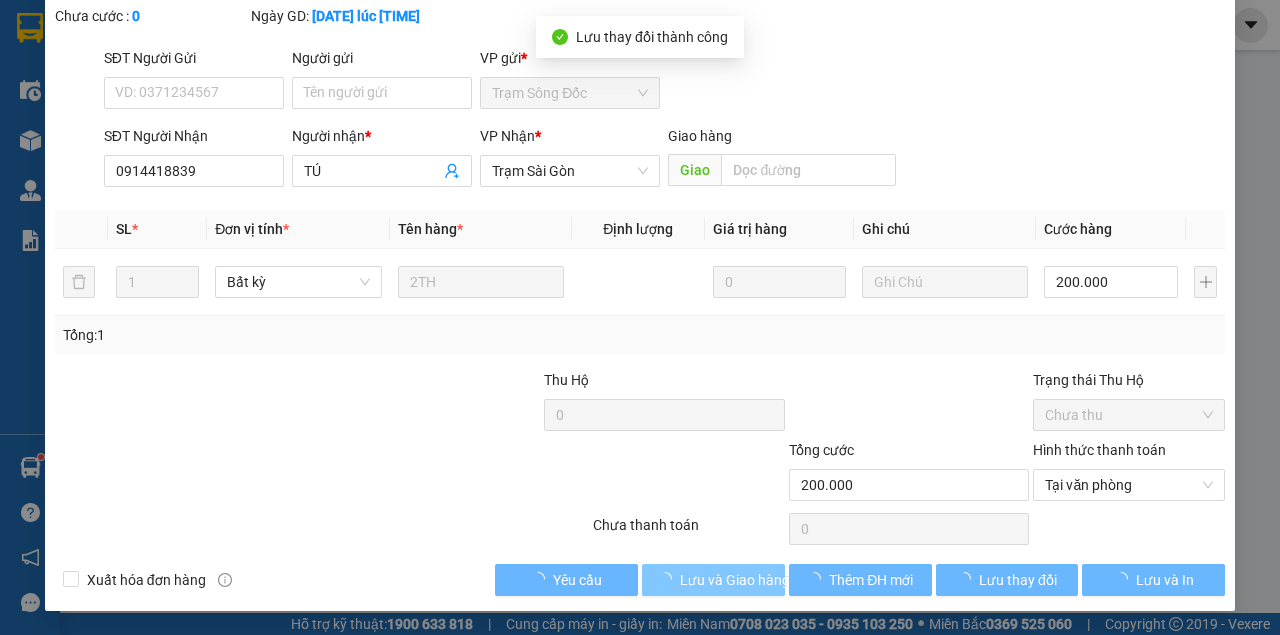 scroll, scrollTop: 0, scrollLeft: 0, axis: both 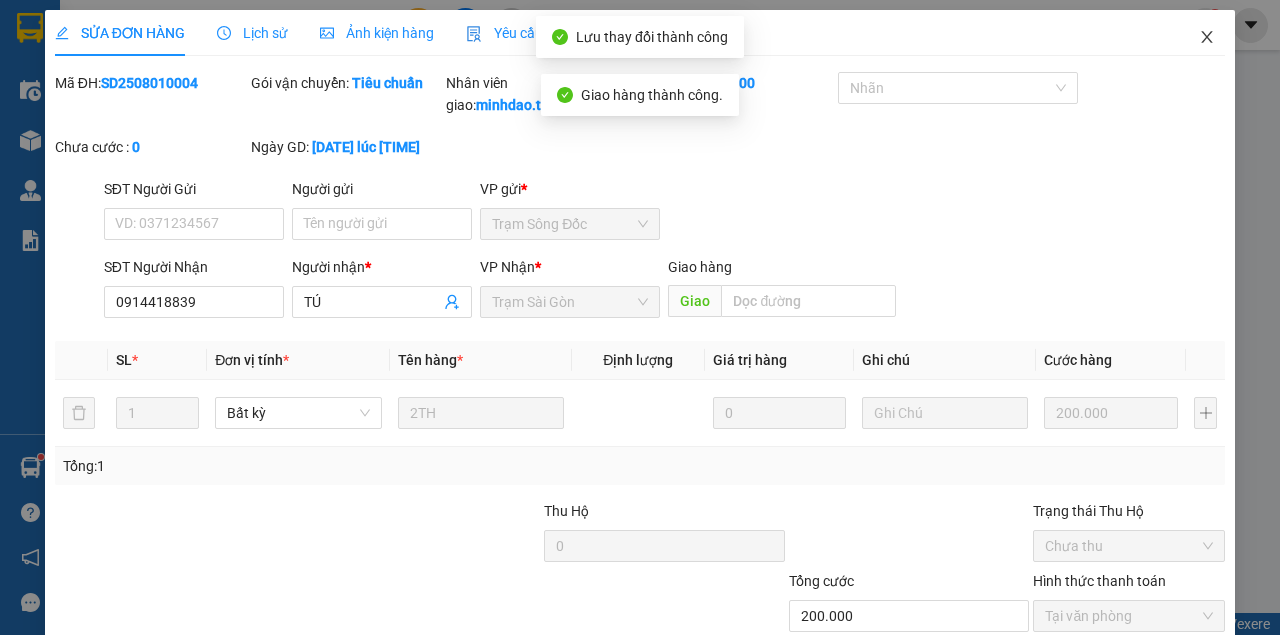 click 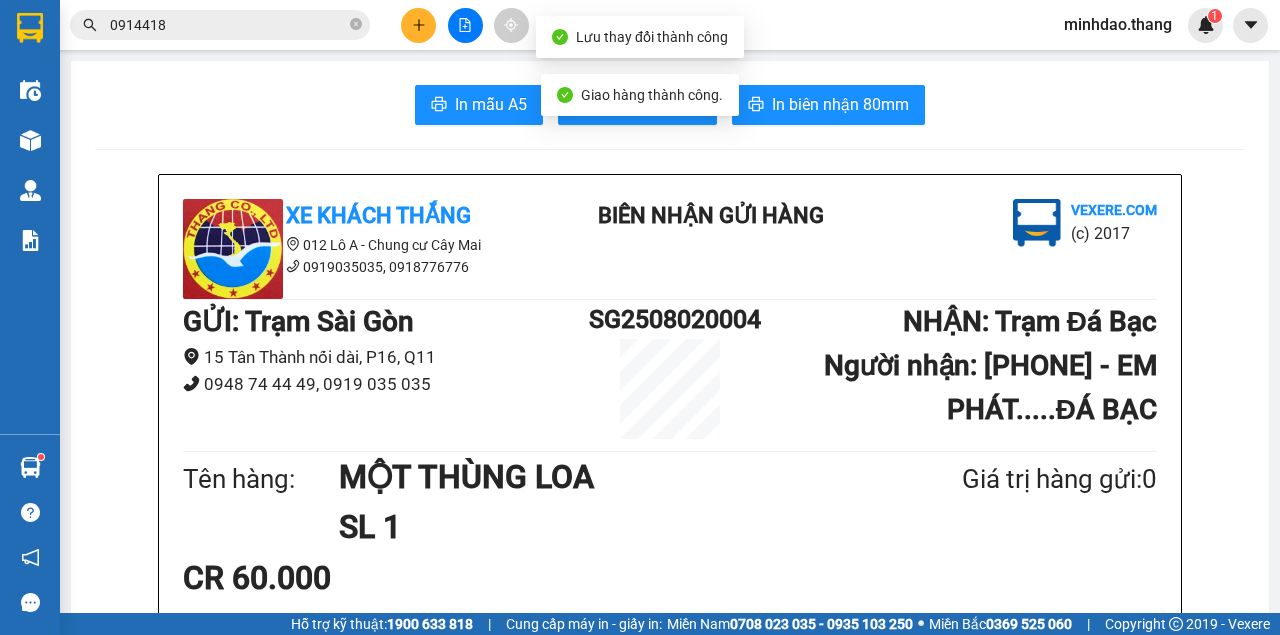click on "0914418" at bounding box center (228, 25) 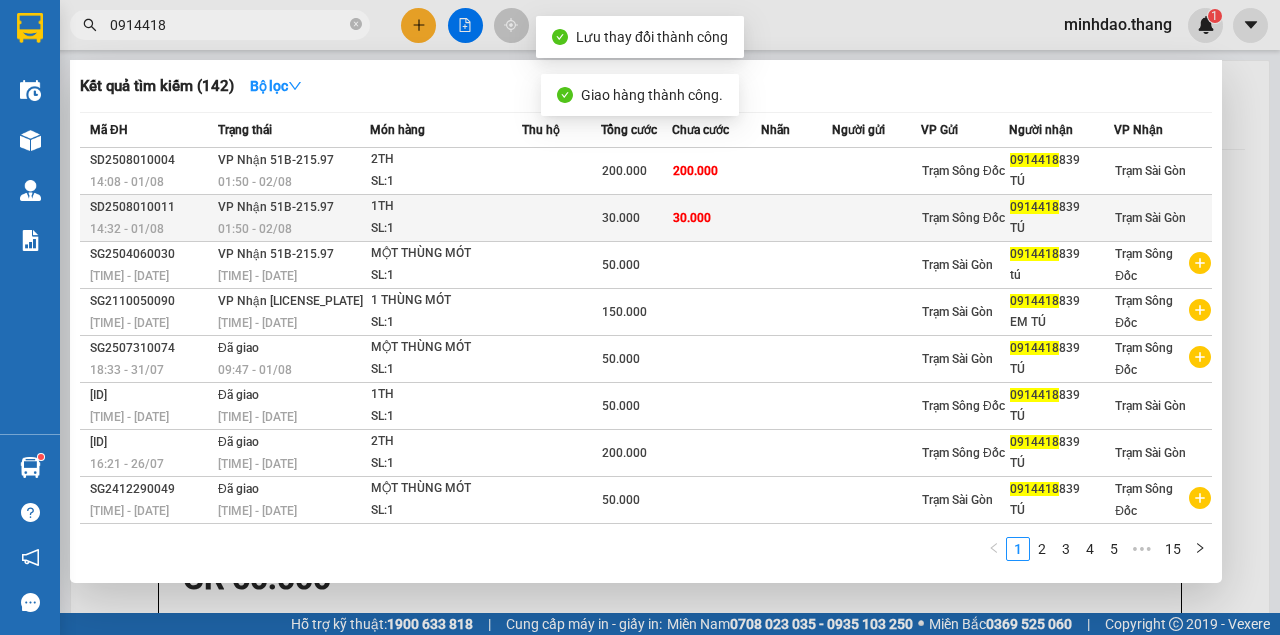 click at bounding box center [561, 218] 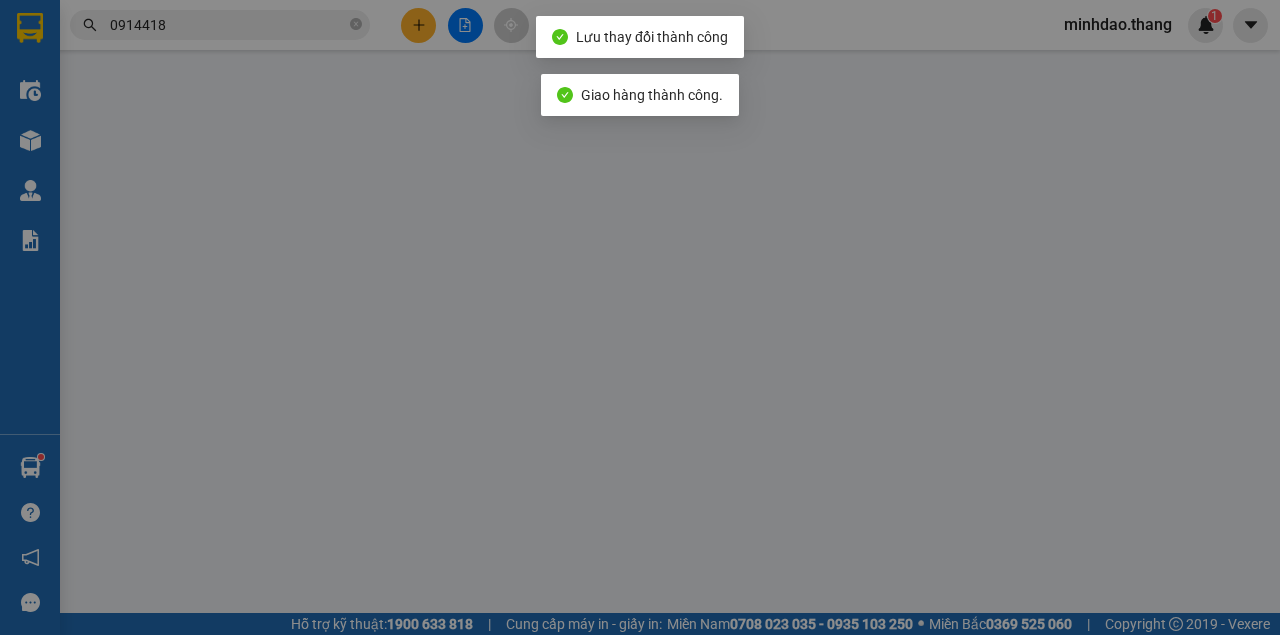 type on "0914418839" 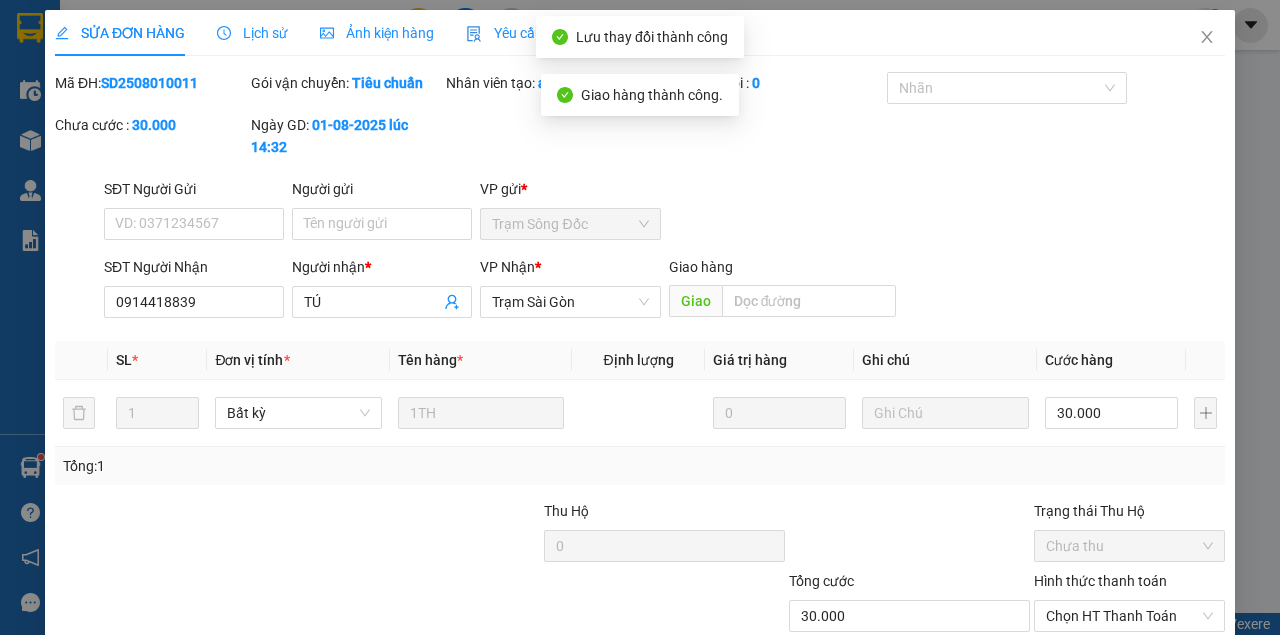 scroll, scrollTop: 0, scrollLeft: 0, axis: both 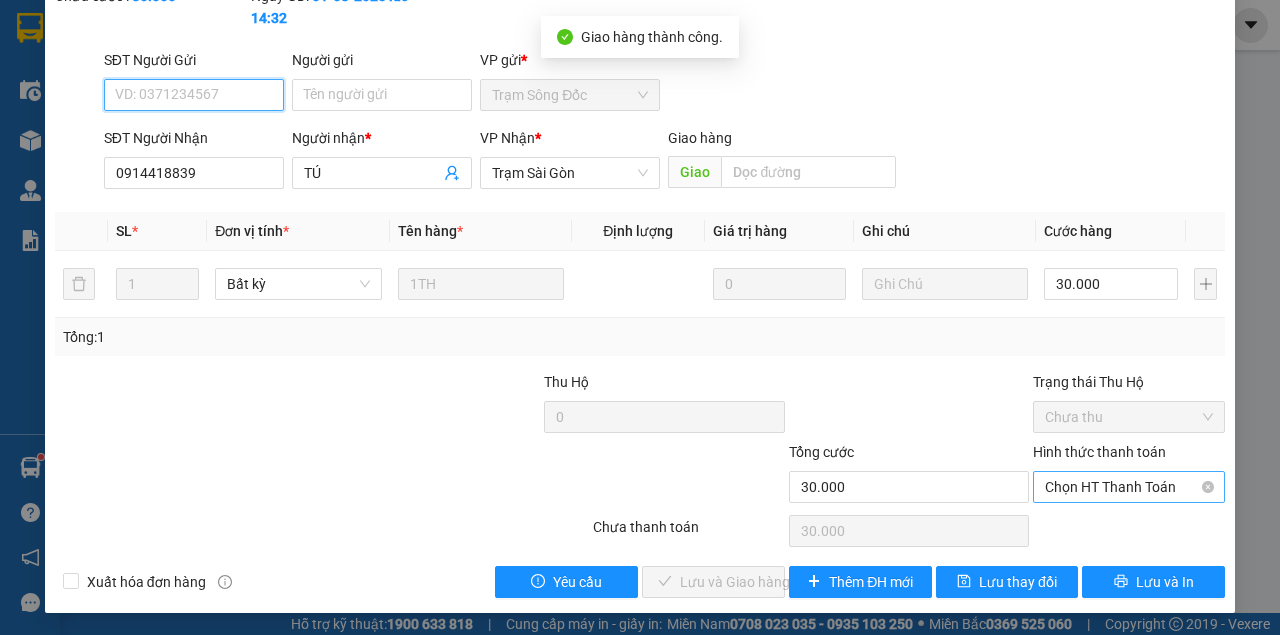 click on "Chọn HT Thanh Toán" at bounding box center (1129, 487) 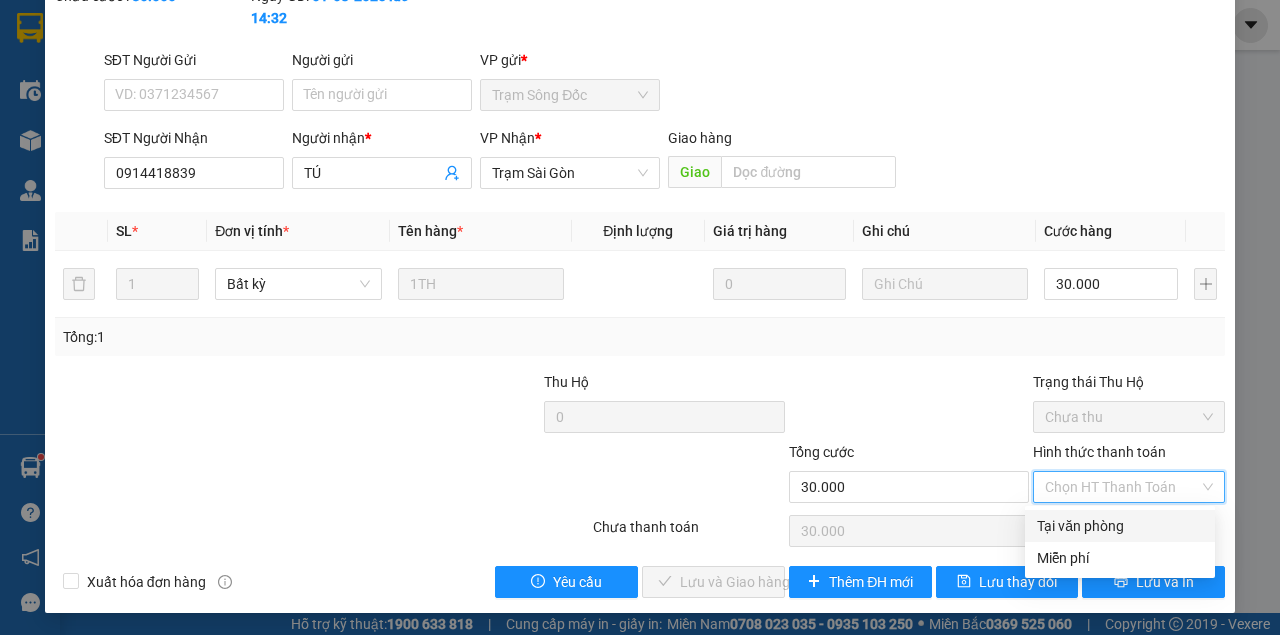 click on "Tại văn phòng" at bounding box center [1120, 526] 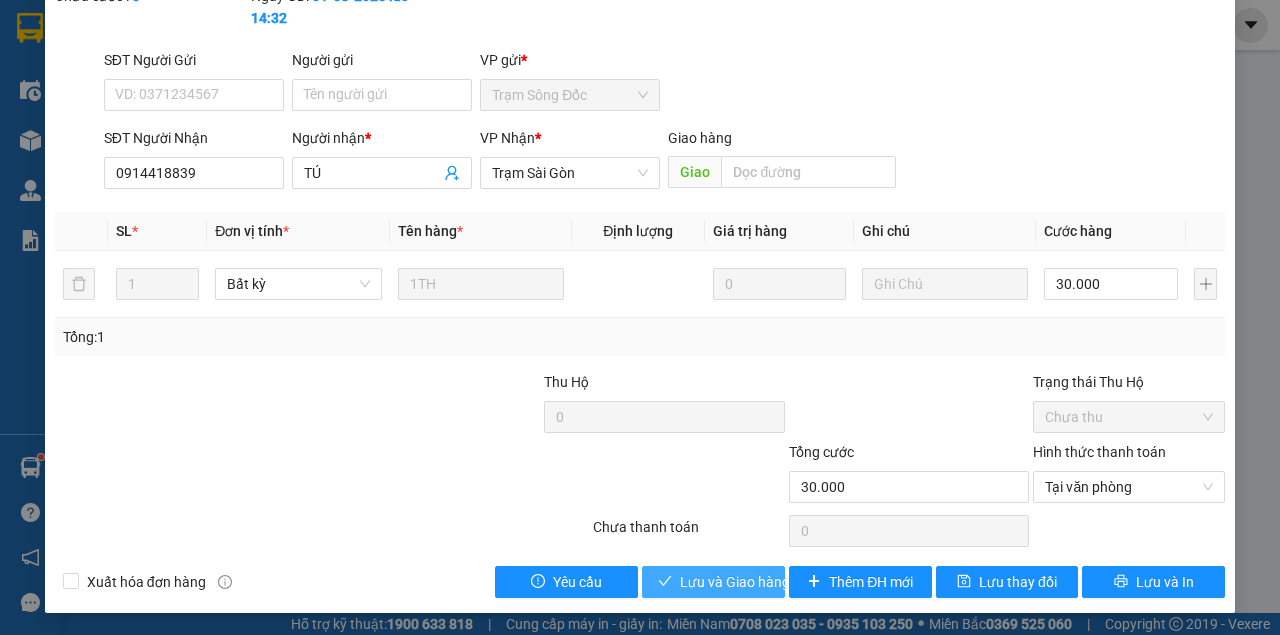 click on "Lưu và Giao hàng" at bounding box center (713, 582) 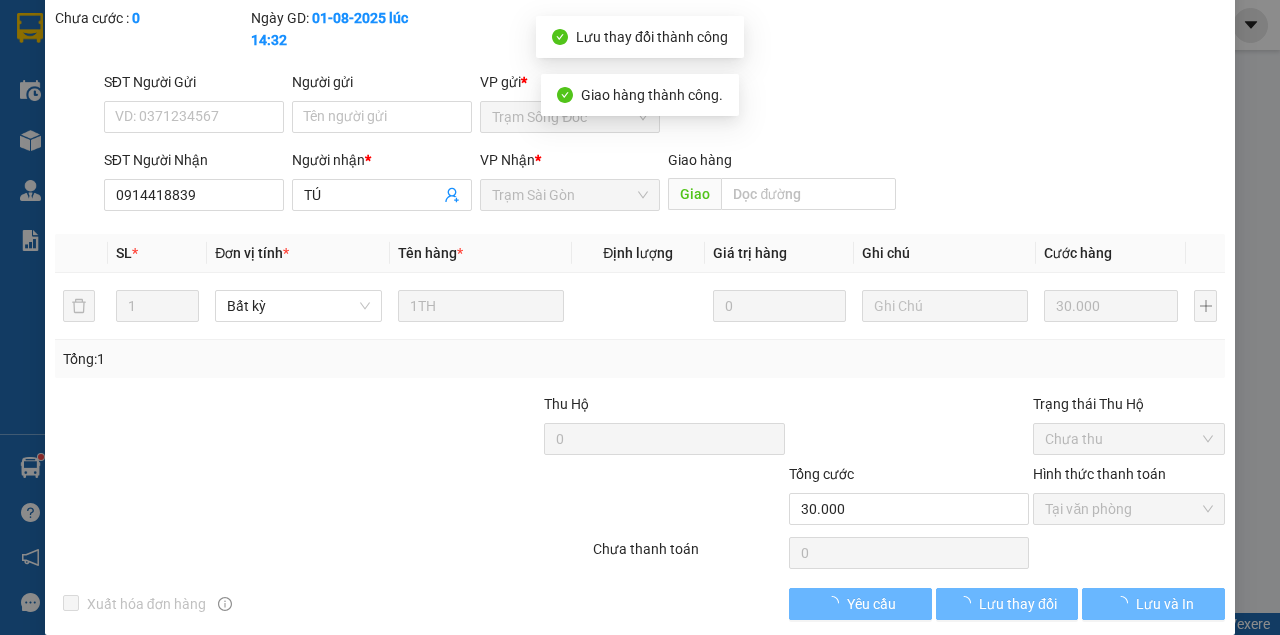 scroll, scrollTop: 151, scrollLeft: 0, axis: vertical 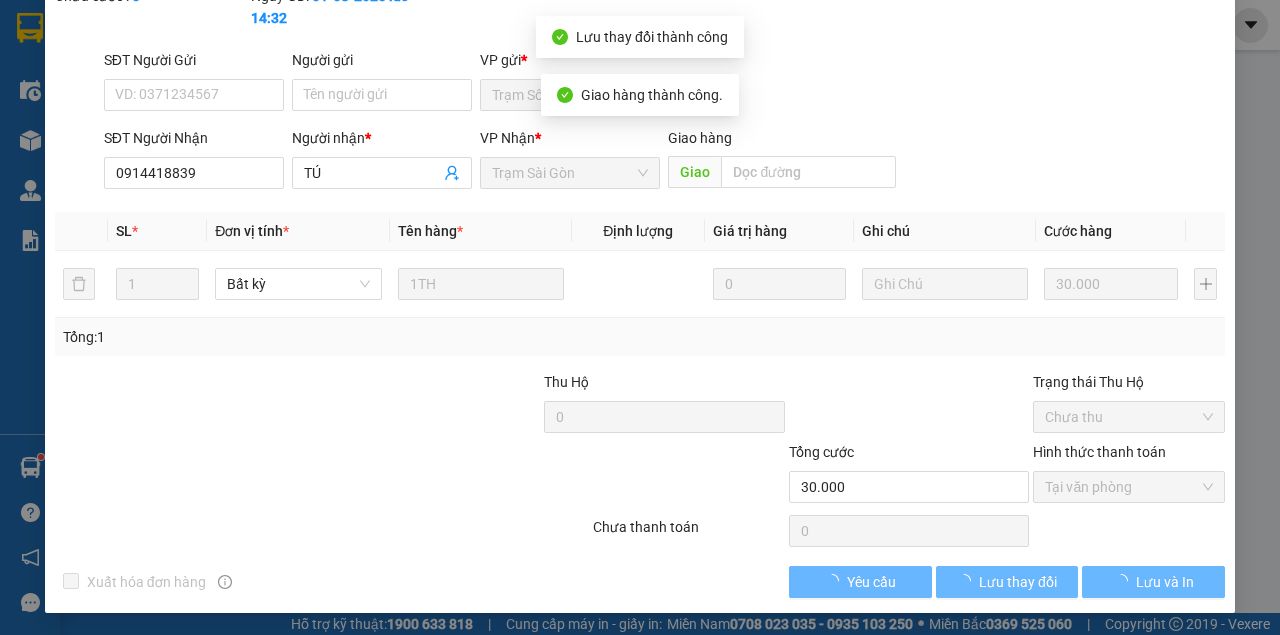 click on "Xuất hóa đơn hàng Yêu cầu Lưu thay đổi Lưu và In" at bounding box center (640, 582) 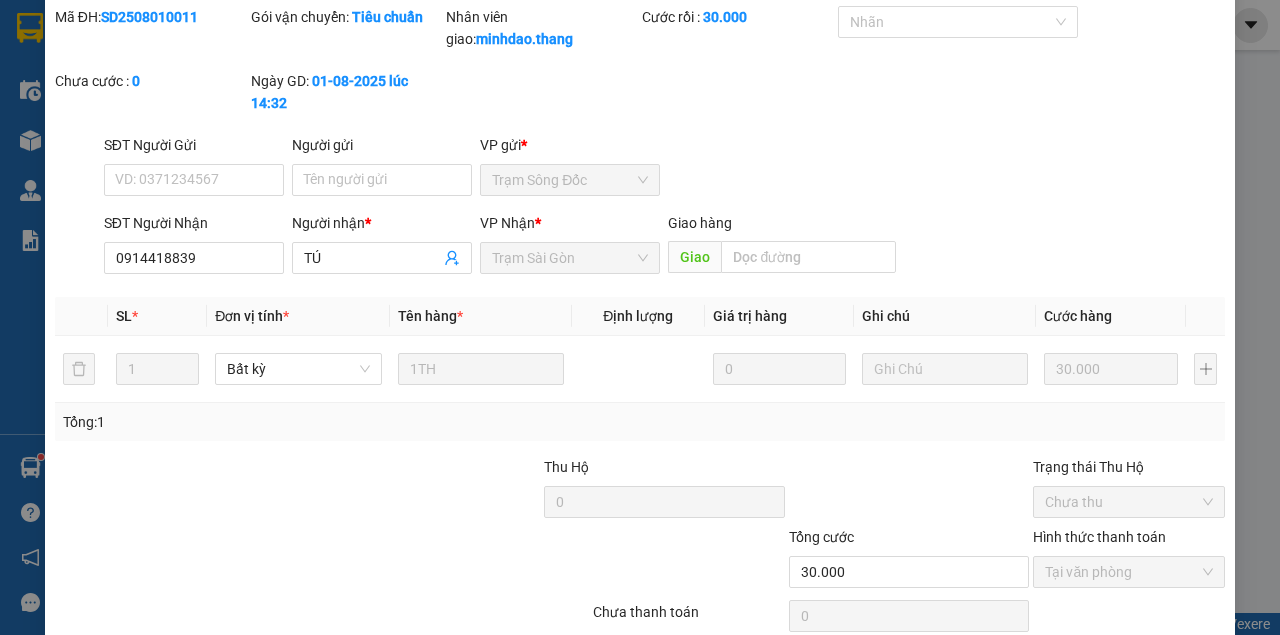 scroll, scrollTop: 0, scrollLeft: 0, axis: both 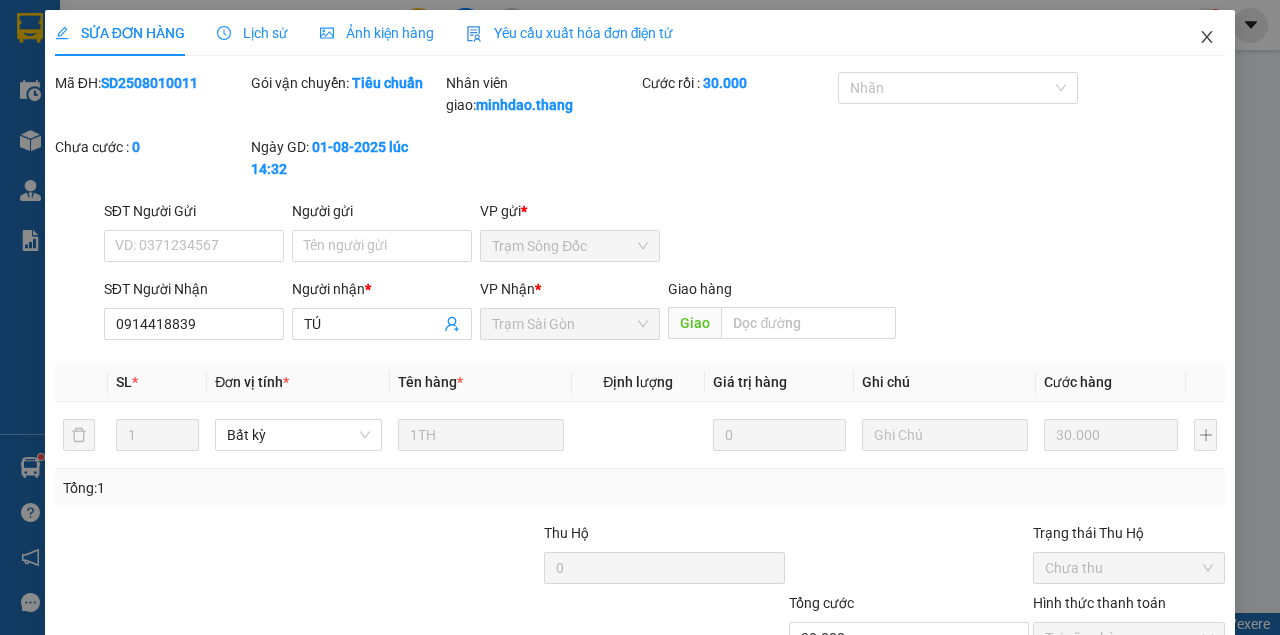 click 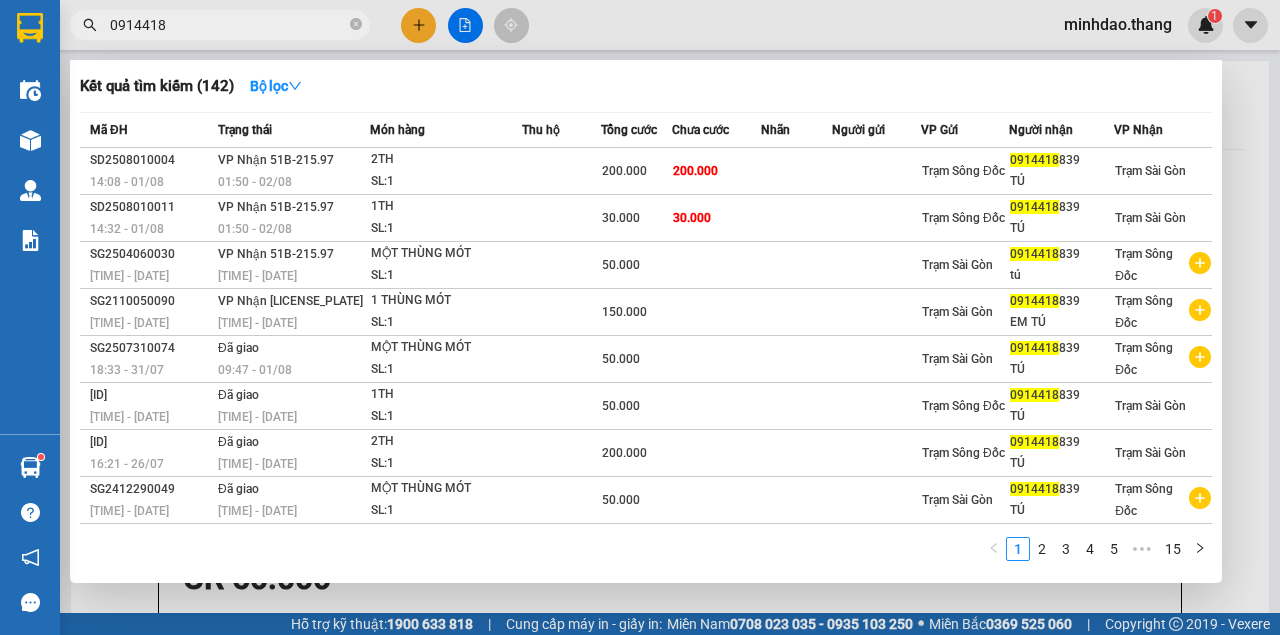 drag, startPoint x: 358, startPoint y: 26, endPoint x: 332, endPoint y: 26, distance: 26 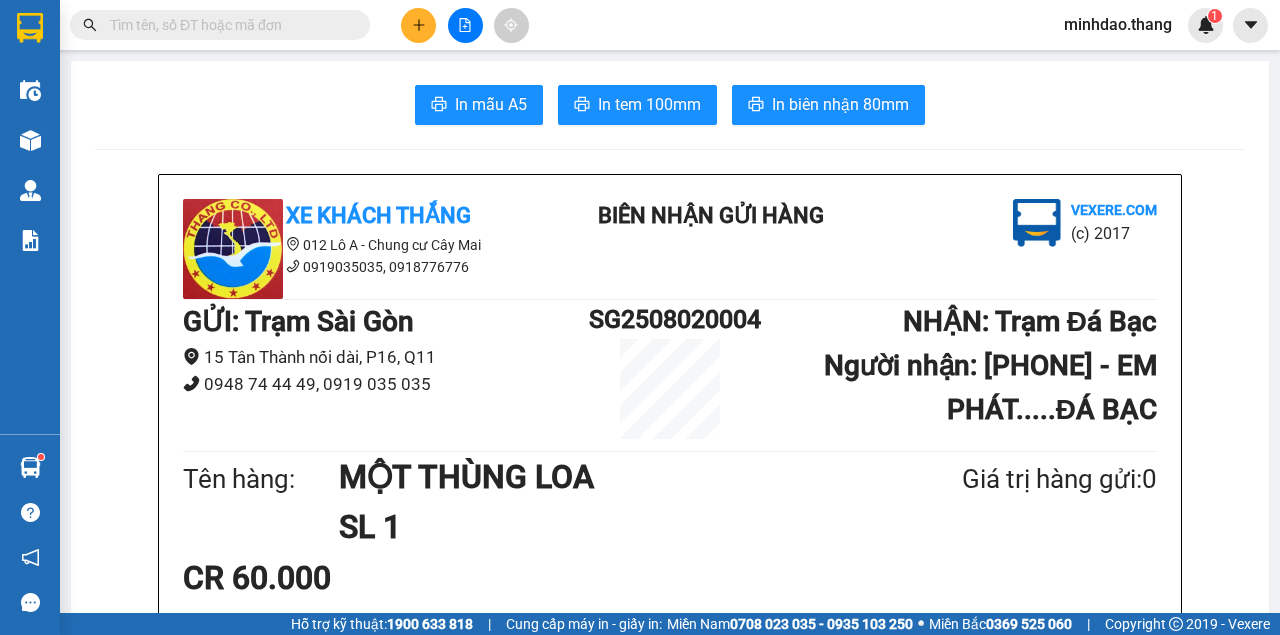 click at bounding box center (228, 25) 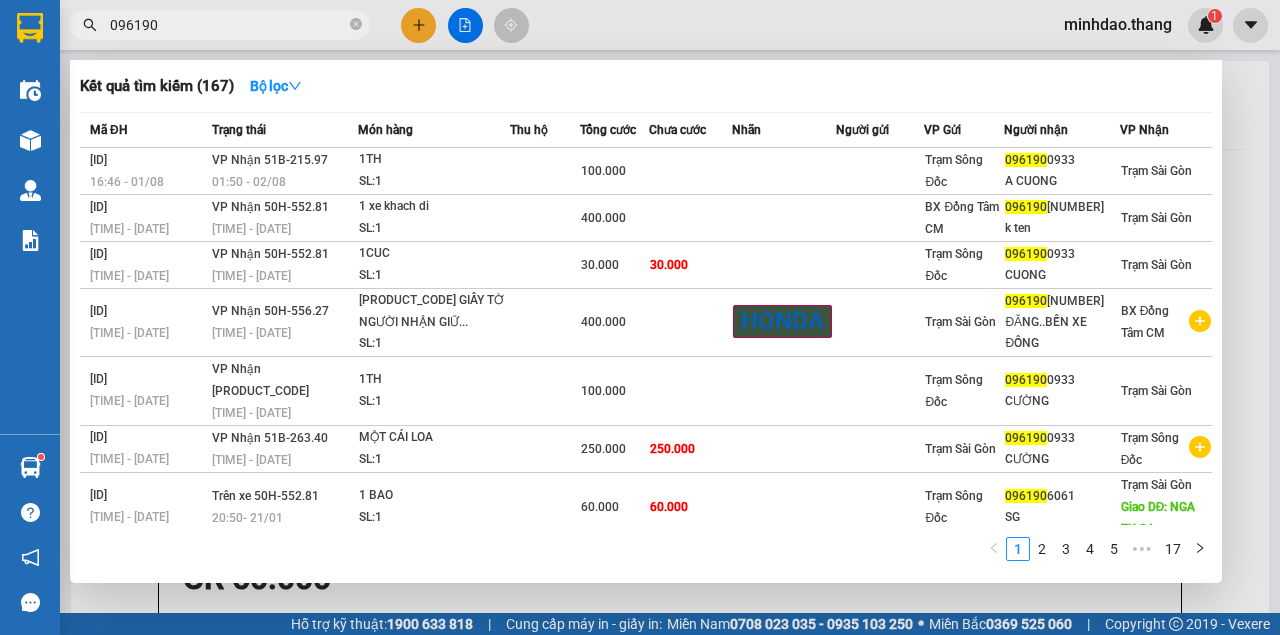 type on "096190" 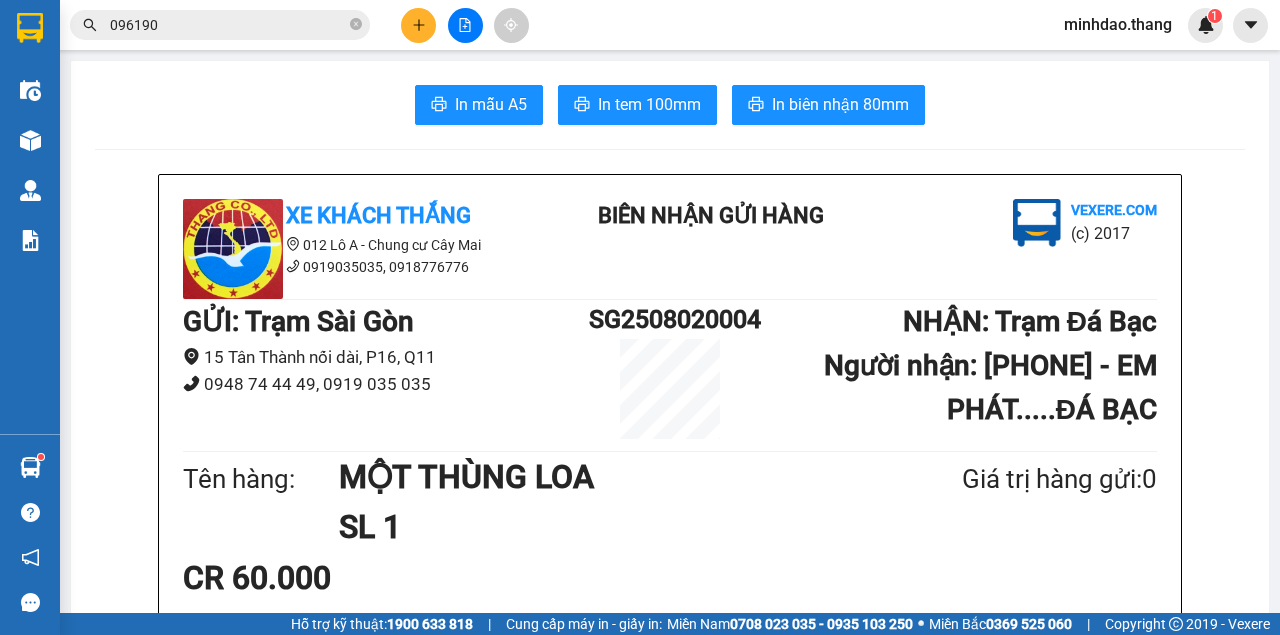 click on "096190" at bounding box center [228, 25] 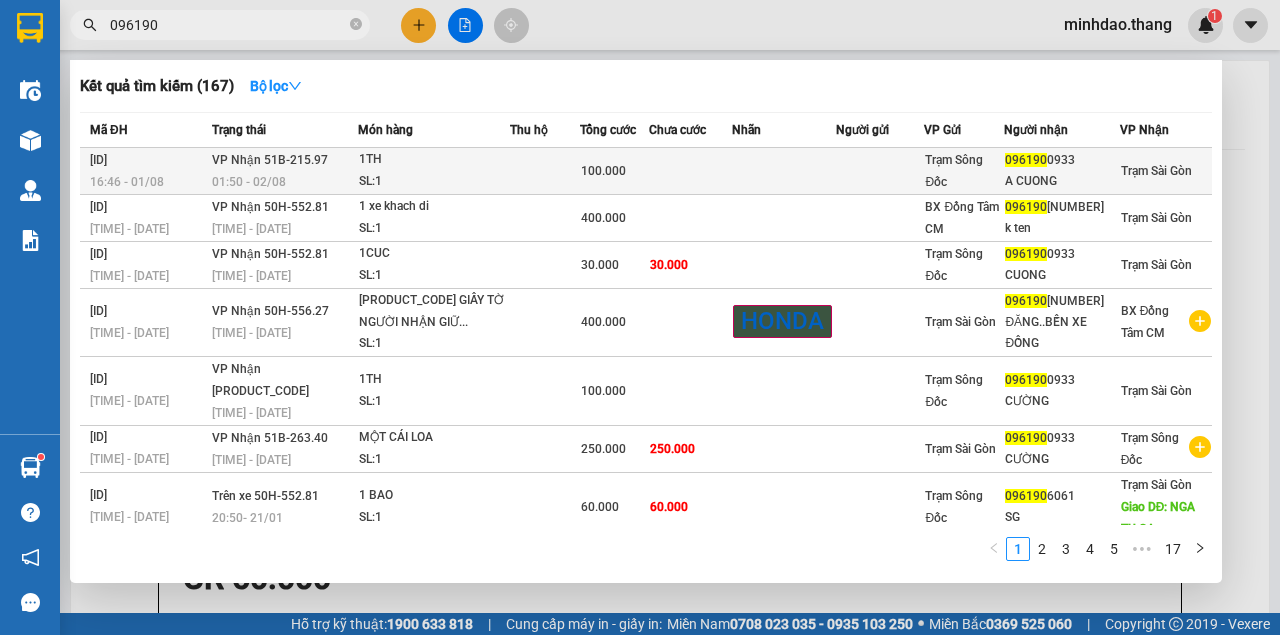 click at bounding box center [690, 171] 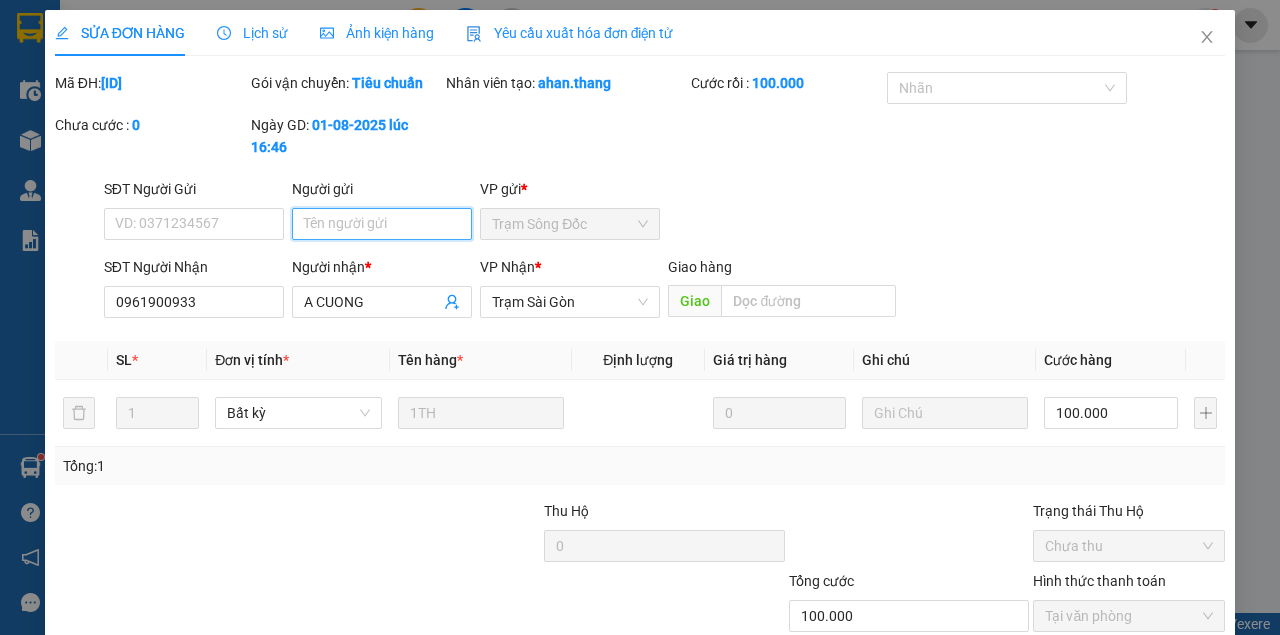 drag, startPoint x: 361, startPoint y: 233, endPoint x: 368, endPoint y: 203, distance: 30.805843 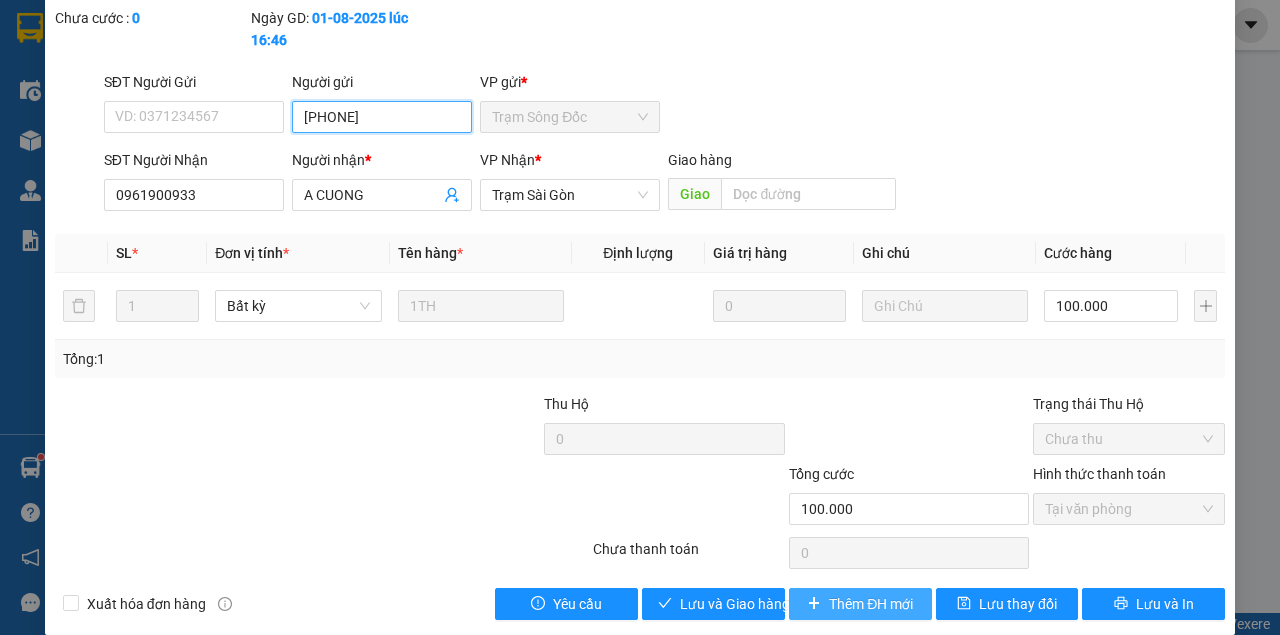 scroll, scrollTop: 129, scrollLeft: 0, axis: vertical 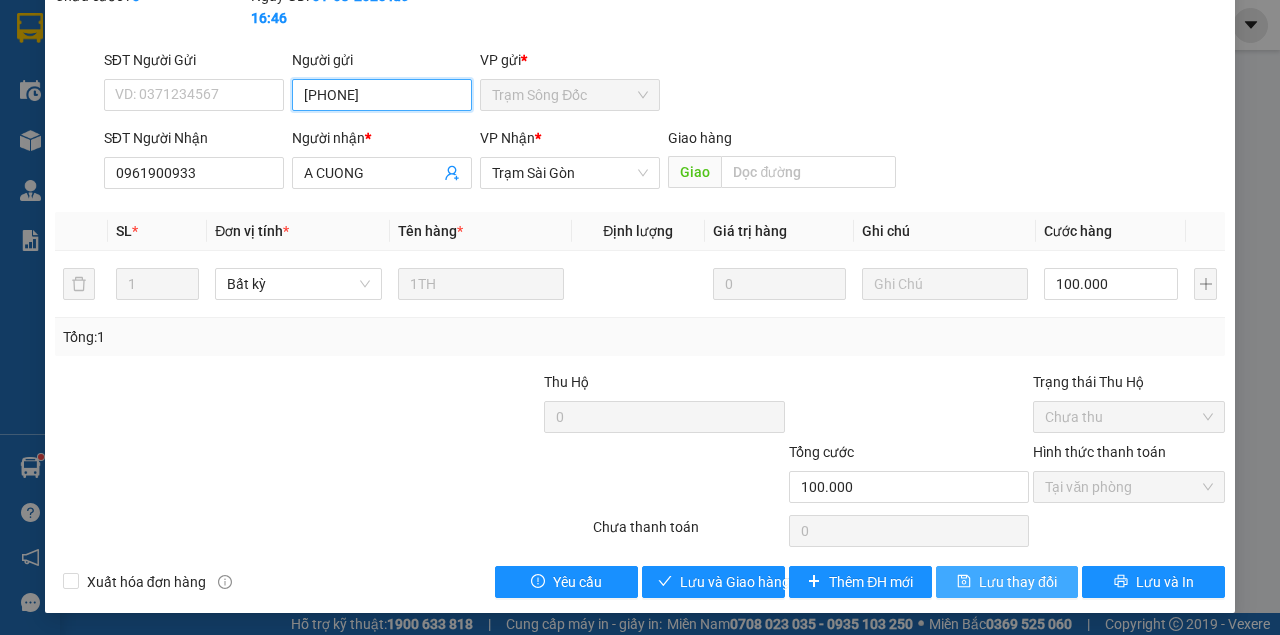 type on "0767935009" 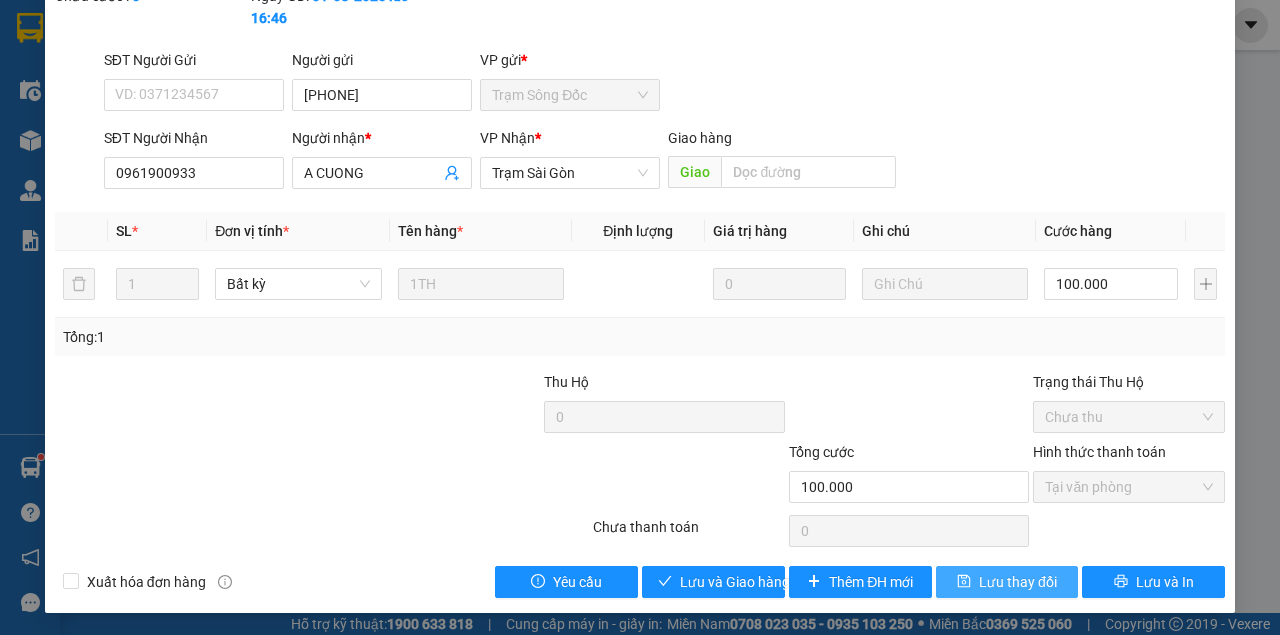 click on "Lưu thay đổi" at bounding box center [1007, 582] 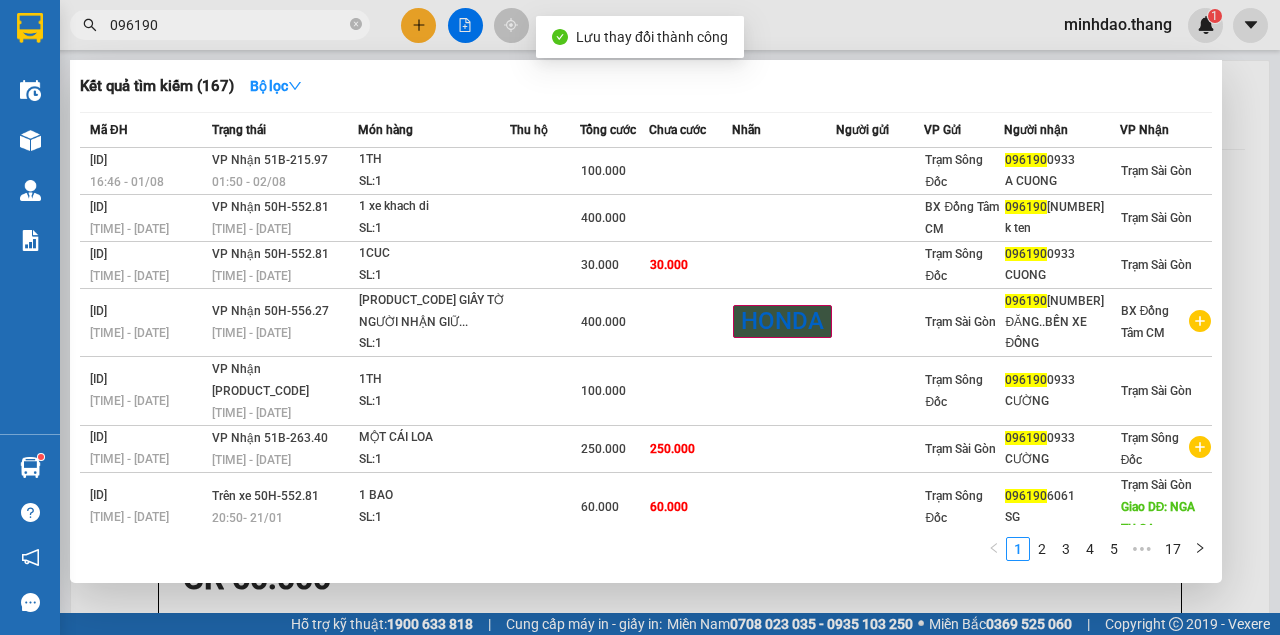click on "096190" at bounding box center (228, 25) 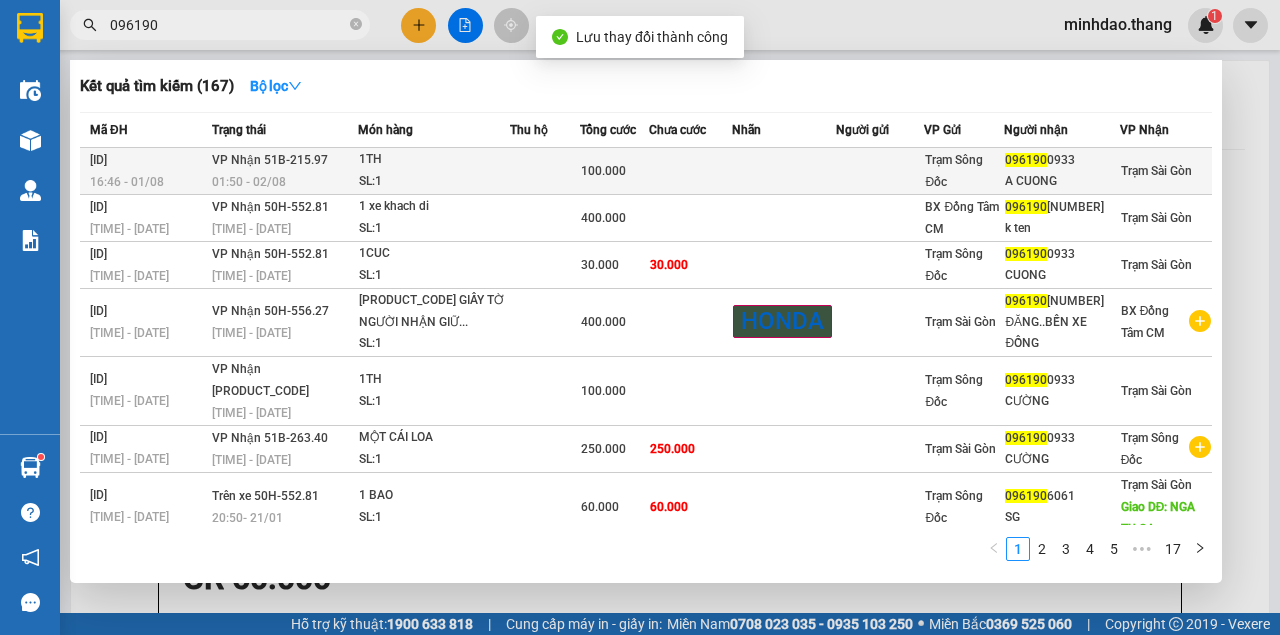 click on "100.000" at bounding box center [603, 171] 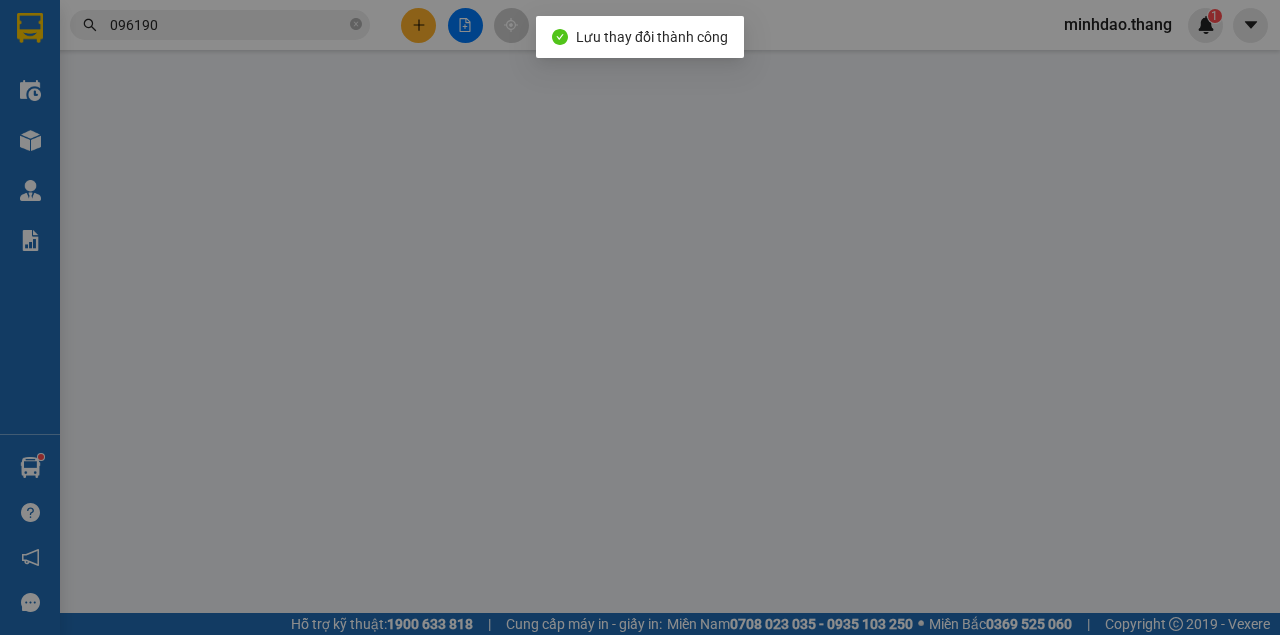 type on "0767935009" 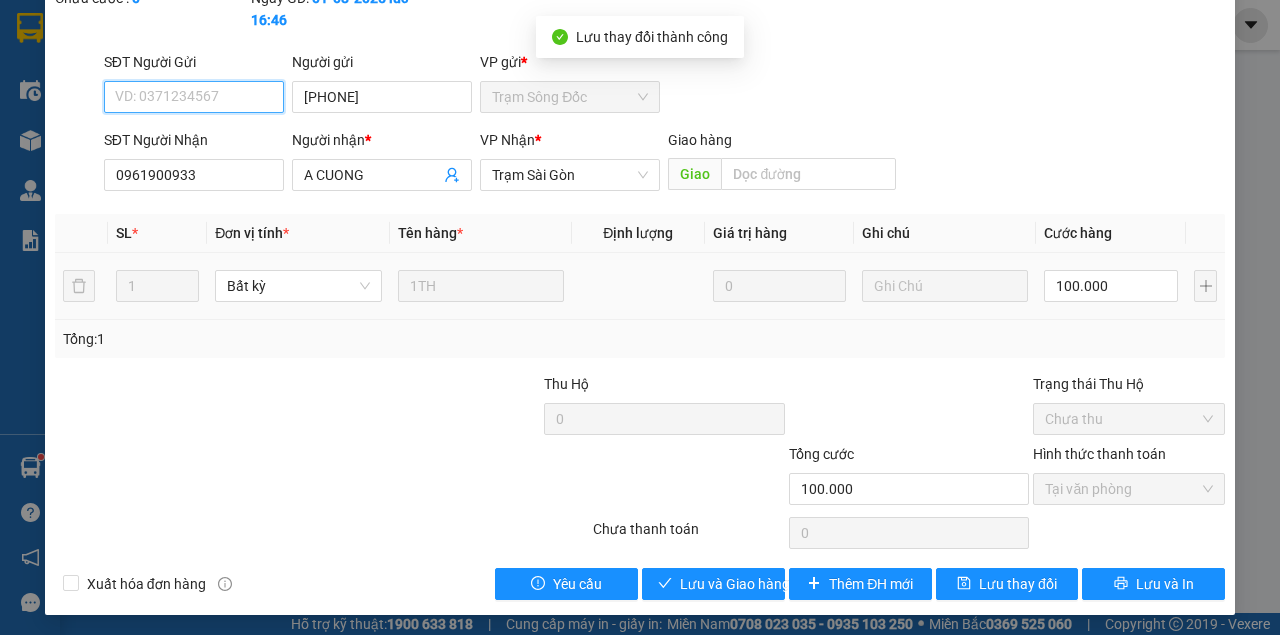 scroll, scrollTop: 129, scrollLeft: 0, axis: vertical 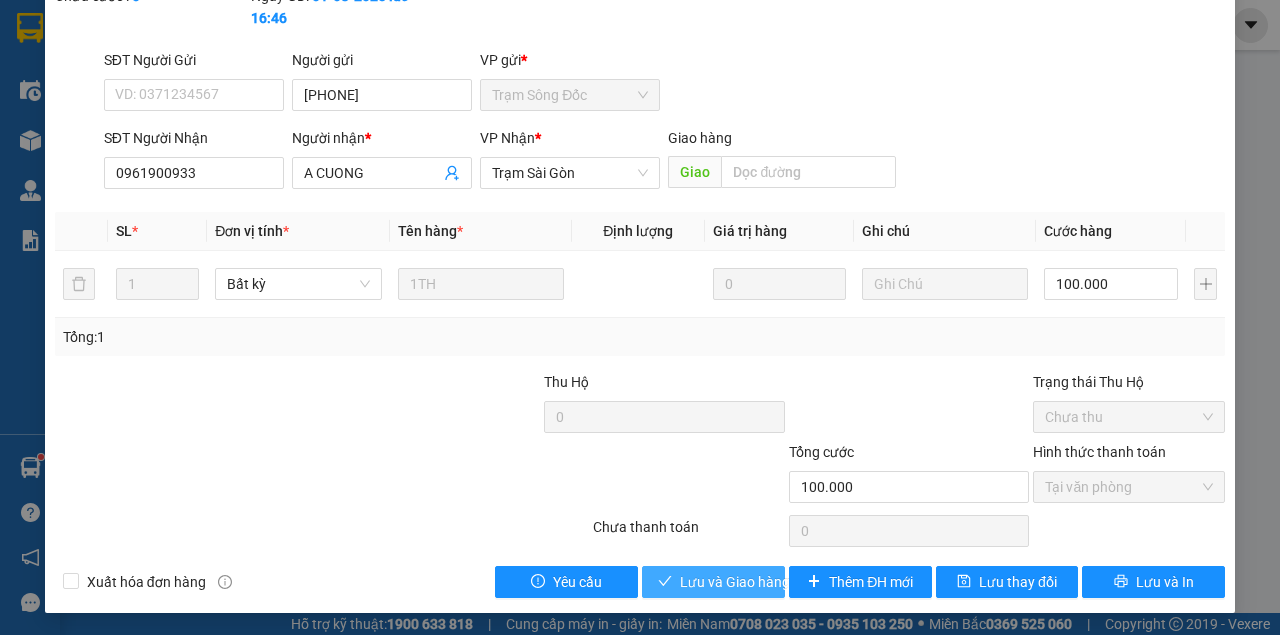 click on "Lưu và Giao hàng" at bounding box center (735, 582) 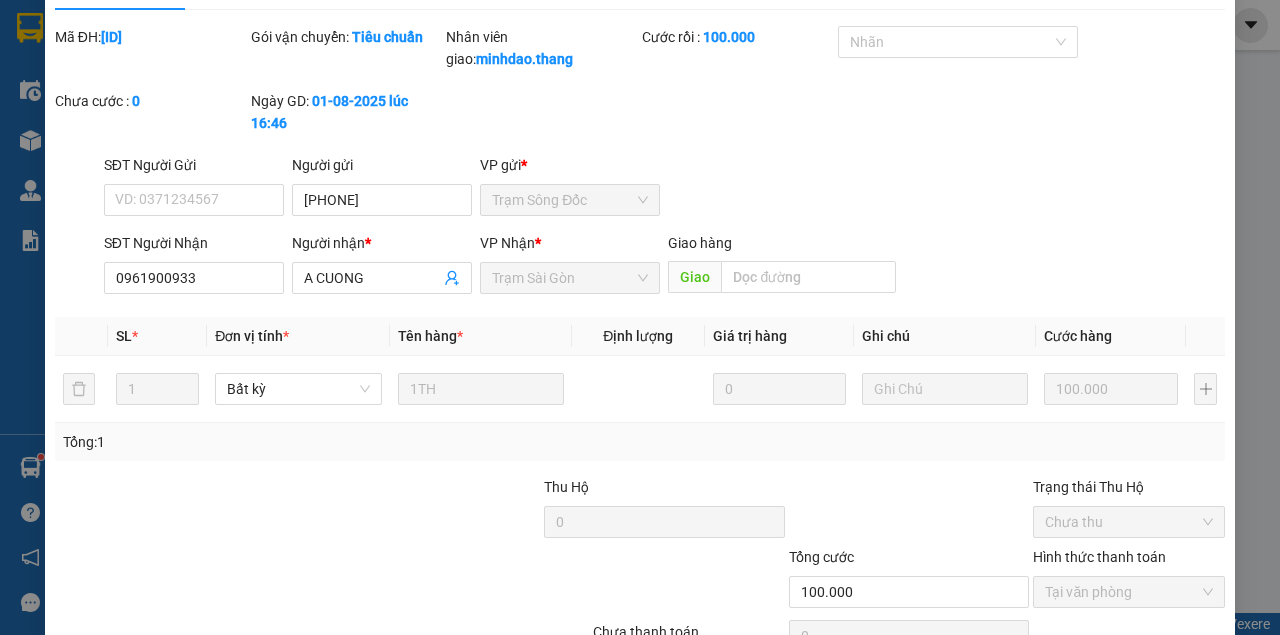 scroll, scrollTop: 0, scrollLeft: 0, axis: both 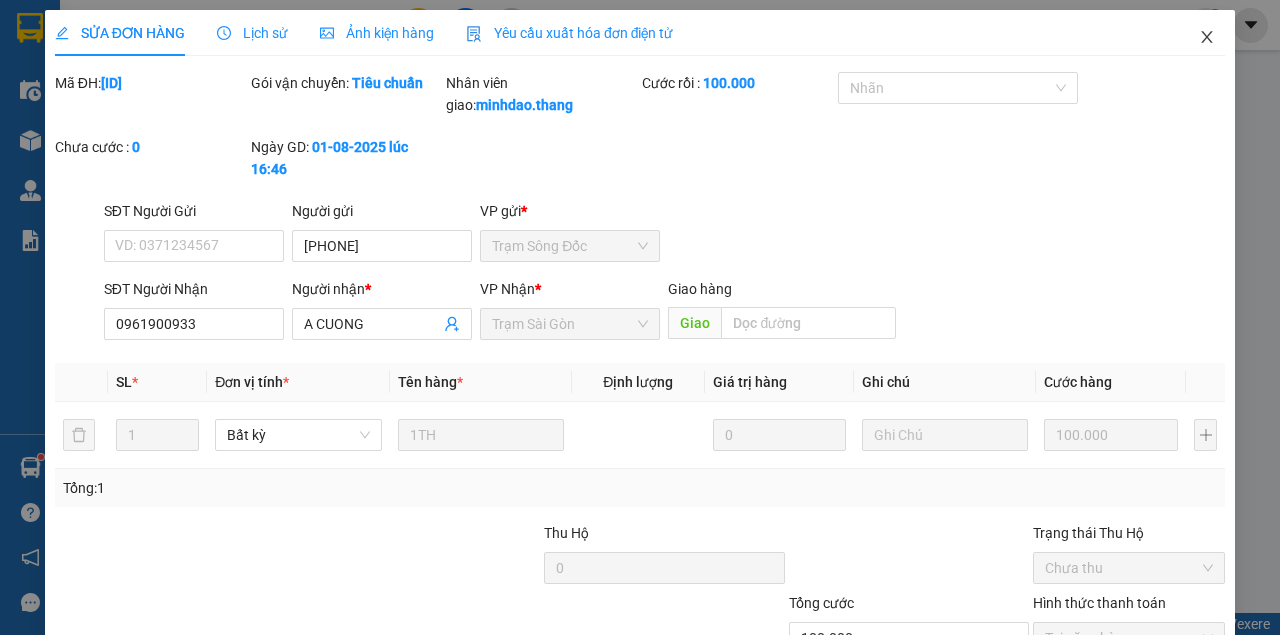 drag, startPoint x: 1216, startPoint y: 41, endPoint x: 1172, endPoint y: 53, distance: 45.607018 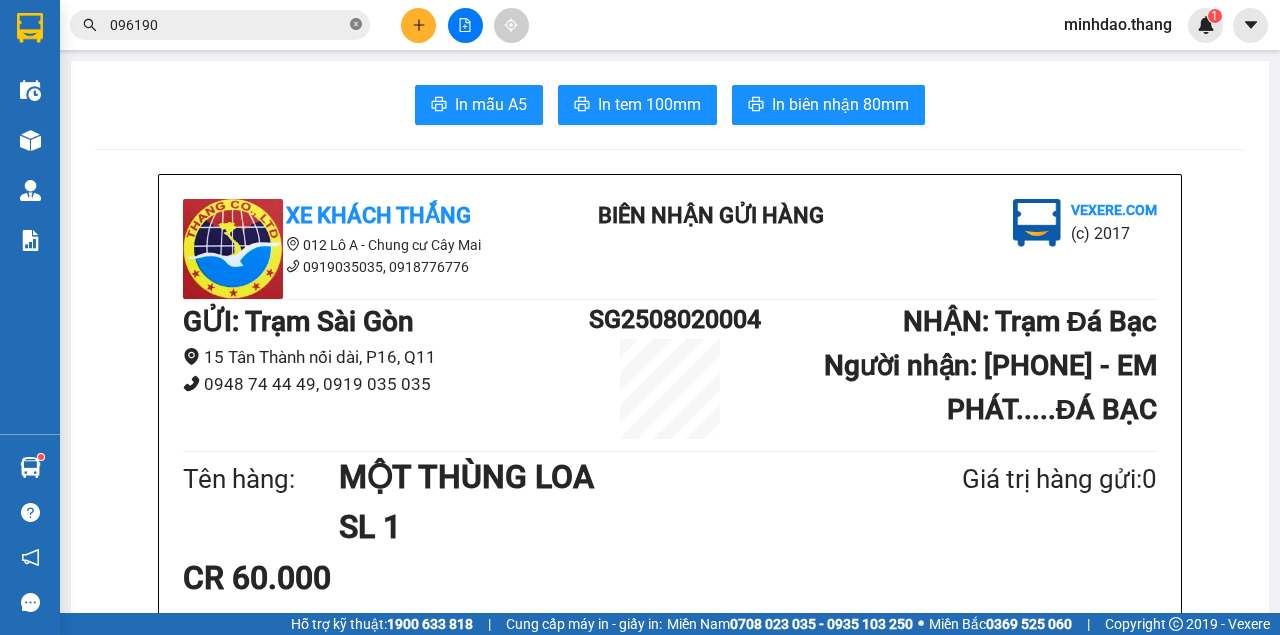 click 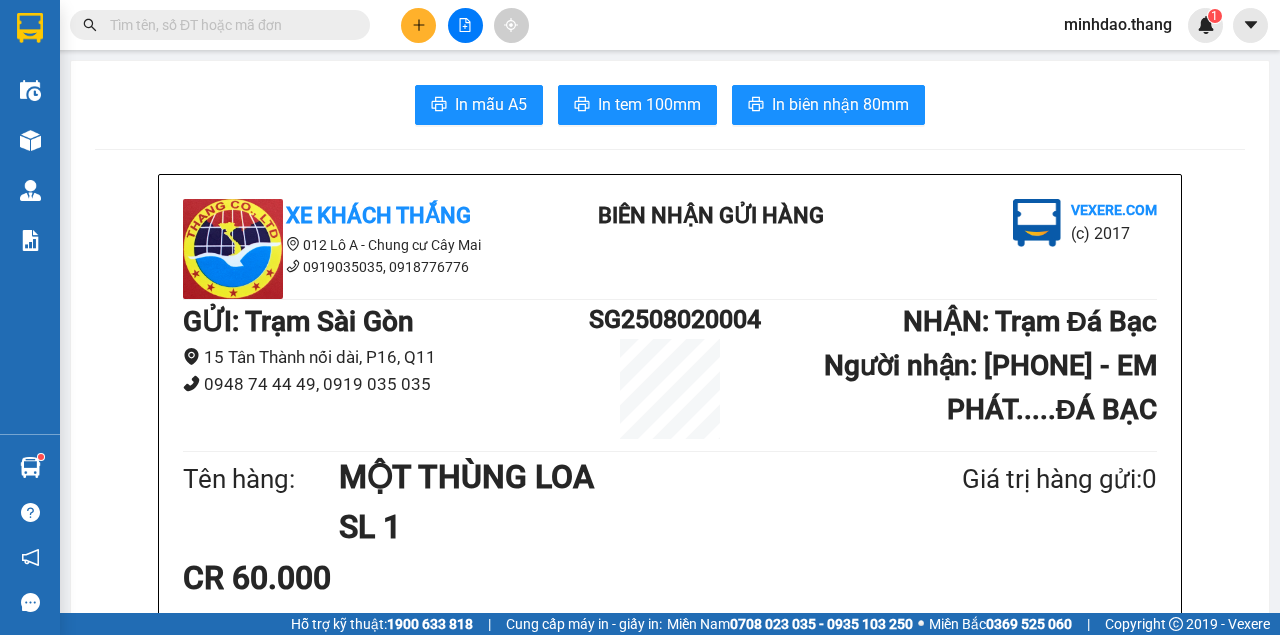 drag, startPoint x: 322, startPoint y: 31, endPoint x: 309, endPoint y: 19, distance: 17.691807 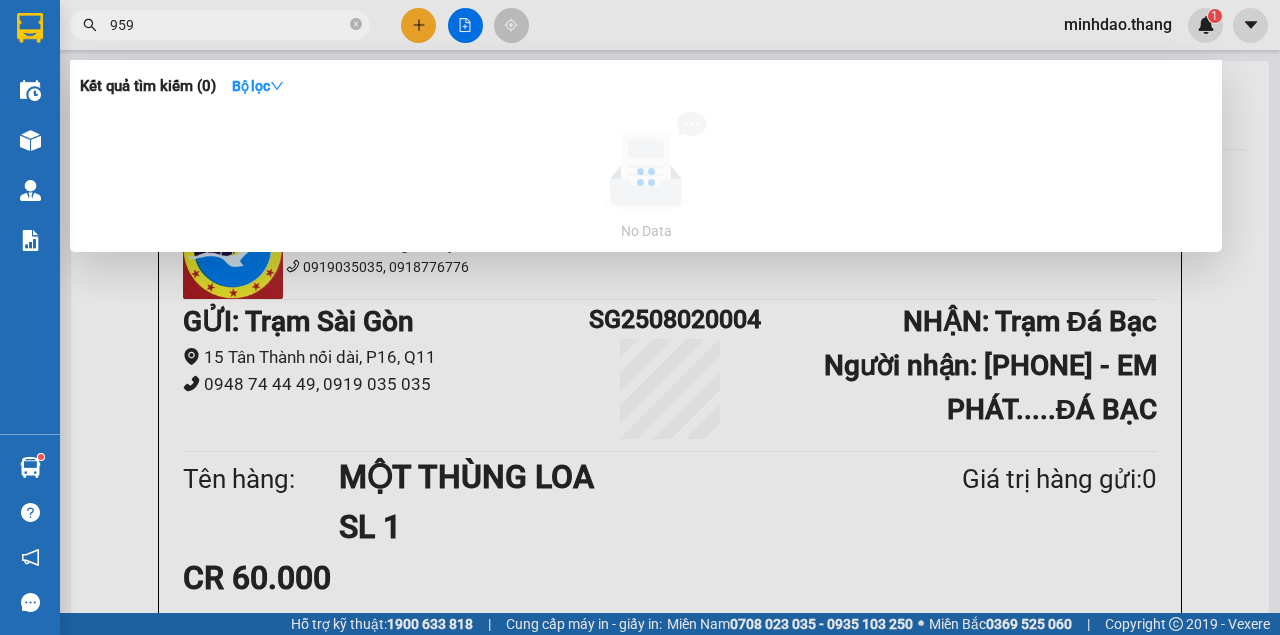 type on "9595" 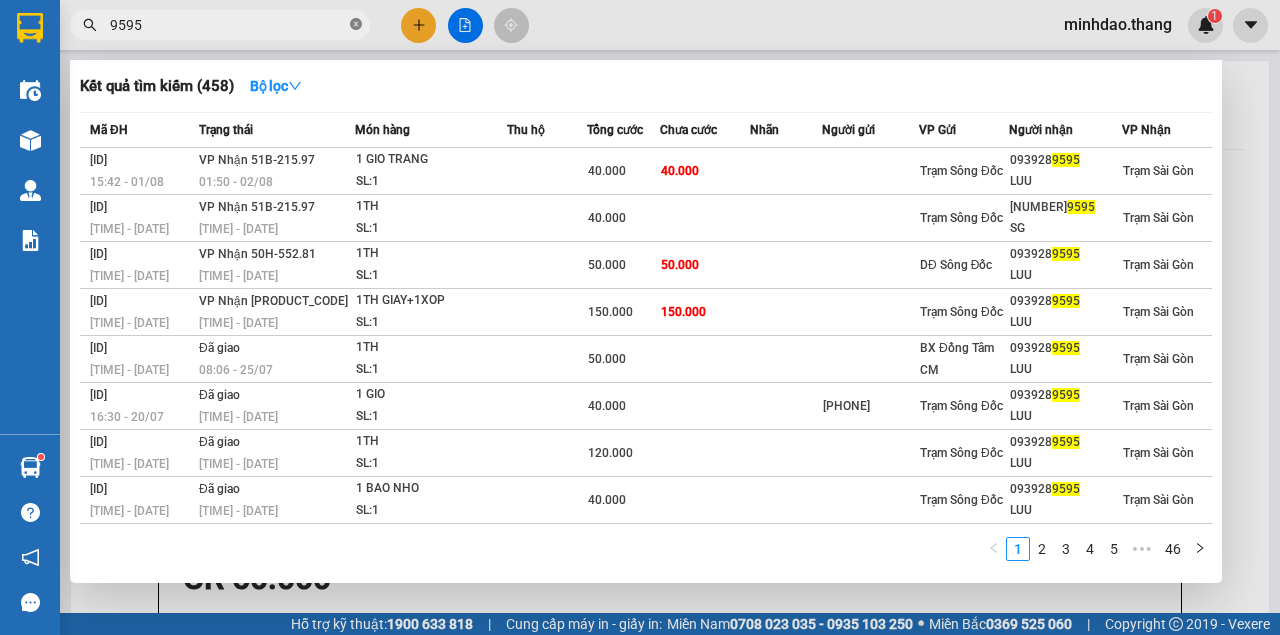 click 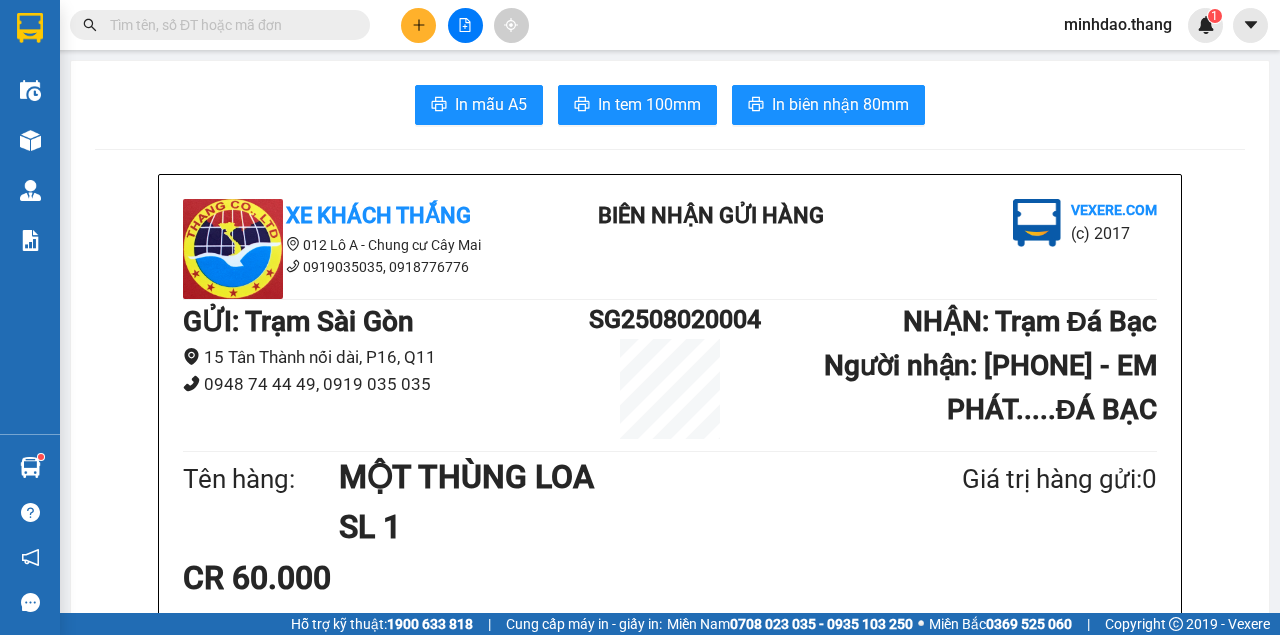 click at bounding box center (228, 25) 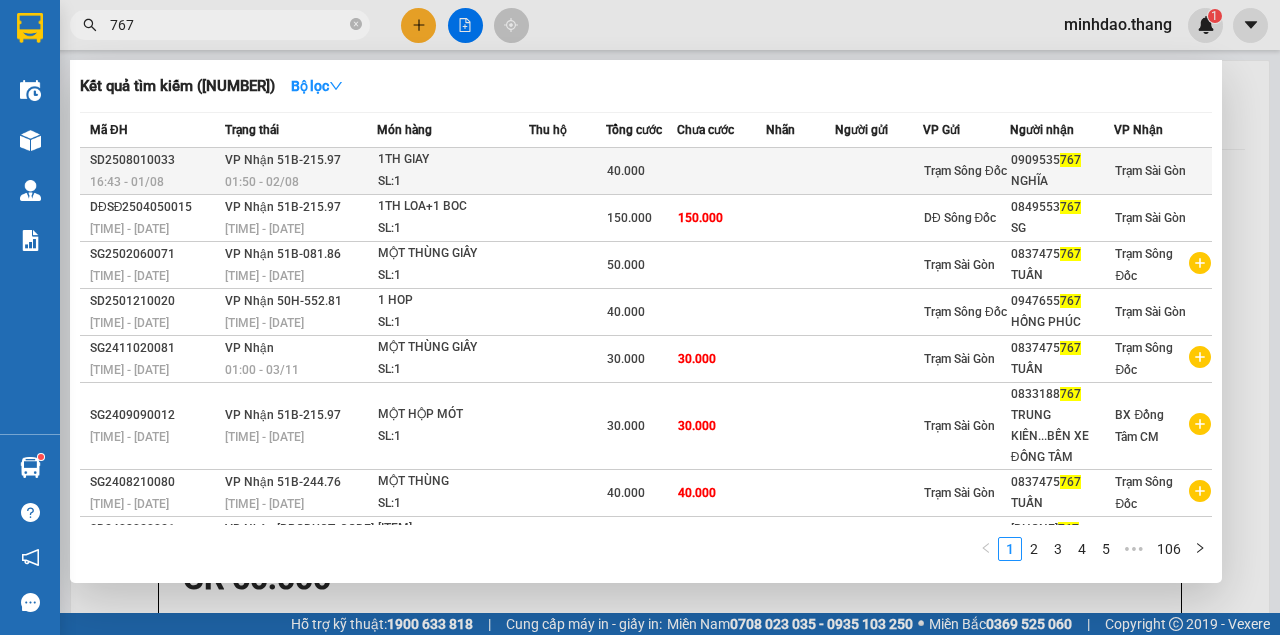 type on "767" 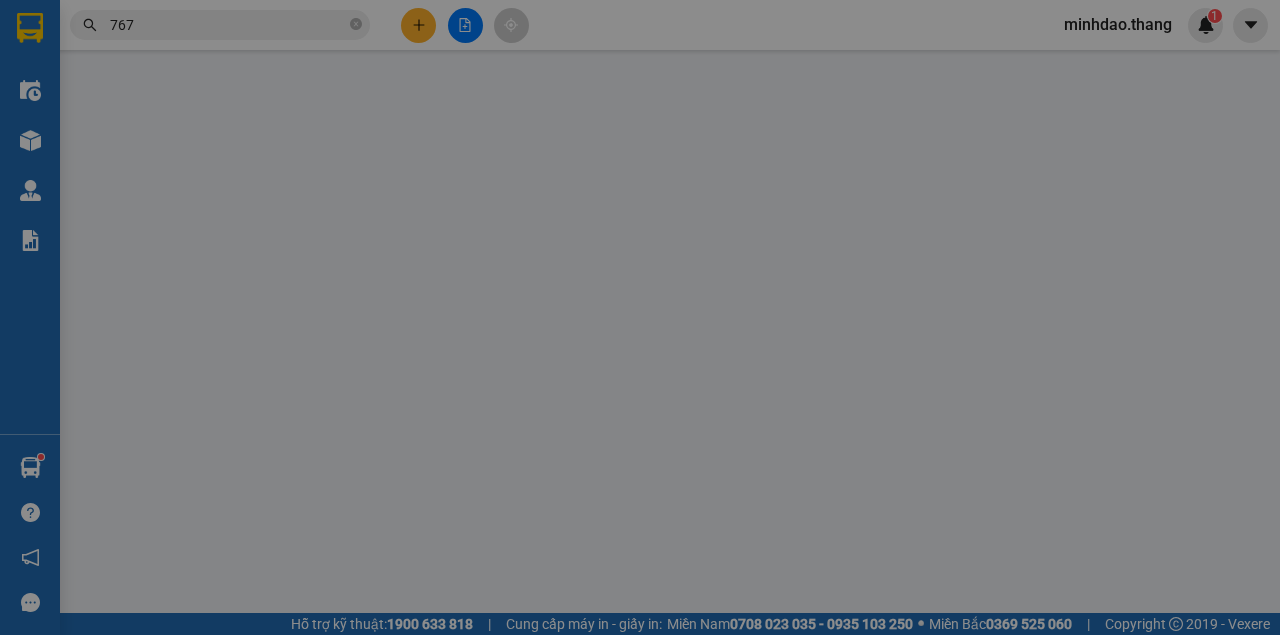 type on "0909535767" 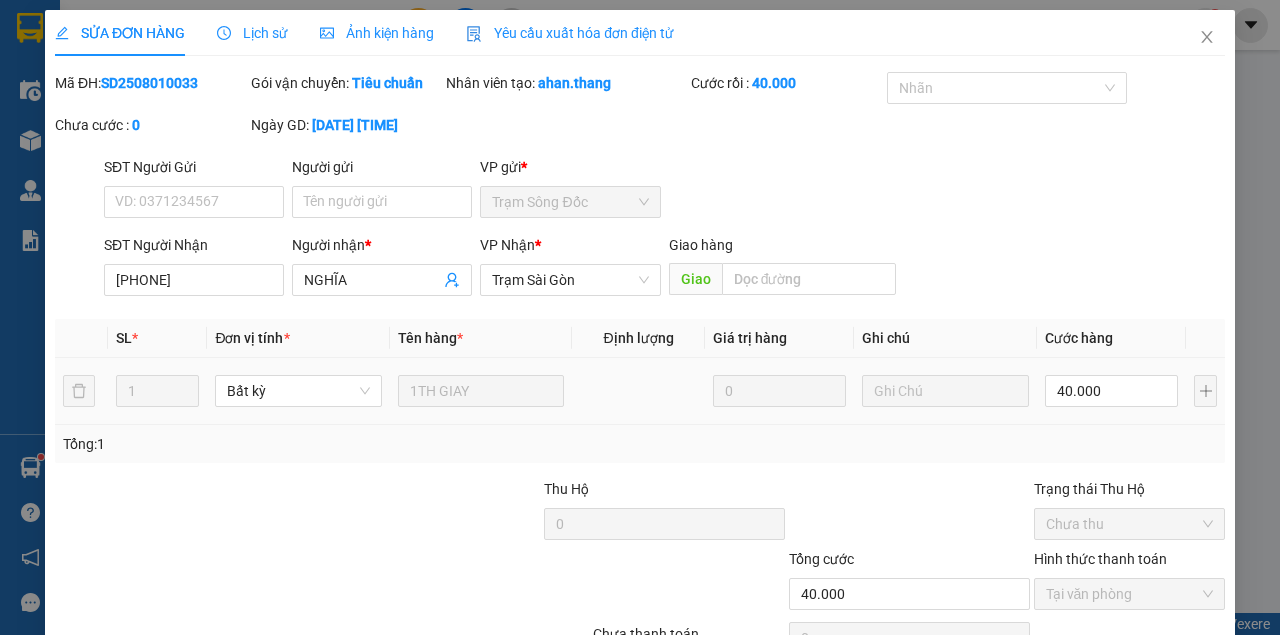 scroll, scrollTop: 0, scrollLeft: 0, axis: both 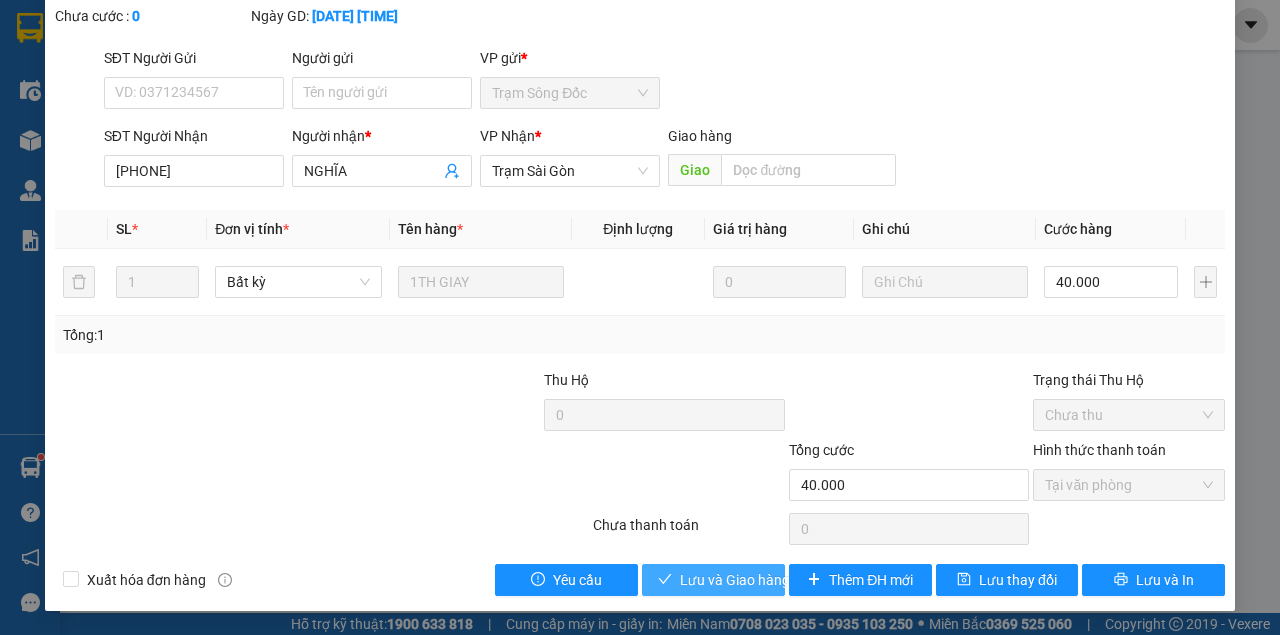 click on "Lưu và Giao hàng" at bounding box center [735, 580] 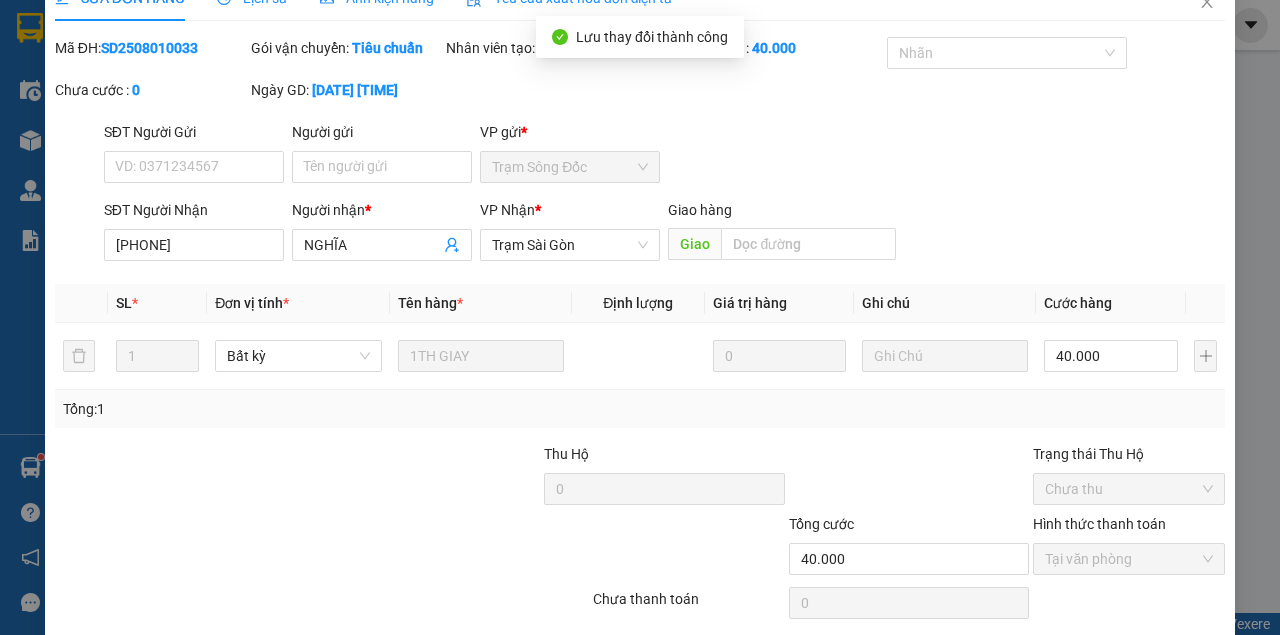 scroll, scrollTop: 0, scrollLeft: 0, axis: both 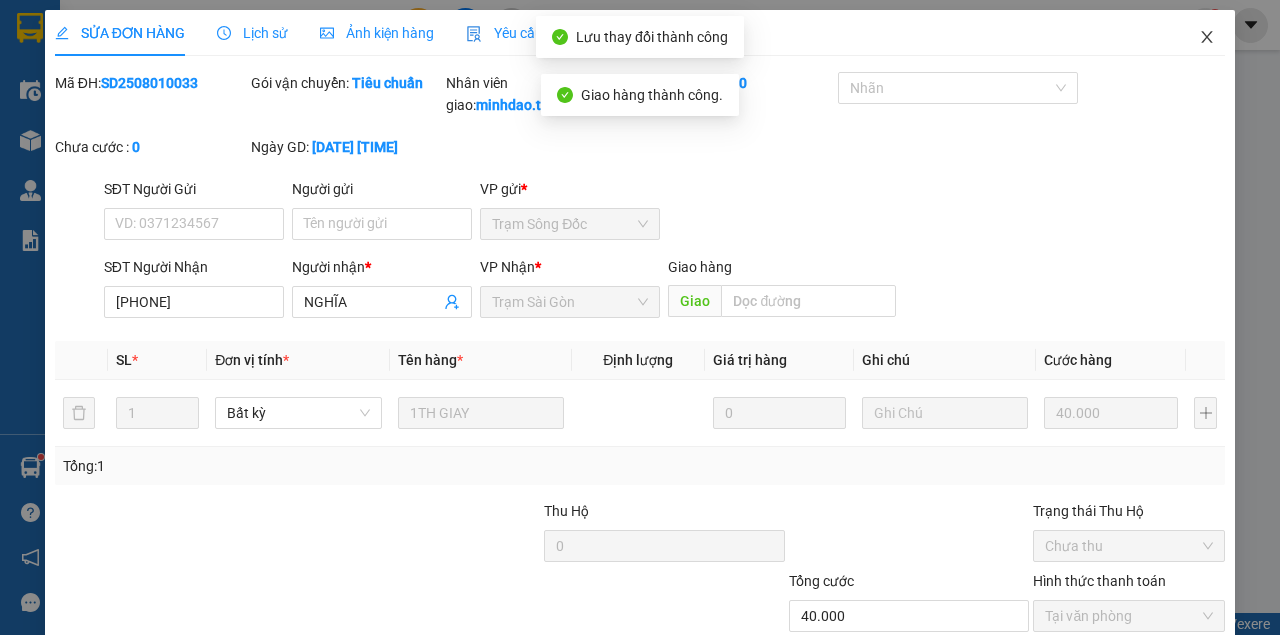 click at bounding box center [1207, 38] 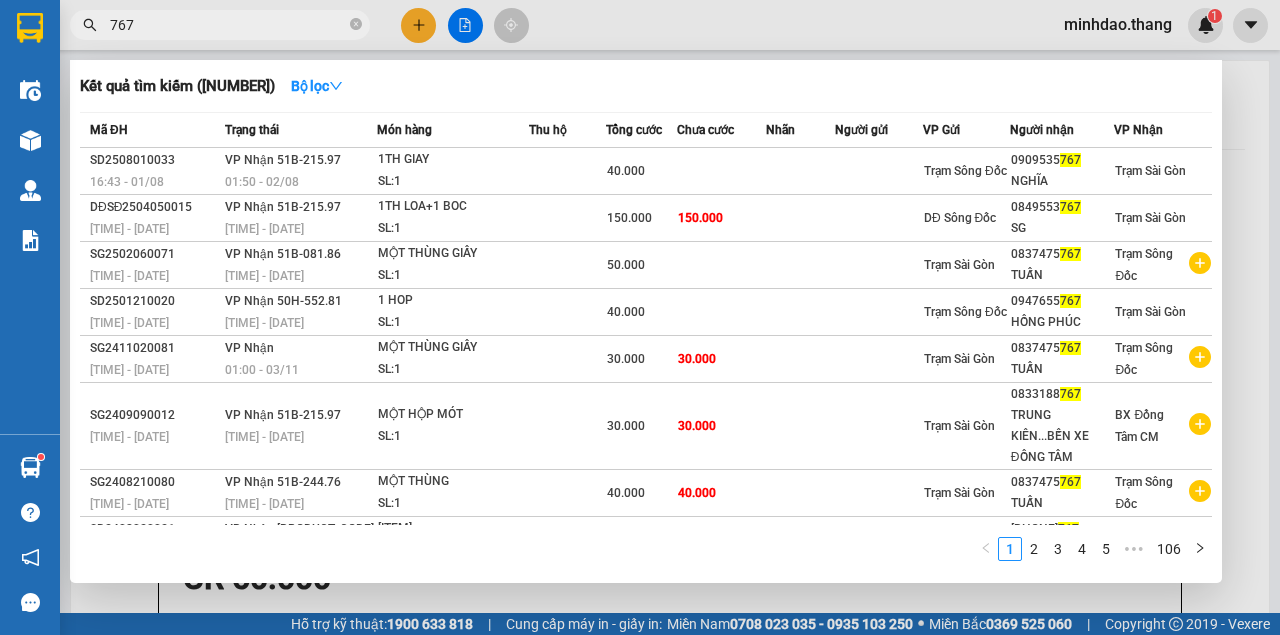 drag, startPoint x: 358, startPoint y: 23, endPoint x: 314, endPoint y: 31, distance: 44.72136 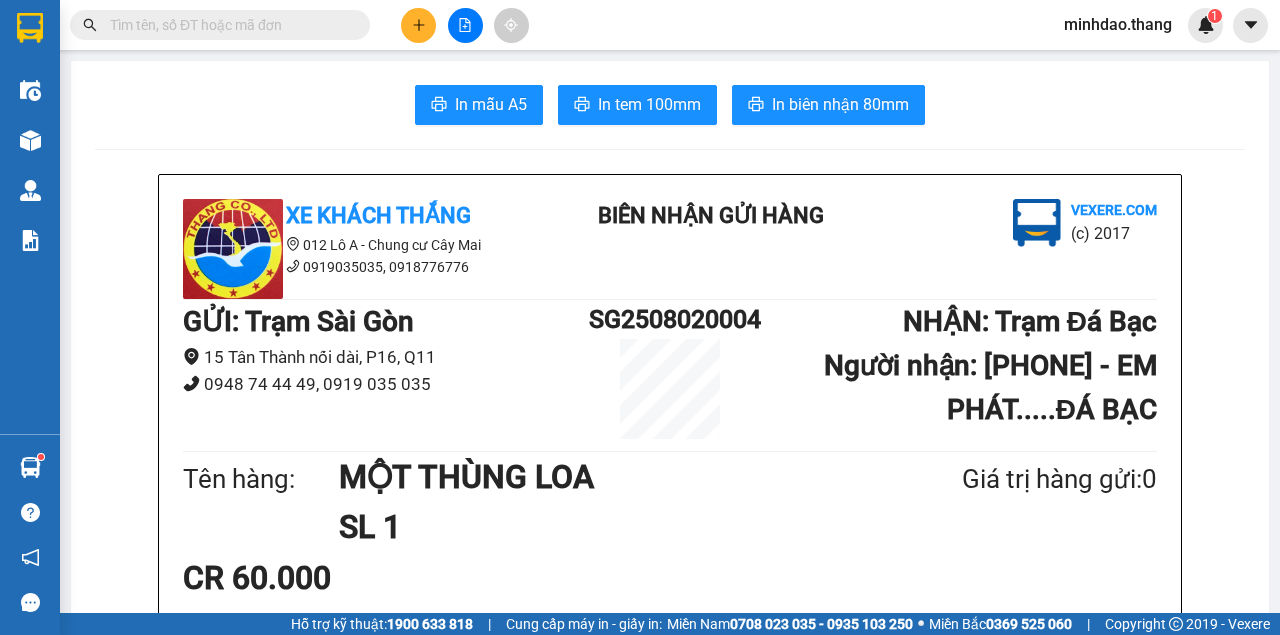 click at bounding box center [228, 25] 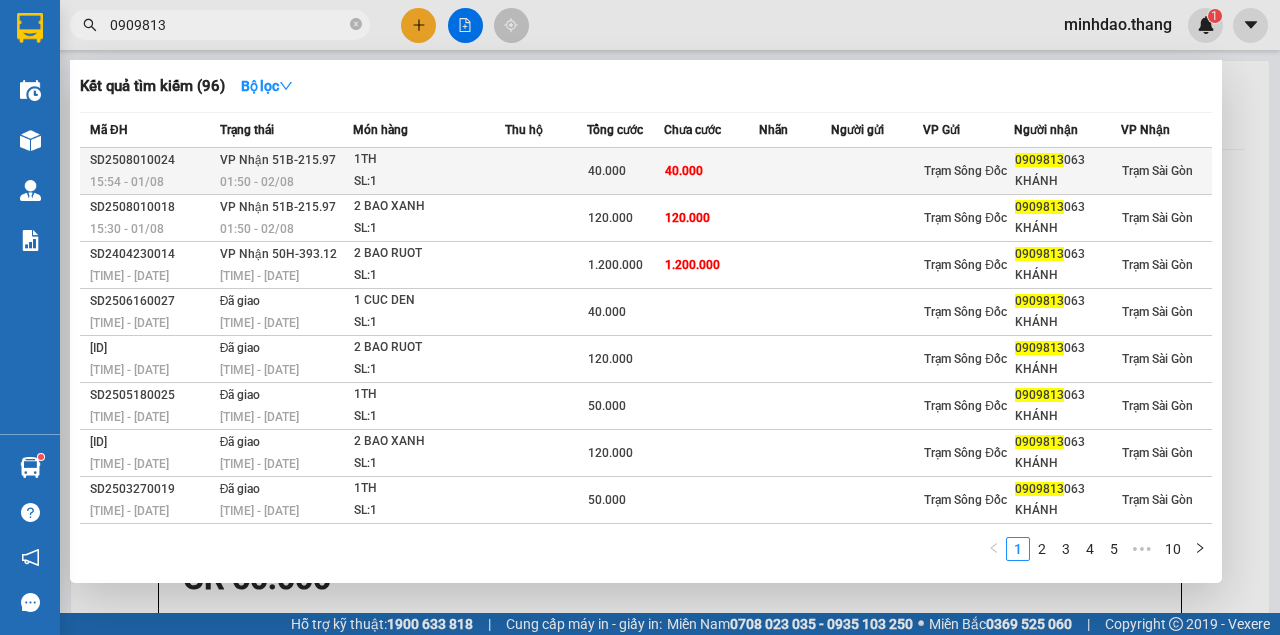 type on "0909813" 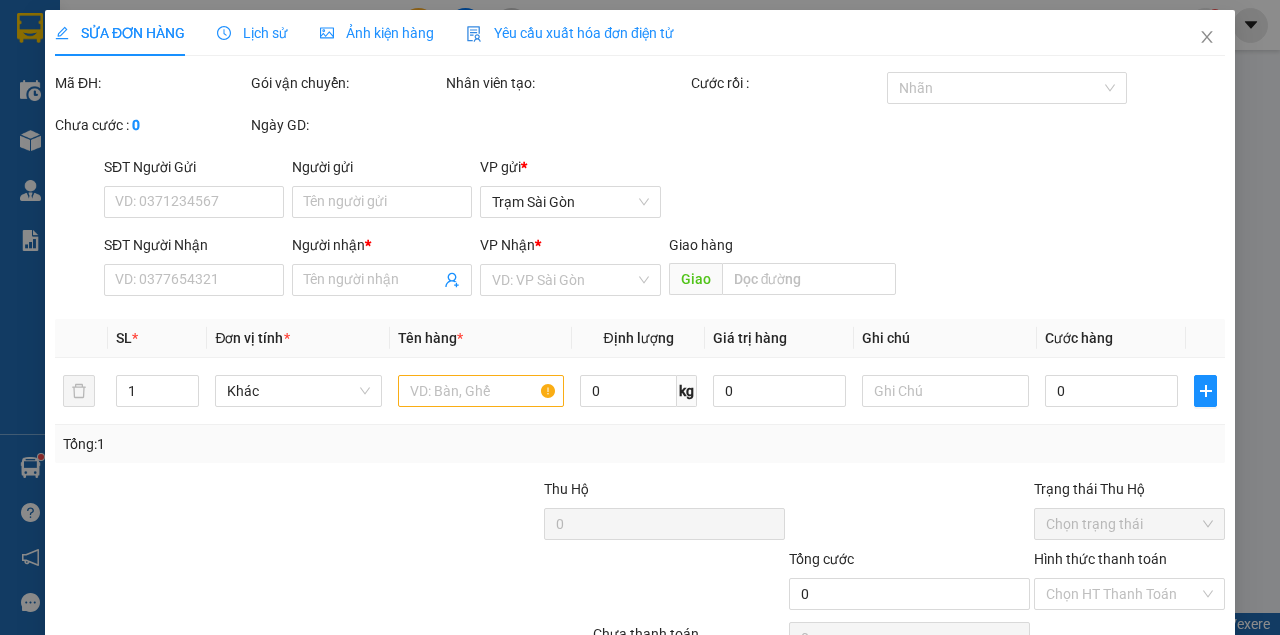 type on "0909813063" 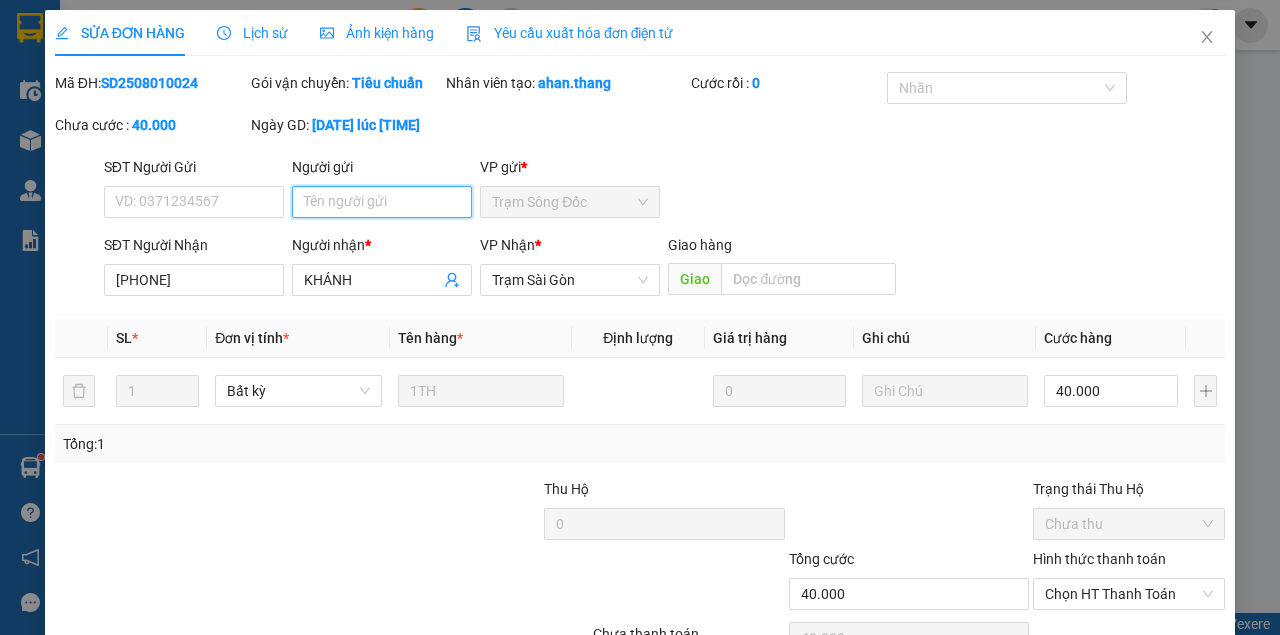 click on "Người gửi" at bounding box center (382, 202) 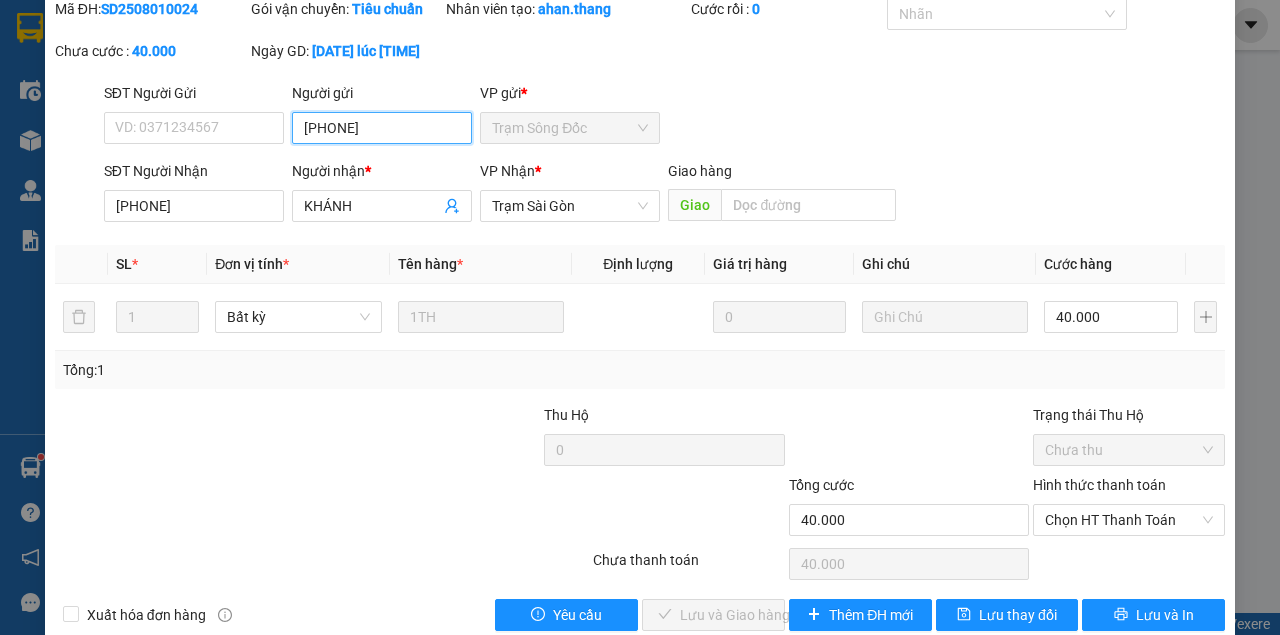 scroll, scrollTop: 129, scrollLeft: 0, axis: vertical 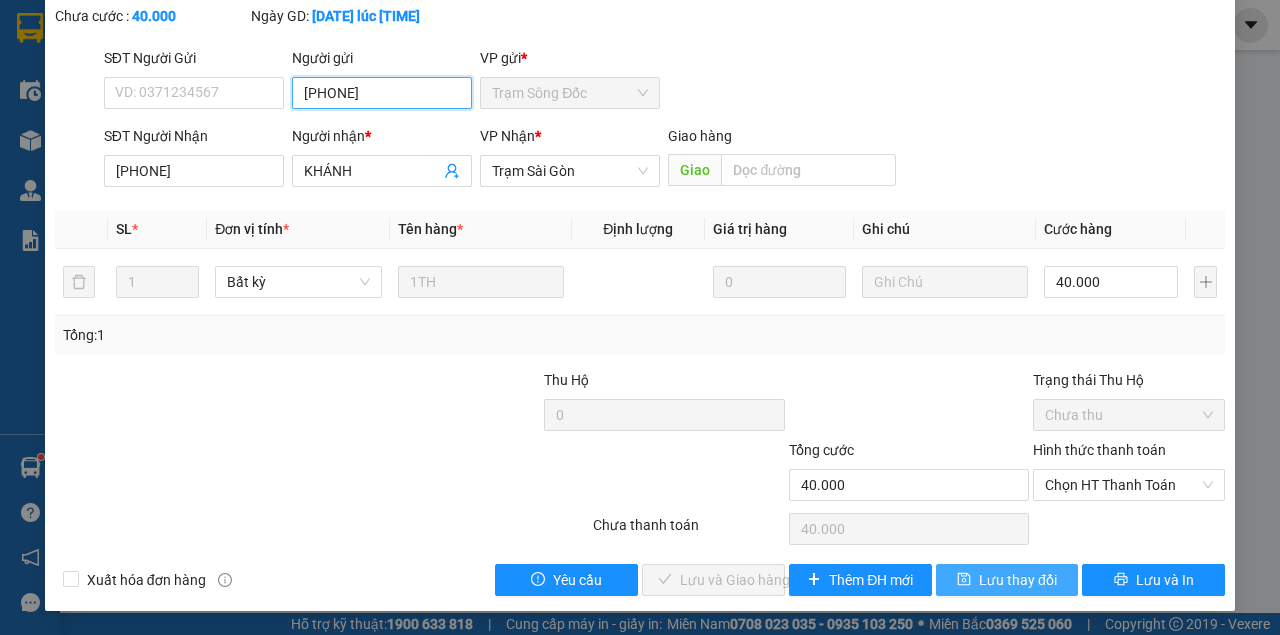 type on "0382925760" 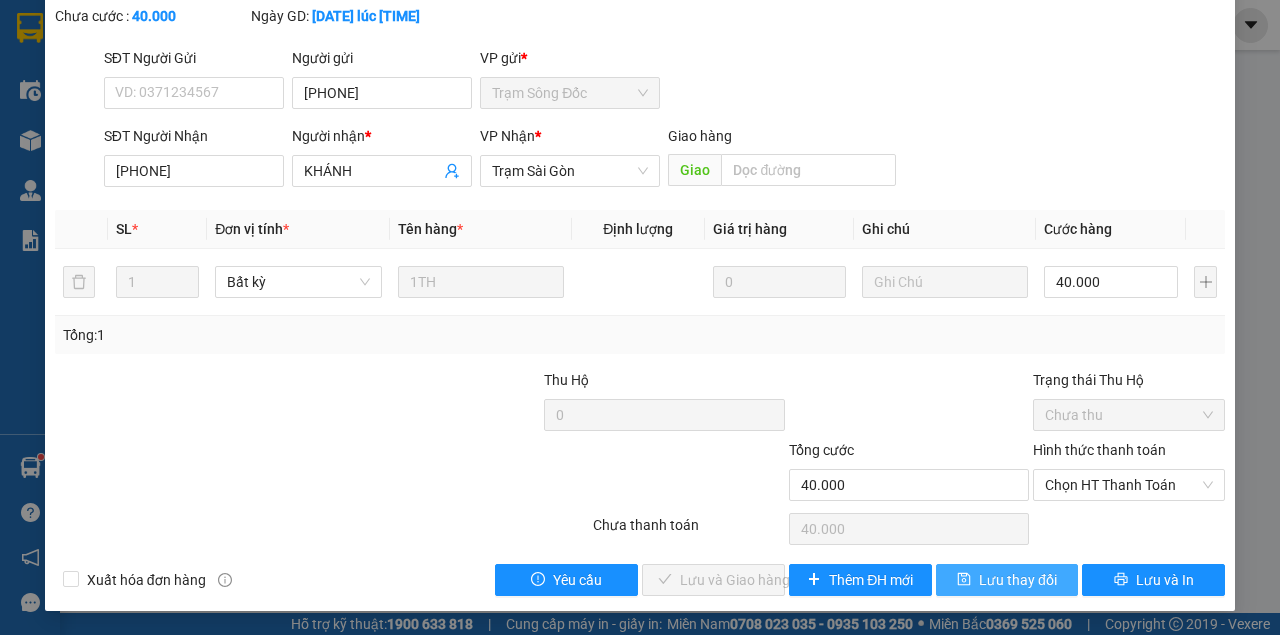 click on "Lưu thay đổi" at bounding box center [1018, 580] 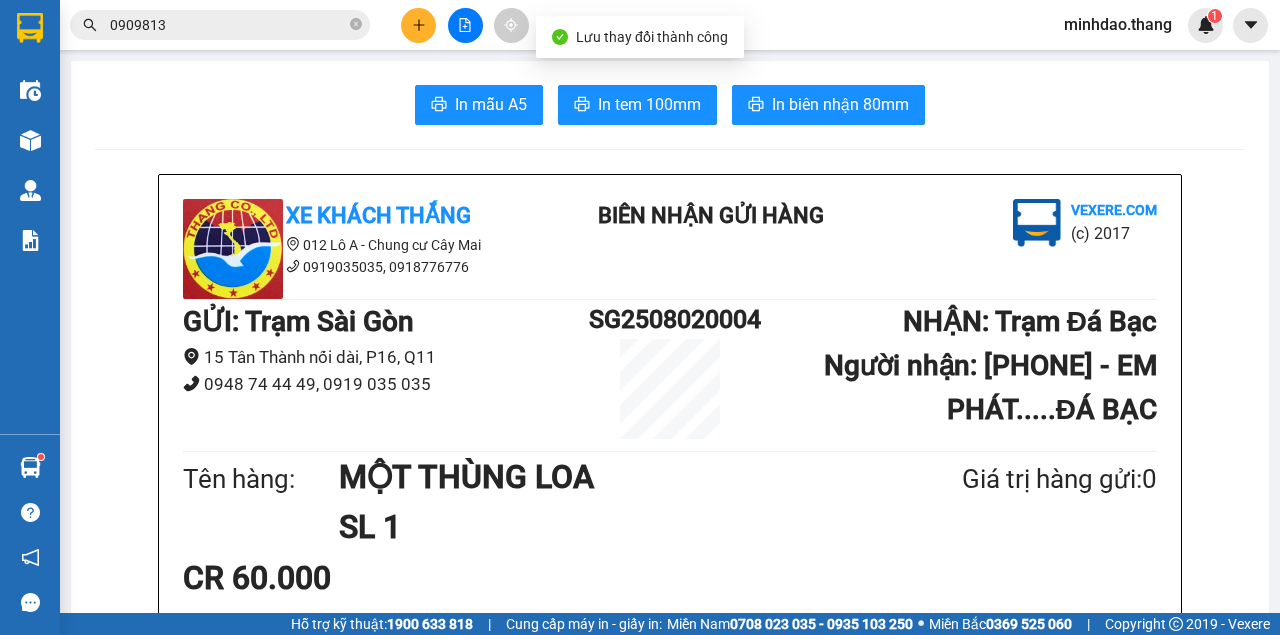 click on "0909813" at bounding box center (220, 25) 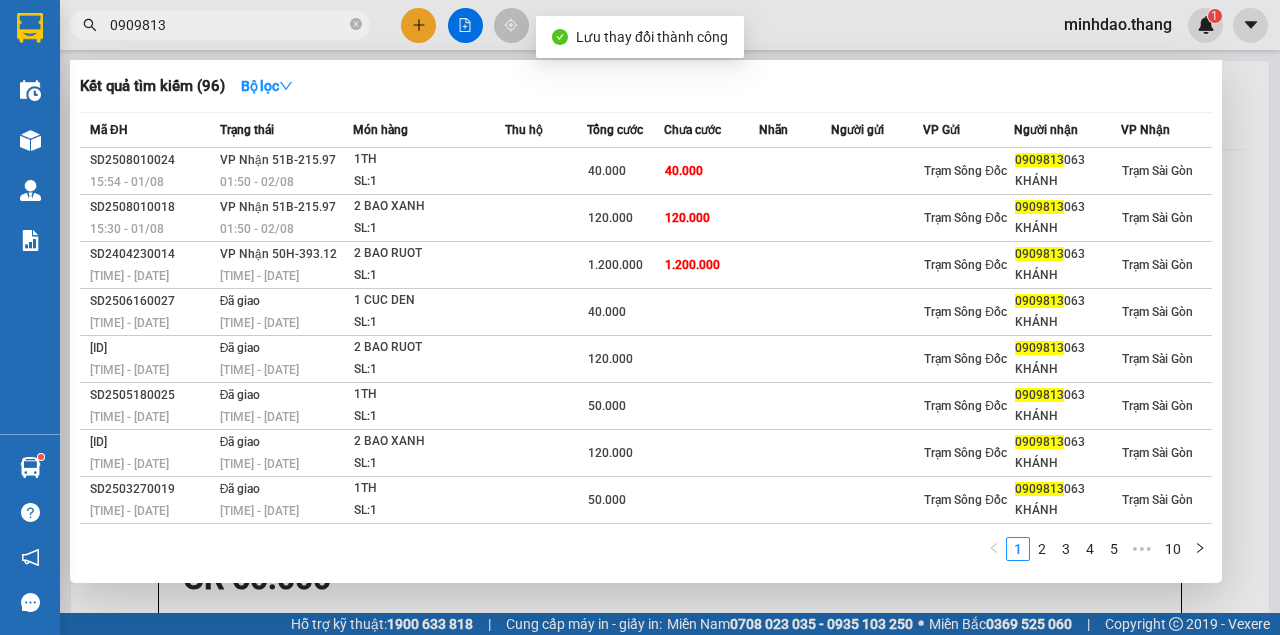 click on "0909813" at bounding box center [228, 25] 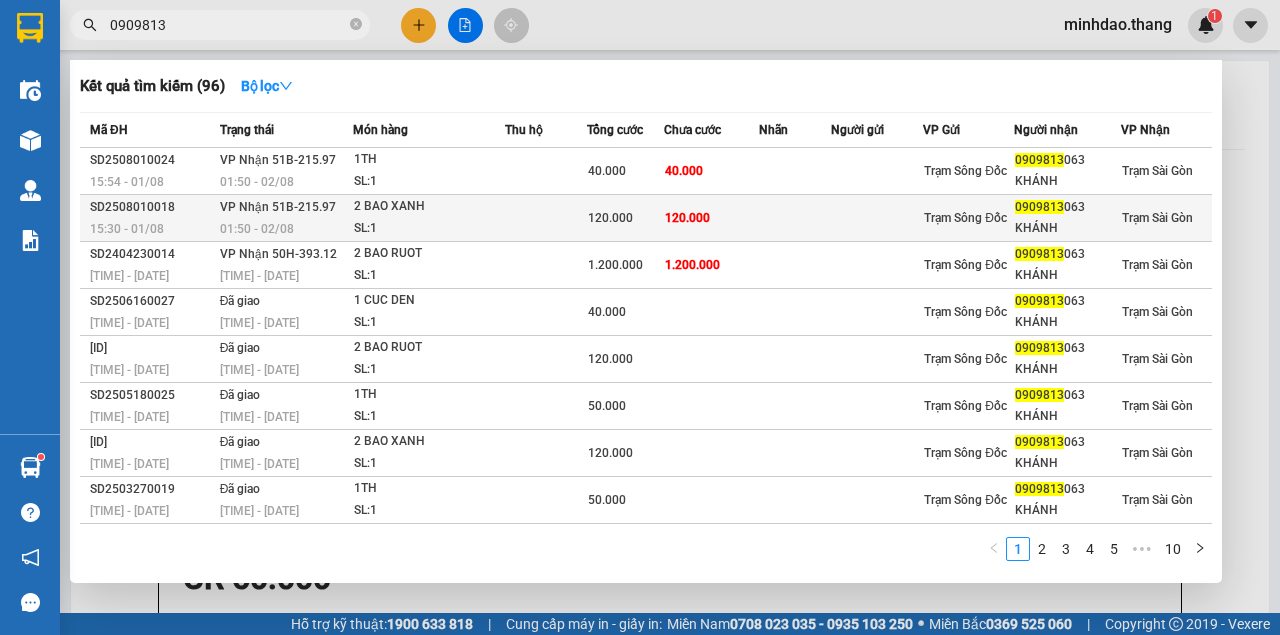click on "120.000" at bounding box center (687, 218) 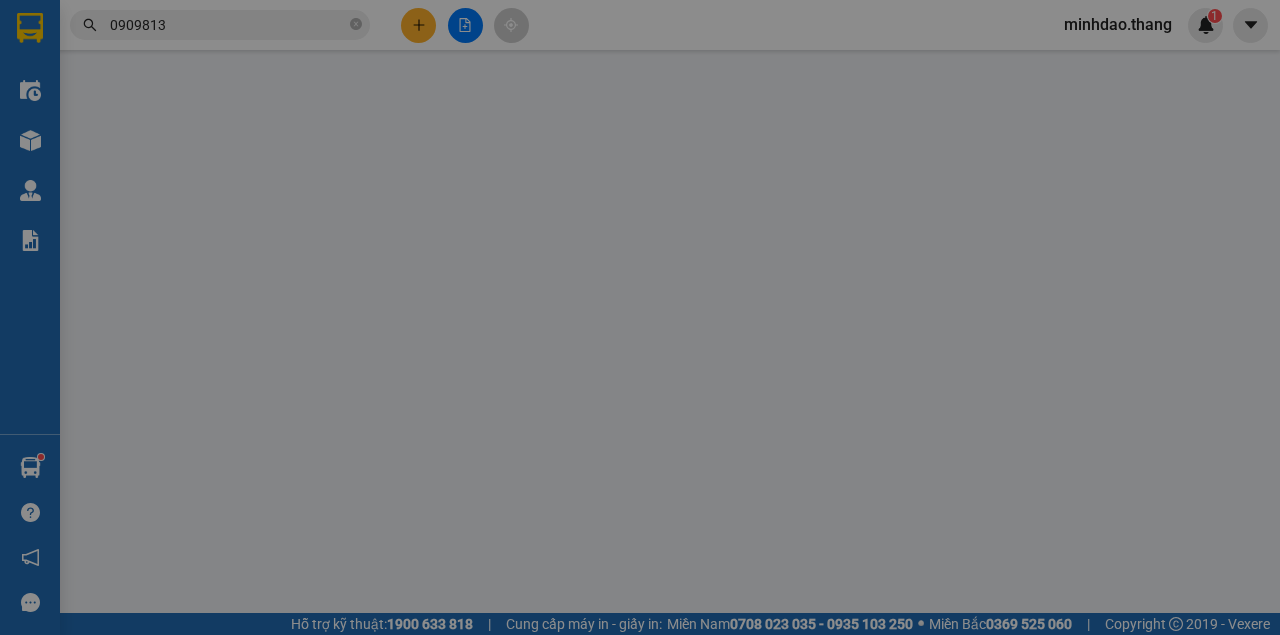 type on "0909813063" 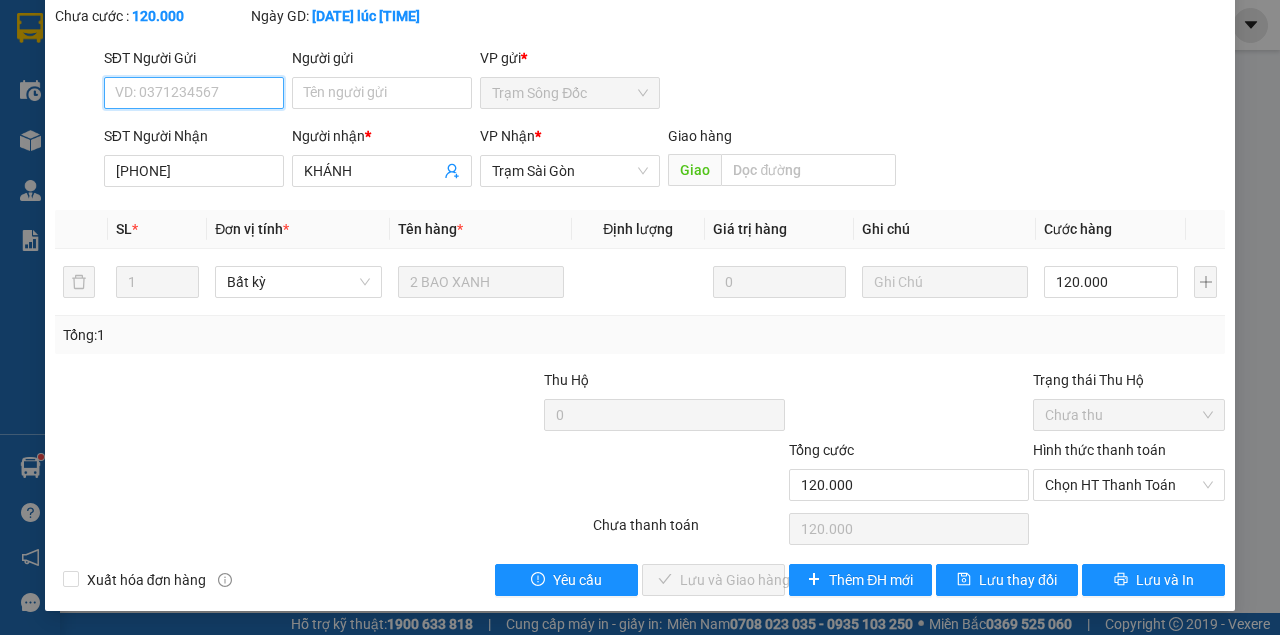 scroll, scrollTop: 129, scrollLeft: 0, axis: vertical 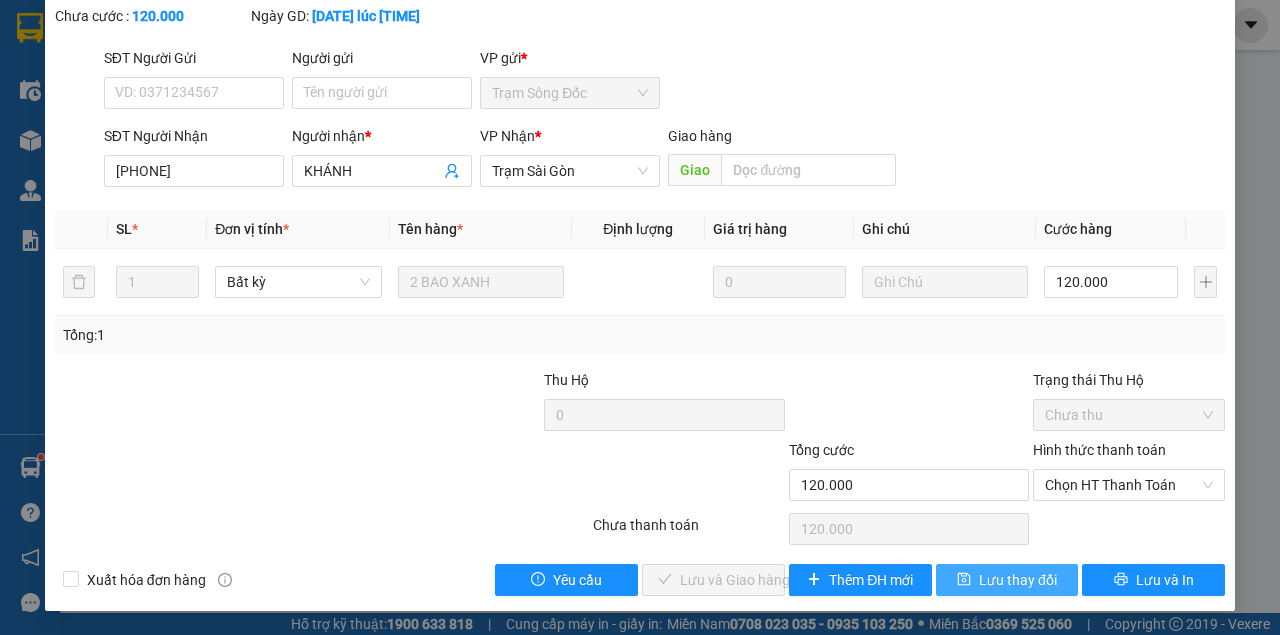 drag, startPoint x: 993, startPoint y: 580, endPoint x: 878, endPoint y: 534, distance: 123.85879 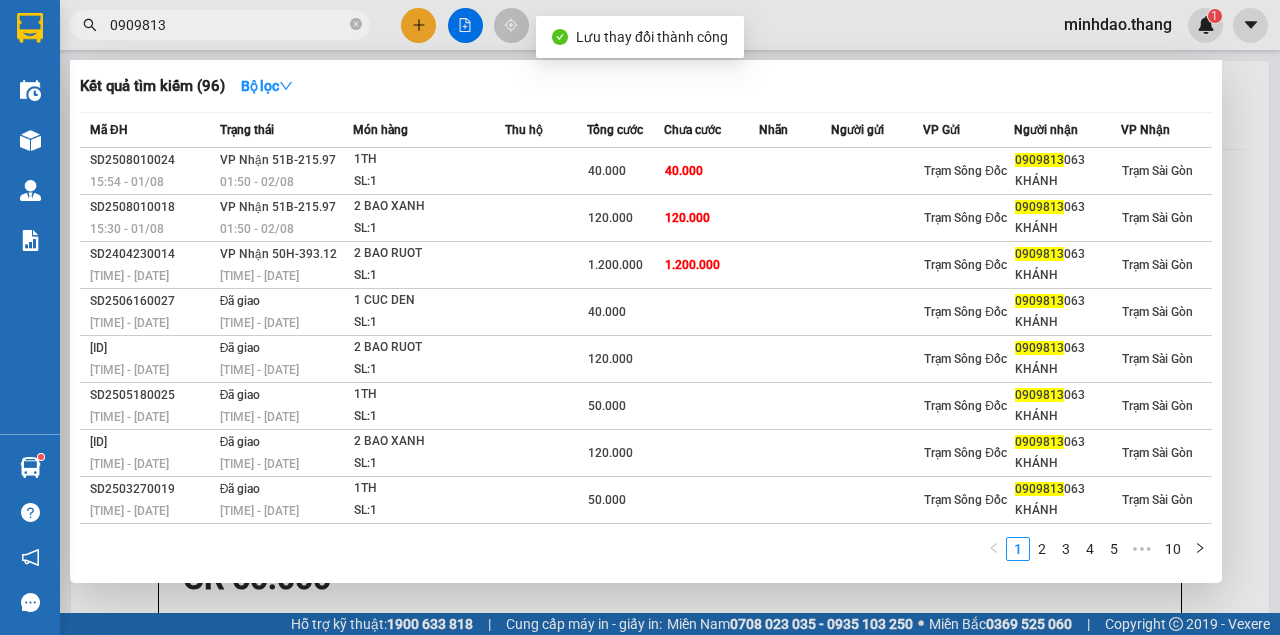 click on "0909813" at bounding box center (228, 25) 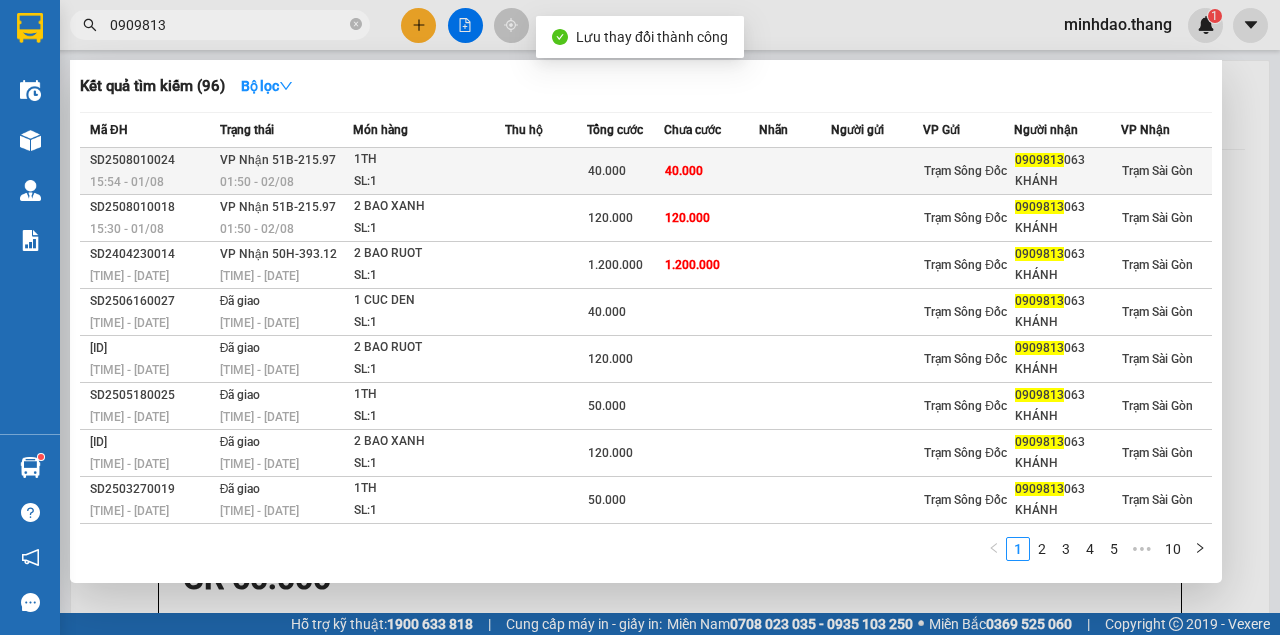 click on "40.000" at bounding box center [625, 171] 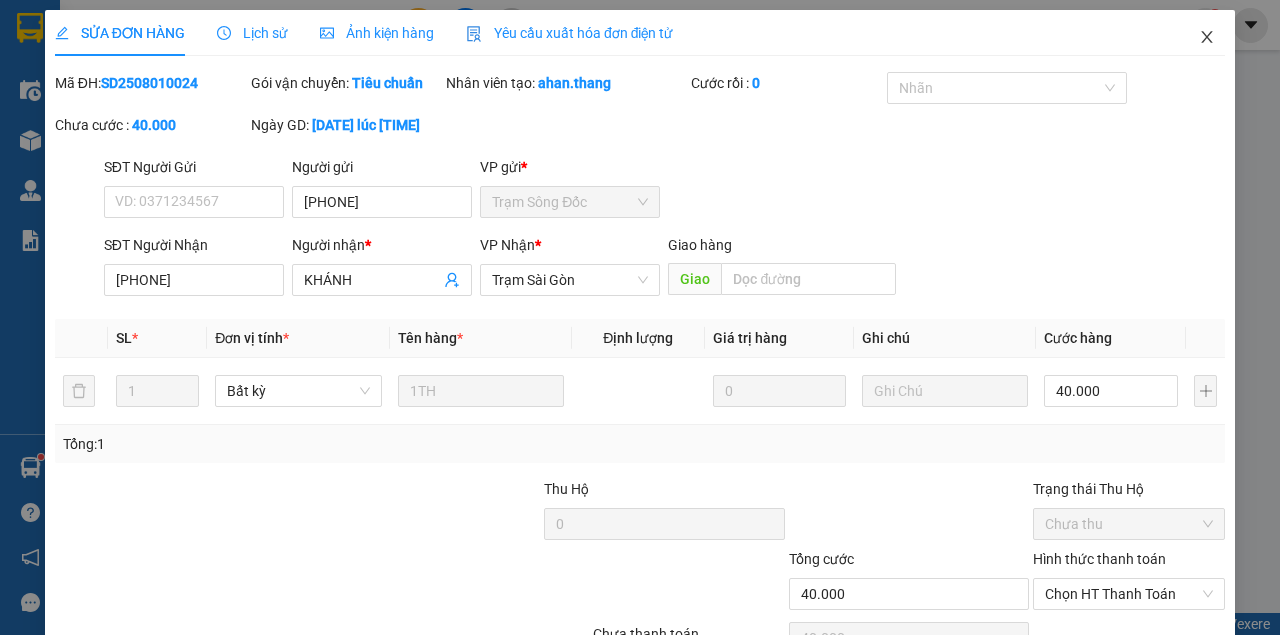 click 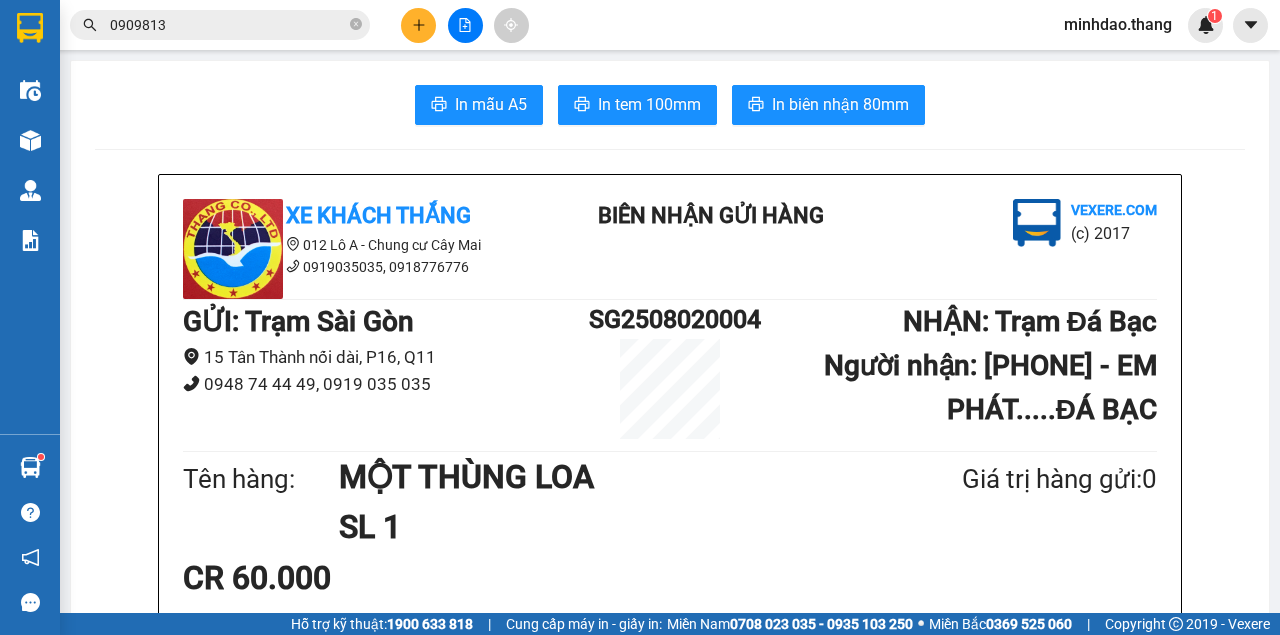 click on "0909813" at bounding box center (228, 25) 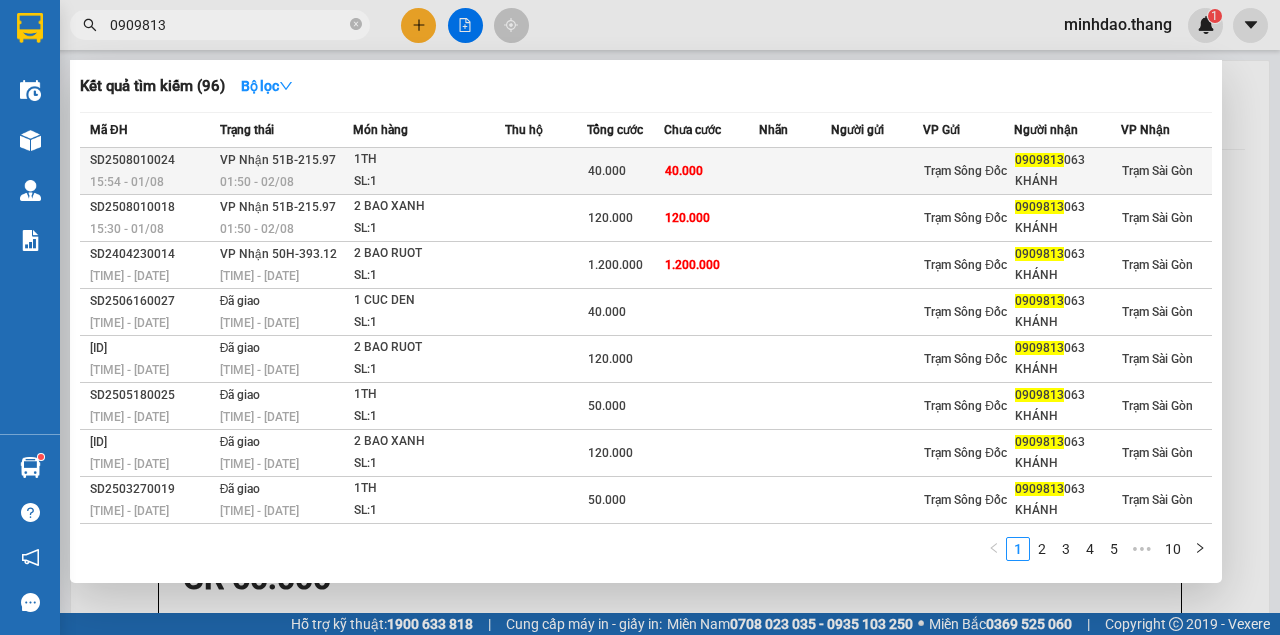 click on "40.000" at bounding box center (625, 171) 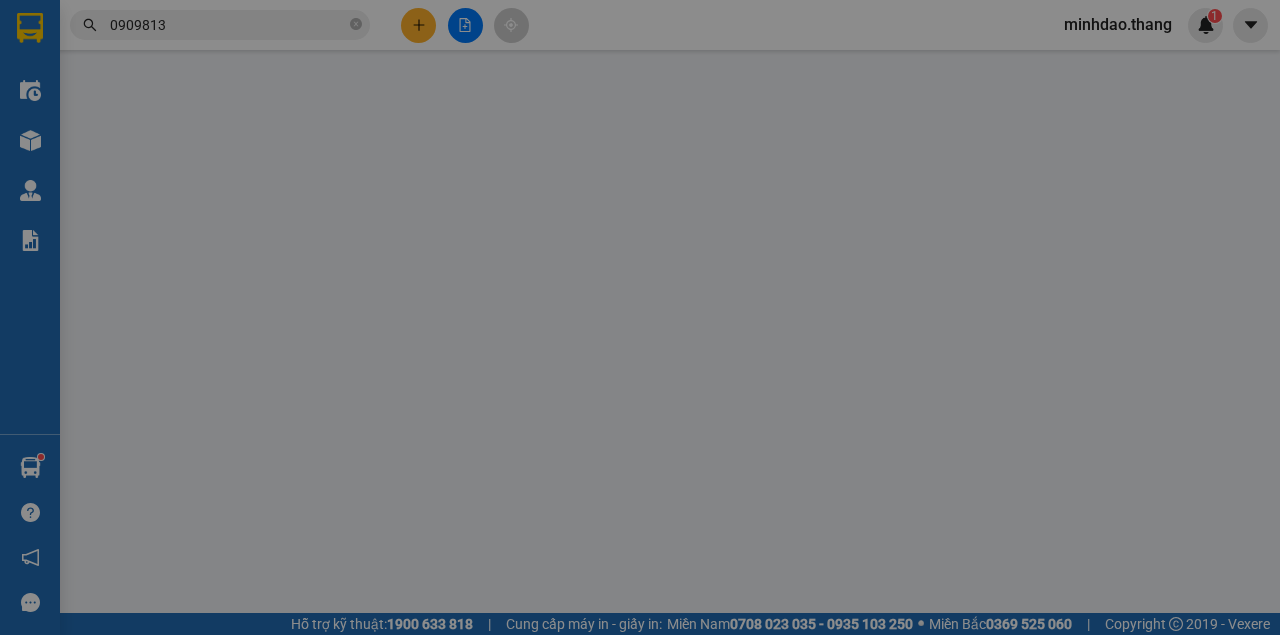 type on "0382925760" 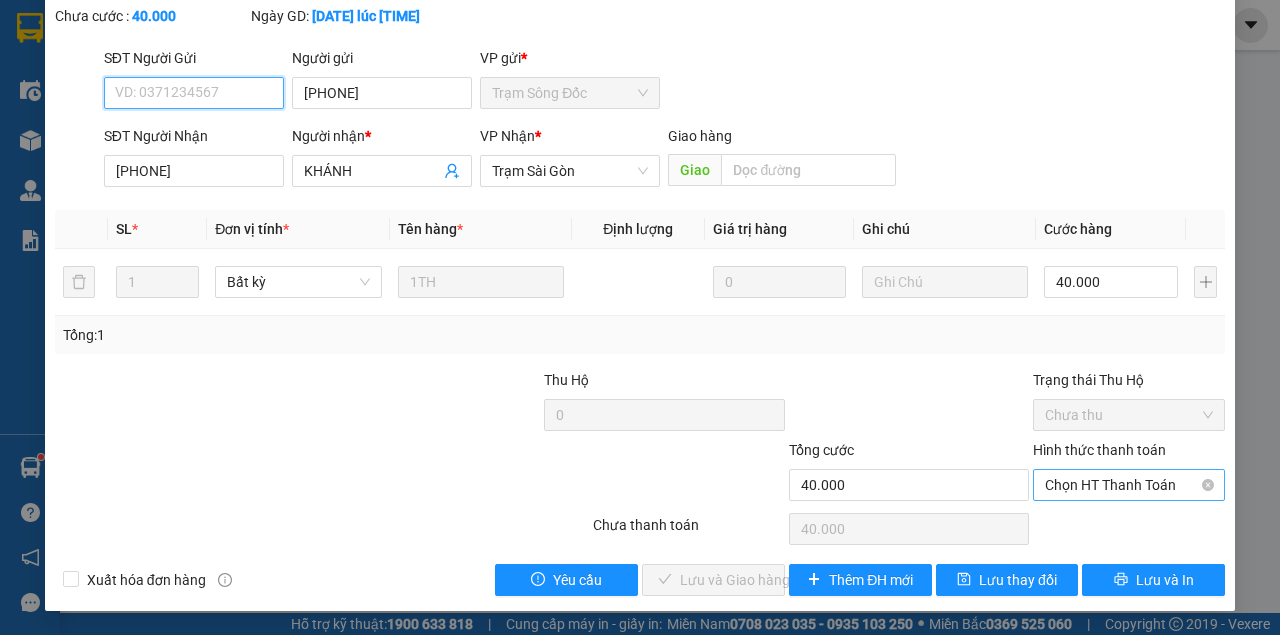 scroll, scrollTop: 129, scrollLeft: 0, axis: vertical 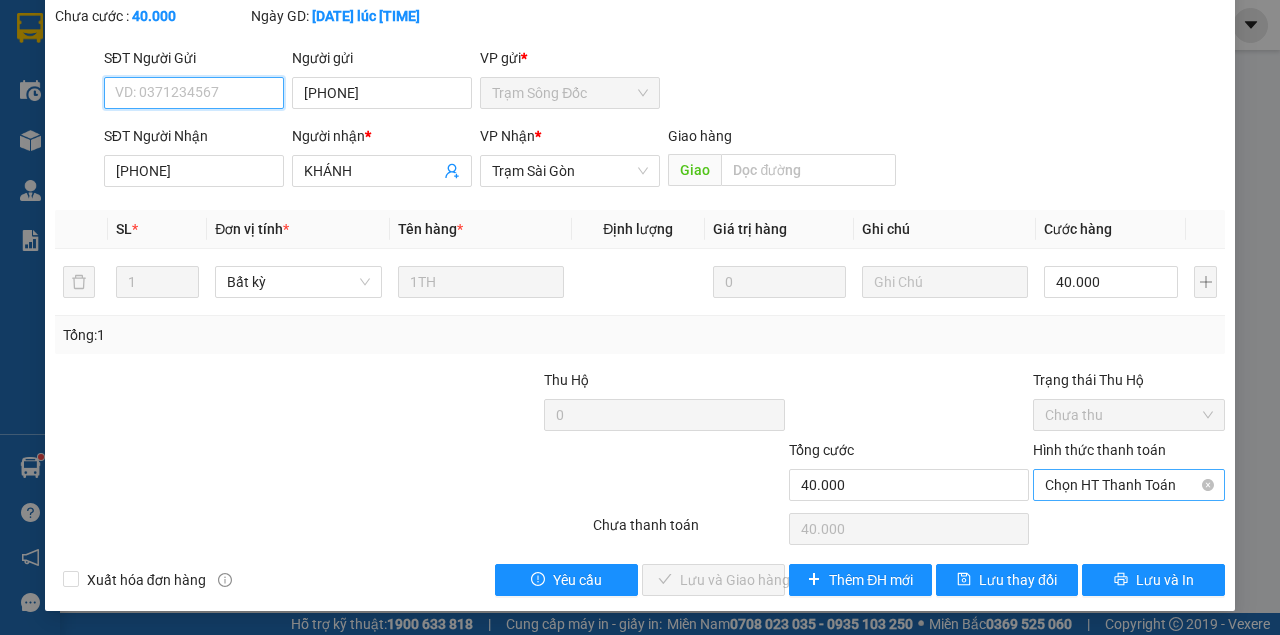 click on "Chọn HT Thanh Toán" at bounding box center (1129, 485) 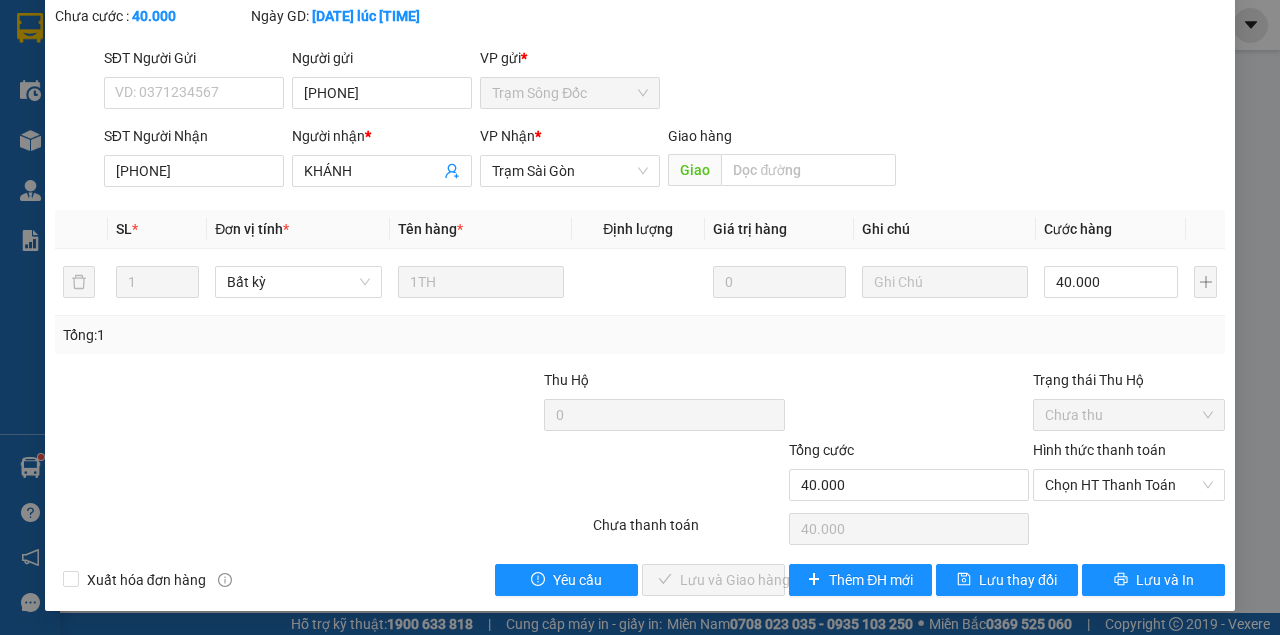 click at bounding box center (909, 404) 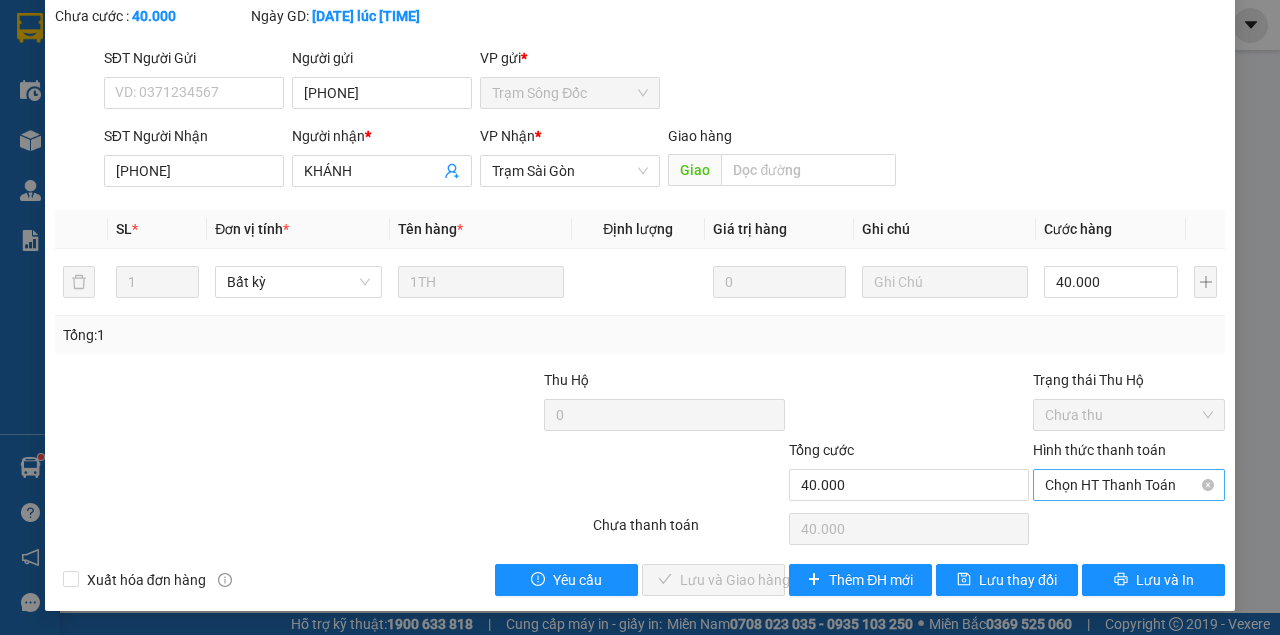 drag, startPoint x: 1130, startPoint y: 469, endPoint x: 1113, endPoint y: 496, distance: 31.906113 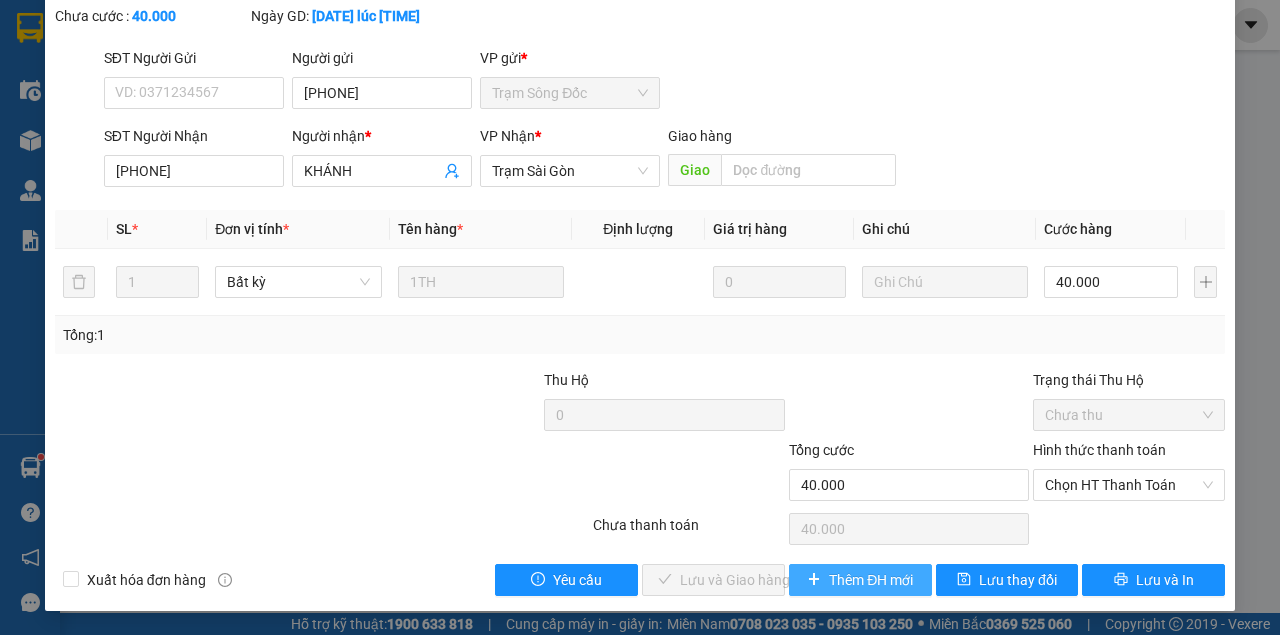 drag, startPoint x: 1076, startPoint y: 508, endPoint x: 885, endPoint y: 576, distance: 202.74368 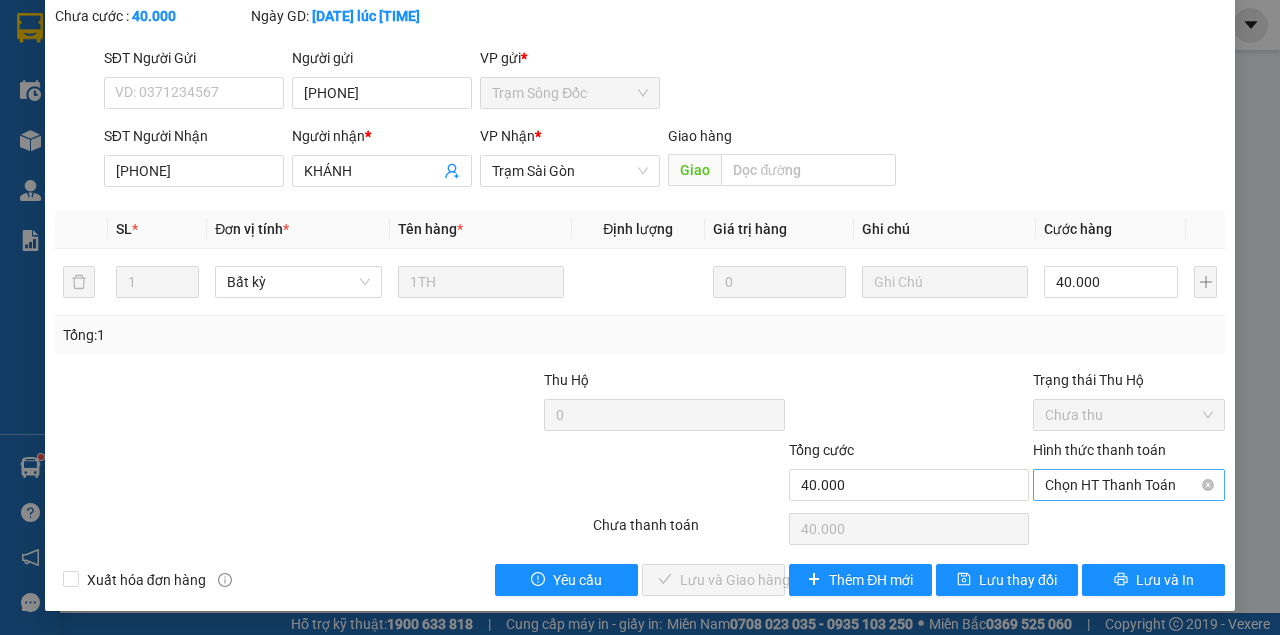 click on "Chọn HT Thanh Toán" at bounding box center (1129, 485) 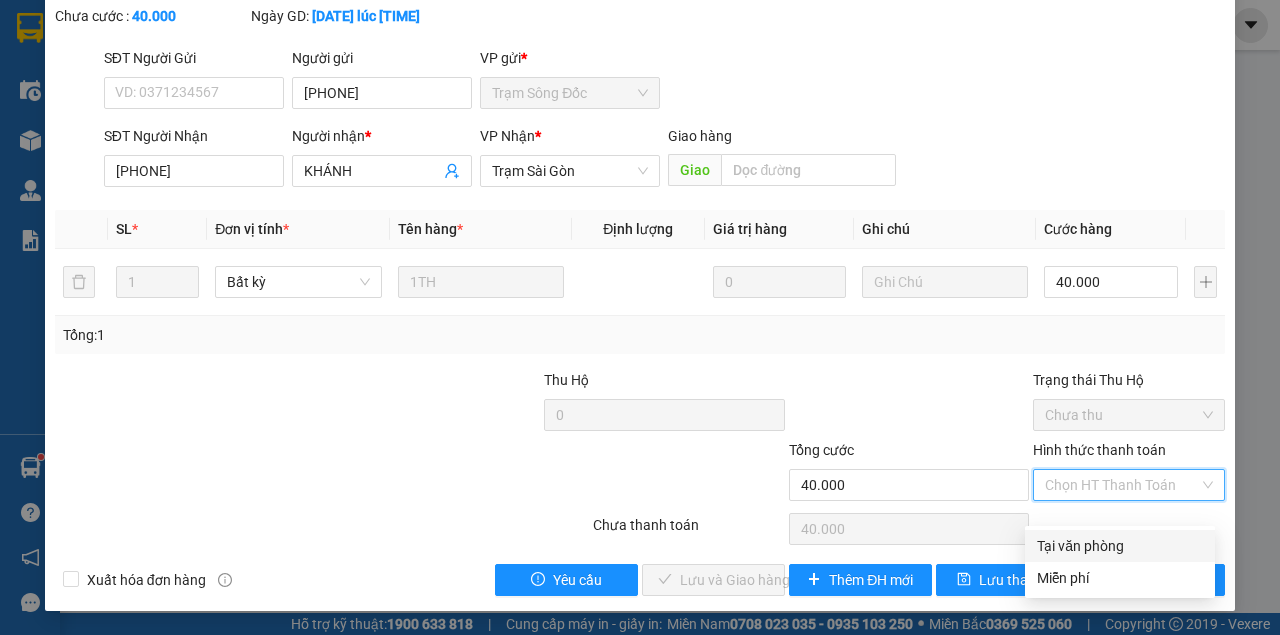 click on "Tại văn phòng" at bounding box center [1120, 546] 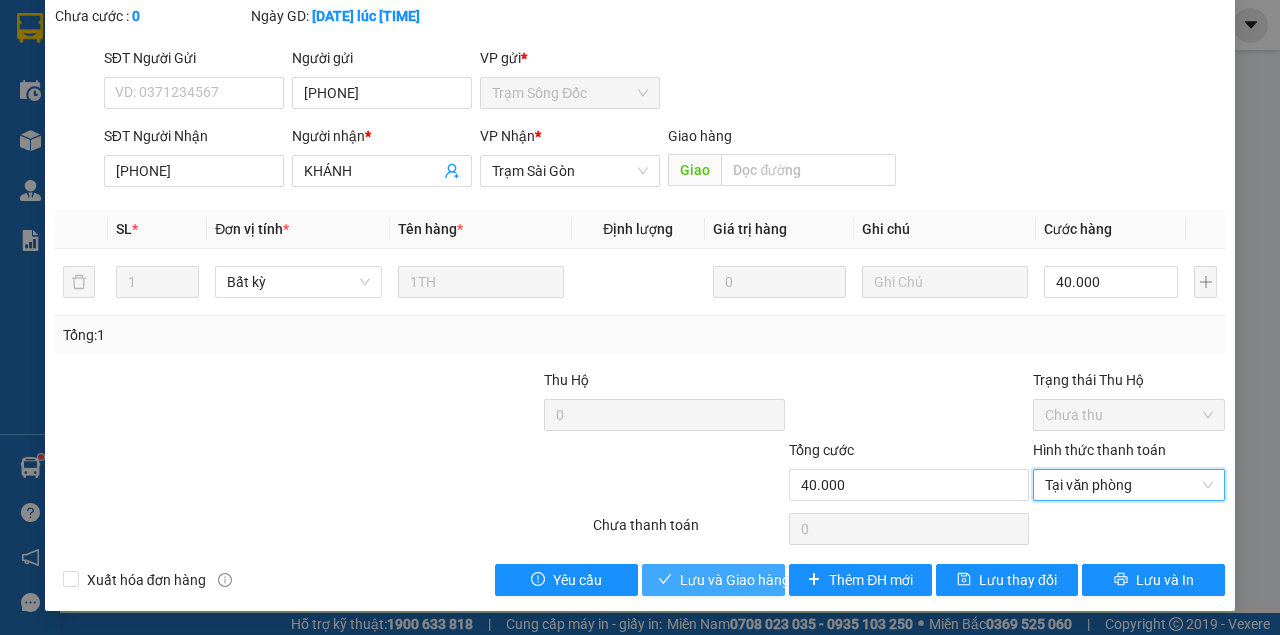 type 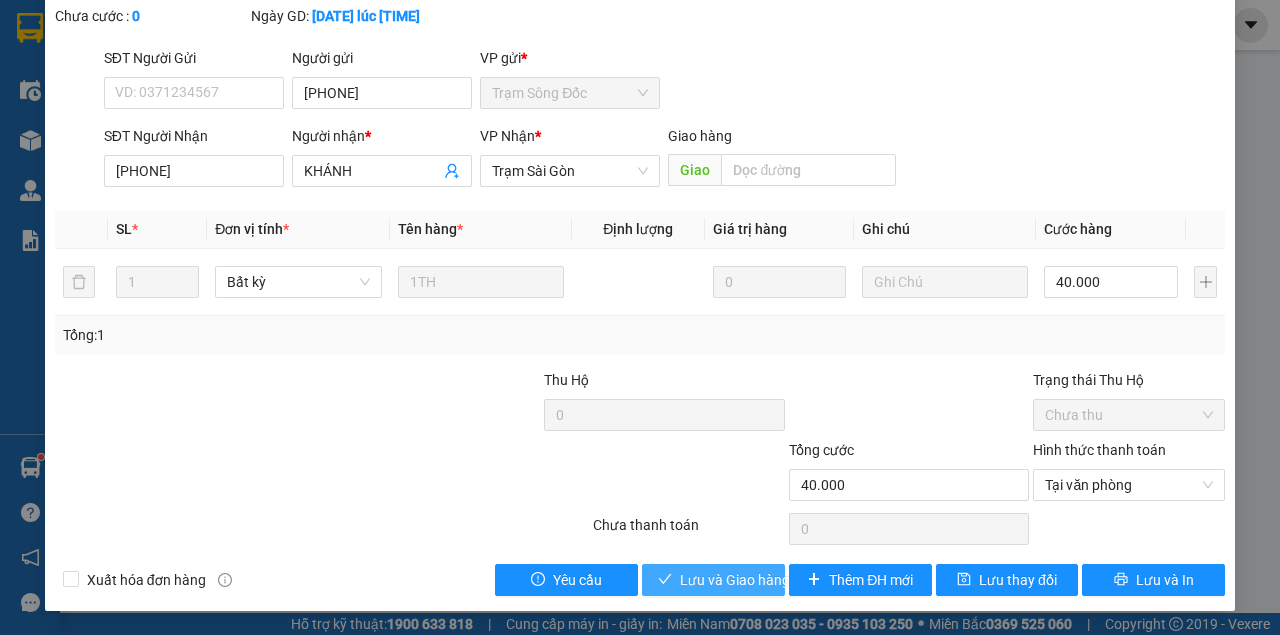 click on "Lưu và Giao hàng" at bounding box center [735, 580] 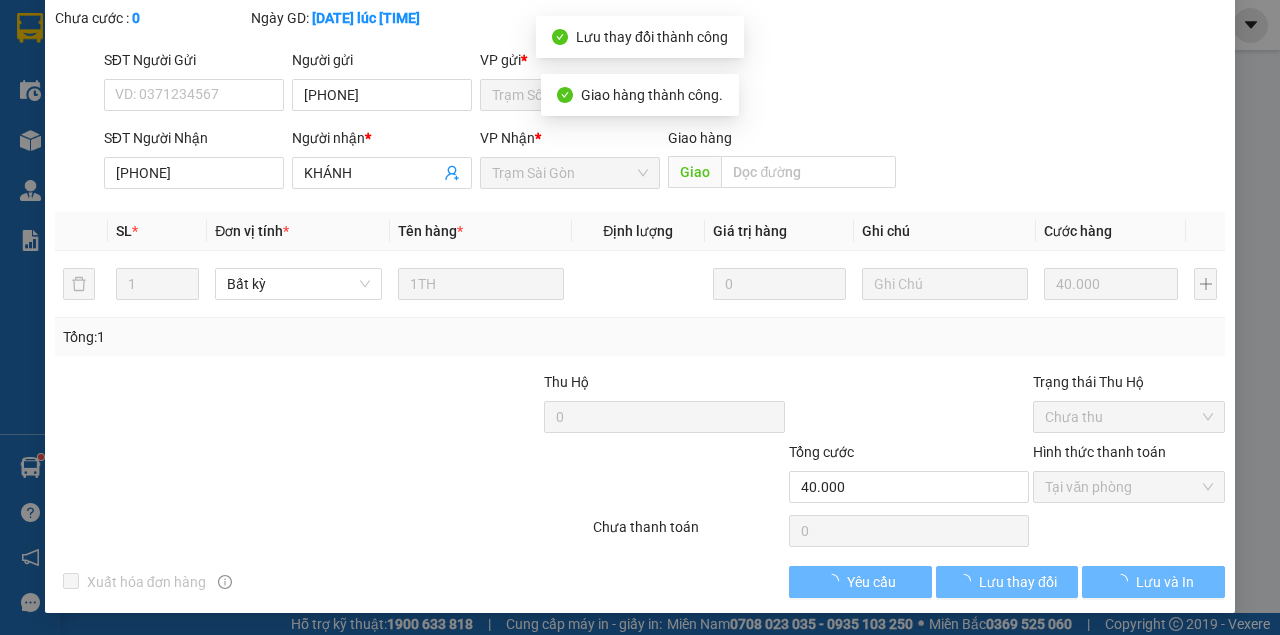 scroll, scrollTop: 151, scrollLeft: 0, axis: vertical 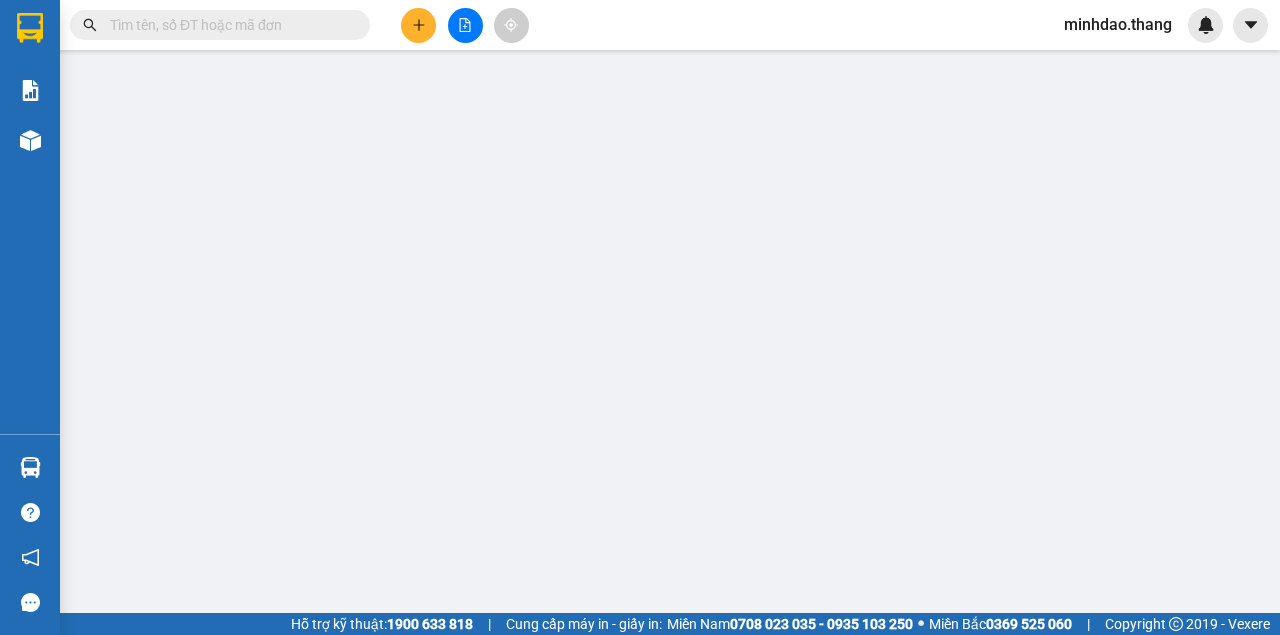 type on "[PHONE]" 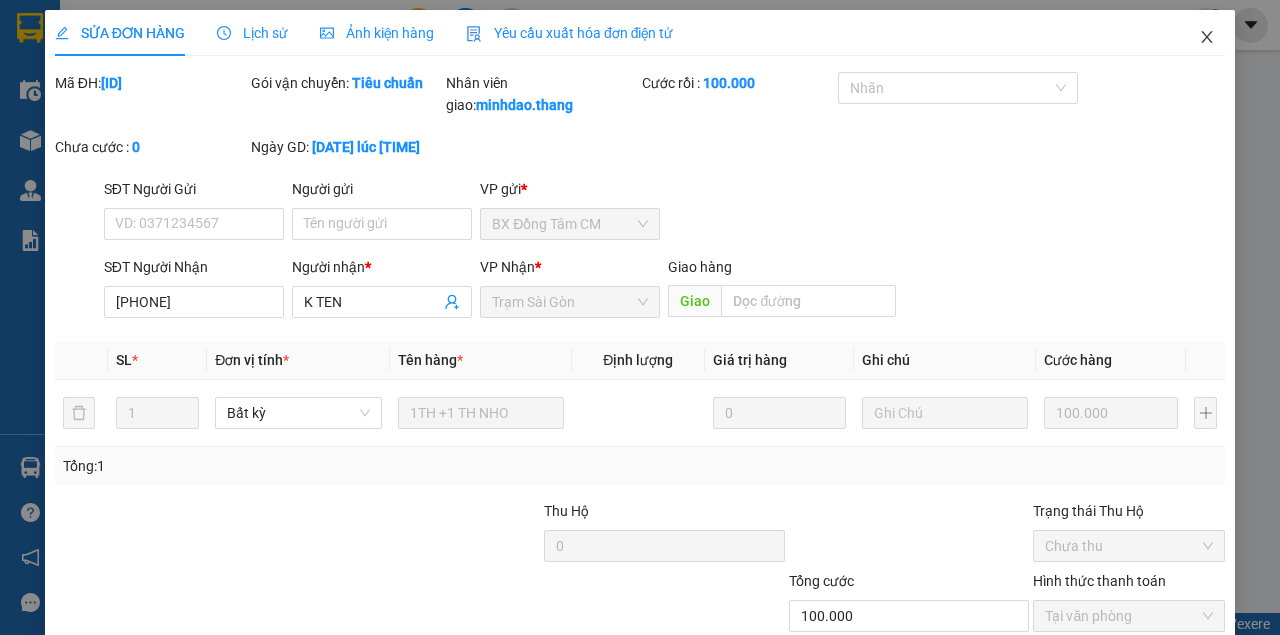 click at bounding box center (1207, 38) 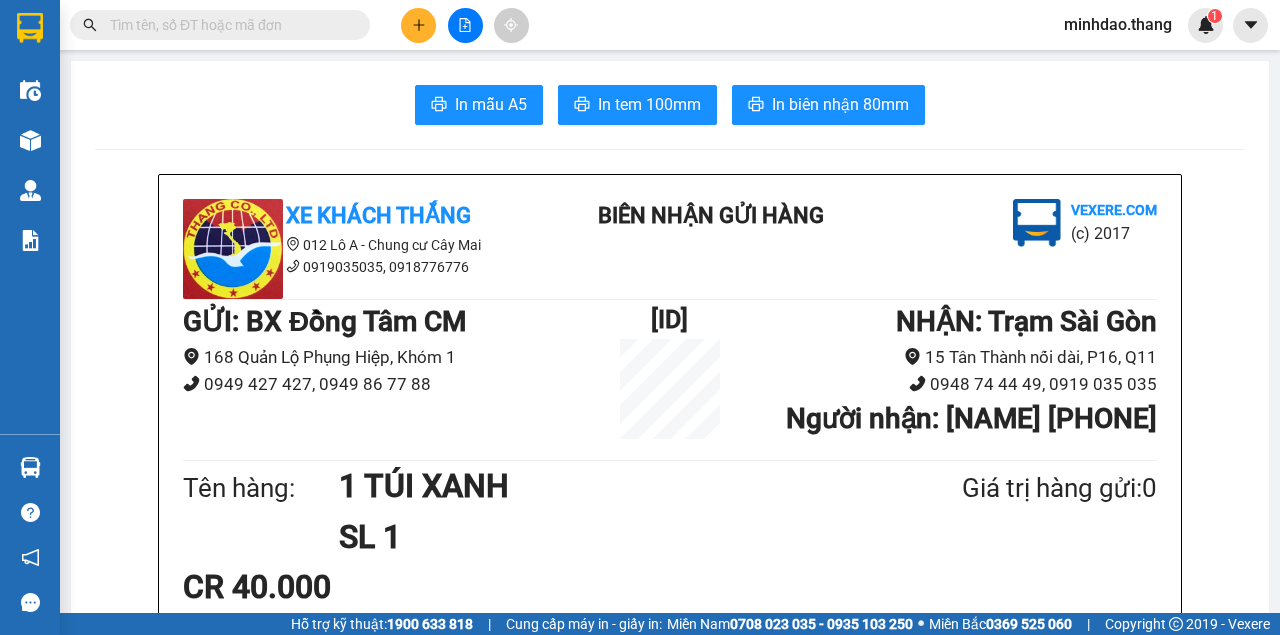 click at bounding box center (220, 25) 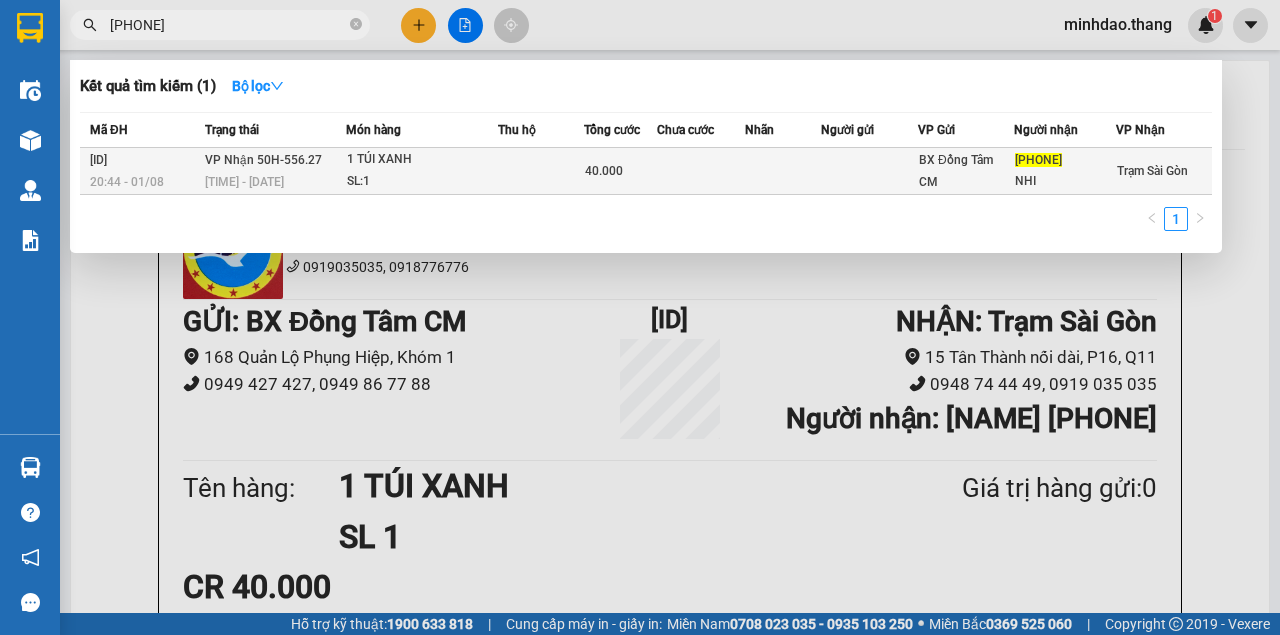type on "[PHONE]" 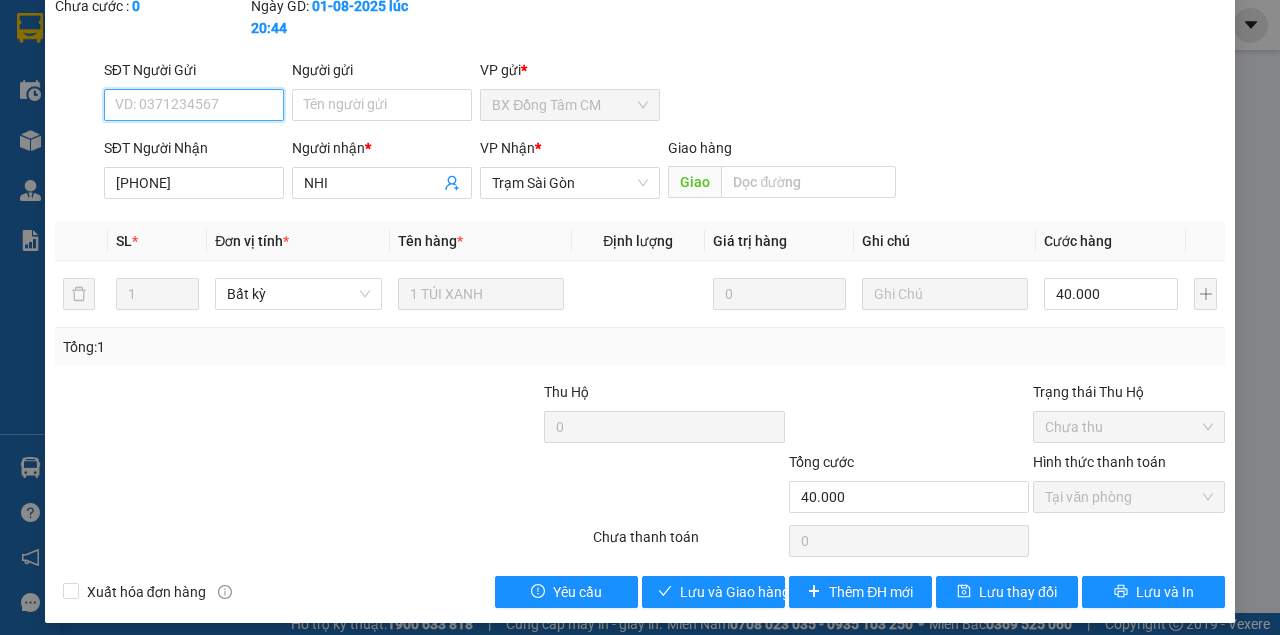 scroll, scrollTop: 129, scrollLeft: 0, axis: vertical 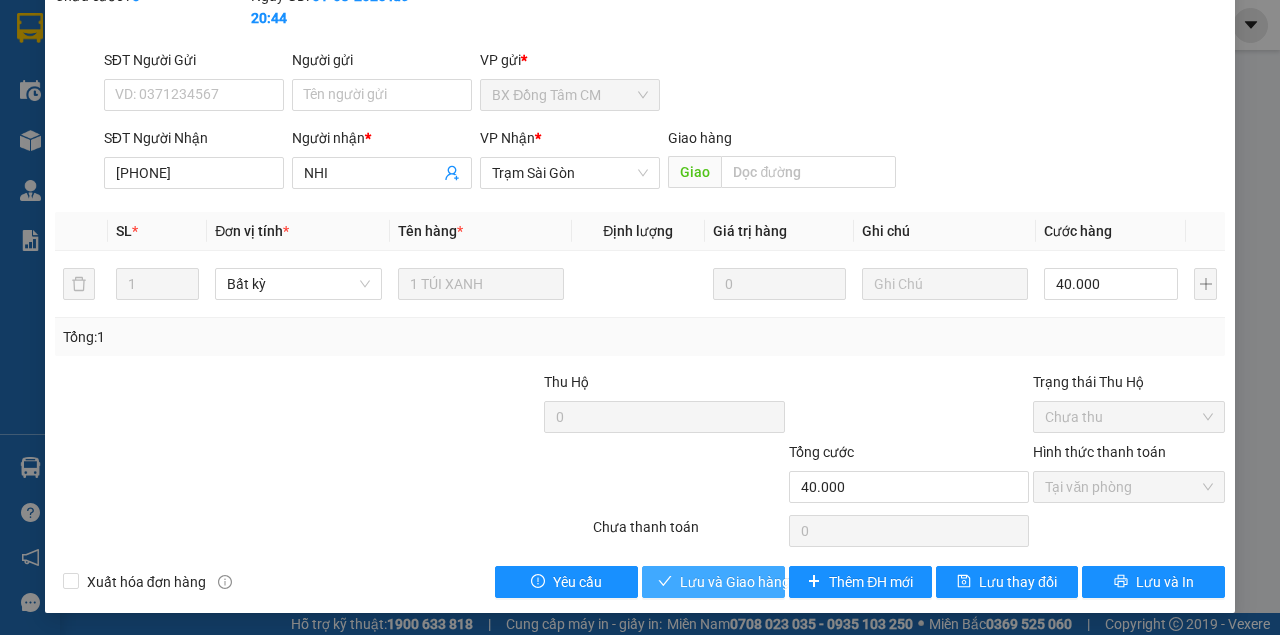 click on "Total Paid Fee 40.000 Total UnPaid Fee 0 Cash Collection Total Fee Mã ĐH:  [ID] Gói vận chuyển:   Tiêu chuẩn Nhân viên tạo:   [USERNAME] Cước rồi :   40.000   Nhãn Chưa cước :   0 Ngày GD:   [DATE] lúc [TIME] SĐT Người Gửi VD: [PHONE] Người gửi Tên người gửi VP gửi  * BX [LOCATION] CM SĐT Người Nhận [PHONE] Người nhận  * [NAME] VP Nhận  * Trạm [LOCATION] Giao hàng Giao SL  * Đơn vị tính  * Tên hàng  * Định lượng Giá trị hàng Ghi chú Cước hàng                   1 Bất kỳ 1 TÚI XANH 0 40.000 Tổng:  1 Thu Hộ 0 Trạng thái Thu Hộ   Chưa thu Tổng cước 40.000 Hình thức thanh toán Tại văn phòng Số tiền thu trước 40.000 Chọn HT Thanh Toán Chưa thanh toán 0 Chọn HT Thanh Toán Xuất hóa đơn hàng Yêu cầu Lưu và Giao hàng Thêm ĐH mới Lưu thay đổi Lưu và In" at bounding box center [640, 270] 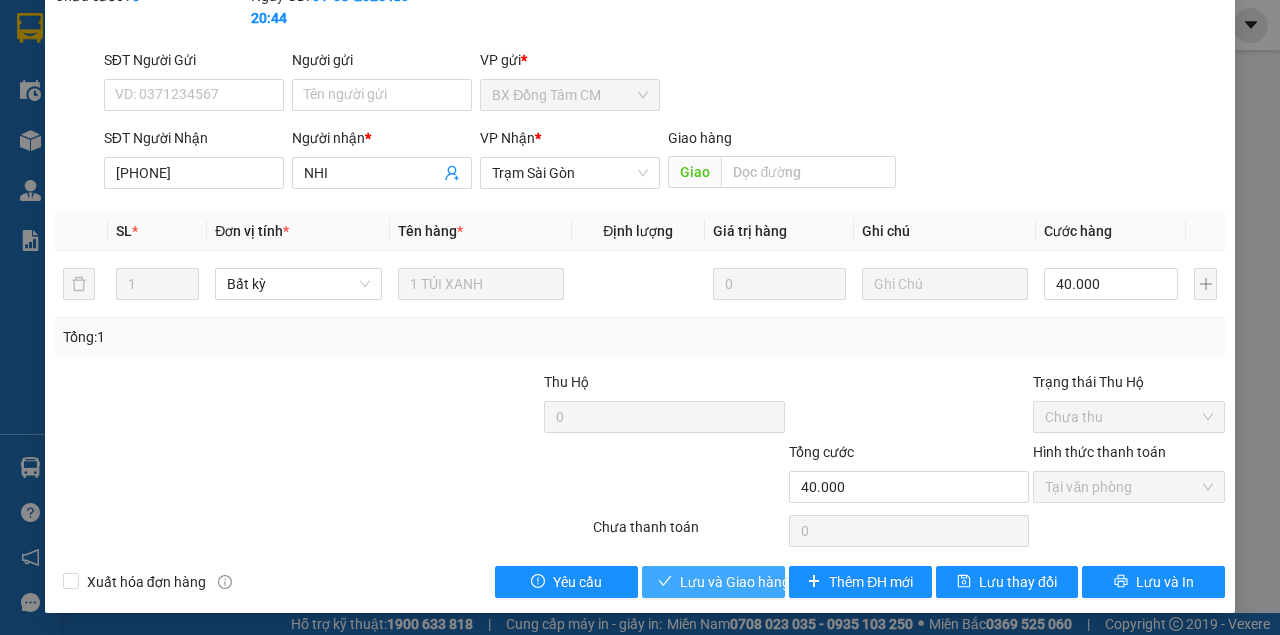 type 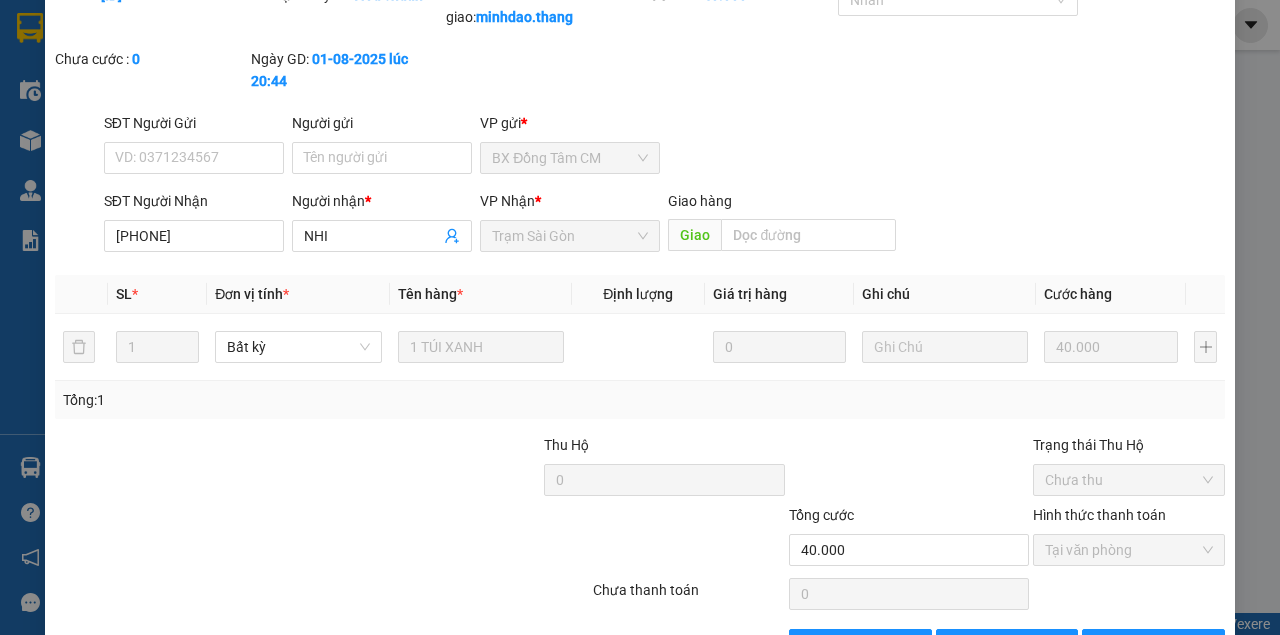 scroll, scrollTop: 0, scrollLeft: 0, axis: both 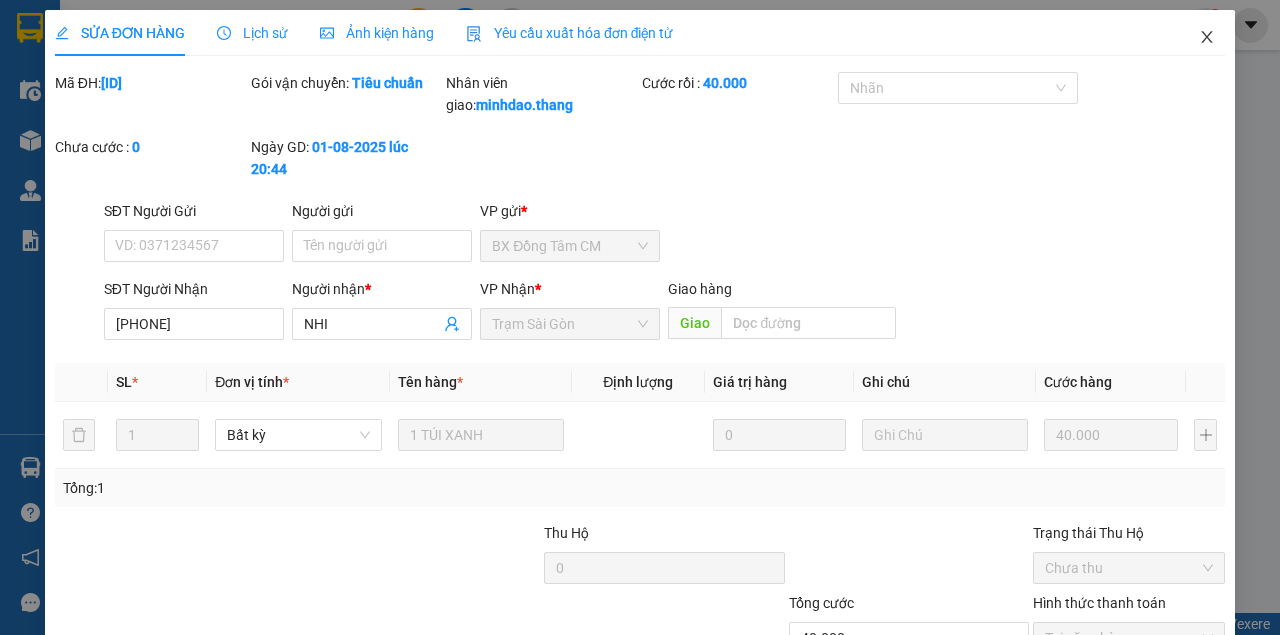 click at bounding box center (1207, 38) 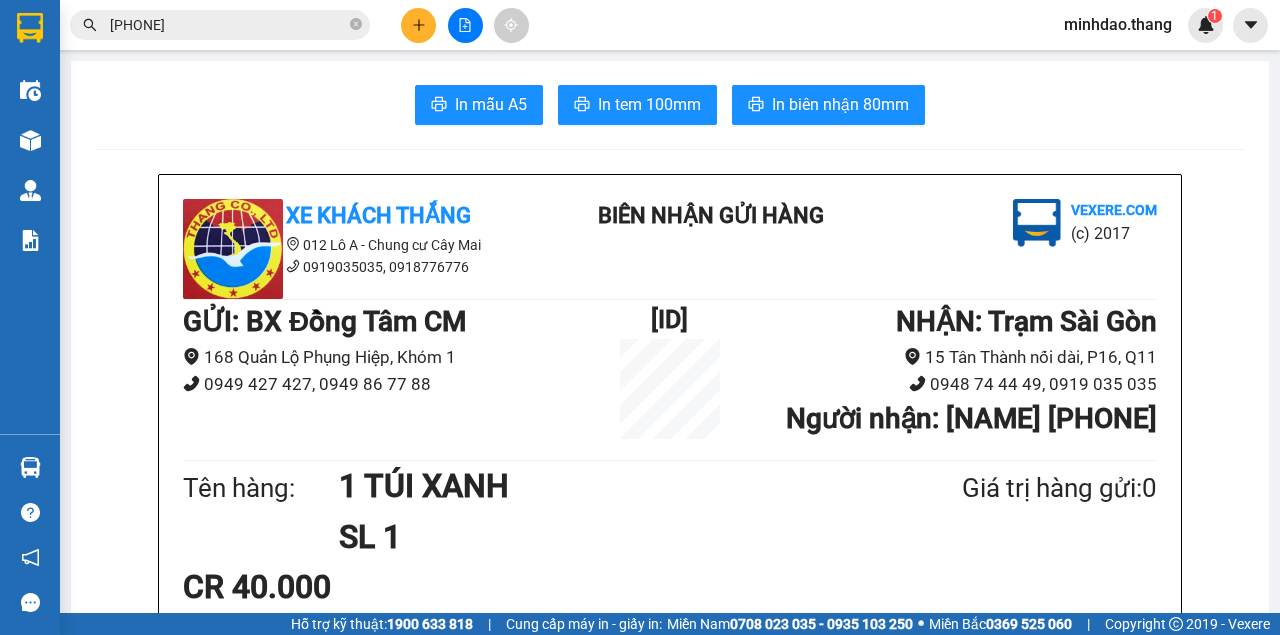 drag, startPoint x: 399, startPoint y: 22, endPoint x: 420, endPoint y: 29, distance: 22.135944 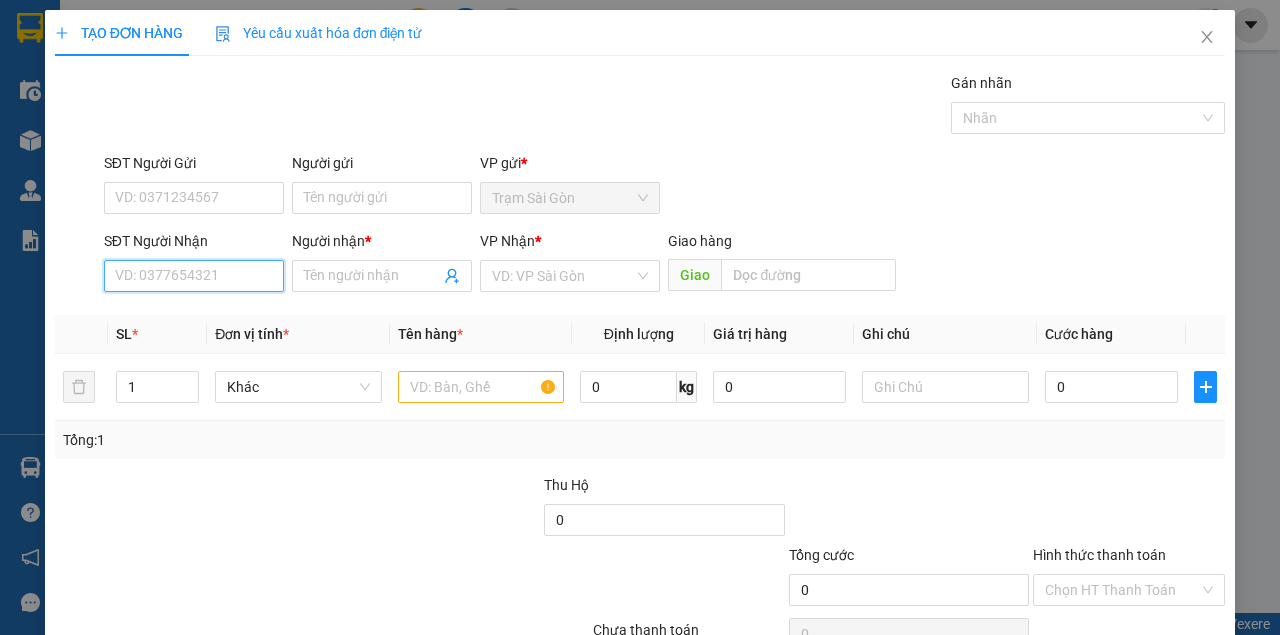 click on "SĐT Người Nhận" at bounding box center [194, 276] 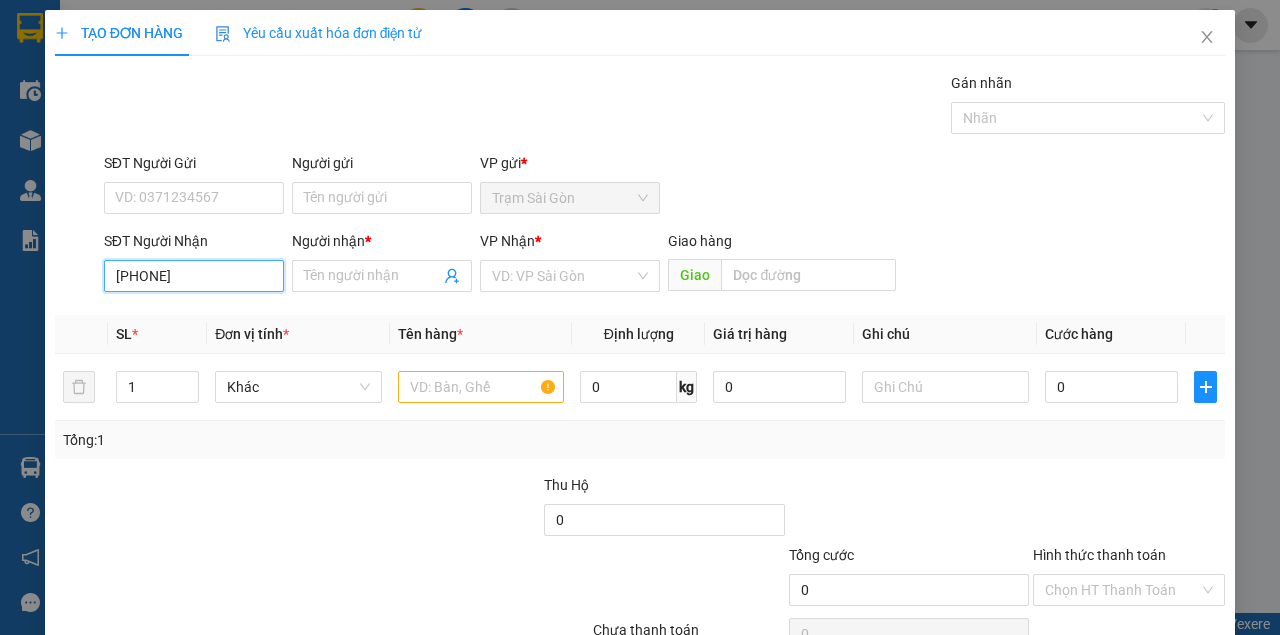 type on "0947962924" 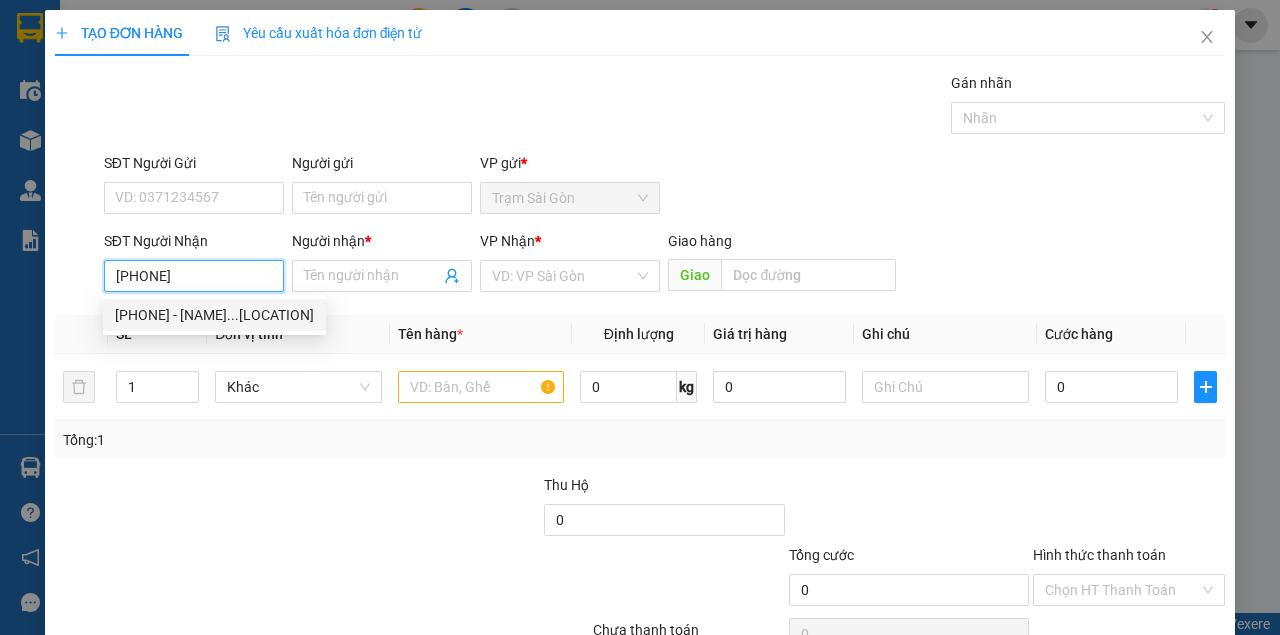 click on "0947962924 - TRUNG THẾ...RẠCH CUI" at bounding box center (214, 315) 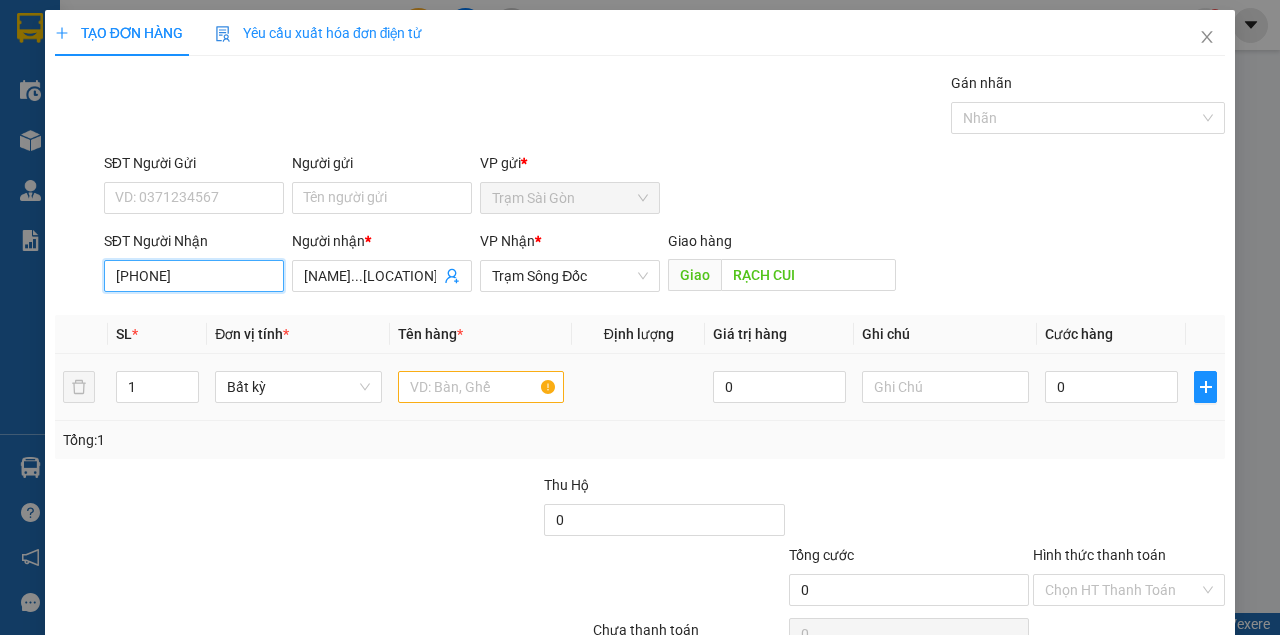 type on "0947962924" 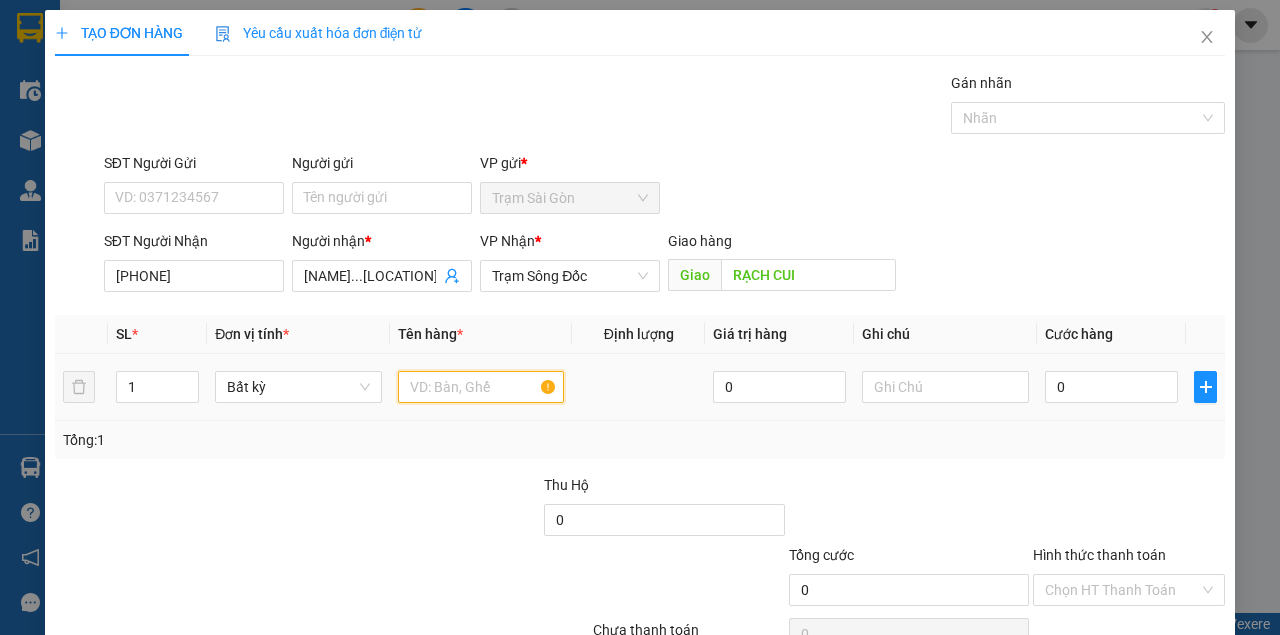 click at bounding box center (481, 387) 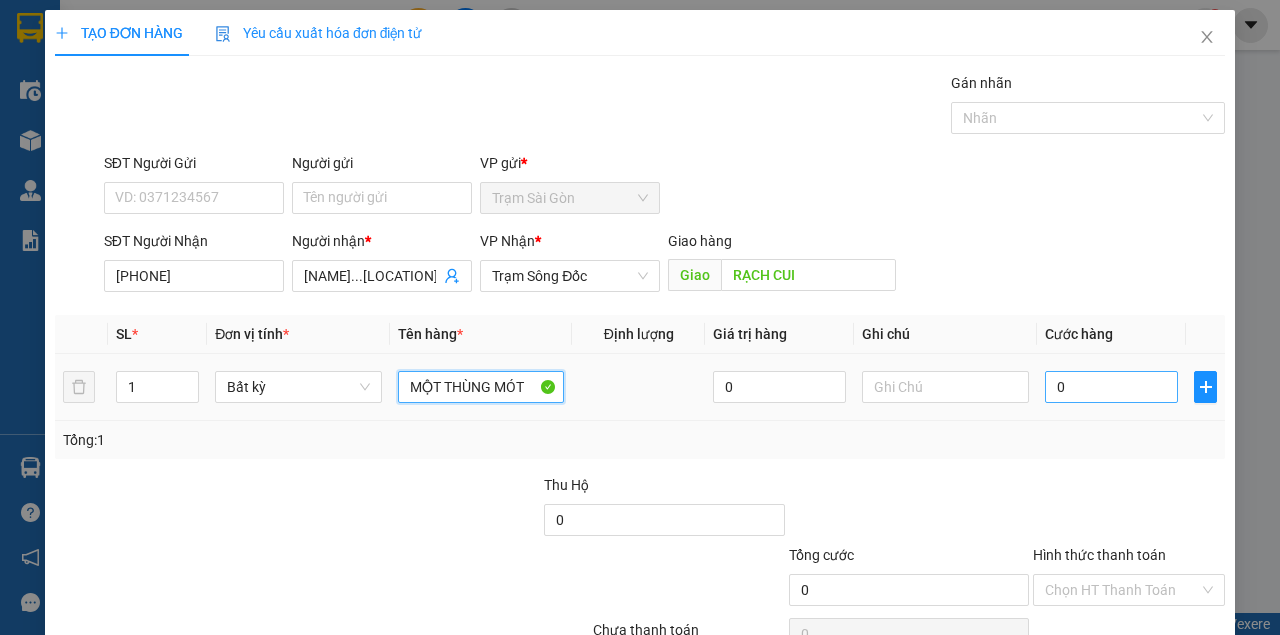 type on "MỘT THÙNG MÓT" 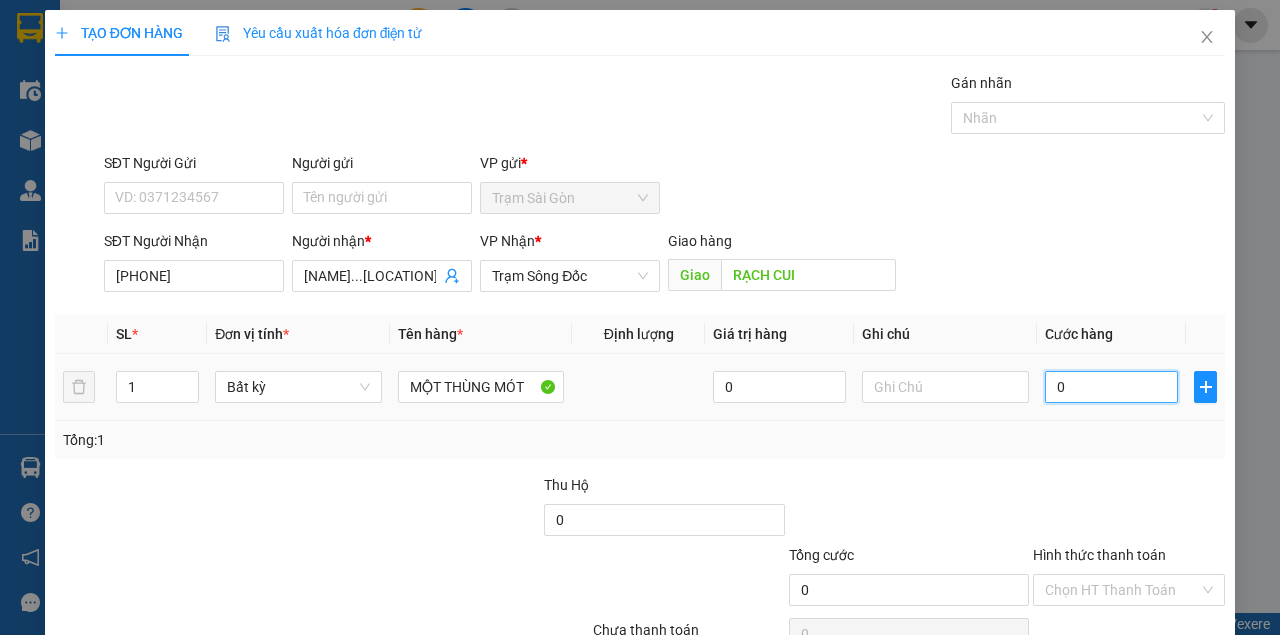 click on "0" at bounding box center [1111, 387] 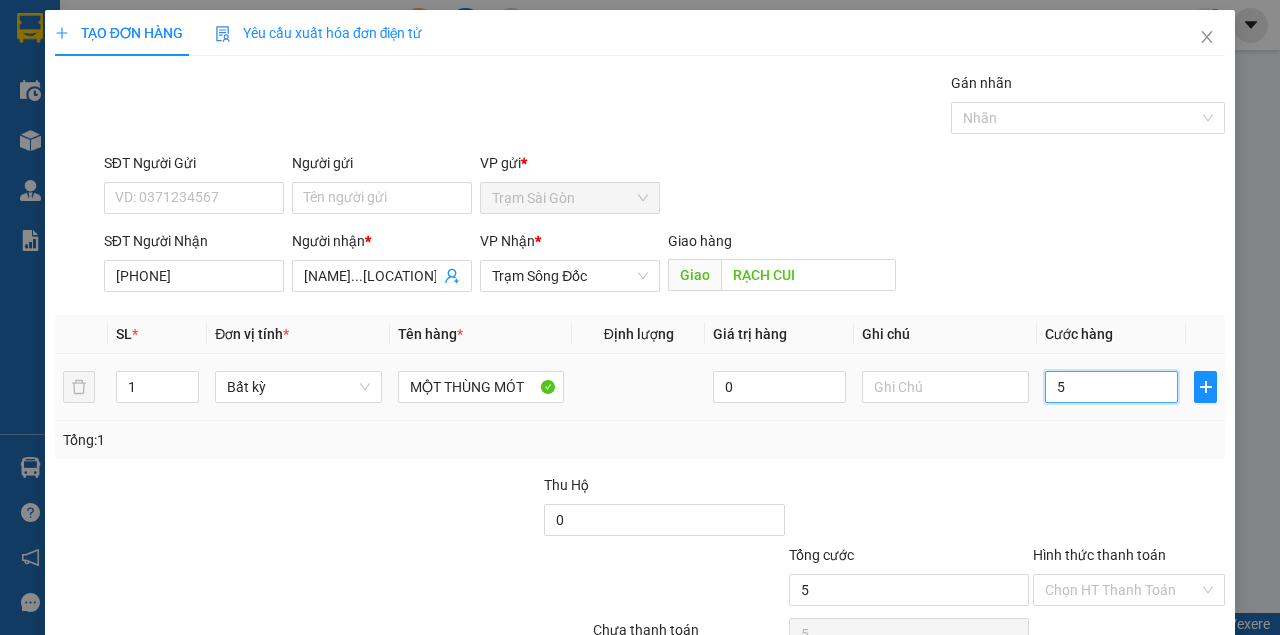 type on "50" 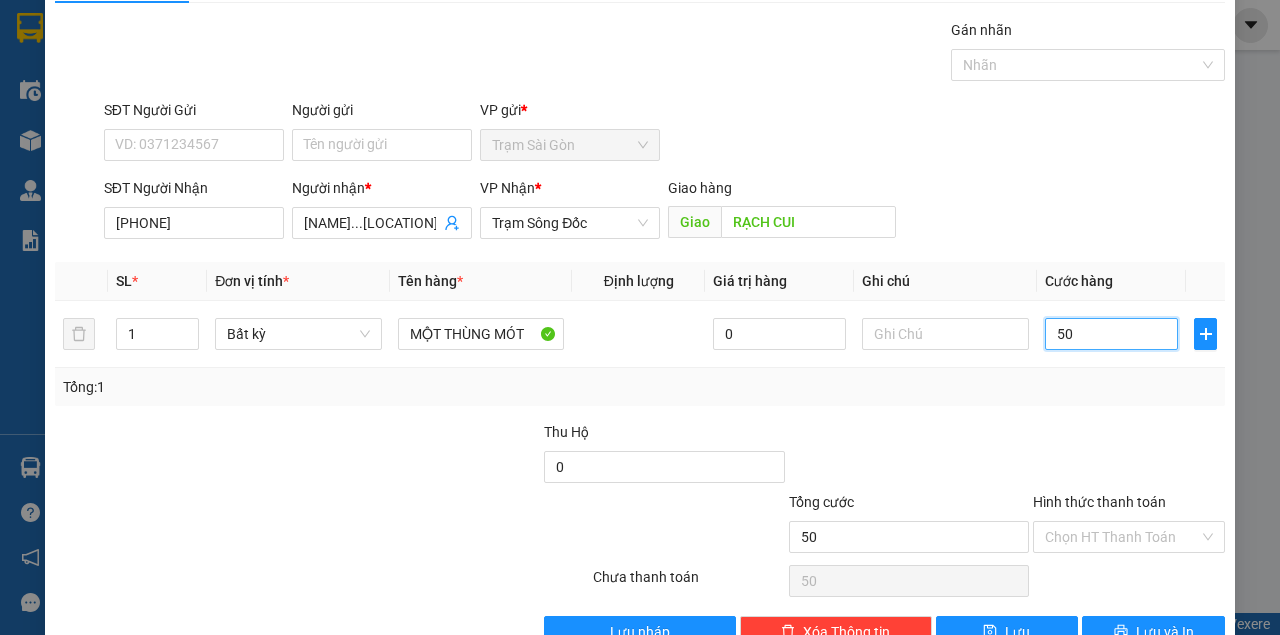 scroll, scrollTop: 102, scrollLeft: 0, axis: vertical 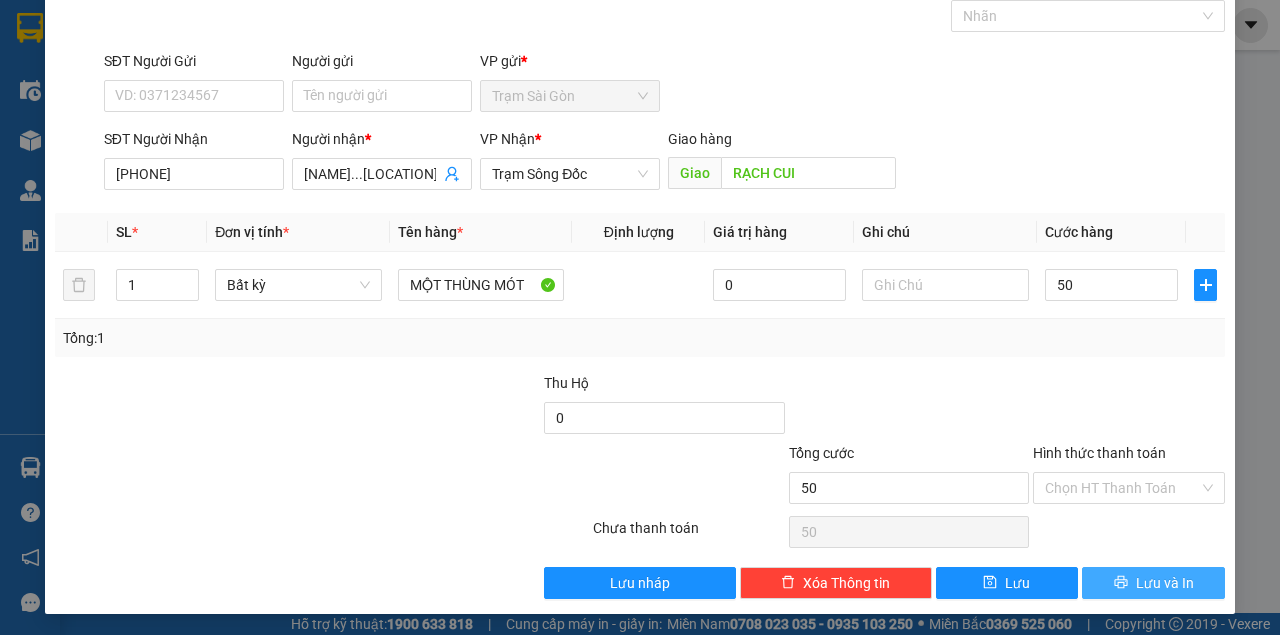 type on "50.000" 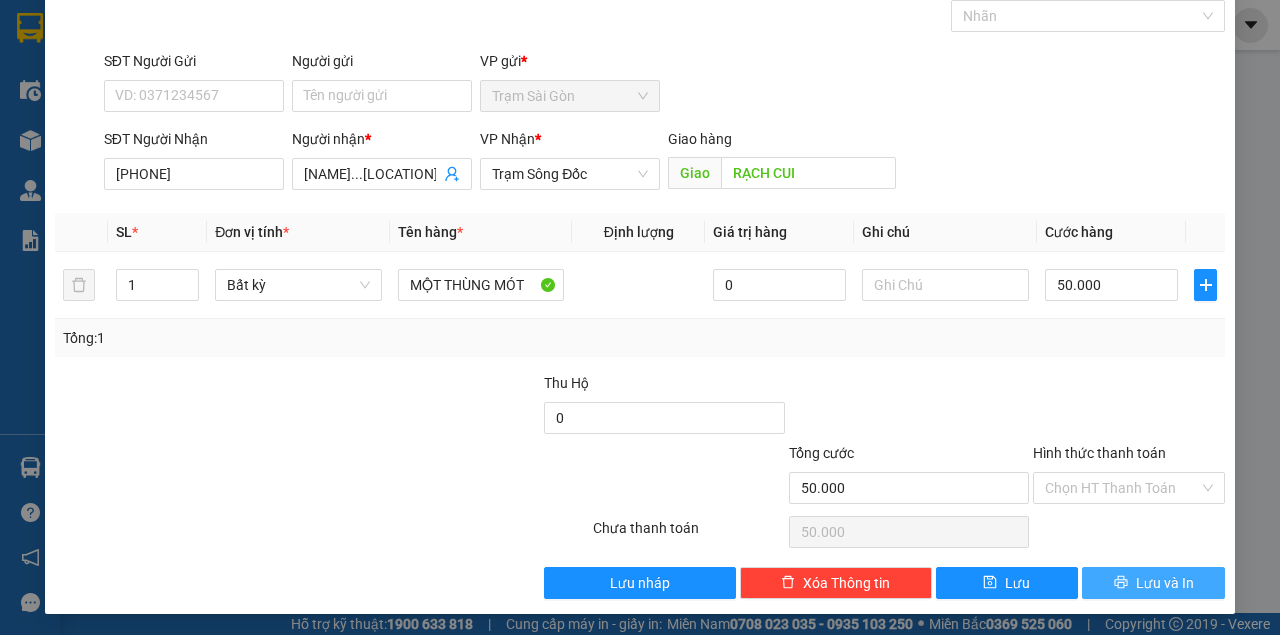 click on "Lưu và In" at bounding box center [1165, 583] 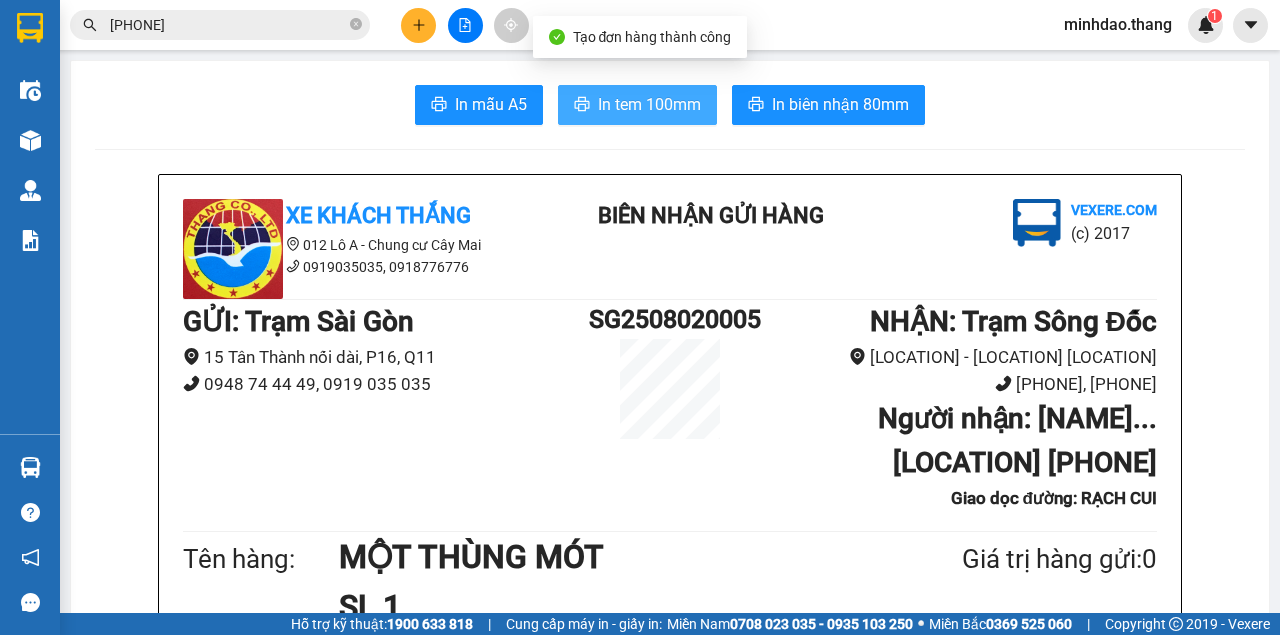 click on "In tem 100mm" at bounding box center [649, 104] 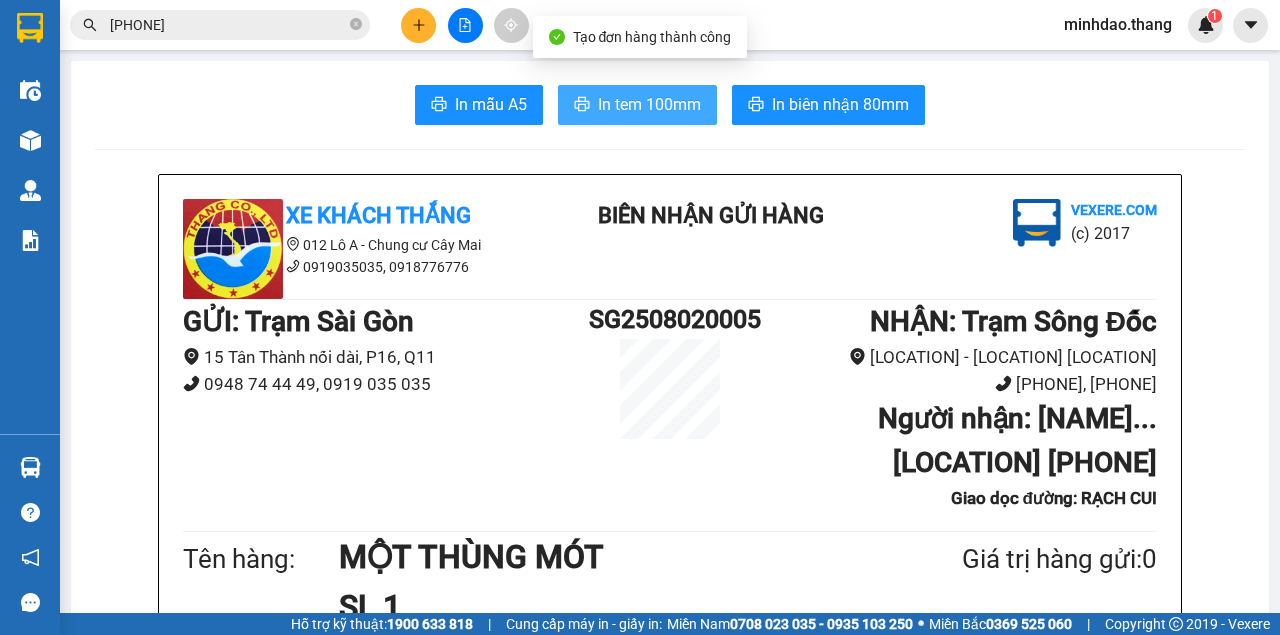 scroll, scrollTop: 0, scrollLeft: 0, axis: both 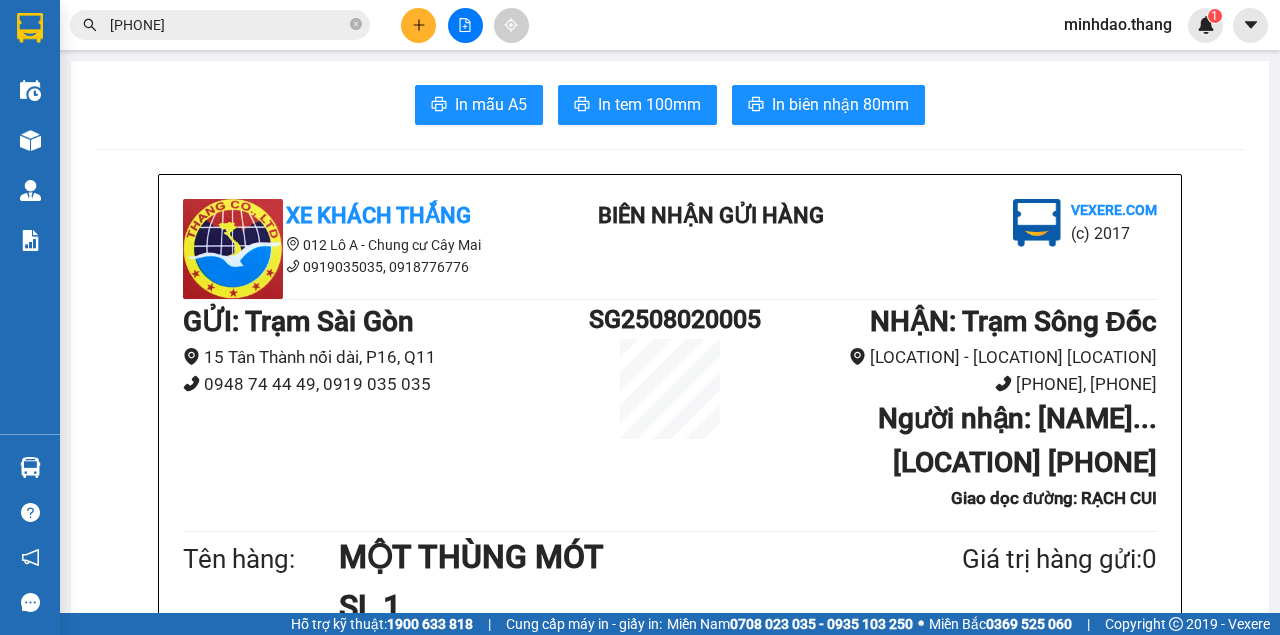 click on "In mẫu A5
In tem 100mm
In biên nhận 80mm Xe Khách THẮNG   012 Lô A - Chung cư Cây Mai   0919035035, 0918776776 BIÊN NHẬN GỬI HÀNG Vexere.com (c) 2017 GỬI :   Trạm Sài Gòn   15 Tân Thành nối dài, P16, Q11   0948 74 44 49, 0919 035 035 SG2508020005 NHẬN :   Trạm Sông Đốc   Khóm 7 - Thị Trấn Sông Đốc   0949427427, 0949556676 Người nhận :   TRUNG THẾ...RẠCH CUI 0947962924 Giao dọc đường: RẠCH CUI  Tên hàng: MỘT THÙNG MÓT  SL 1 Giá trị hàng gửi:  0 CC   50.000 Tổng phải thu:   50.000 Quy định nhận/gửi hàng : Quý Khách phải báo mã số trên Biên Nhận Gửi Hàng khi nhận hàng, phải trình CMND và giấy giới thiệu đối với hàng gửi bảo đảm, hàng có giá trị. Hàng gửi phải được nhận trong vòng 05 ngày kể từ ngày gửi. Quá thời hạn trên, Công Ty không chịu trách nhiệm. Hàng Kính, Dễ Vỡ,...Công Ty không bồi thường. Xe Khách THẮNG" at bounding box center (670, 1320) 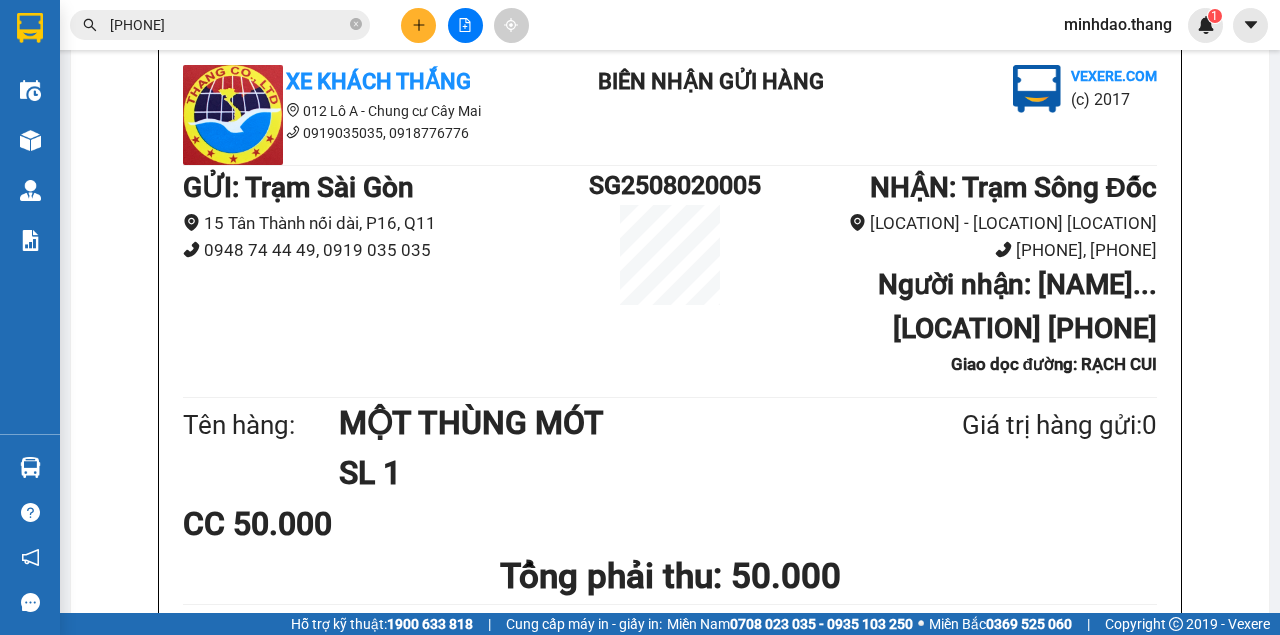 scroll, scrollTop: 0, scrollLeft: 0, axis: both 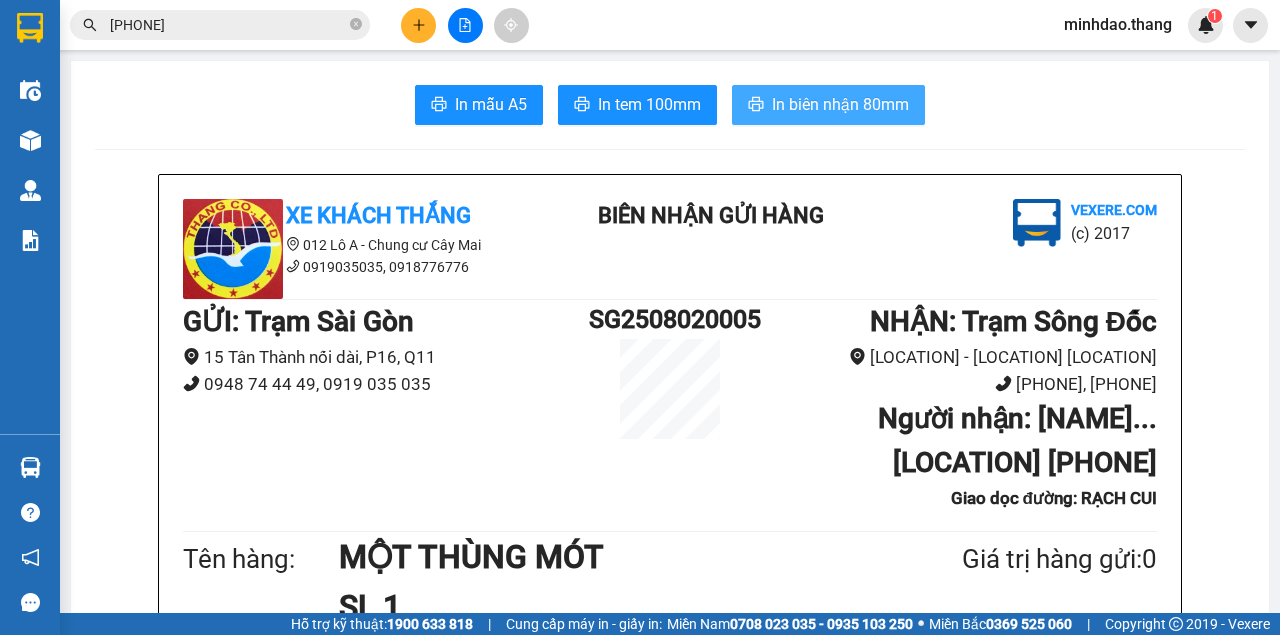 click on "In biên nhận 80mm" at bounding box center [840, 104] 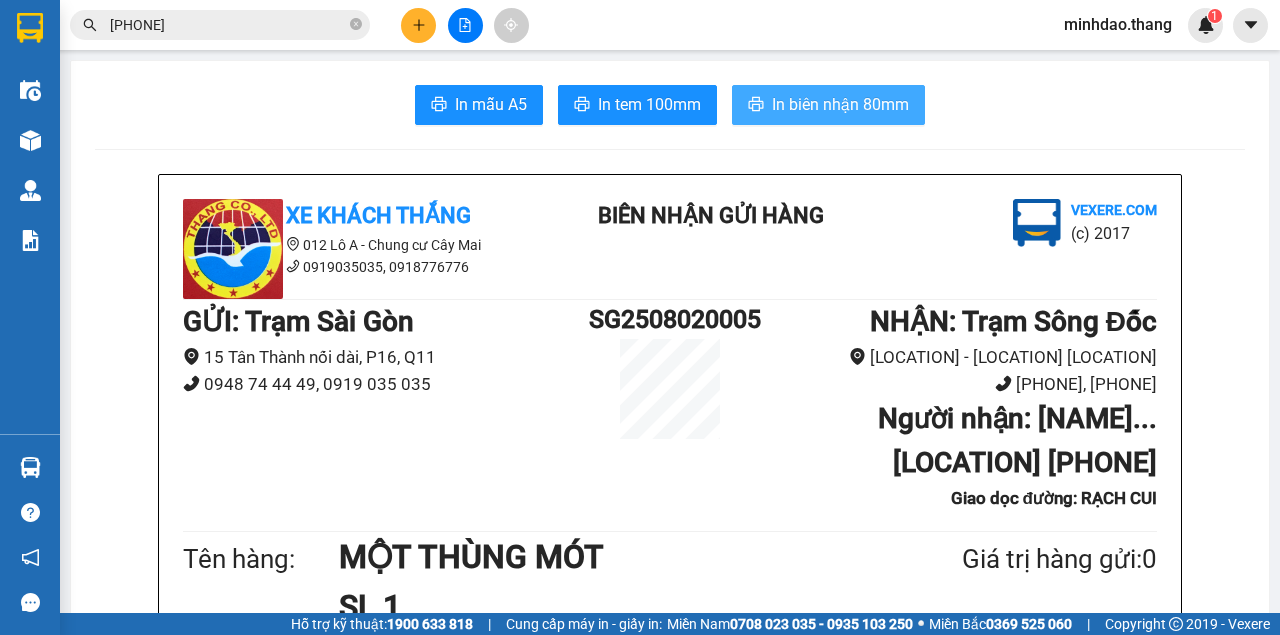 scroll, scrollTop: 0, scrollLeft: 0, axis: both 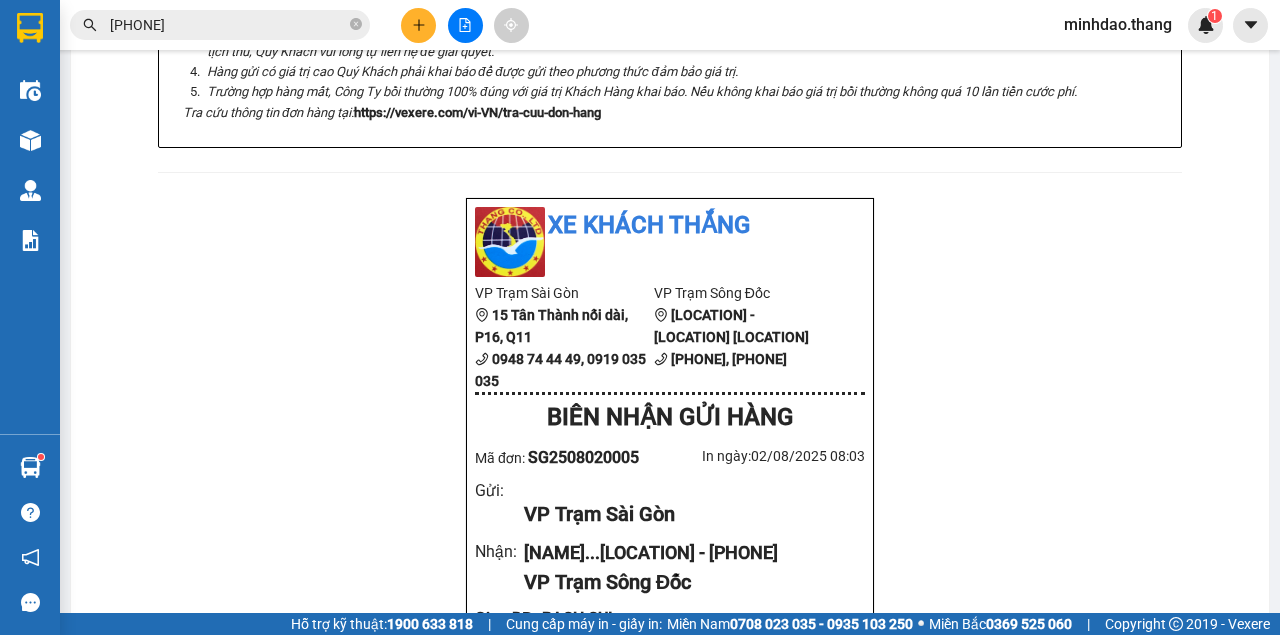 click 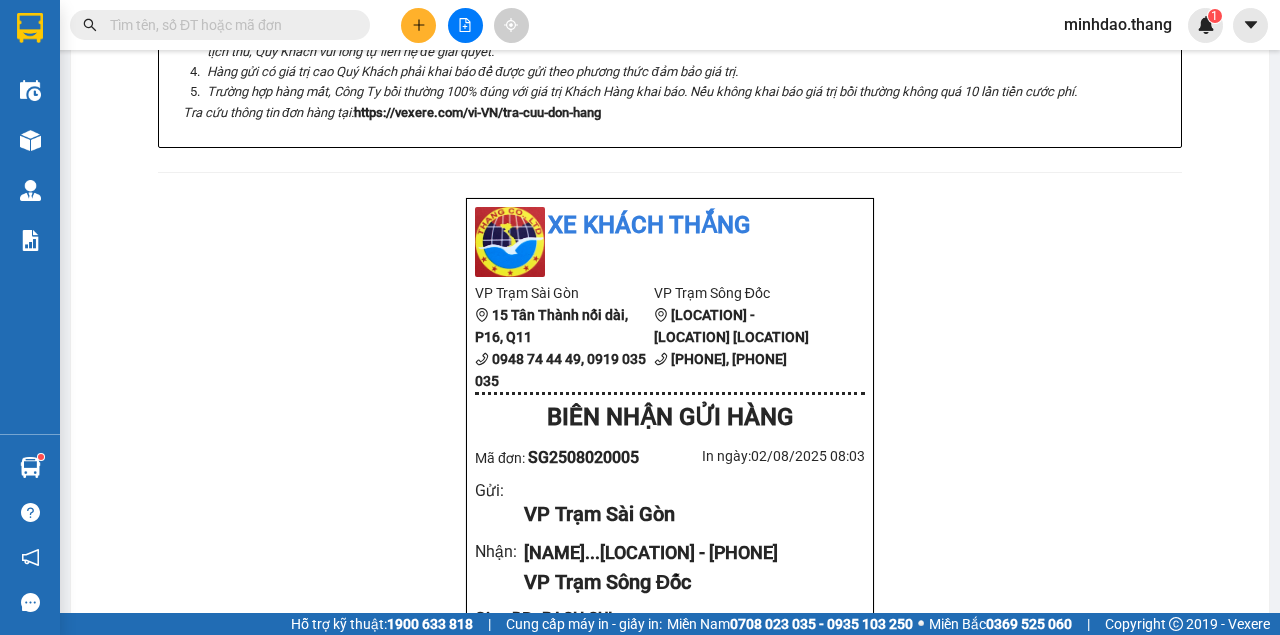 click at bounding box center [228, 25] 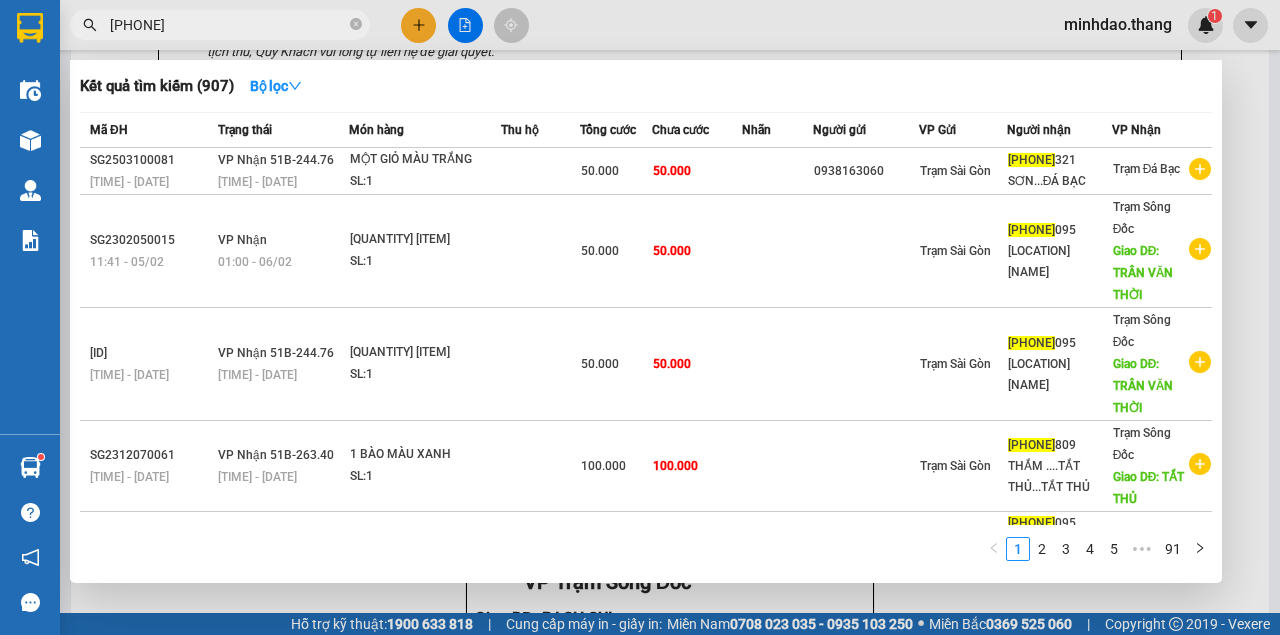 type on "0919901" 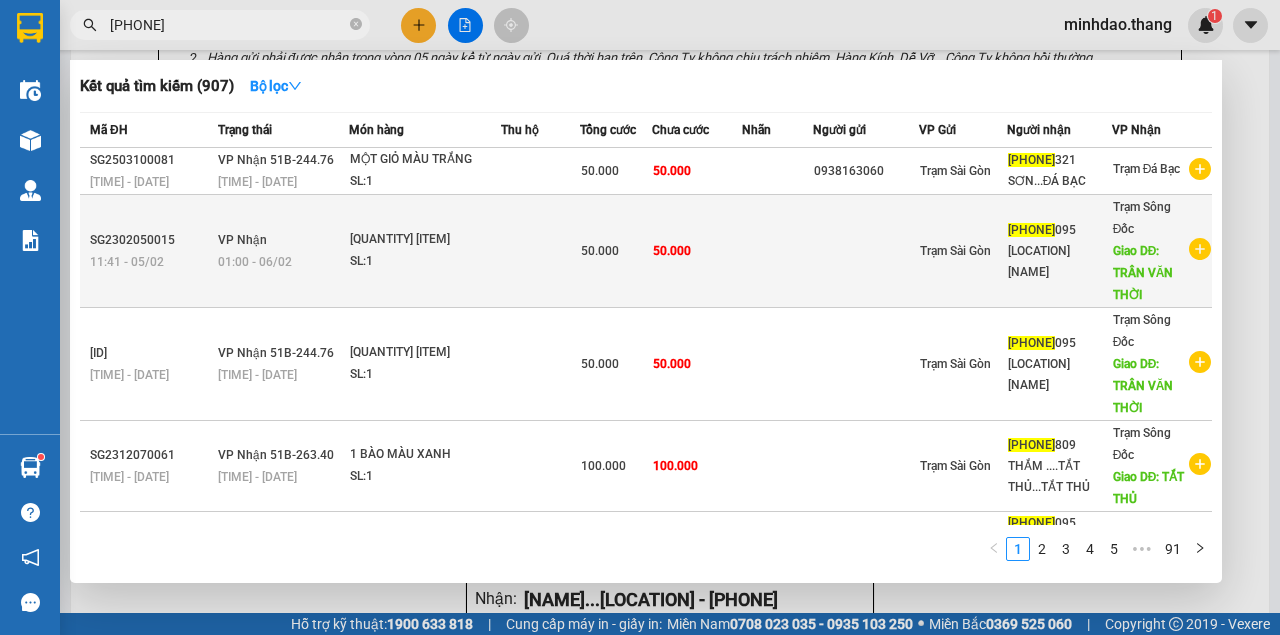 scroll, scrollTop: 733, scrollLeft: 0, axis: vertical 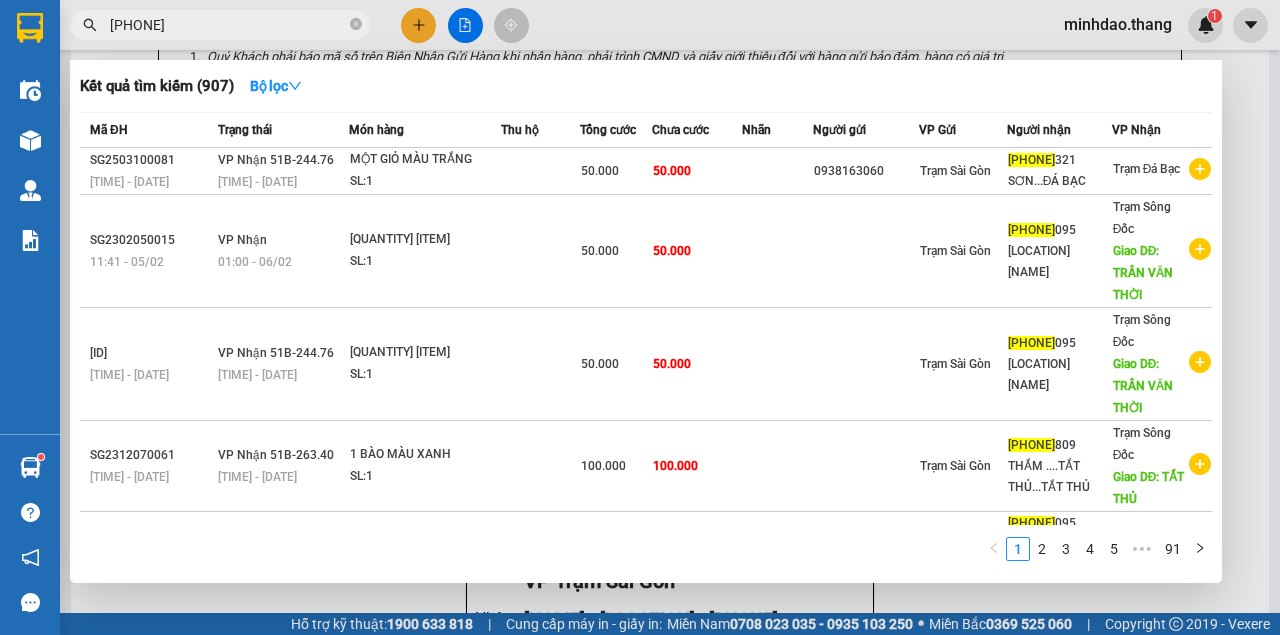 click at bounding box center (640, 317) 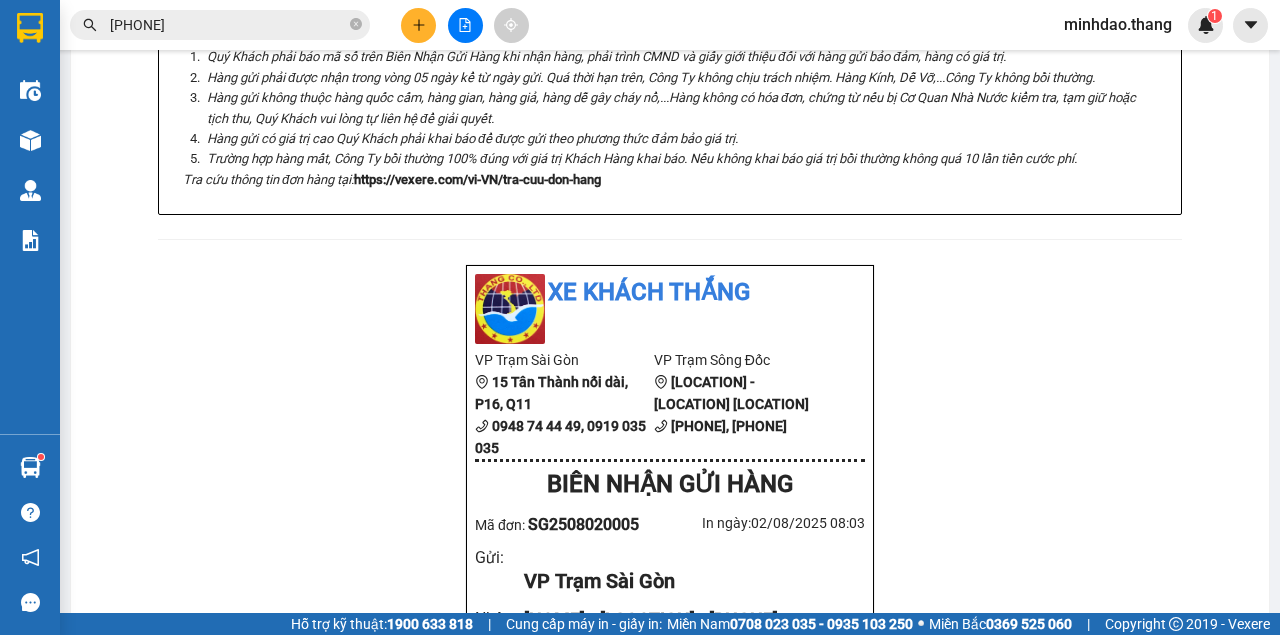 click 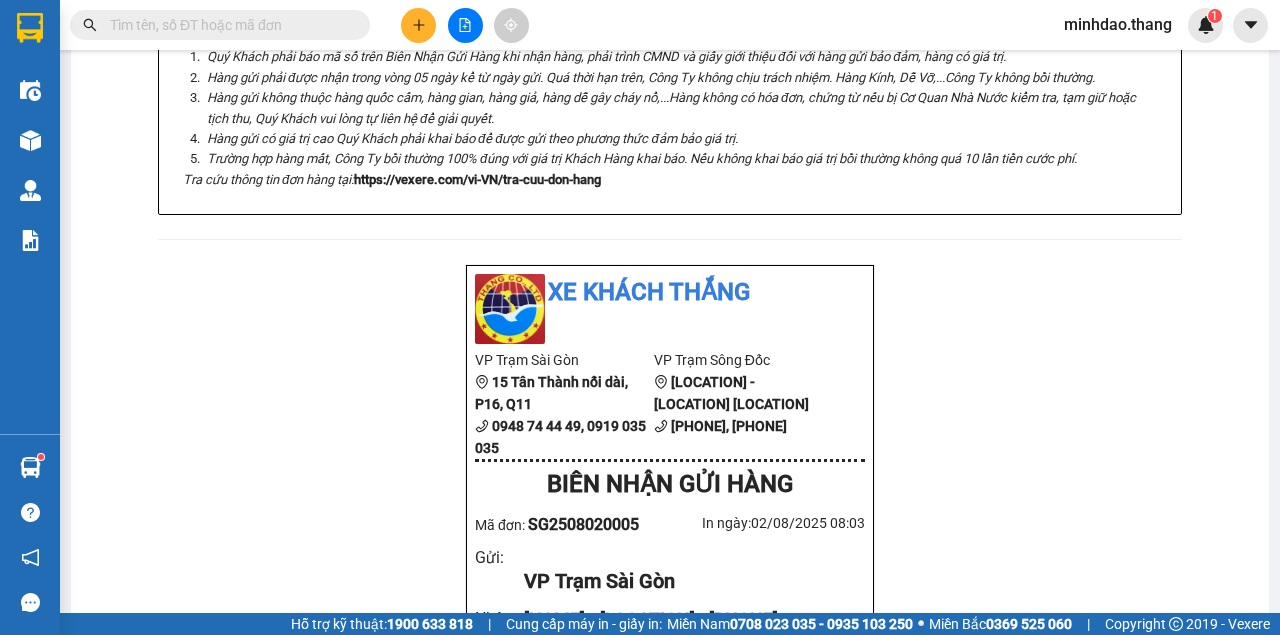 click at bounding box center (228, 25) 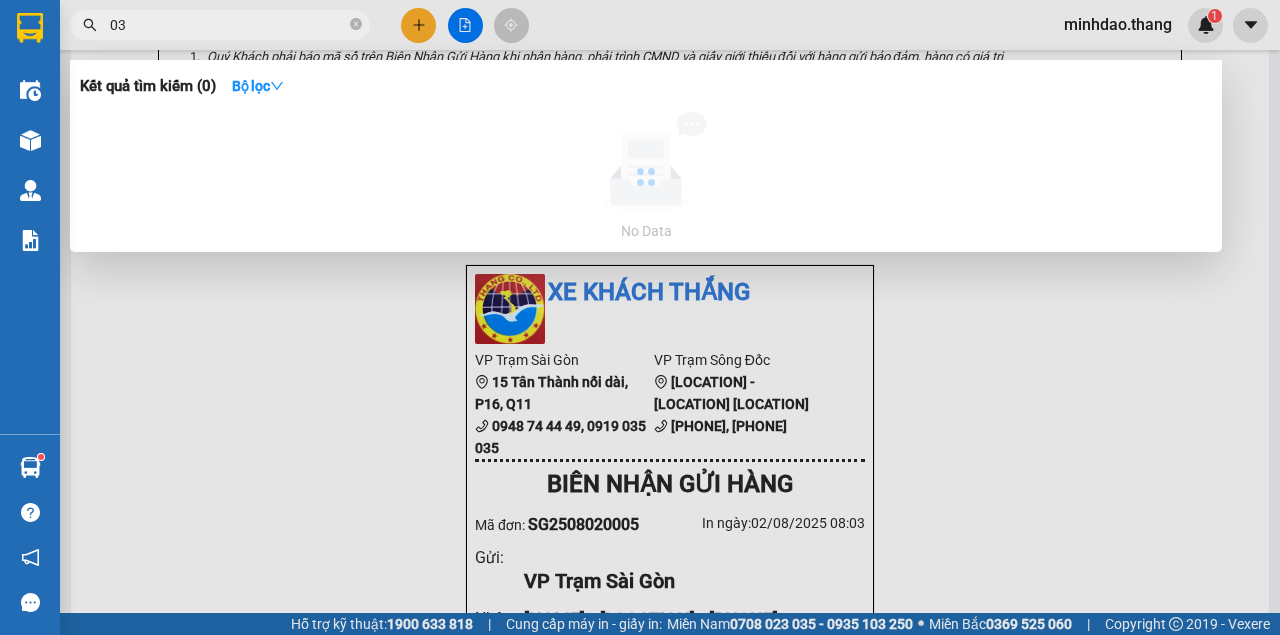 type on "0" 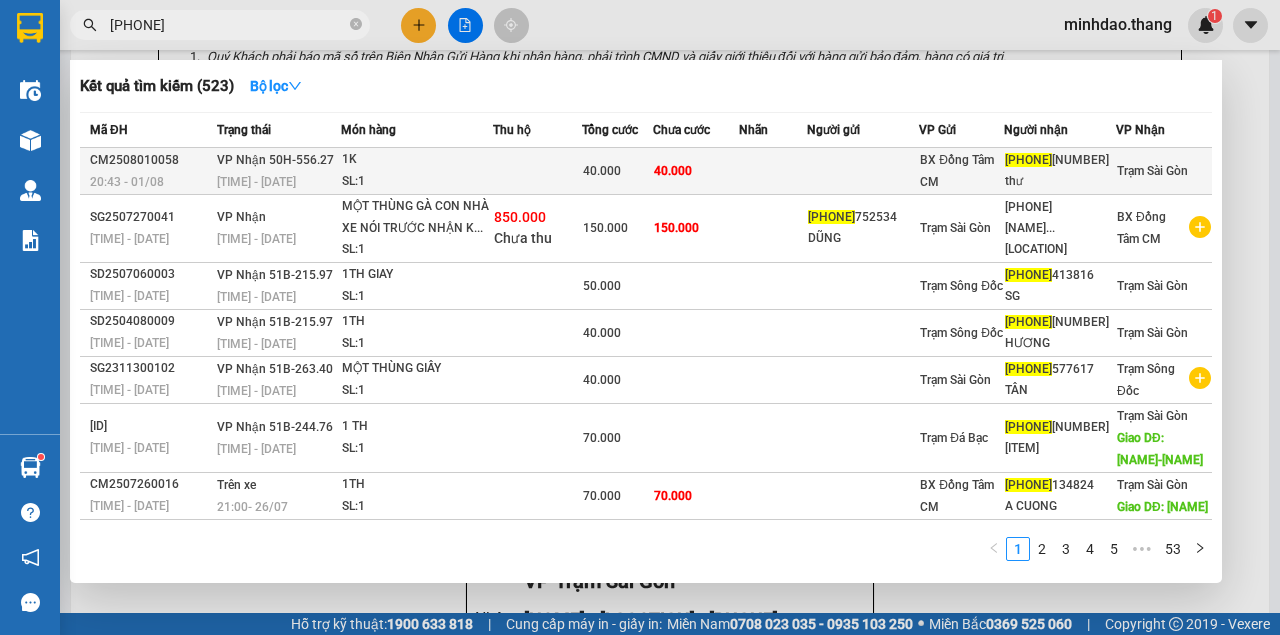 type on "0764" 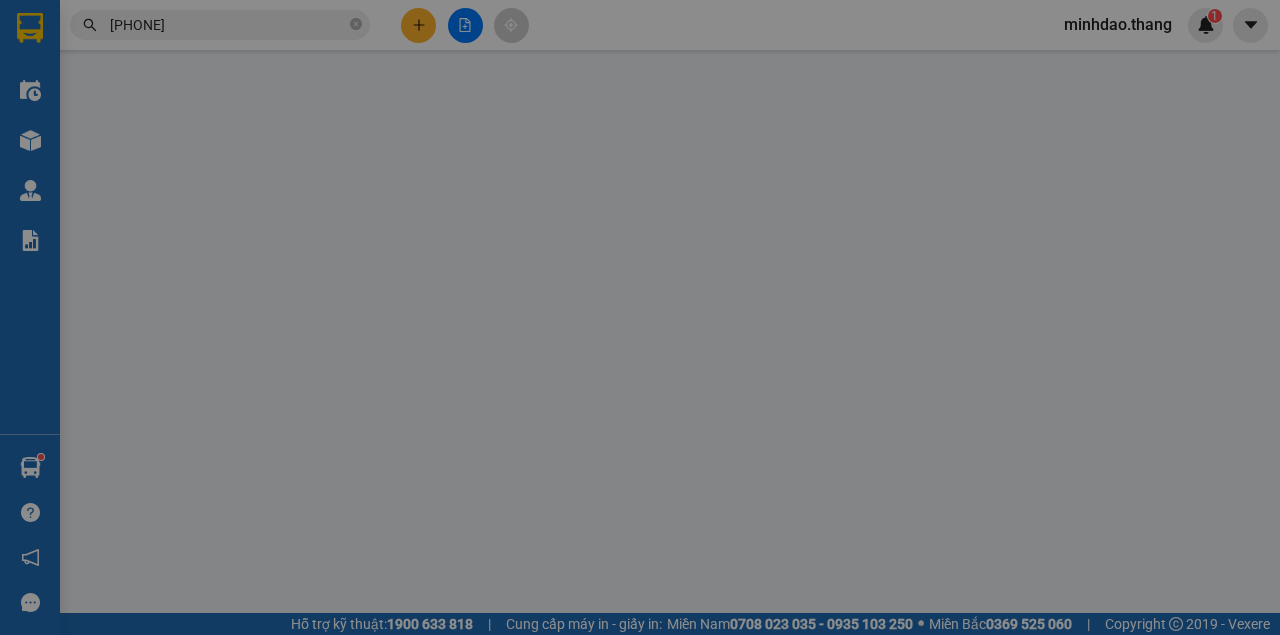 scroll, scrollTop: 0, scrollLeft: 0, axis: both 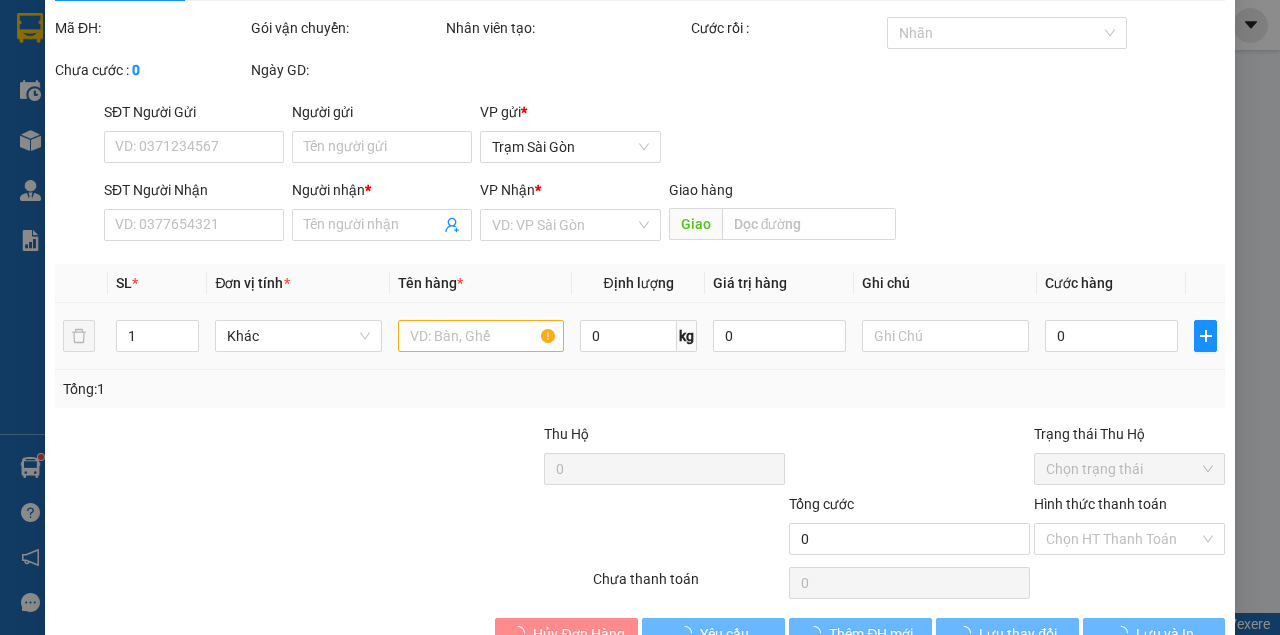 type on "0764118781" 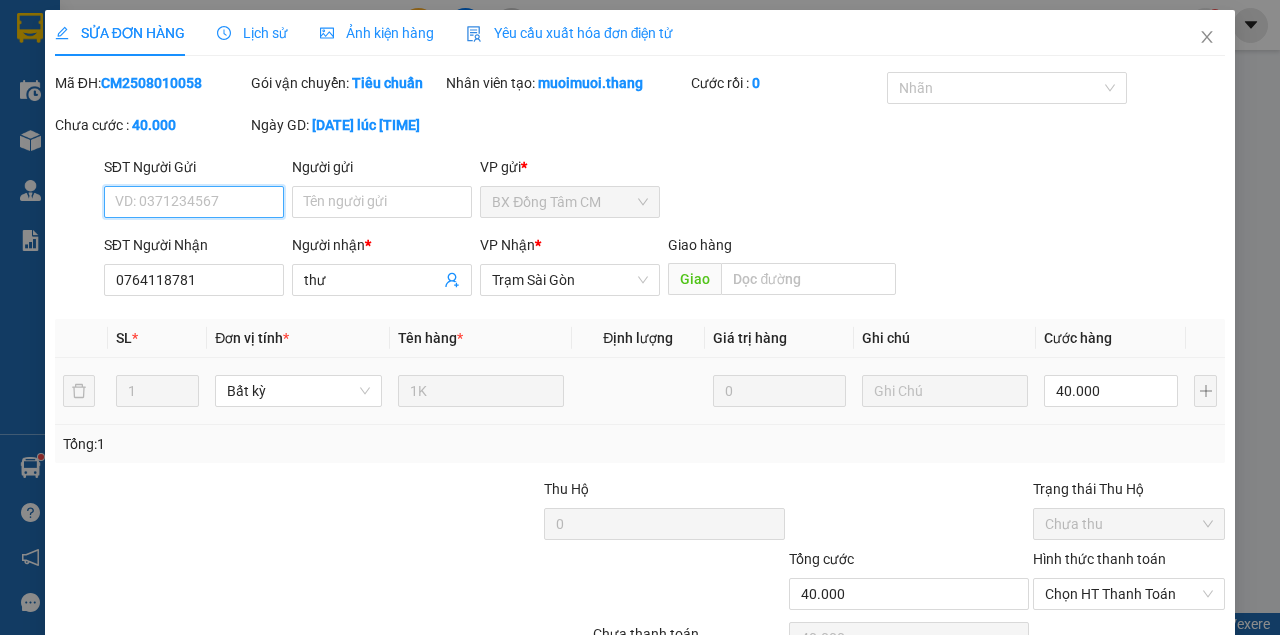 scroll, scrollTop: 129, scrollLeft: 0, axis: vertical 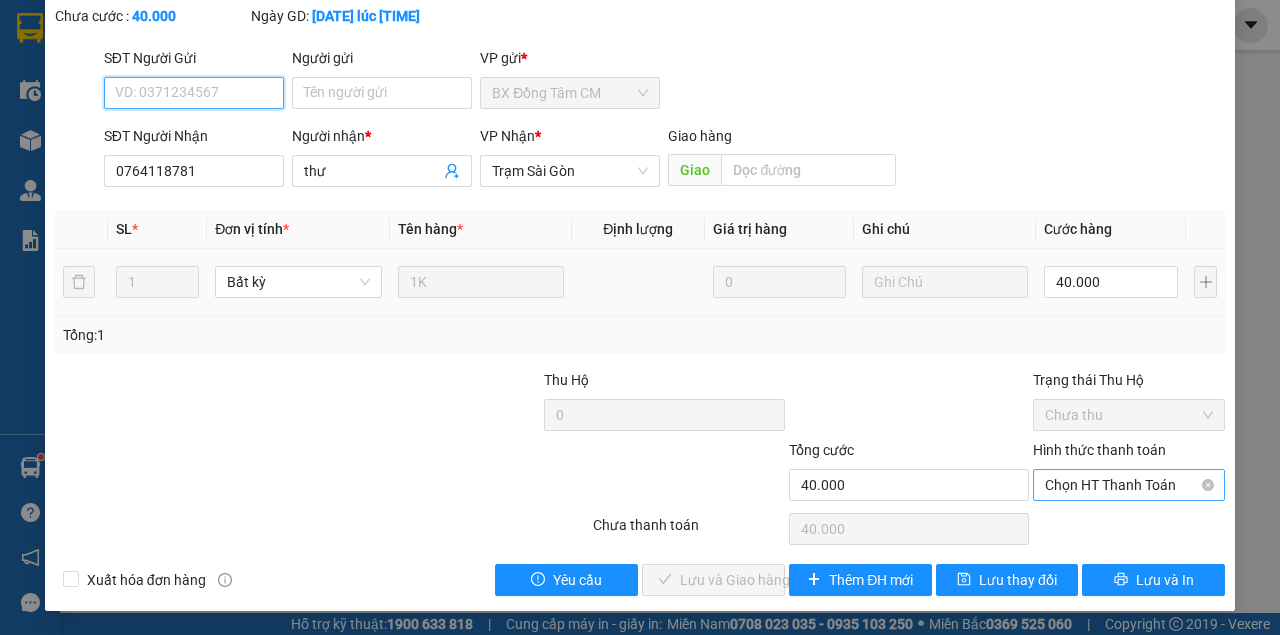 click on "Chọn HT Thanh Toán" at bounding box center [1129, 485] 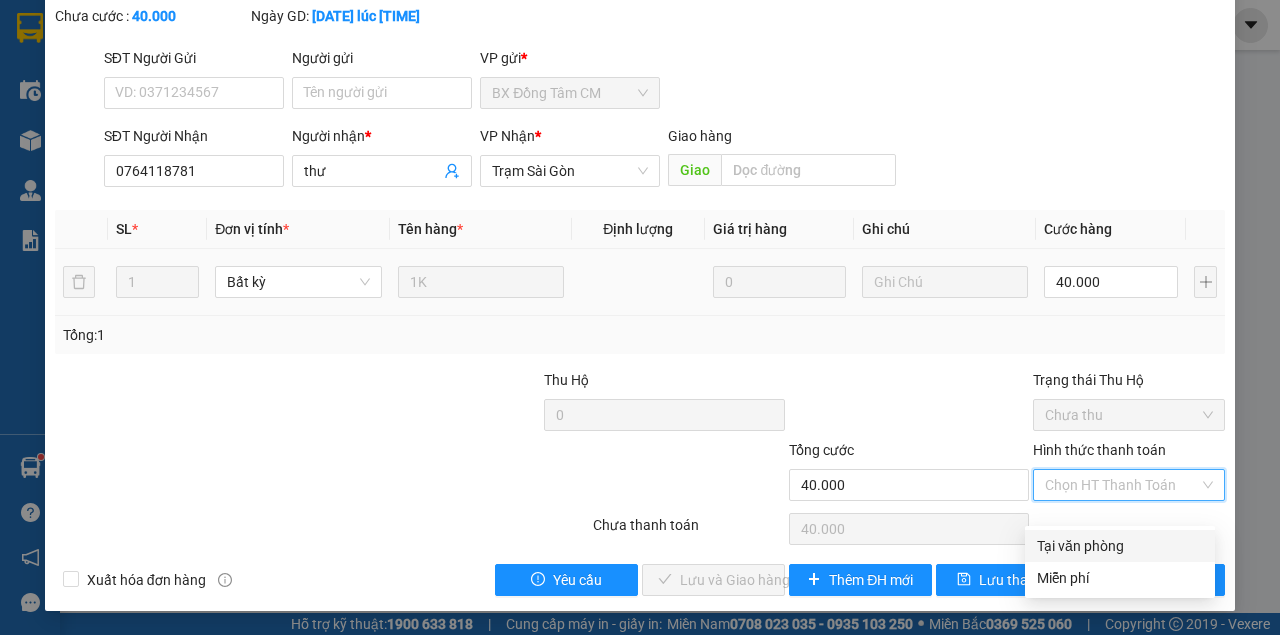 click on "Tại văn phòng" at bounding box center (1120, 546) 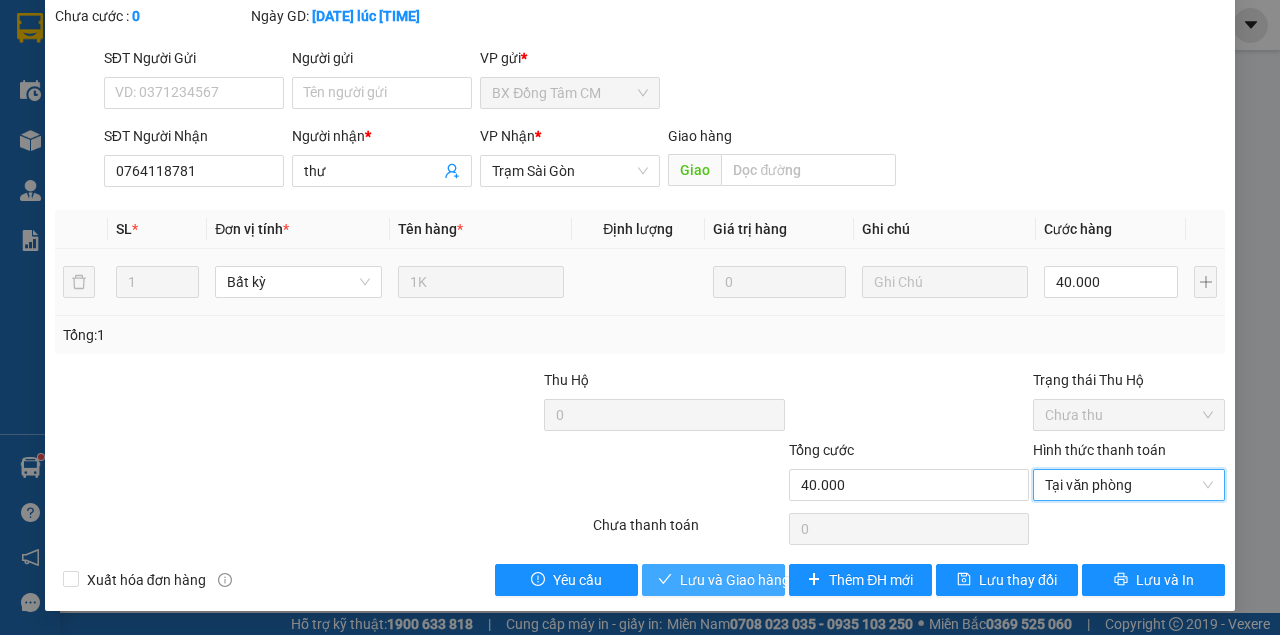 type 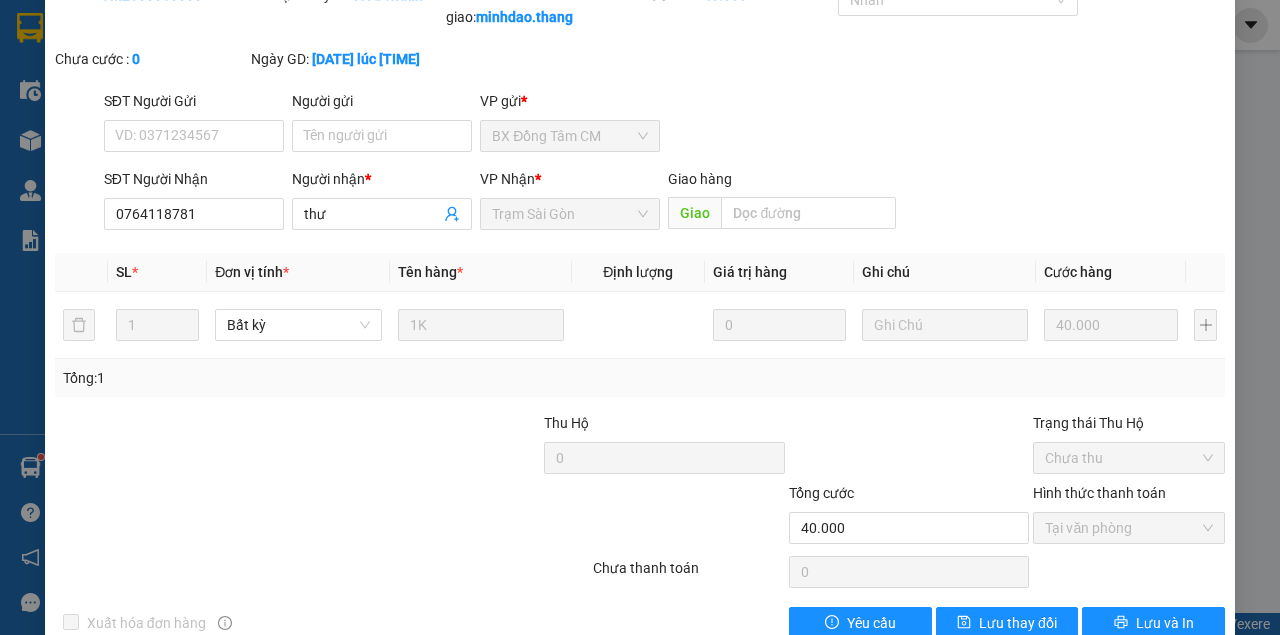 scroll, scrollTop: 0, scrollLeft: 0, axis: both 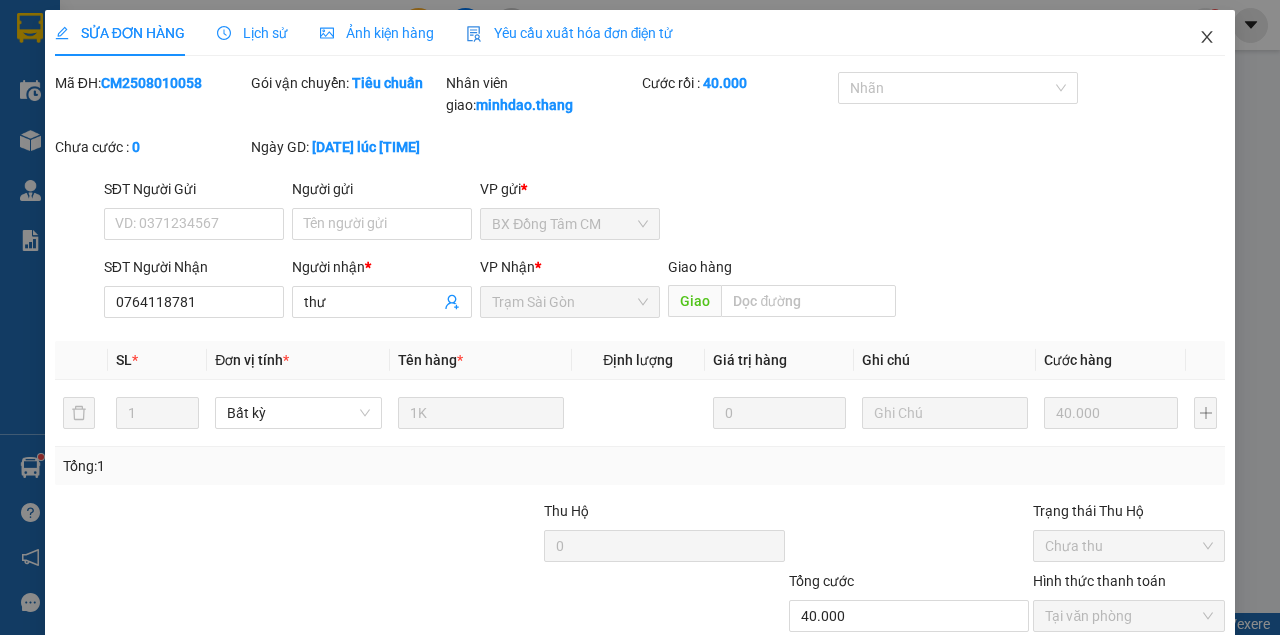 drag, startPoint x: 1206, startPoint y: 38, endPoint x: 1194, endPoint y: 46, distance: 14.422205 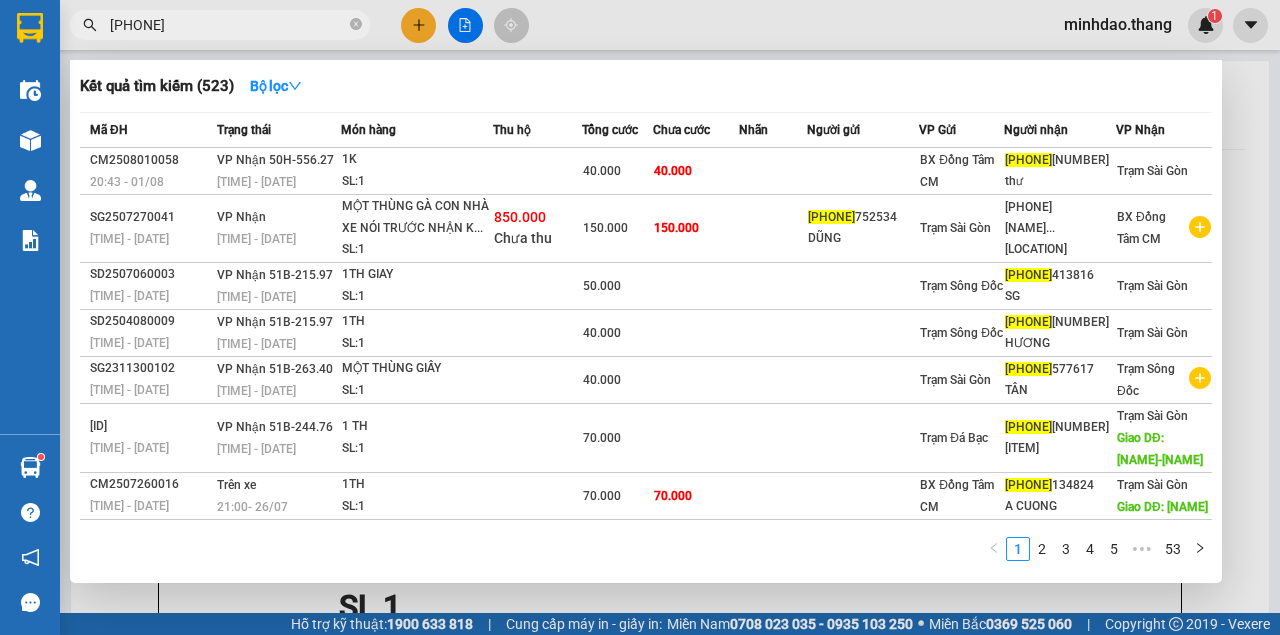 click on "0764" at bounding box center (228, 25) 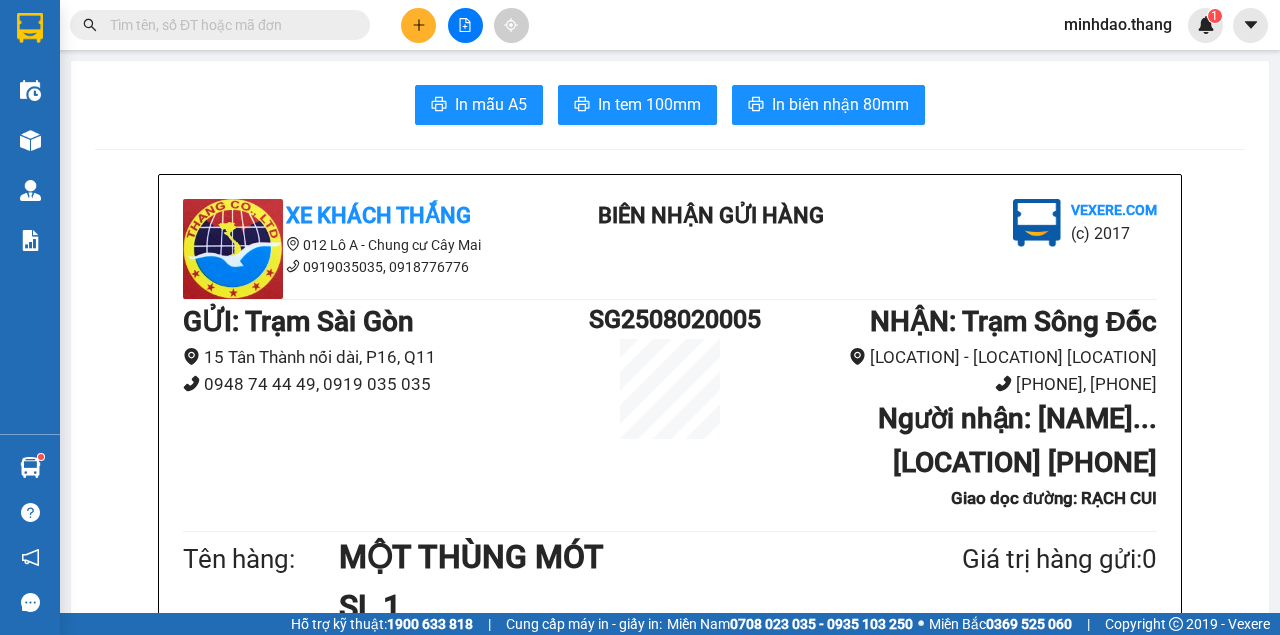 click at bounding box center [228, 25] 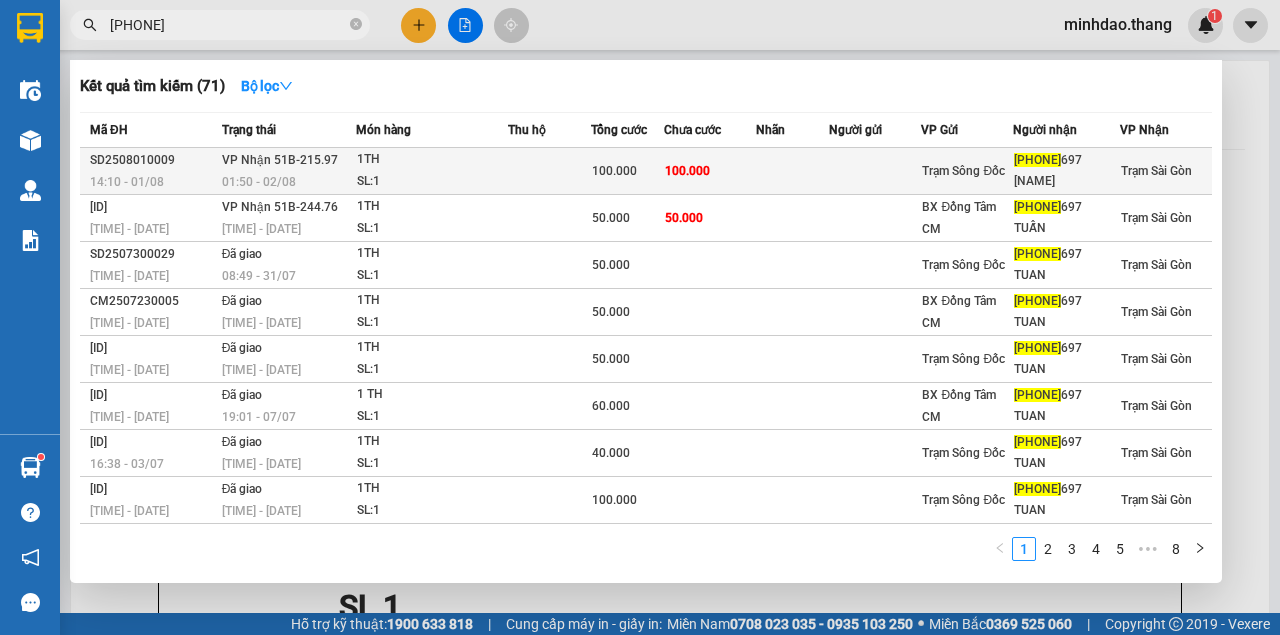 type on "[PHONE]" 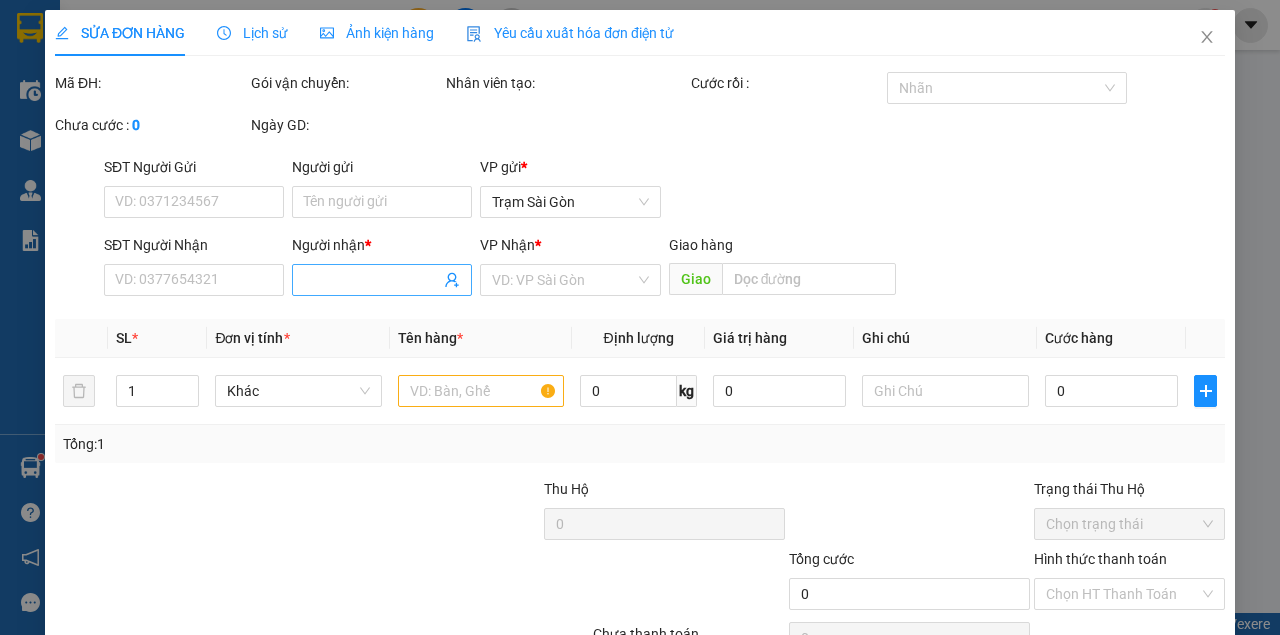 type on "[PHONE]" 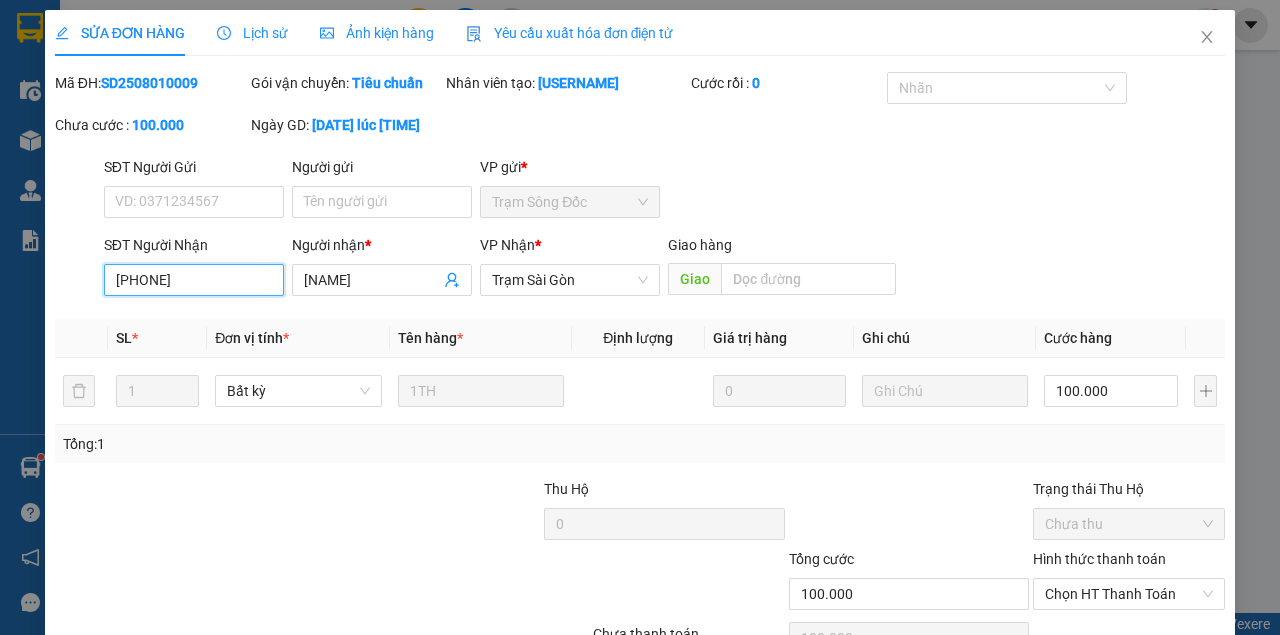 drag, startPoint x: 23, startPoint y: 306, endPoint x: 0, endPoint y: 291, distance: 27.45906 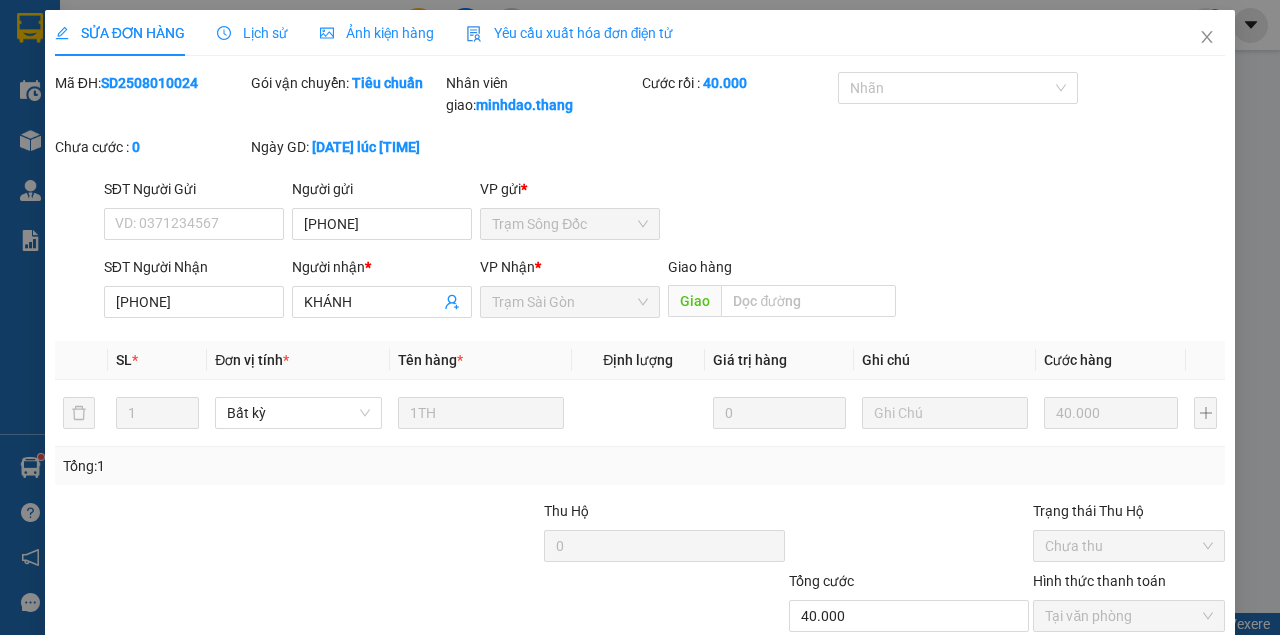 scroll, scrollTop: 0, scrollLeft: 0, axis: both 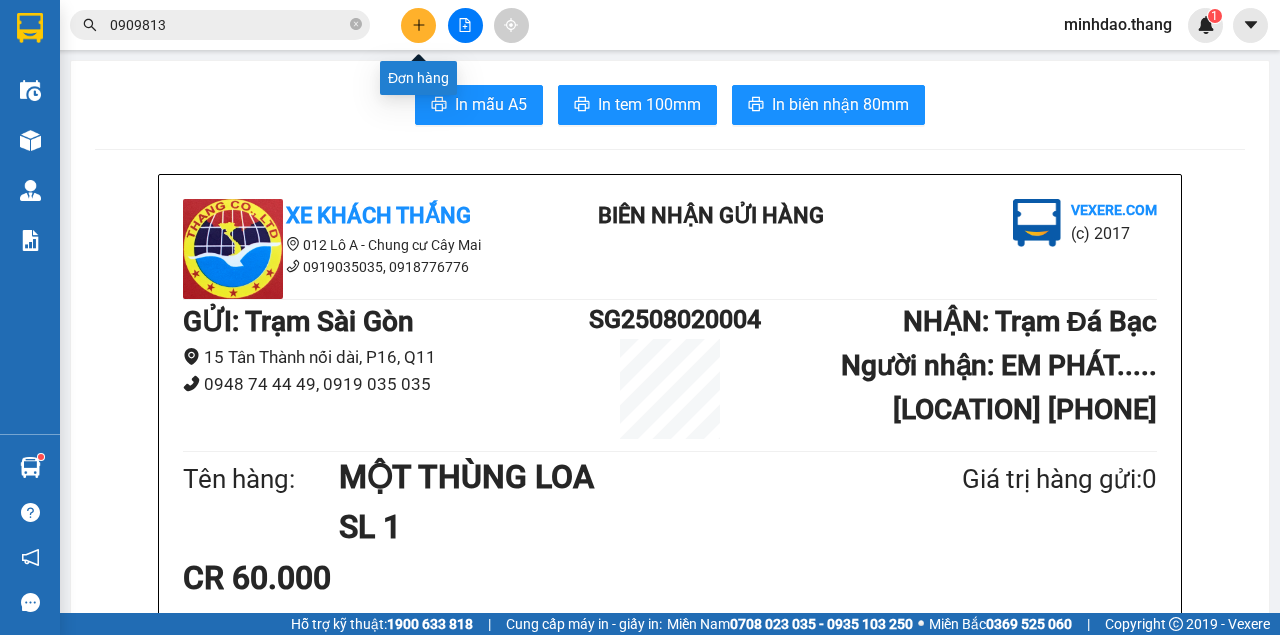 click at bounding box center [418, 25] 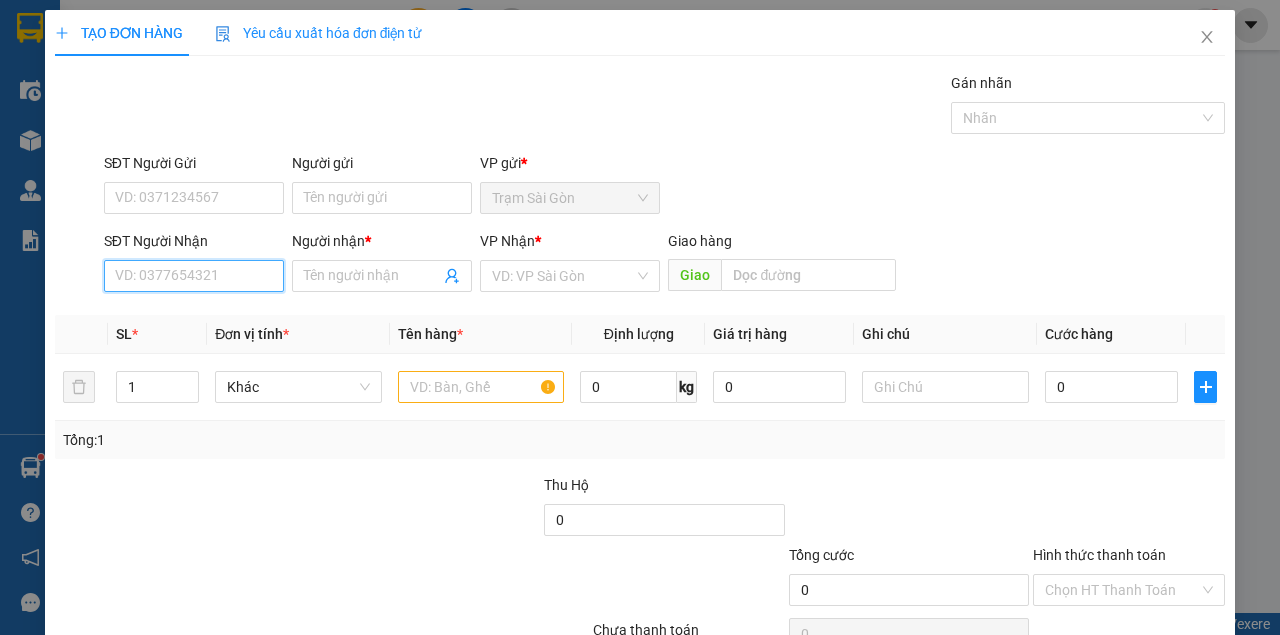 click on "SĐT Người Nhận" at bounding box center [194, 276] 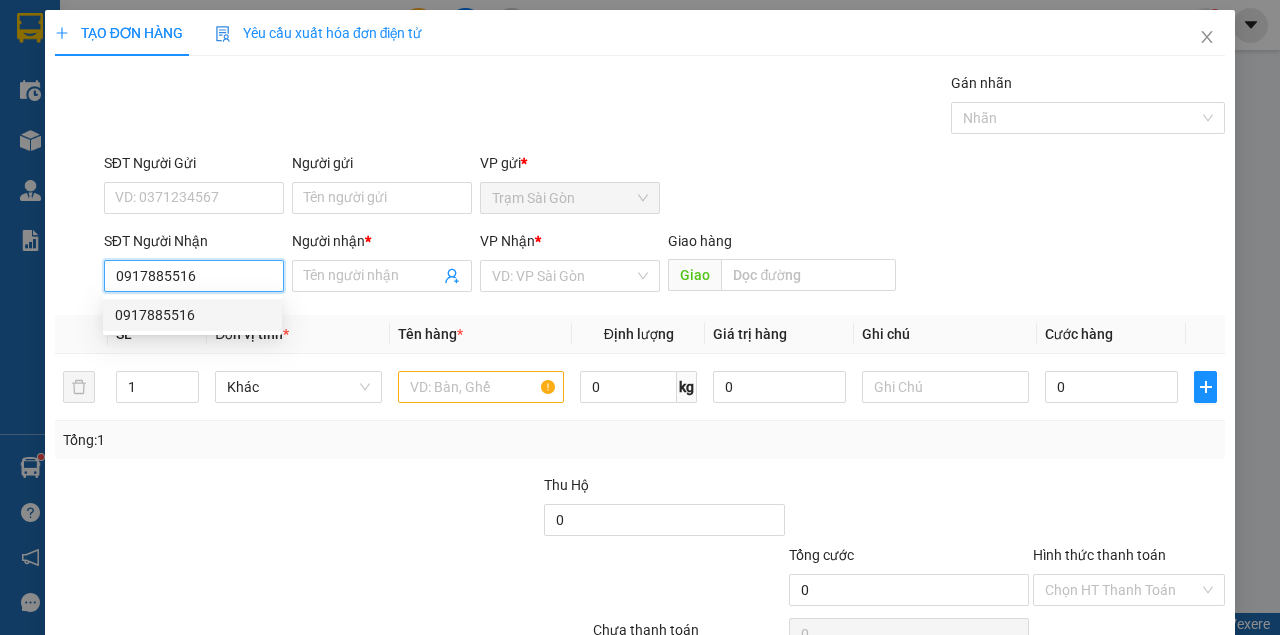 click on "0917885516" at bounding box center (192, 315) 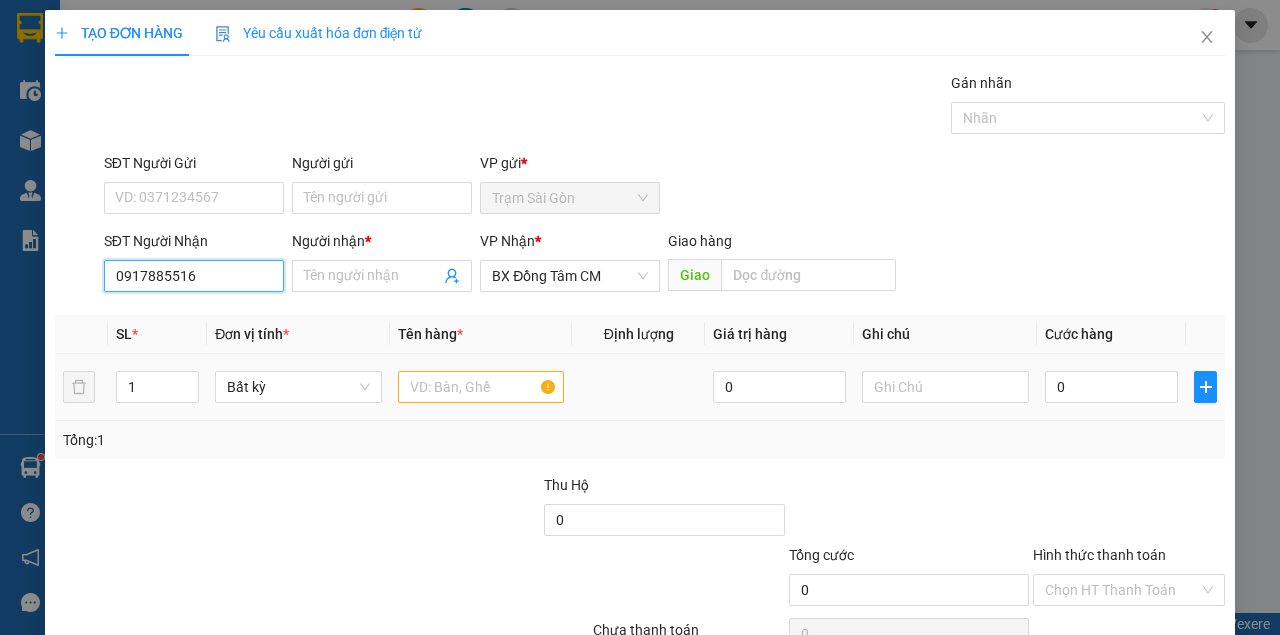 type on "0917885516" 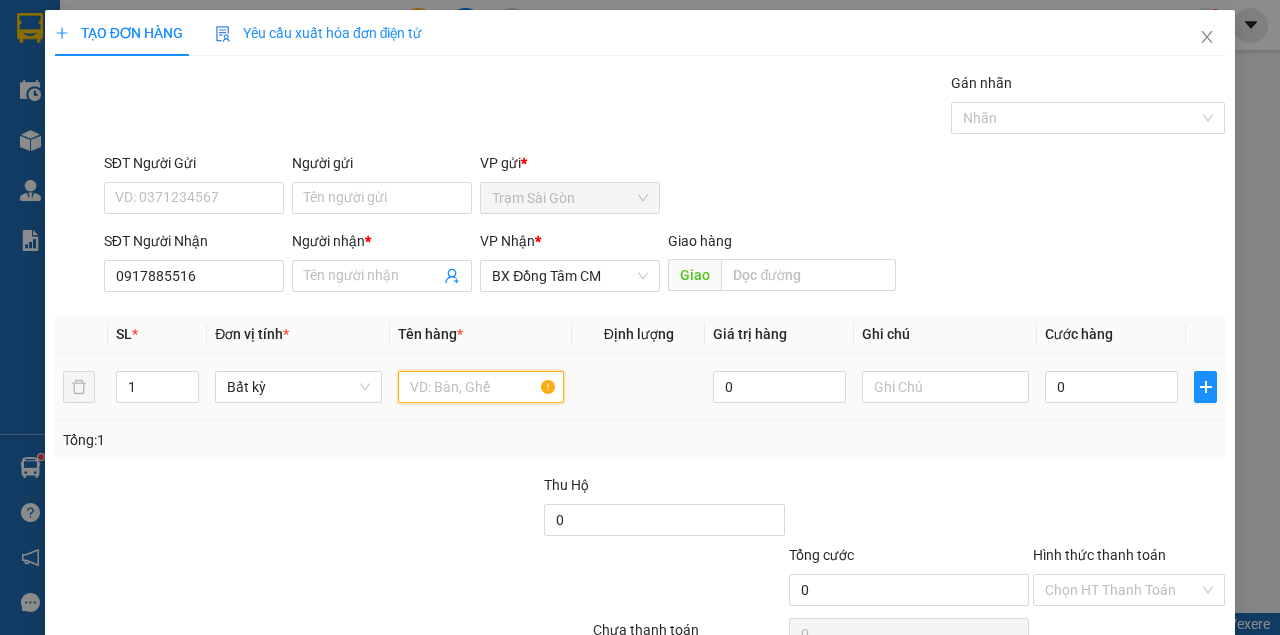 click at bounding box center [481, 387] 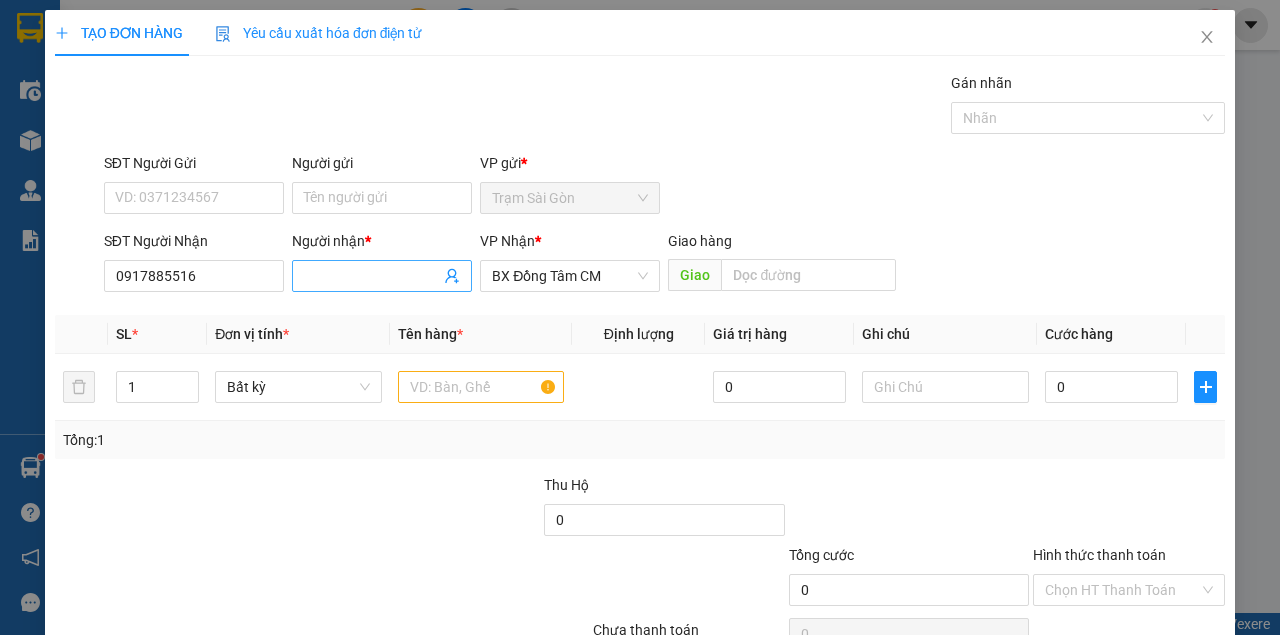 click on "Người nhận  *" at bounding box center [372, 276] 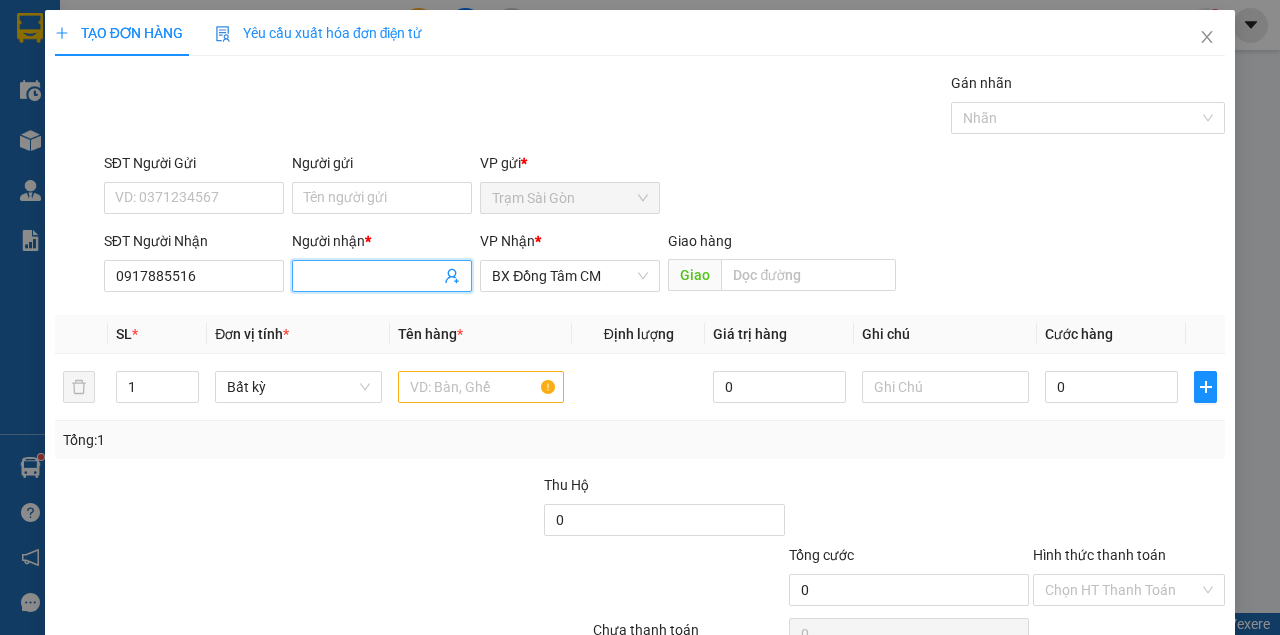 click on "Người nhận  *" at bounding box center (372, 276) 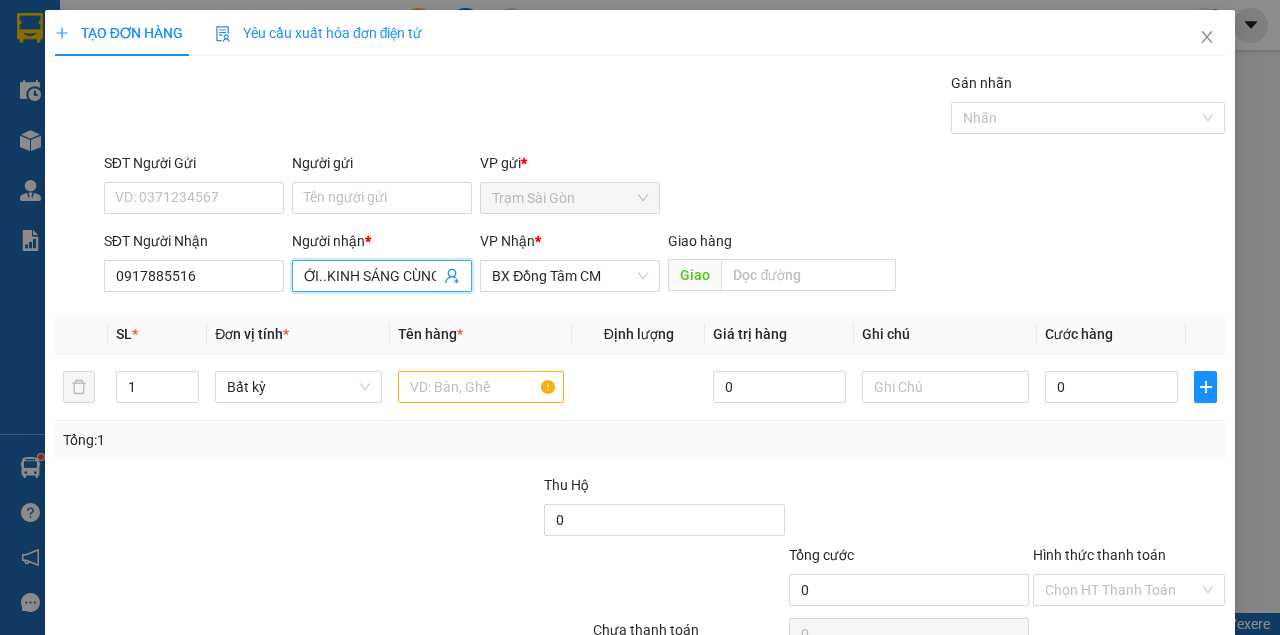 scroll, scrollTop: 0, scrollLeft: 128, axis: horizontal 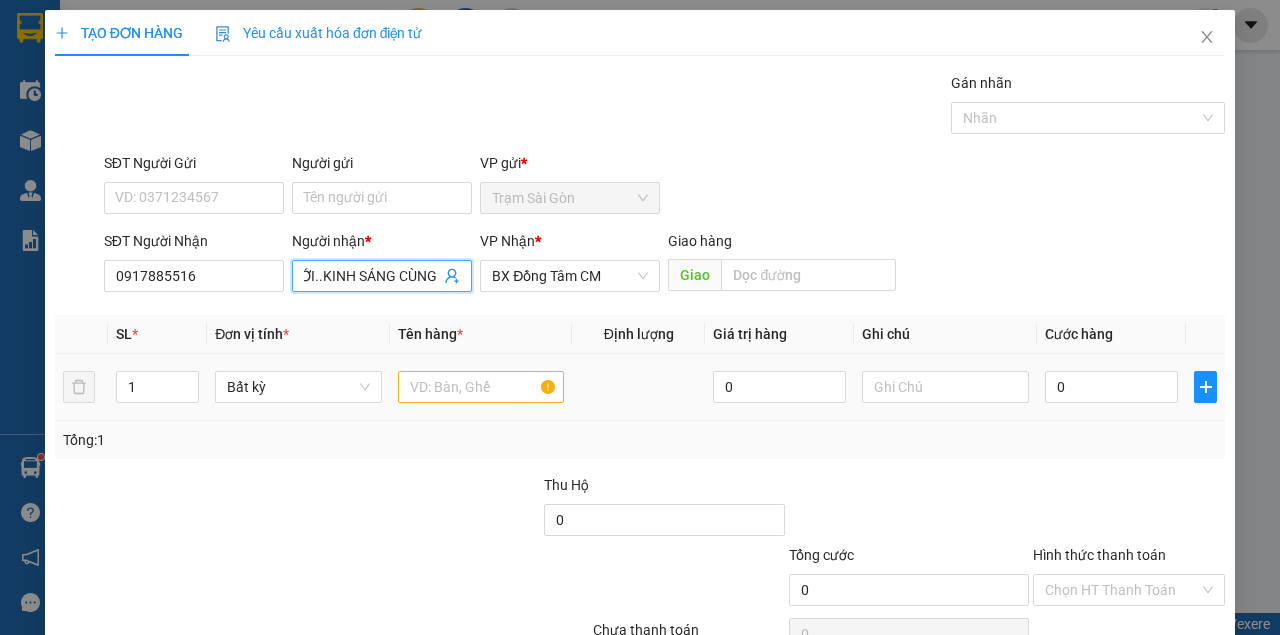 type on "KHÔNG TÊN...LỘ MỚI..KINH SÁNG CÙNG" 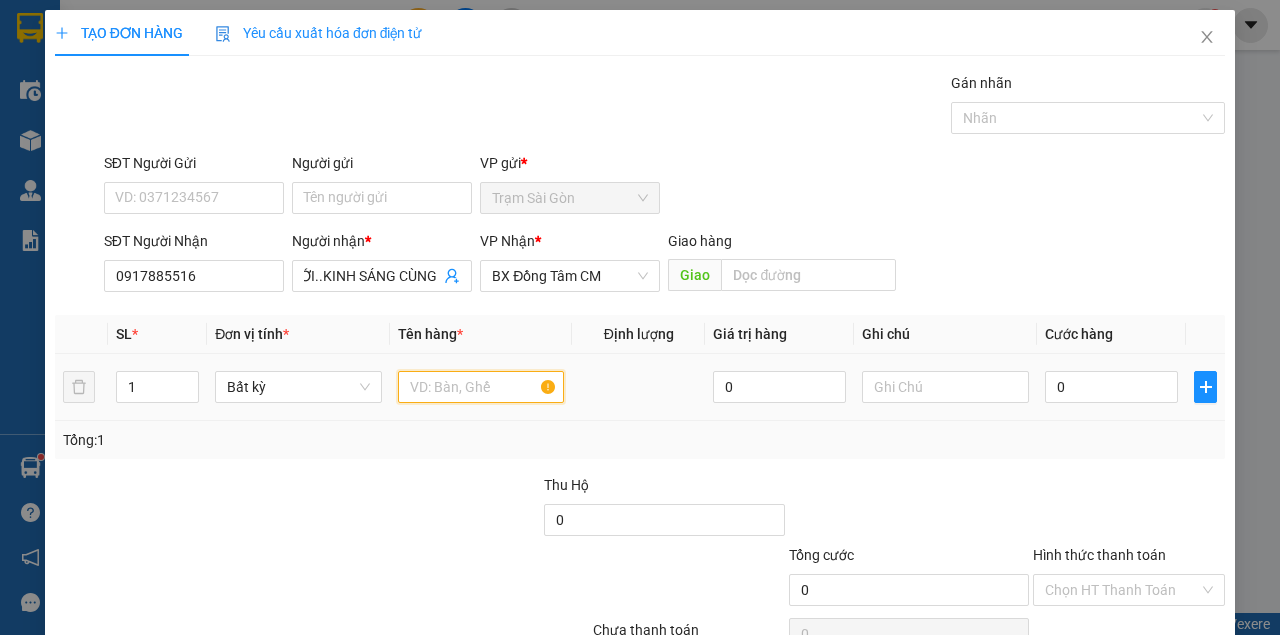 scroll, scrollTop: 0, scrollLeft: 0, axis: both 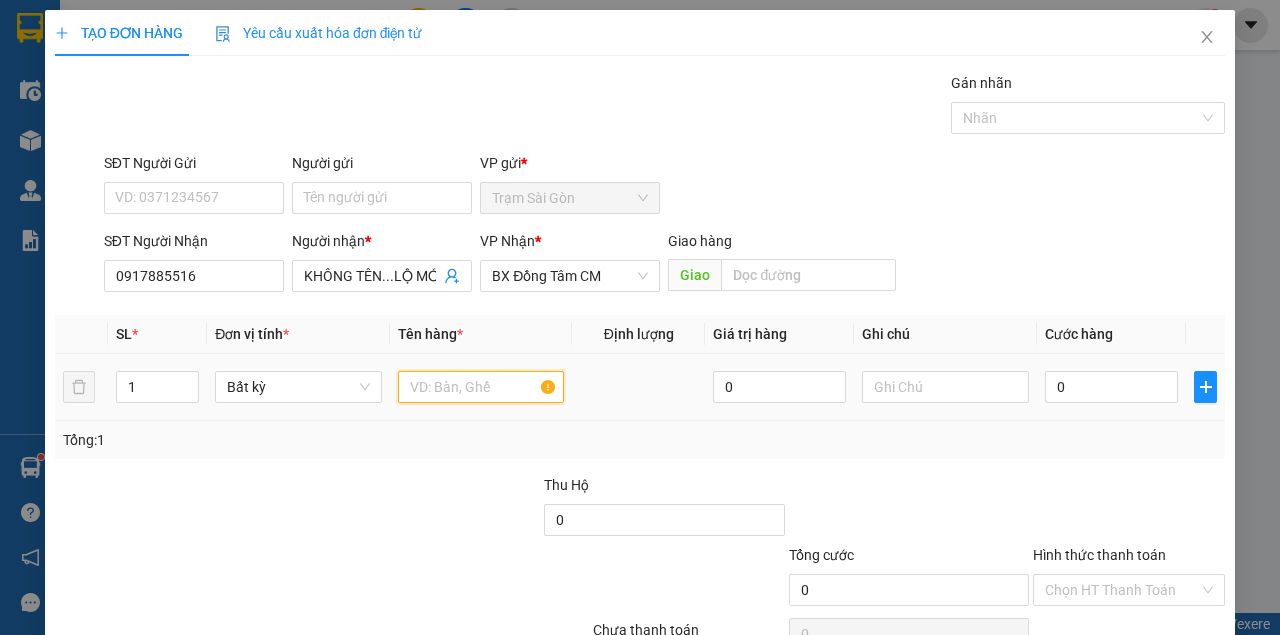 click at bounding box center [481, 387] 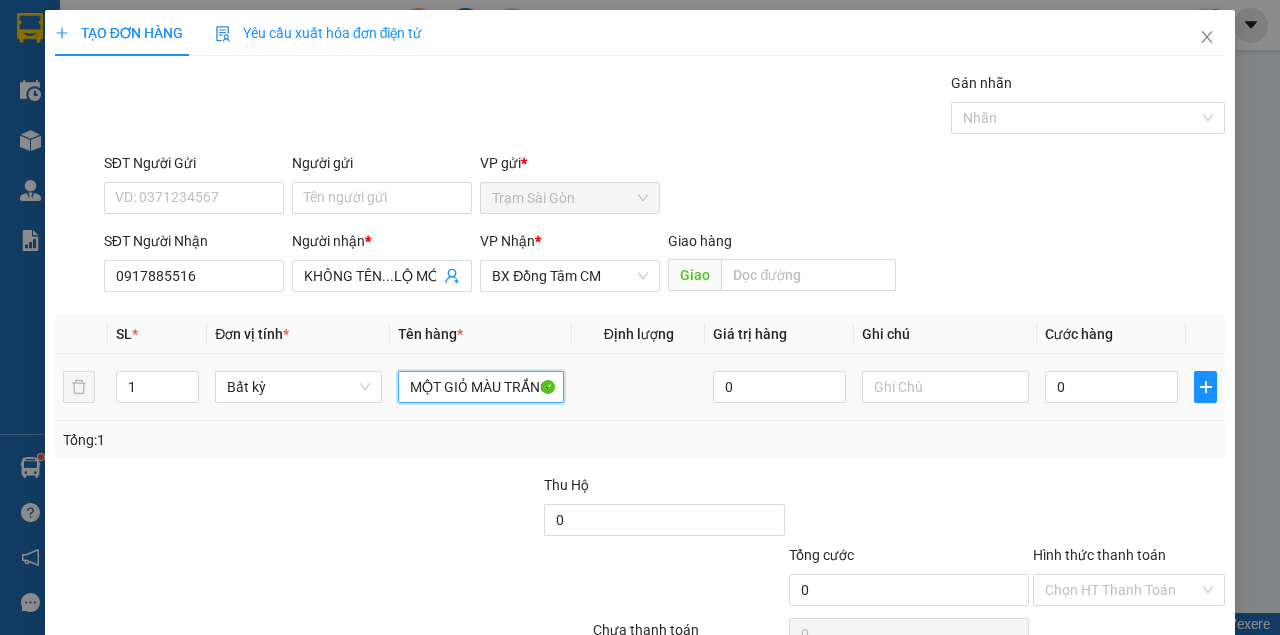 scroll, scrollTop: 0, scrollLeft: 3, axis: horizontal 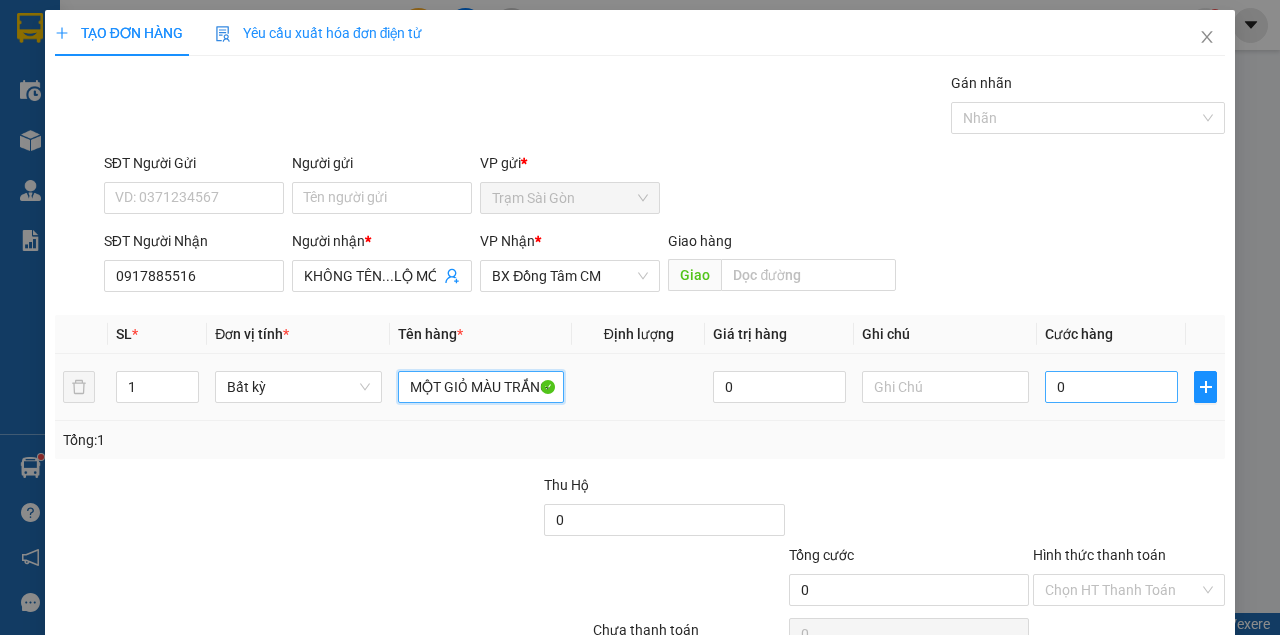 type on "MỘT GIỎ MÀU TRẮNG" 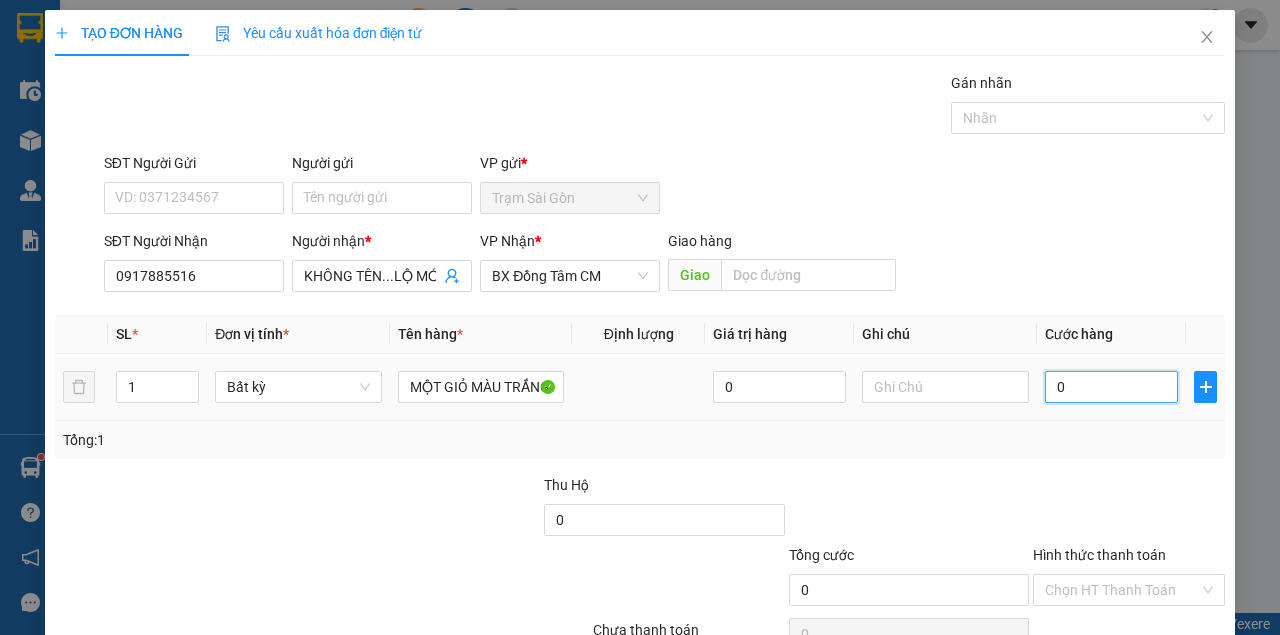 click on "0" at bounding box center [1111, 387] 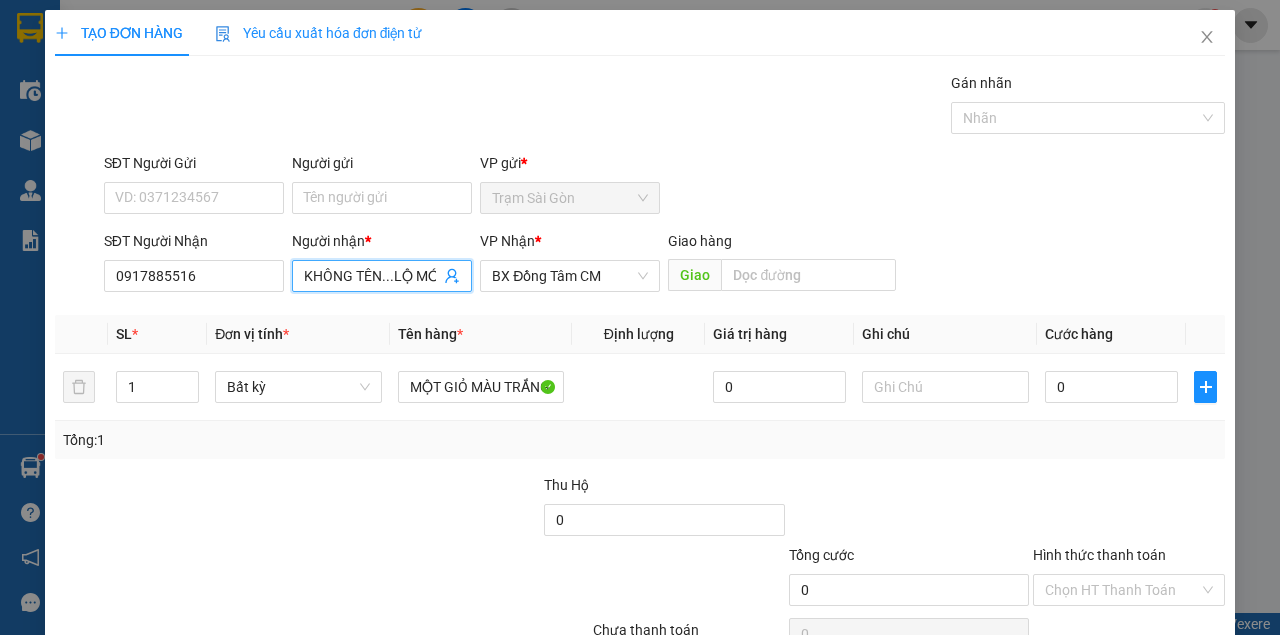 scroll, scrollTop: 0, scrollLeft: 128, axis: horizontal 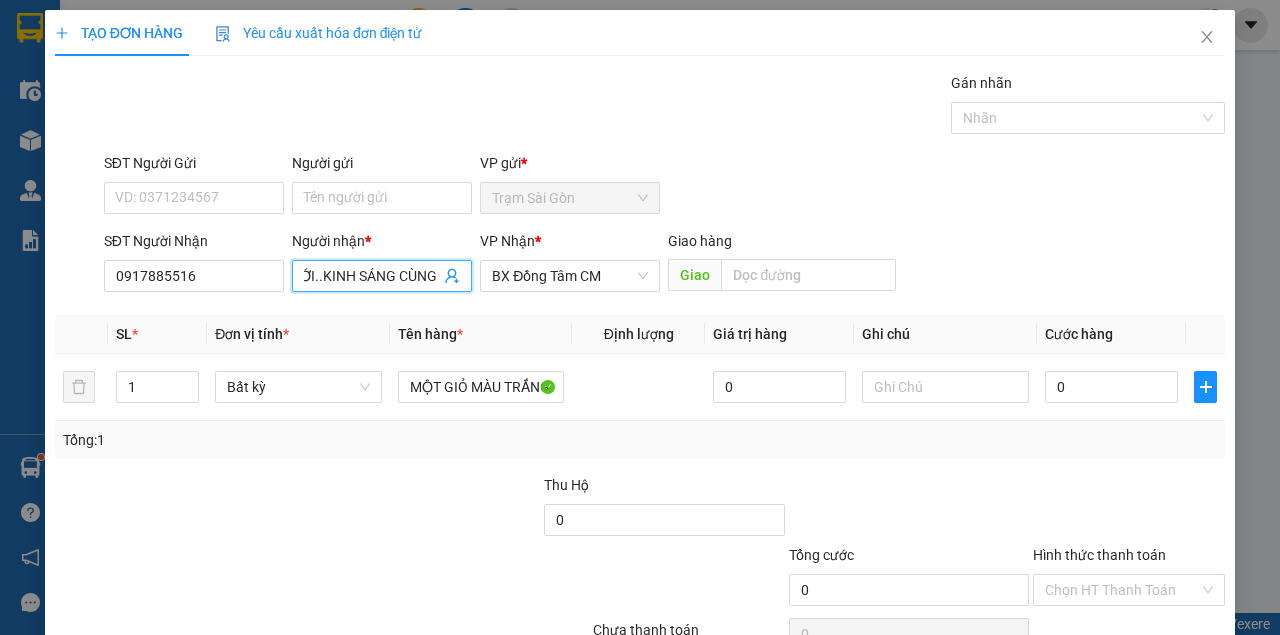 click on "KHÔNG TÊN...LỘ MỚI..KINH SÁNG CÙNG" at bounding box center (372, 276) 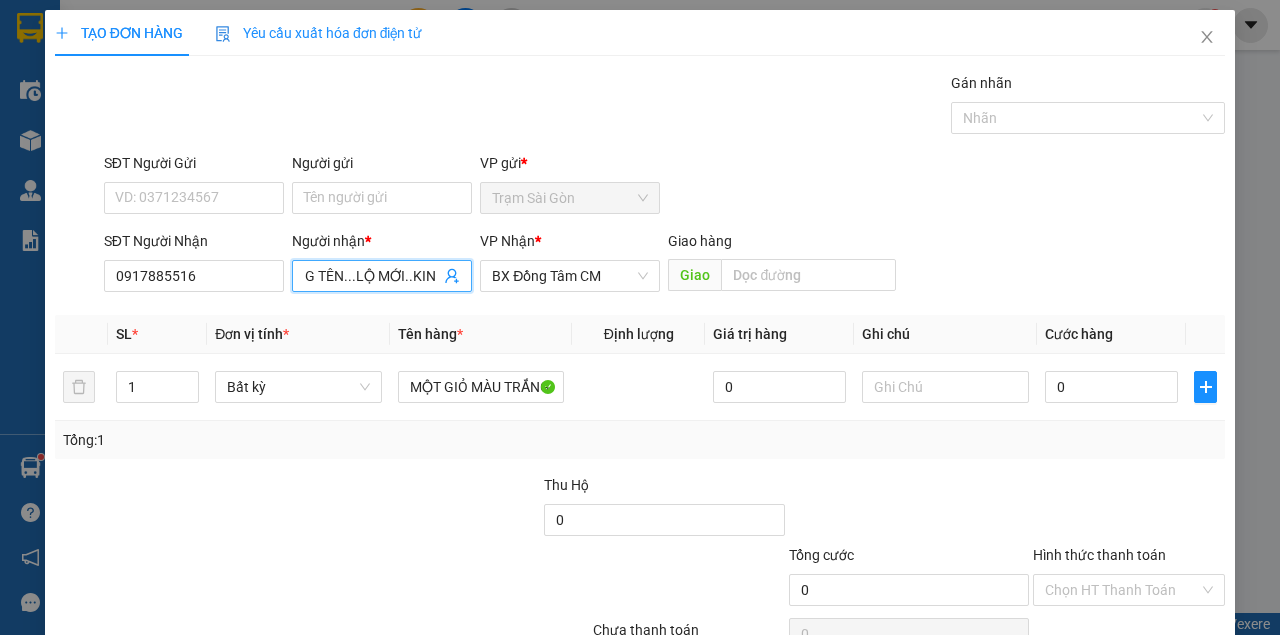 scroll, scrollTop: 0, scrollLeft: 0, axis: both 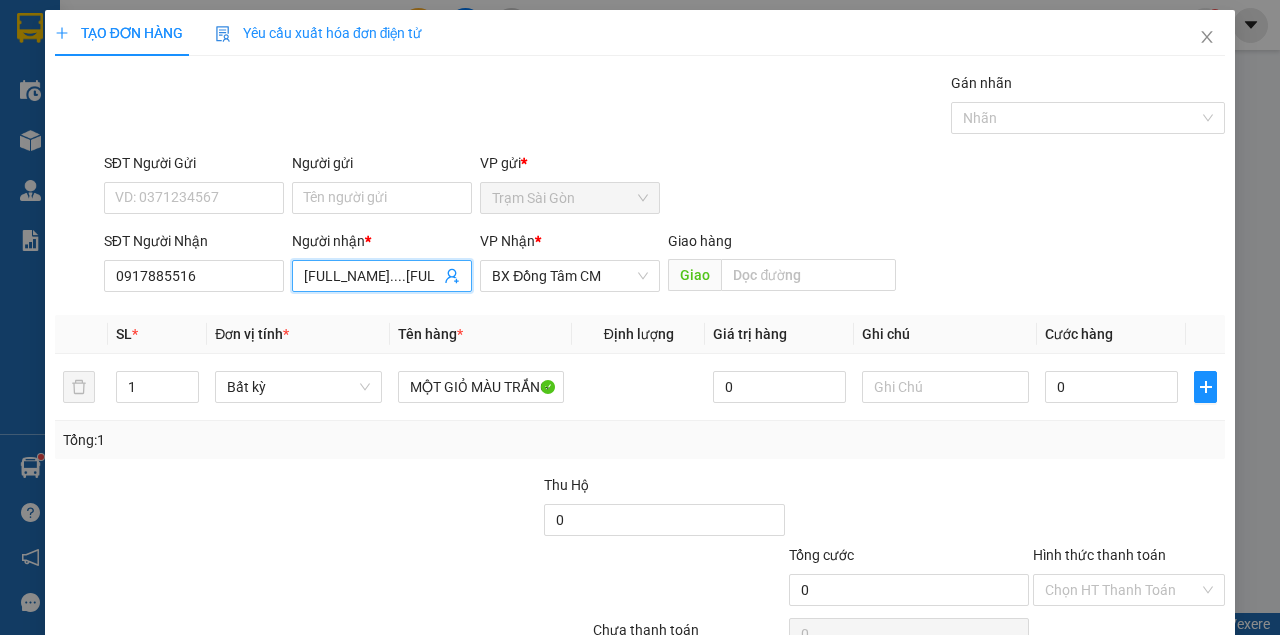 type on "LIỄU...LỘ MỚI..KINH SÁNG CÙNG" 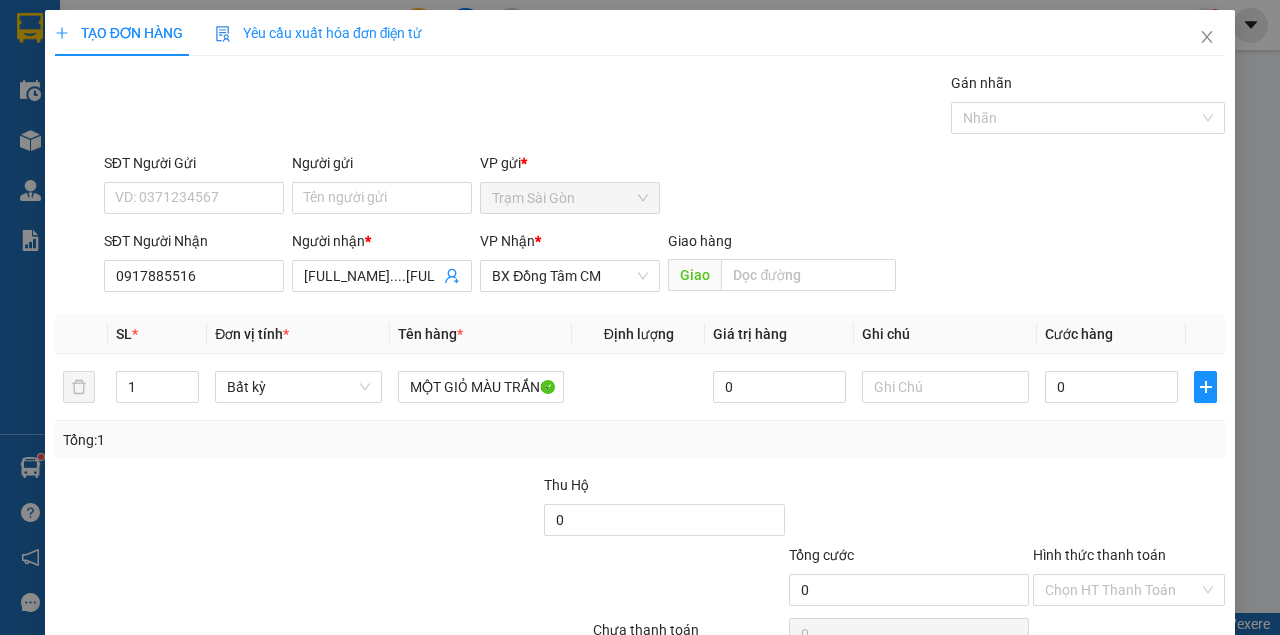 click on "Transit Pickup Surcharge Ids Transit Deliver Surcharge Ids Transit Deliver Surcharge Transit Deliver Surcharge Gói vận chuyển  * Tiêu chuẩn Gán nhãn   Nhãn SĐT Người Gửi VD: 0371234567 Người gửi Tên người gửi VP gửi  * Trạm Sài Gòn SĐT Người Nhận 0917885516 Người nhận  * LIỄU...LỘ MỚI..KINH SÁNG CÙNG VP Nhận  * BX Đồng Tâm CM Giao hàng Giao SL  * Đơn vị tính  * Tên hàng  * Định lượng Giá trị hàng Ghi chú Cước hàng                   1 Bất kỳ MỘT GIỎ MÀU TRẮNG 0 0 Tổng:  1 Thu Hộ 0 Tổng cước 0 Hình thức thanh toán Chọn HT Thanh Toán Số tiền thu trước 0 Chưa thanh toán 0 Chọn HT Thanh Toán Lưu nháp Xóa Thông tin Lưu Lưu và In MỘT GIỎ MÀU TRẮNG" at bounding box center [640, 386] 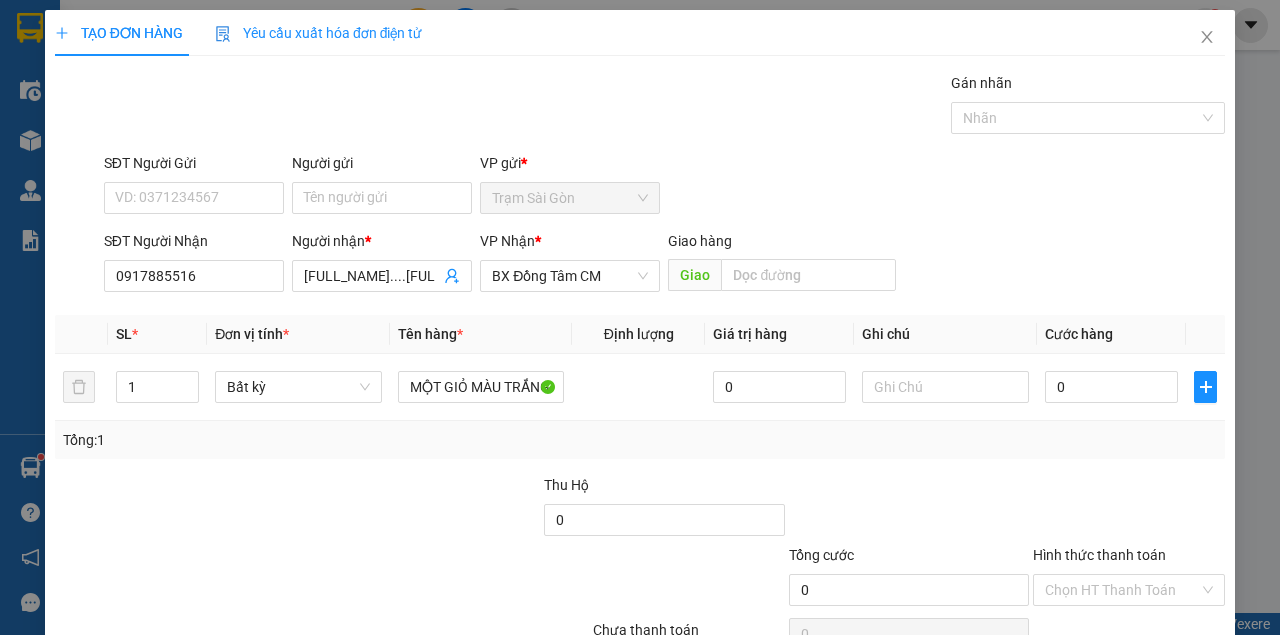 click on "VP gửi  * Trạm Sài Gòn" at bounding box center [570, 187] 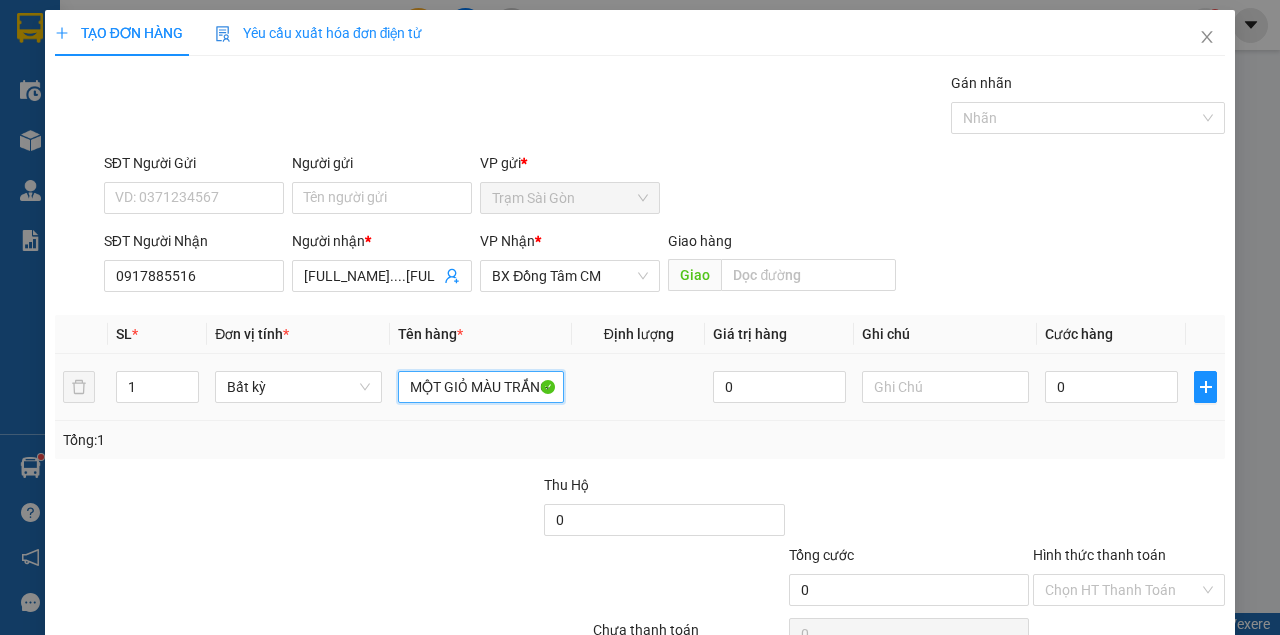 click on "MỘT GIỎ MÀU TRẮNG" at bounding box center [481, 387] 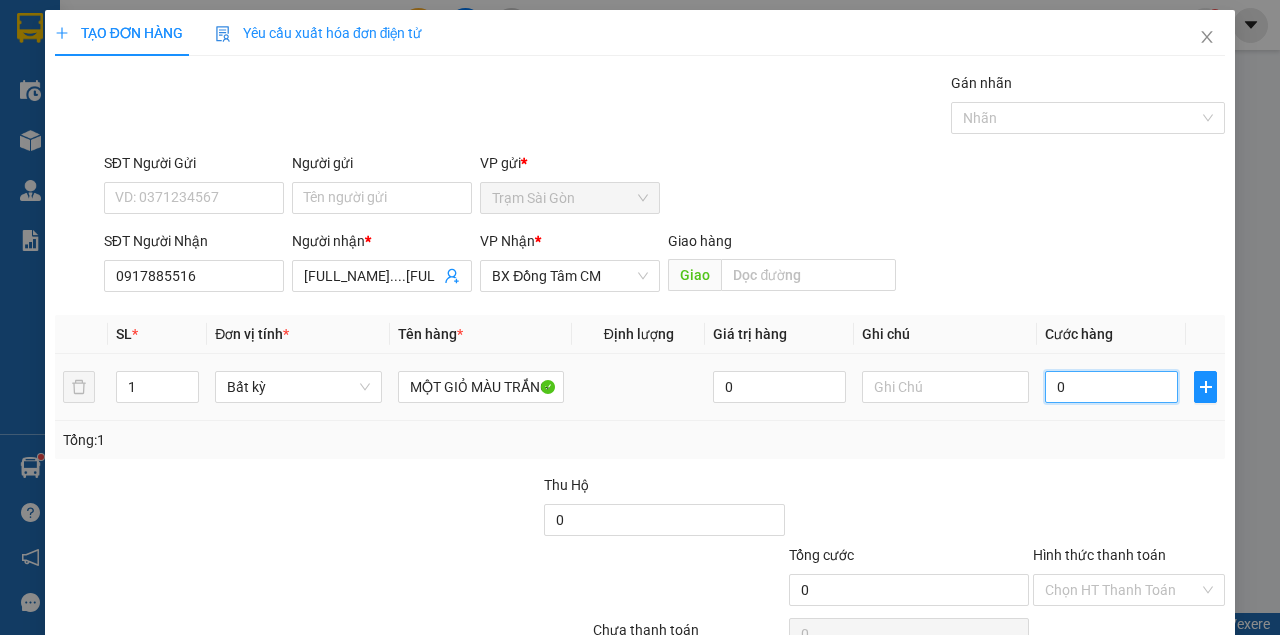 click on "0" at bounding box center [1111, 387] 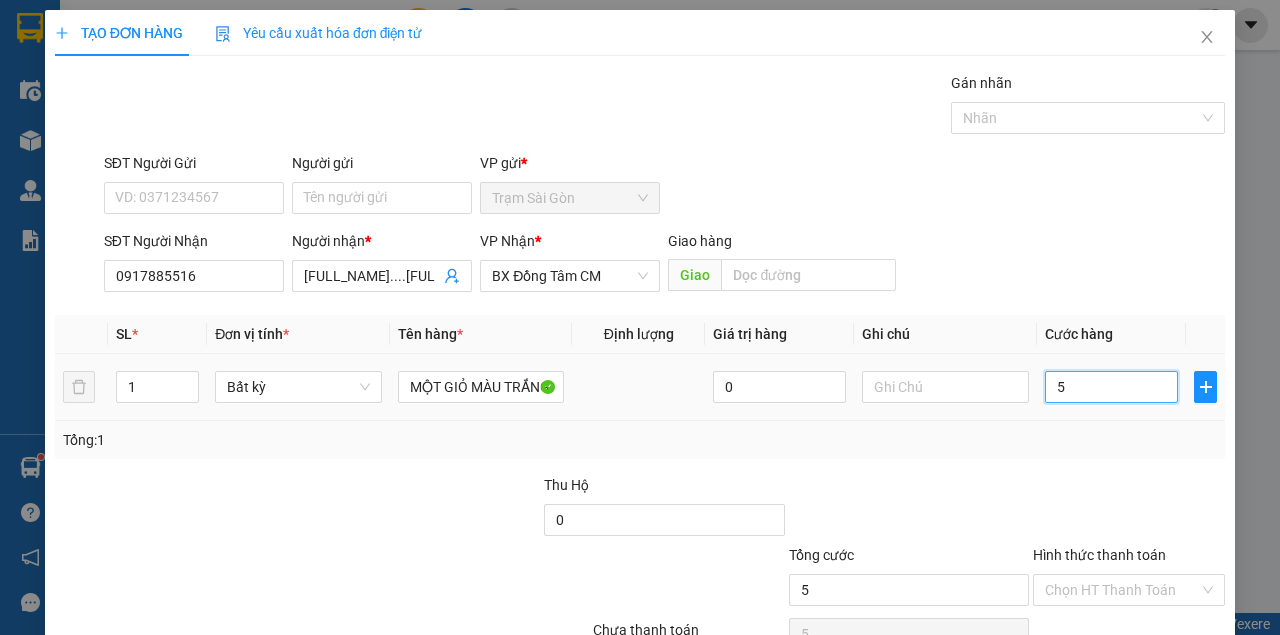 type on "0" 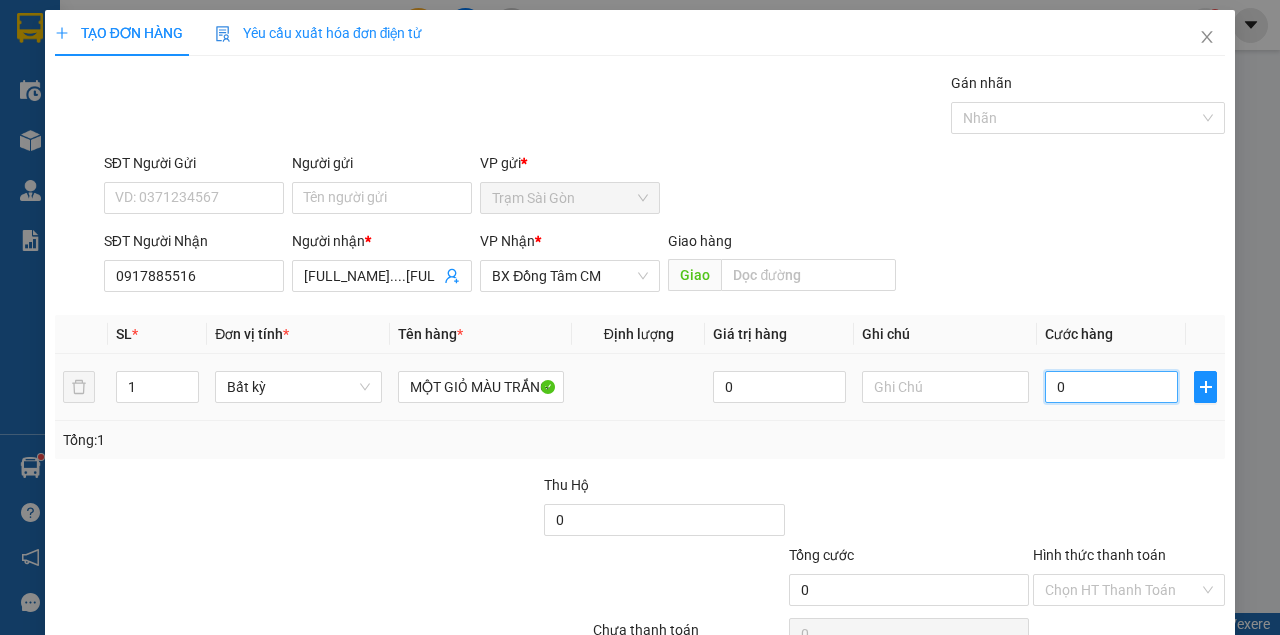 type on "05" 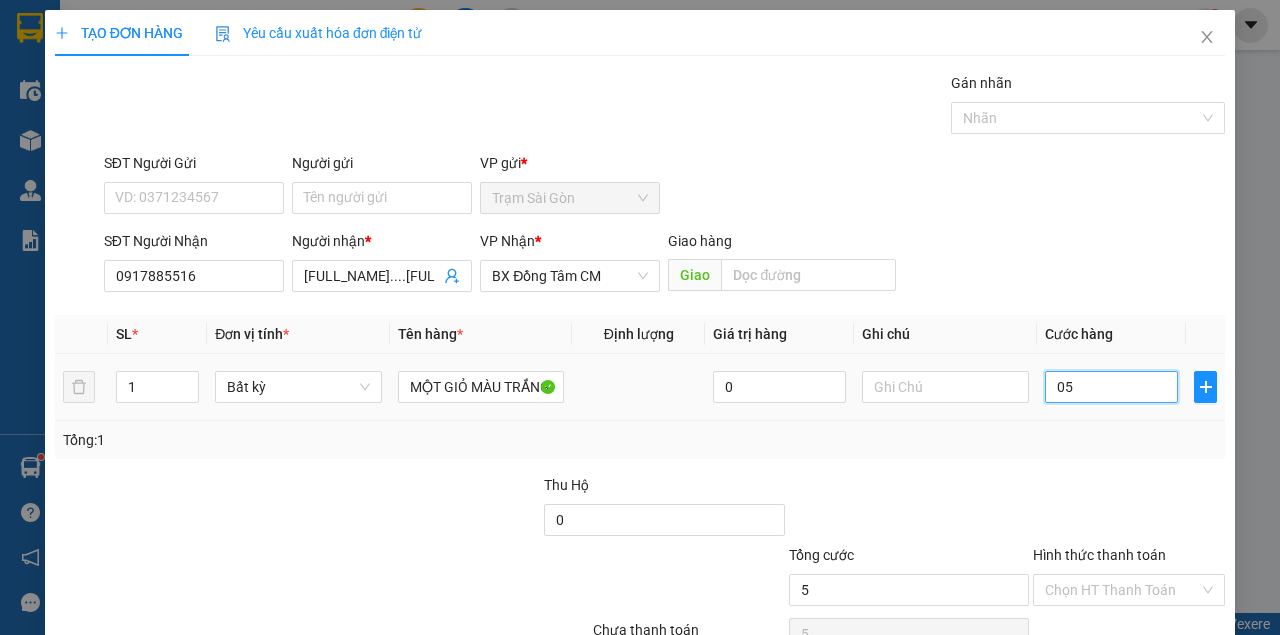 type on "050" 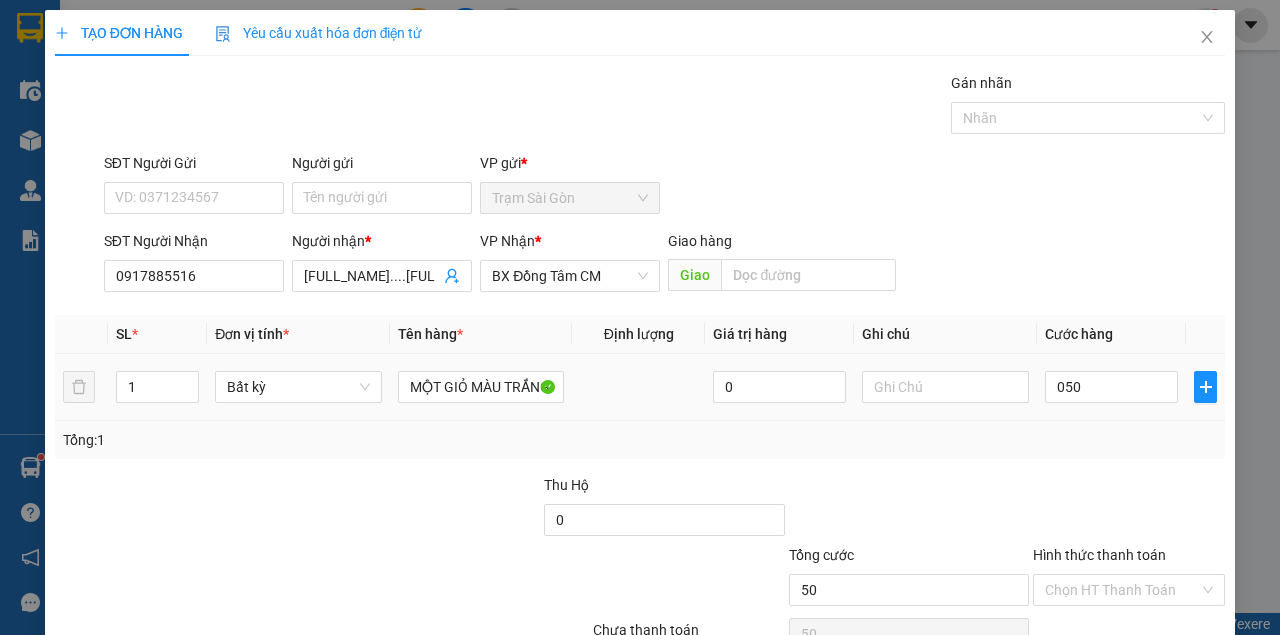 type on "50.000" 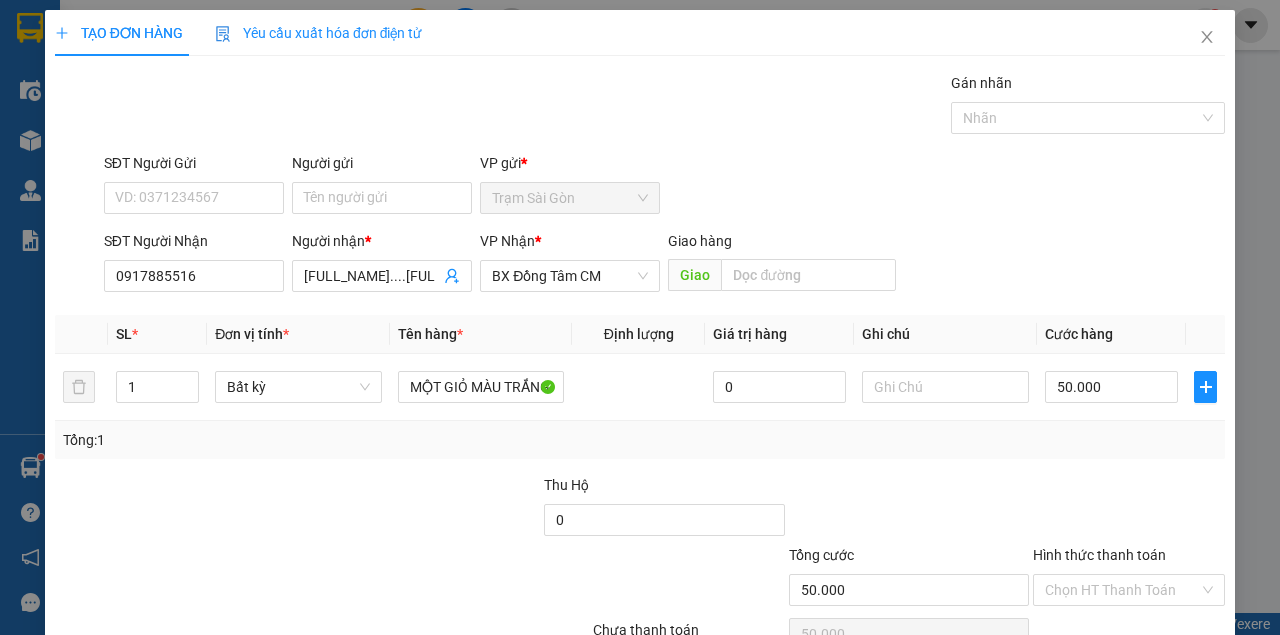 click on "SĐT Người Nhận 0917885516 Người nhận  * LIỄU...LỘ MỚI..KINH SÁNG CÙNG VP Nhận  * BX Đồng Tâm CM Giao hàng Giao" at bounding box center [664, 265] 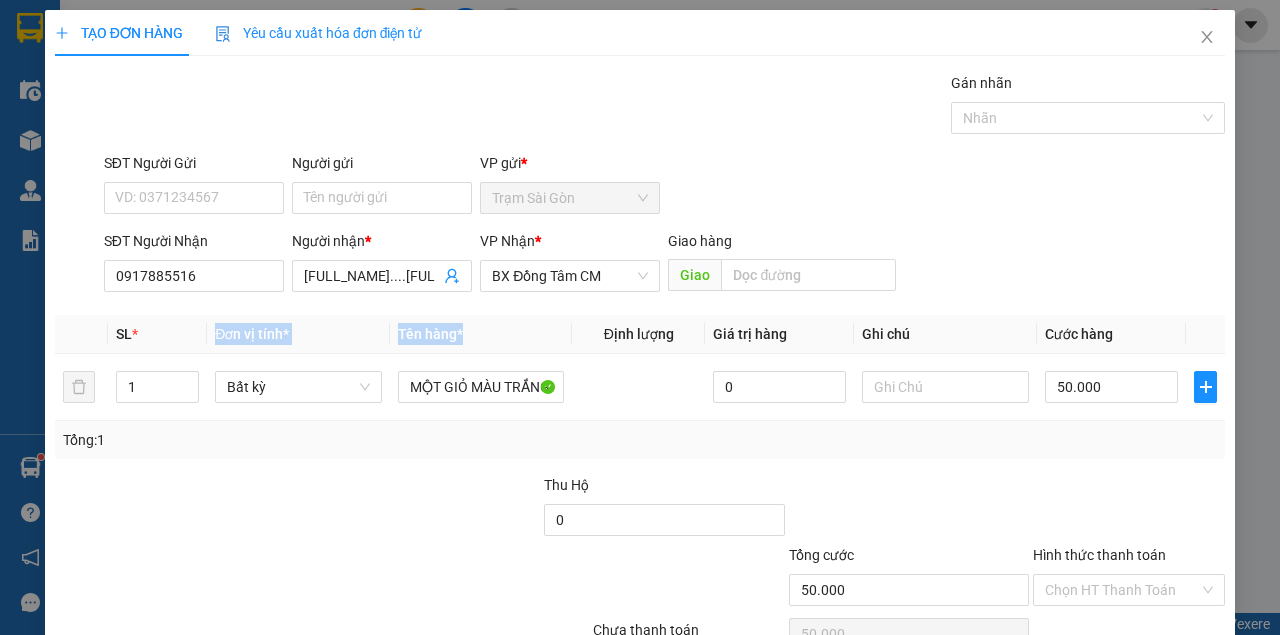 drag, startPoint x: 450, startPoint y: 342, endPoint x: 156, endPoint y: 338, distance: 294.02722 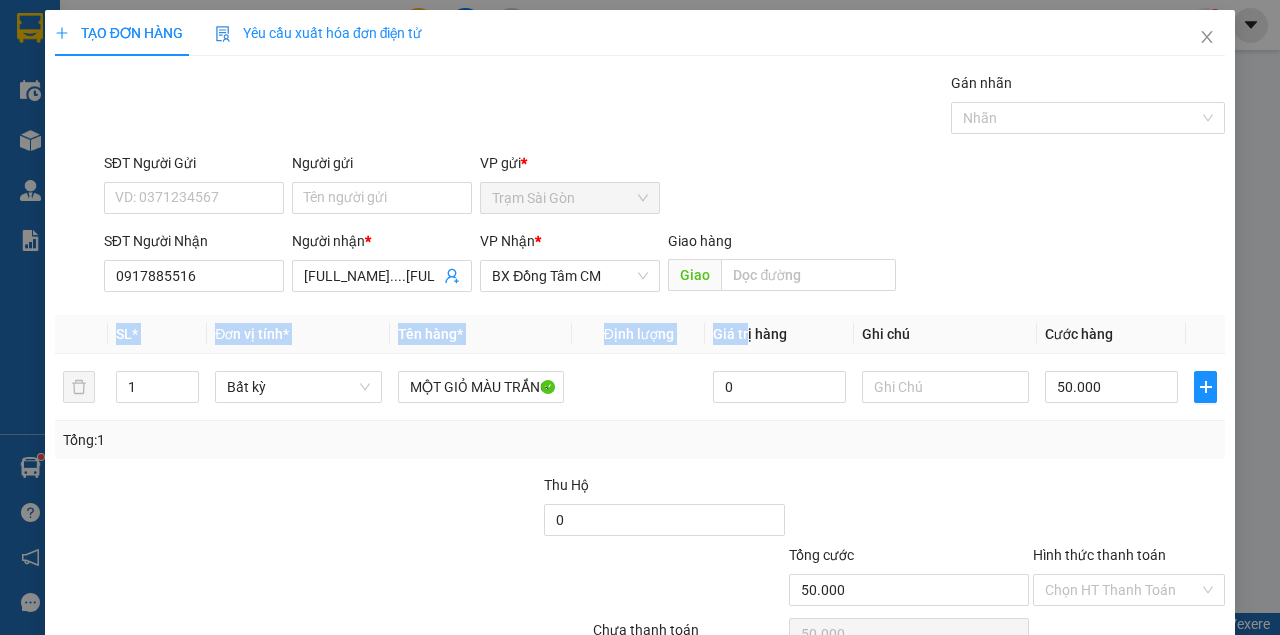 drag, startPoint x: 104, startPoint y: 330, endPoint x: 746, endPoint y: 321, distance: 642.0631 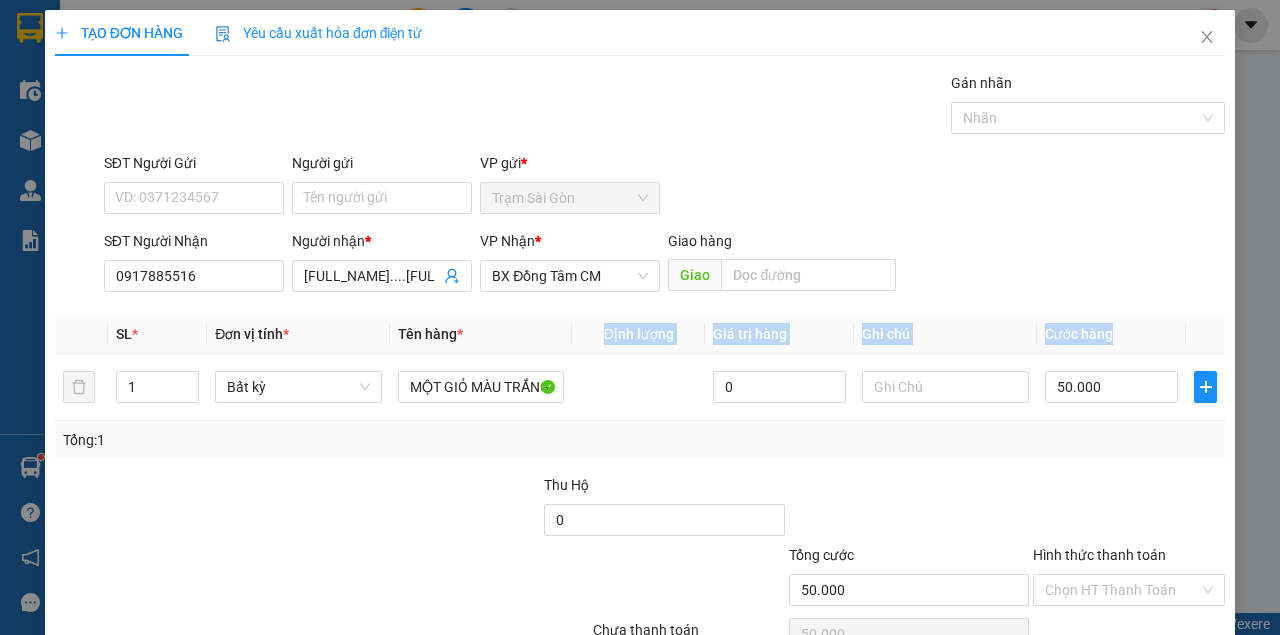 drag, startPoint x: 1132, startPoint y: 327, endPoint x: 460, endPoint y: 331, distance: 672.0119 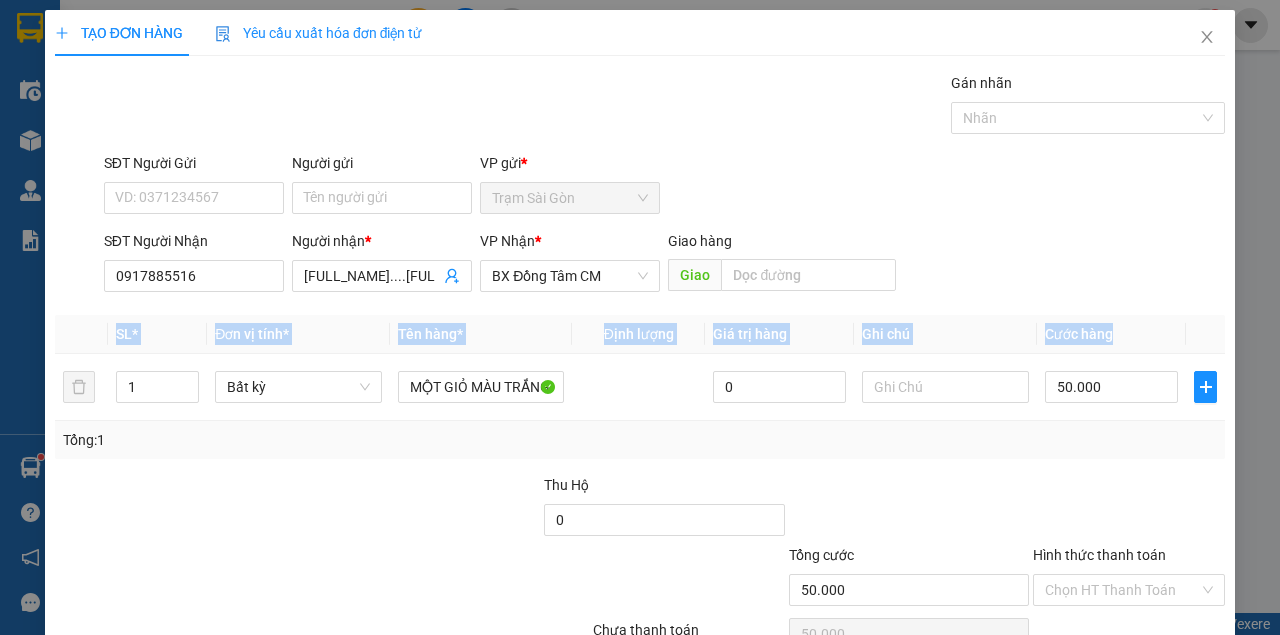 drag, startPoint x: 105, startPoint y: 326, endPoint x: 1136, endPoint y: 336, distance: 1031.0485 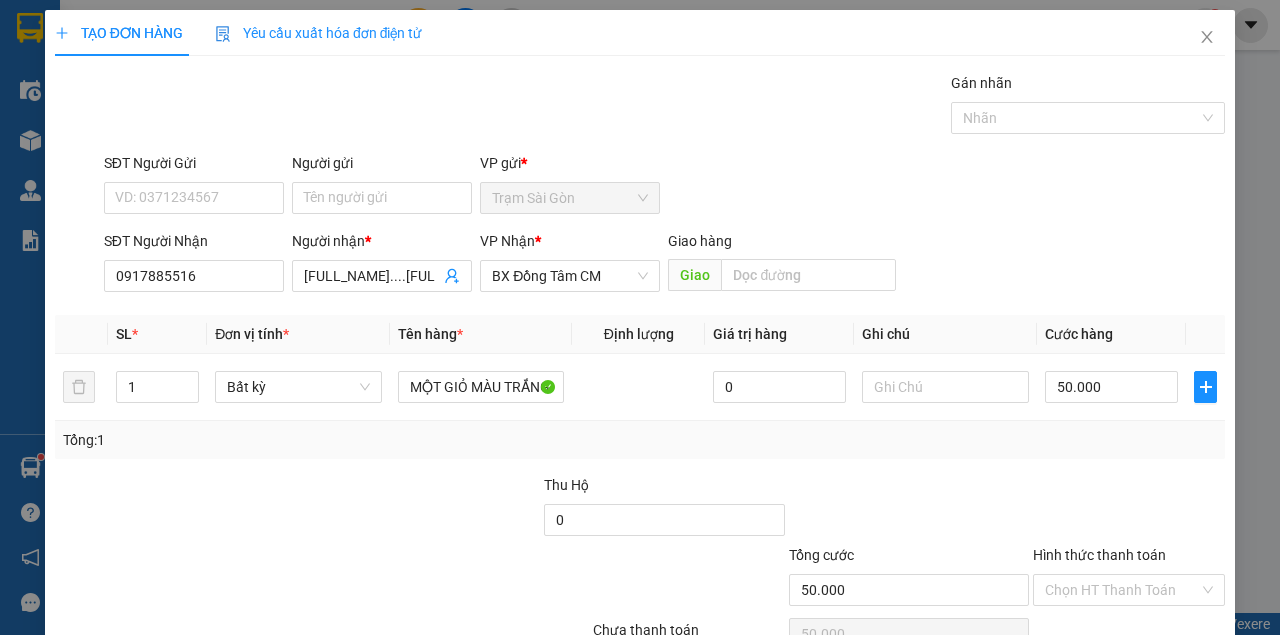 click at bounding box center [419, 509] 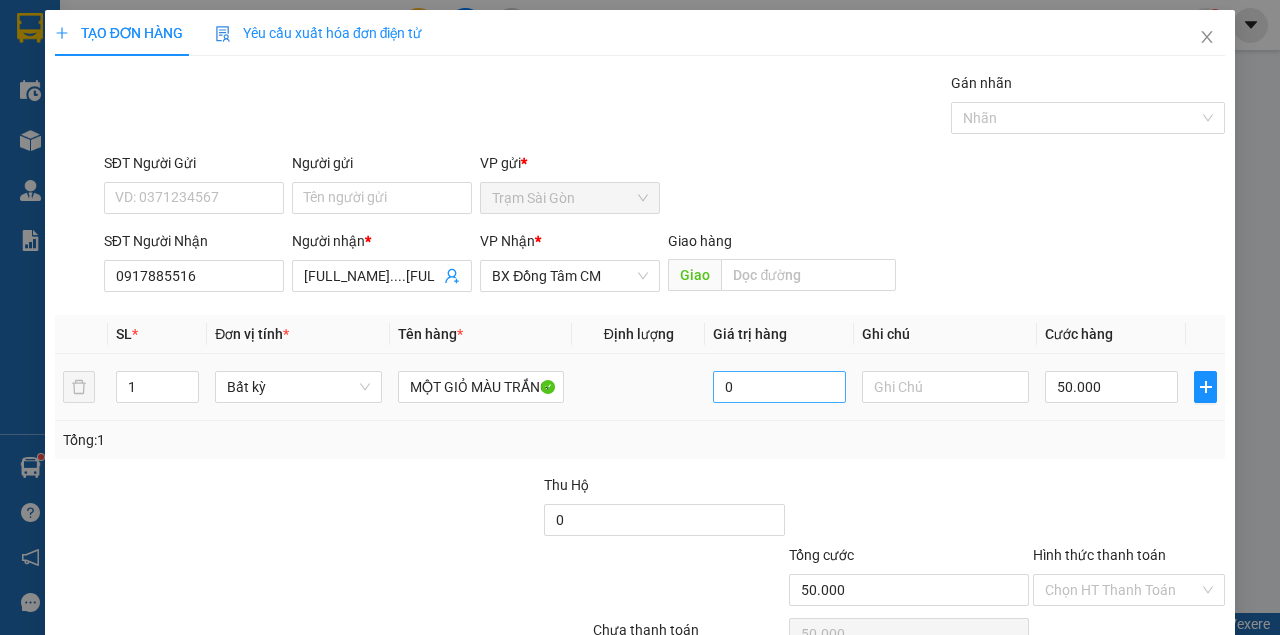drag, startPoint x: 506, startPoint y: 404, endPoint x: 744, endPoint y: 400, distance: 238.03362 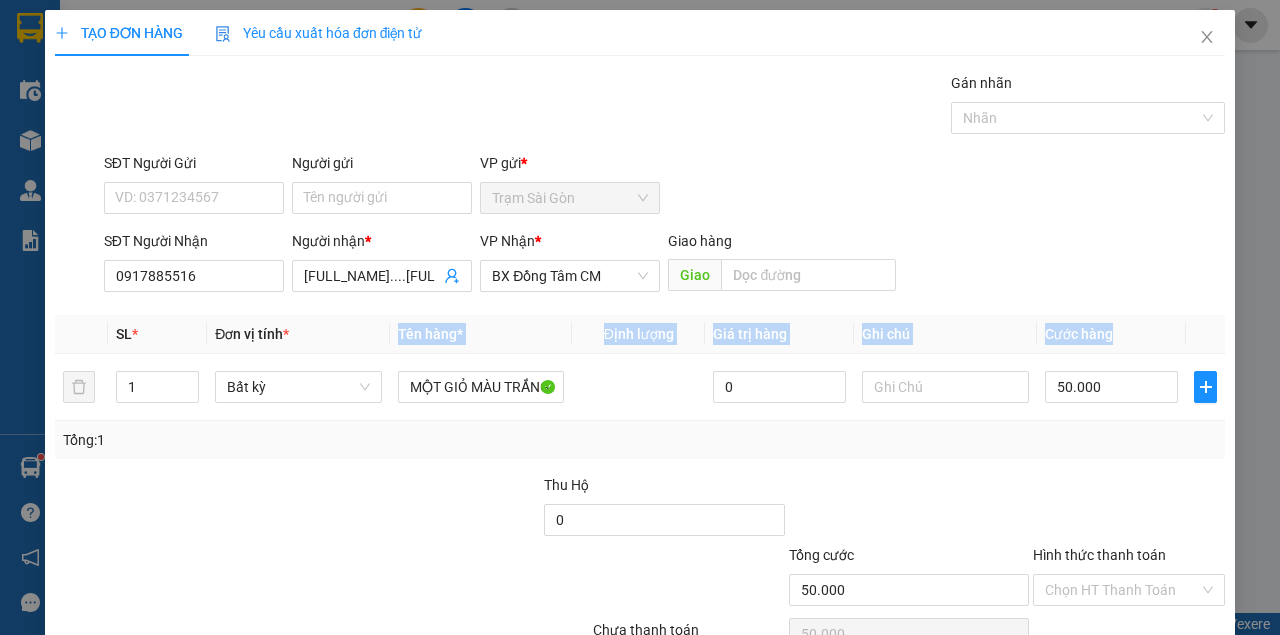 drag, startPoint x: 1152, startPoint y: 335, endPoint x: 244, endPoint y: 294, distance: 908.9252 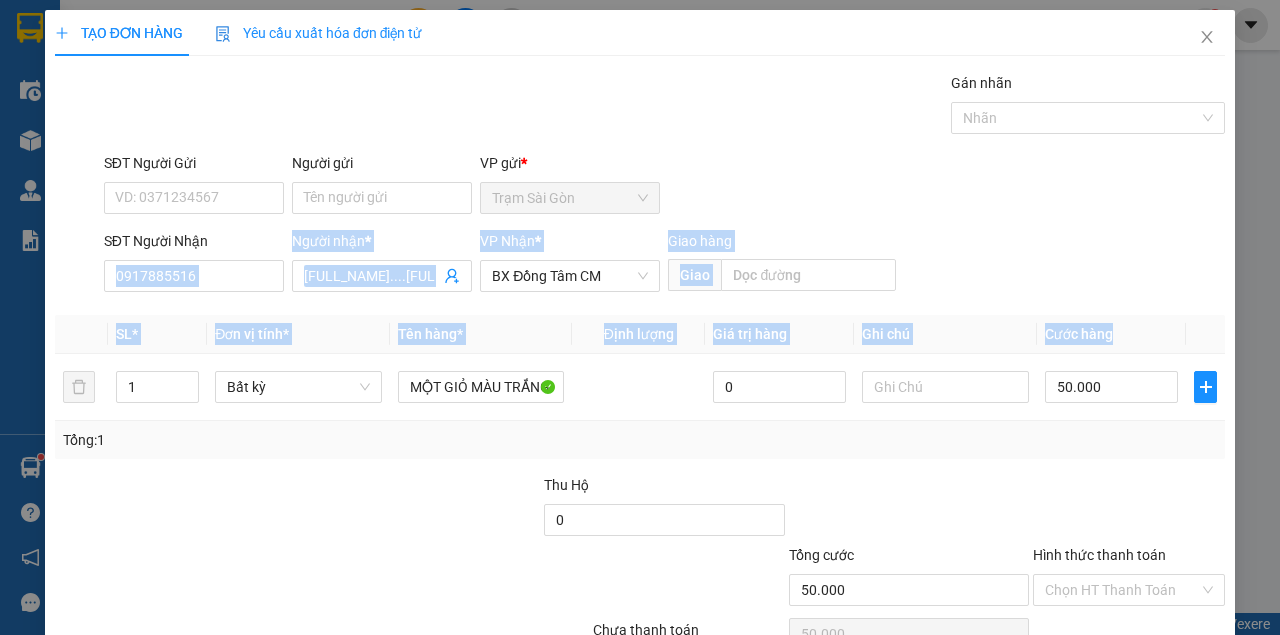 click on "Đơn vị tính  *" at bounding box center (252, 334) 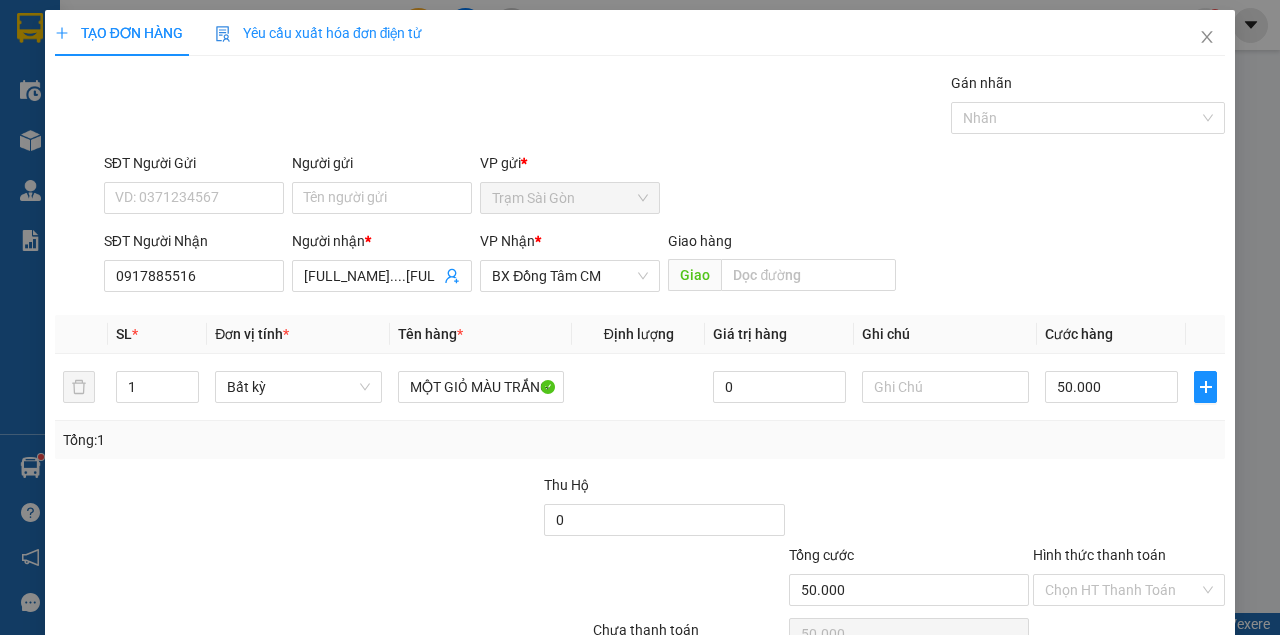 drag, startPoint x: 104, startPoint y: 328, endPoint x: 1107, endPoint y: 315, distance: 1003.0842 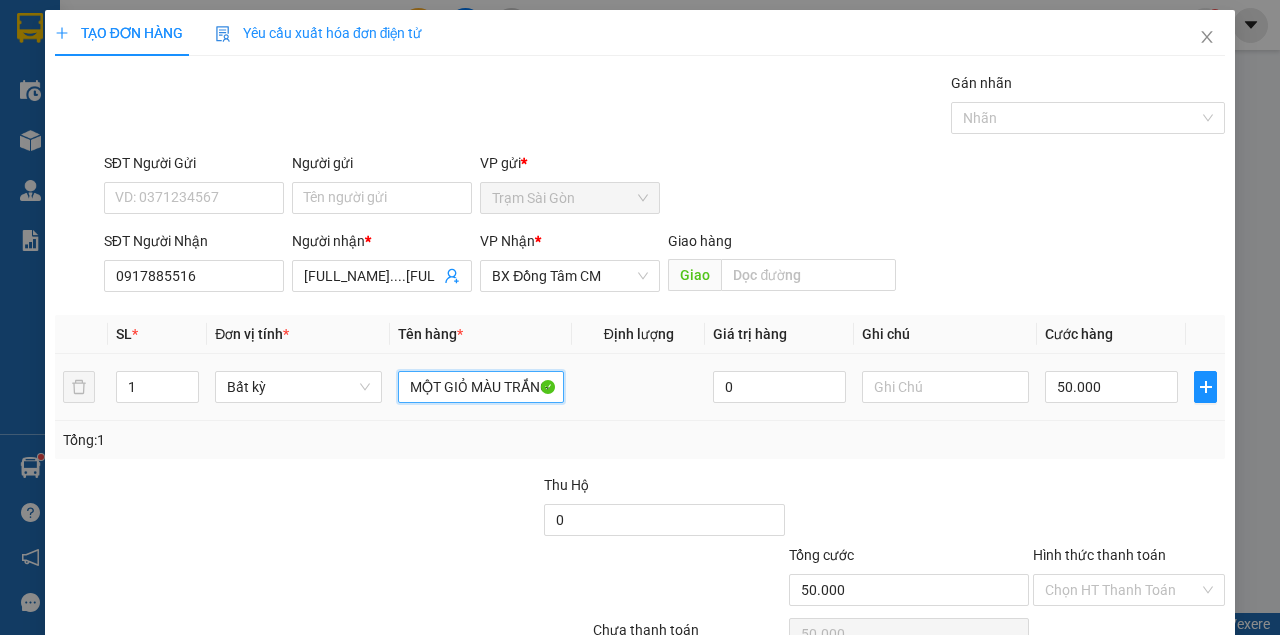 click on "MỘT GIỎ MÀU TRẮNG" at bounding box center (481, 387) 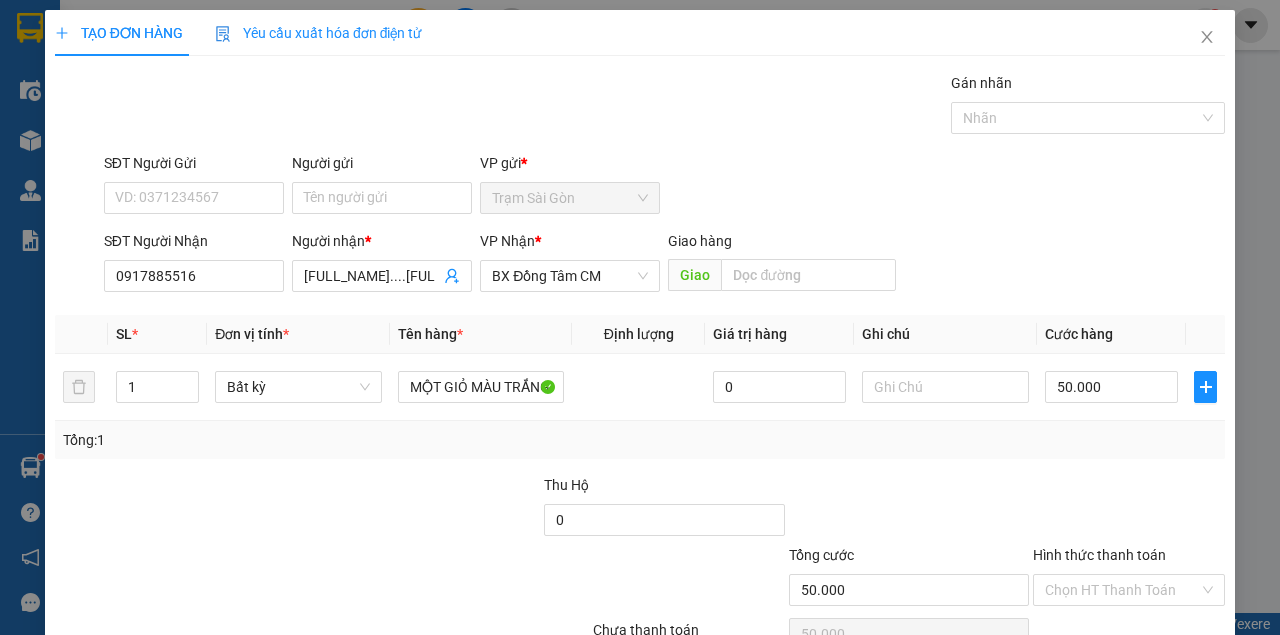 click on "Transit Pickup Surcharge Ids Transit Deliver Surcharge Ids Transit Deliver Surcharge Transit Deliver Surcharge Gói vận chuyển  * Tiêu chuẩn Gán nhãn   Nhãn SĐT Người Gửi VD: 0371234567 Người gửi Tên người gửi VP gửi  * Trạm Sài Gòn SĐT Người Nhận 0917885516 Người nhận  * LIỄU...LỘ MỚI..KINH SÁNG CÙNG VP Nhận  * BX Đồng Tâm CM Giao hàng Giao SL  * Đơn vị tính  * Tên hàng  * Định lượng Giá trị hàng Ghi chú Cước hàng                   1 Bất kỳ MỘT GIỎ MÀU TRẮNG 0 50.000 Tổng:  1 Thu Hộ 0 Tổng cước 50.000 Hình thức thanh toán Chọn HT Thanh Toán Số tiền thu trước 0 Chưa thanh toán 50.000 Chọn HT Thanh Toán Lưu nháp Xóa Thông tin Lưu Lưu và In MỘT GIỎ MÀU TRẮNG" at bounding box center [640, 386] 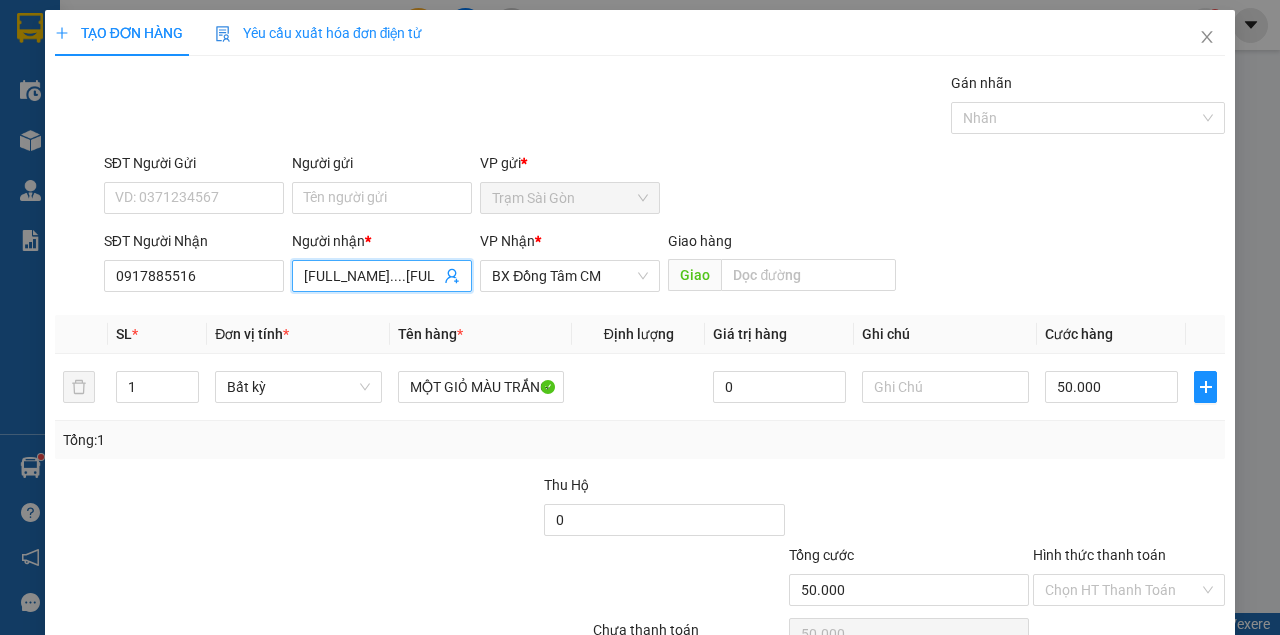 click on "LIỄU...LỘ MỚI..KINH SÁNG CÙNG" at bounding box center [372, 276] 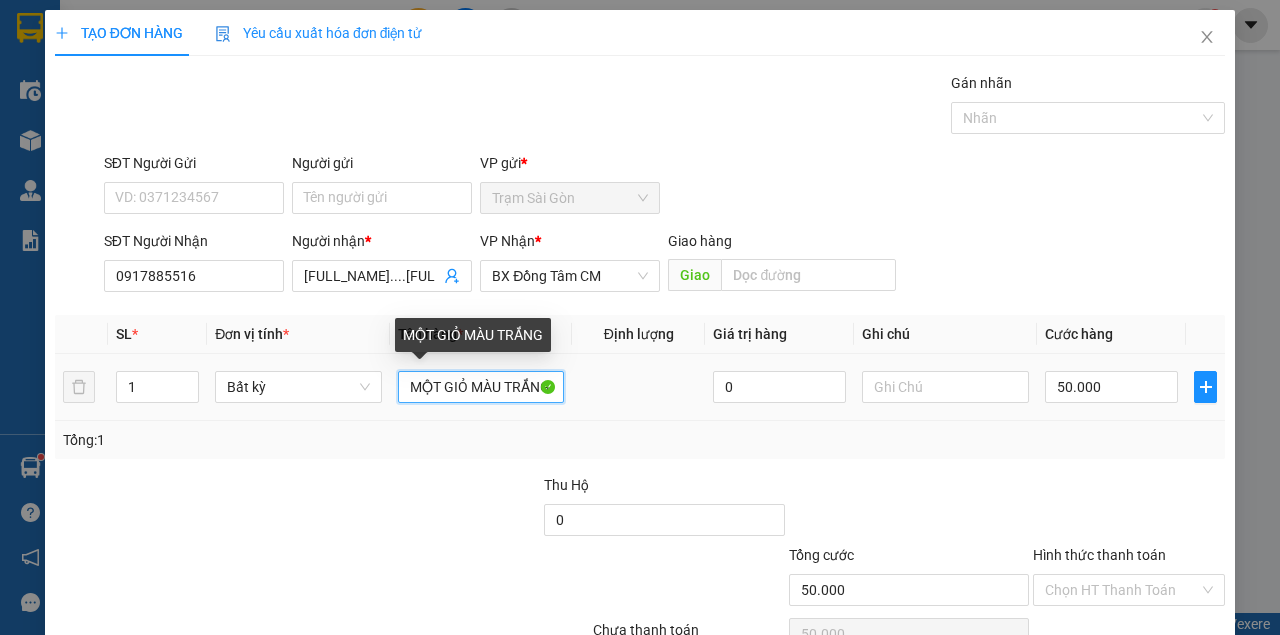 click on "MỘT GIỎ MÀU TRẮNG" at bounding box center (481, 387) 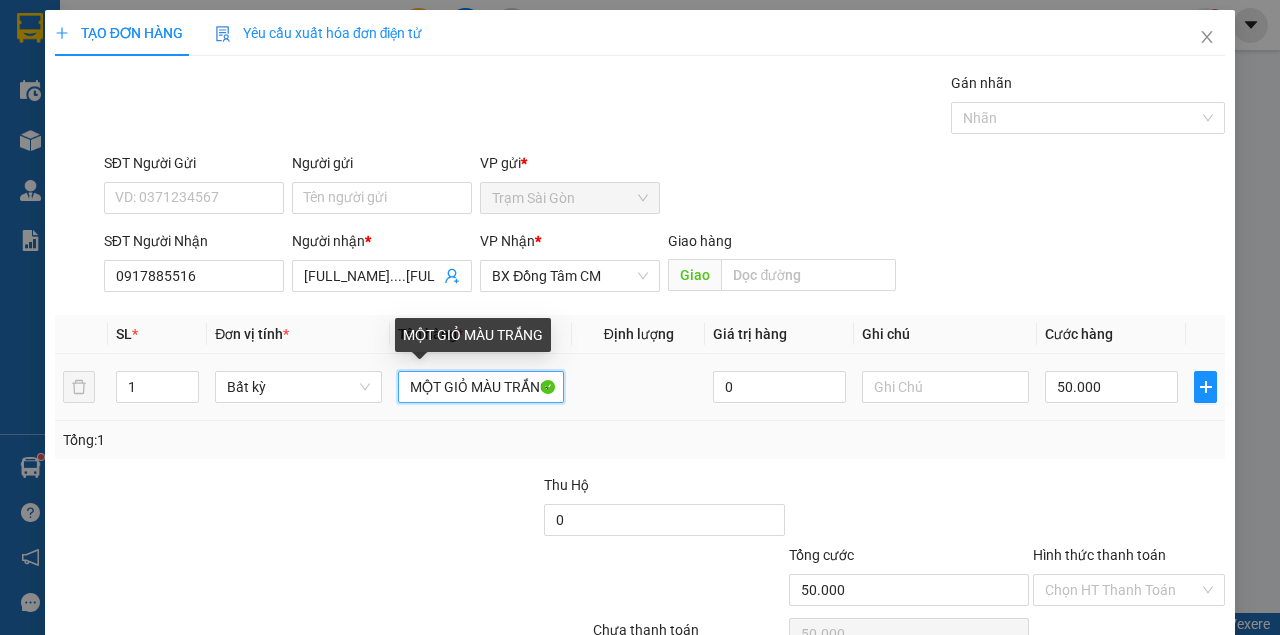 scroll, scrollTop: 0, scrollLeft: 0, axis: both 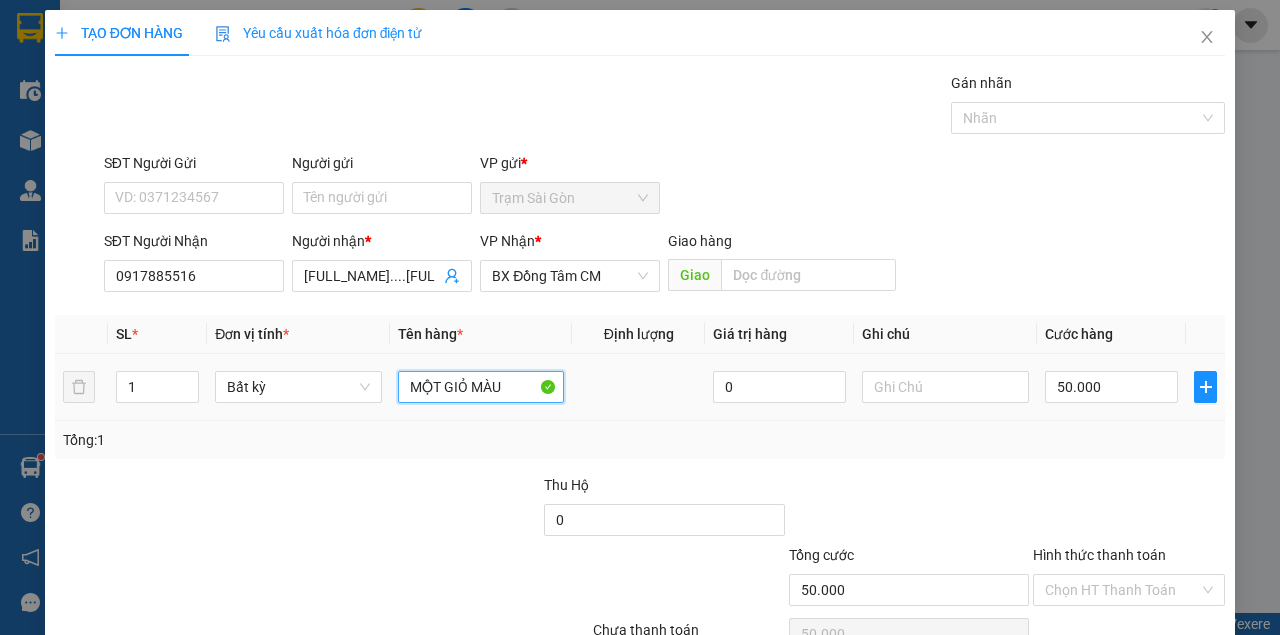 click on "MỘT GIỎ MÀU" at bounding box center (481, 387) 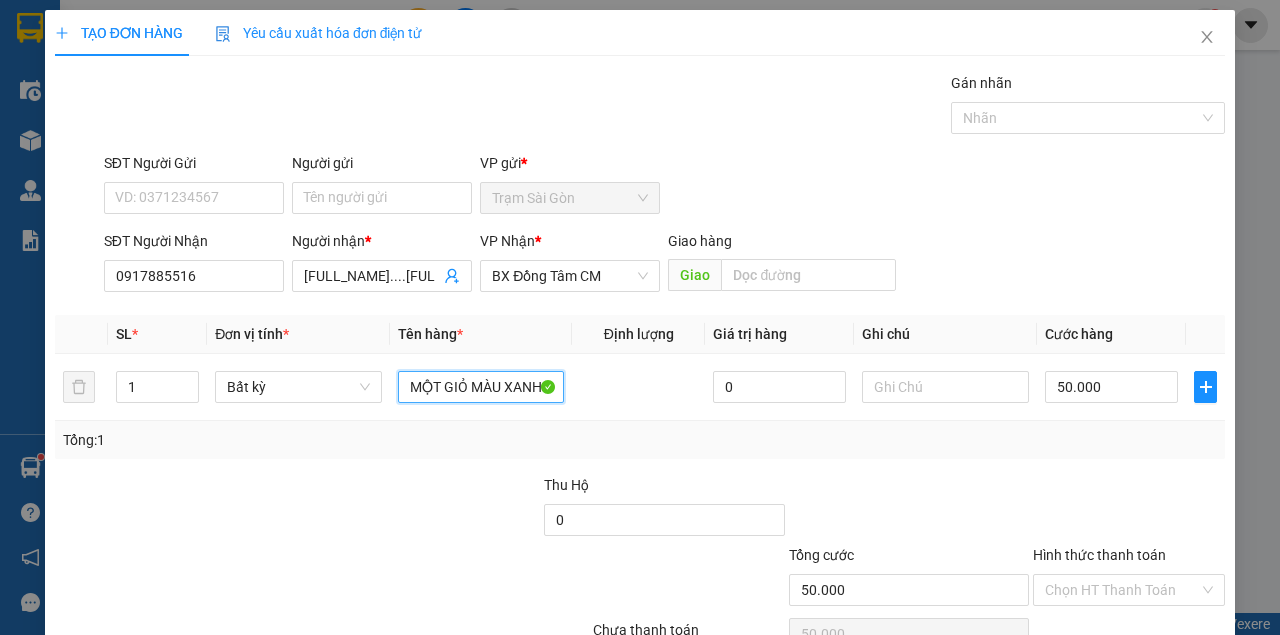 type on "MỘT GIỎ MÀU XANH" 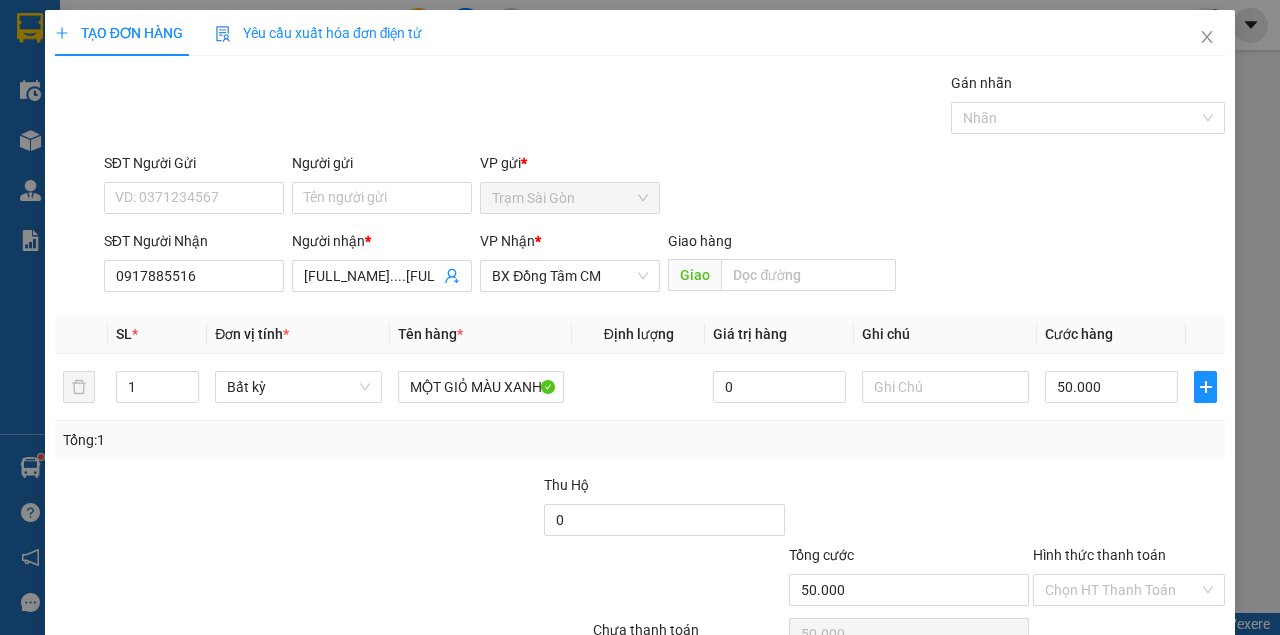 click on "SĐT Người Nhận 0917885516 Người nhận  * LIỄU...LỘ MỚI..KINH SÁNG CÙNG VP Nhận  * BX Đồng Tâm CM Giao hàng Giao" at bounding box center (664, 265) 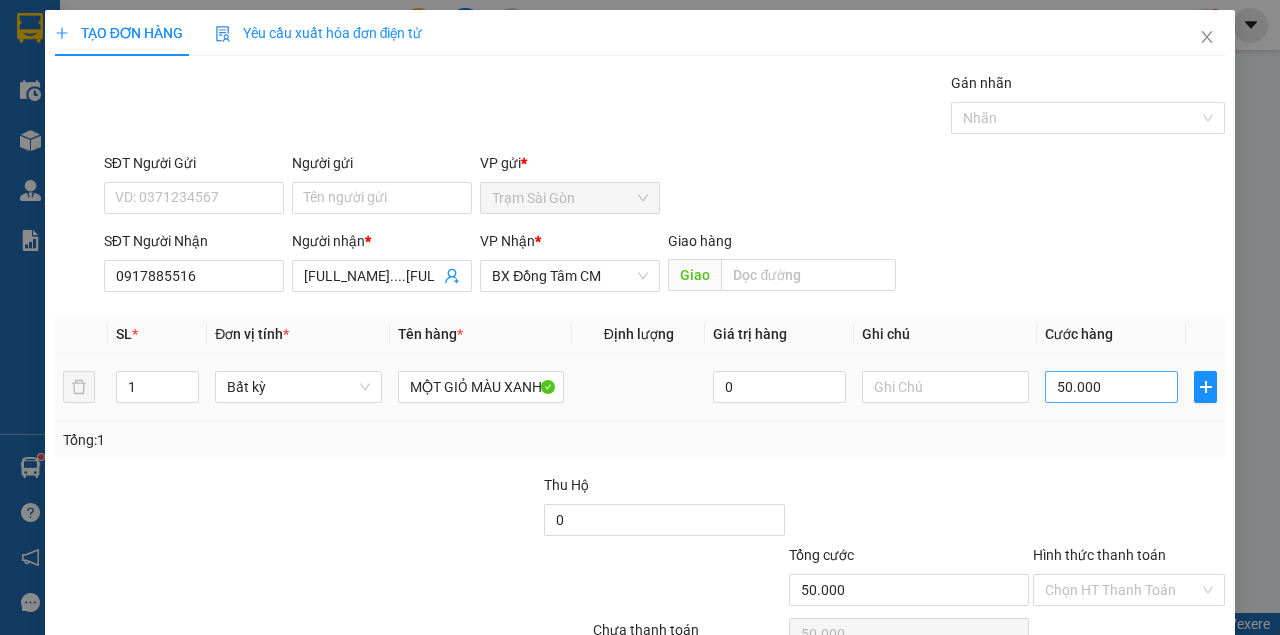 scroll, scrollTop: 102, scrollLeft: 0, axis: vertical 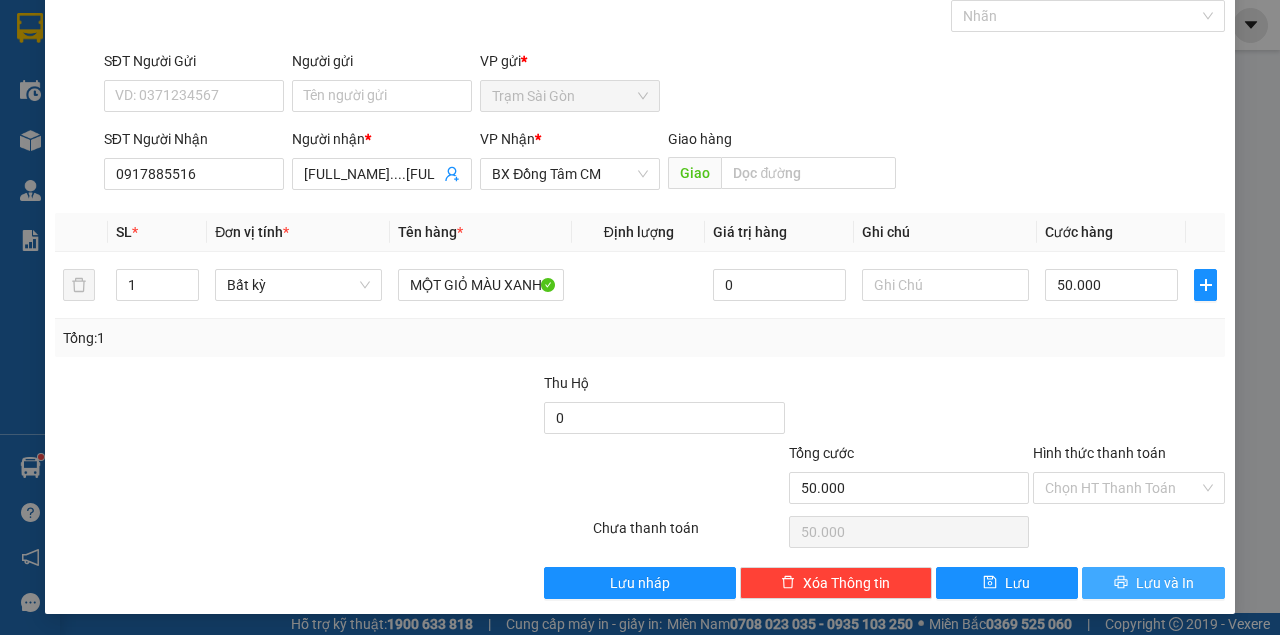 click on "Lưu và In" at bounding box center (1153, 583) 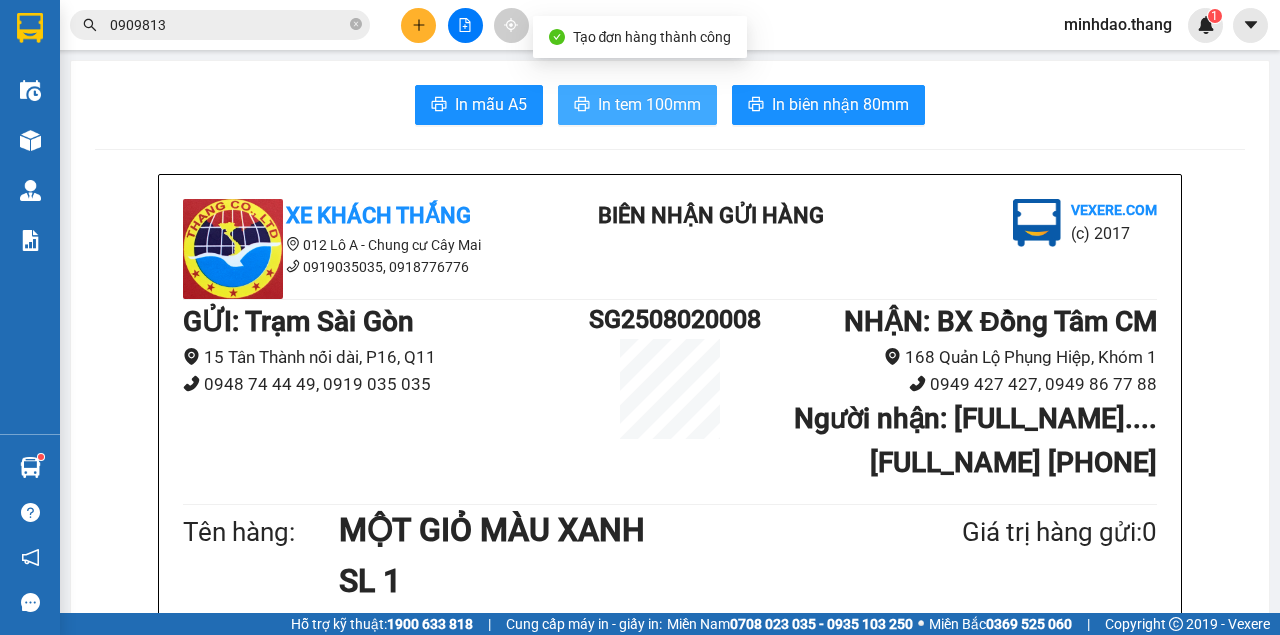 click on "In tem 100mm" at bounding box center [649, 104] 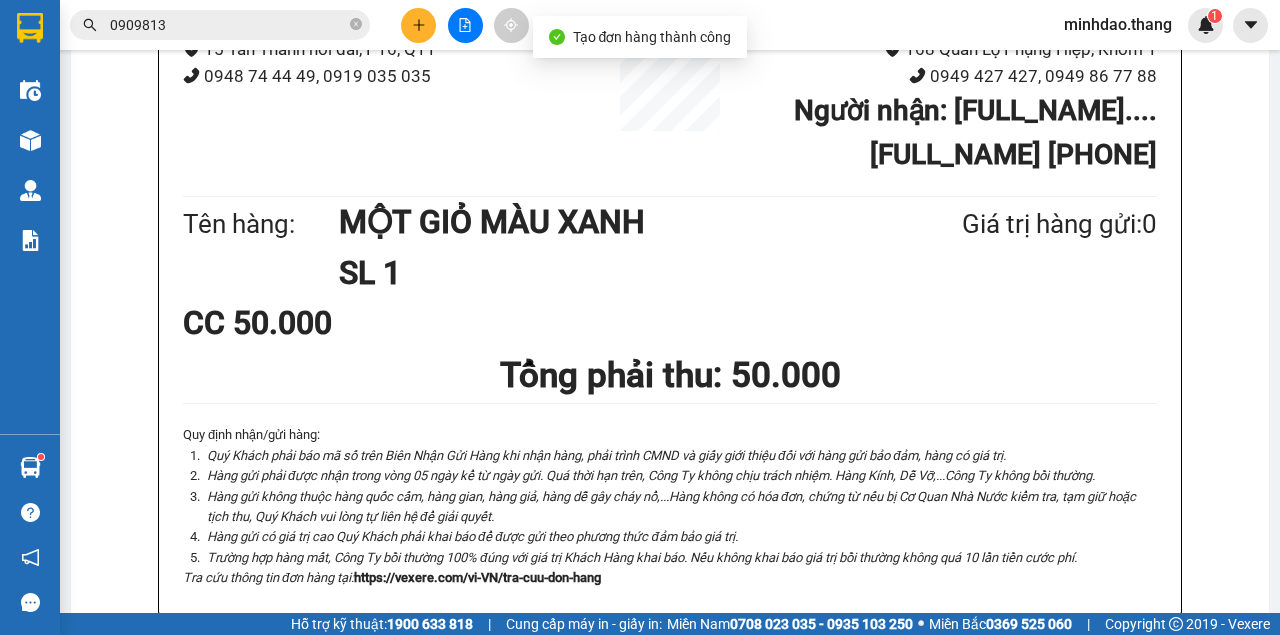 scroll, scrollTop: 400, scrollLeft: 0, axis: vertical 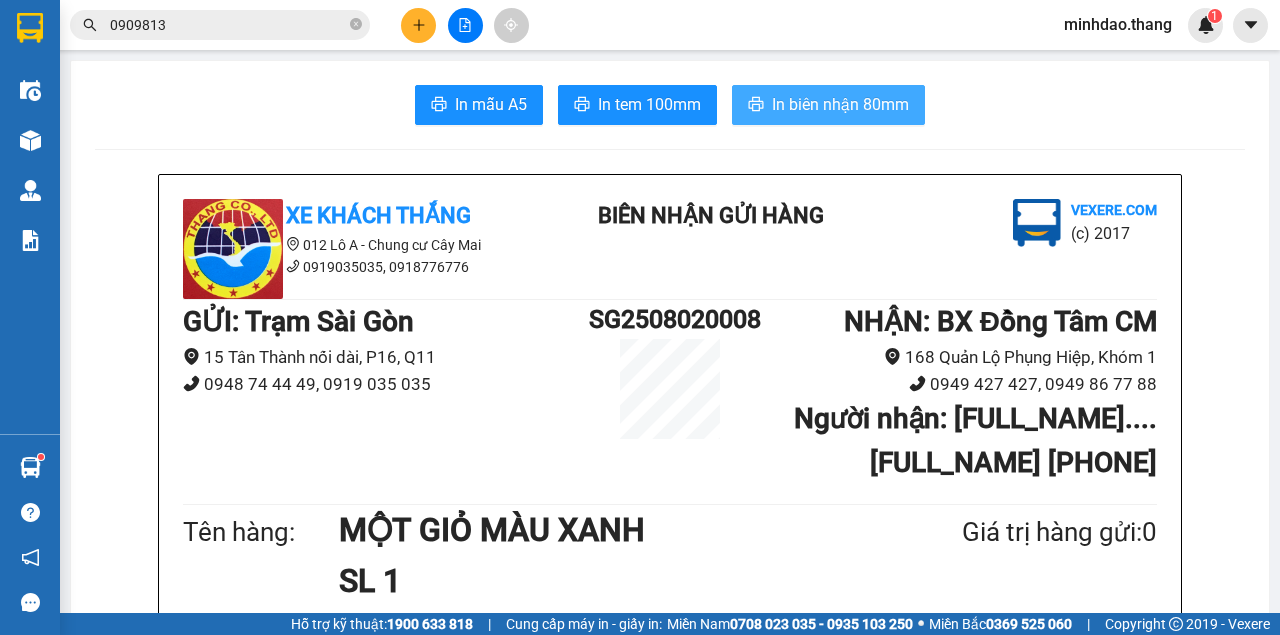 click on "In biên nhận 80mm" at bounding box center (840, 104) 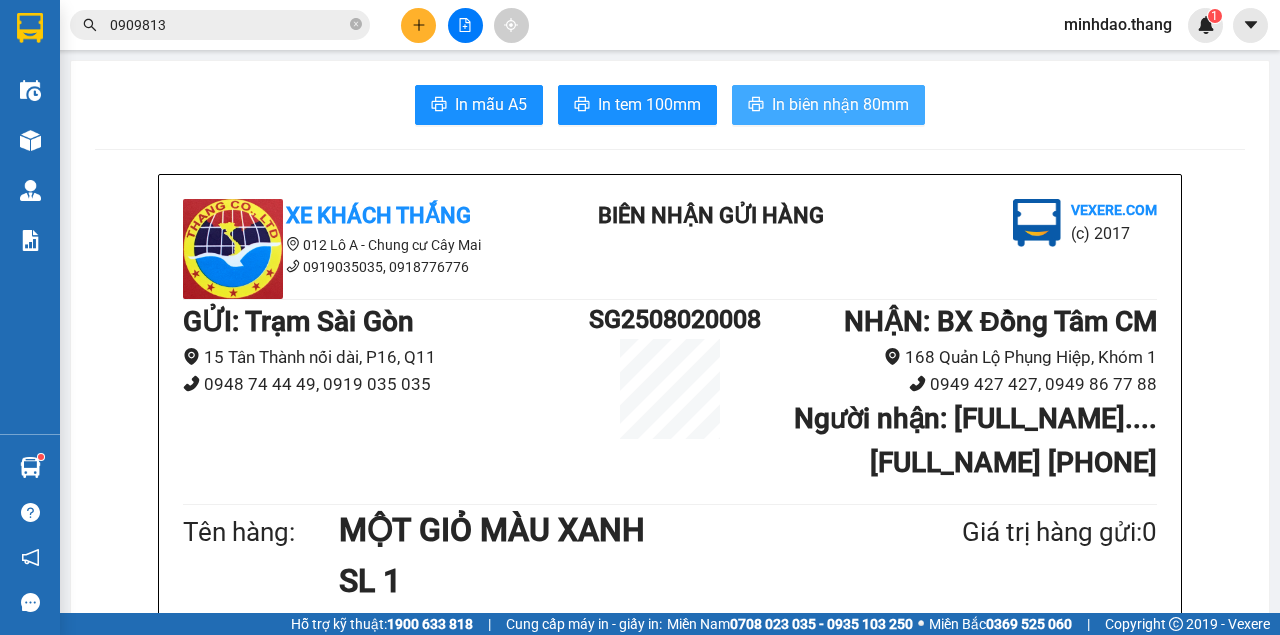scroll, scrollTop: 0, scrollLeft: 0, axis: both 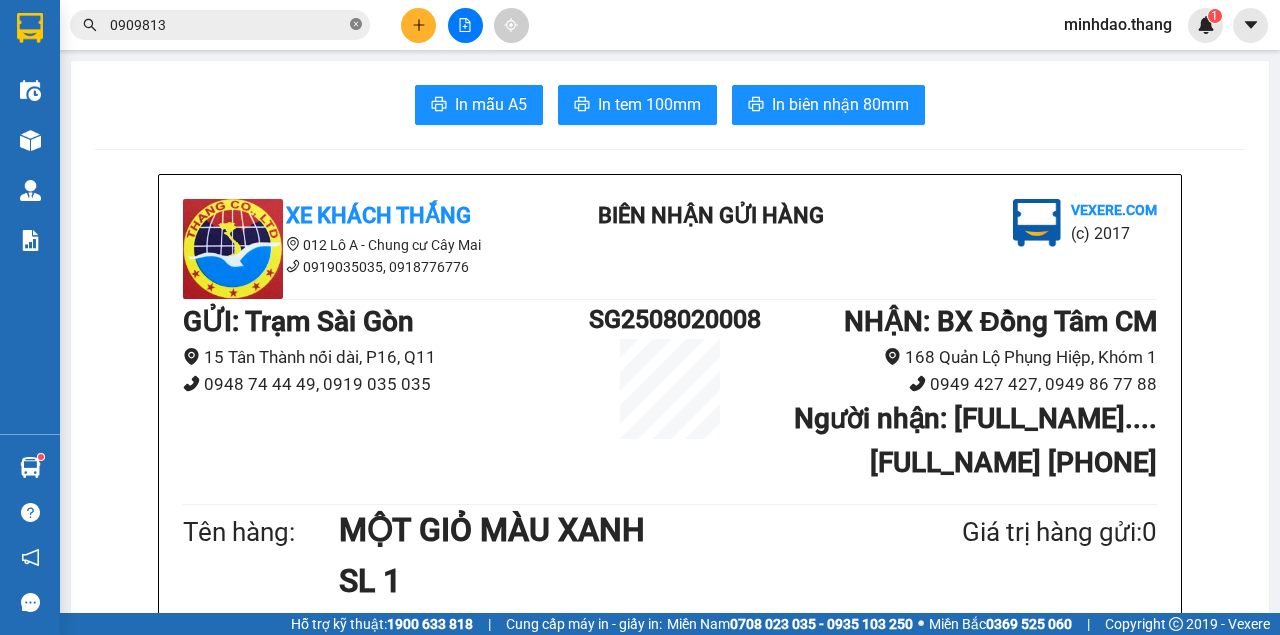 click at bounding box center (356, 25) 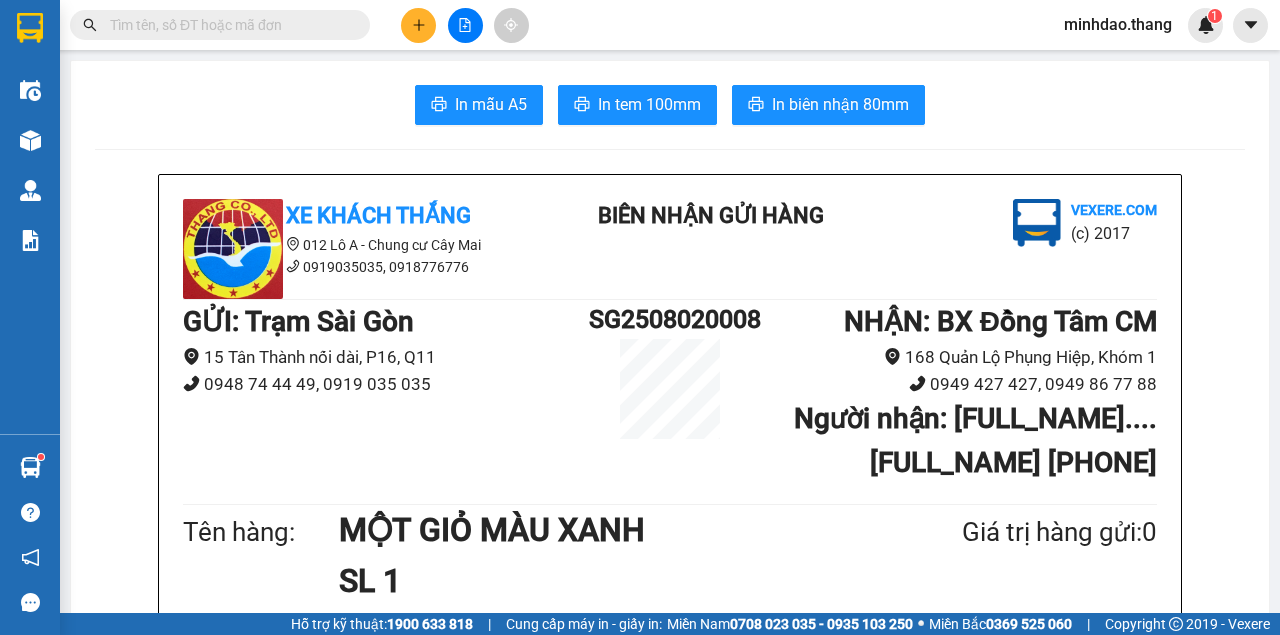 click at bounding box center (356, 25) 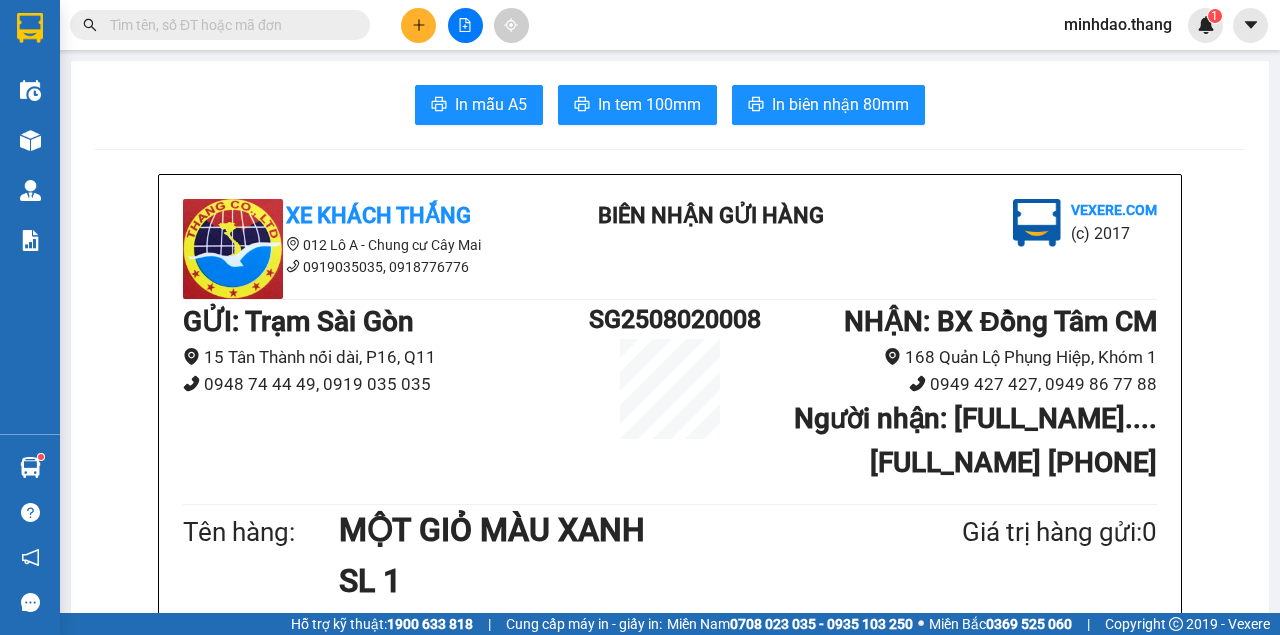 click at bounding box center [228, 25] 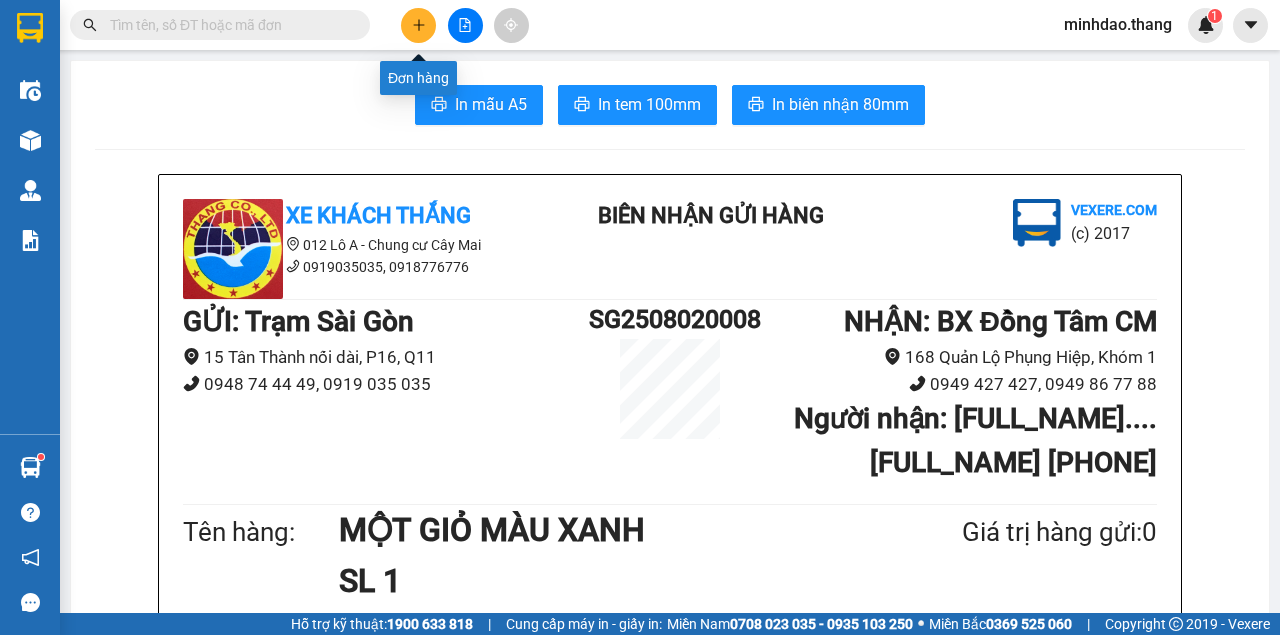 click at bounding box center (418, 25) 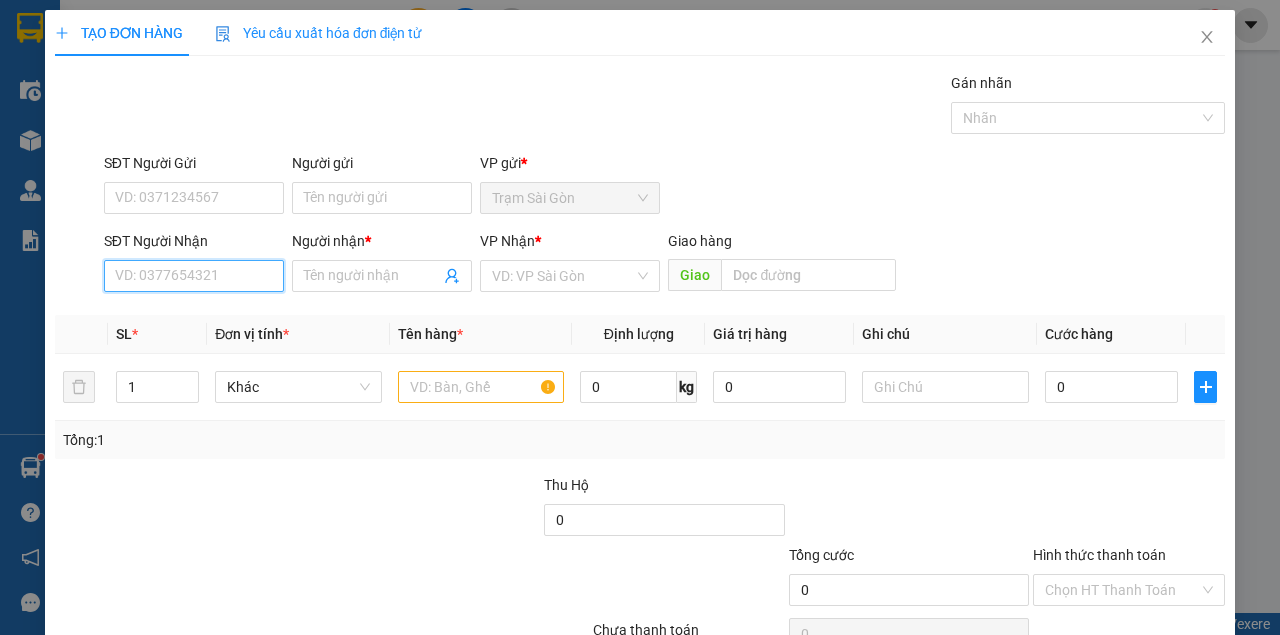 click on "SĐT Người Nhận" at bounding box center [194, 276] 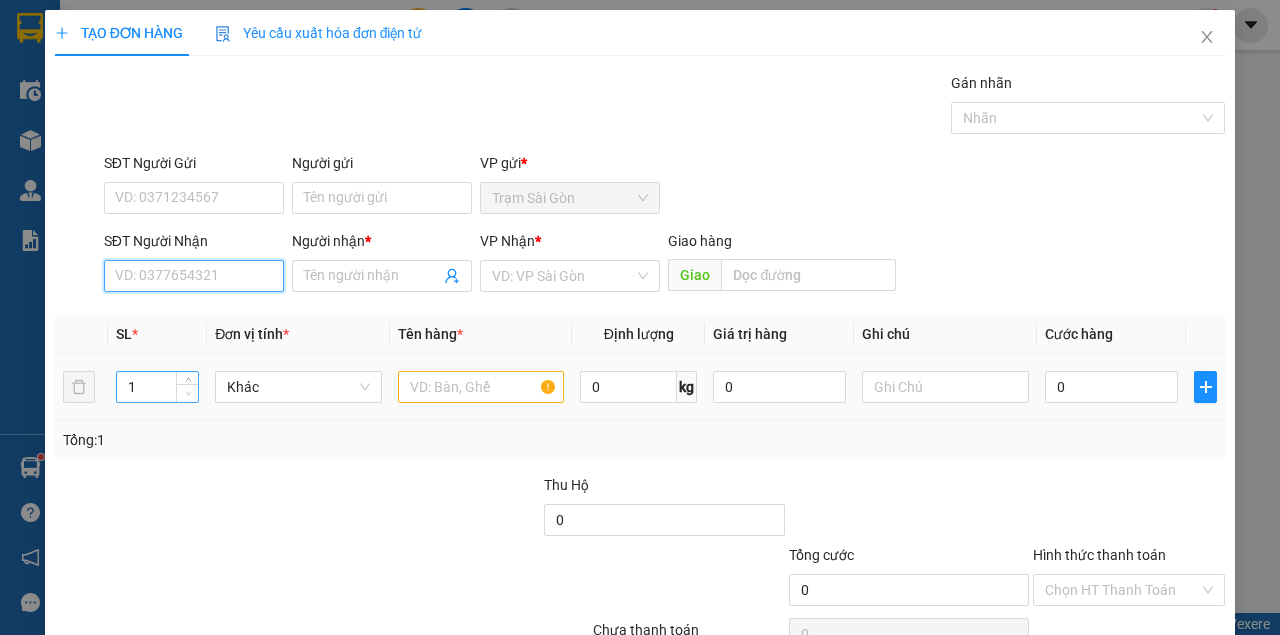 click at bounding box center (187, 393) 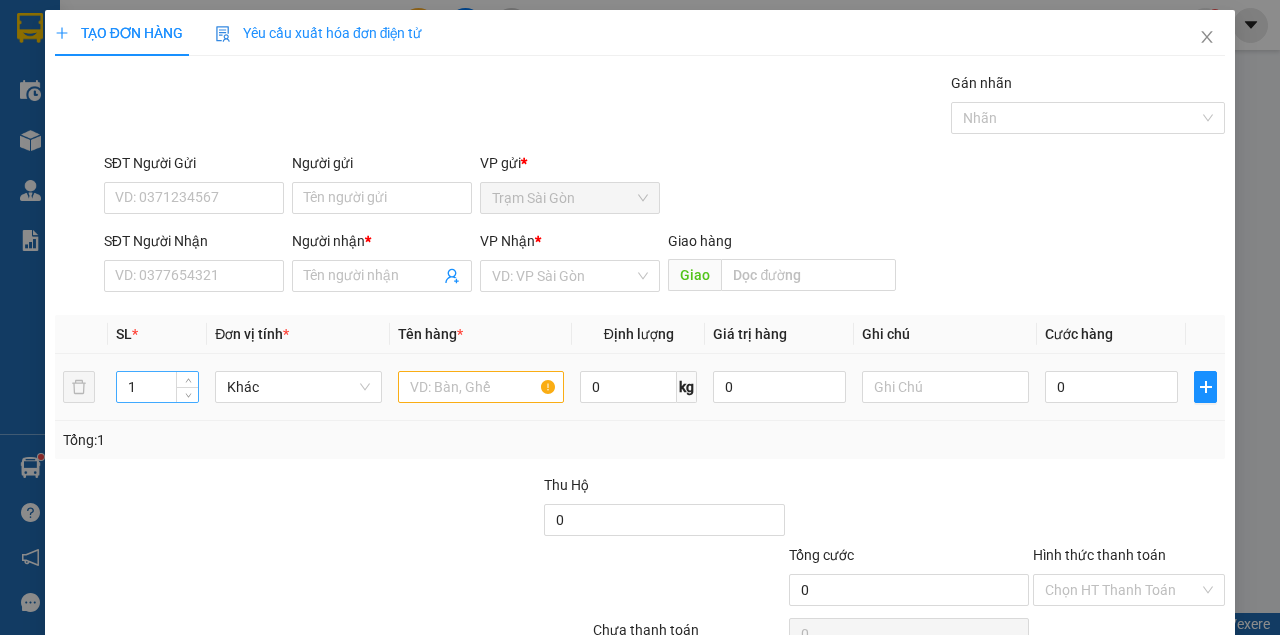click on "1" at bounding box center [158, 387] 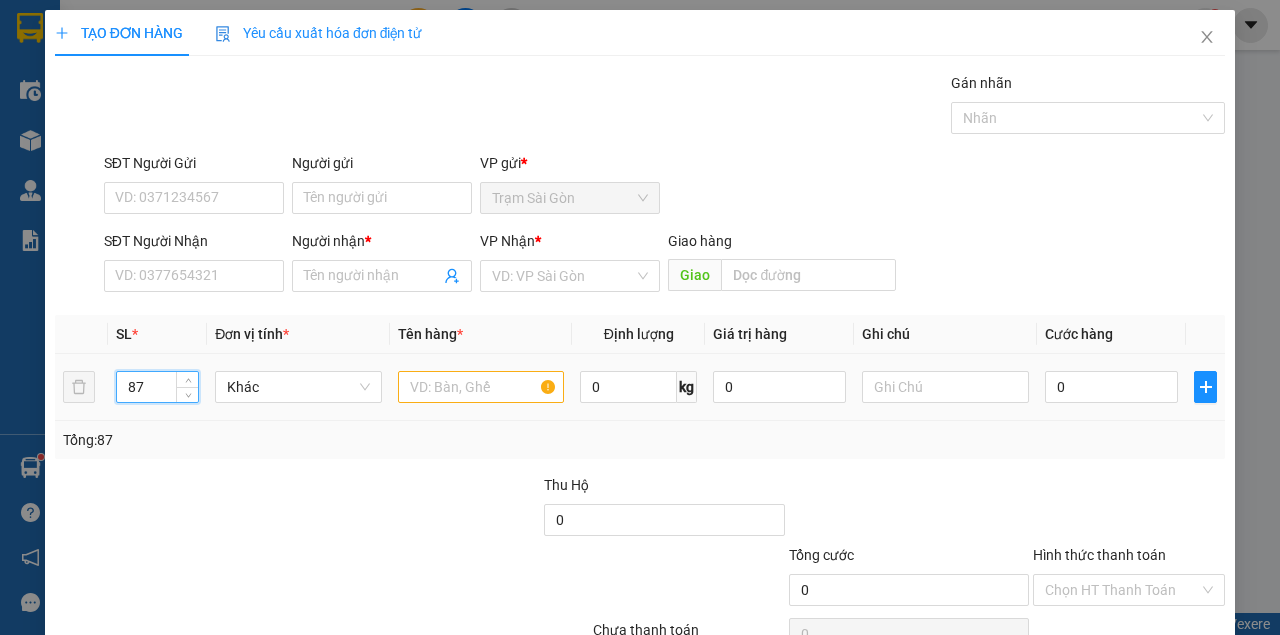type on "8" 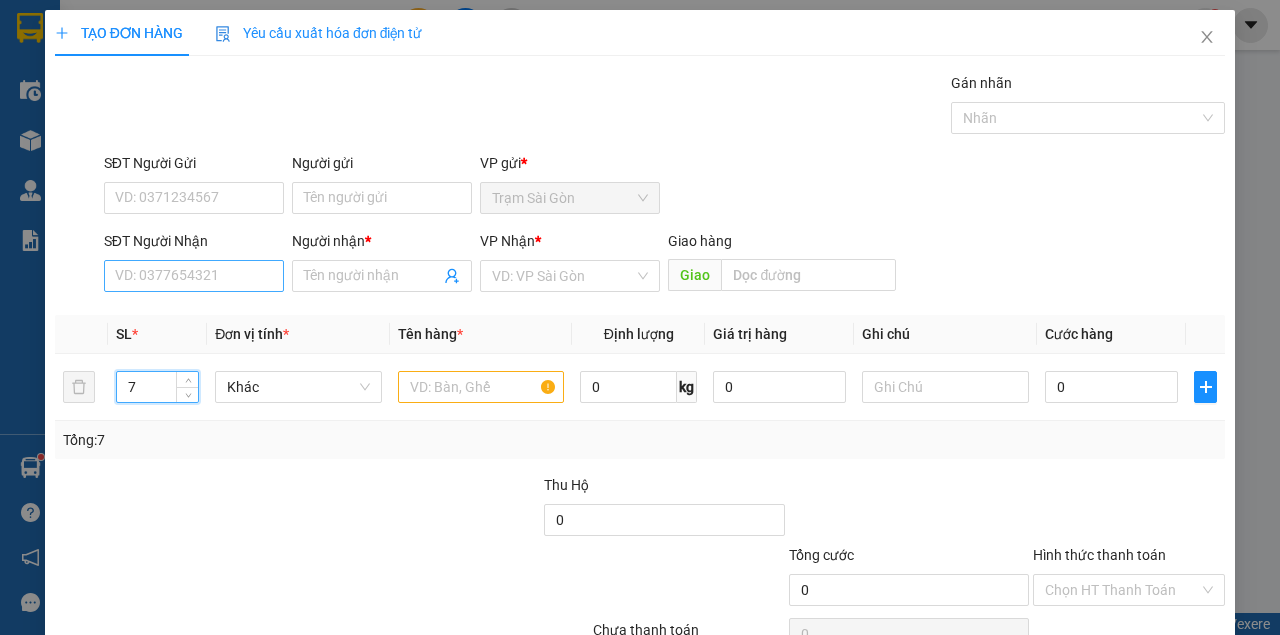 type on "7" 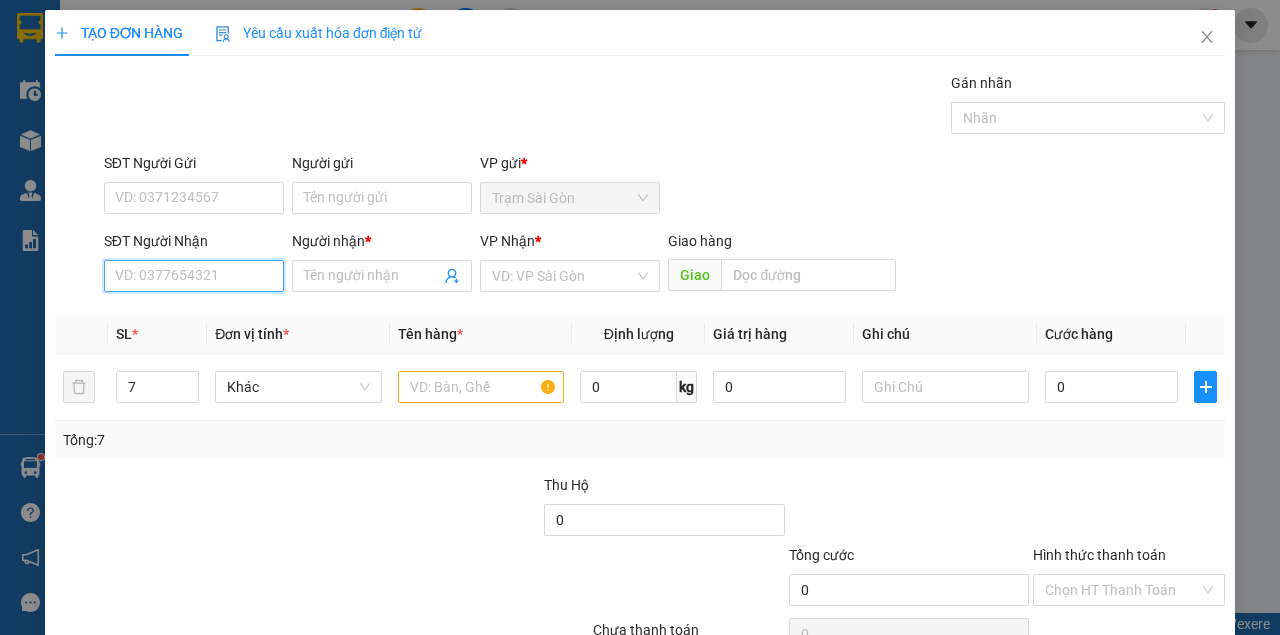 click on "SĐT Người Nhận" at bounding box center [194, 276] 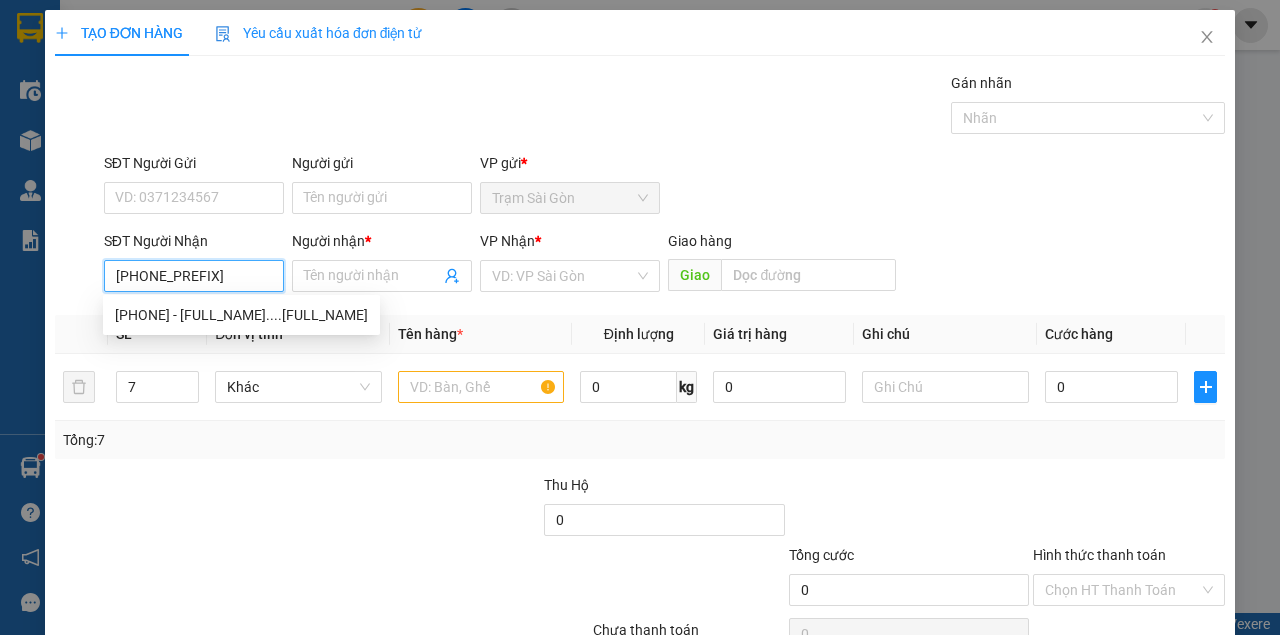 type on "[PHONE]" 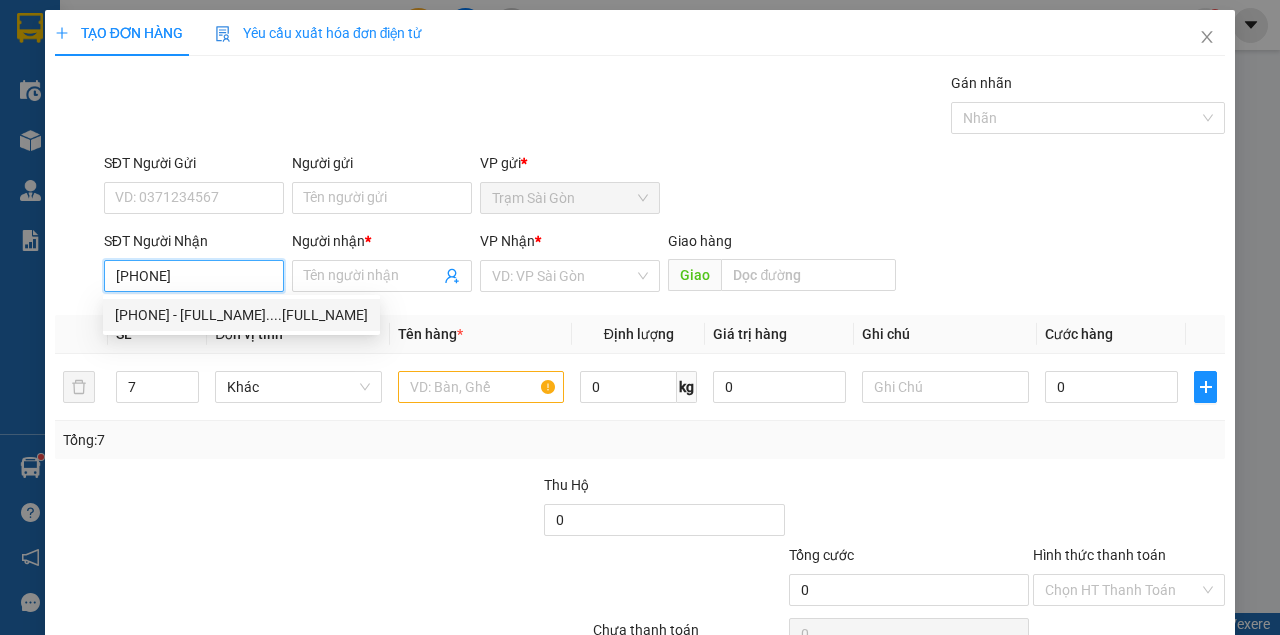 click on "0919323327 - NGUYỄN TRƯỜNG GIANG....TRẦN VĂN THỜI" at bounding box center (241, 315) 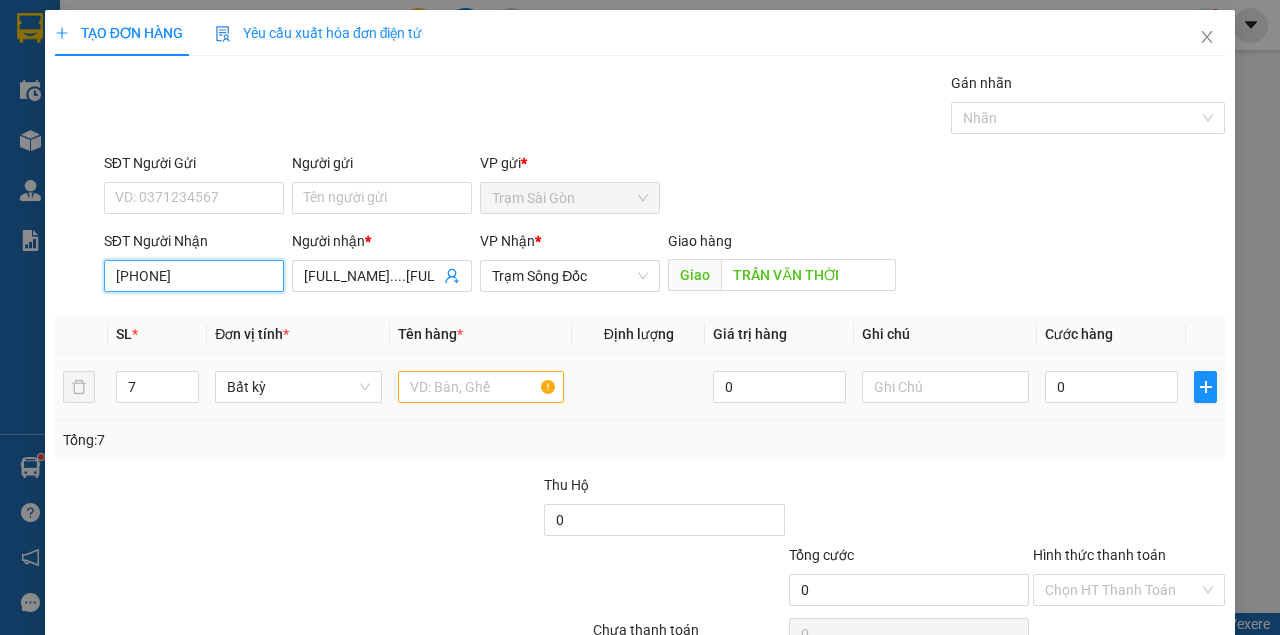 type on "[PHONE]" 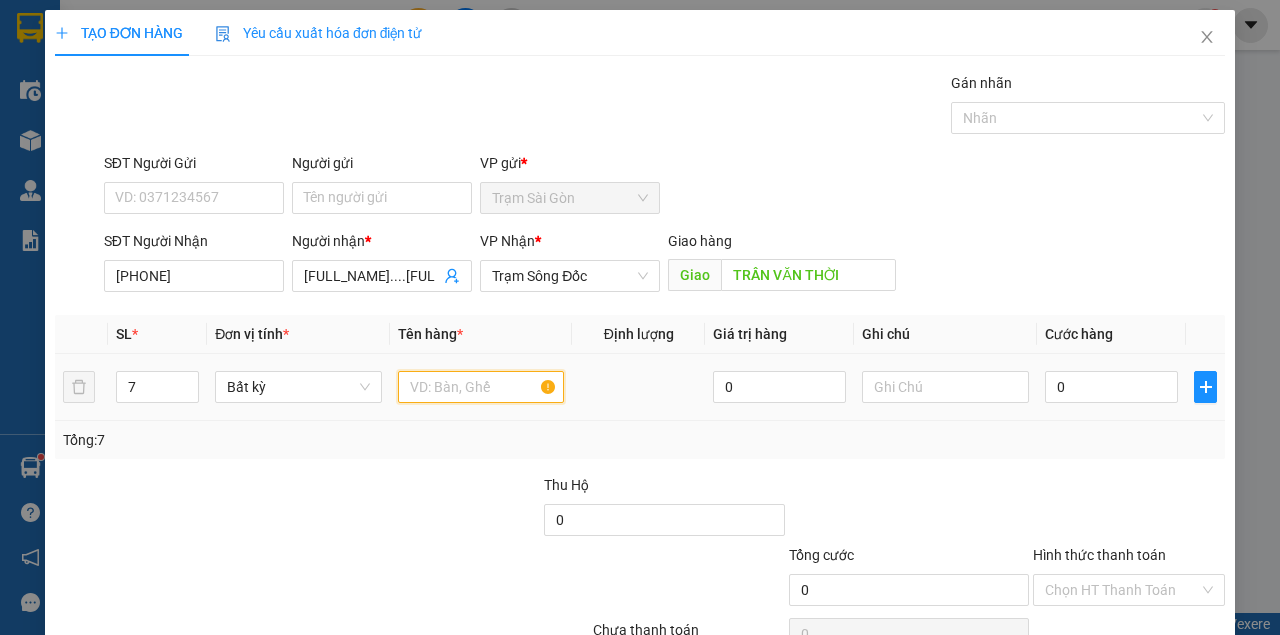 click at bounding box center [481, 387] 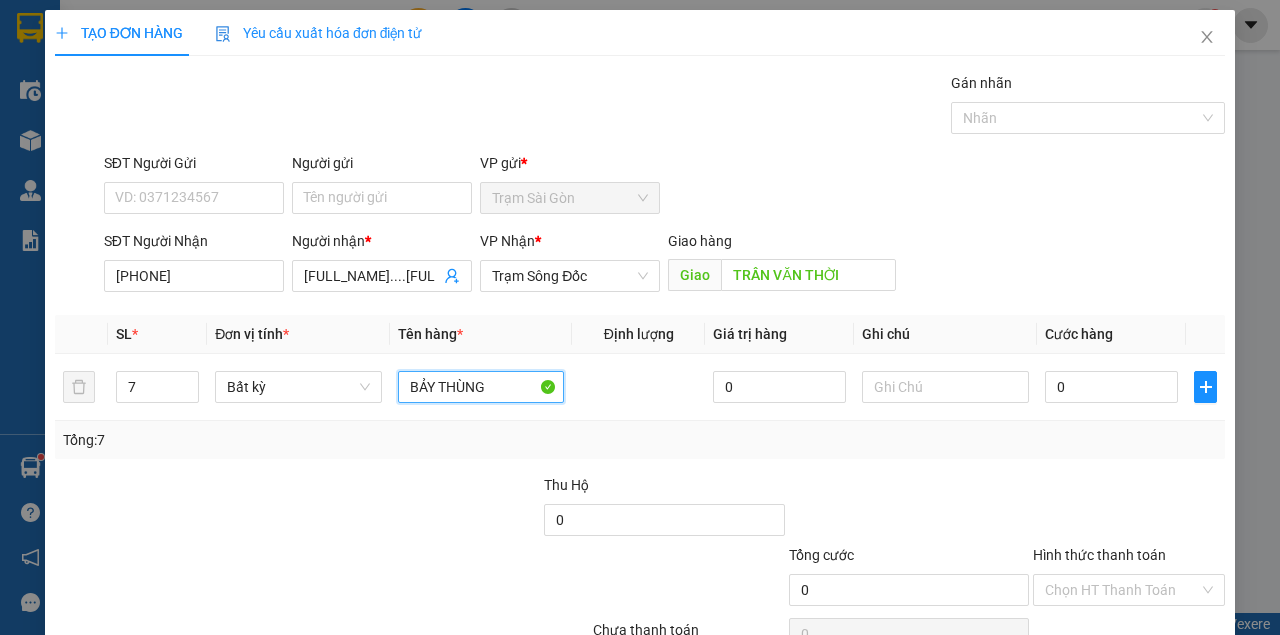 type on "BẢY THÙNG" 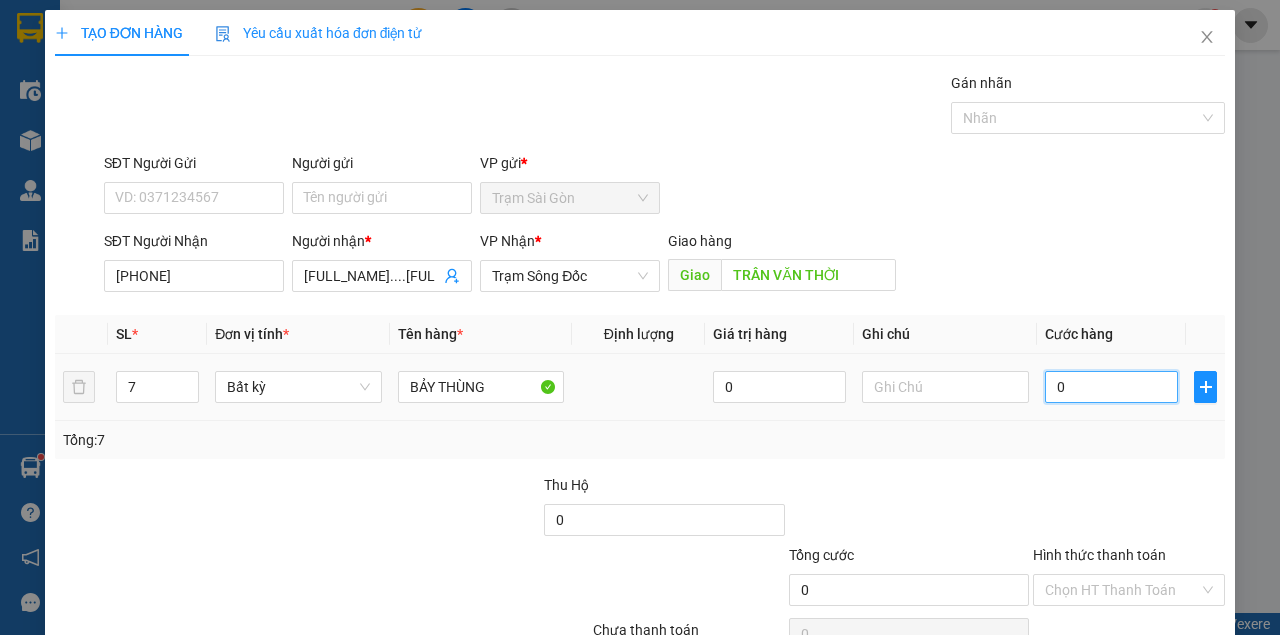 click on "0" at bounding box center (1111, 387) 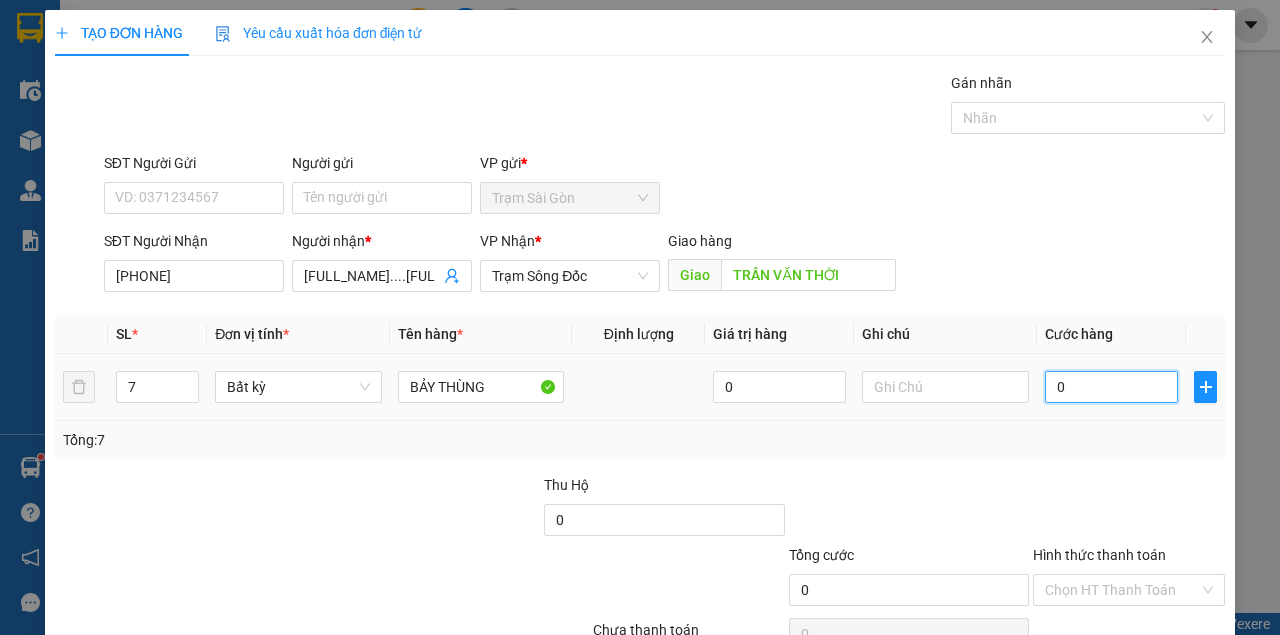 type on "2" 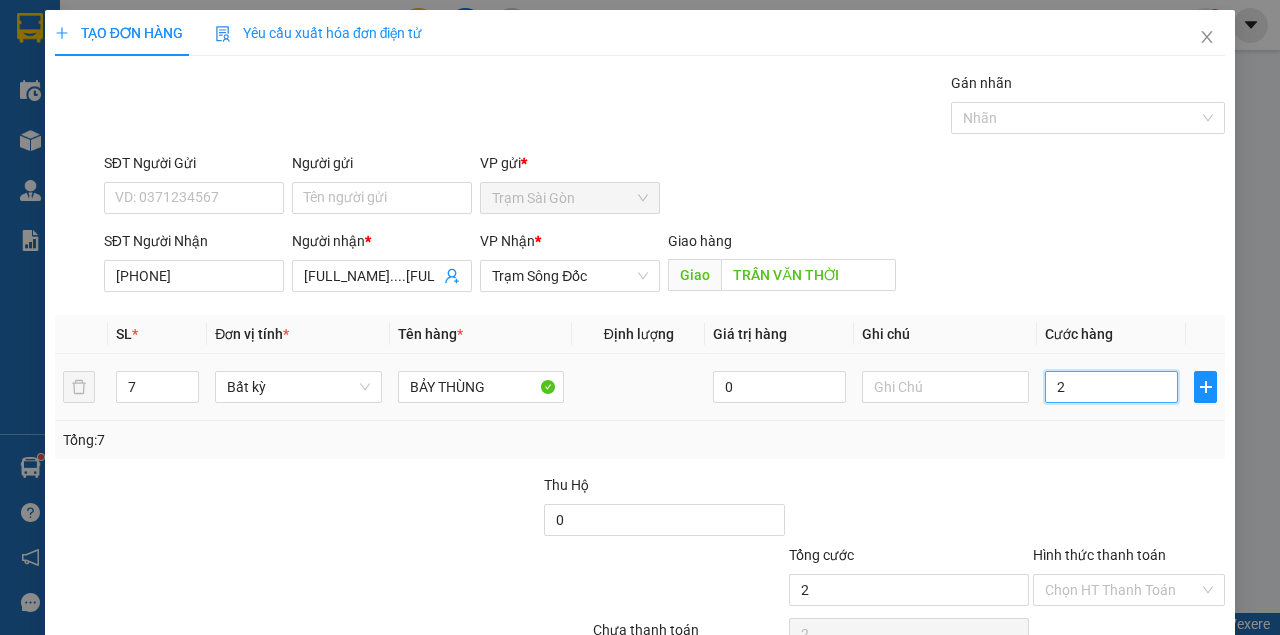 type on "28" 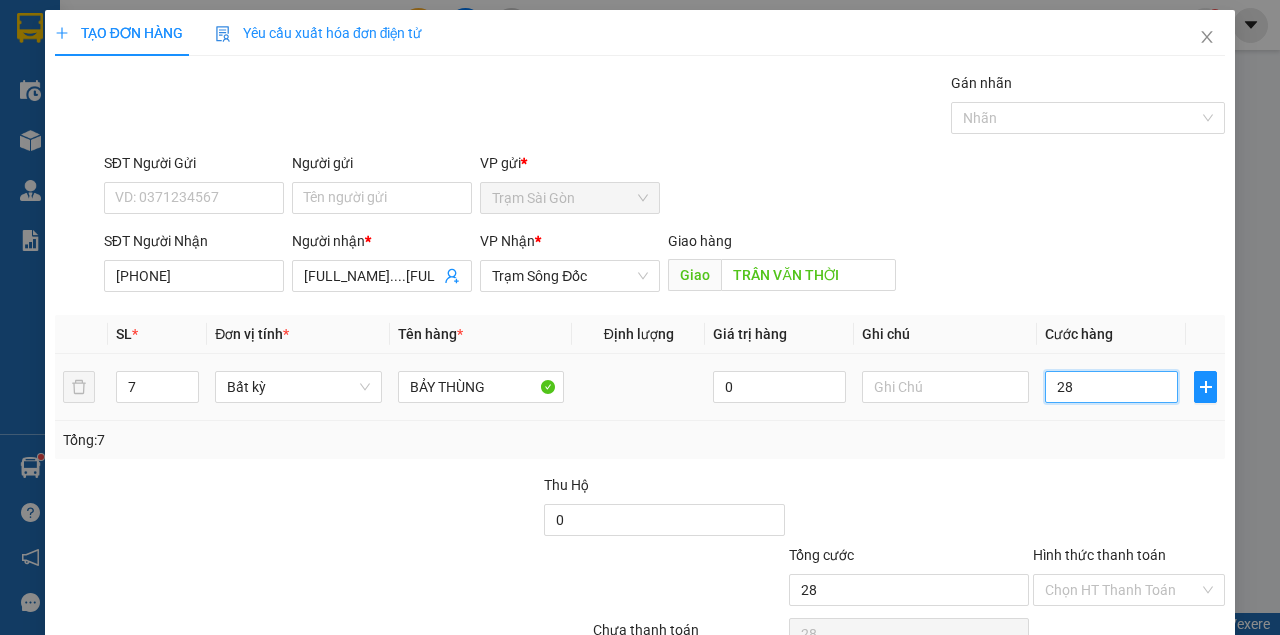 type on "280" 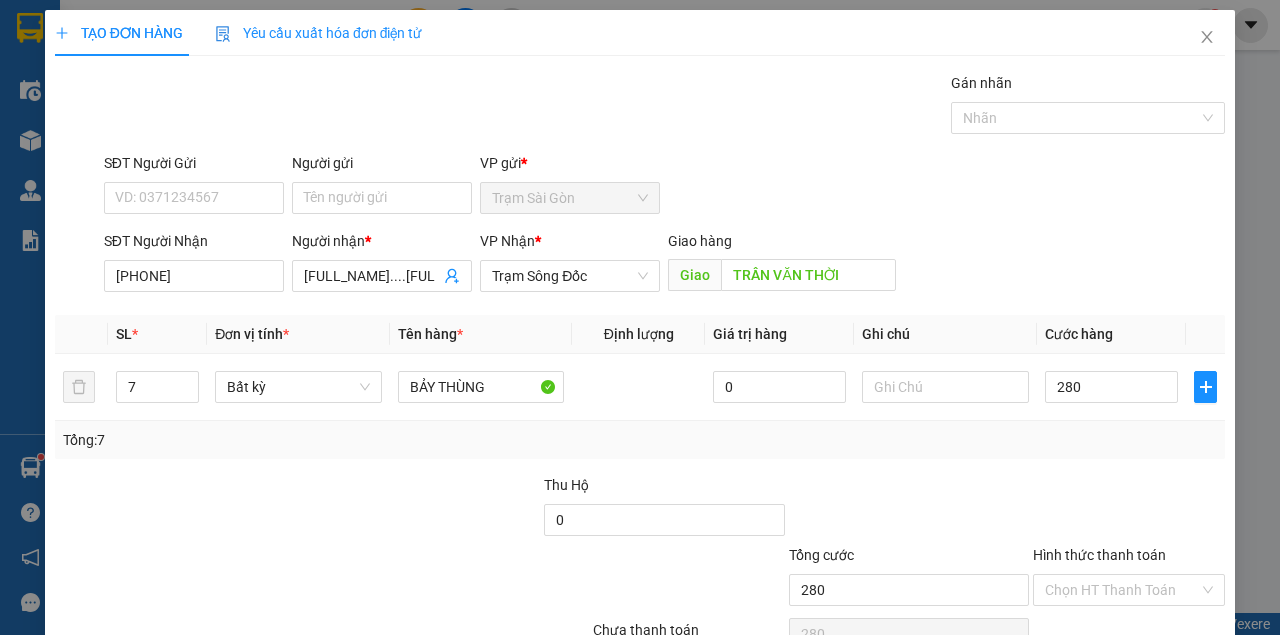 type on "280.000" 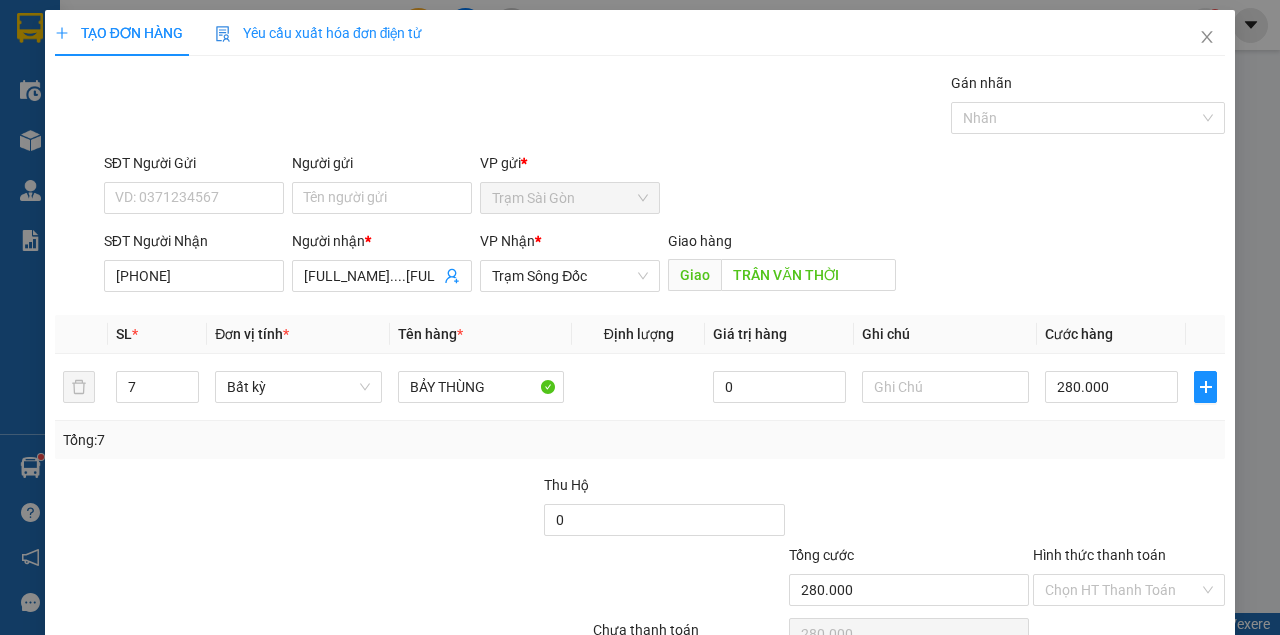 drag, startPoint x: 1044, startPoint y: 283, endPoint x: 1056, endPoint y: 234, distance: 50.447994 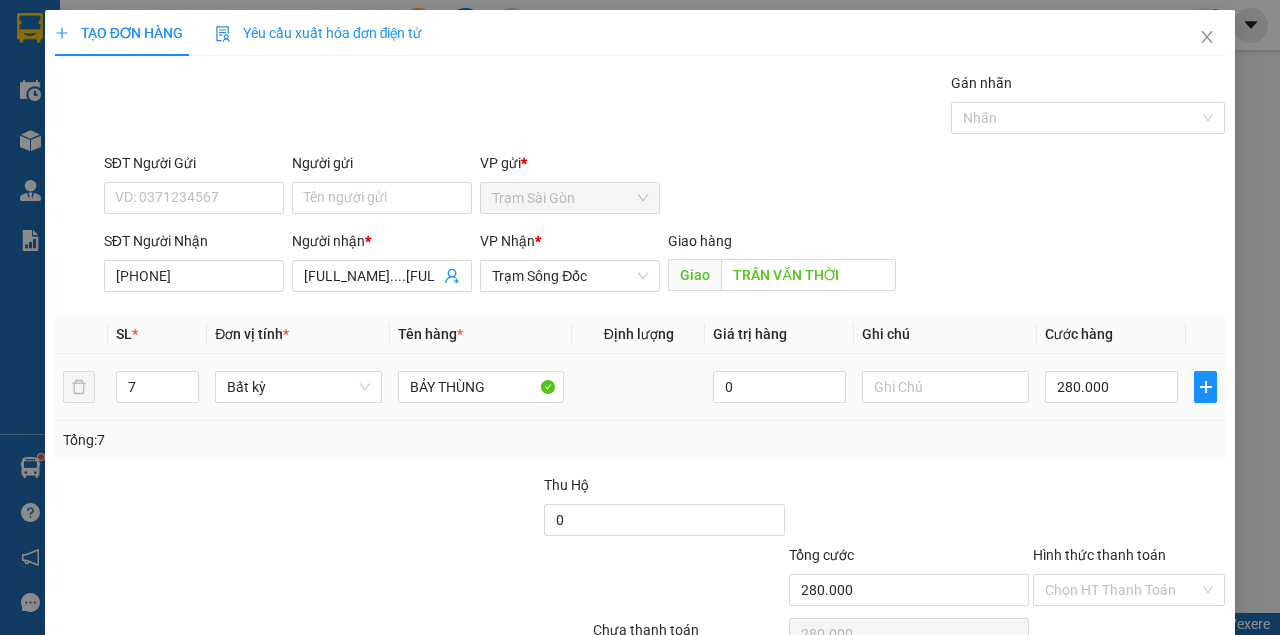 scroll, scrollTop: 66, scrollLeft: 0, axis: vertical 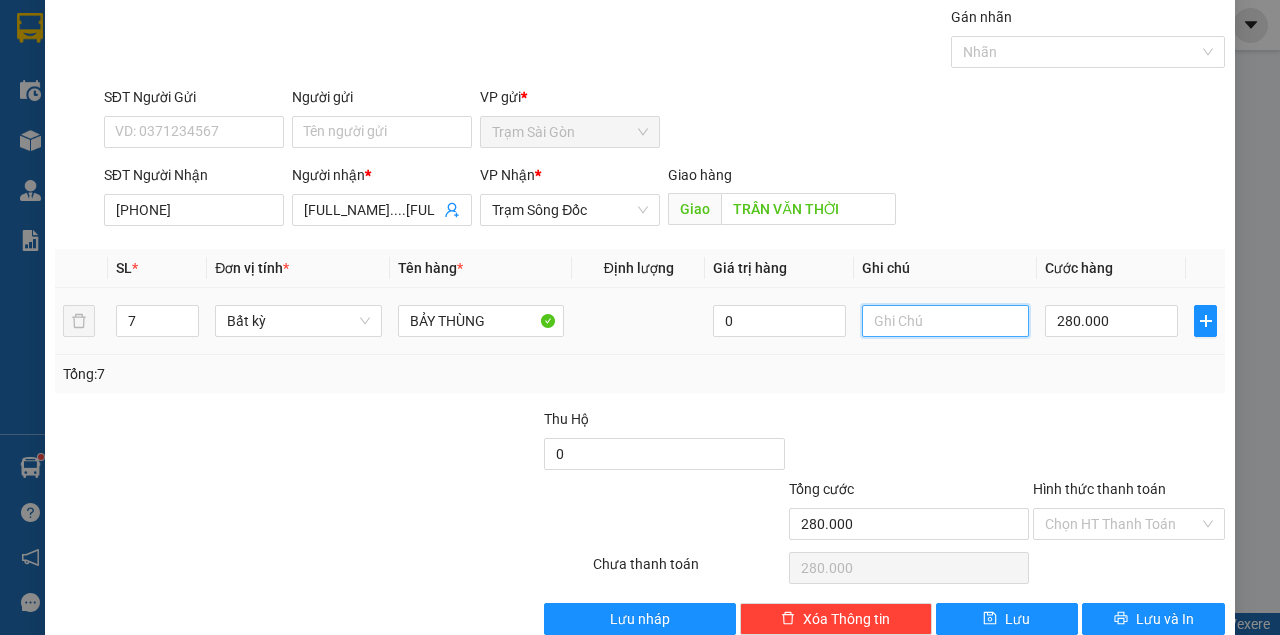 click at bounding box center (945, 321) 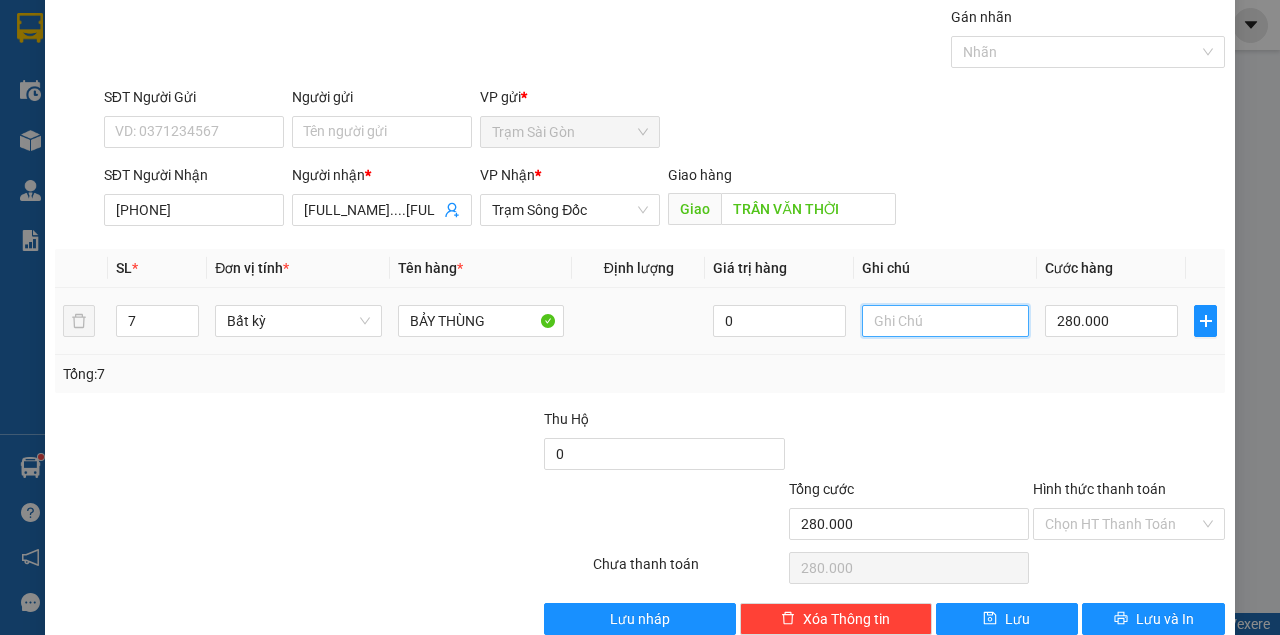 type on "E" 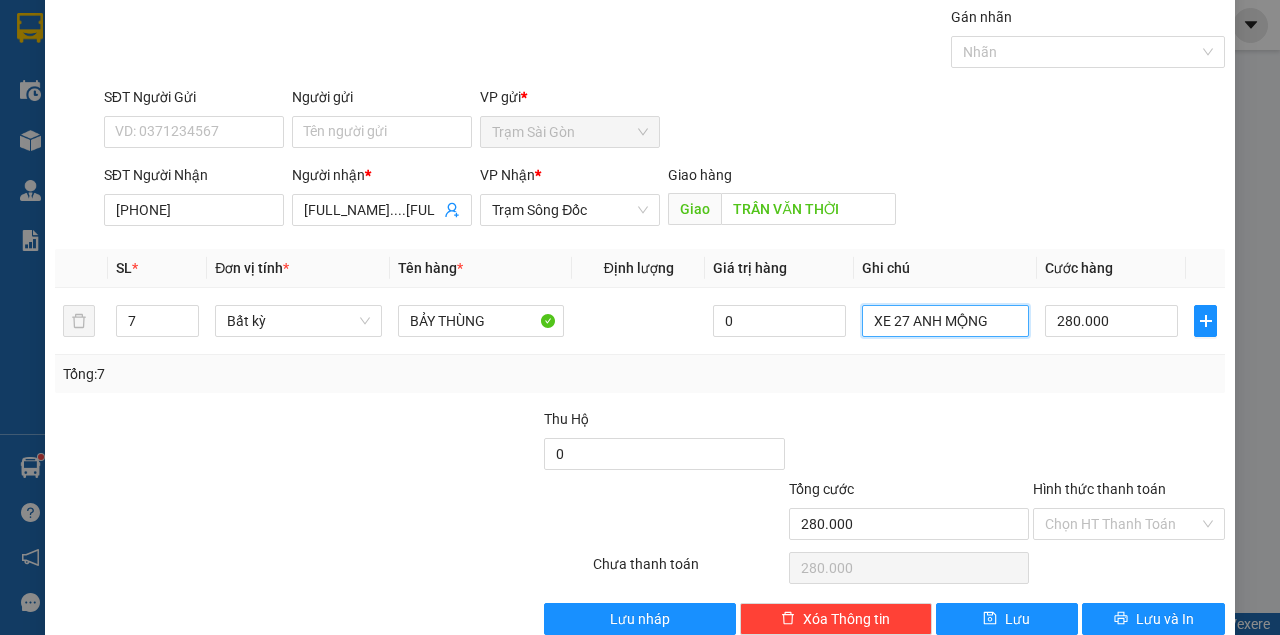 type on "XE 27 ANH MỘNG" 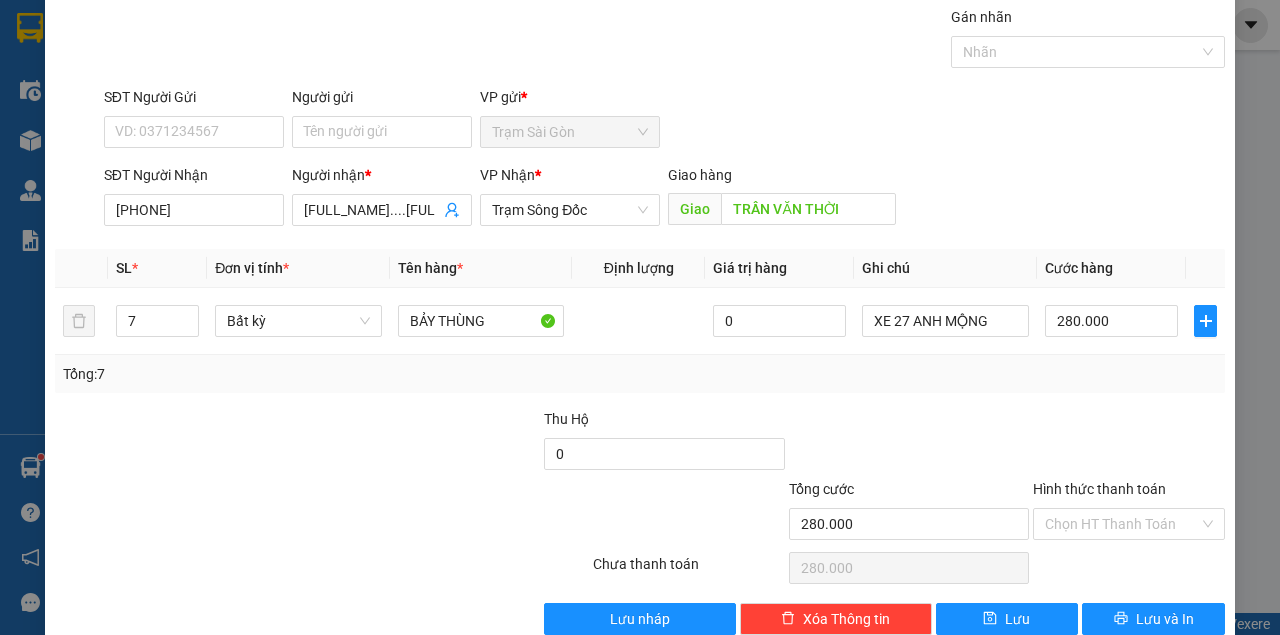 click on "SĐT Người Nhận 0919323327 Người nhận  * NGUYỄN TRƯỜNG GIANG....TRẦN VĂN THỜI VP Nhận  * Trạm Sông Đốc Giao hàng Giao TRẦN VĂN THỜI" at bounding box center [664, 199] 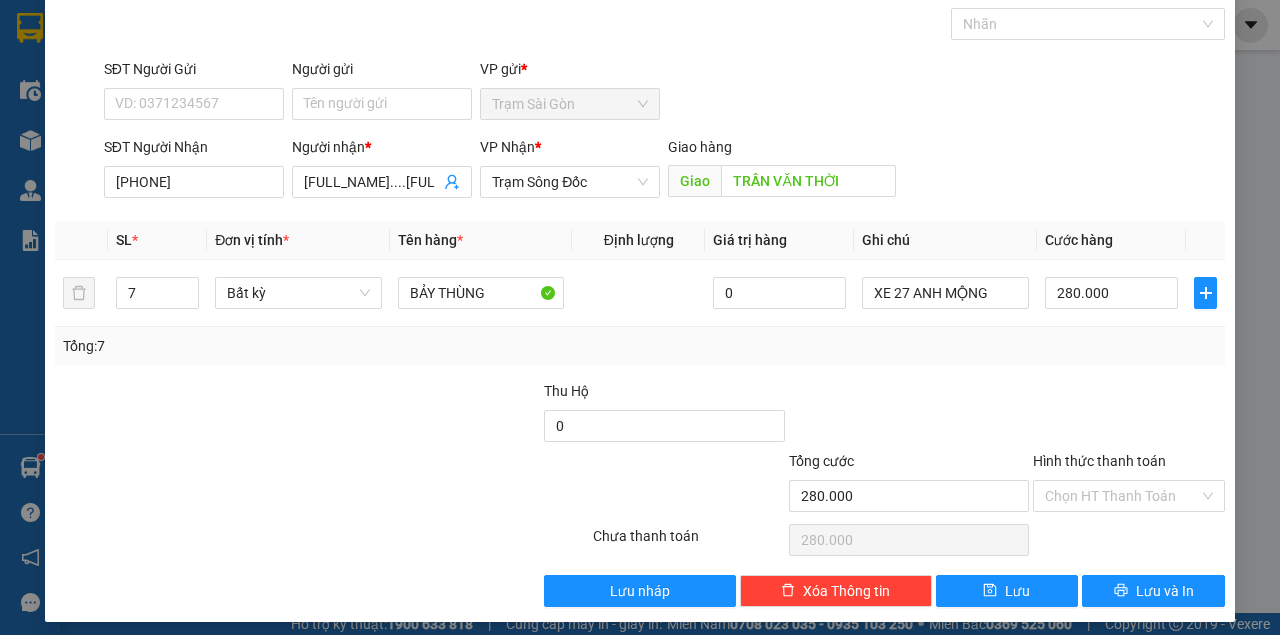 scroll, scrollTop: 102, scrollLeft: 0, axis: vertical 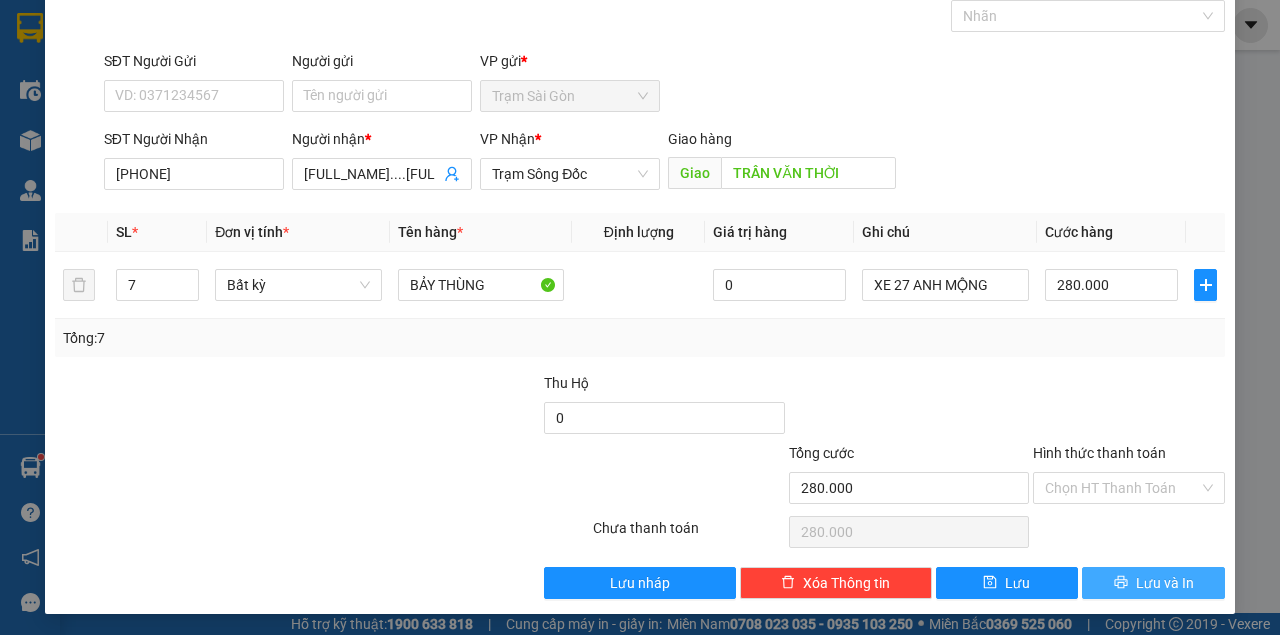 click on "Lưu và In" at bounding box center (1153, 583) 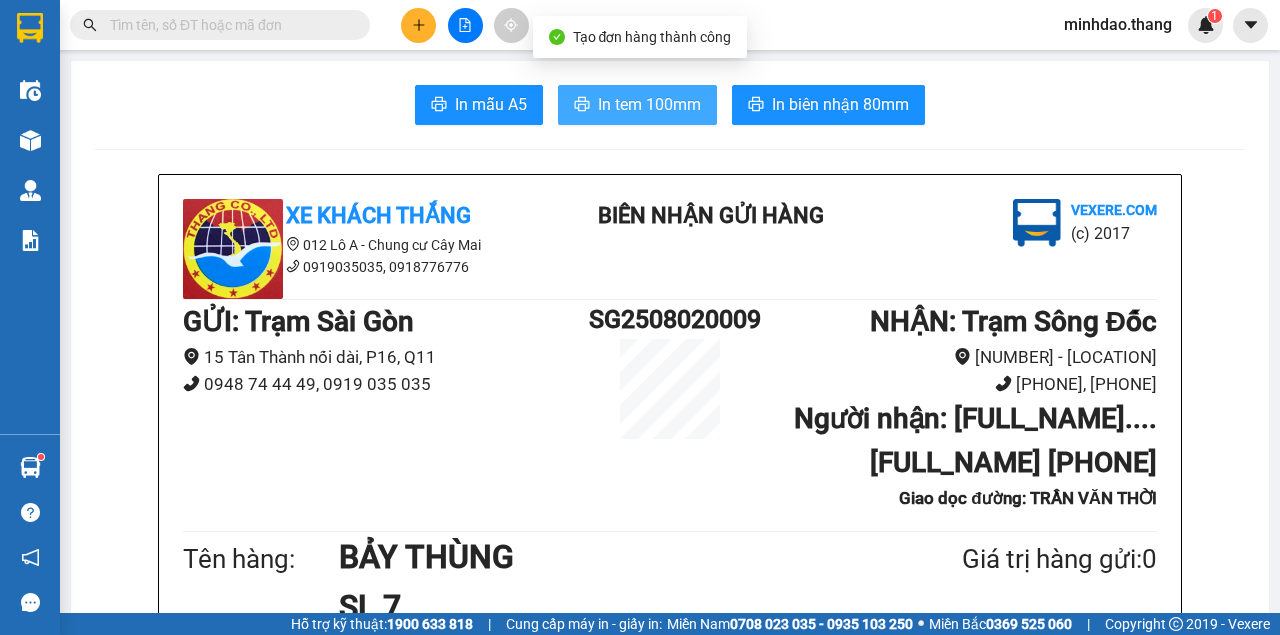 click on "In tem 100mm" at bounding box center [649, 104] 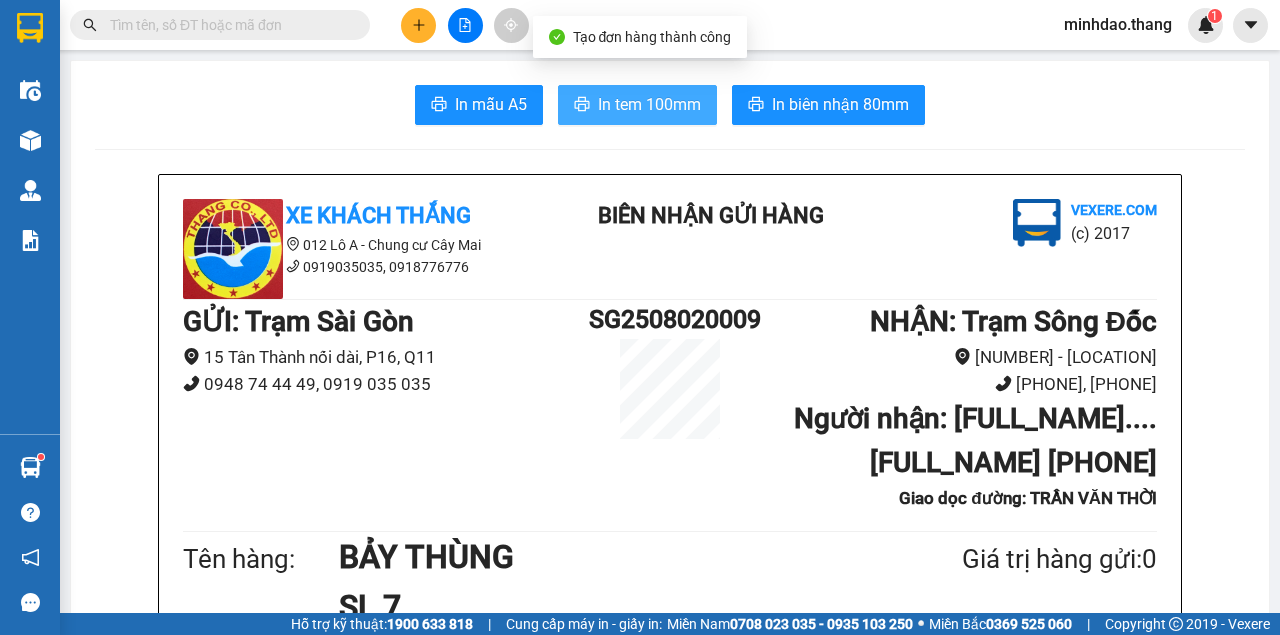 scroll, scrollTop: 466, scrollLeft: 0, axis: vertical 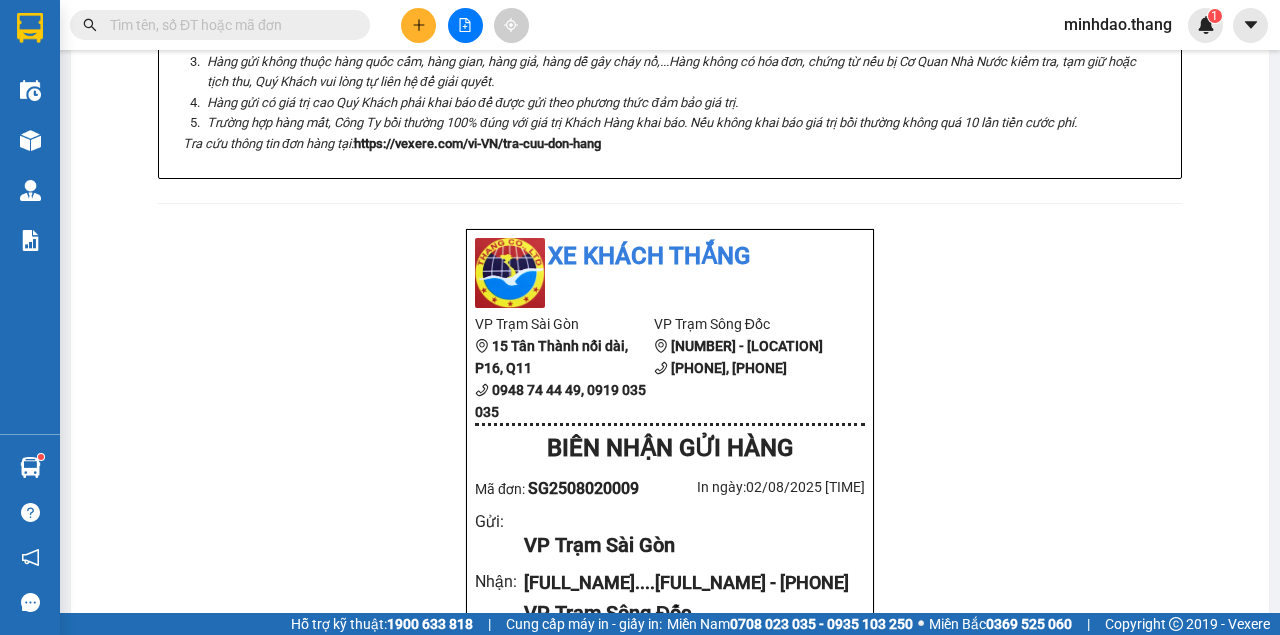 click at bounding box center (228, 25) 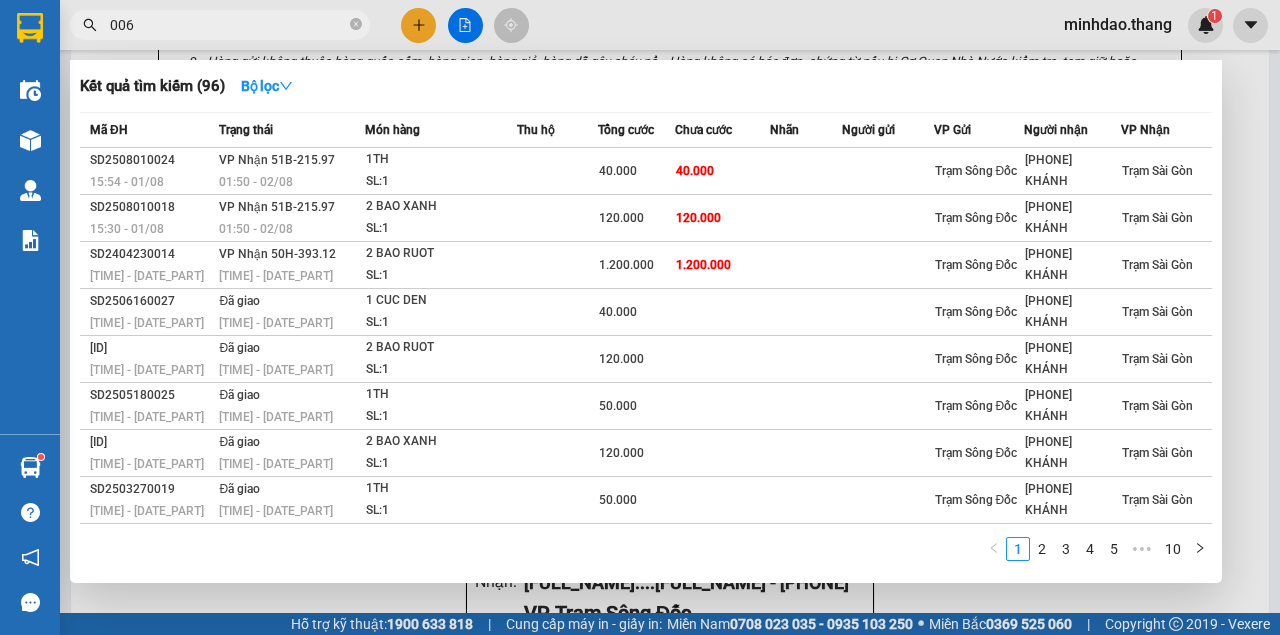 type on "0063" 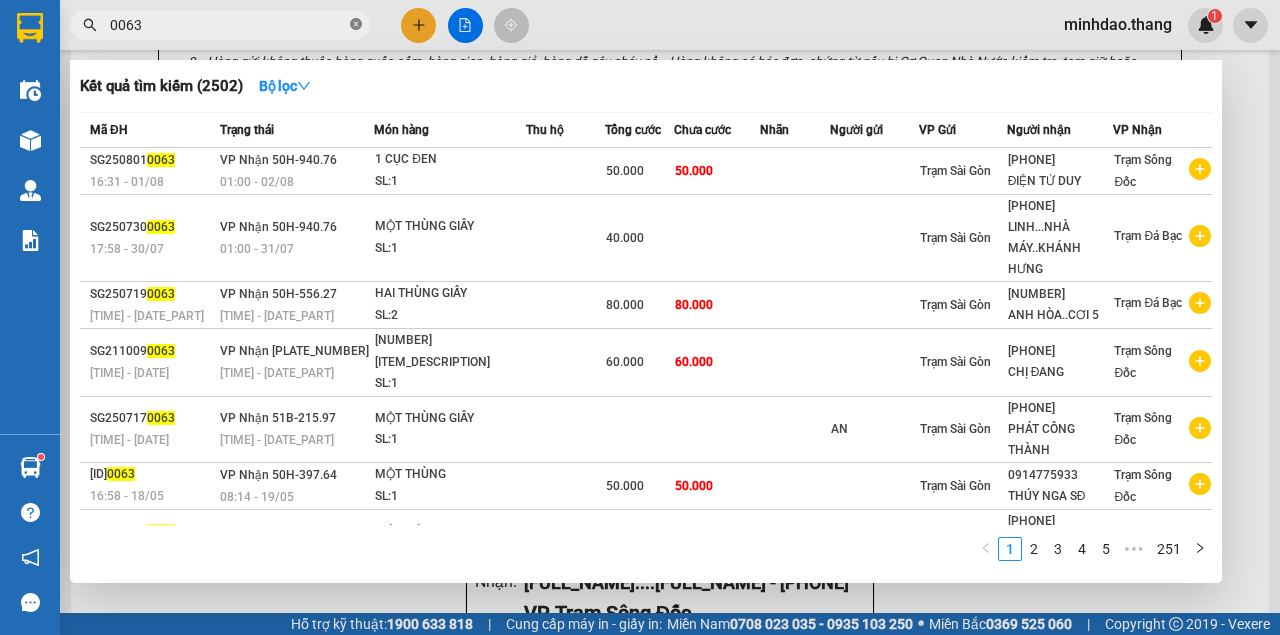click 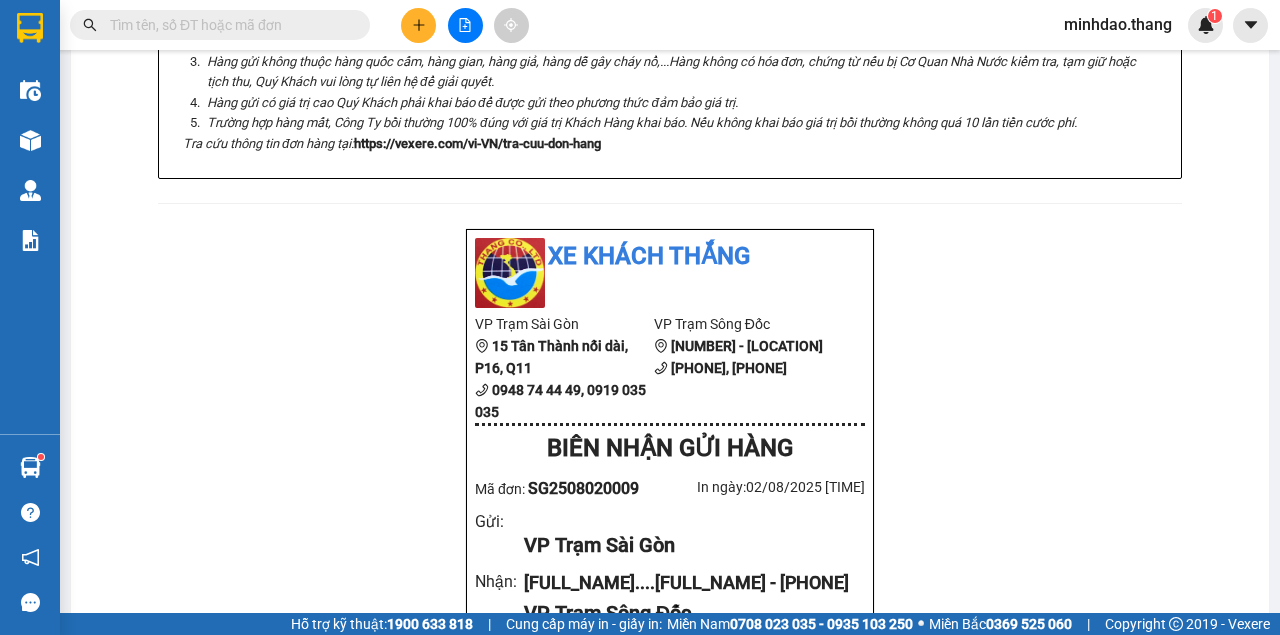 click at bounding box center [220, 25] 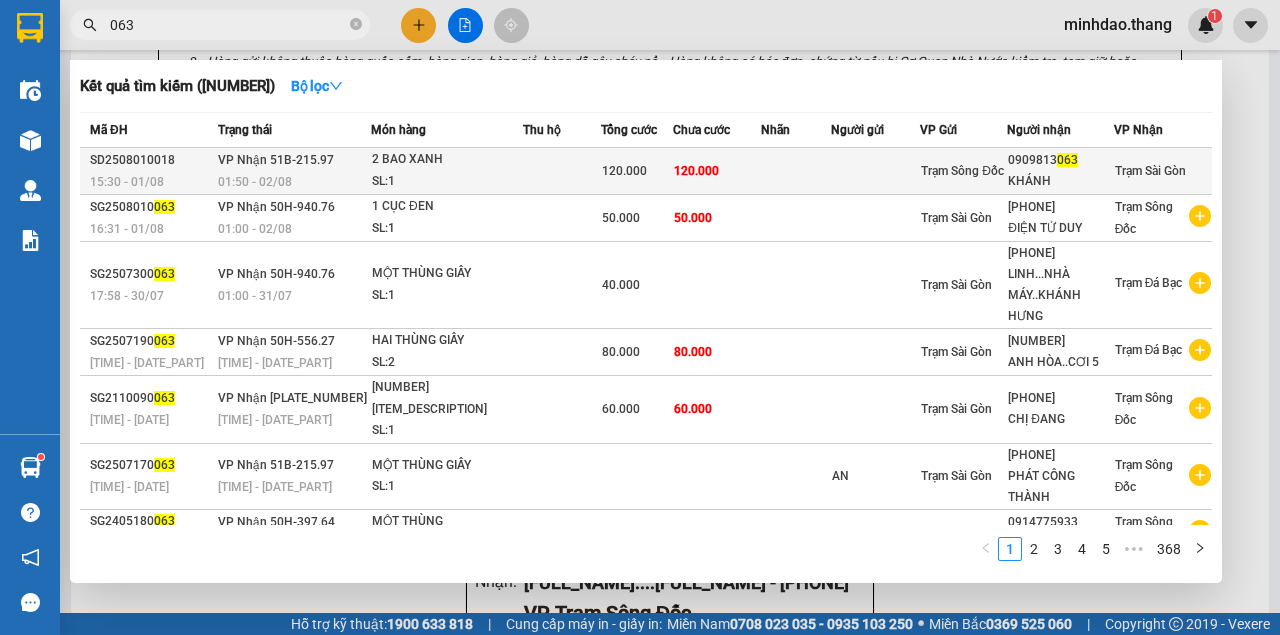 type on "063" 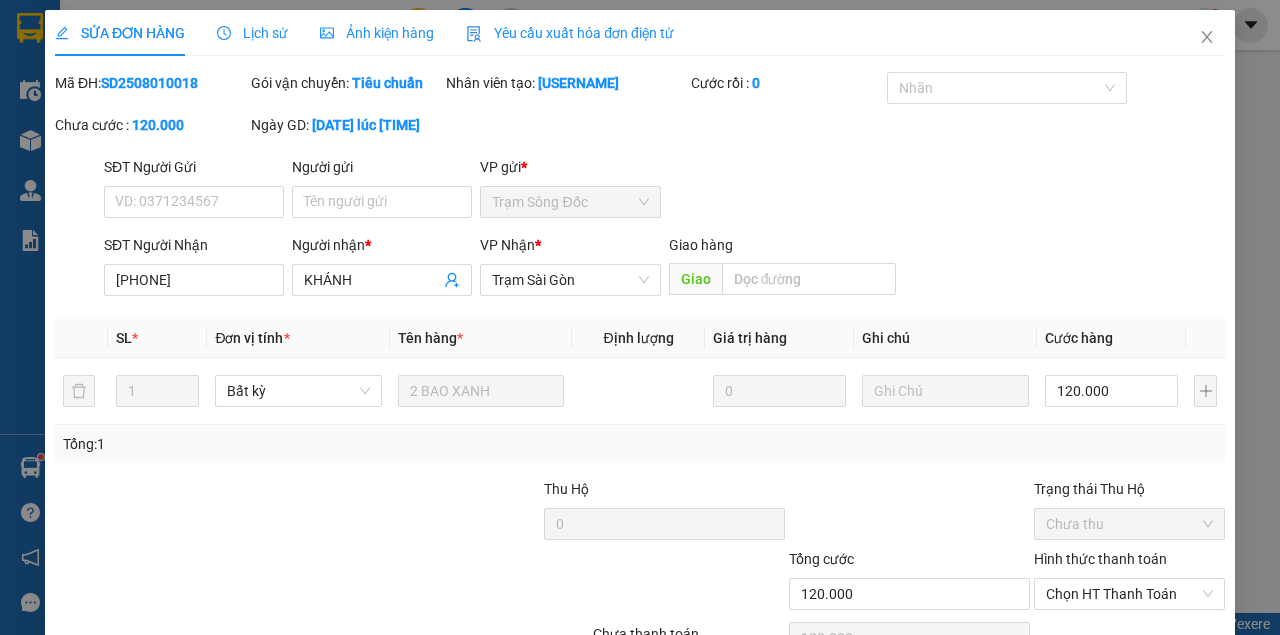 scroll, scrollTop: 0, scrollLeft: 0, axis: both 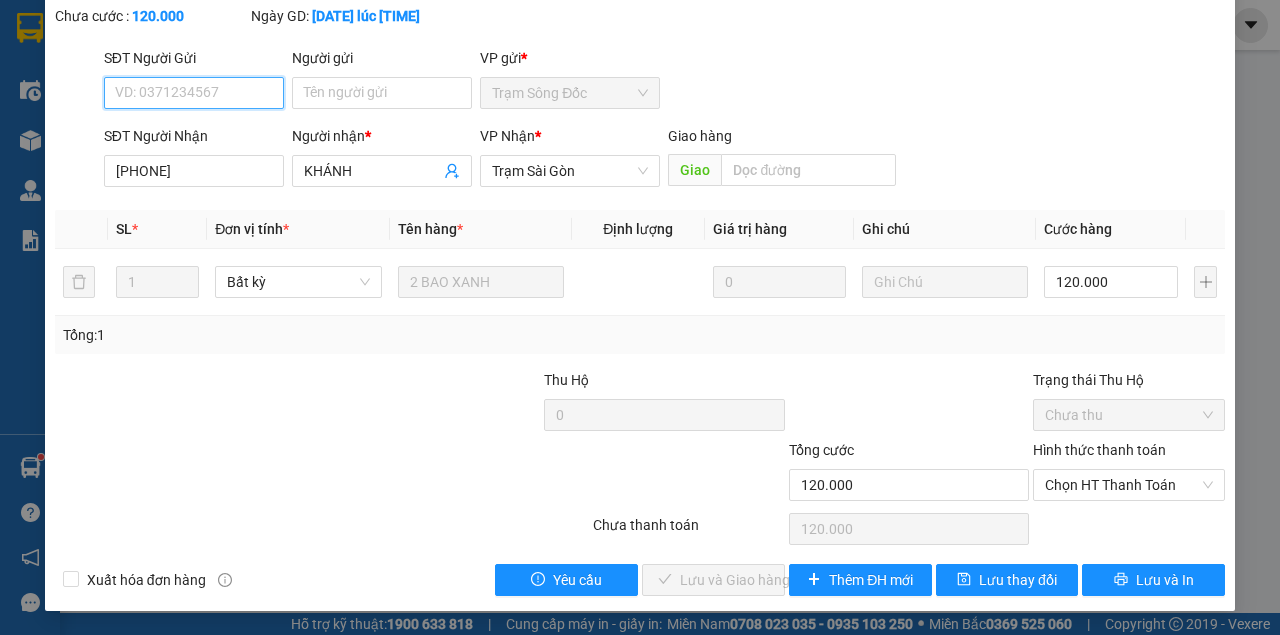 drag, startPoint x: 1127, startPoint y: 486, endPoint x: 1121, endPoint y: 503, distance: 18.027756 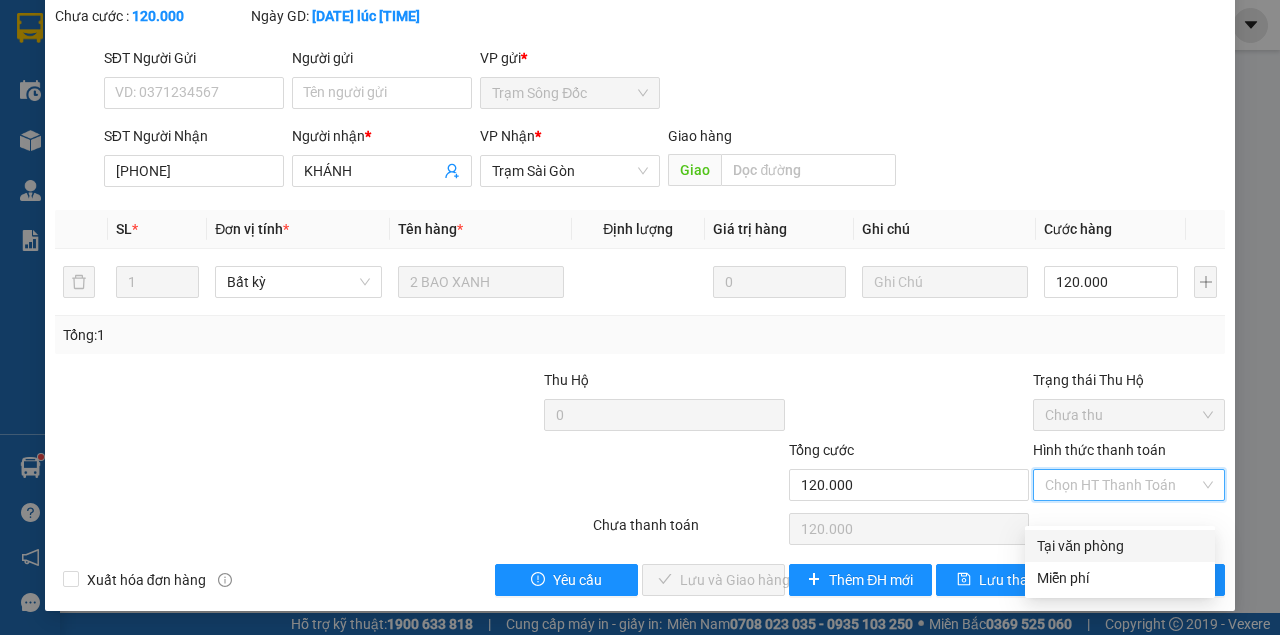 click on "Tại văn phòng" at bounding box center (1120, 546) 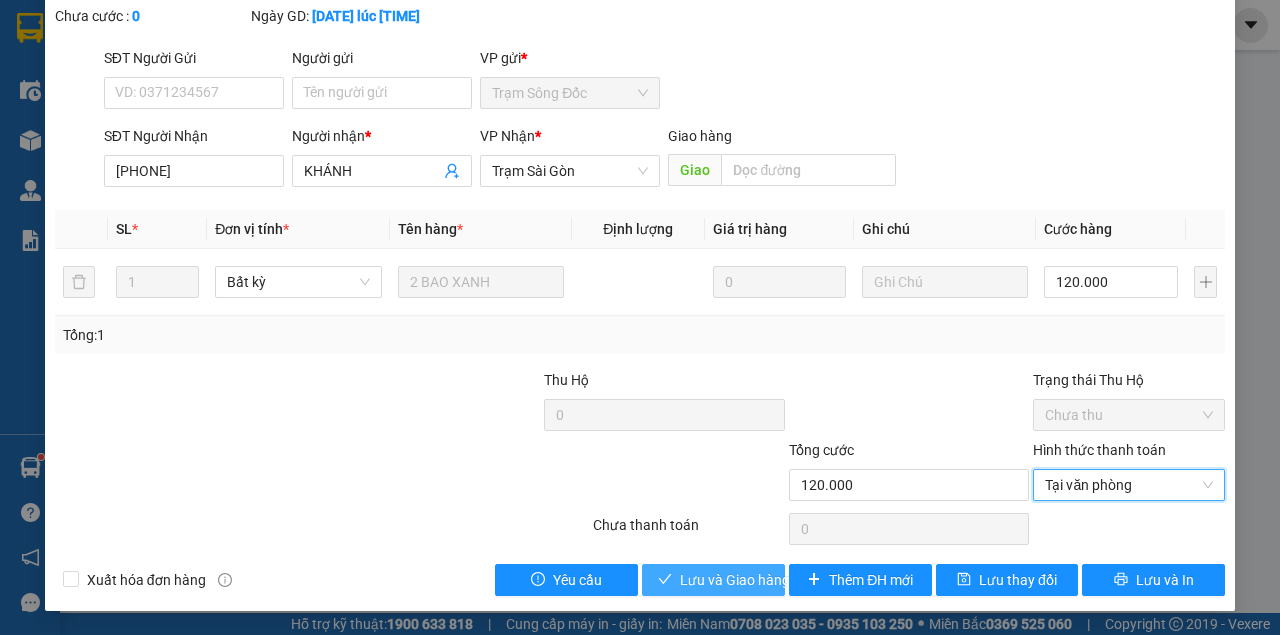 click on "Lưu và Giao hàng" at bounding box center (735, 580) 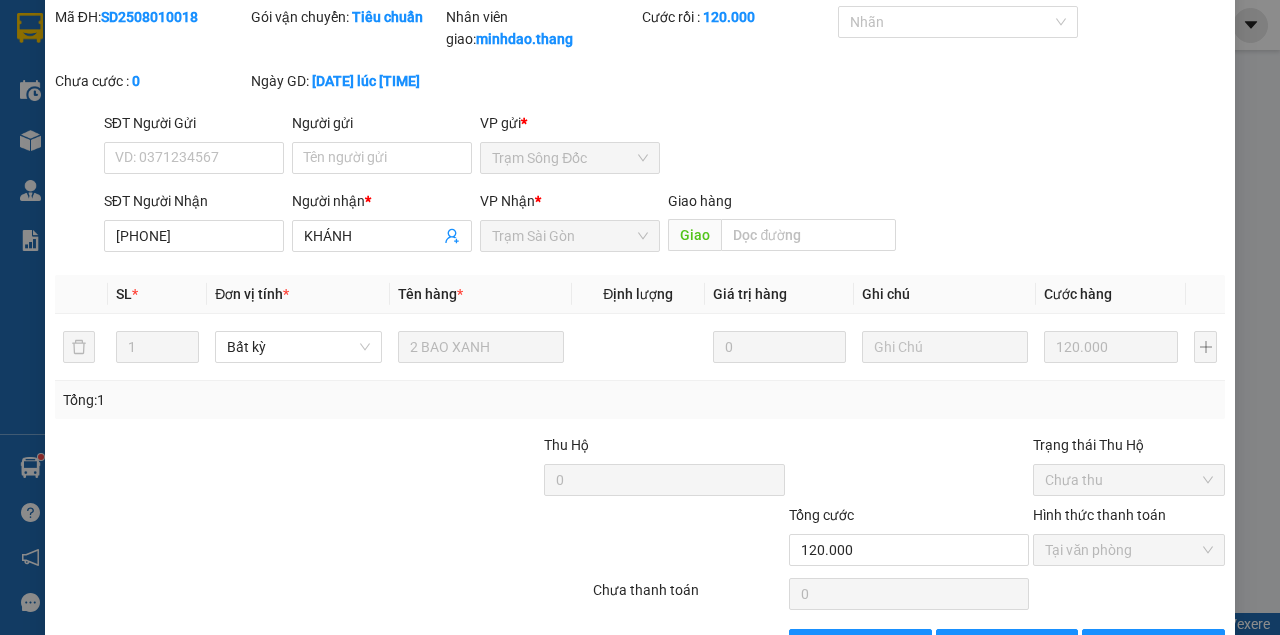 scroll, scrollTop: 0, scrollLeft: 0, axis: both 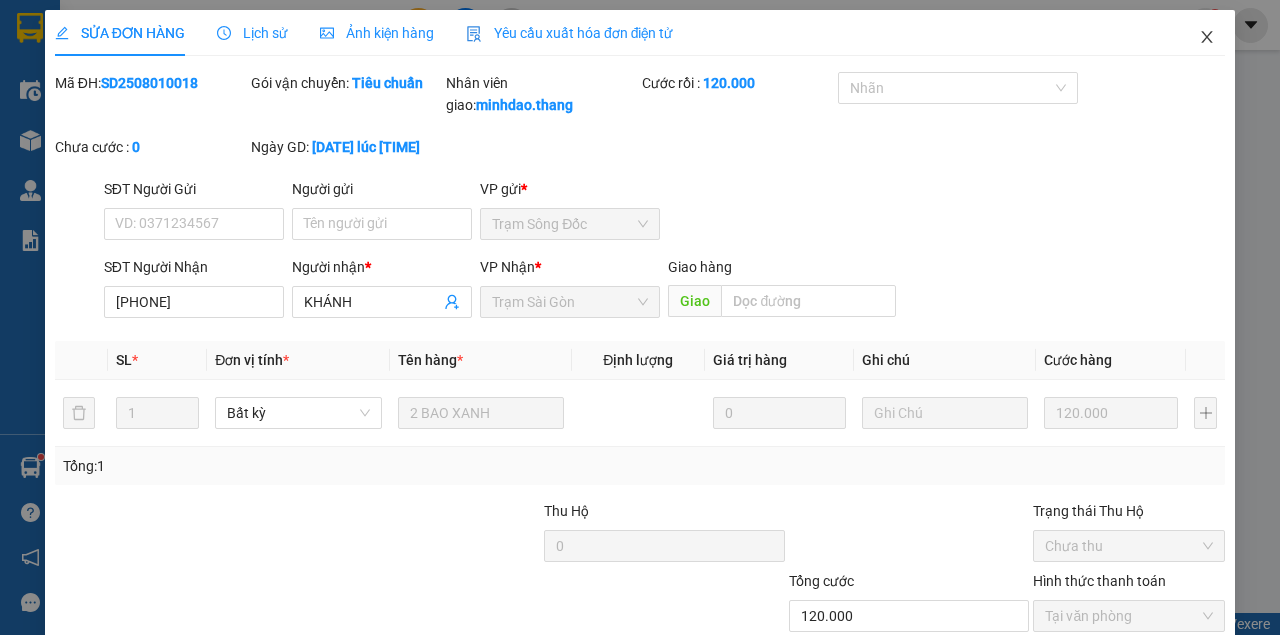 click at bounding box center (1207, 38) 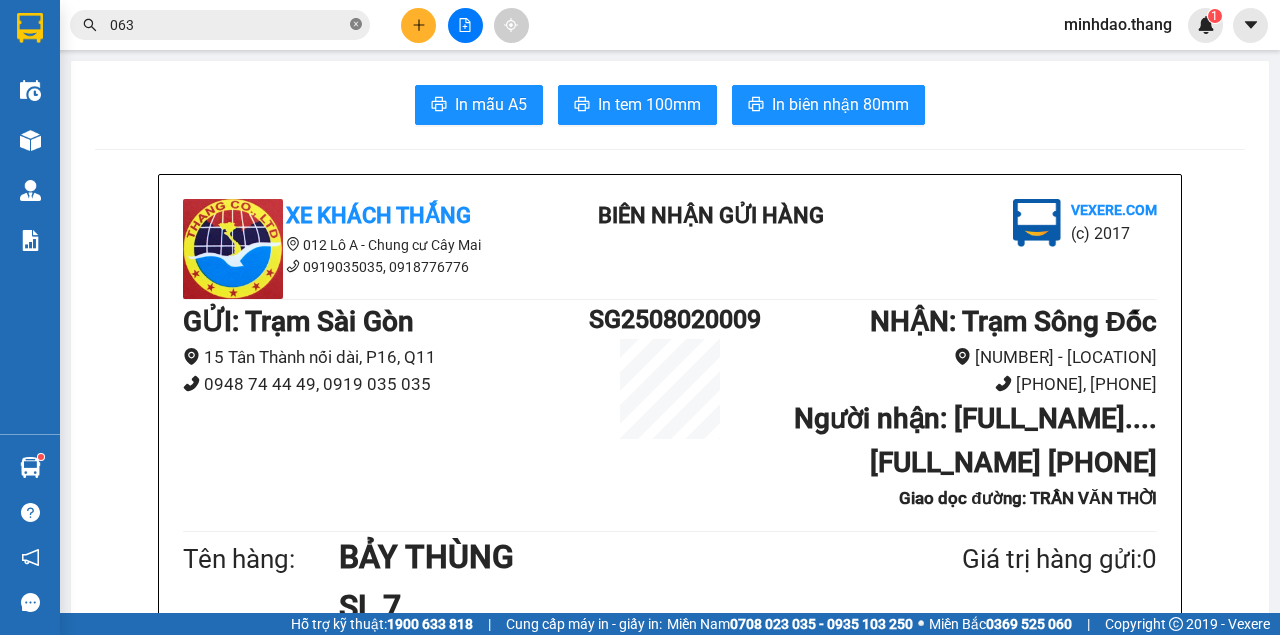 click 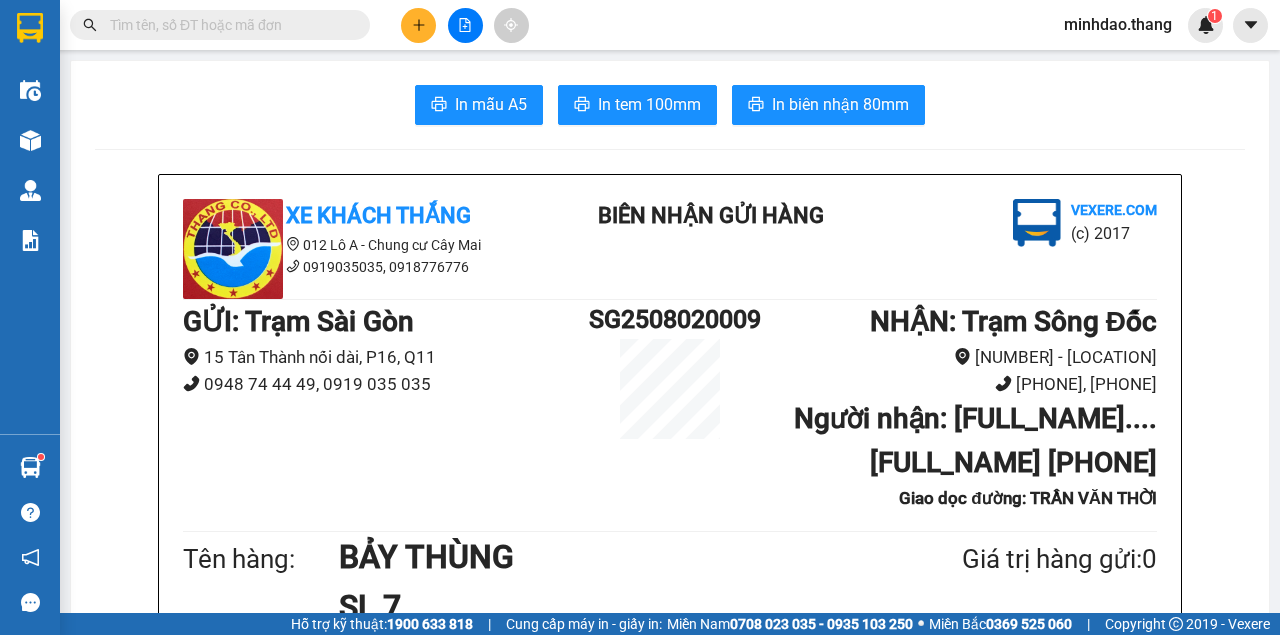 click at bounding box center [228, 25] 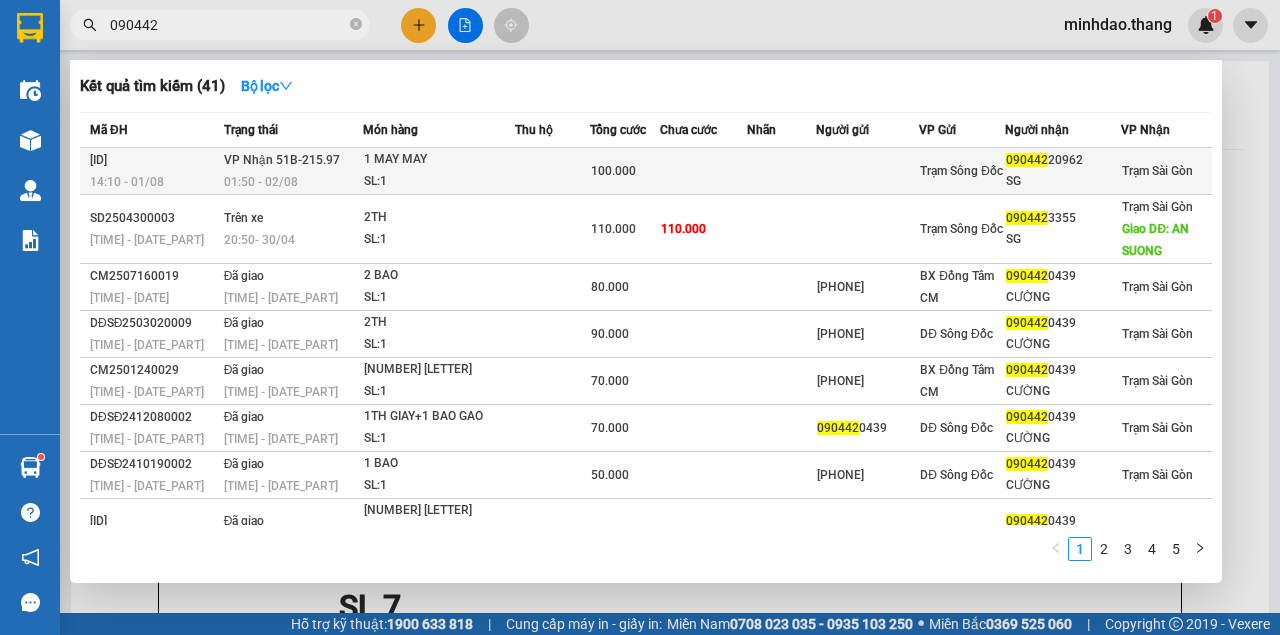 type on "090442" 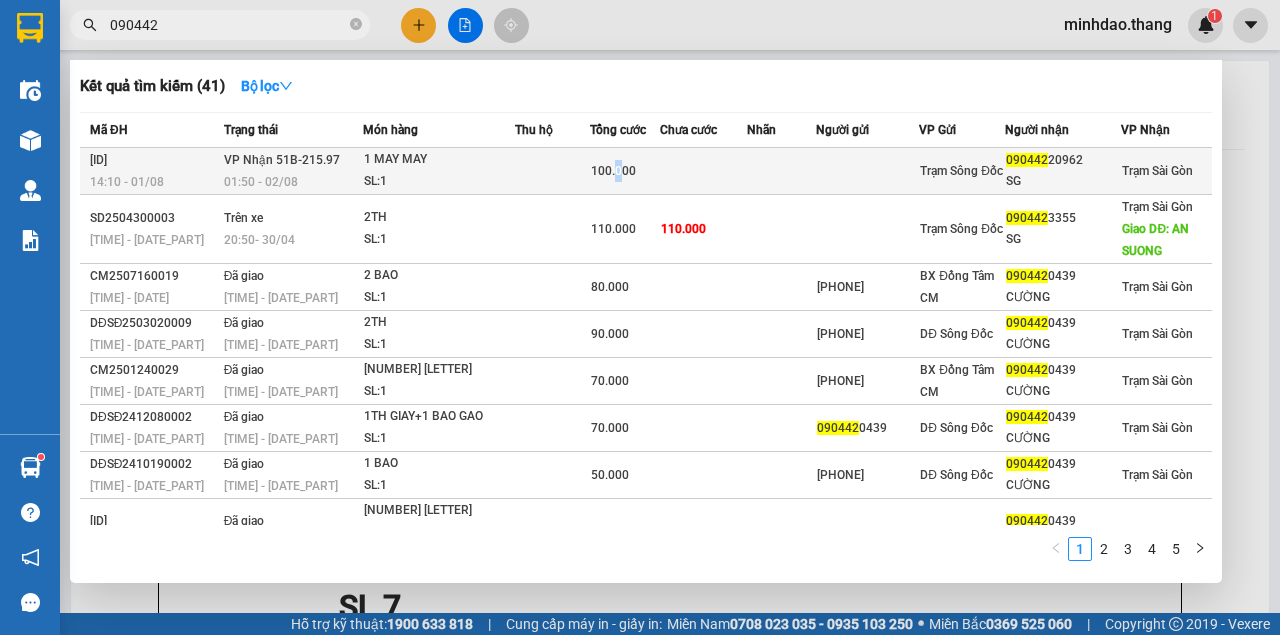 click on "100.000" at bounding box center [613, 171] 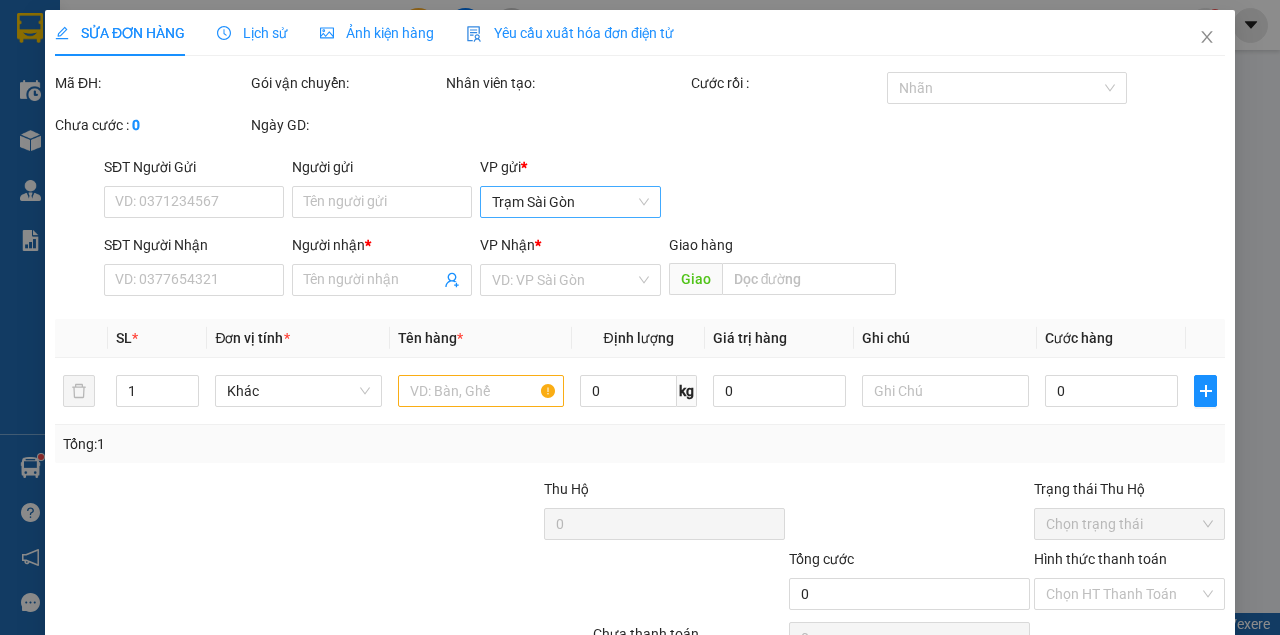 type on "09044220962" 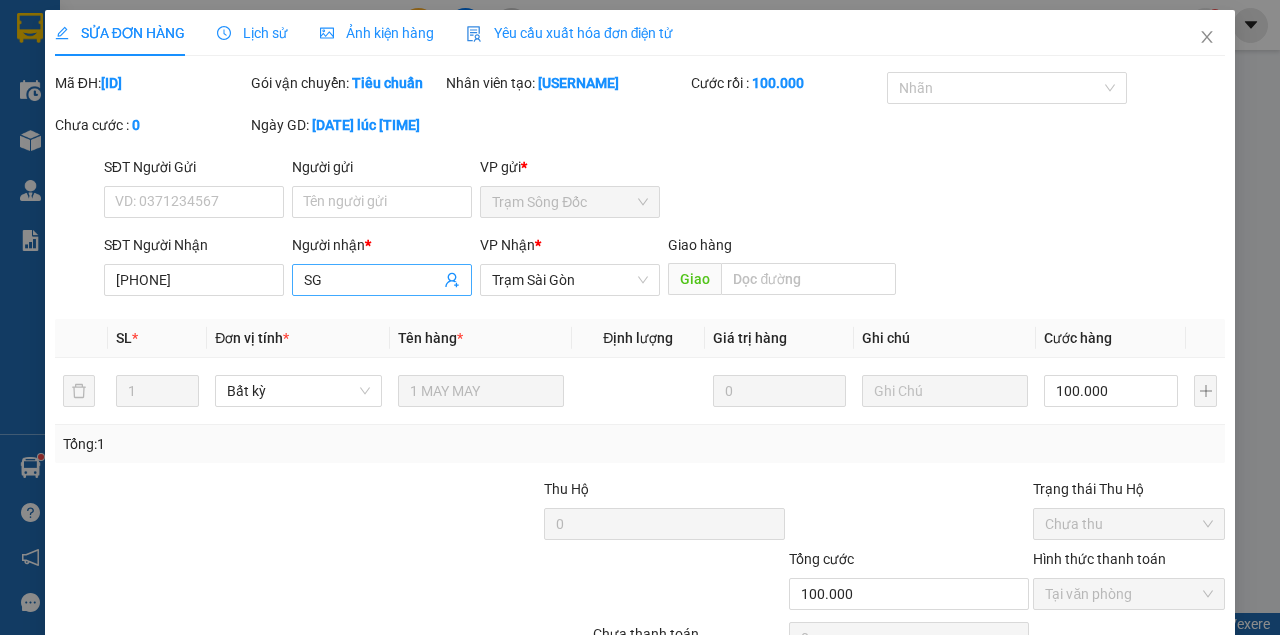 click on "SG" at bounding box center [372, 280] 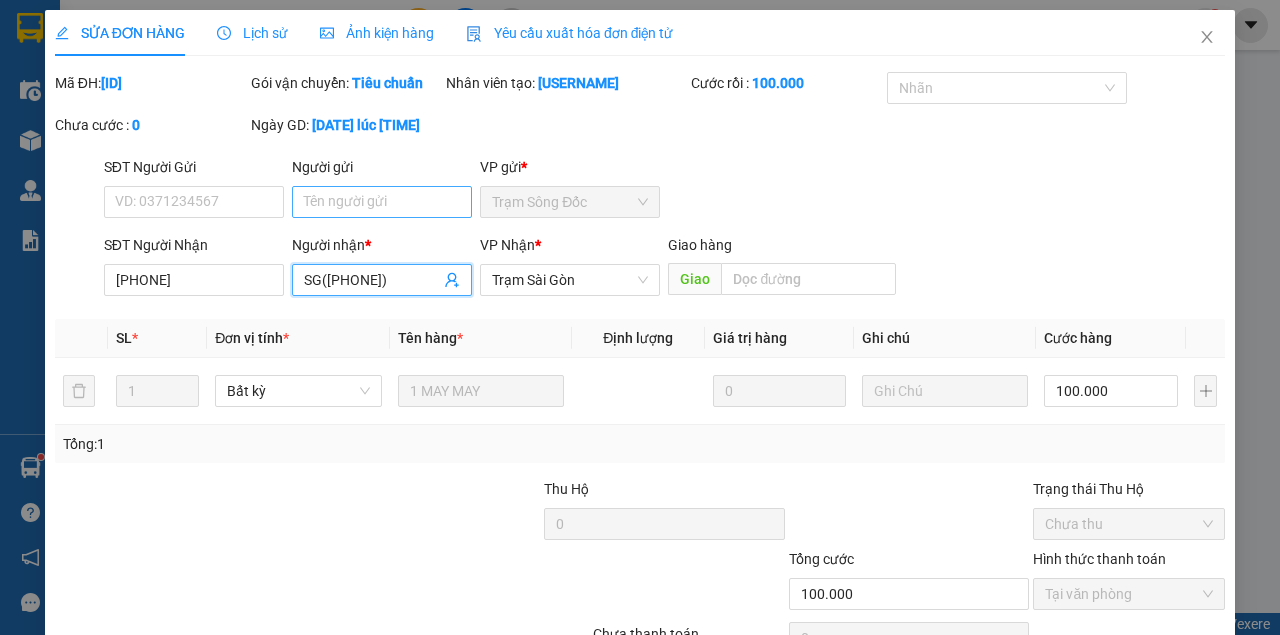 type on "SG(0904422962)" 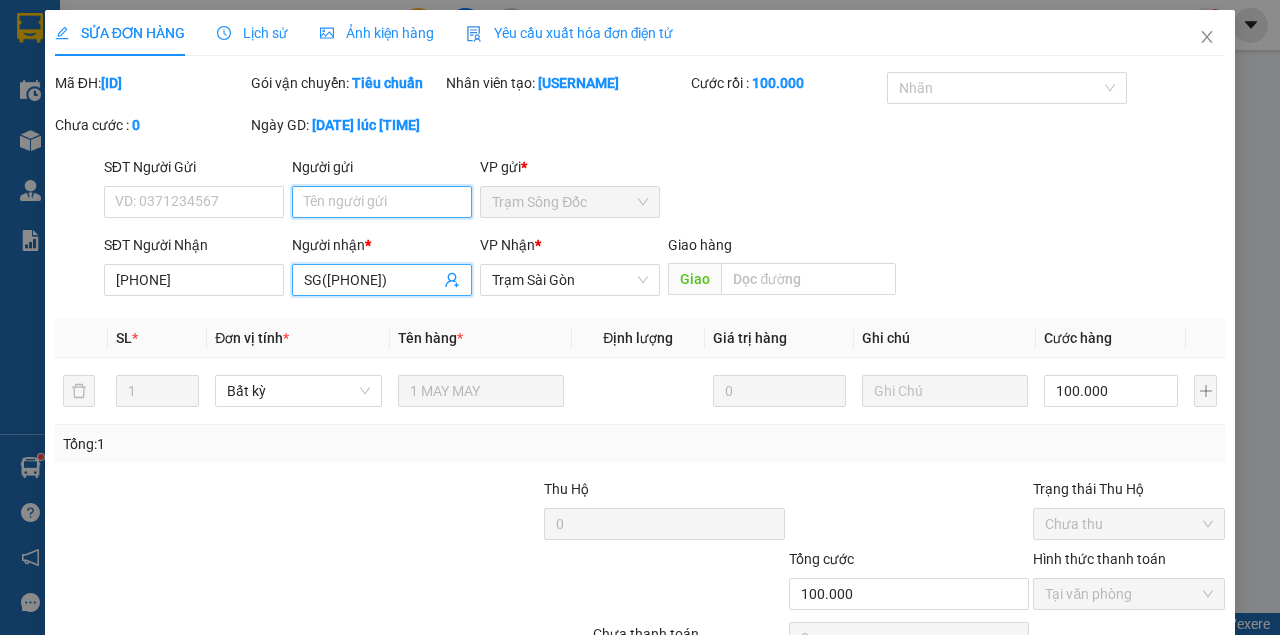 click on "Người gửi" at bounding box center [382, 202] 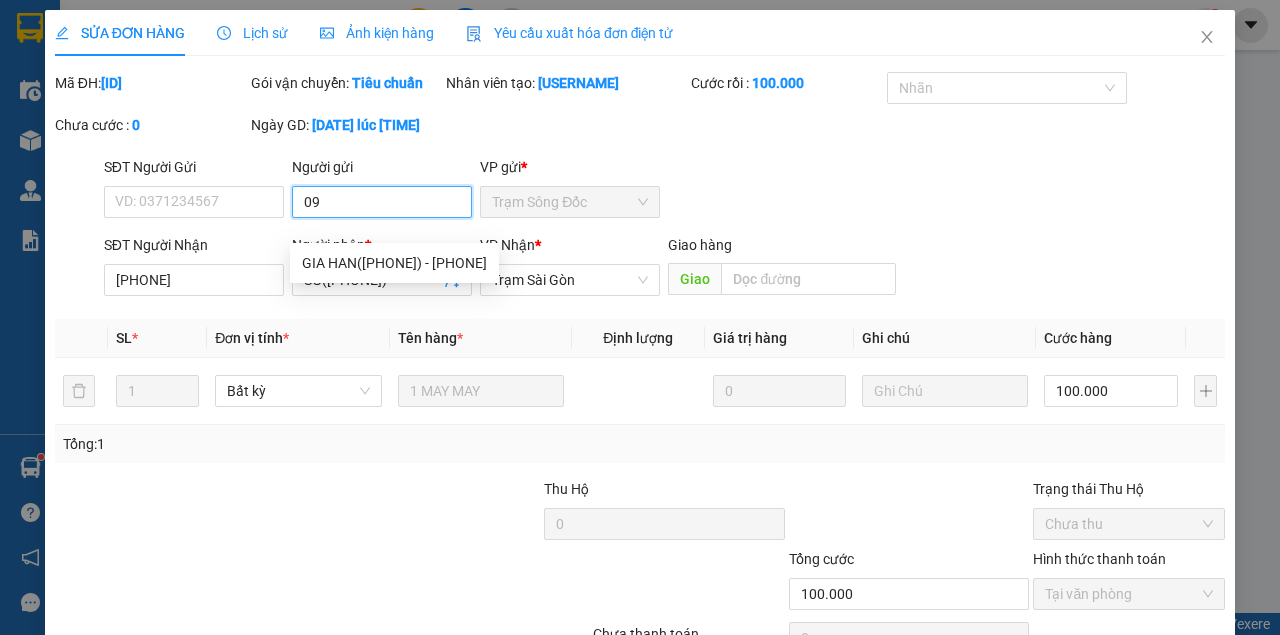 type on "0" 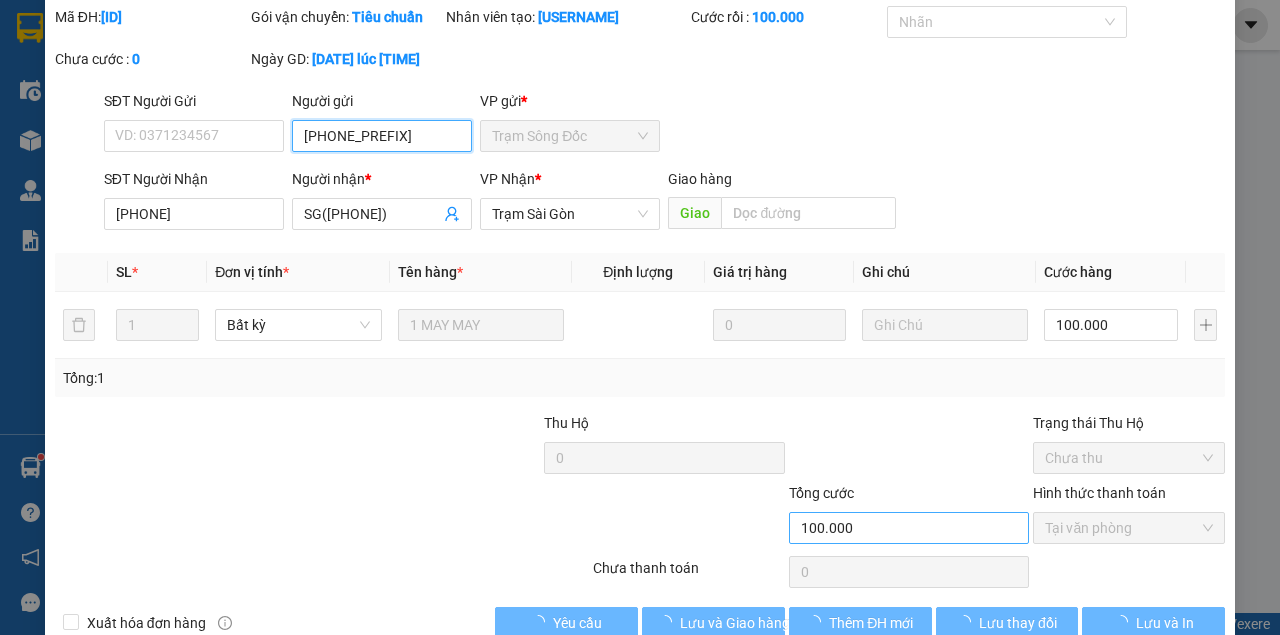 scroll, scrollTop: 129, scrollLeft: 0, axis: vertical 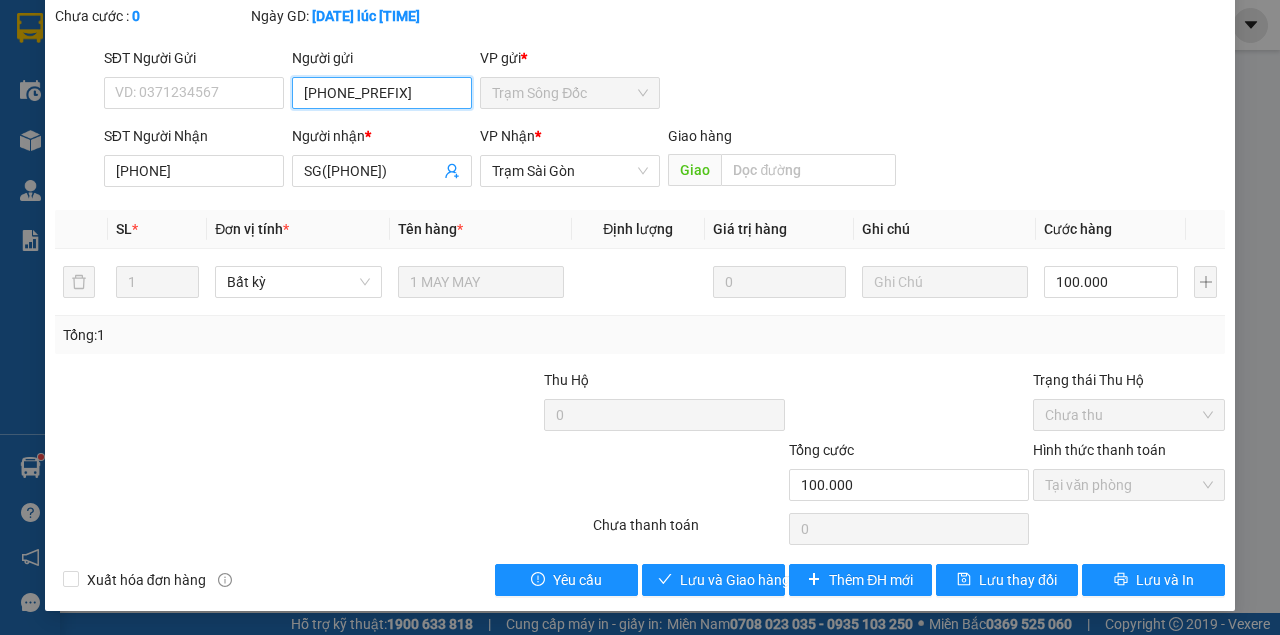 type on "0909528035" 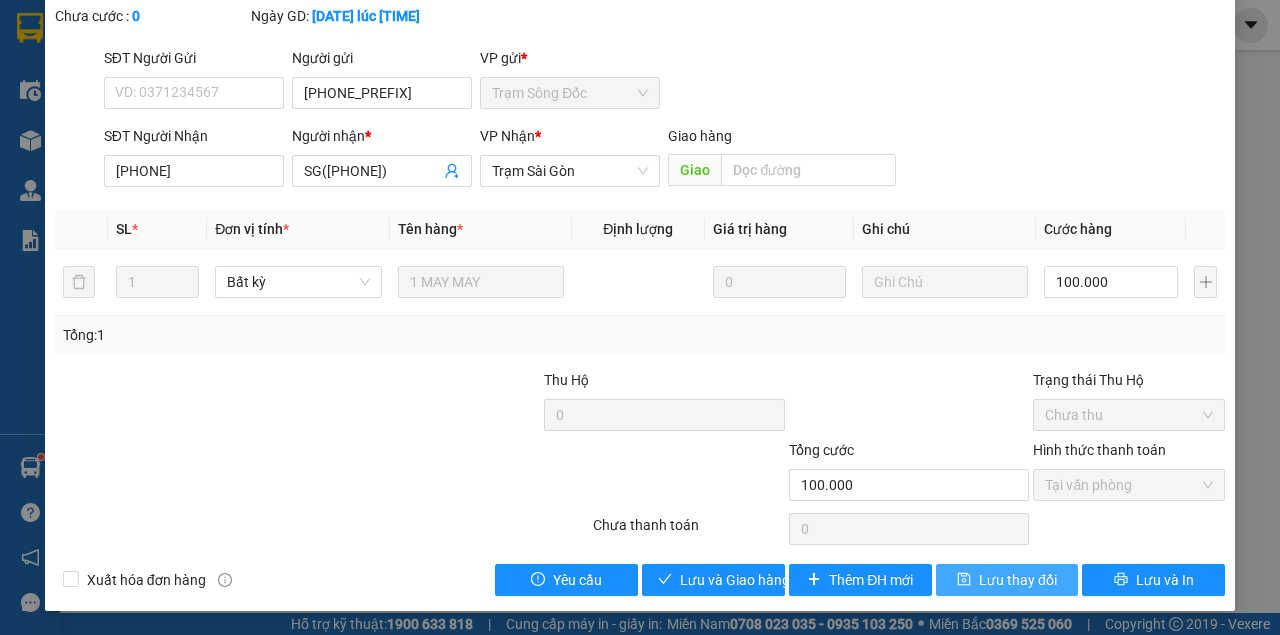 type 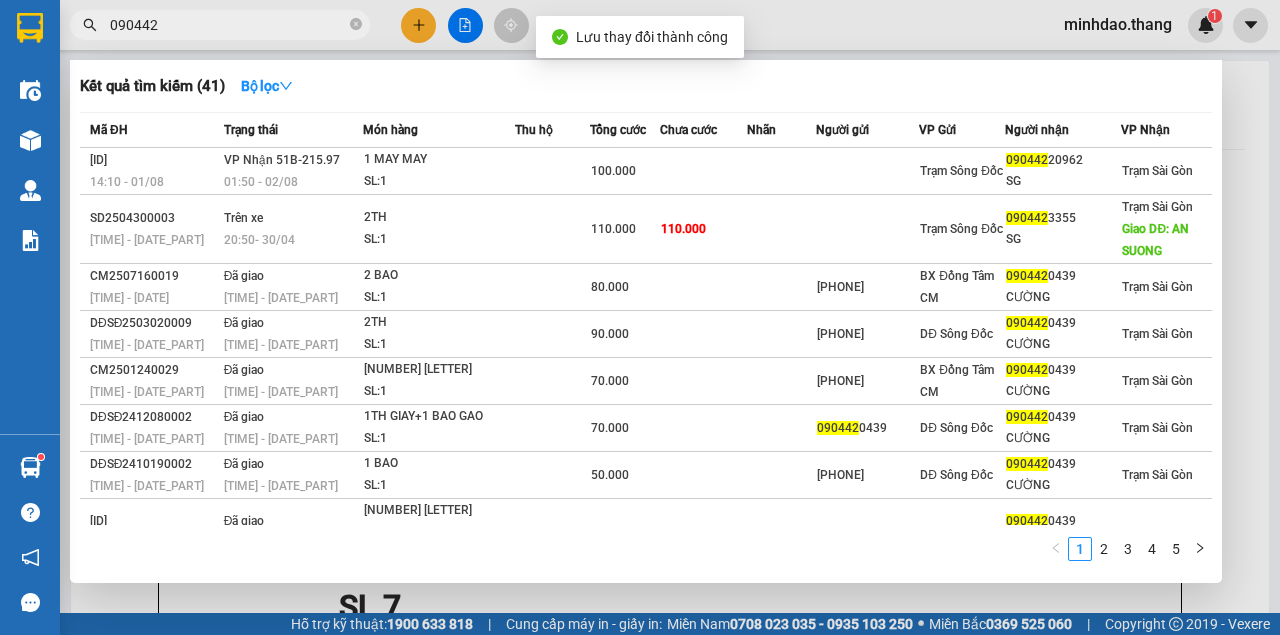click on "090442" at bounding box center (228, 25) 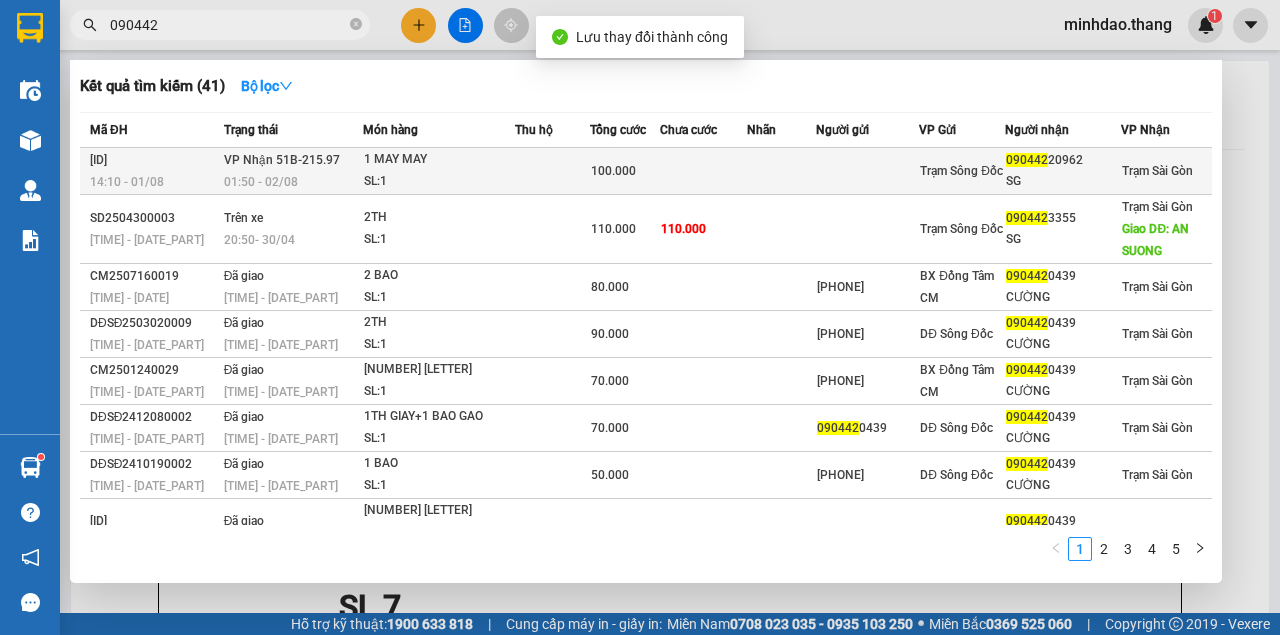 click on "100.000" at bounding box center (625, 171) 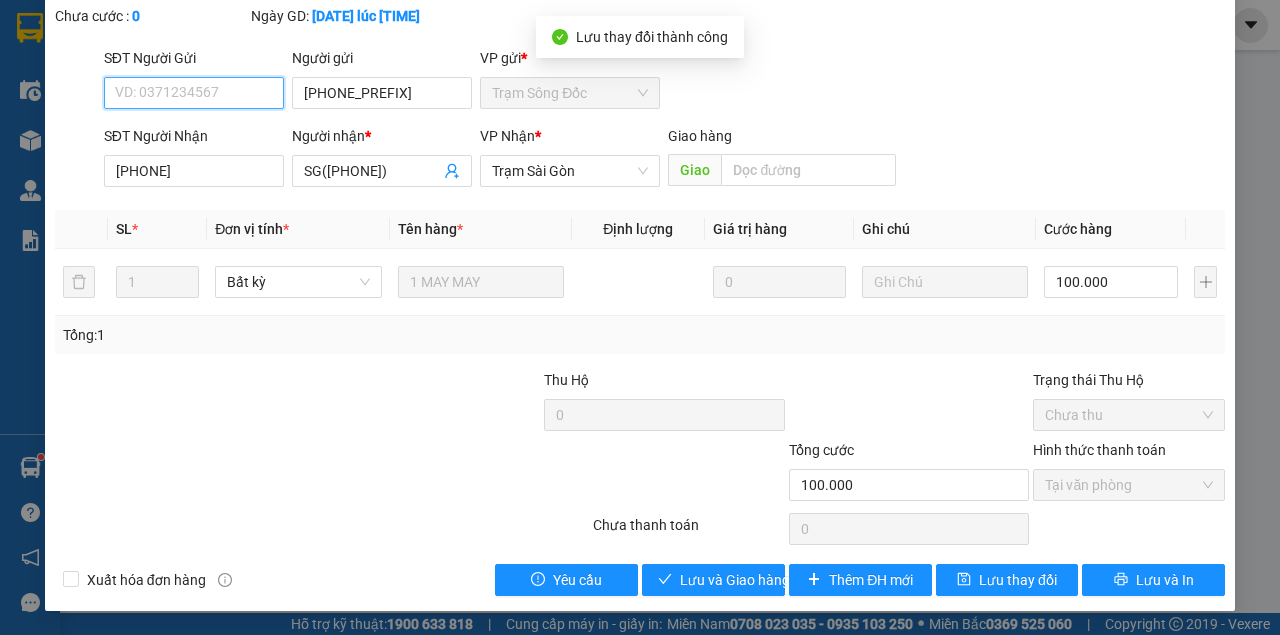 scroll, scrollTop: 129, scrollLeft: 0, axis: vertical 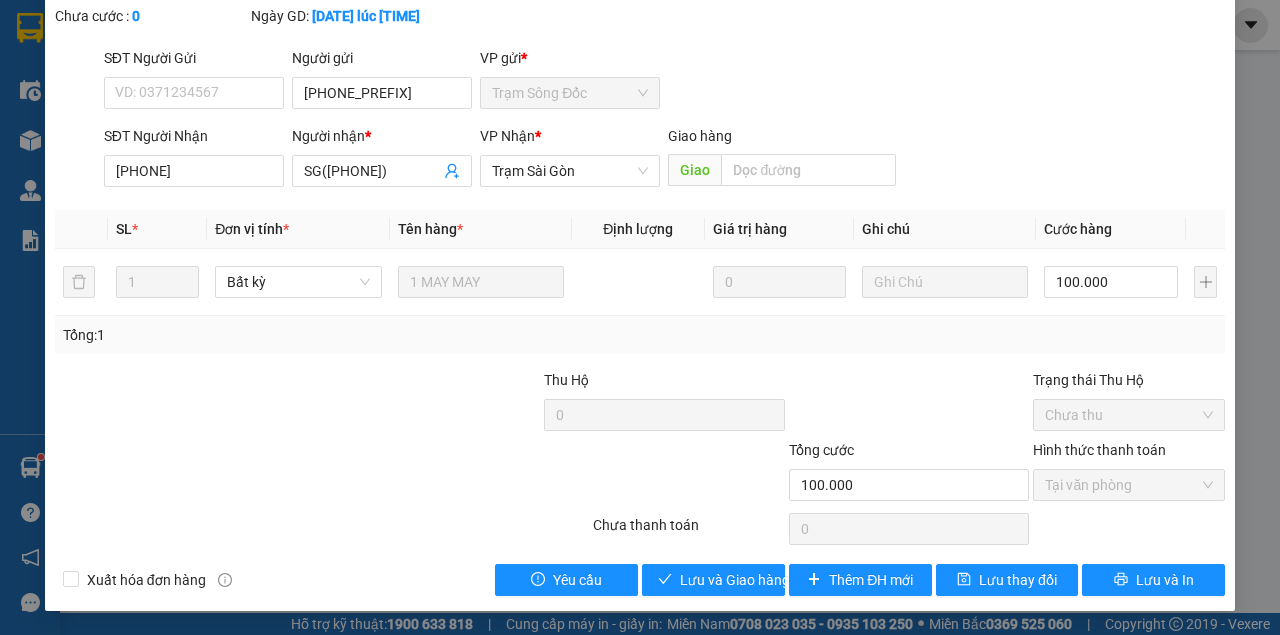 click on "SỬA ĐƠN HÀNG Lịch sử Ảnh kiện hàng Yêu cầu xuất hóa đơn điện tử Total Paid Fee 100.000 Total UnPaid Fee 0 Cash Collection Total Fee Mã ĐH:  SD2508010008 Gói vận chuyển:   Tiêu chuẩn Nhân viên tạo:   ahan.thang Cước rồi :   100.000   Nhãn Chưa cước :   0 Ngày GD:   01-08-2025 lúc 14:10 SĐT Người Gửi VD: 0371234567 Người gửi 0909528035 VP gửi  * Trạm Sông Đốc SĐT Người Nhận 09044220962 Người nhận  * SG(0904422962) VP Nhận  * Trạm Sài Gòn Giao hàng Giao SL  * Đơn vị tính  * Tên hàng  * Định lượng Giá trị hàng Ghi chú Cước hàng                   1 Bất kỳ 1 MAY MAY 0 100.000 Tổng:  1 Thu Hộ 0 Trạng thái Thu Hộ   Chưa thu Tổng cước 100.000 Hình thức thanh toán Tại văn phòng Số tiền thu trước 100.000 Chọn HT Thanh Toán Chưa thanh toán 0 Chọn HT Thanh Toán Xuất hóa đơn hàng Yêu cầu Lưu và Giao hàng Thêm ĐH mới Lưu thay đổi Lưu và In" at bounding box center [640, 256] 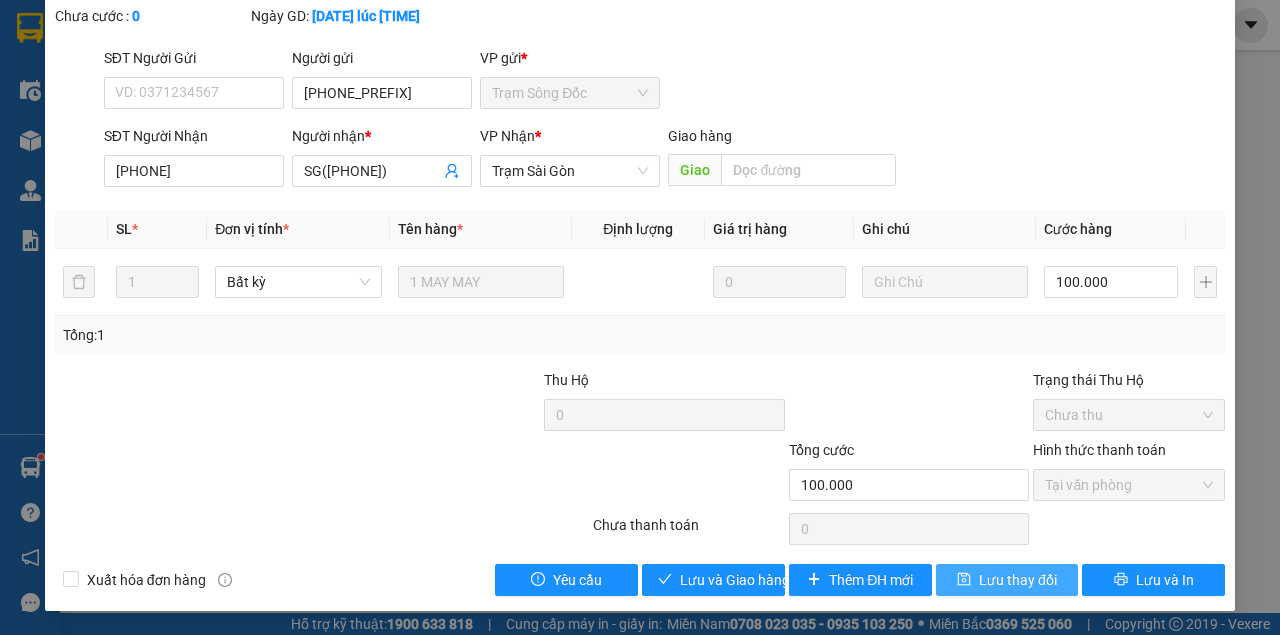 click on "Lưu thay đổi" at bounding box center [1018, 580] 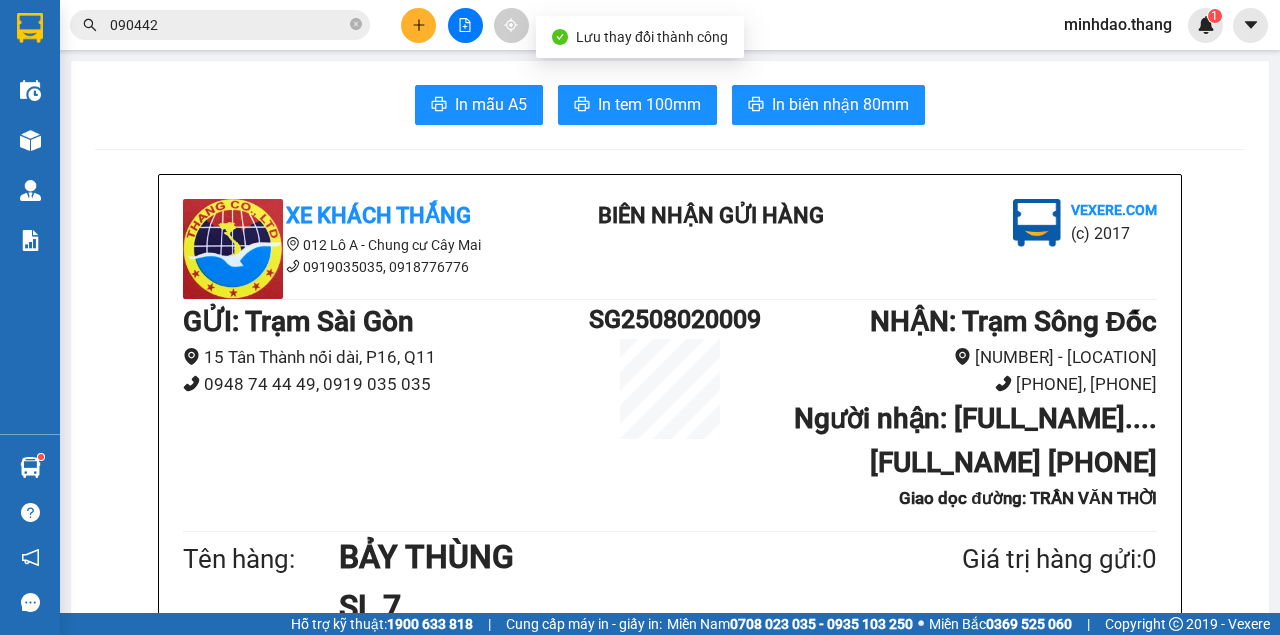 click on "090442" at bounding box center [228, 25] 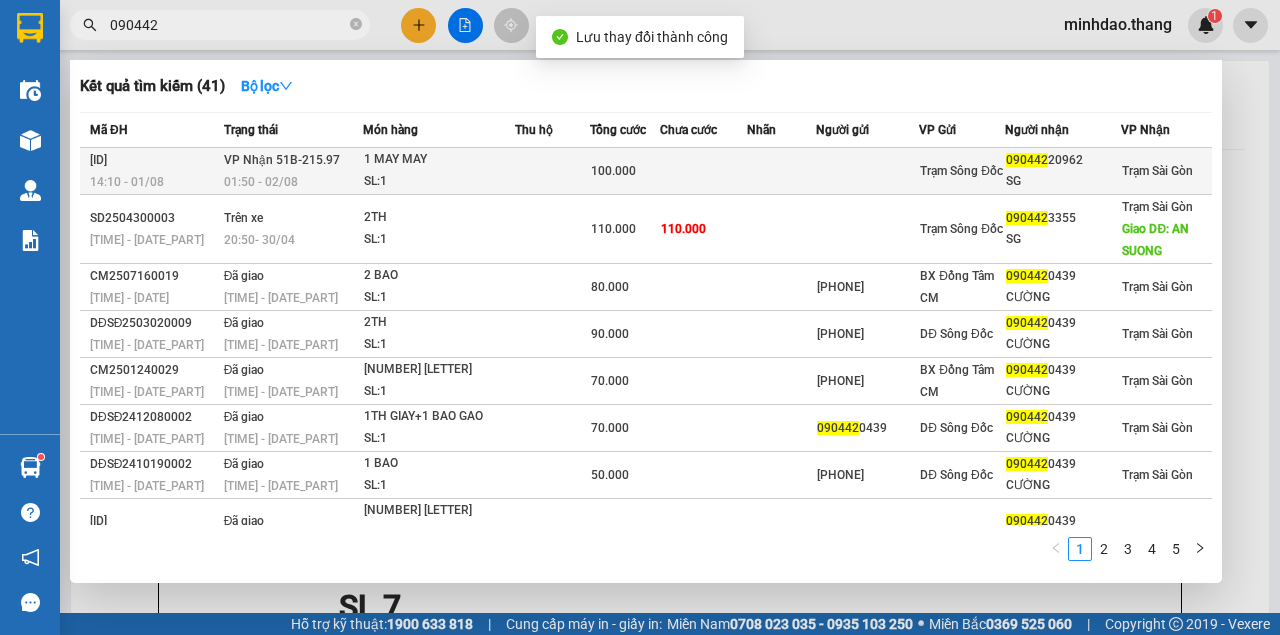 click at bounding box center [703, 171] 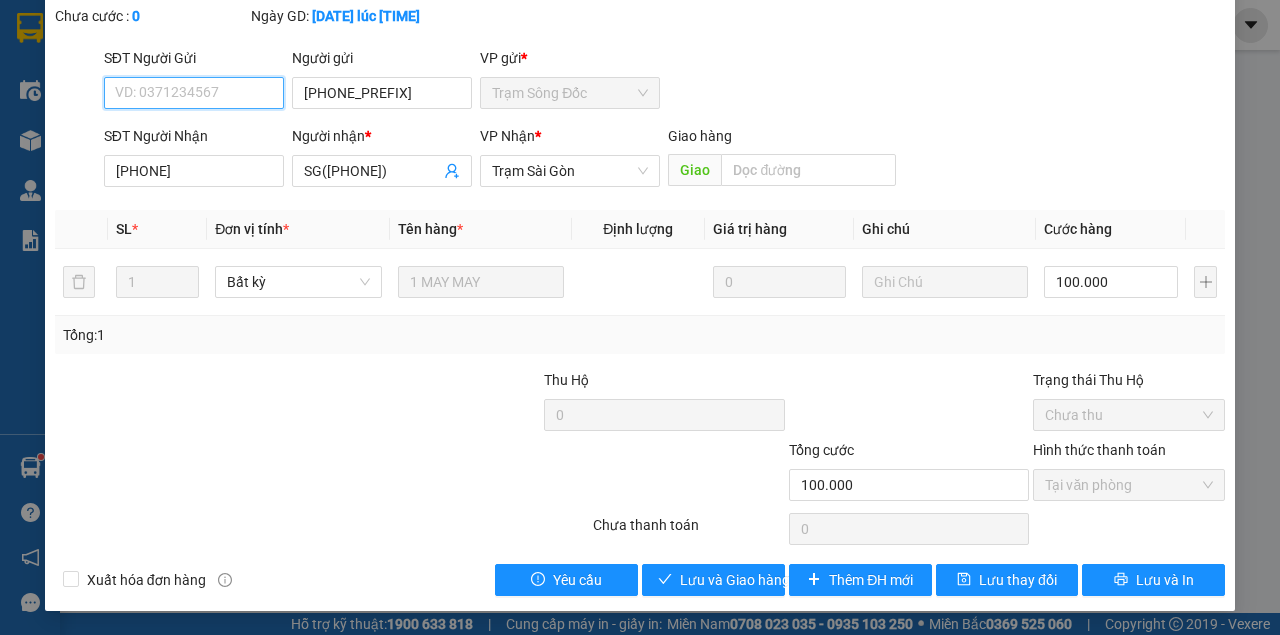 scroll, scrollTop: 129, scrollLeft: 0, axis: vertical 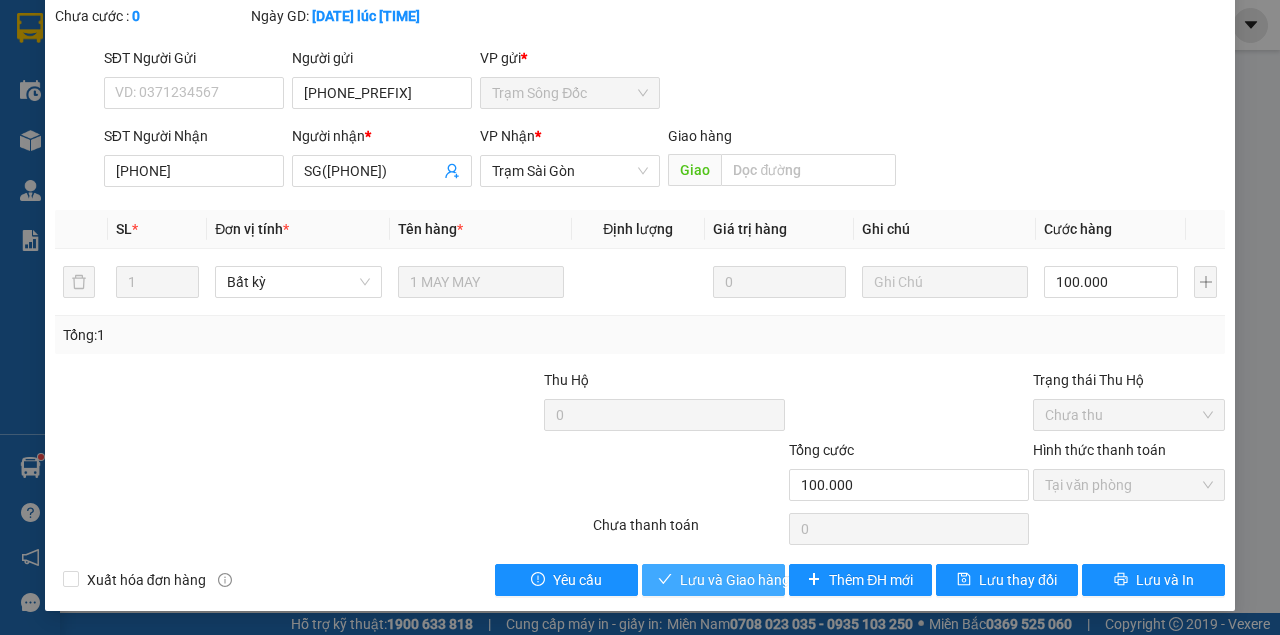 type 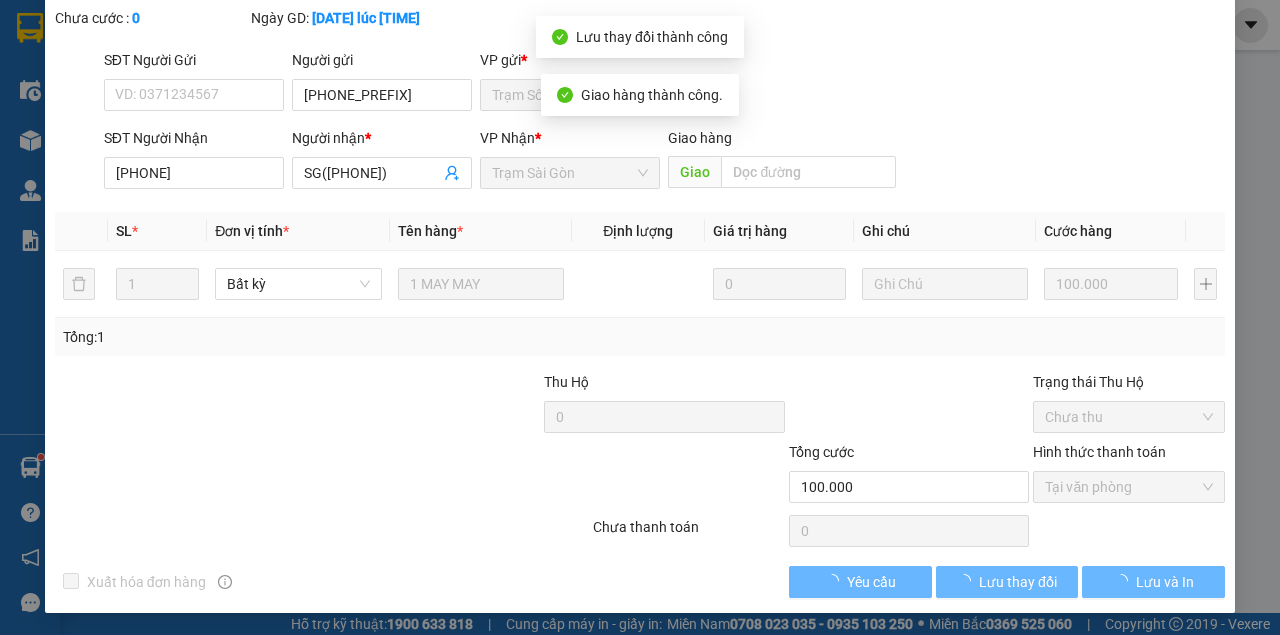 scroll, scrollTop: 22, scrollLeft: 0, axis: vertical 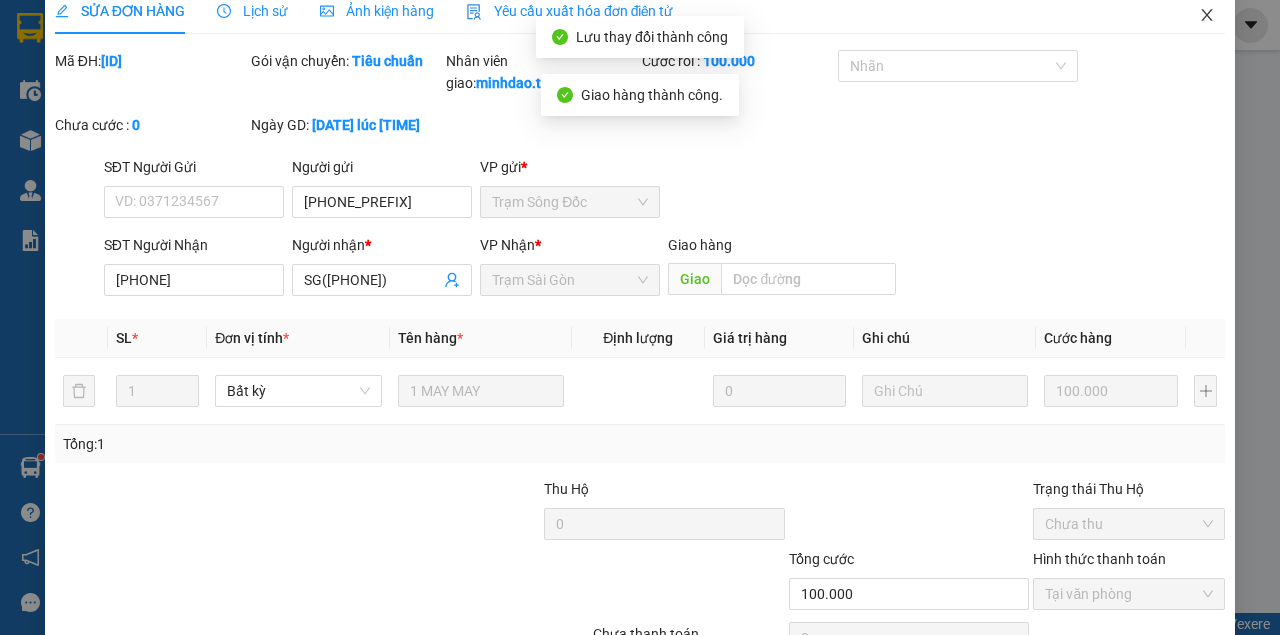 drag, startPoint x: 1198, startPoint y: 22, endPoint x: 1186, endPoint y: 28, distance: 13.416408 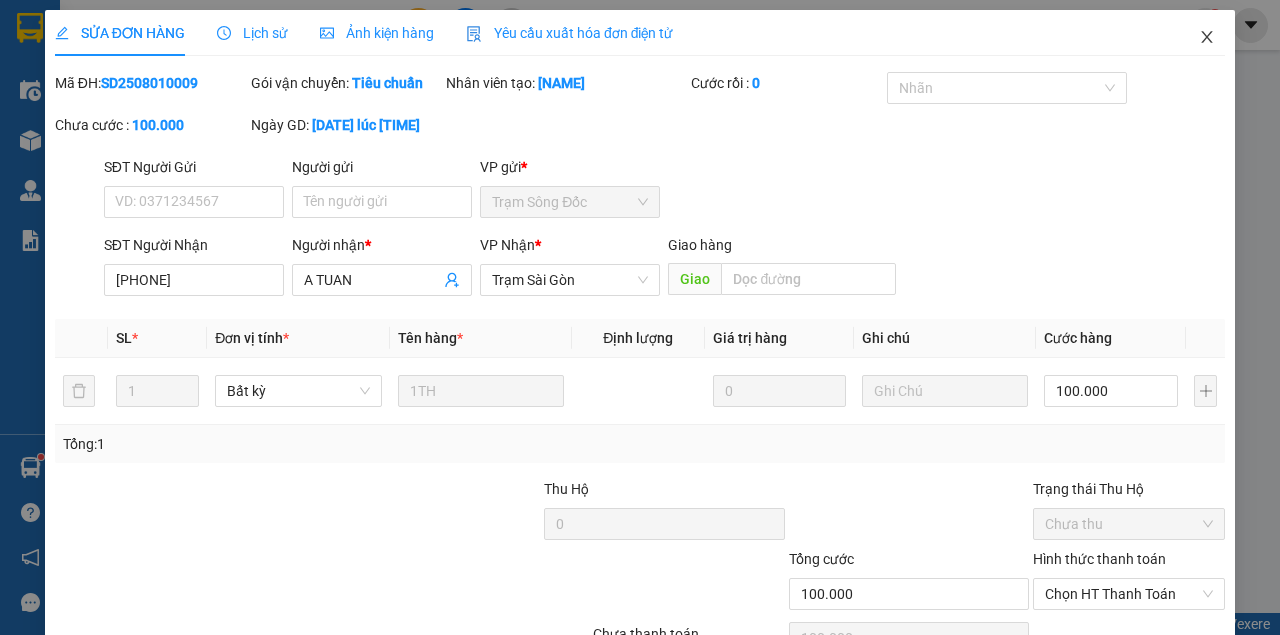 scroll, scrollTop: 0, scrollLeft: 0, axis: both 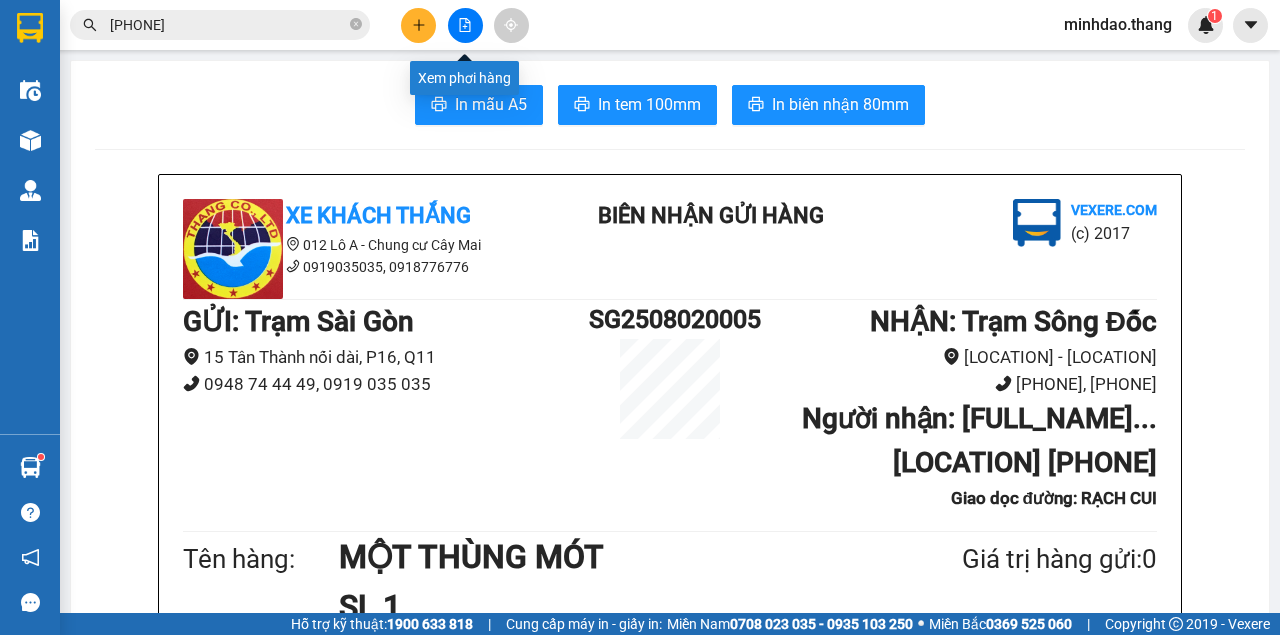 click at bounding box center (465, 25) 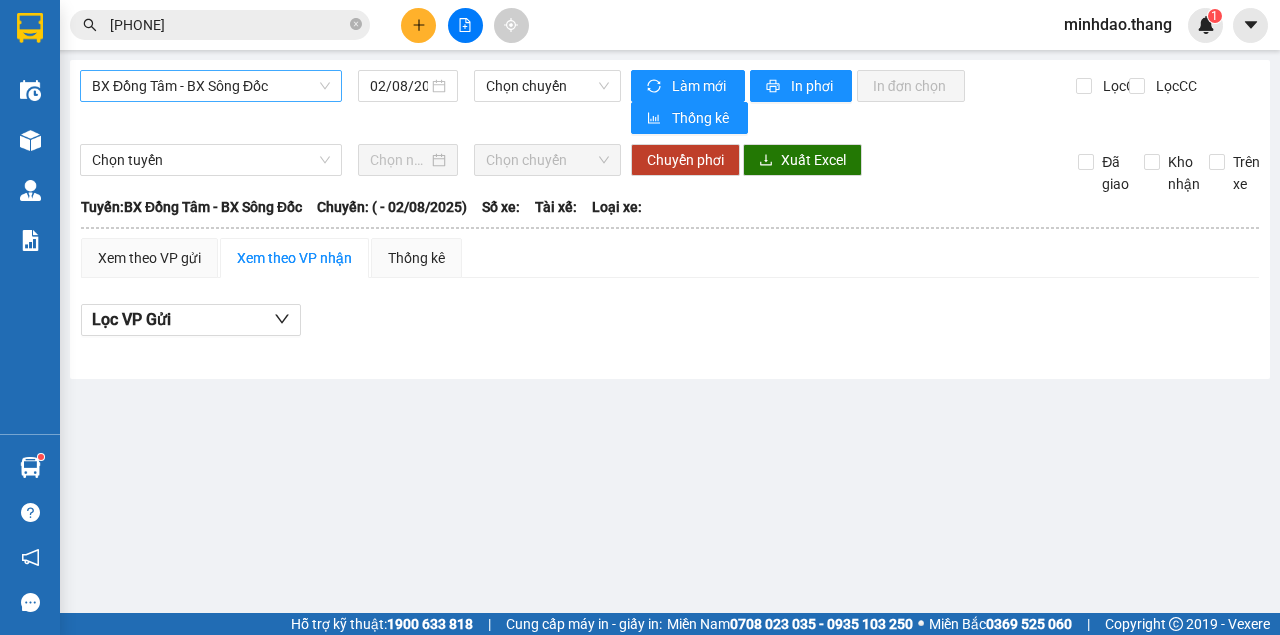 click on "BX Đồng Tâm - BX Sông Đốc" at bounding box center (211, 86) 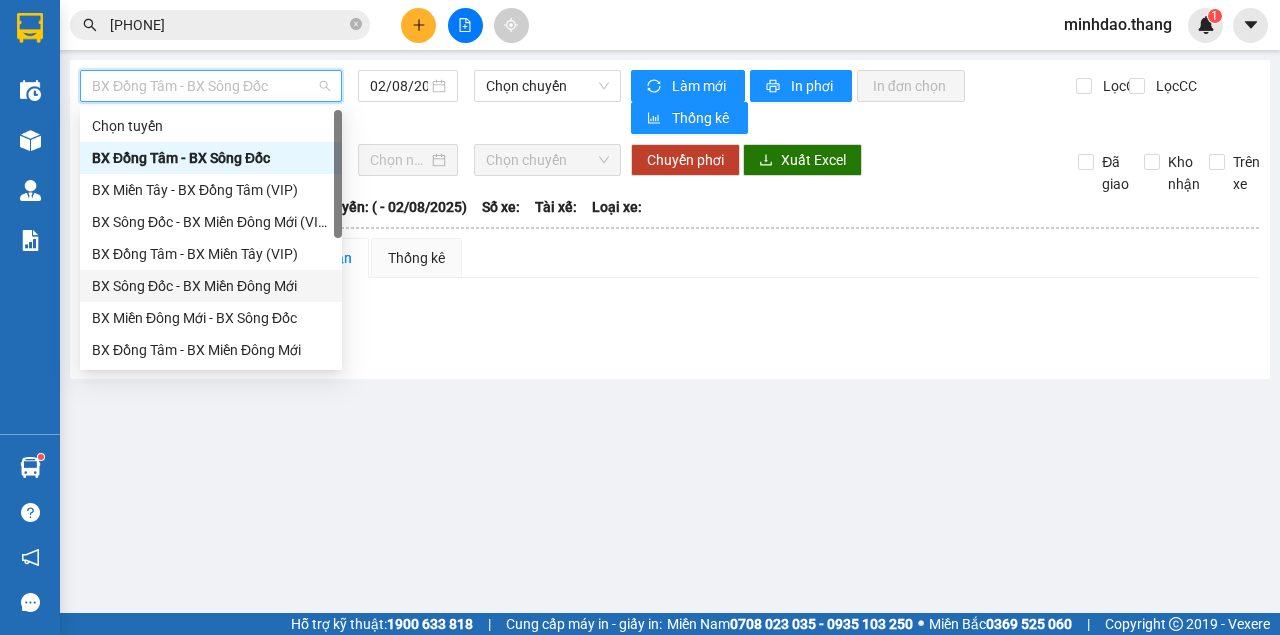 click on "BX Sông Đốc - BX Miền Đông Mới" at bounding box center (211, 286) 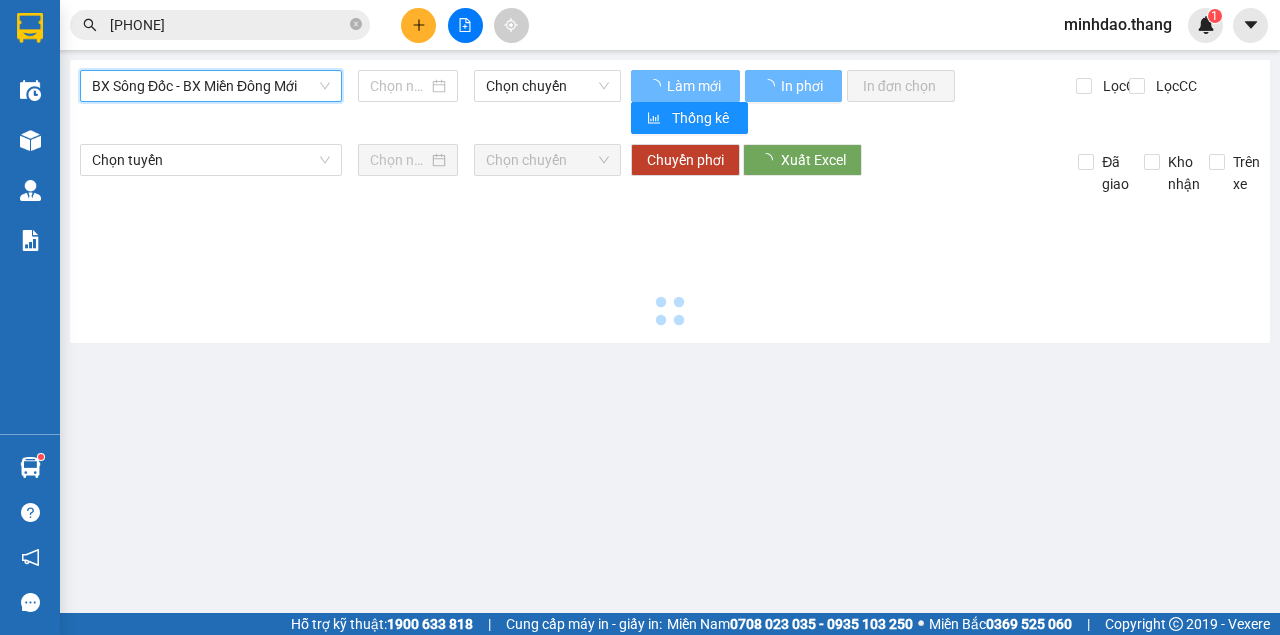 type on "02/08/2025" 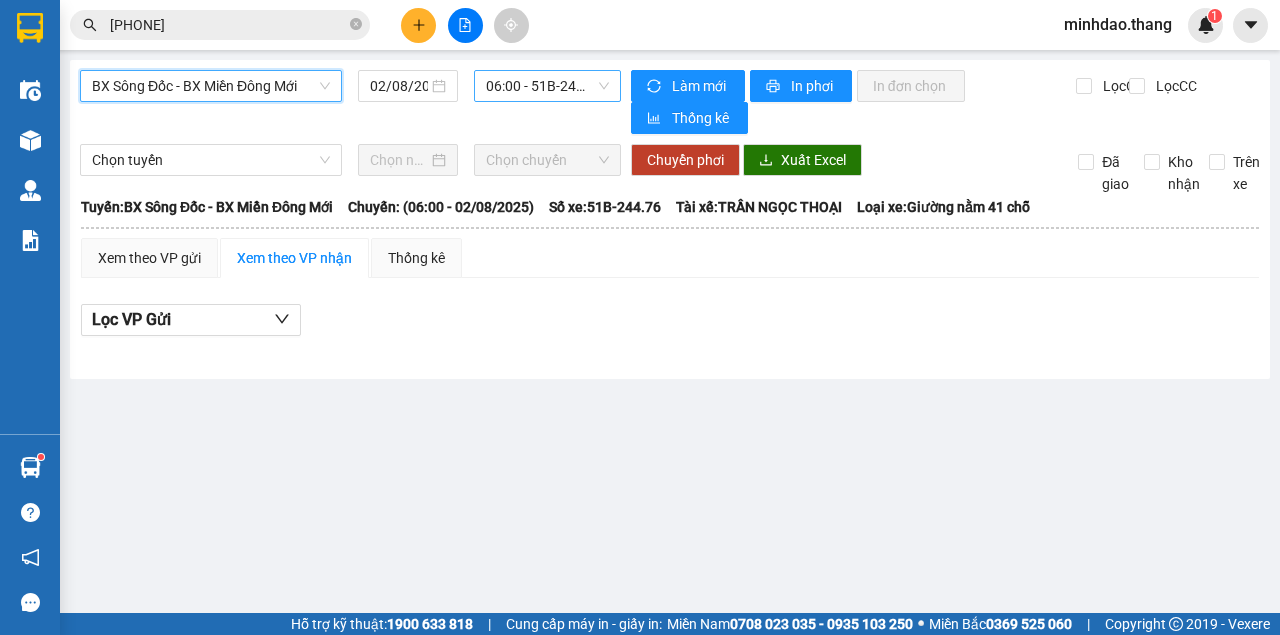 click on "06:00     - 51B-244.76" at bounding box center (547, 86) 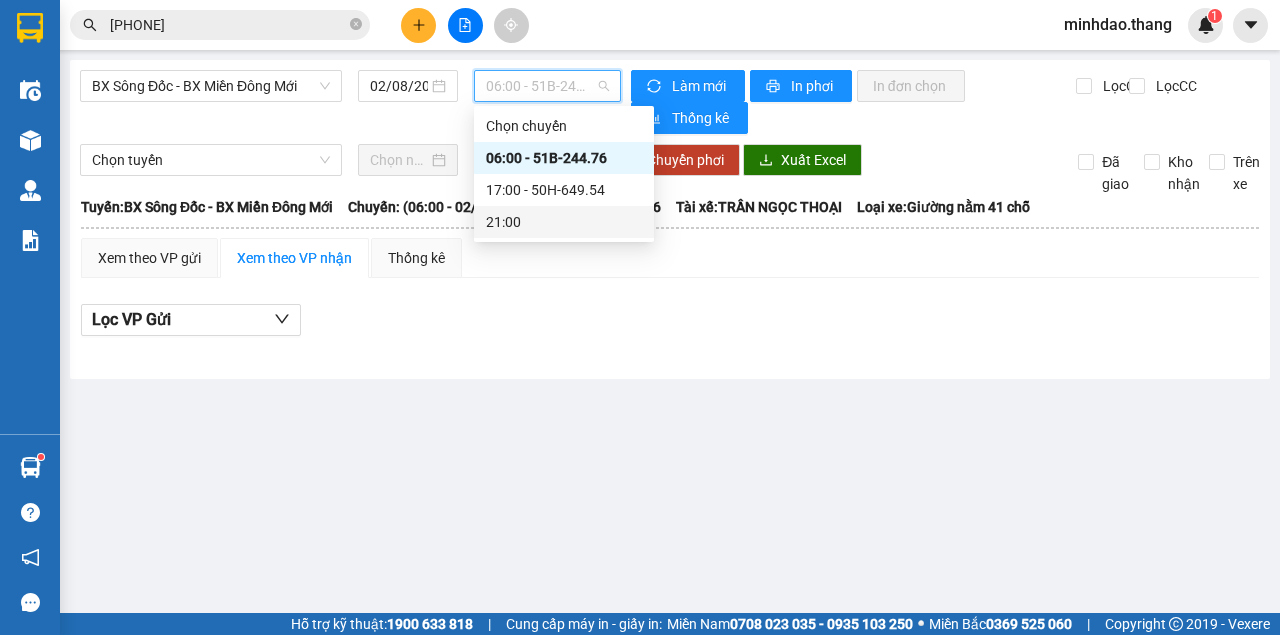 click on "21:00" at bounding box center (564, 222) 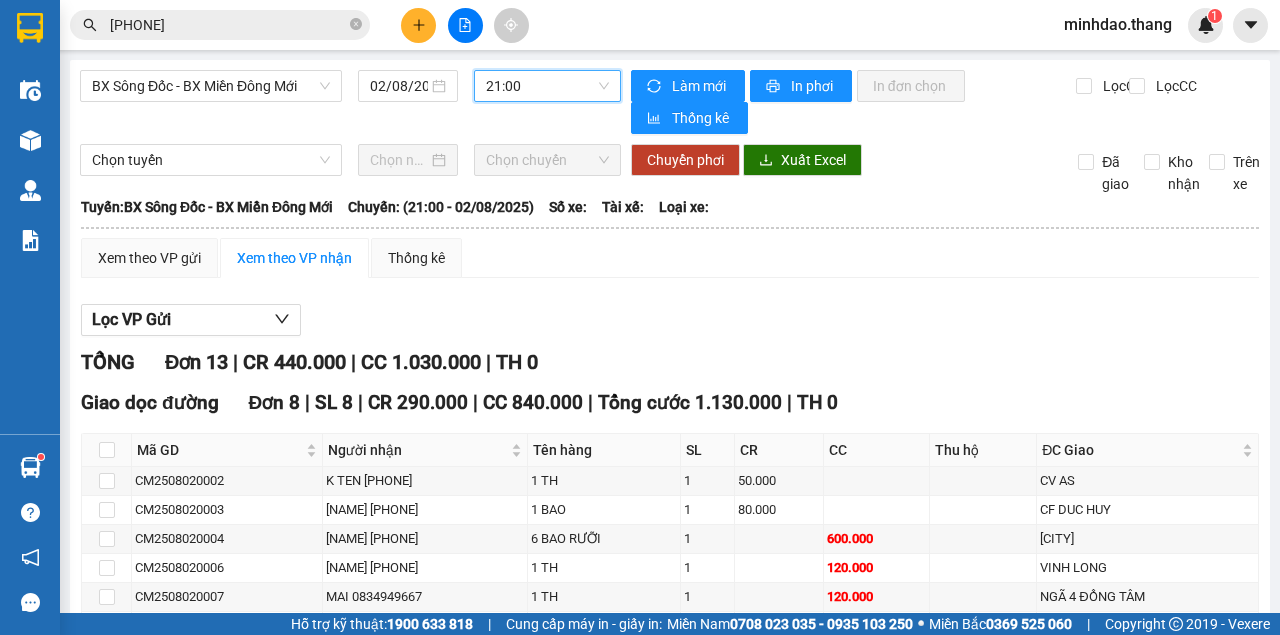 drag, startPoint x: 357, startPoint y: 24, endPoint x: 345, endPoint y: 25, distance: 12.0415945 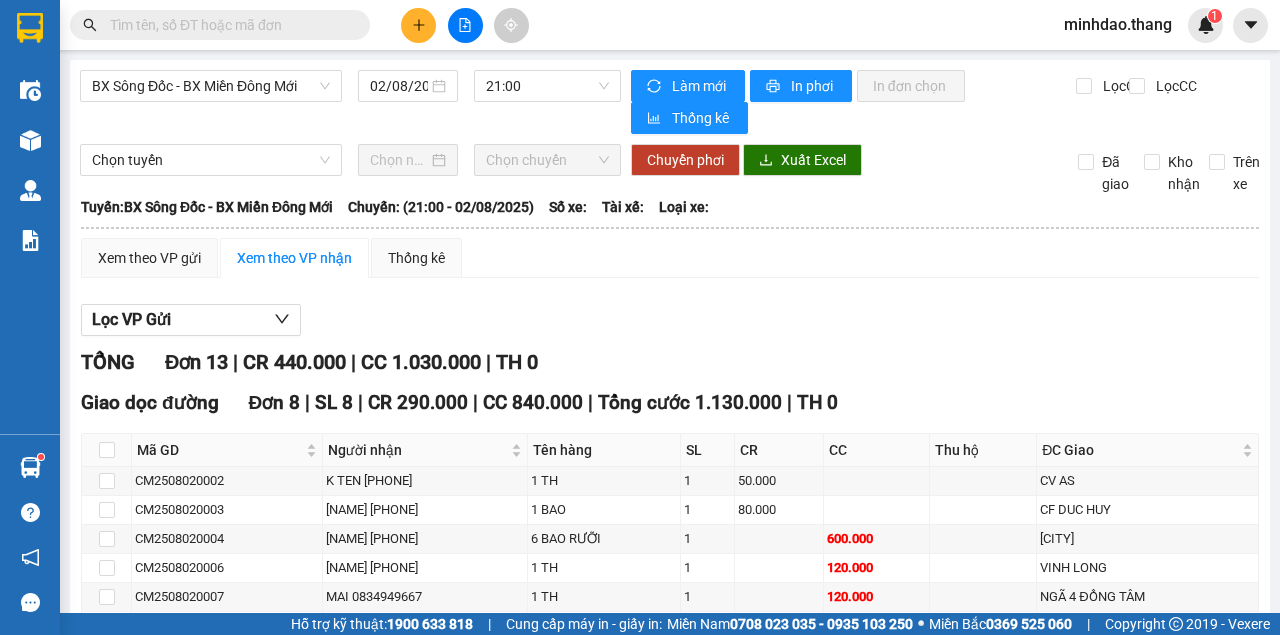 drag, startPoint x: 316, startPoint y: 30, endPoint x: 304, endPoint y: 24, distance: 13.416408 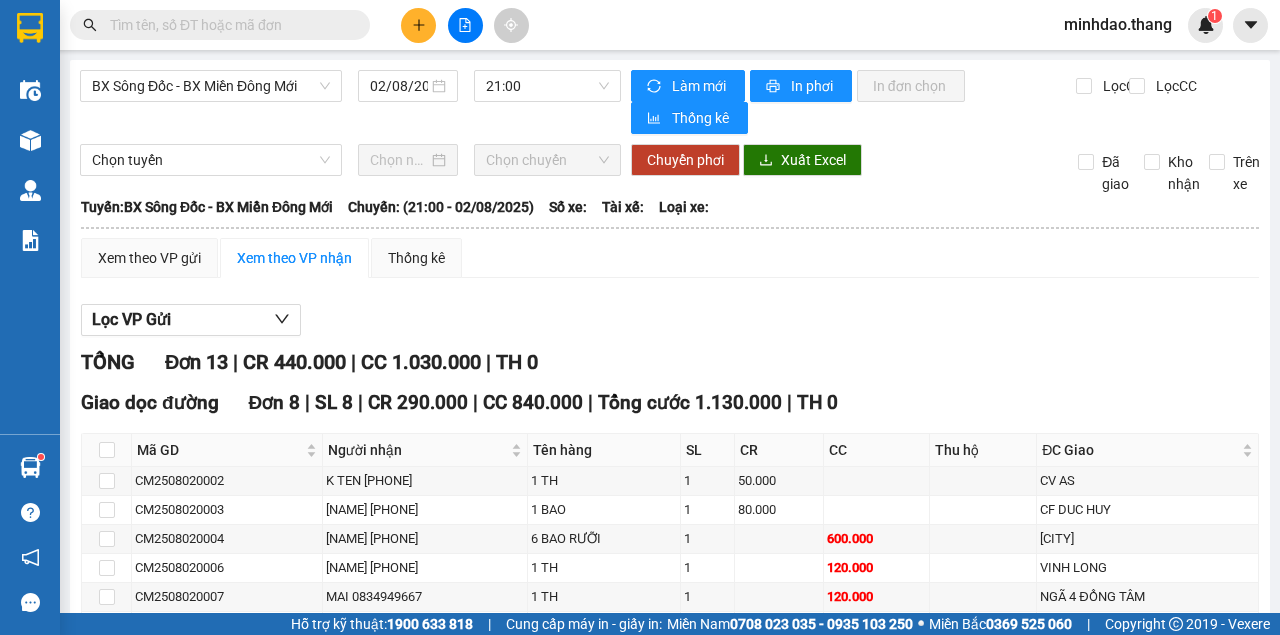 click at bounding box center (228, 25) 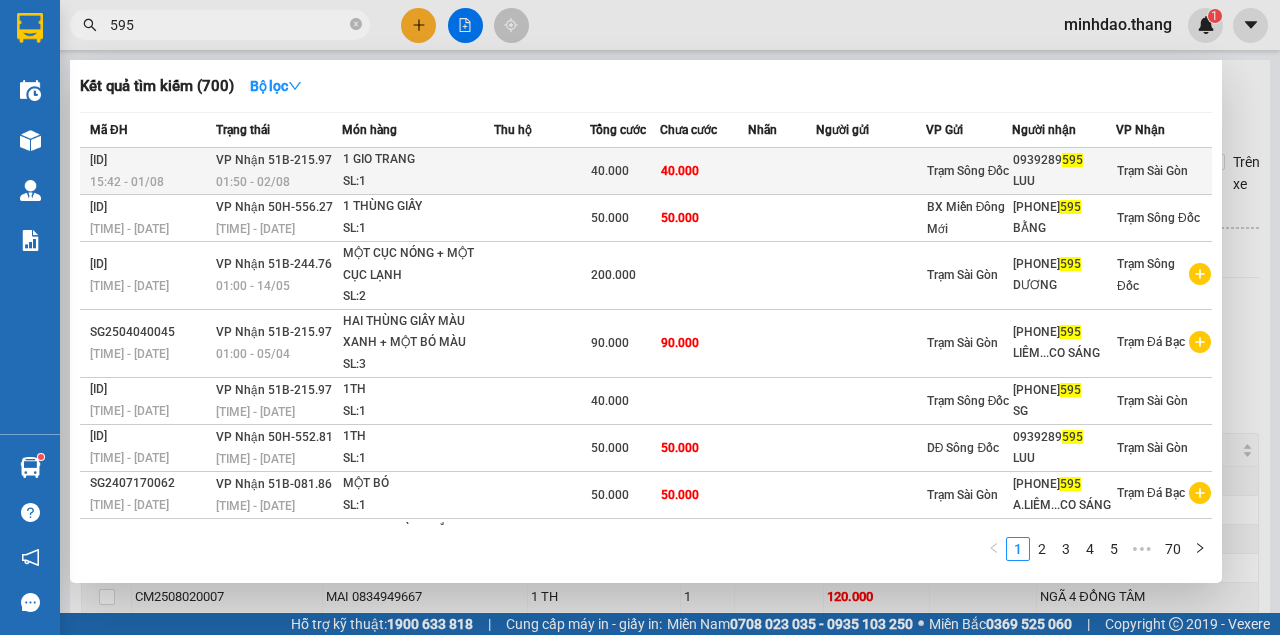 type on "595" 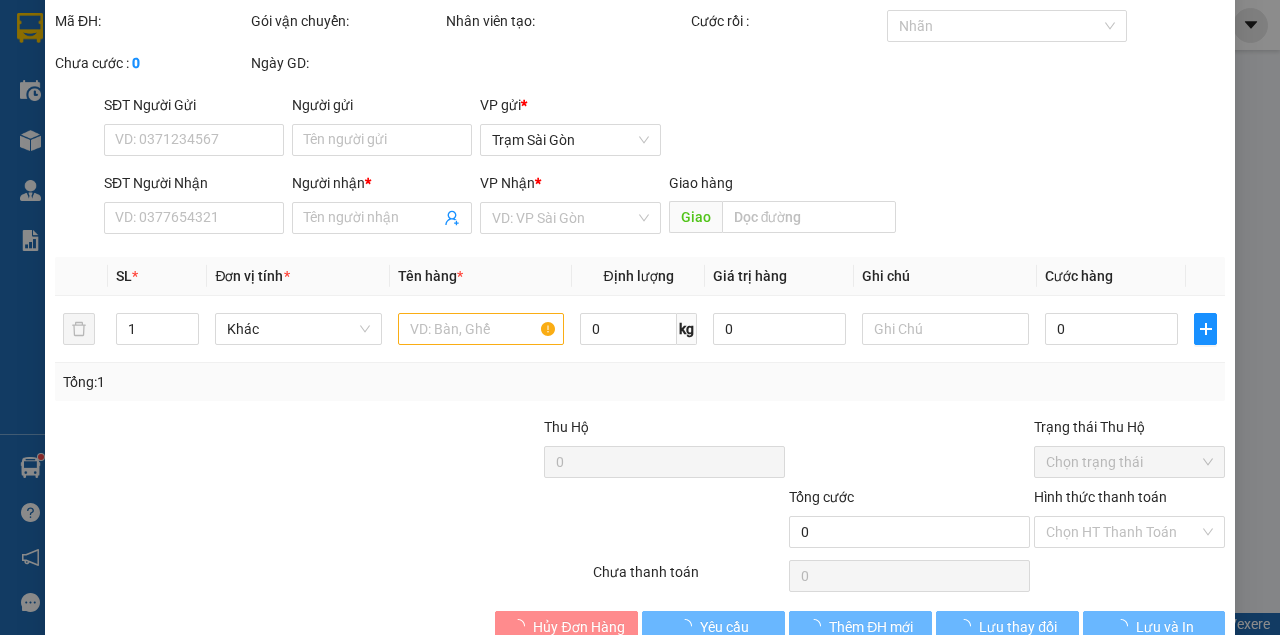 type on "0939289595" 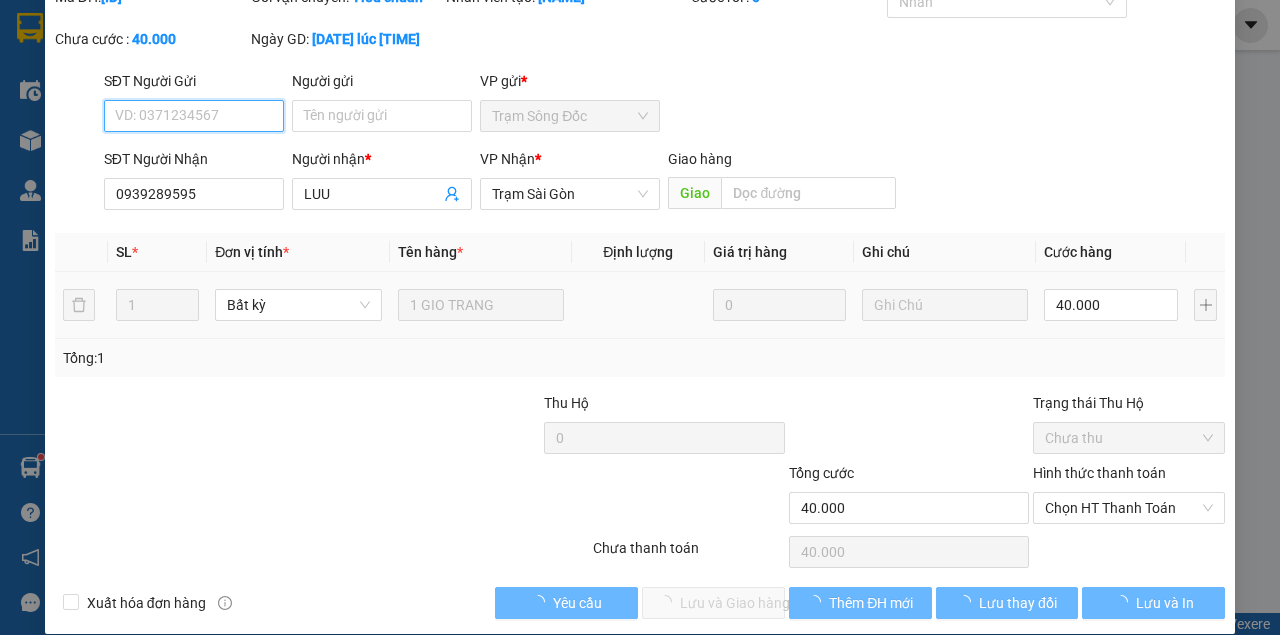 scroll, scrollTop: 129, scrollLeft: 0, axis: vertical 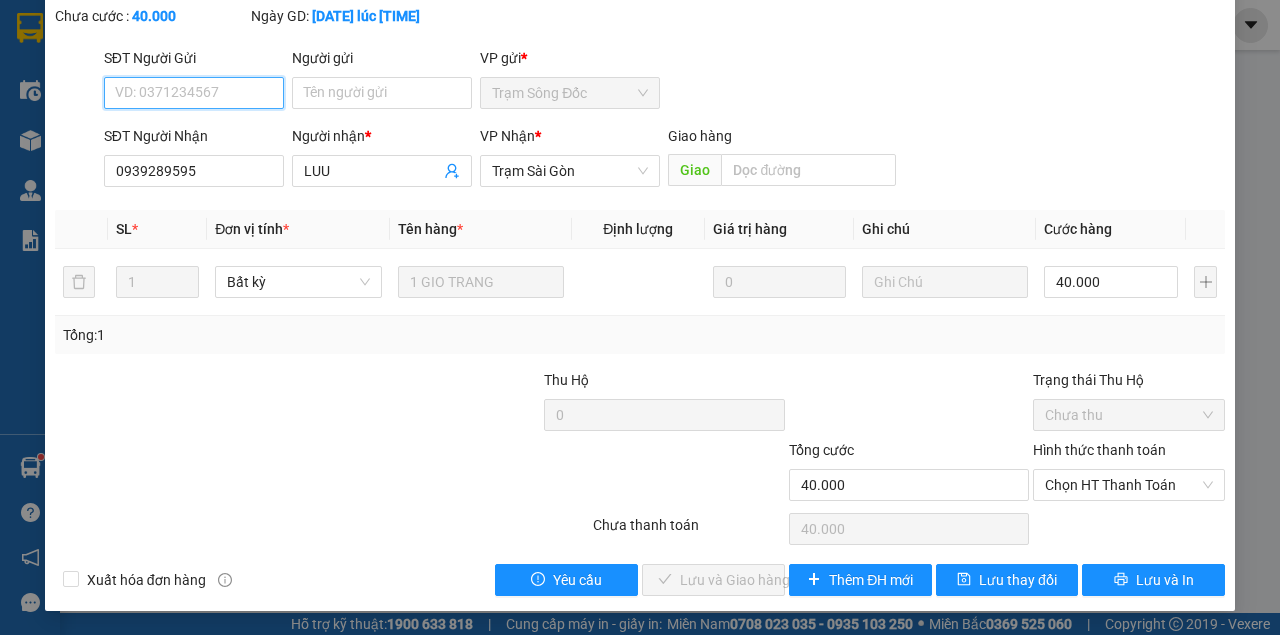 drag, startPoint x: 1092, startPoint y: 480, endPoint x: 1092, endPoint y: 504, distance: 24 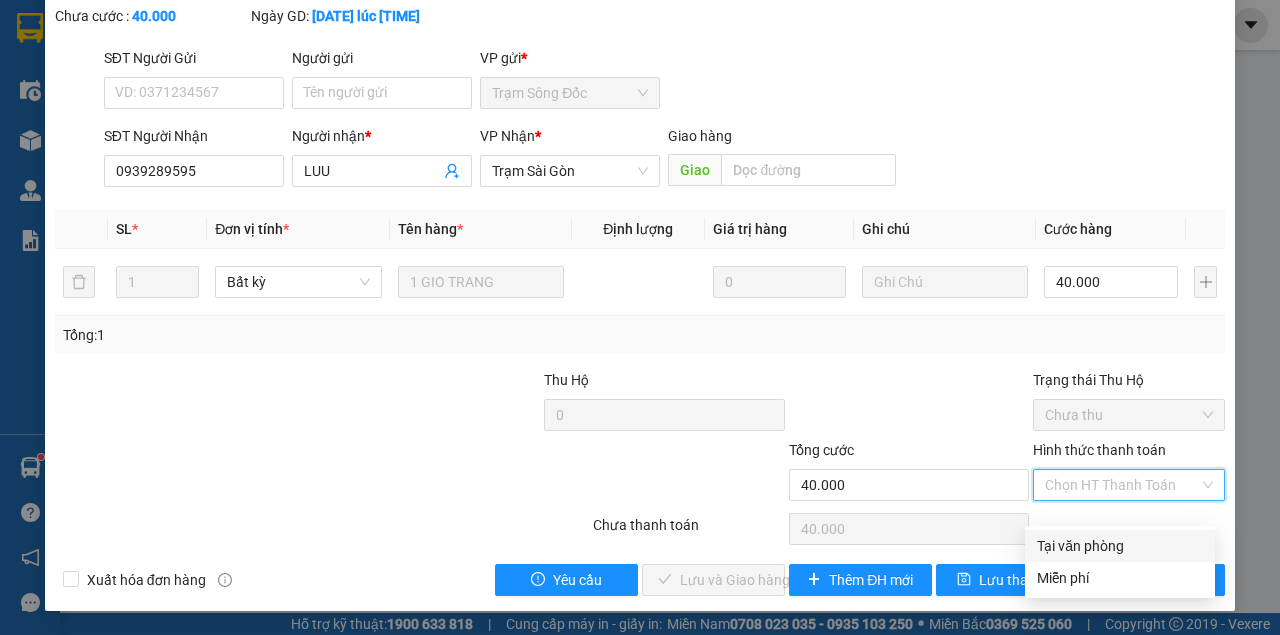 click on "Tại văn phòng" at bounding box center (1120, 546) 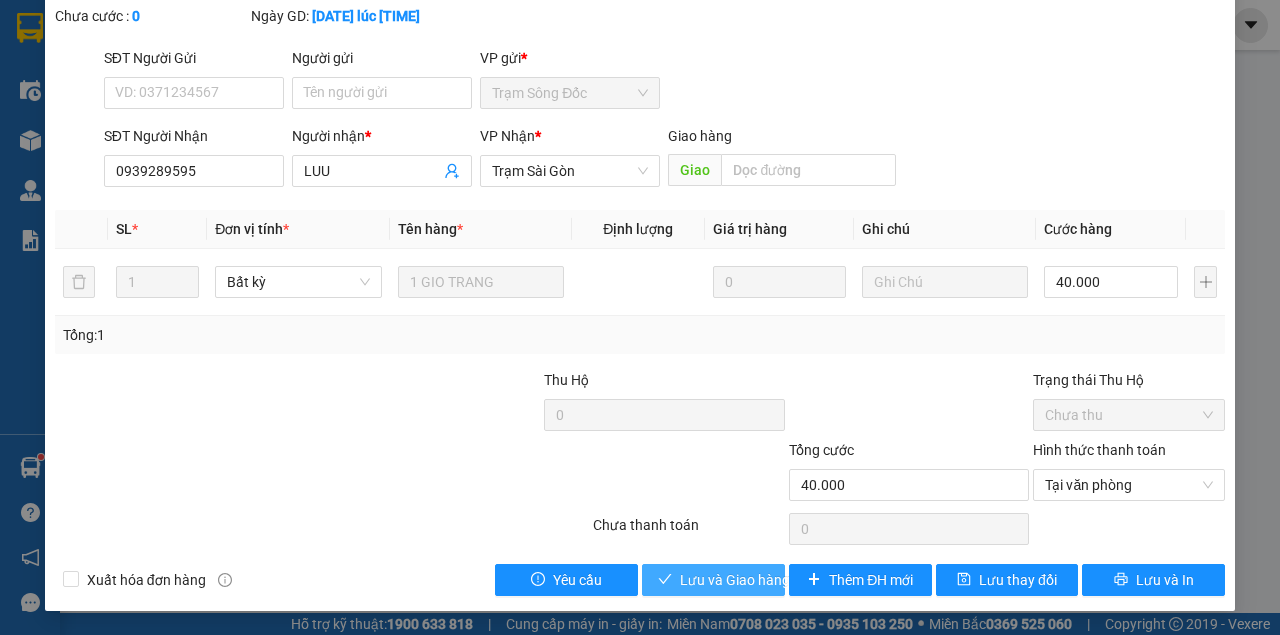 type 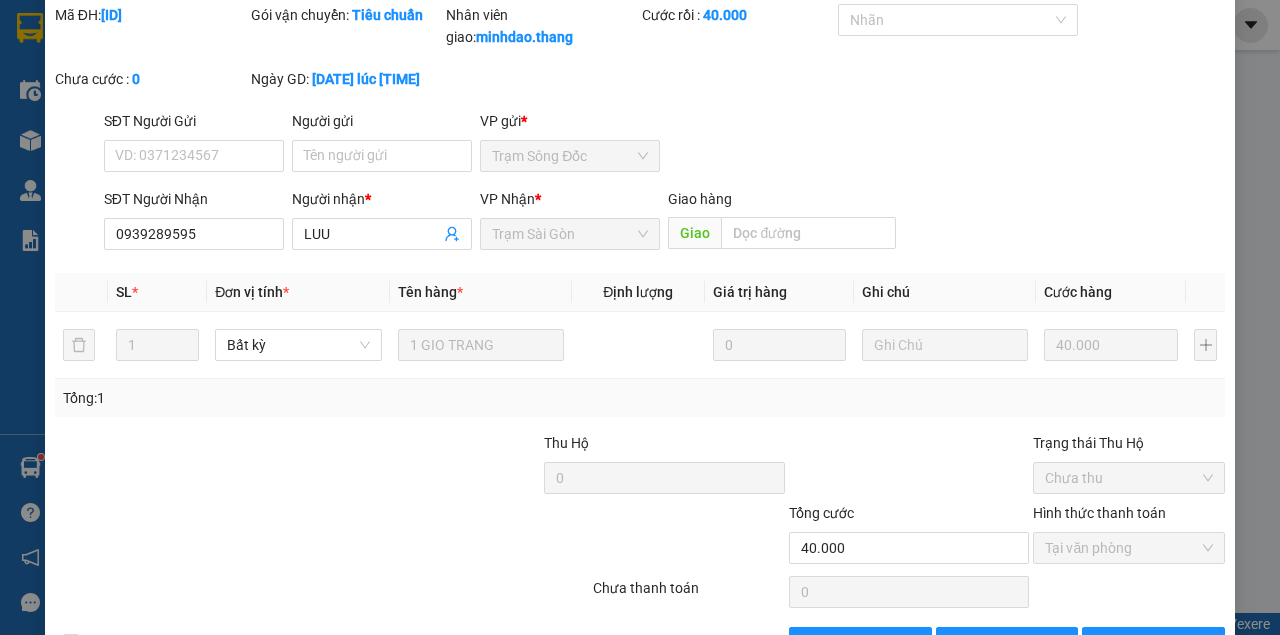 scroll, scrollTop: 0, scrollLeft: 0, axis: both 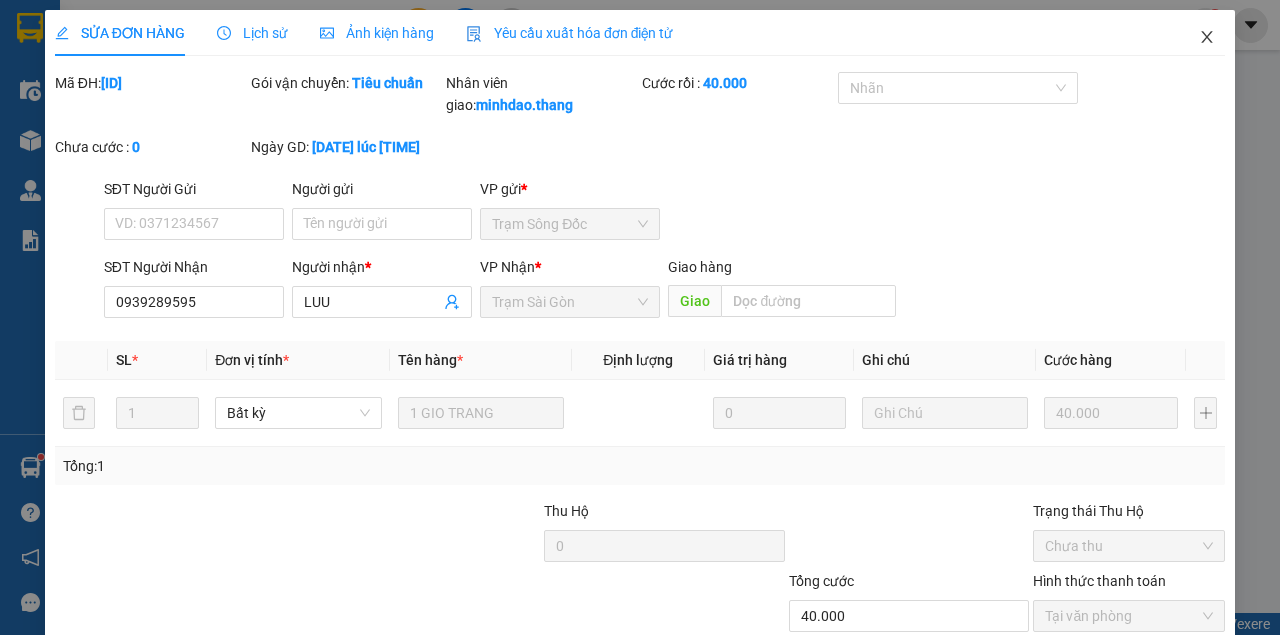 click 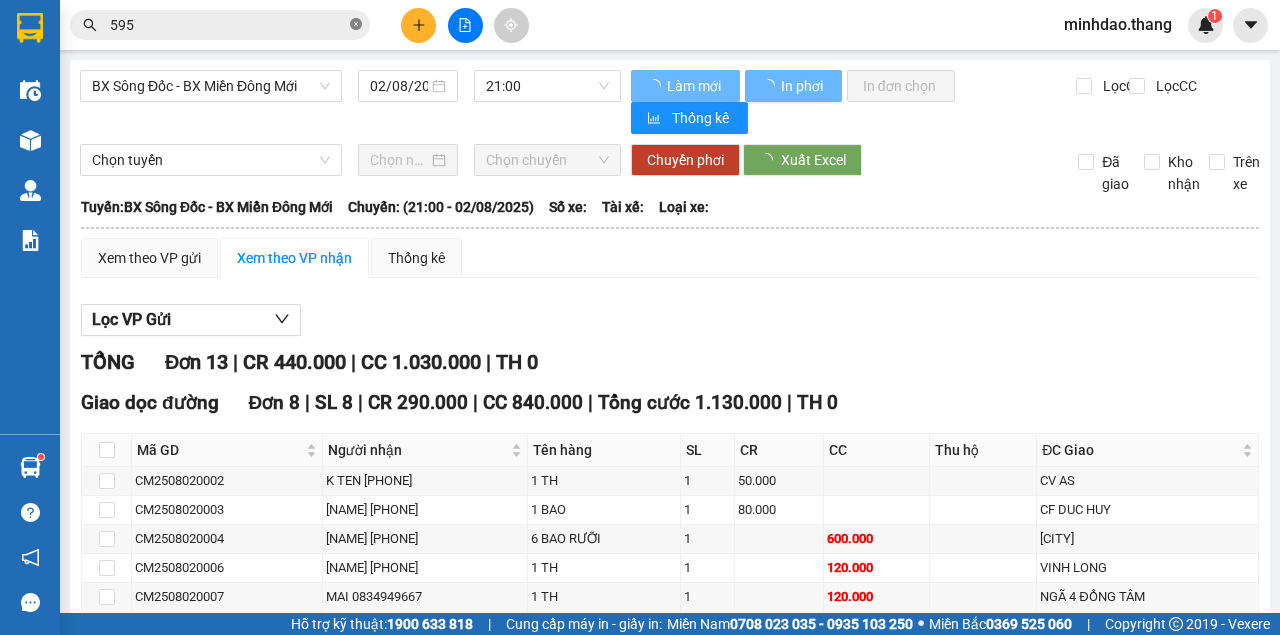 click 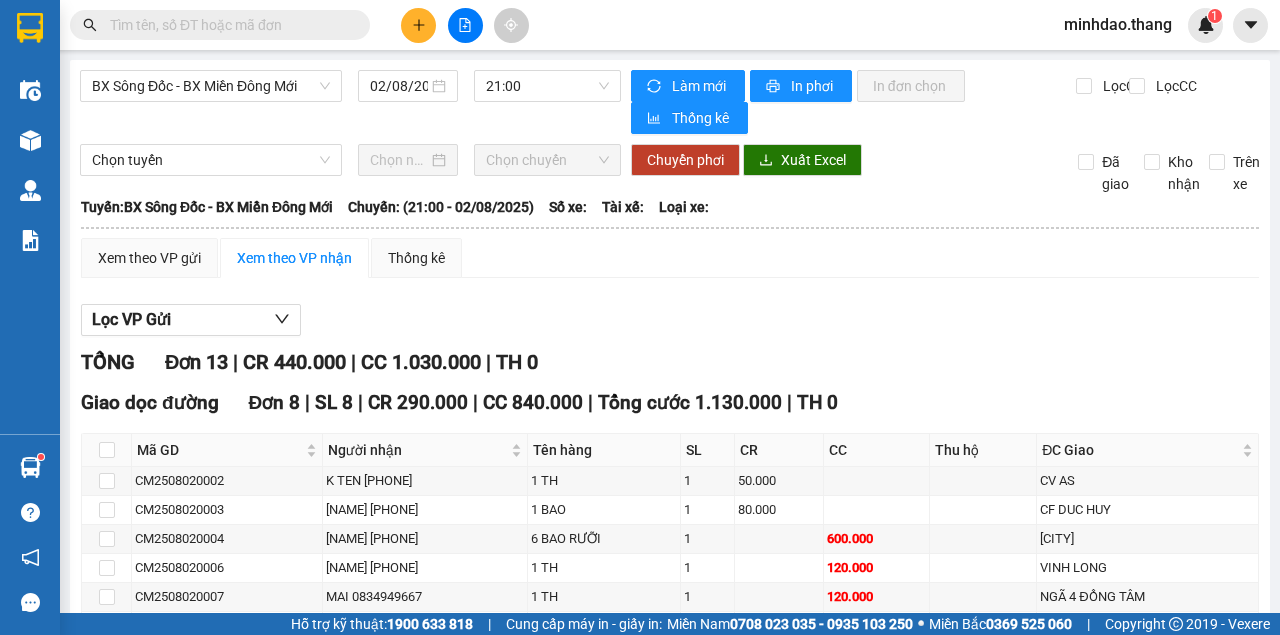 click at bounding box center (228, 25) 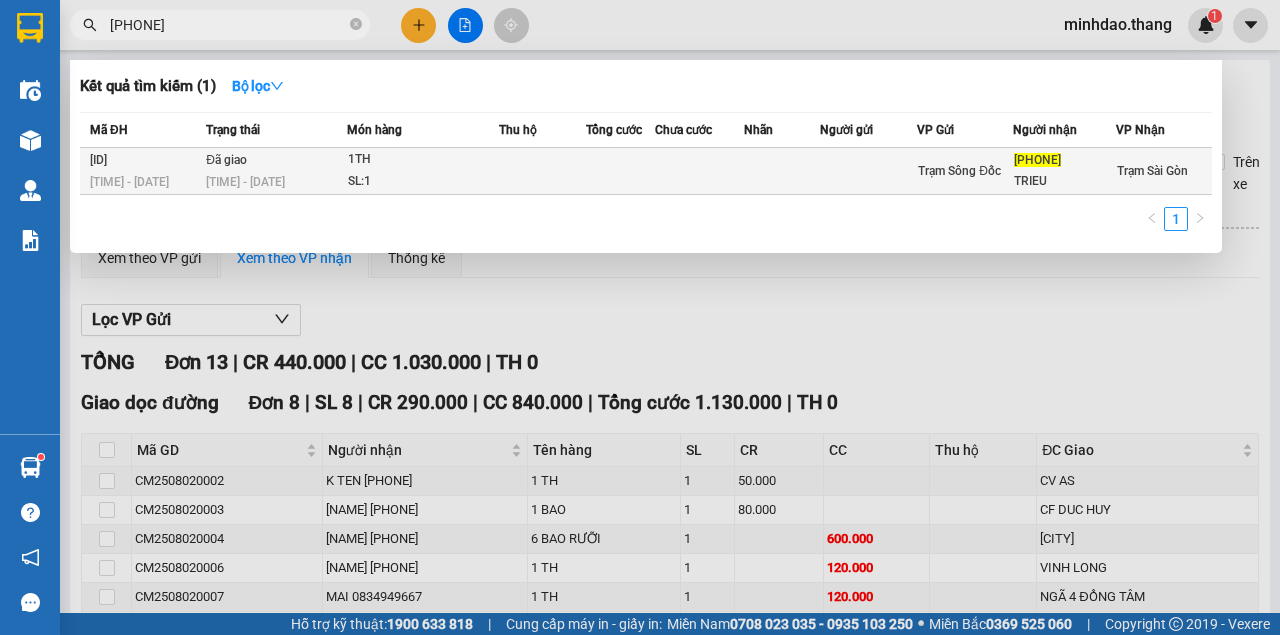 type on "0962581891" 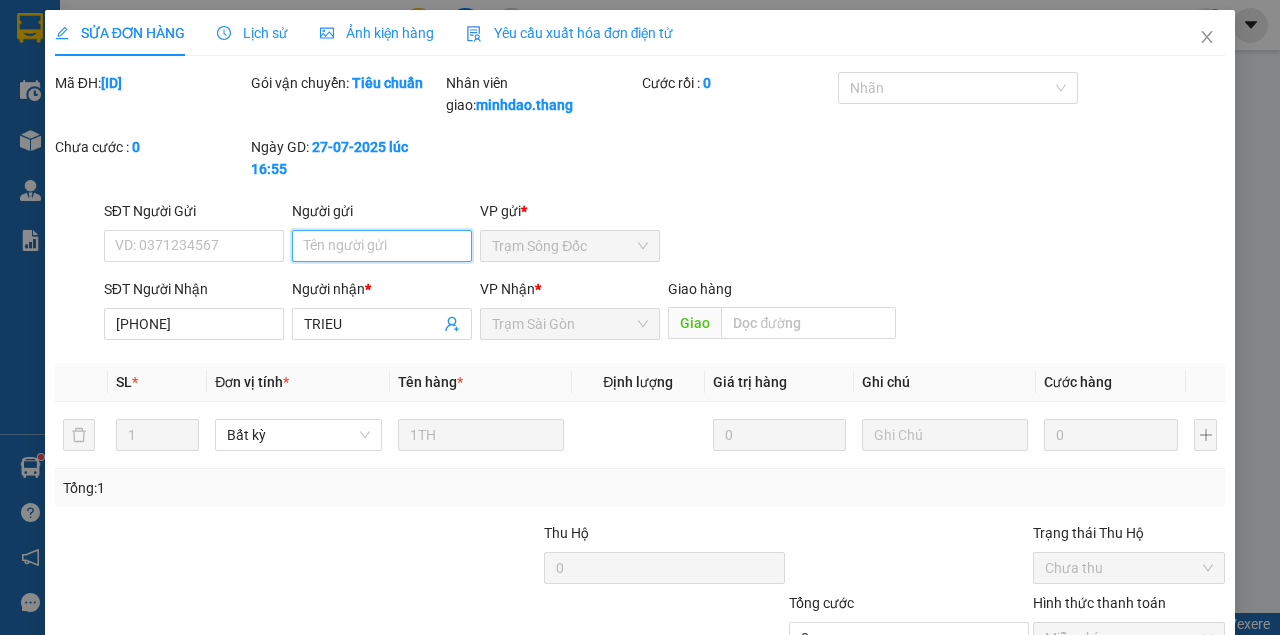 click on "Người gửi" at bounding box center (382, 246) 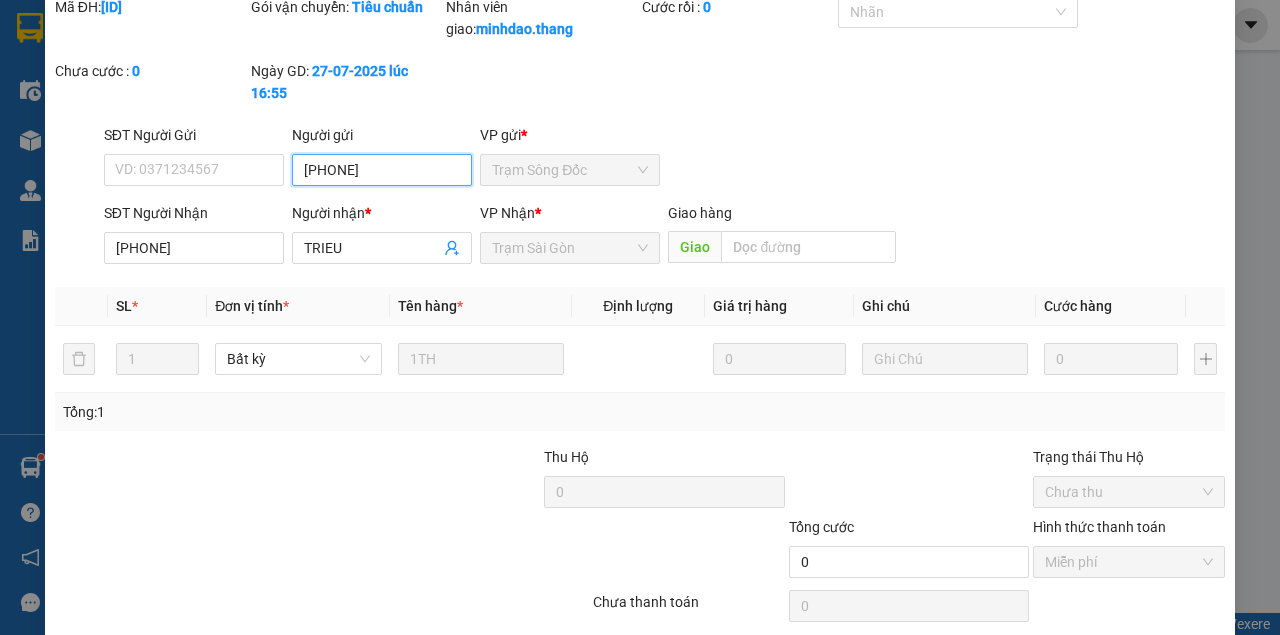 scroll, scrollTop: 151, scrollLeft: 0, axis: vertical 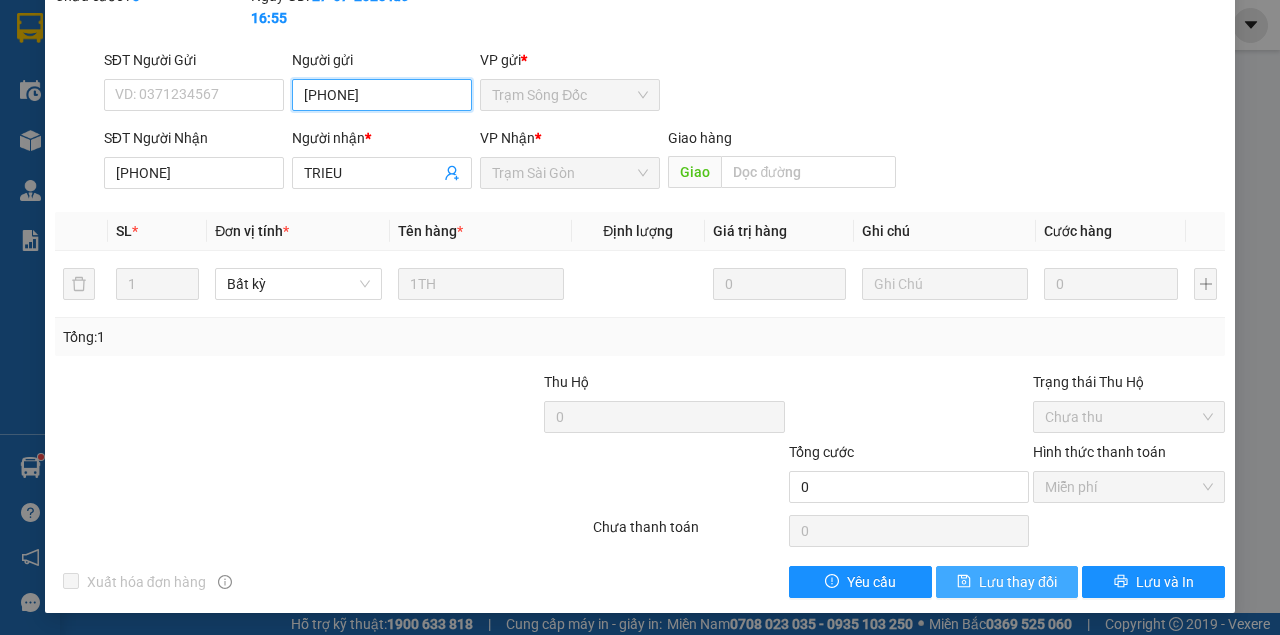 type on "0705373699" 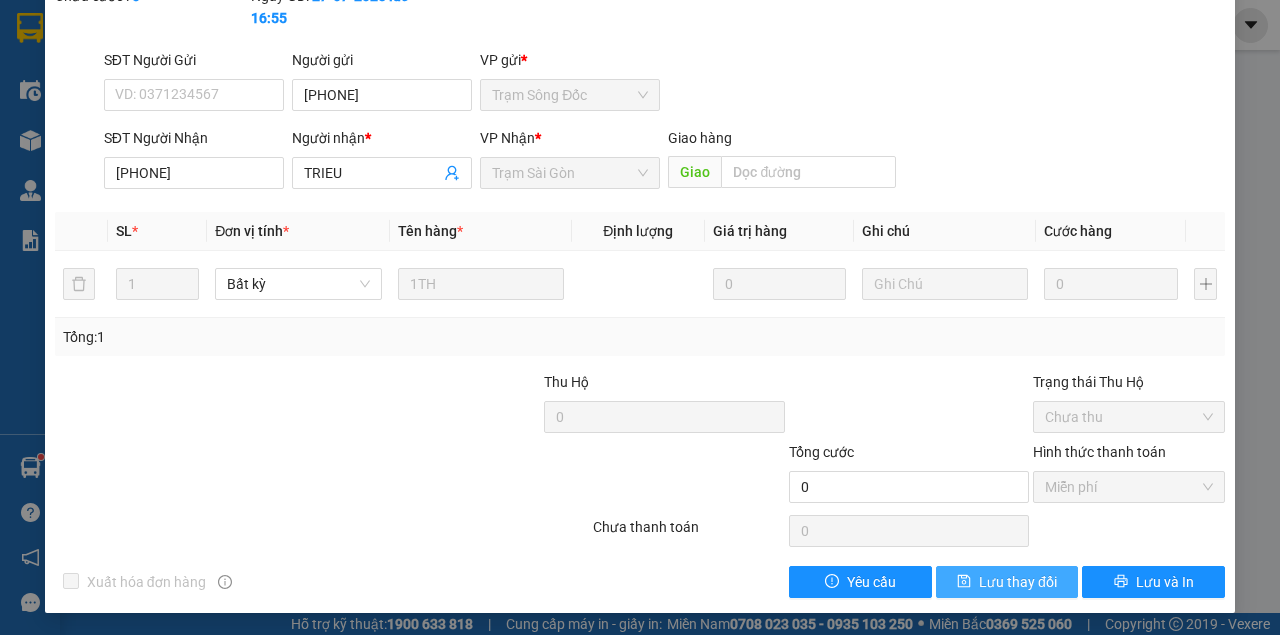 type 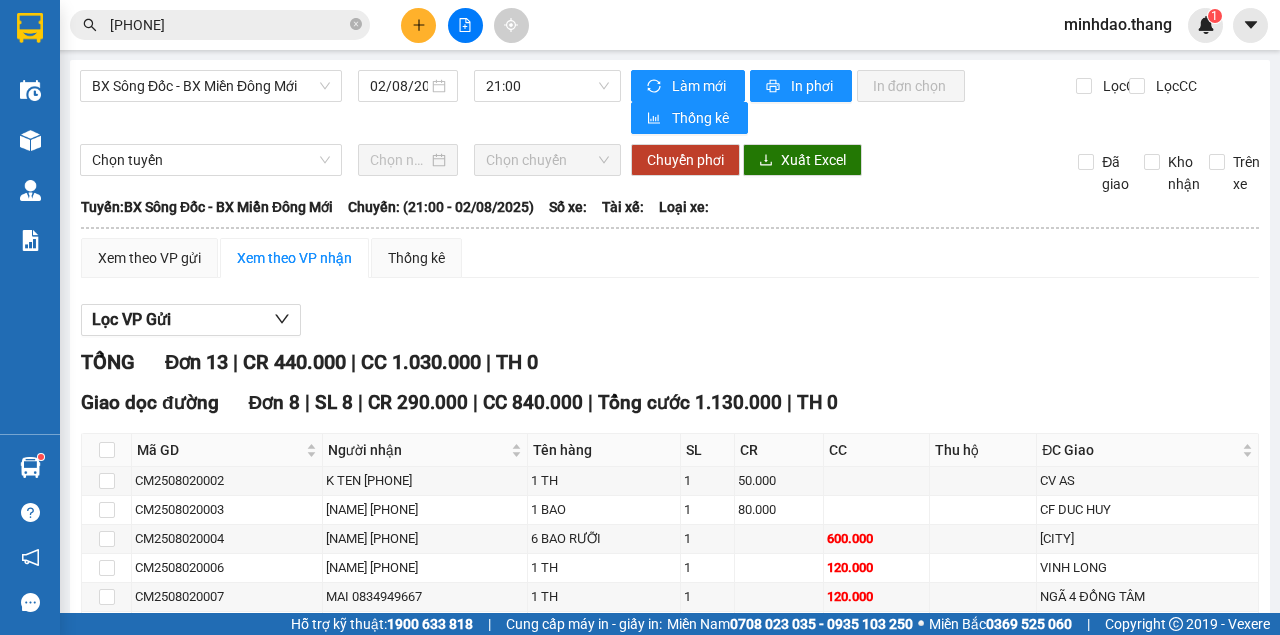 drag, startPoint x: 252, startPoint y: 16, endPoint x: 276, endPoint y: 38, distance: 32.55764 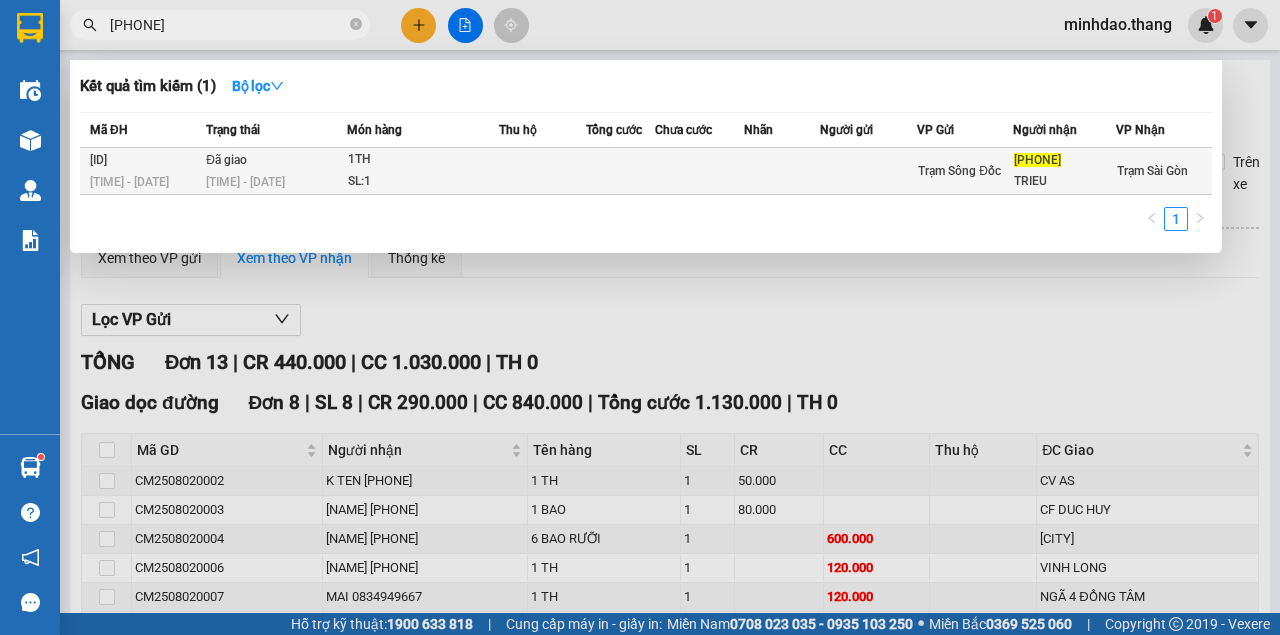 click at bounding box center [542, 171] 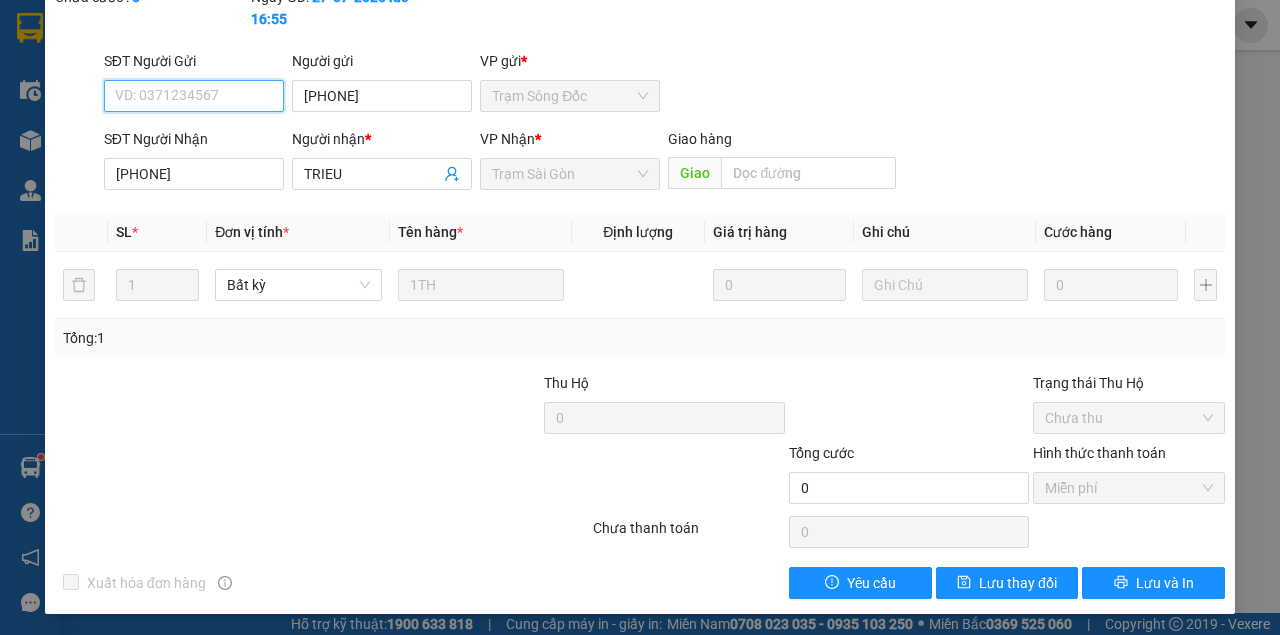 scroll, scrollTop: 151, scrollLeft: 0, axis: vertical 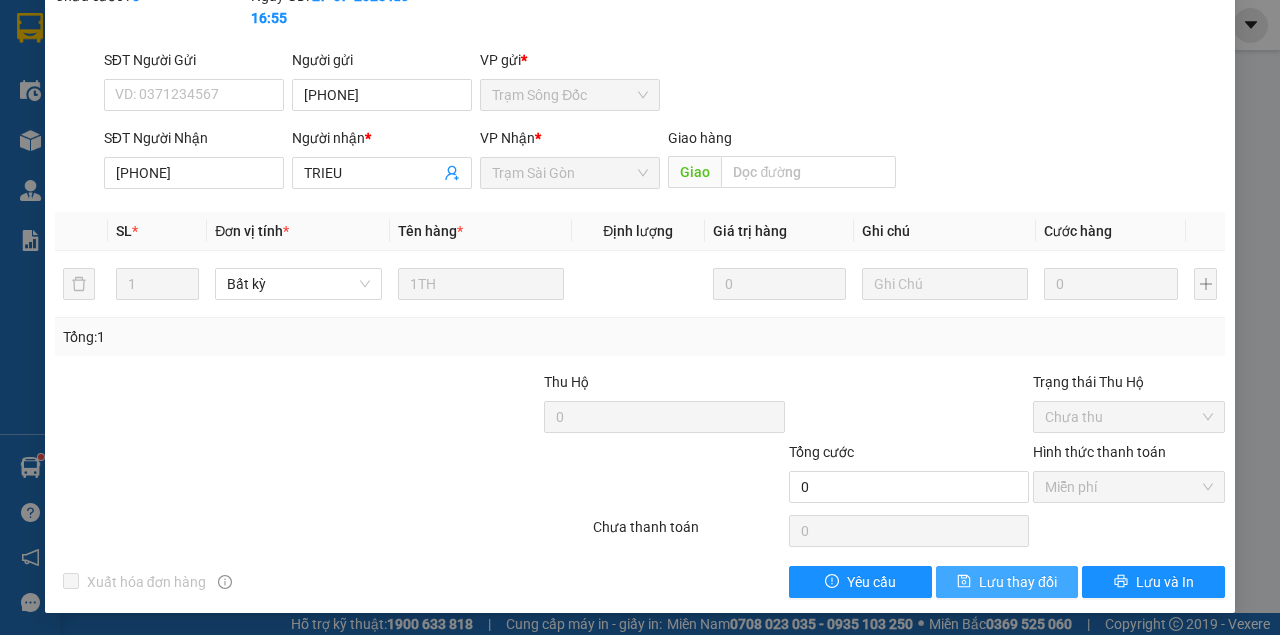 click on "Lưu thay đổi" at bounding box center [1007, 582] 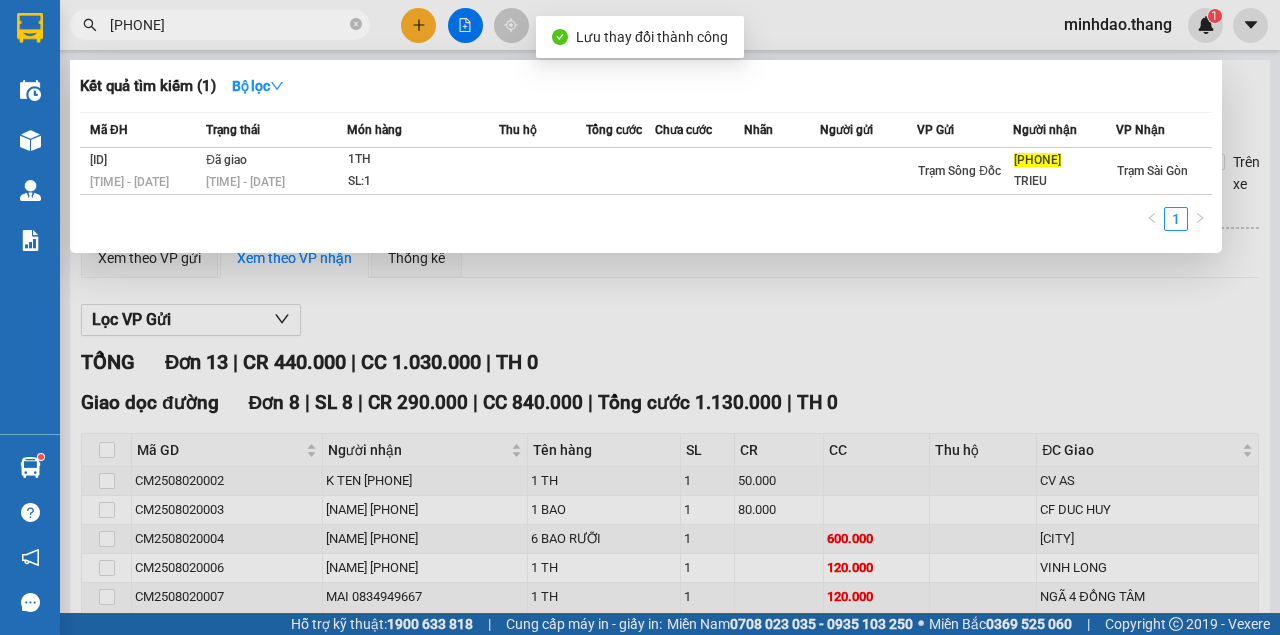 click on "0962581891" at bounding box center (228, 25) 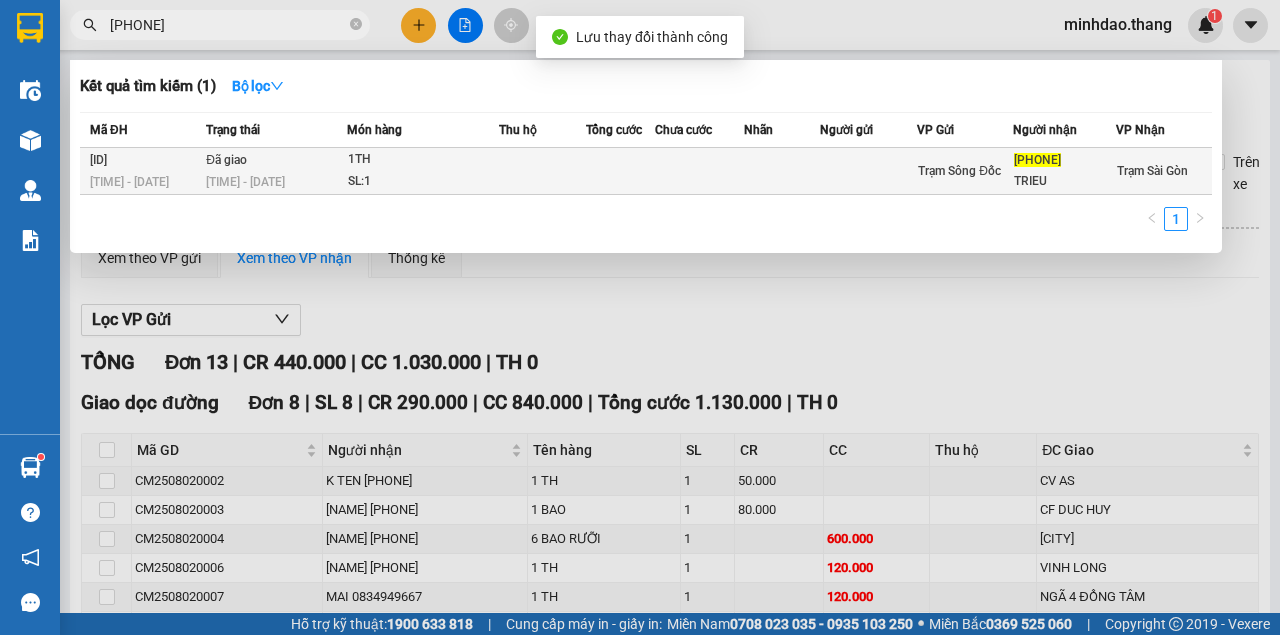 click on "1TH" at bounding box center [423, 160] 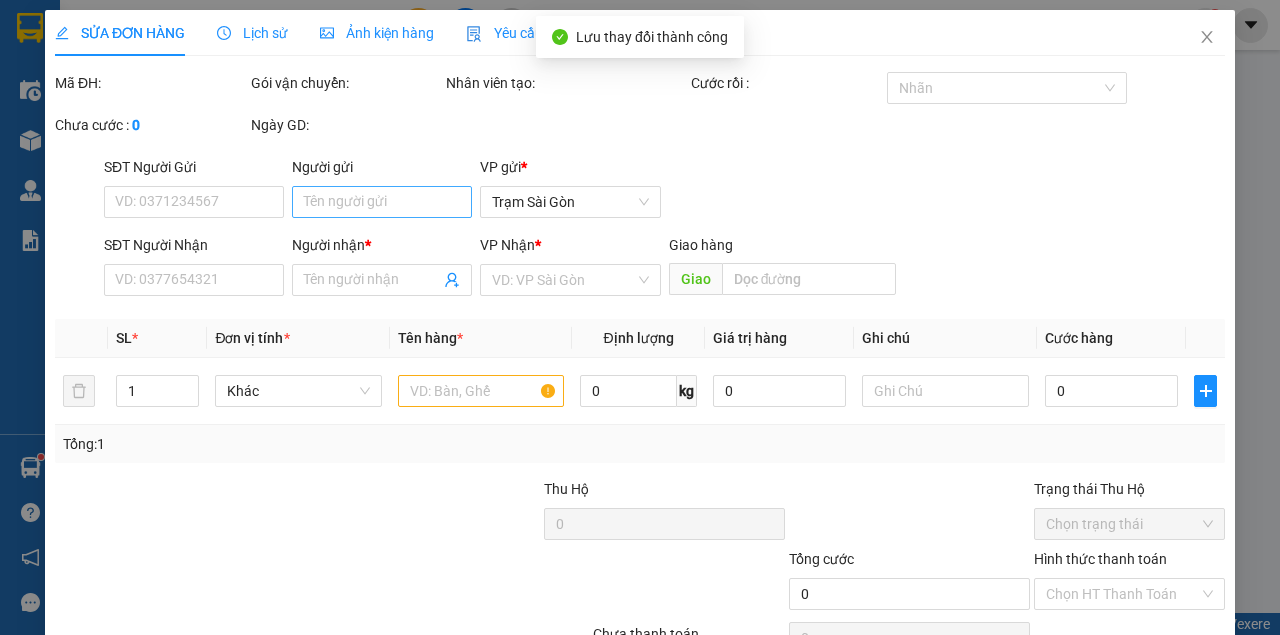 type on "0705373699" 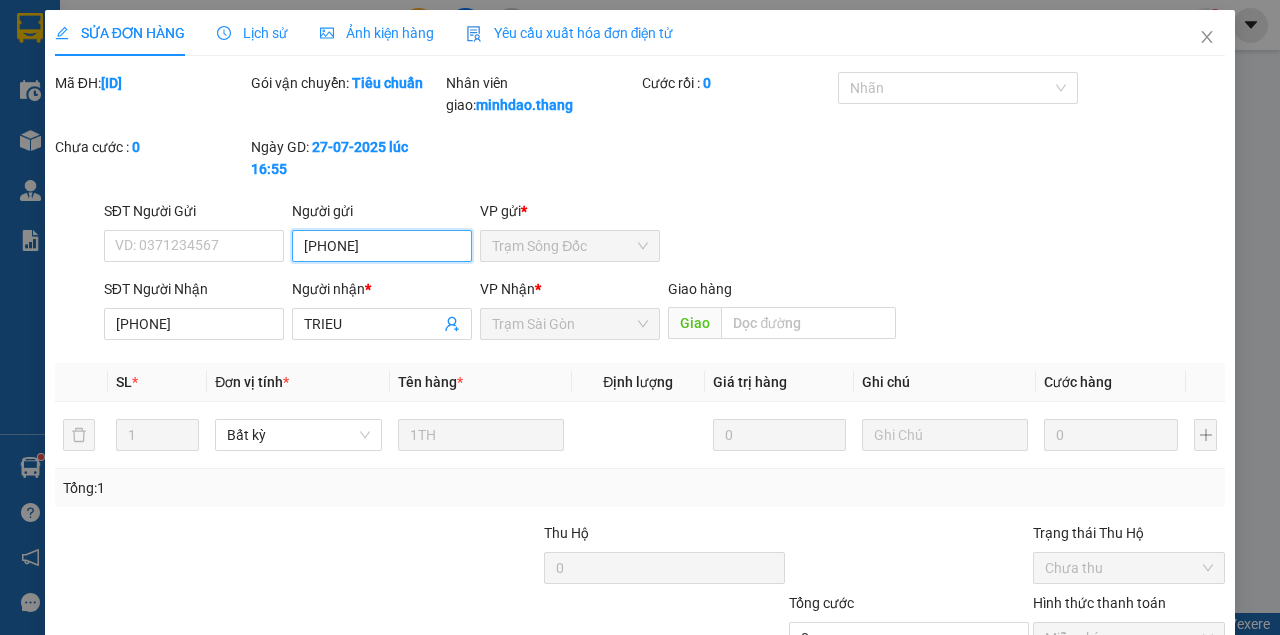 drag, startPoint x: 410, startPoint y: 252, endPoint x: 258, endPoint y: 278, distance: 154.20766 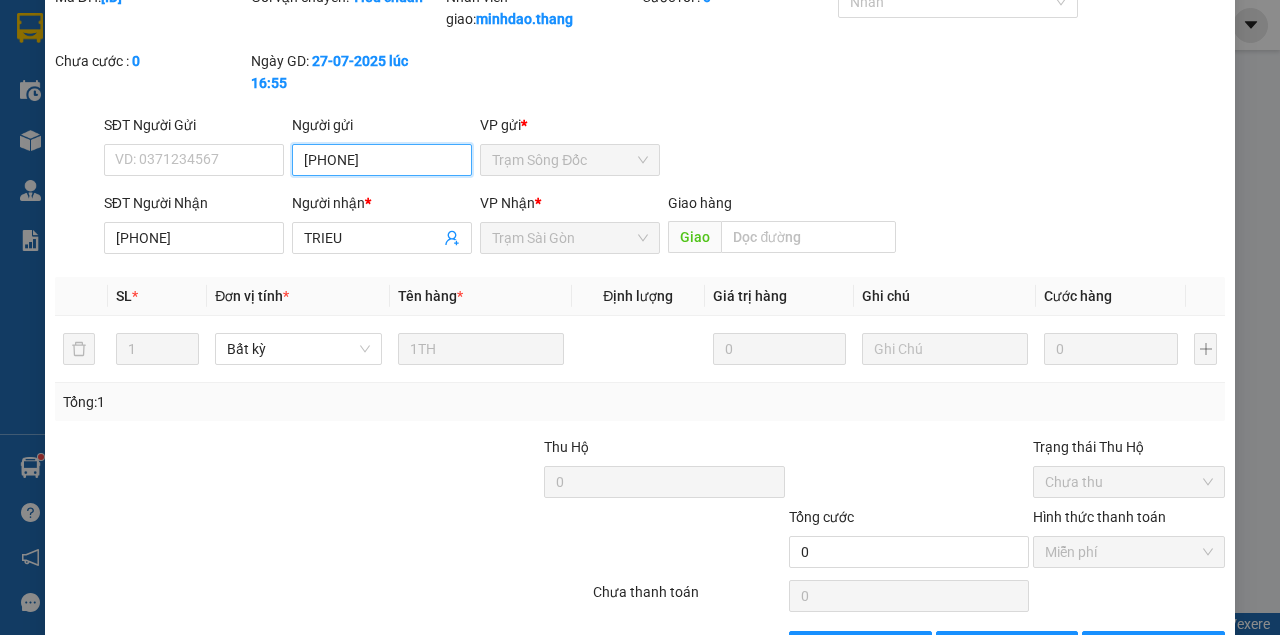scroll, scrollTop: 151, scrollLeft: 0, axis: vertical 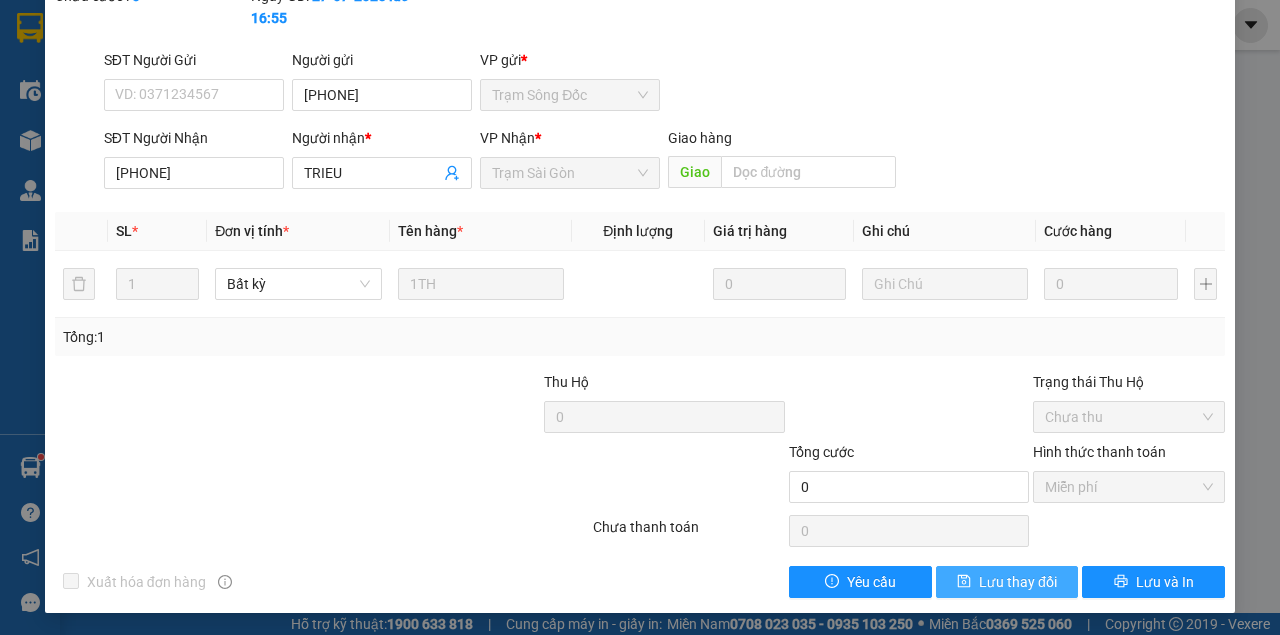 click on "Lưu thay đổi" at bounding box center [1018, 582] 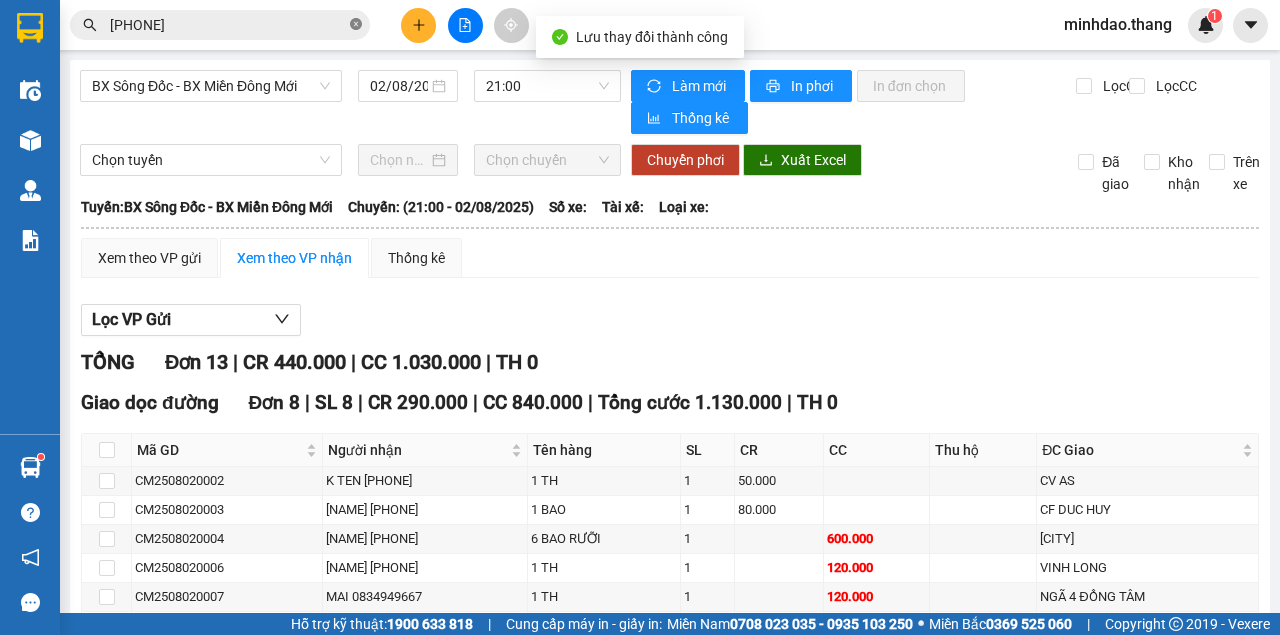 click 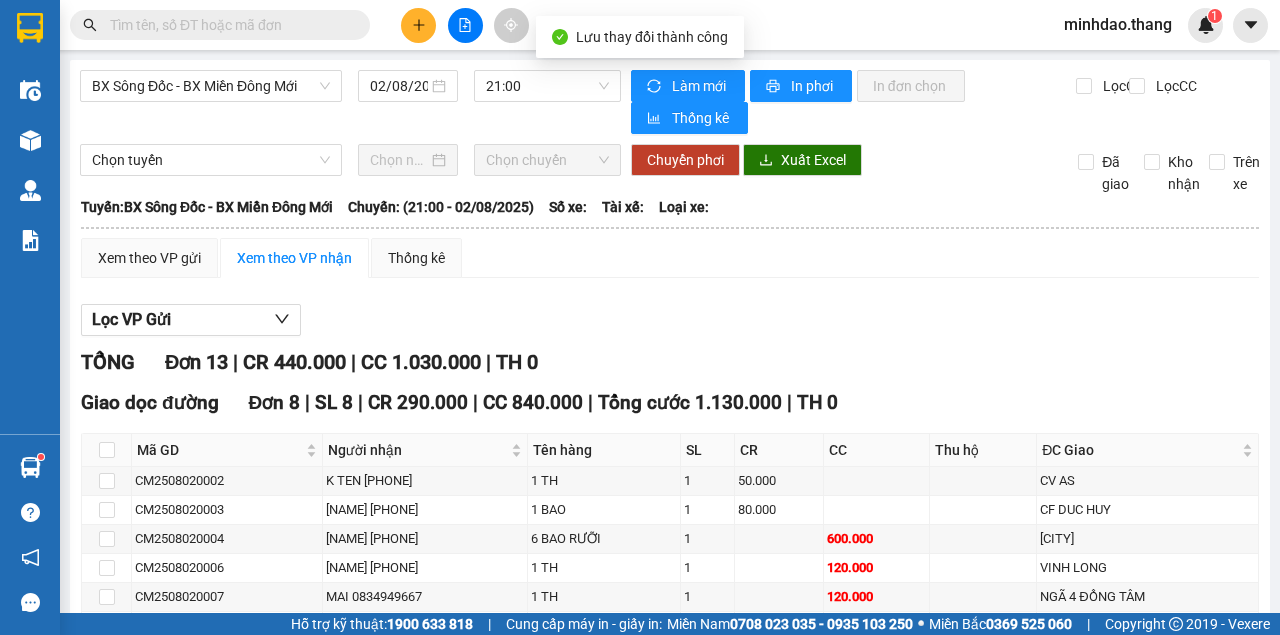 click at bounding box center [228, 25] 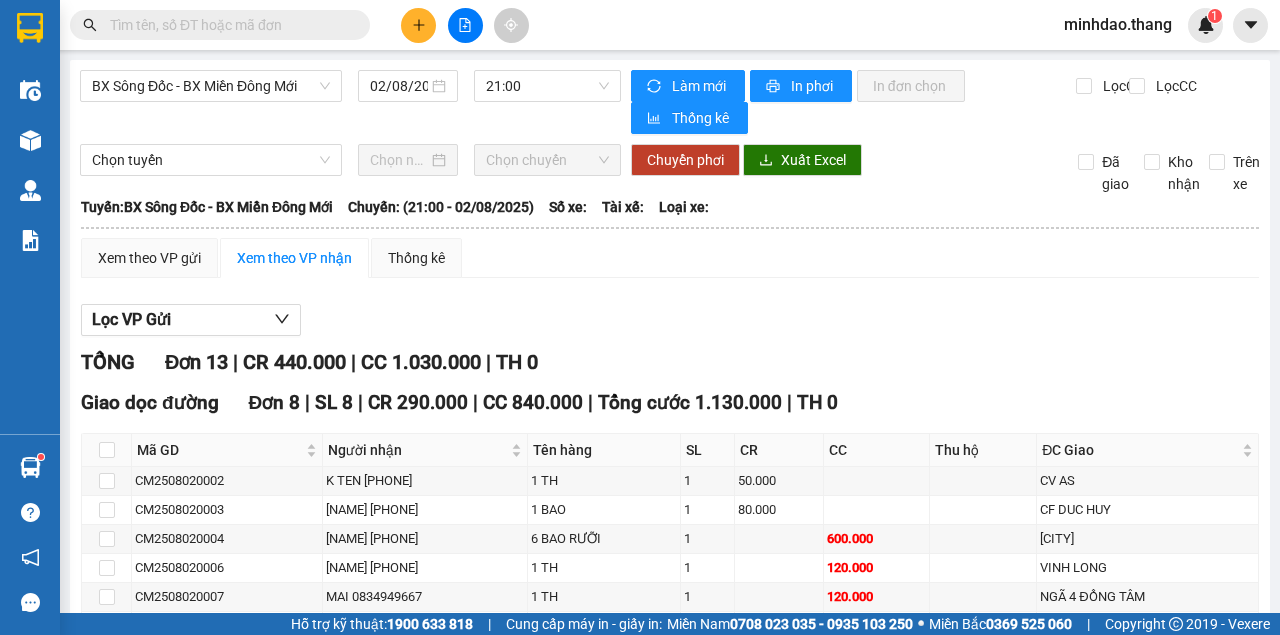 click at bounding box center (228, 25) 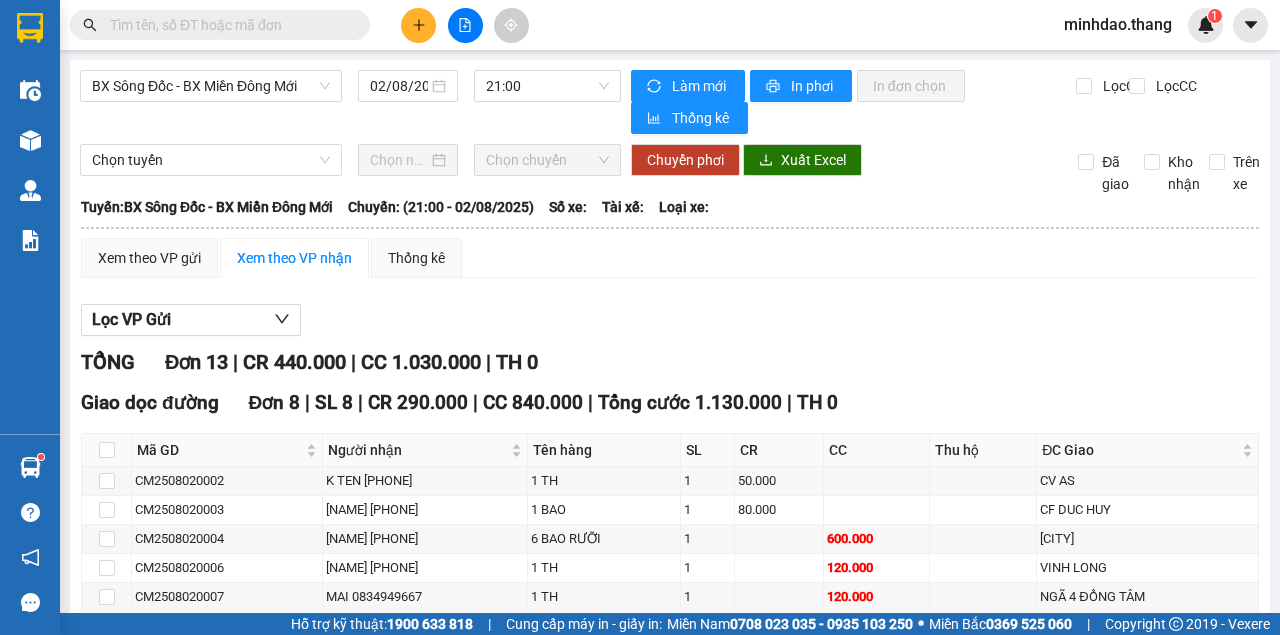 click at bounding box center (220, 25) 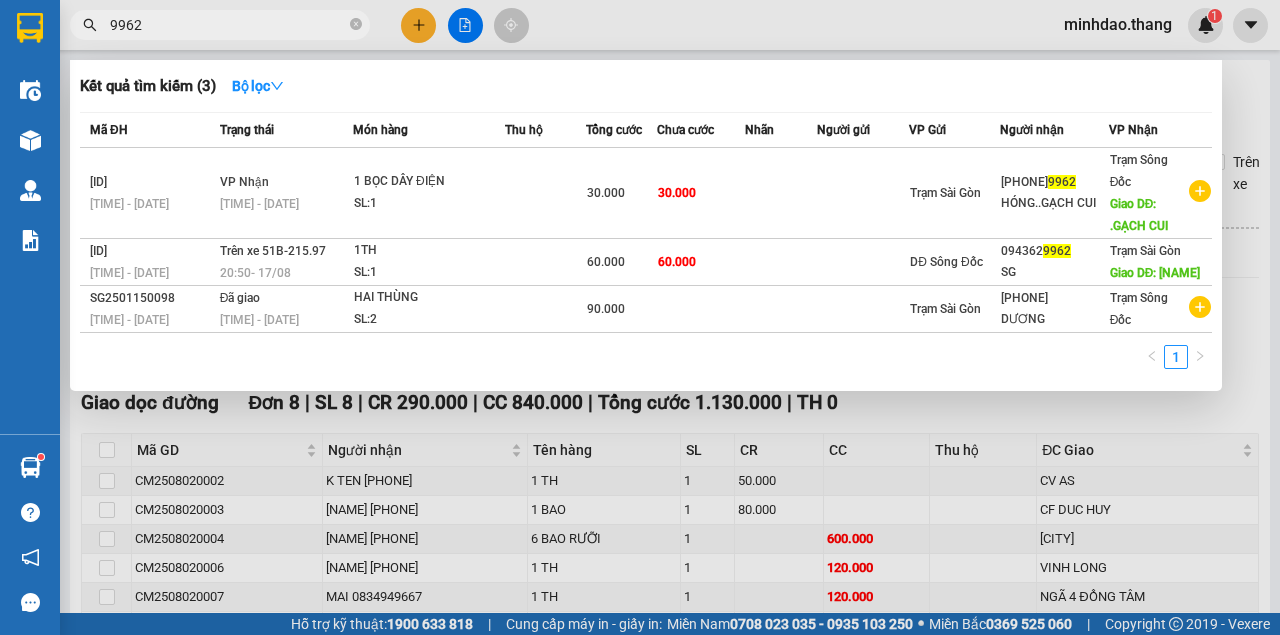 type on "9962" 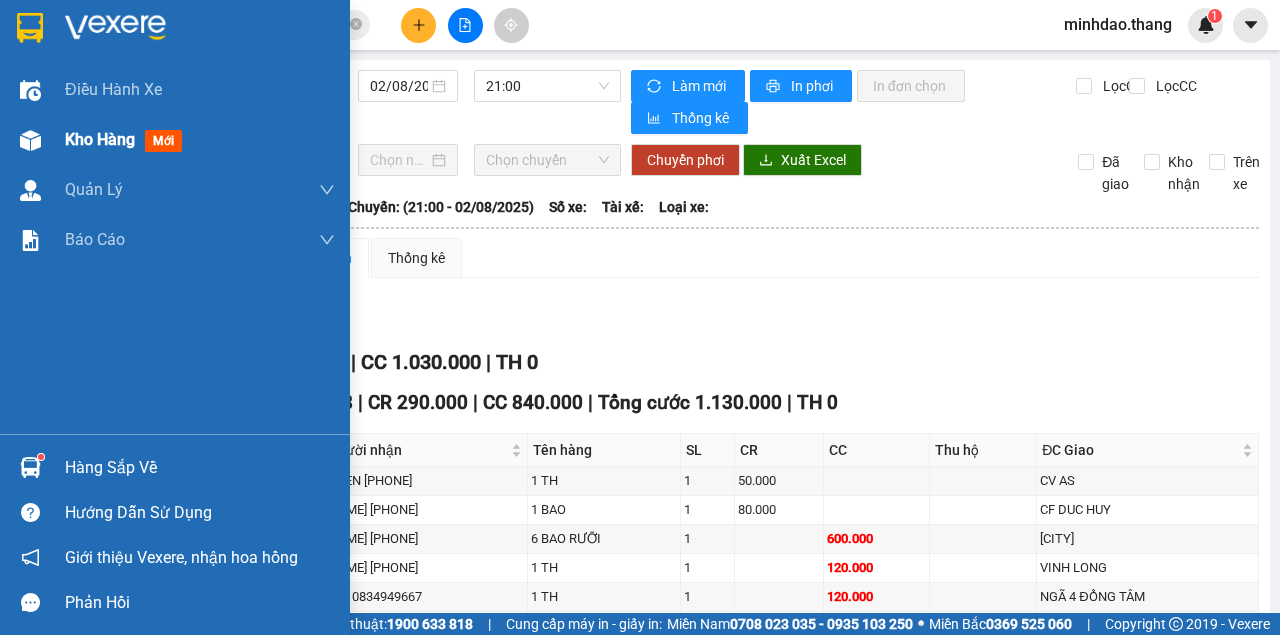 click on "Kho hàng mới" at bounding box center (127, 139) 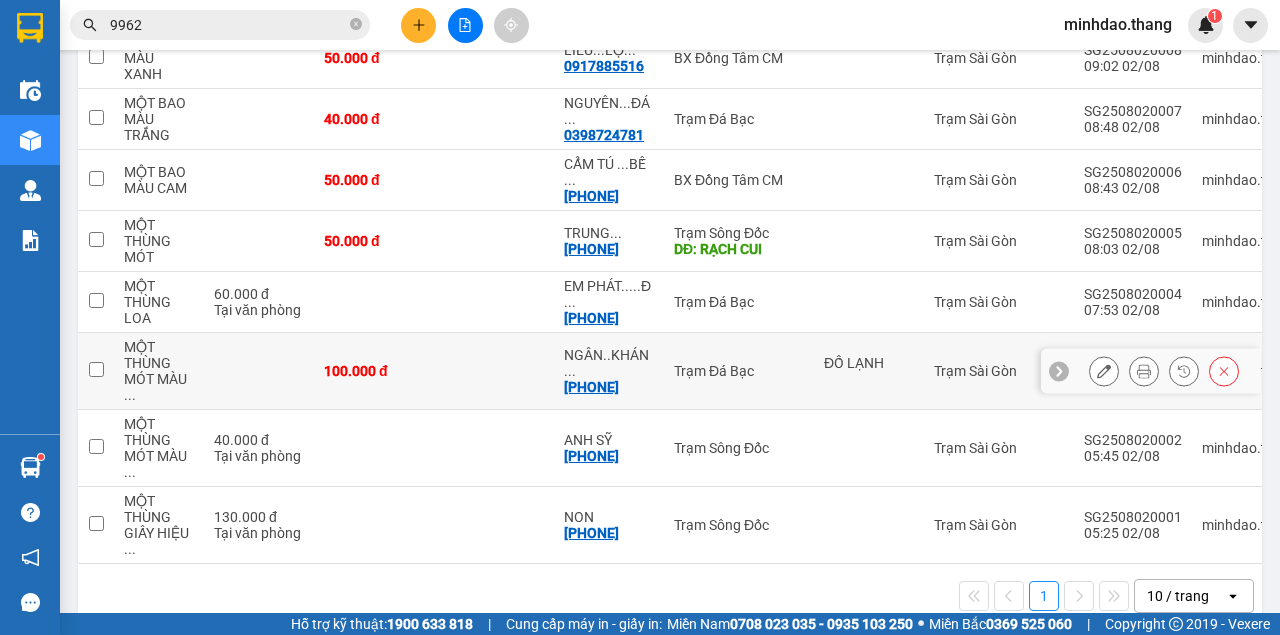 scroll, scrollTop: 410, scrollLeft: 0, axis: vertical 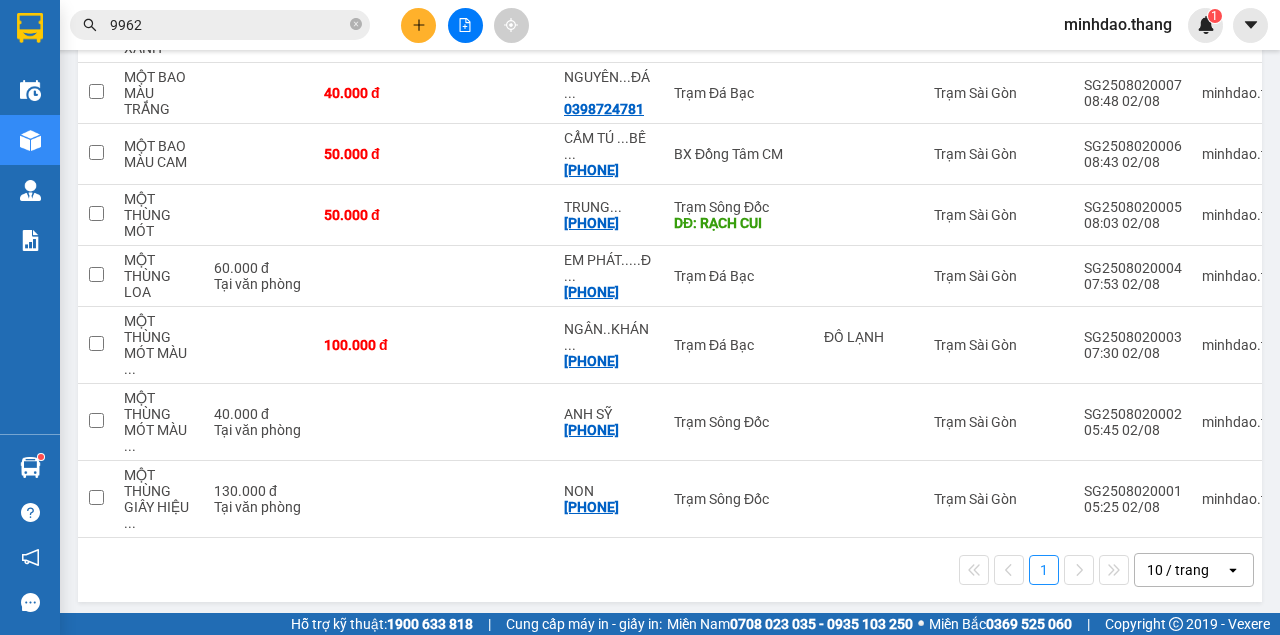 drag, startPoint x: 1184, startPoint y: 568, endPoint x: 1172, endPoint y: 562, distance: 13.416408 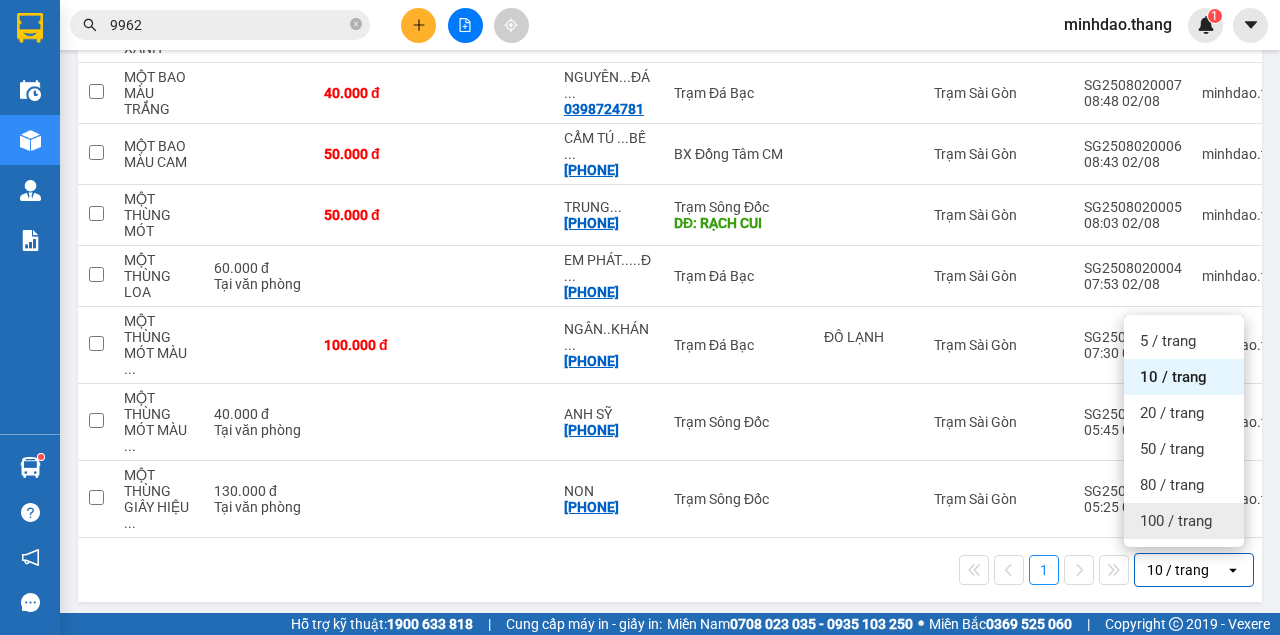 click on "100 / trang" at bounding box center (1176, 521) 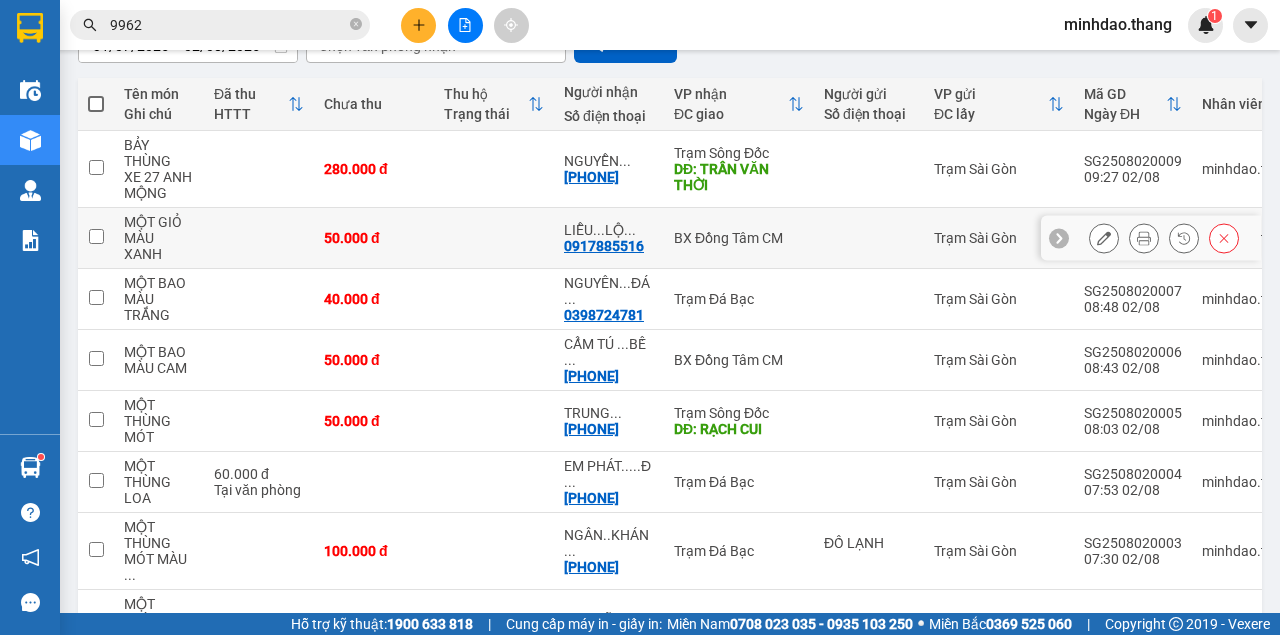 scroll, scrollTop: 0, scrollLeft: 0, axis: both 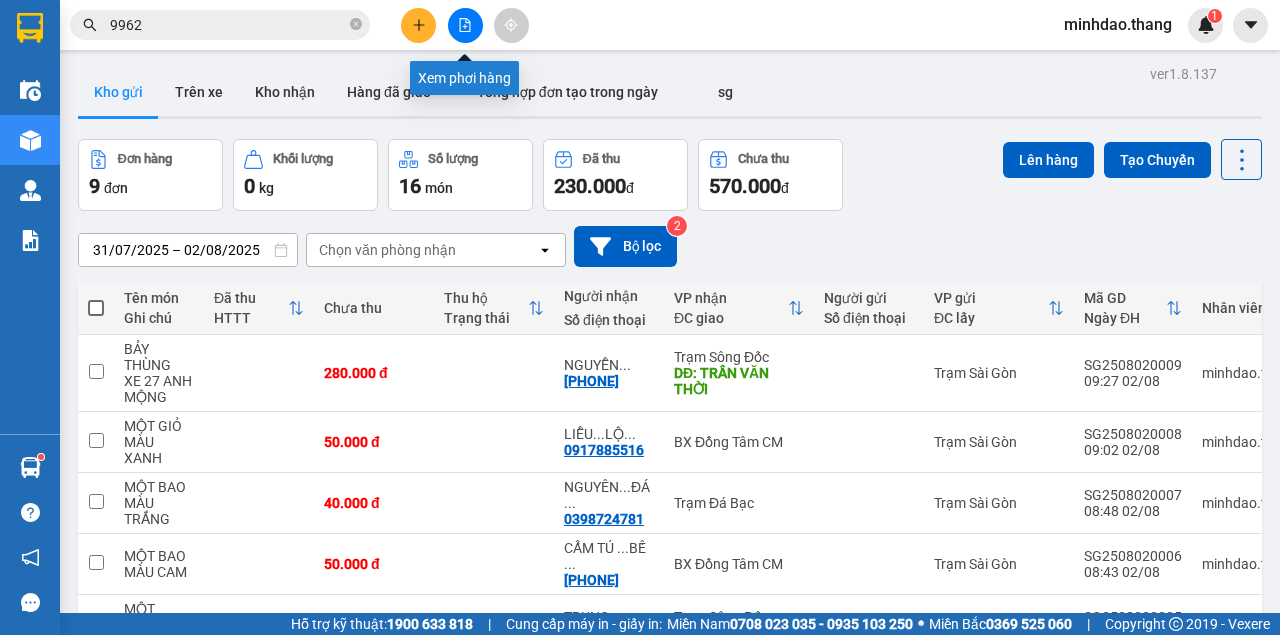 click at bounding box center [465, 25] 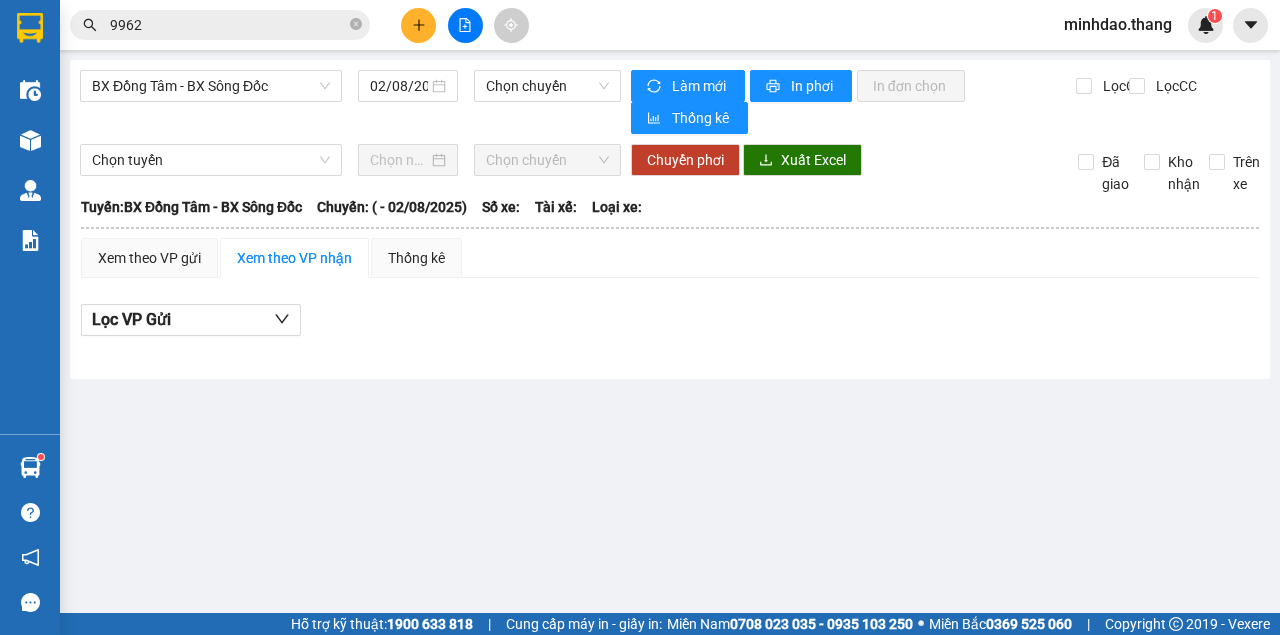 click at bounding box center (465, 25) 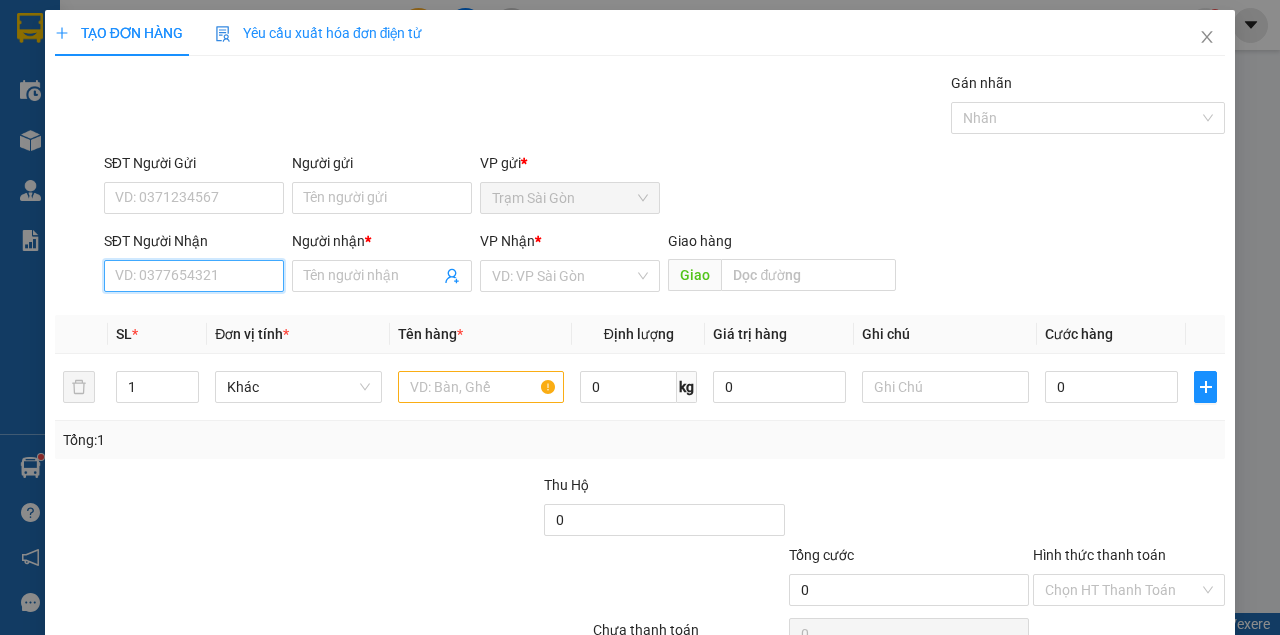 click on "SĐT Người Nhận" at bounding box center [194, 276] 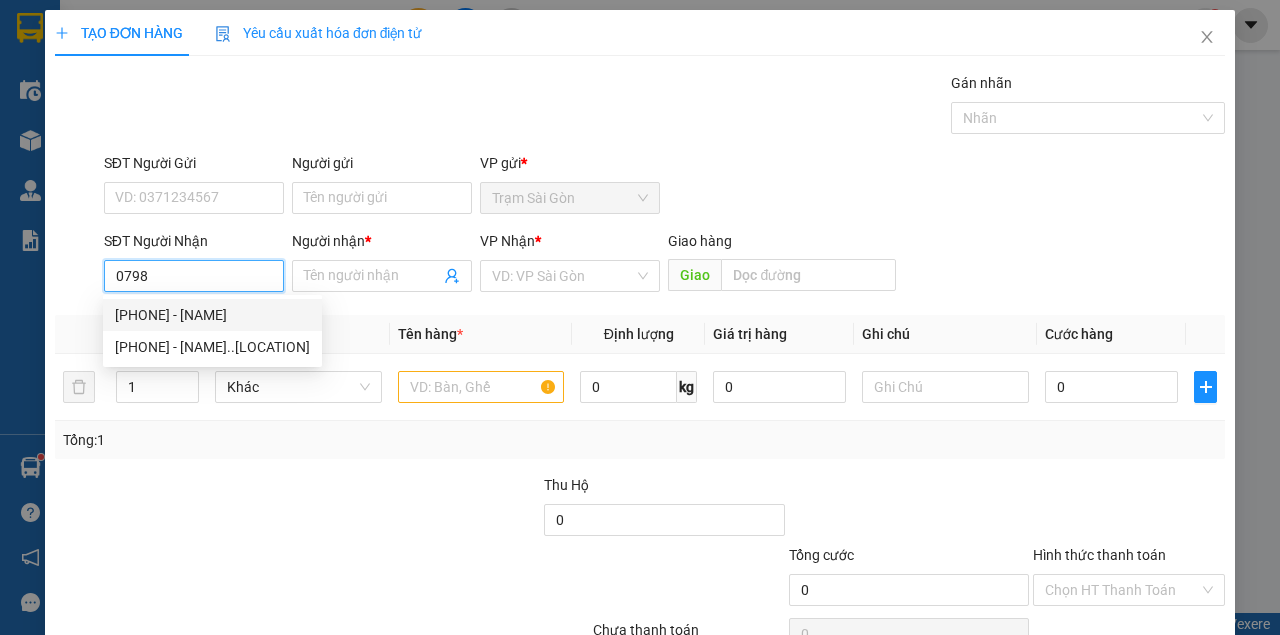 drag, startPoint x: 189, startPoint y: 312, endPoint x: 251, endPoint y: 334, distance: 65.78754 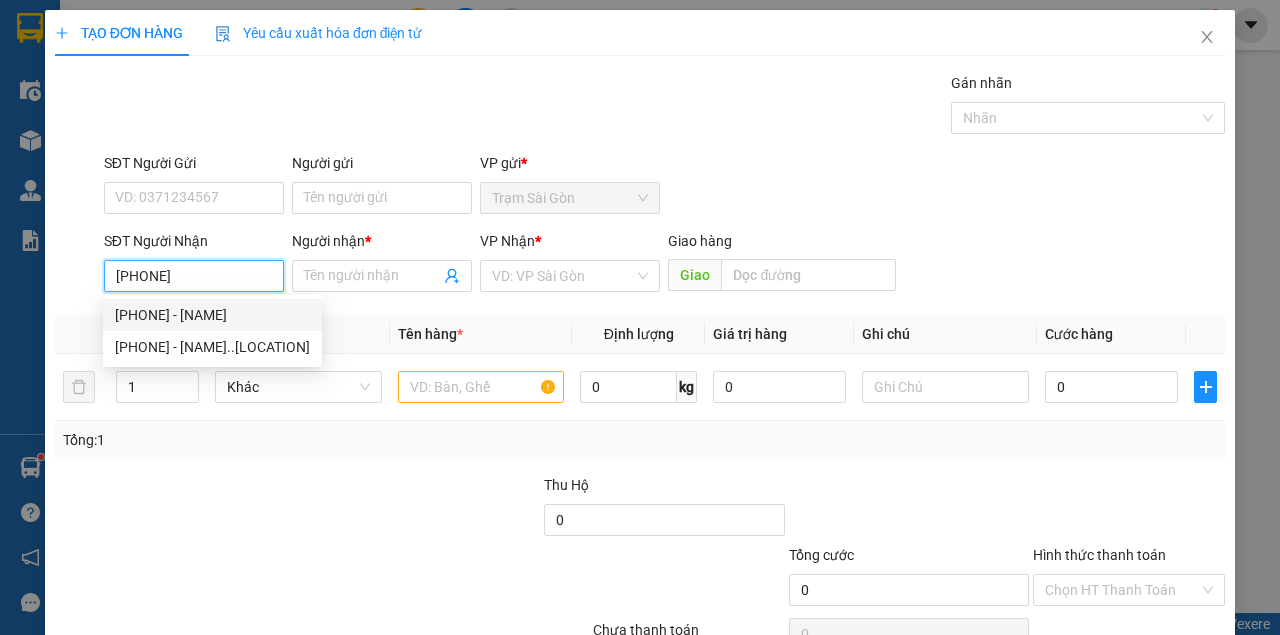 type on "DANH" 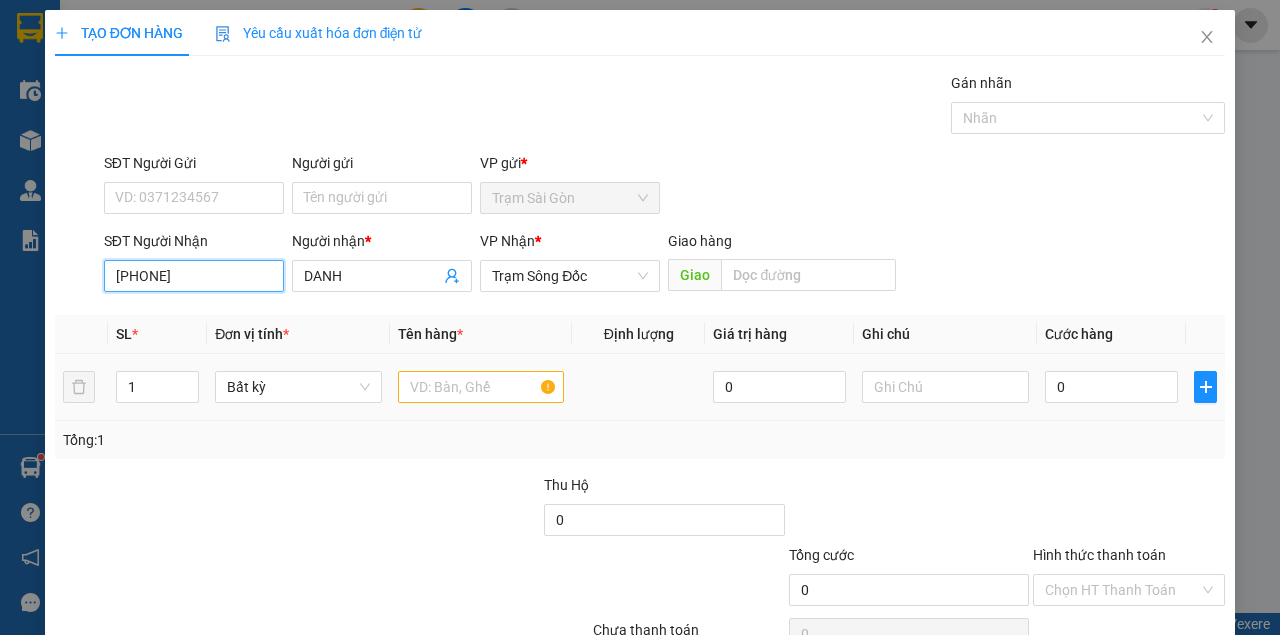 type on "0798254741" 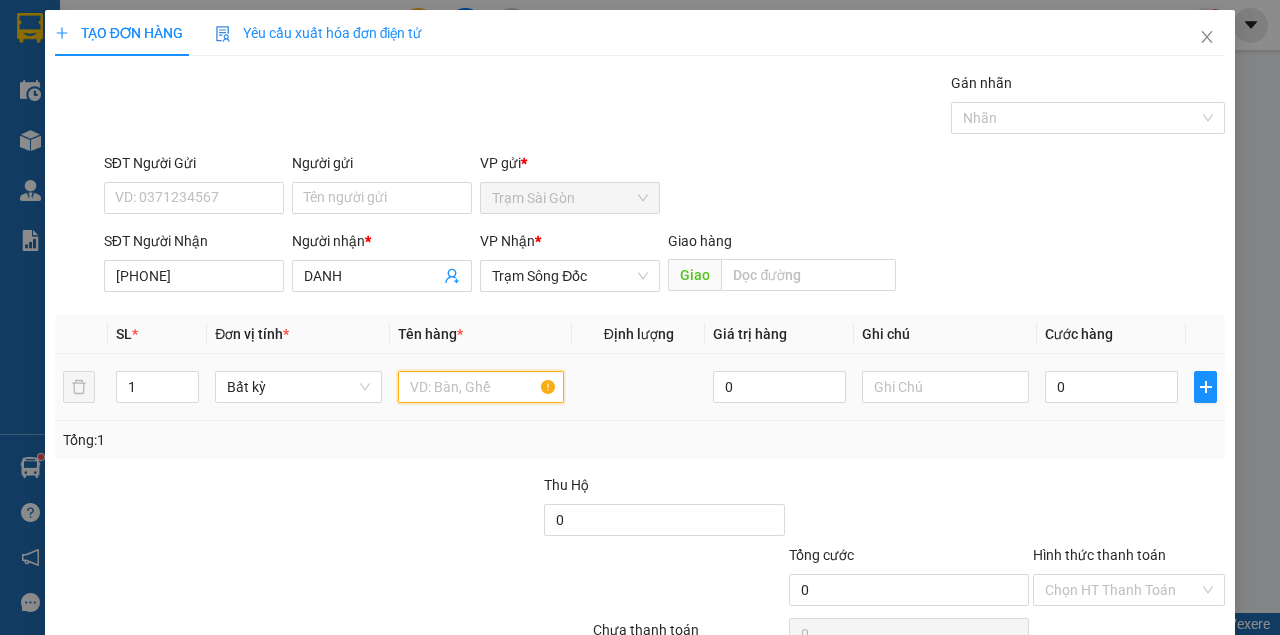 click at bounding box center [481, 387] 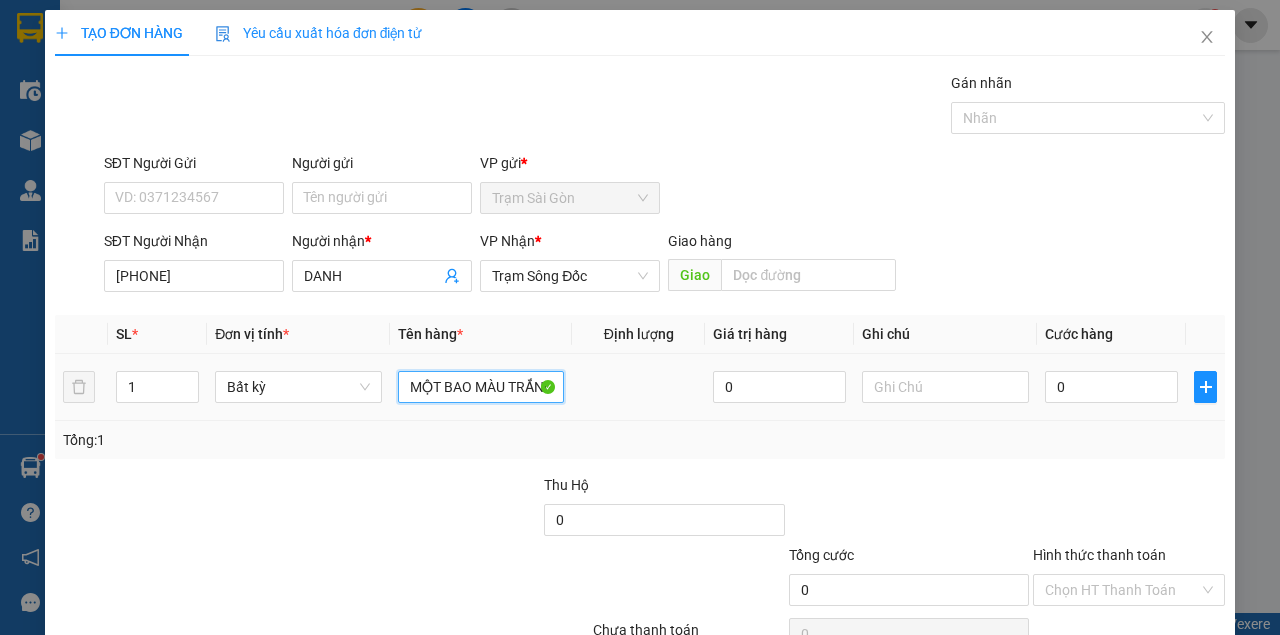 scroll, scrollTop: 0, scrollLeft: 6, axis: horizontal 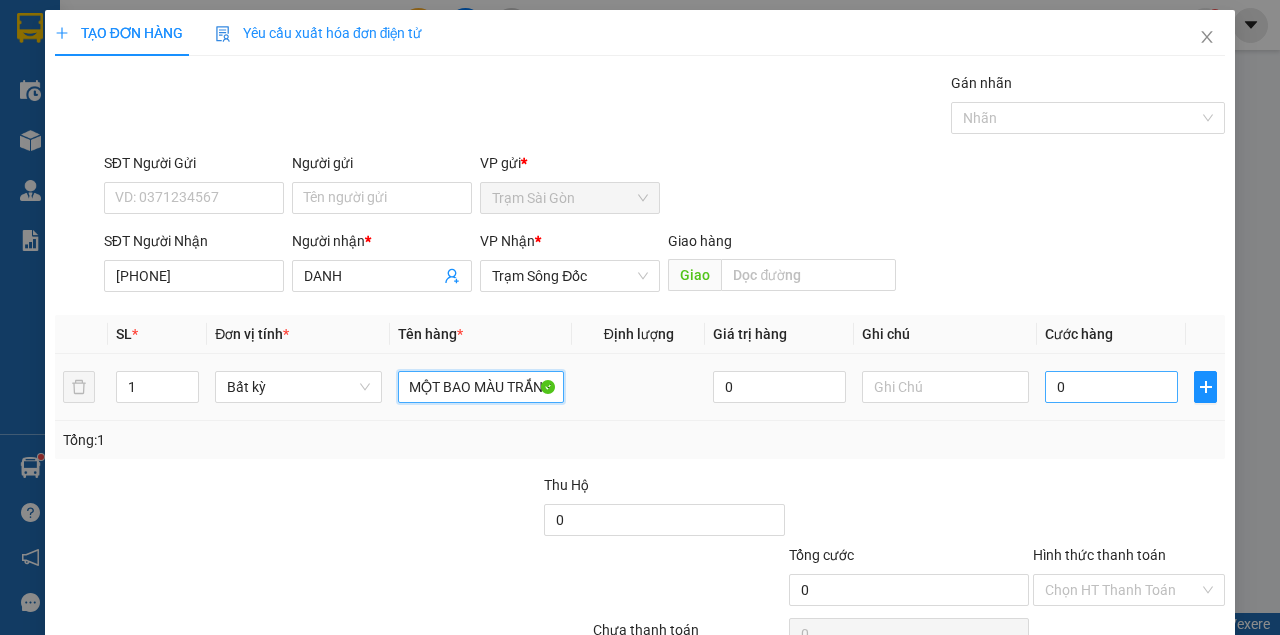 type on "MỘT BAO MÀU TRẮNG" 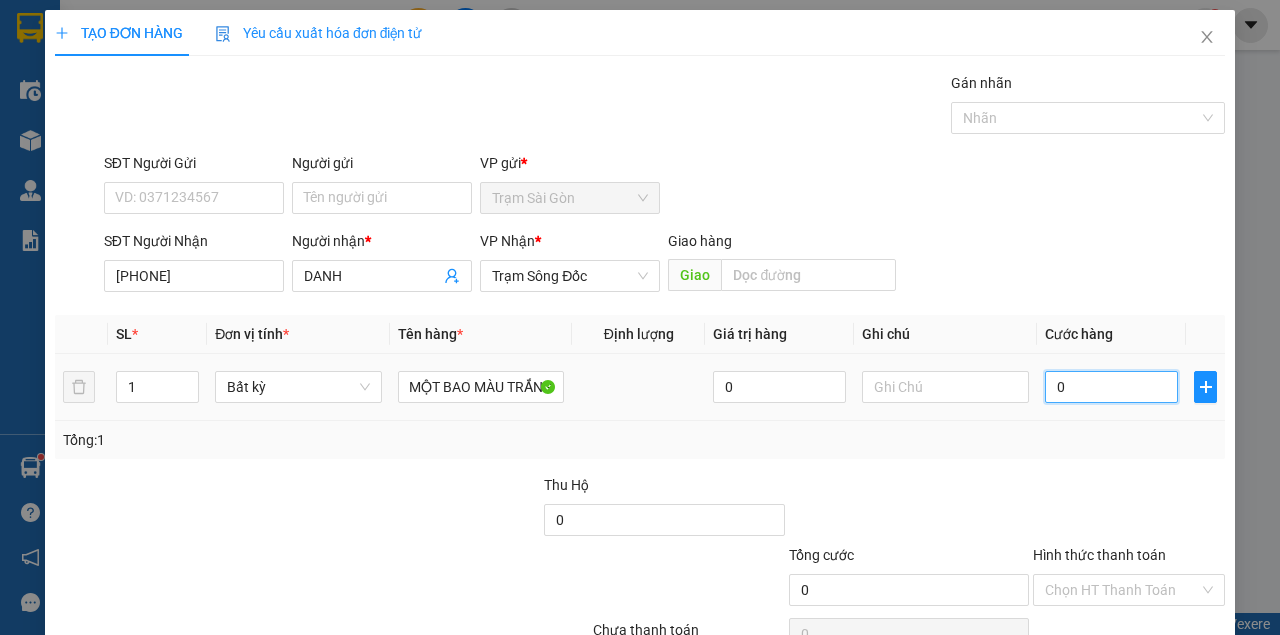 scroll, scrollTop: 0, scrollLeft: 0, axis: both 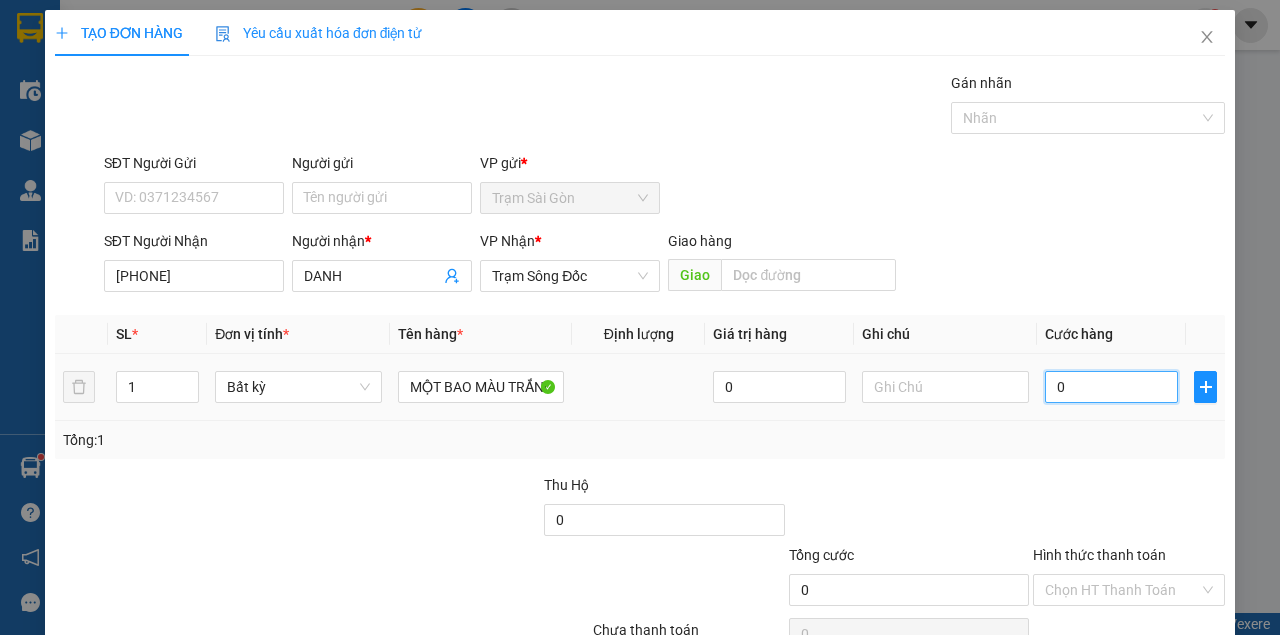 click on "0" at bounding box center (1111, 387) 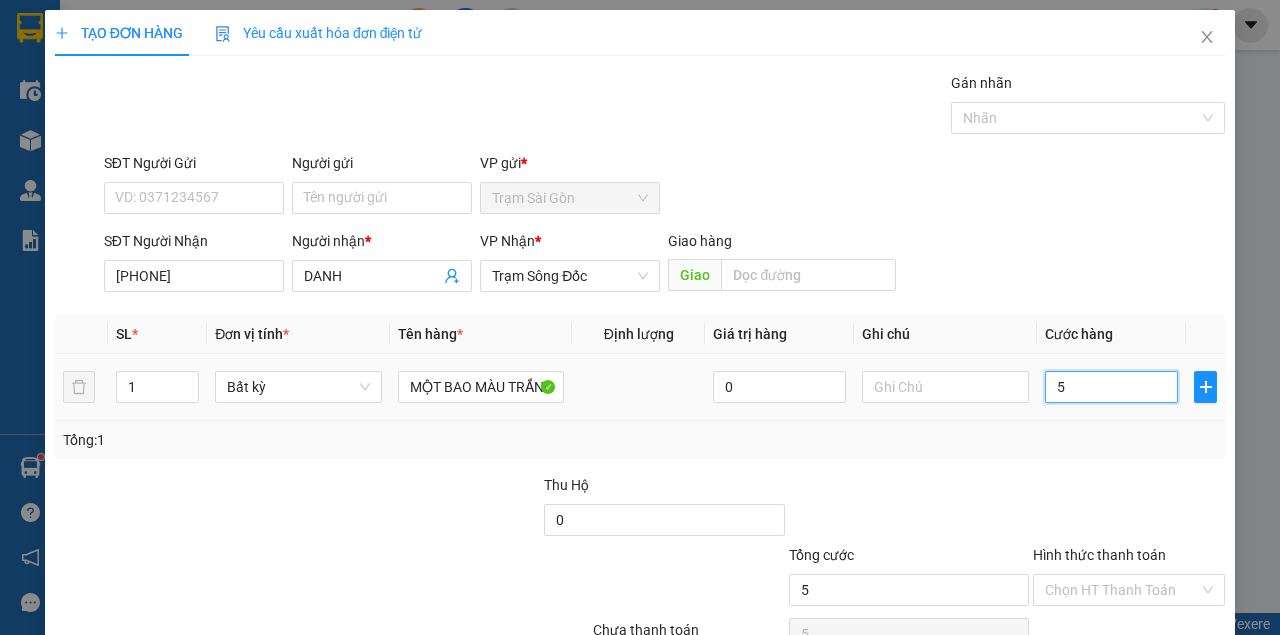 type on "50" 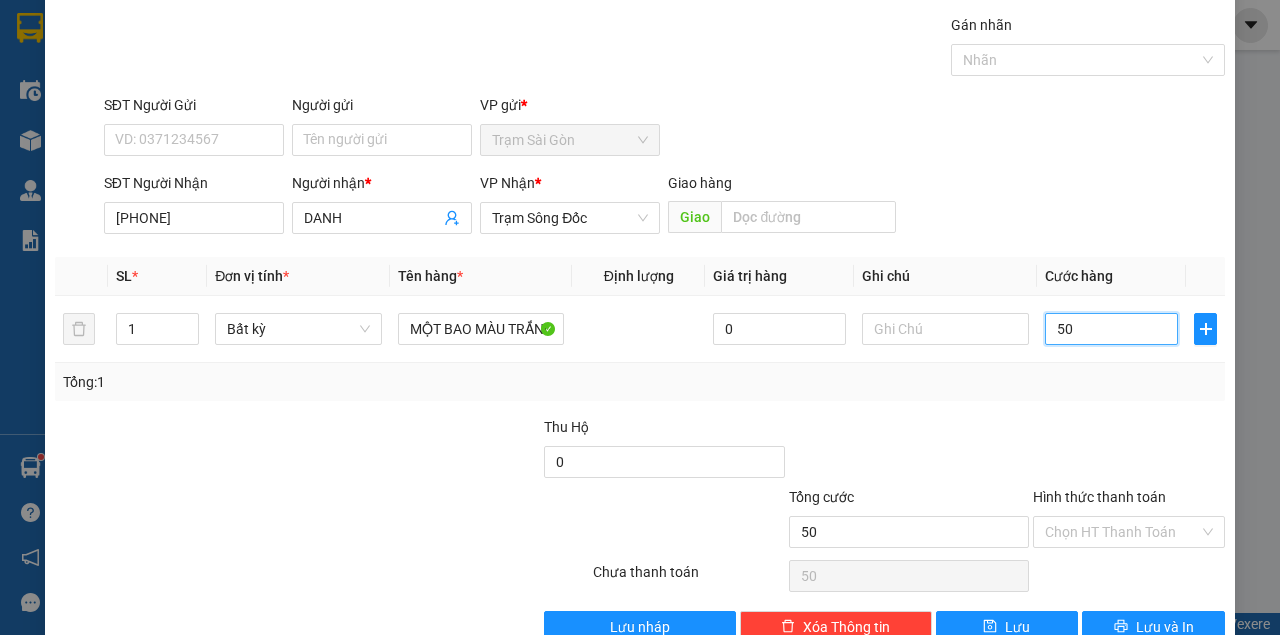 scroll, scrollTop: 102, scrollLeft: 0, axis: vertical 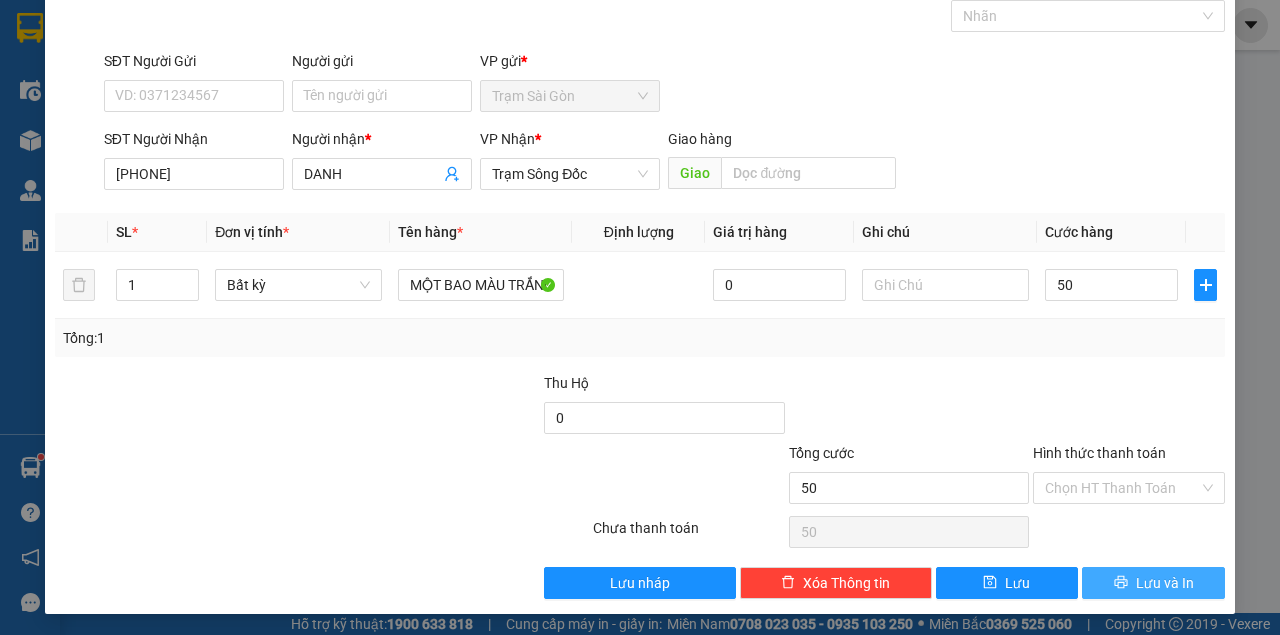 type on "50.000" 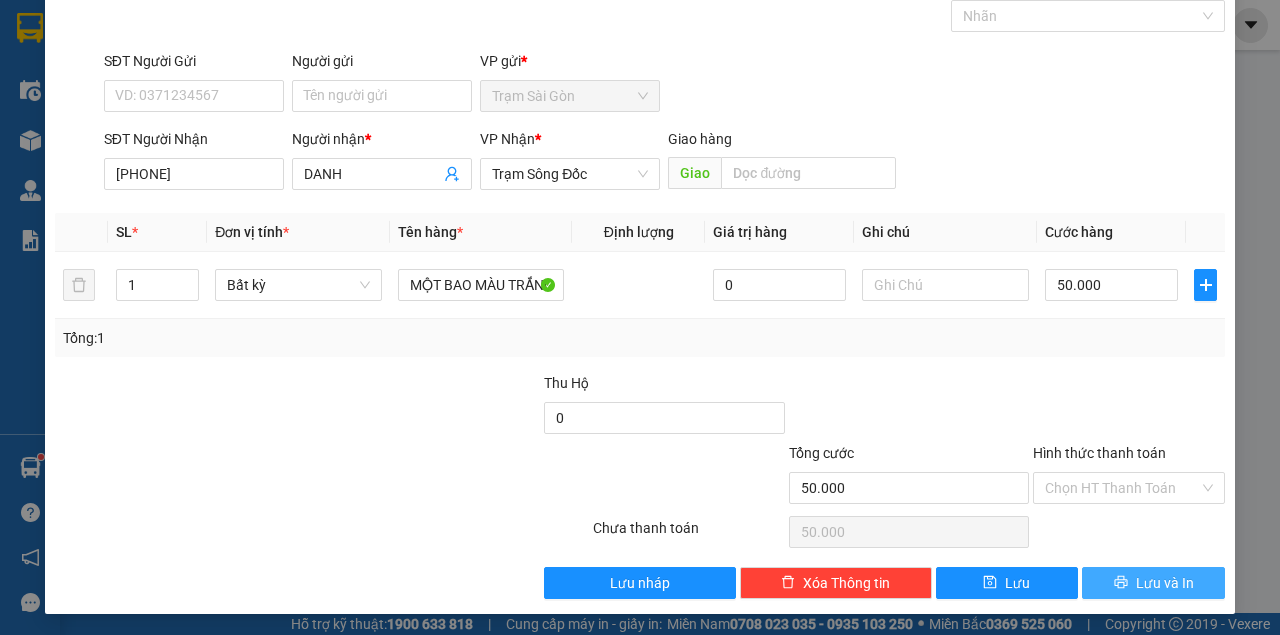 click on "Lưu và In" at bounding box center (1153, 583) 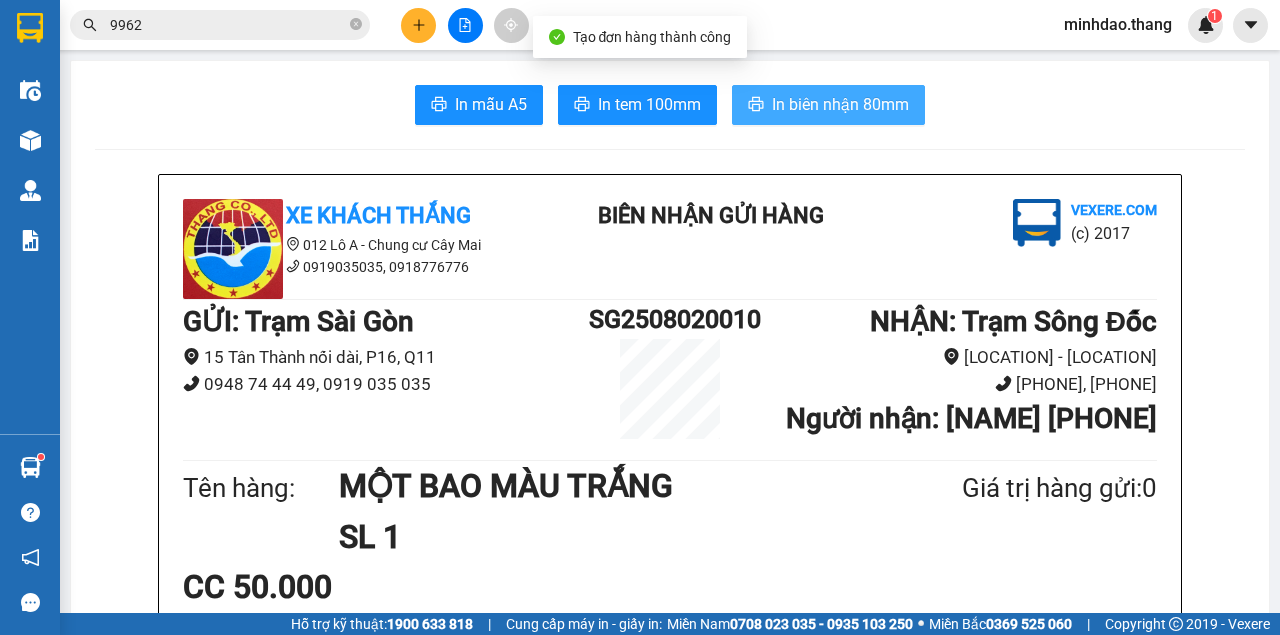 type 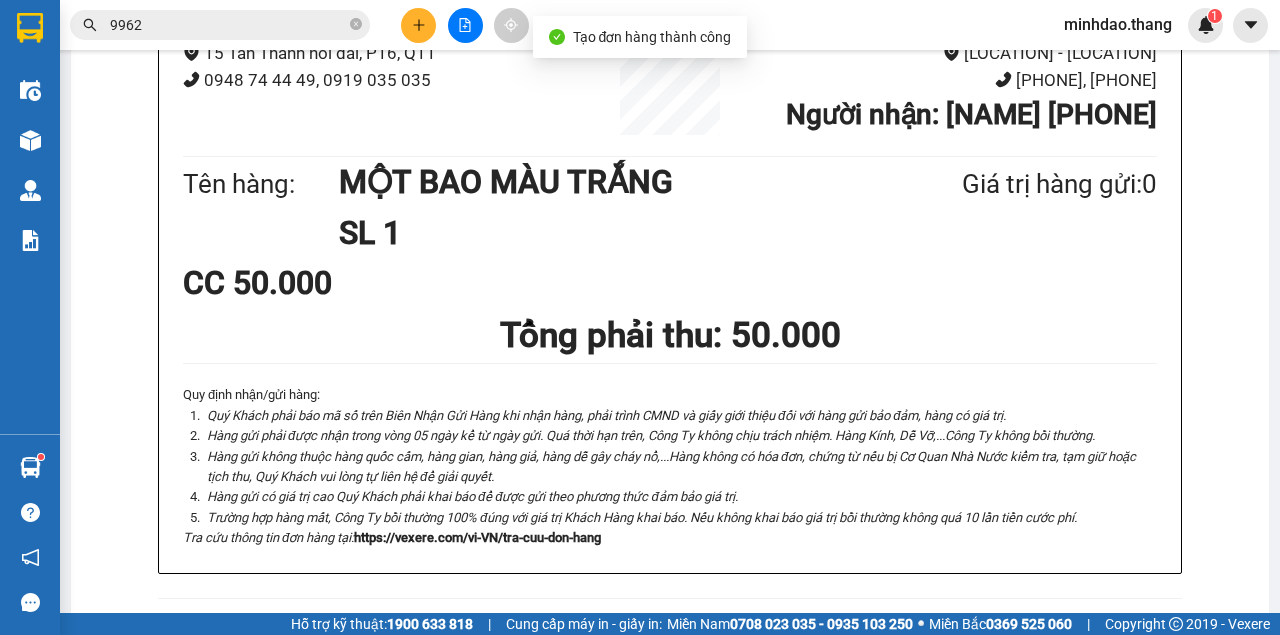 scroll, scrollTop: 0, scrollLeft: 0, axis: both 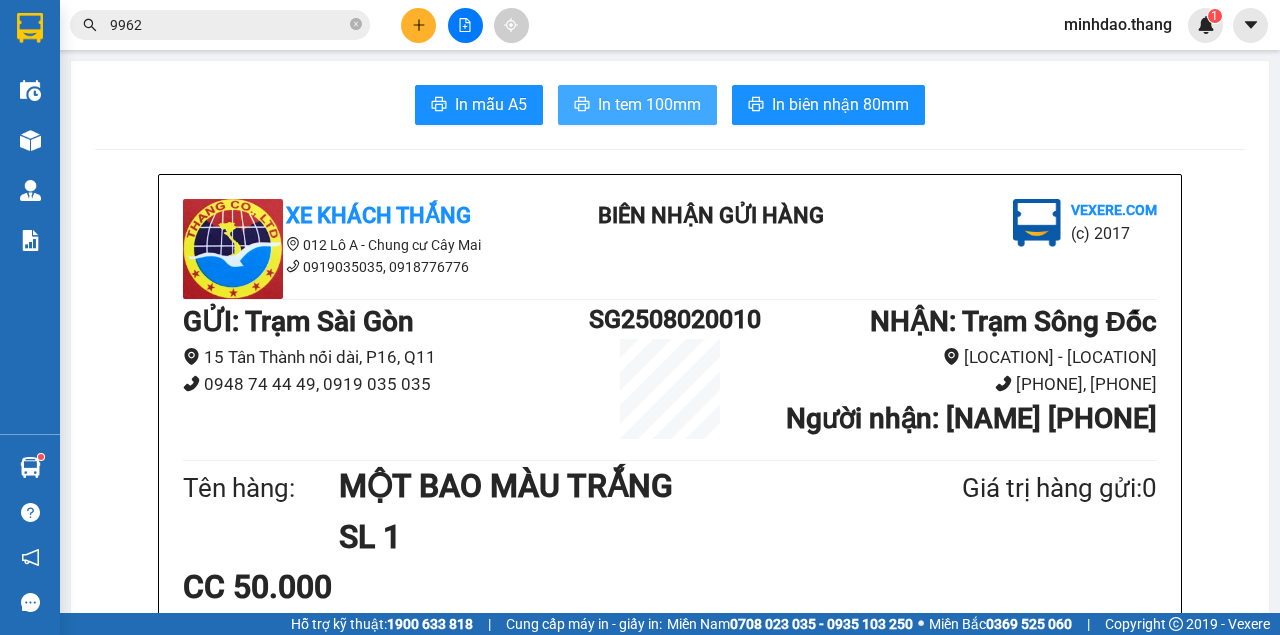 click on "In tem 100mm" at bounding box center [649, 104] 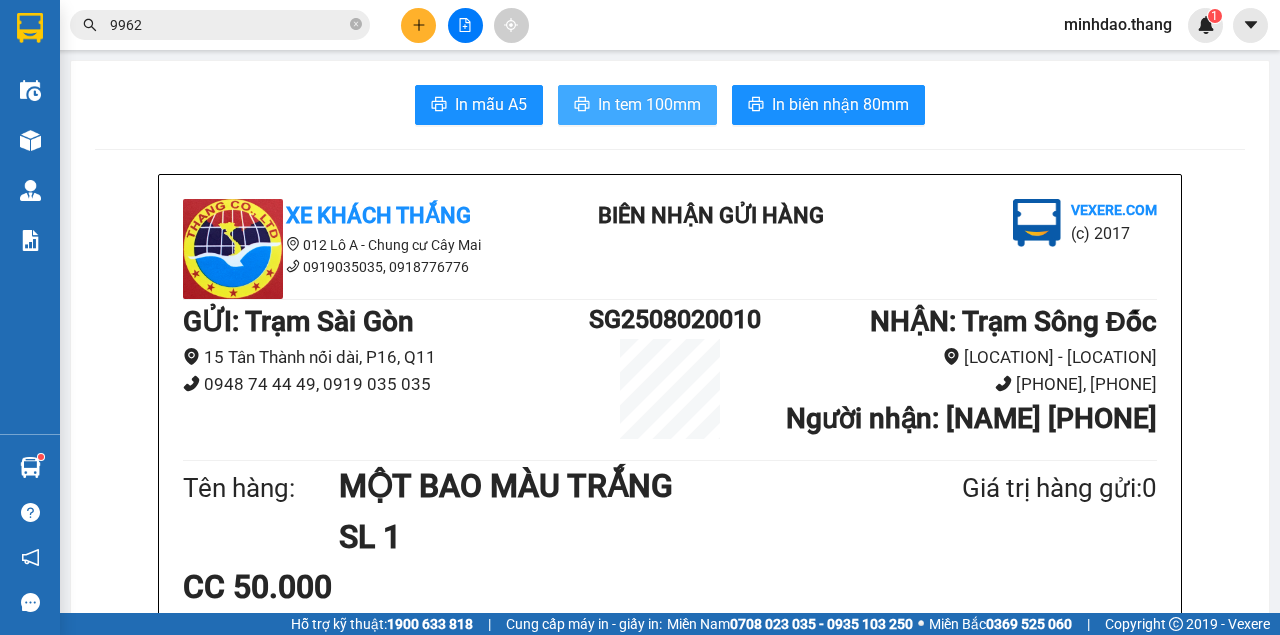 scroll, scrollTop: 0, scrollLeft: 0, axis: both 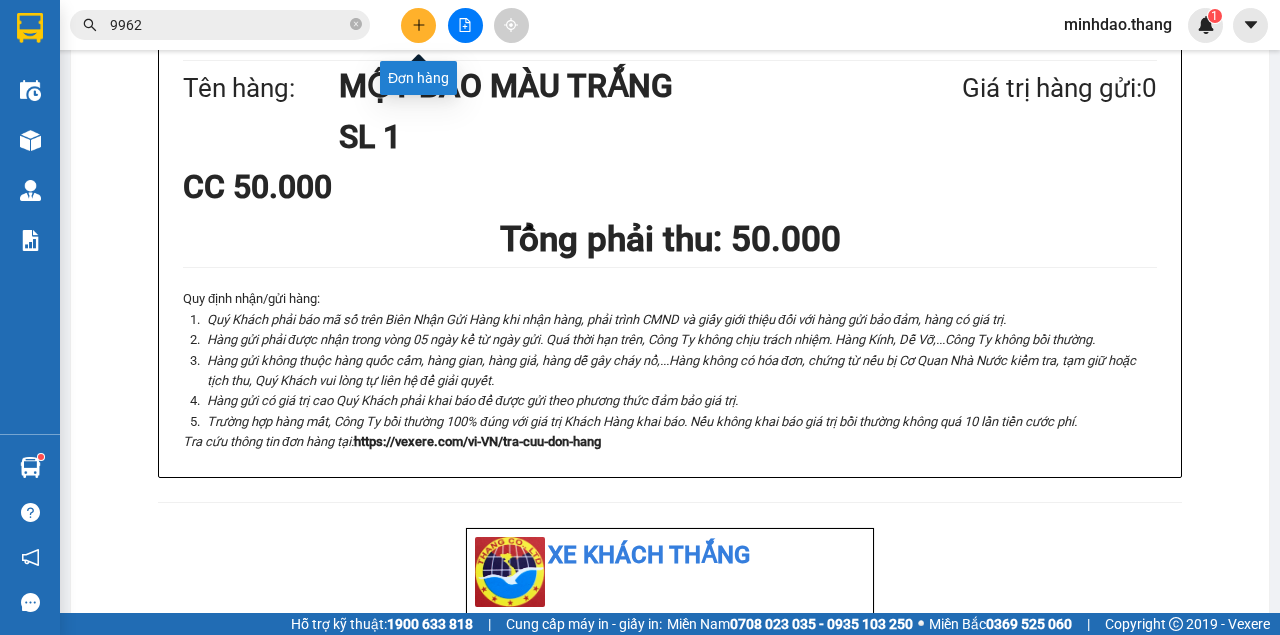 click at bounding box center [418, 25] 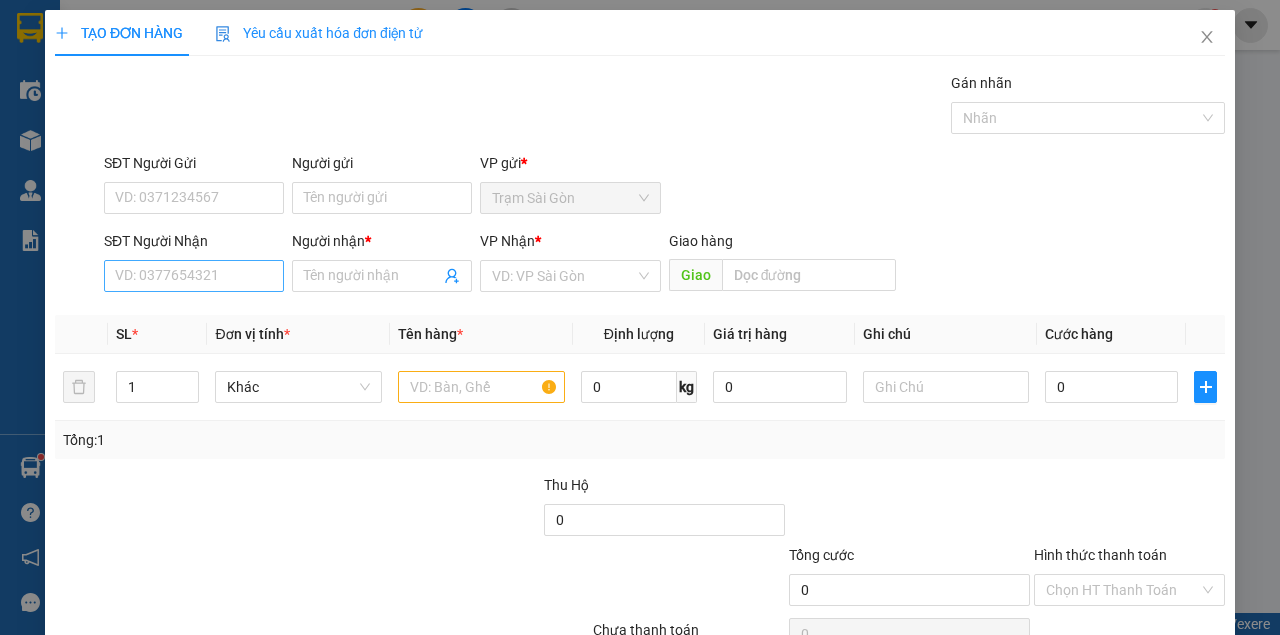 scroll, scrollTop: 0, scrollLeft: 0, axis: both 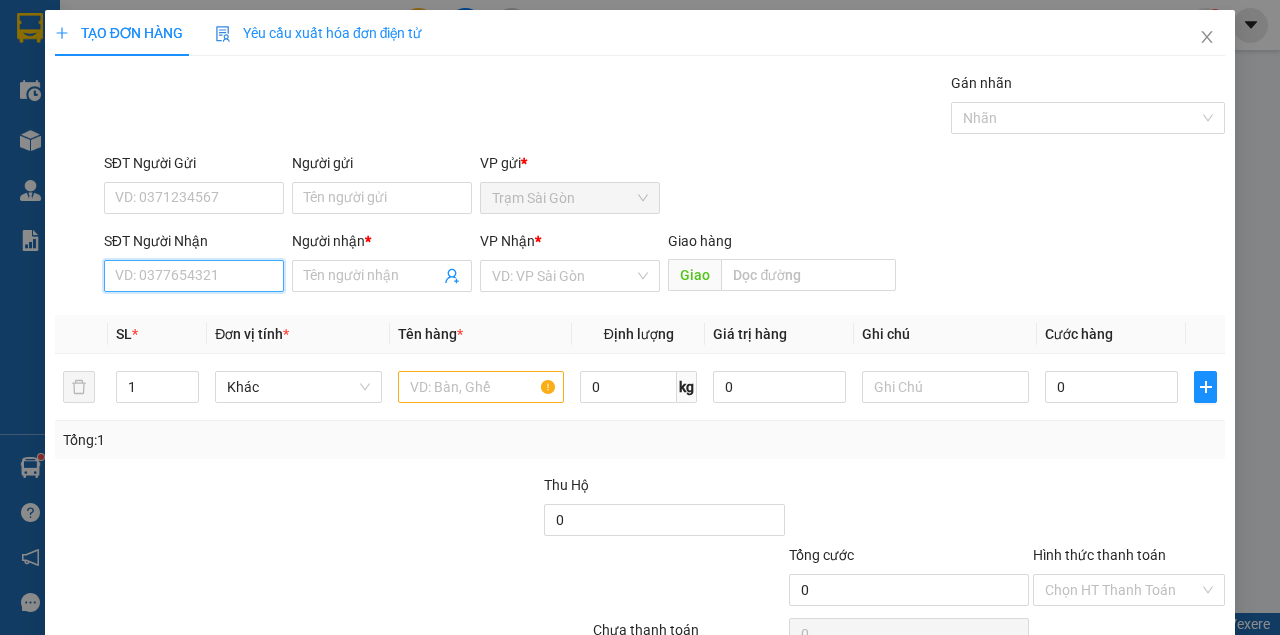 click on "SĐT Người Nhận" at bounding box center (194, 276) 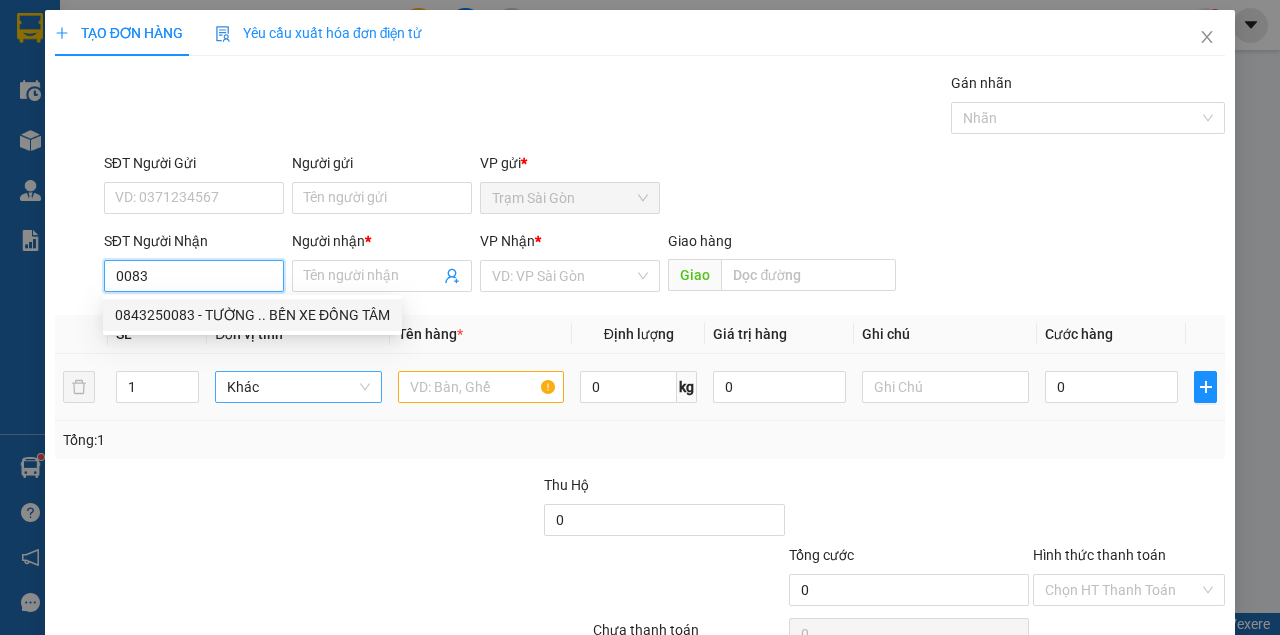 drag, startPoint x: 191, startPoint y: 313, endPoint x: 311, endPoint y: 370, distance: 132.84953 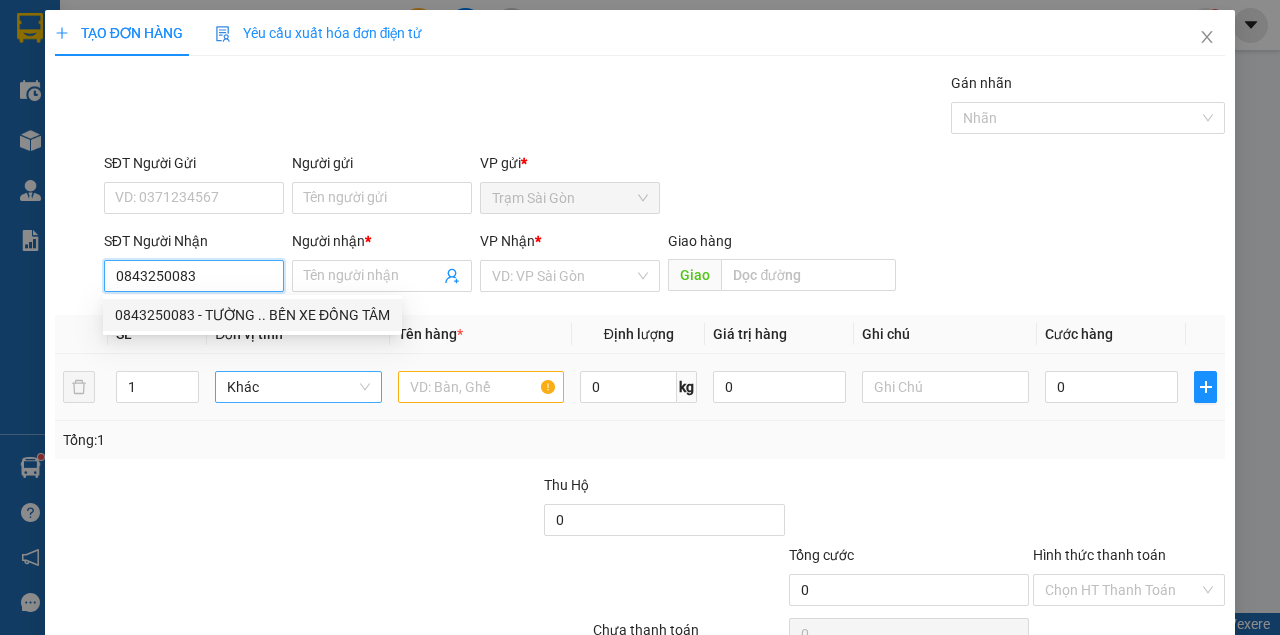 type on "TƯỜNG .. BẾN XE ĐỒNG TÂM" 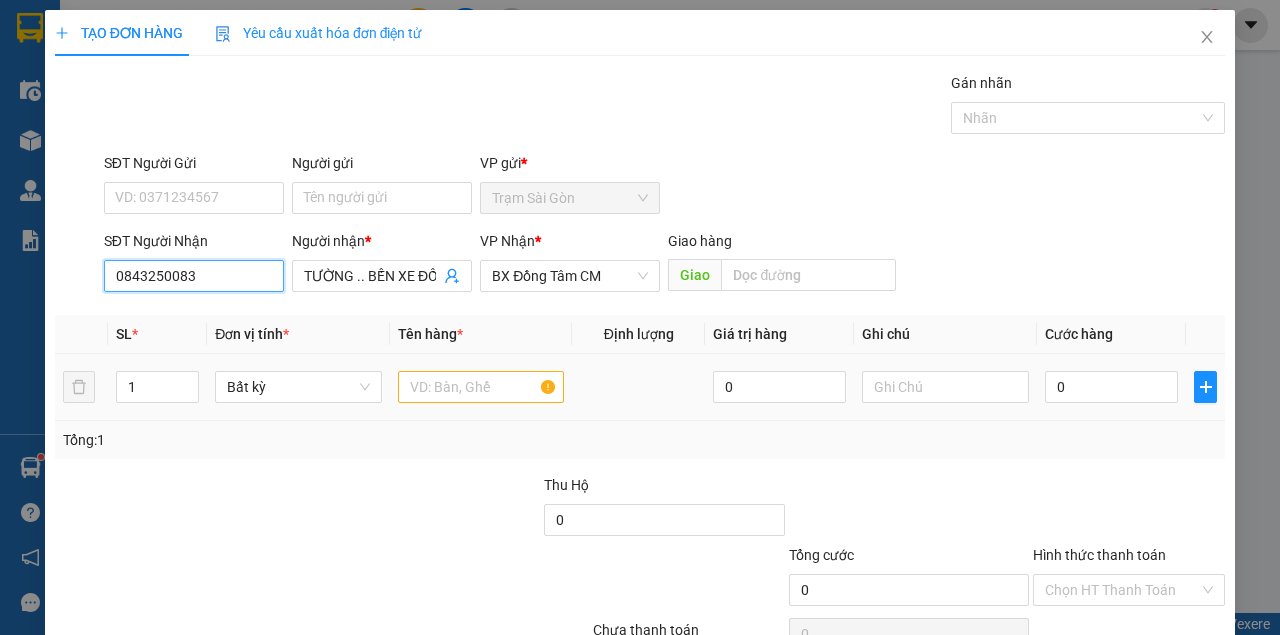 type on "0843250083" 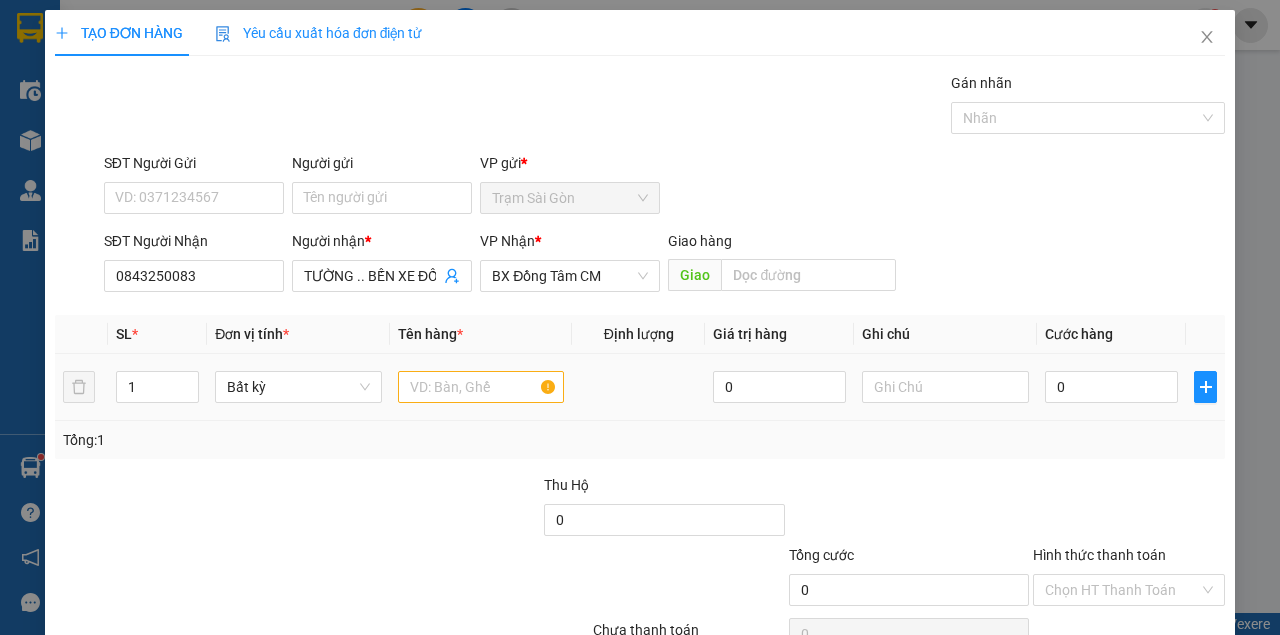 click at bounding box center [481, 387] 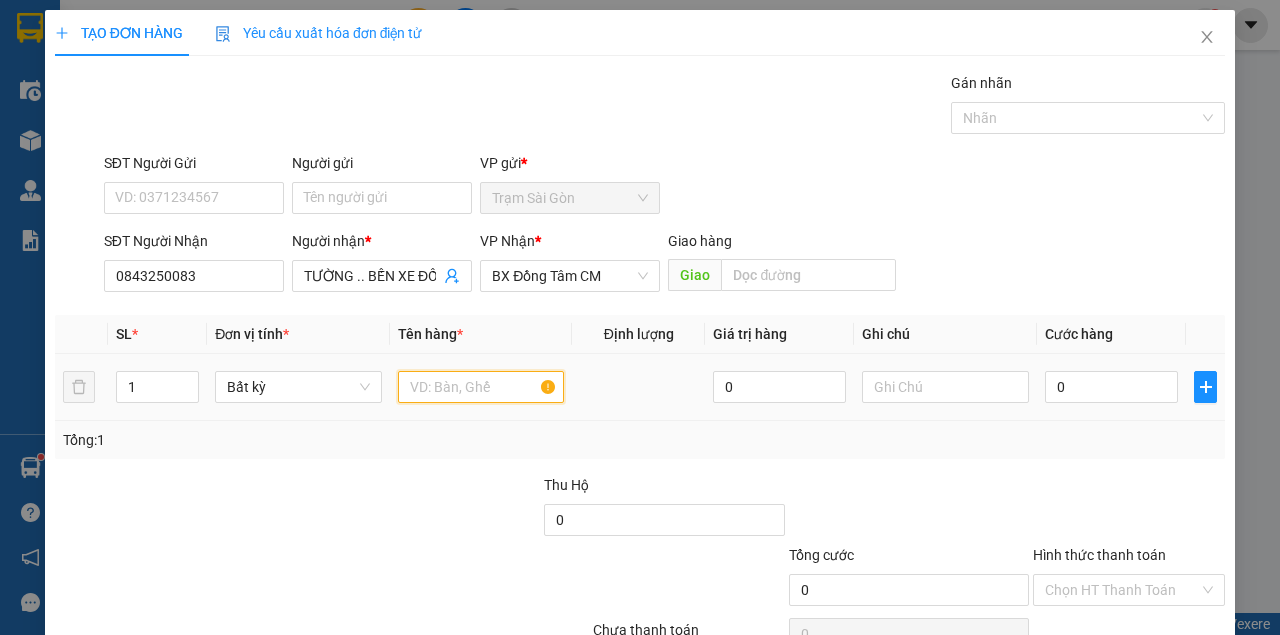 click at bounding box center [481, 387] 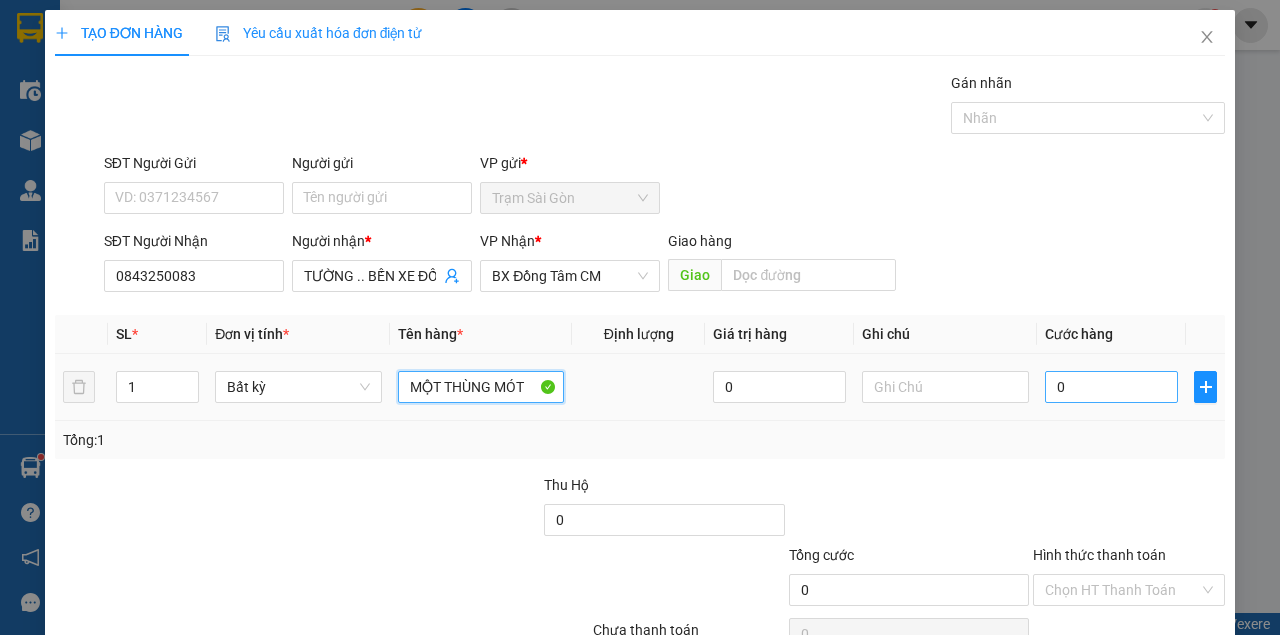 type on "MỘT THÙNG MÓT" 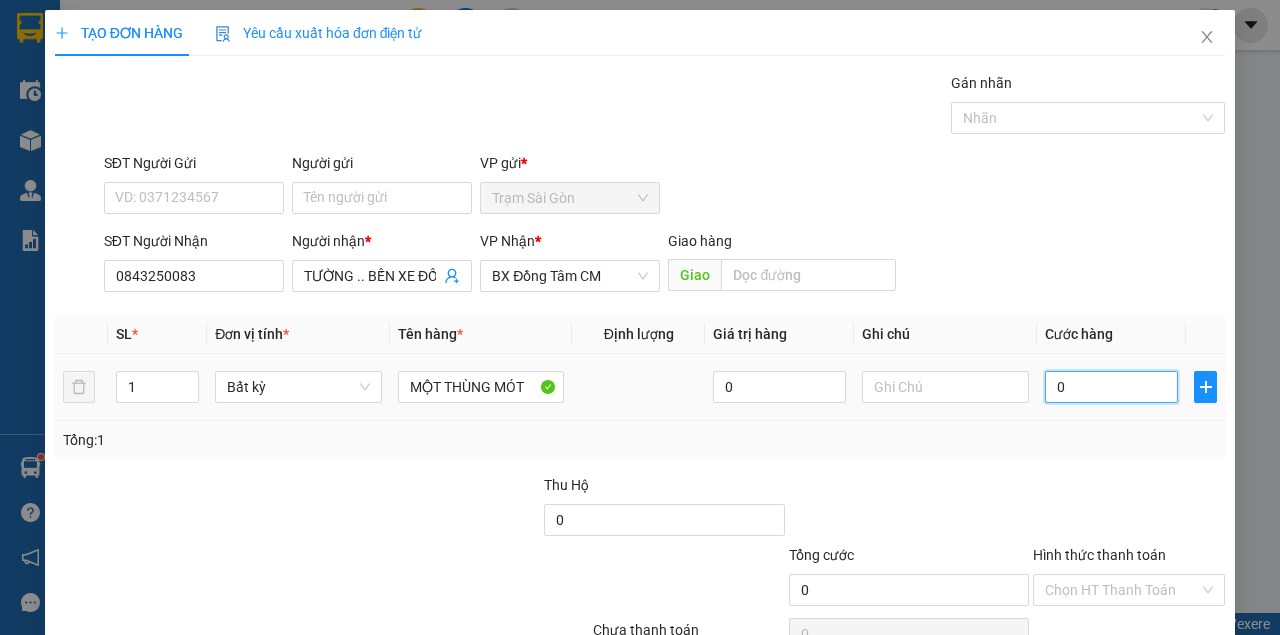 type on "1" 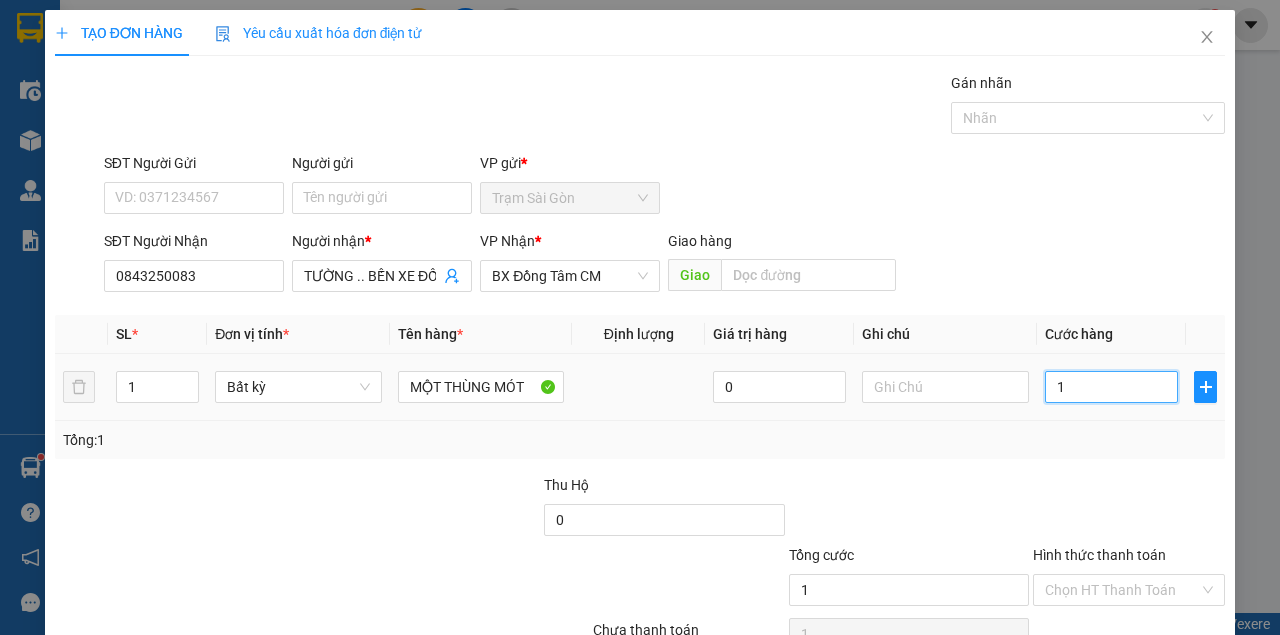 type on "10" 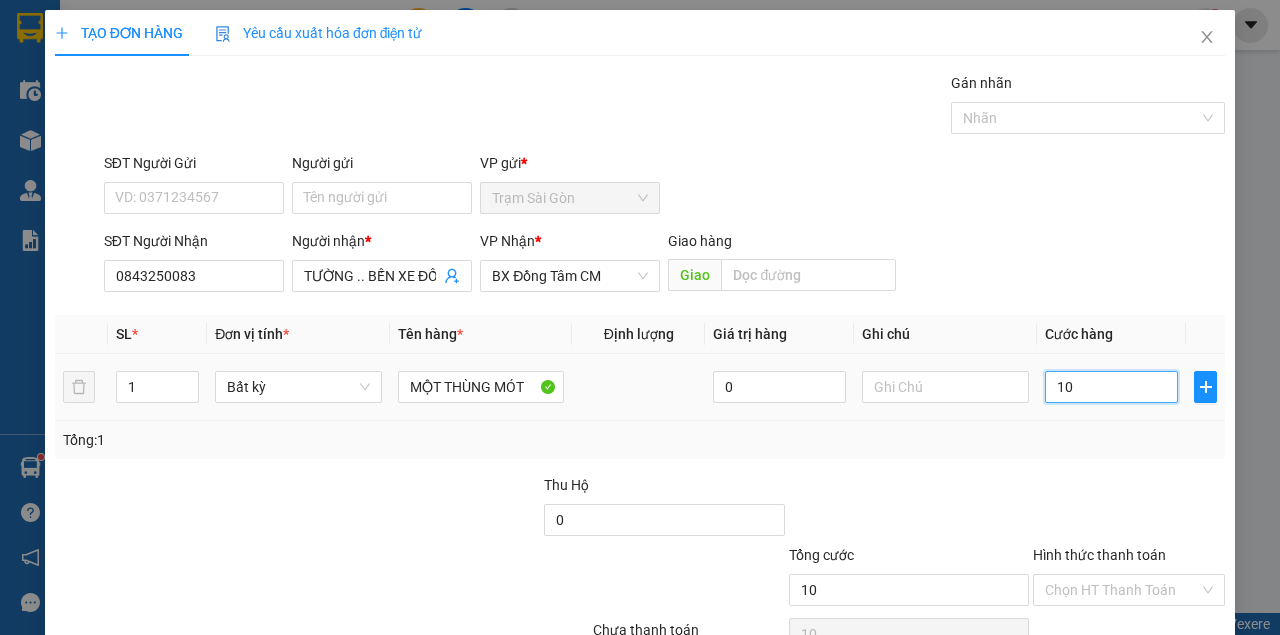 type on "100" 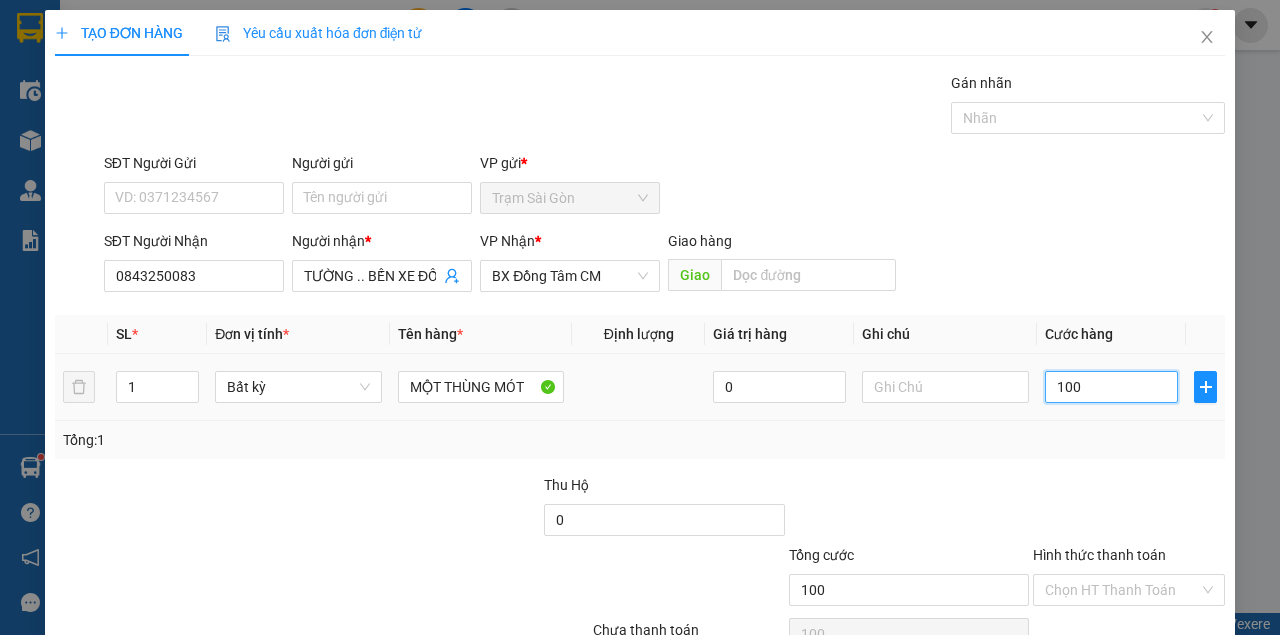 type on "1.000" 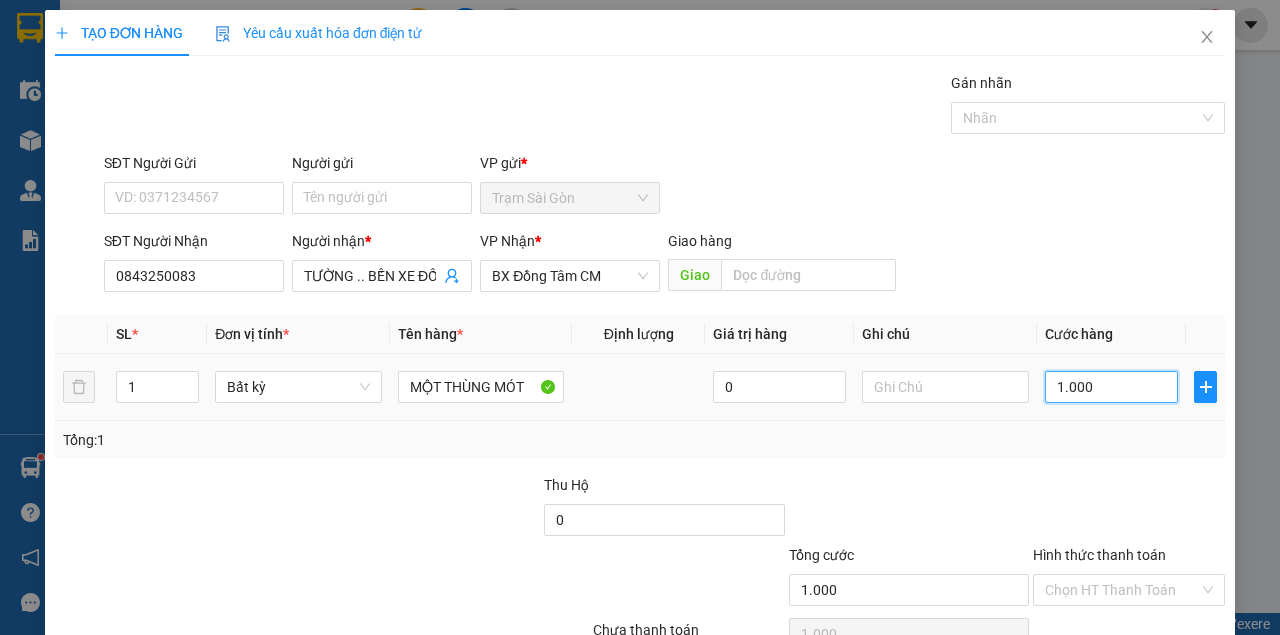 type on "10.000" 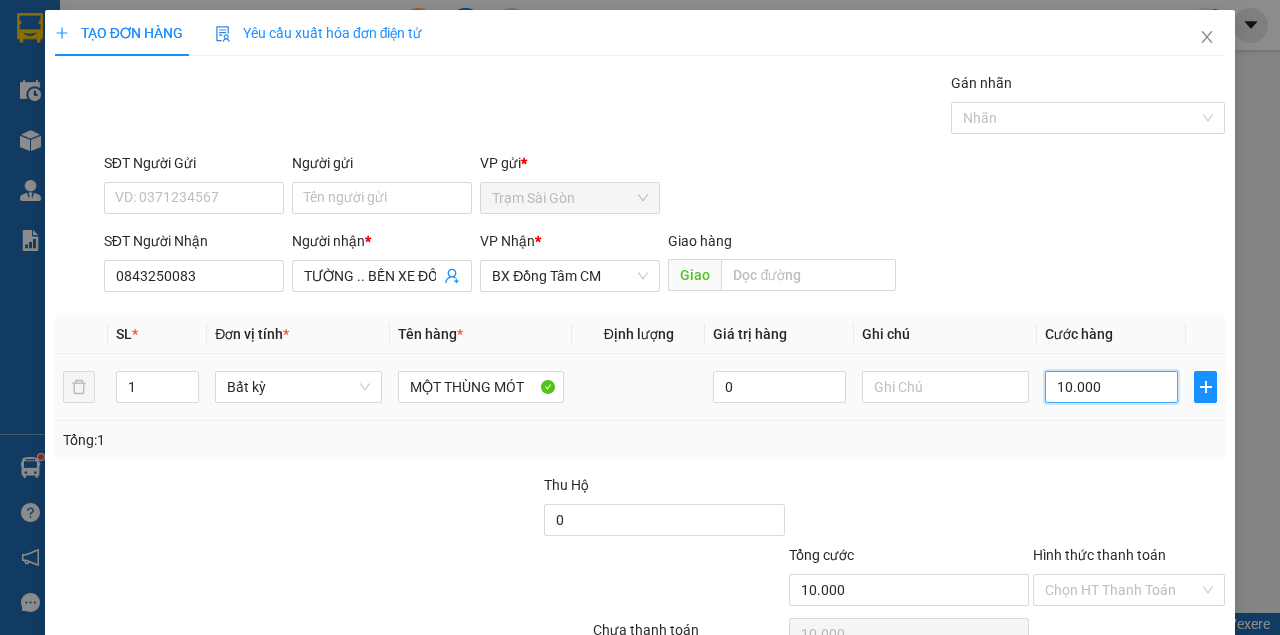 type on "100.000" 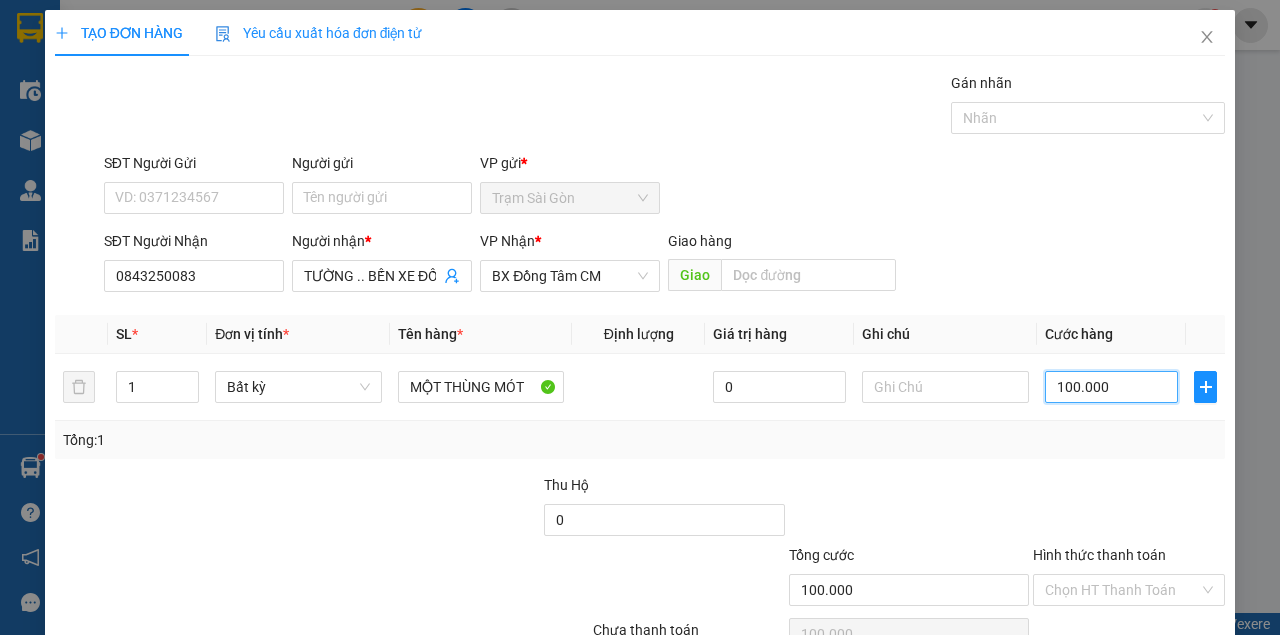 type on "100.000" 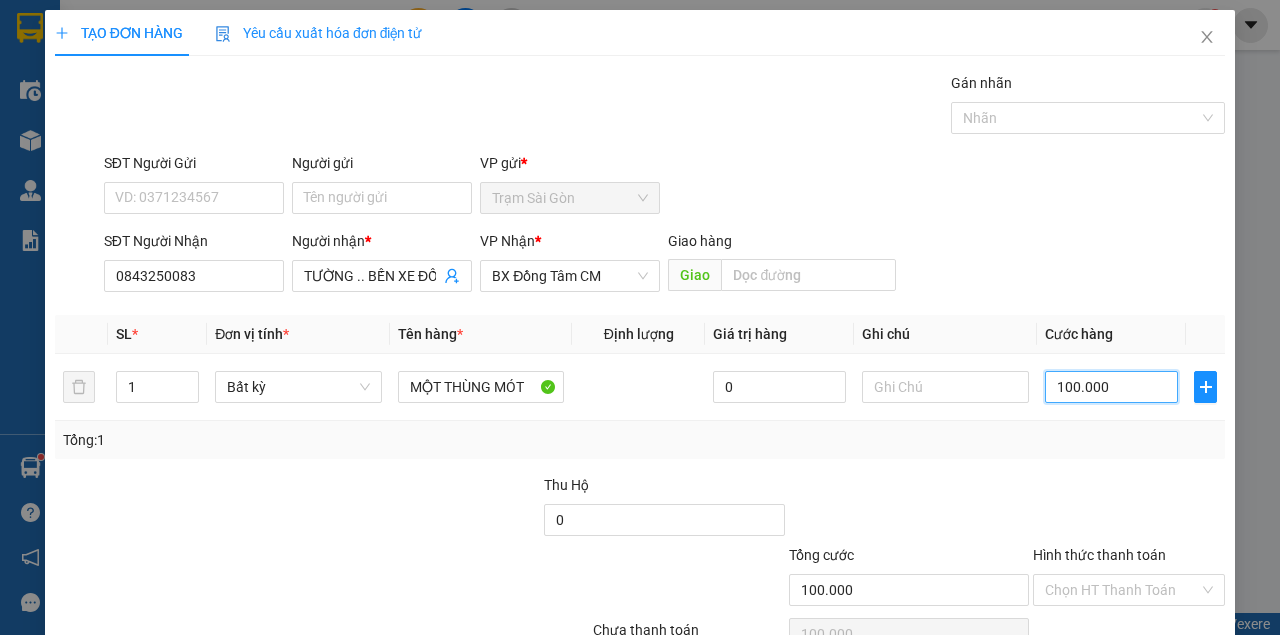 scroll, scrollTop: 102, scrollLeft: 0, axis: vertical 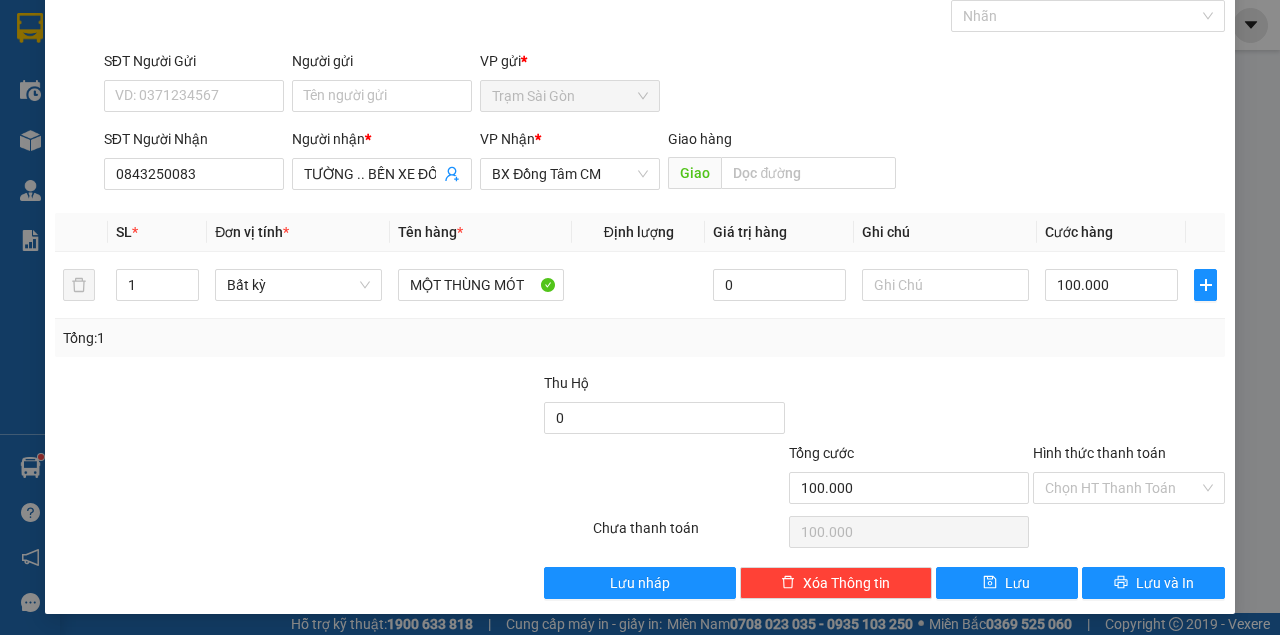 drag, startPoint x: 1024, startPoint y: 404, endPoint x: 1069, endPoint y: 454, distance: 67.26812 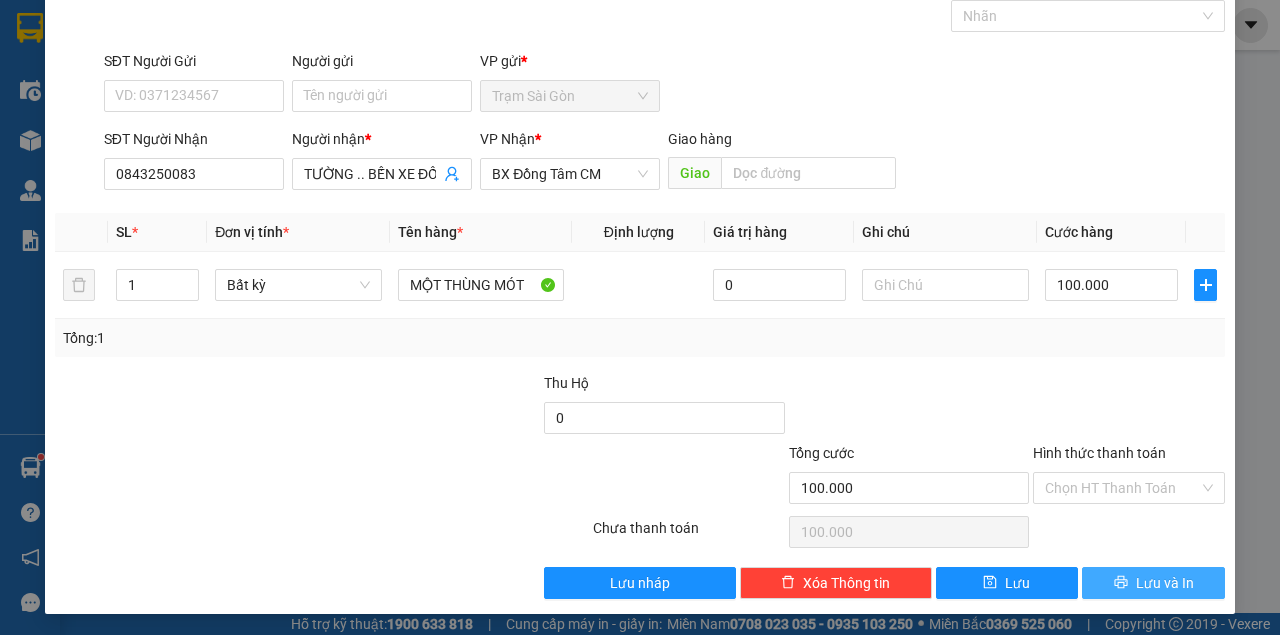 click on "Lưu và In" at bounding box center (1153, 583) 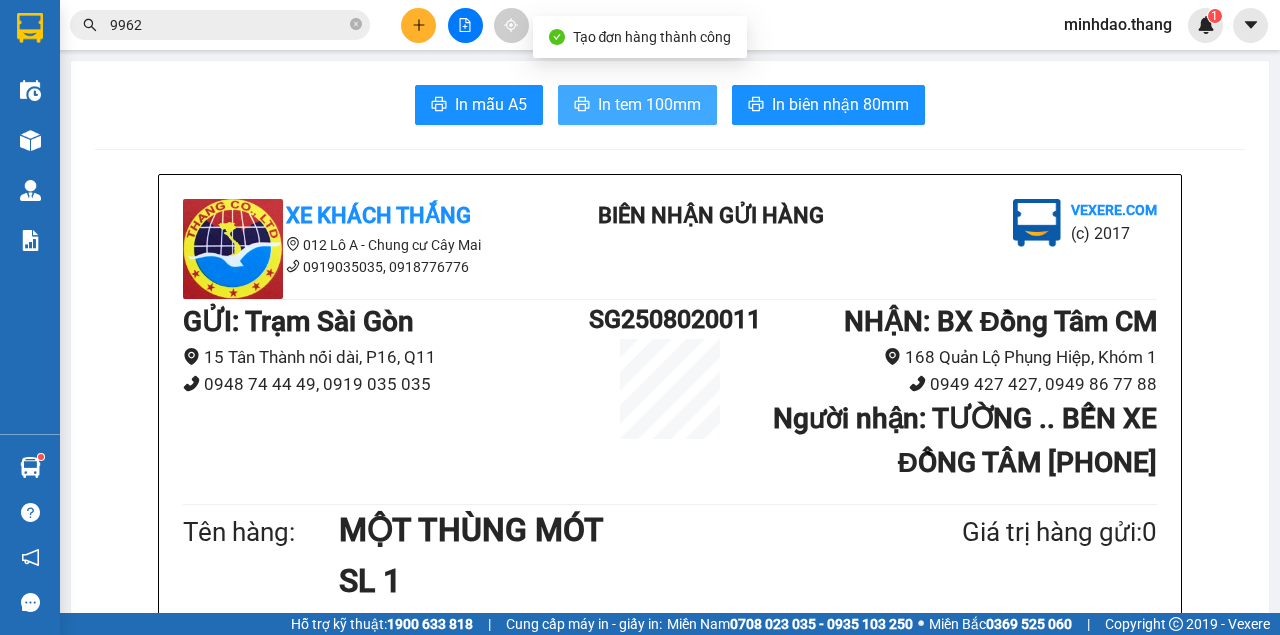 click on "In tem 100mm" at bounding box center [637, 105] 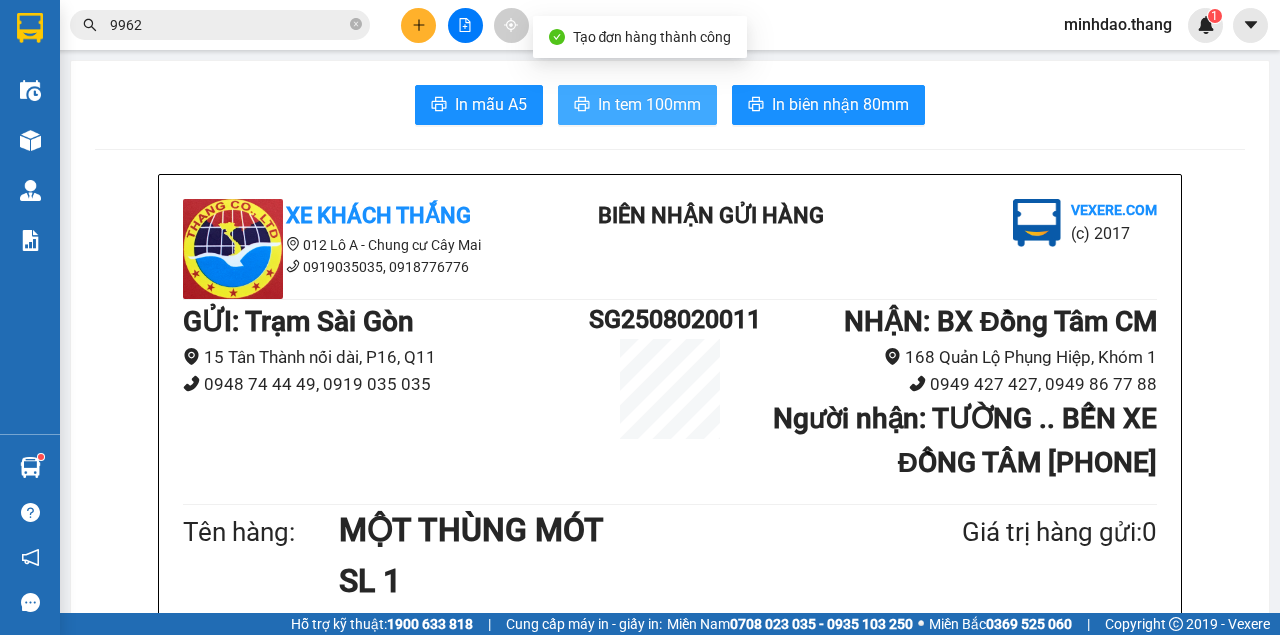 click on "In tem 100mm" at bounding box center [649, 104] 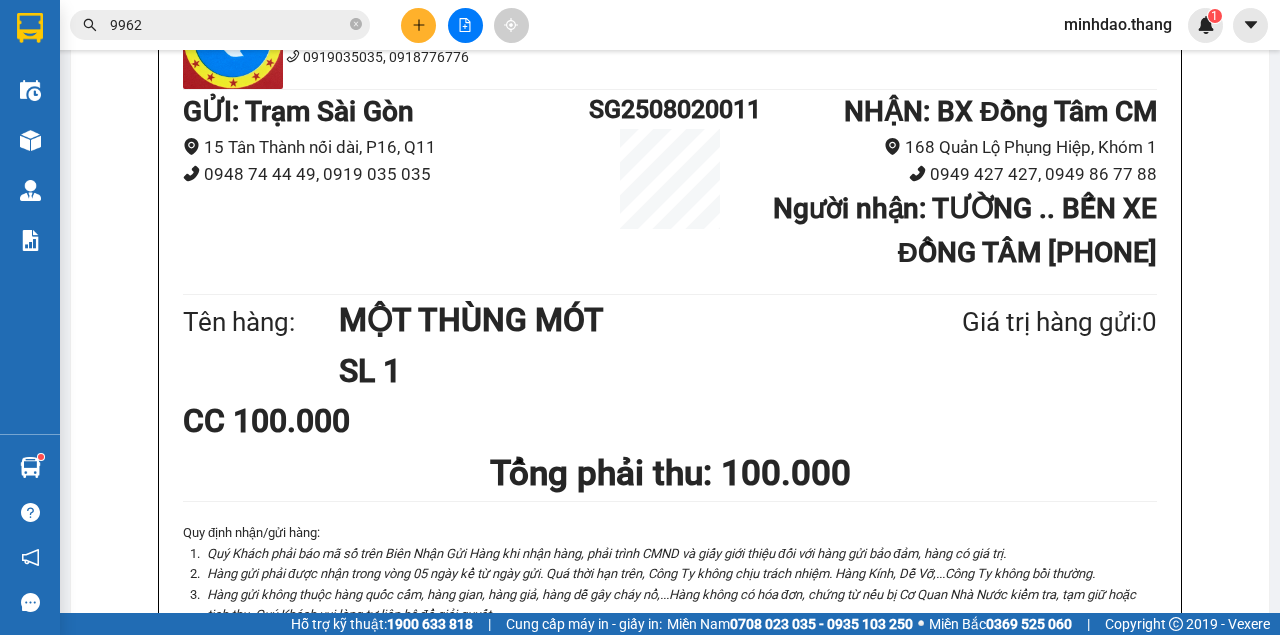 scroll, scrollTop: 0, scrollLeft: 0, axis: both 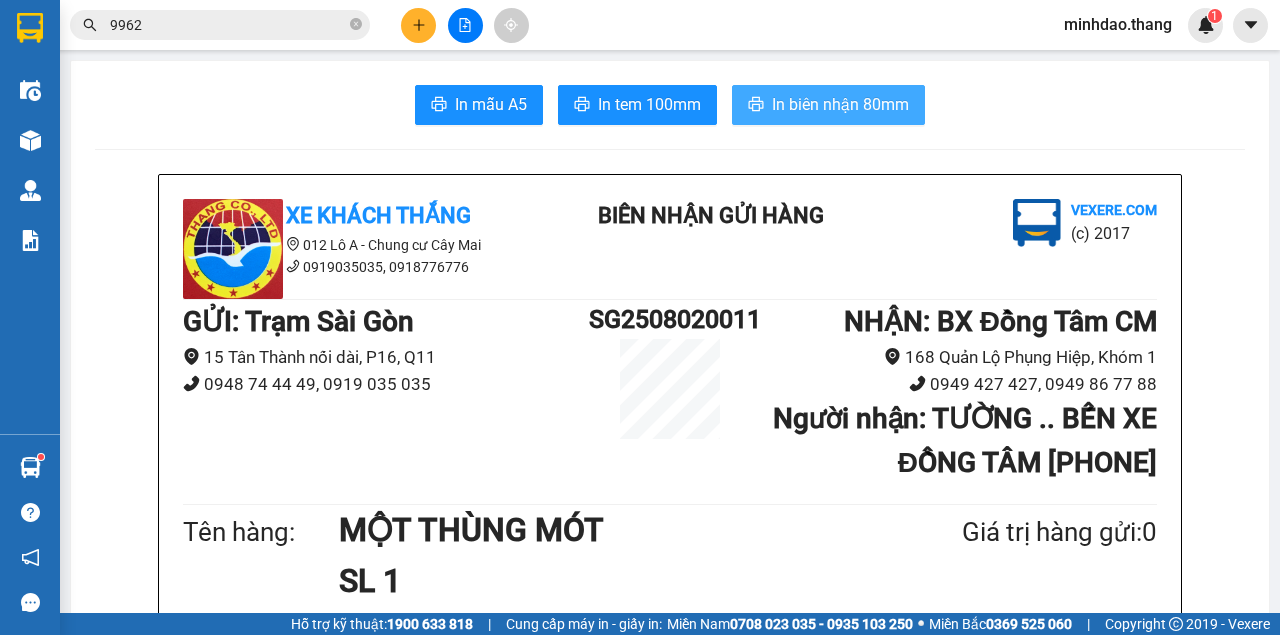 type 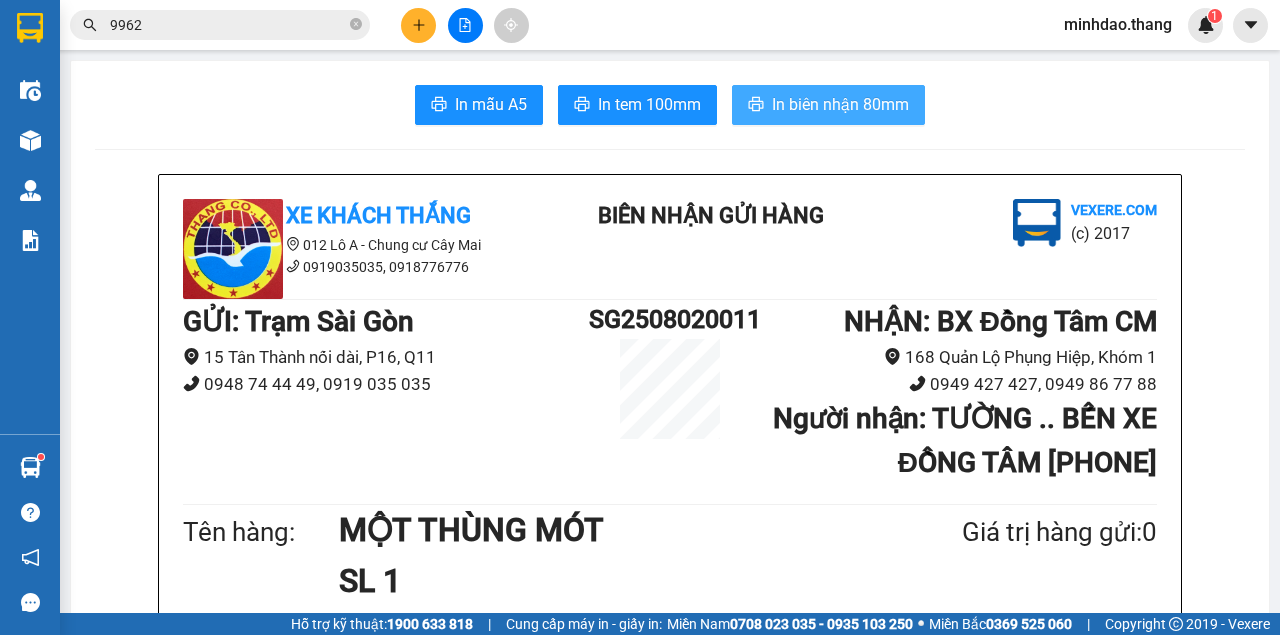 scroll, scrollTop: 0, scrollLeft: 0, axis: both 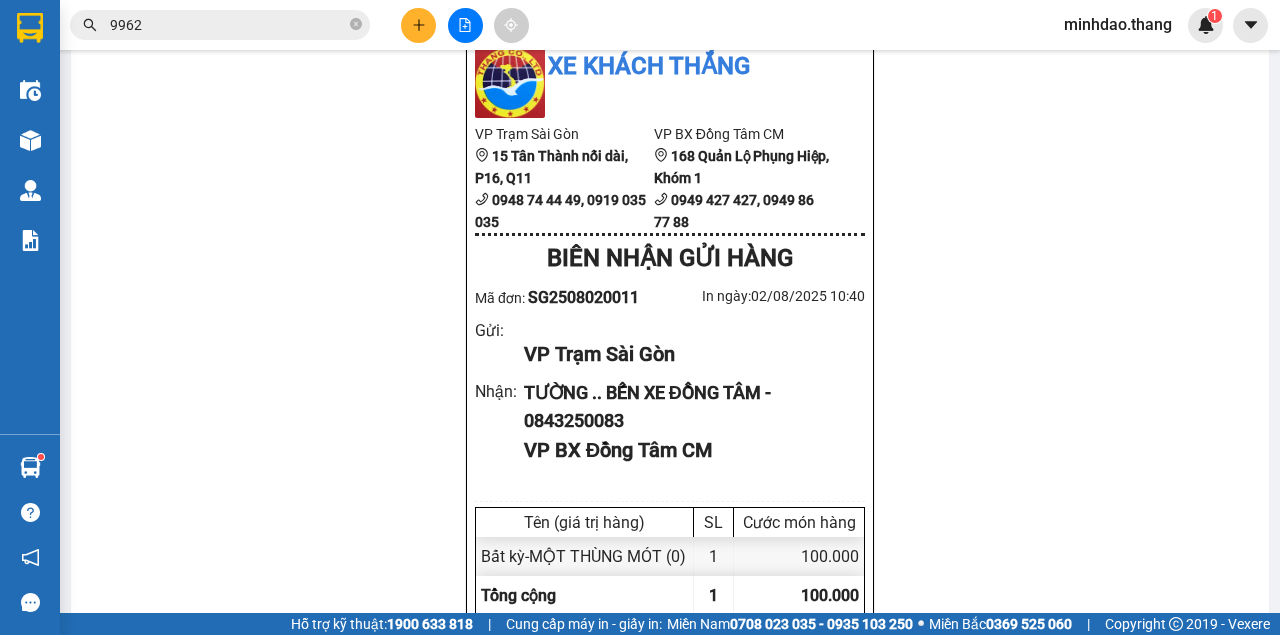 click at bounding box center (418, 25) 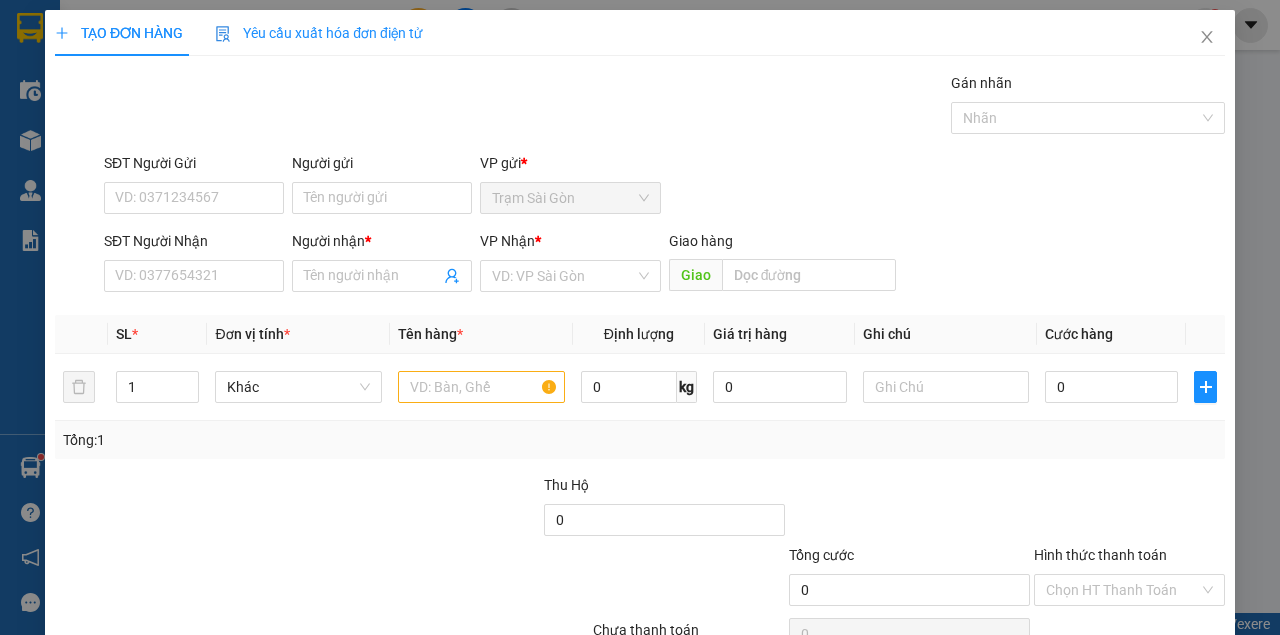 scroll, scrollTop: 0, scrollLeft: 0, axis: both 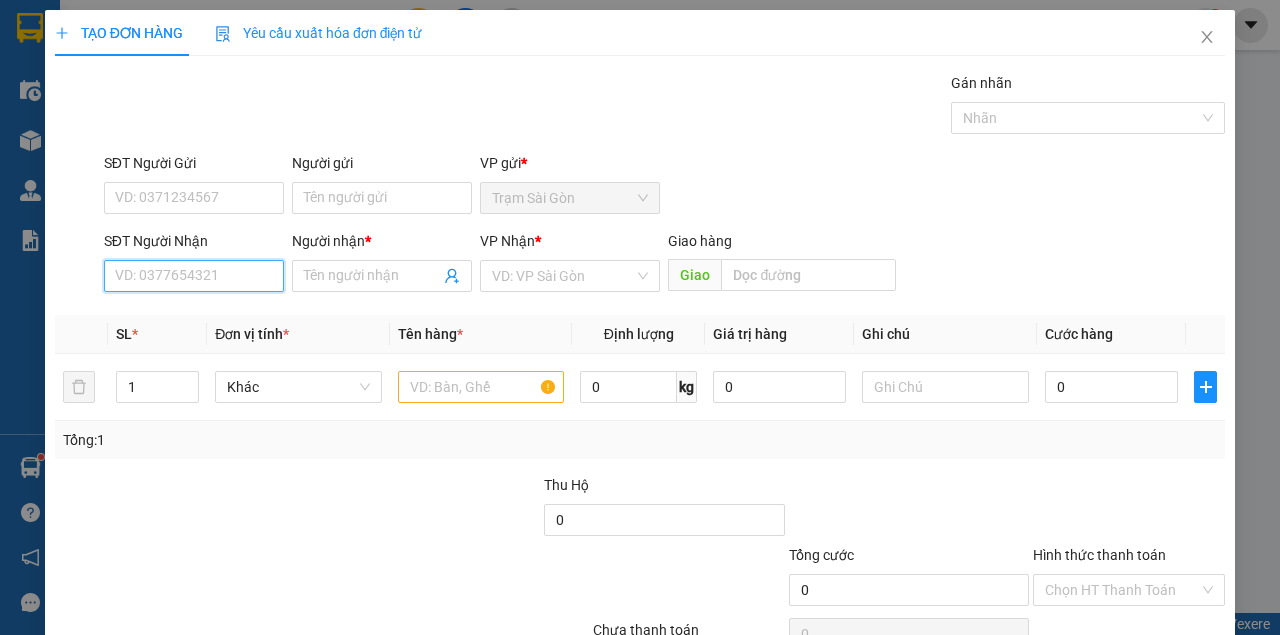 click on "SĐT Người Nhận" at bounding box center (194, 276) 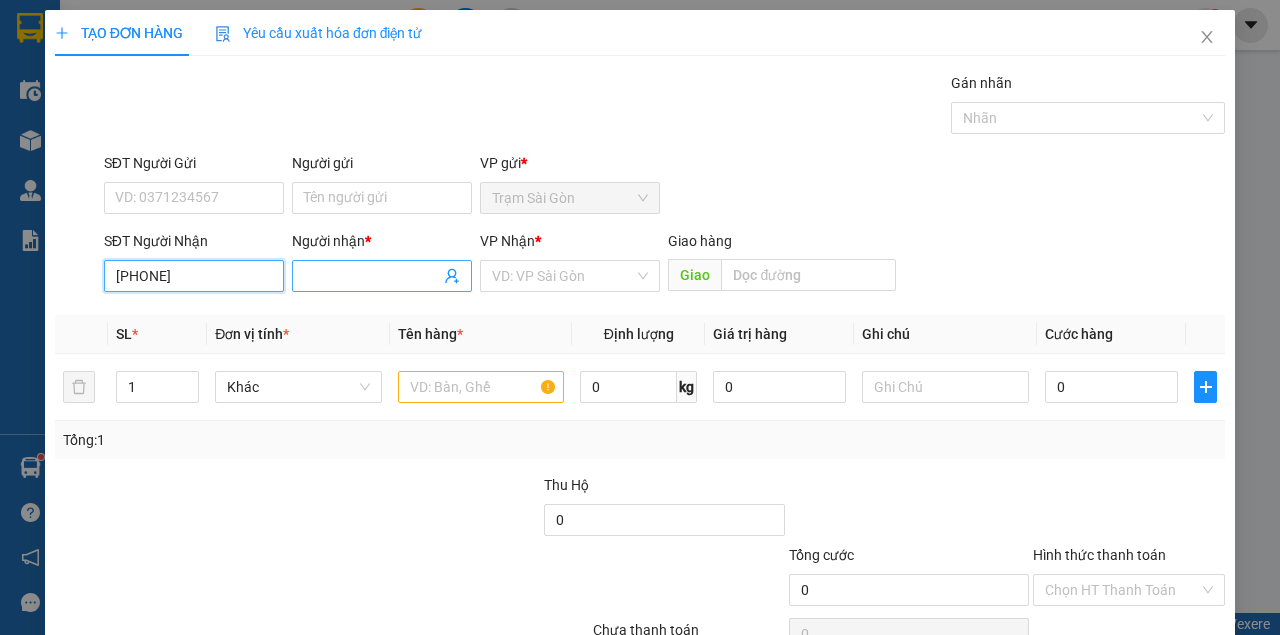 type on "0949737001" 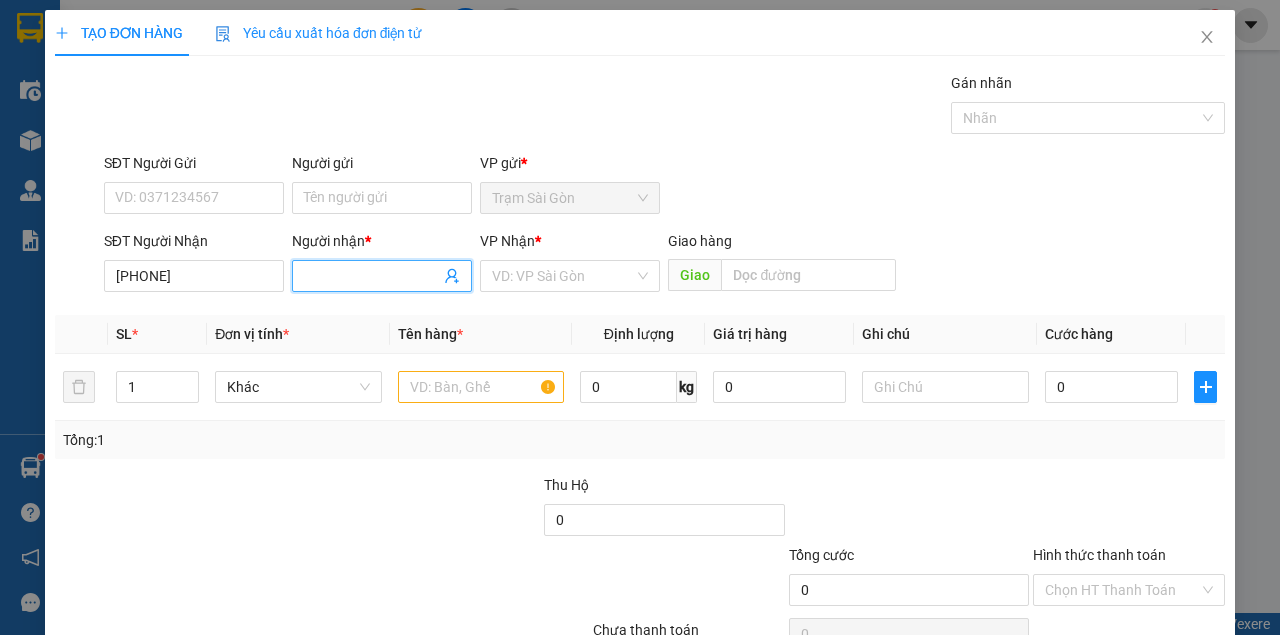 click at bounding box center (382, 276) 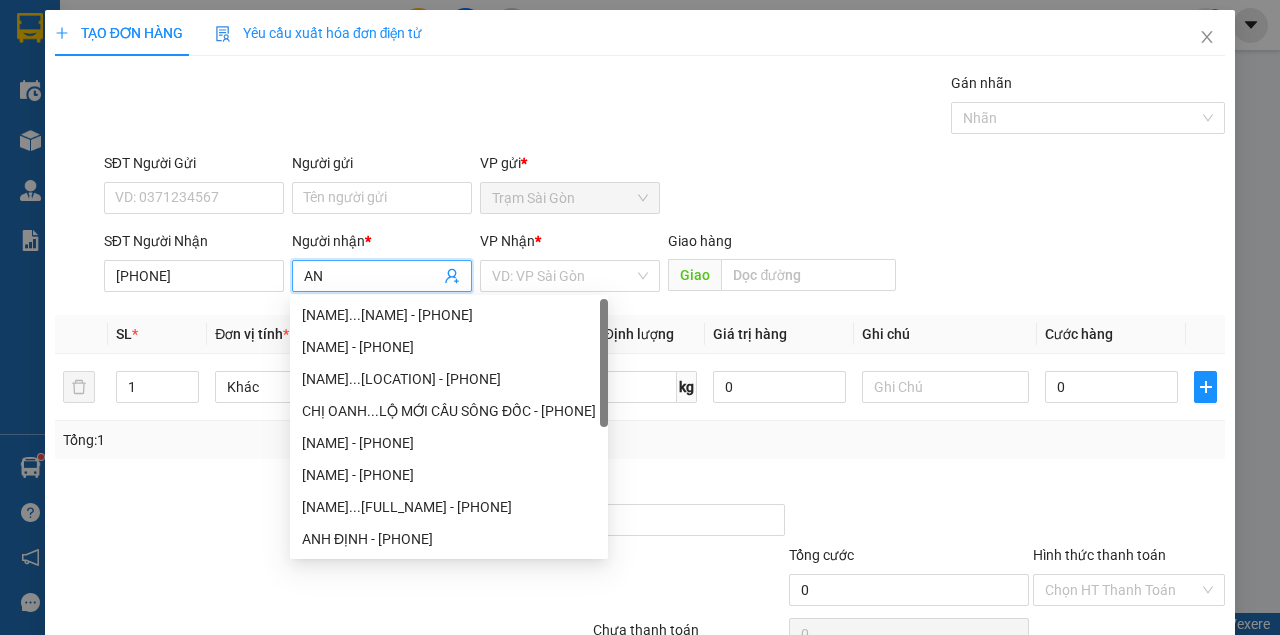 type on "A" 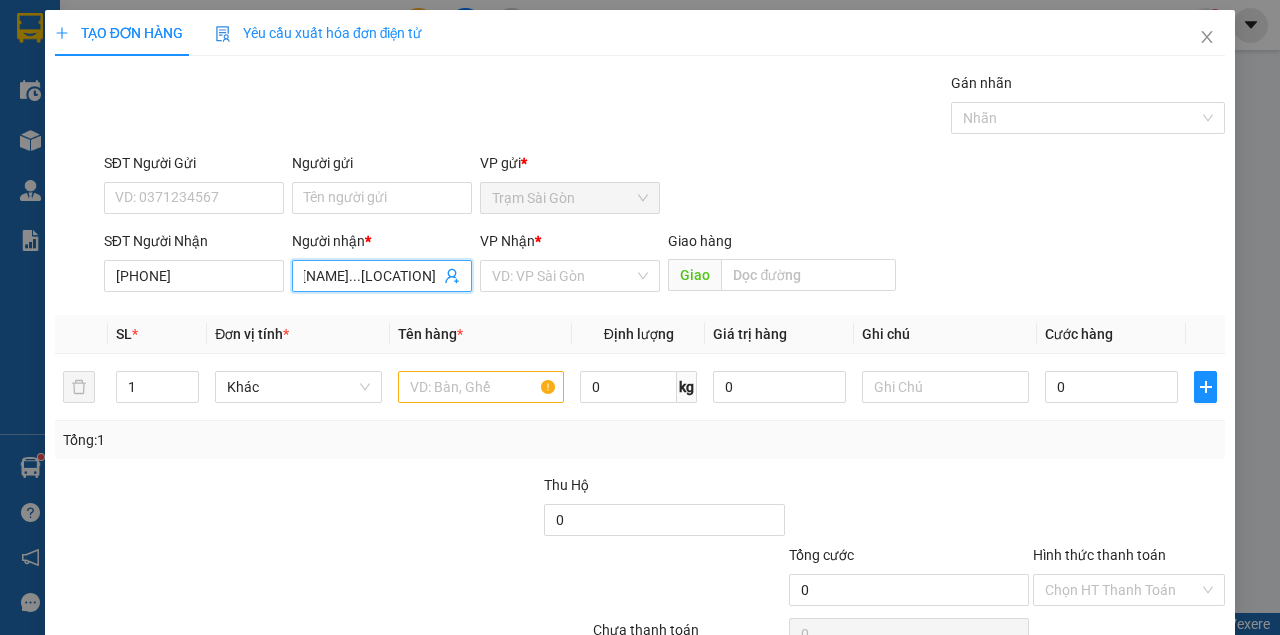scroll, scrollTop: 0, scrollLeft: 66, axis: horizontal 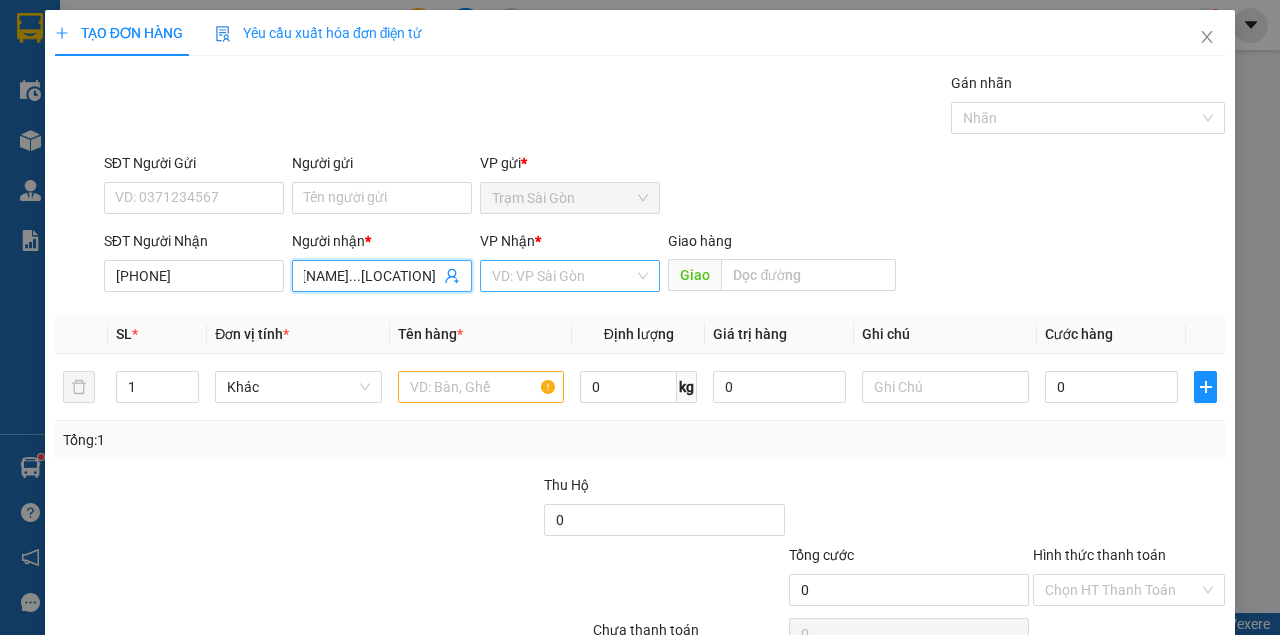 type on "LÊ THUẬN...BẾN XE ĐỒNG TÂM" 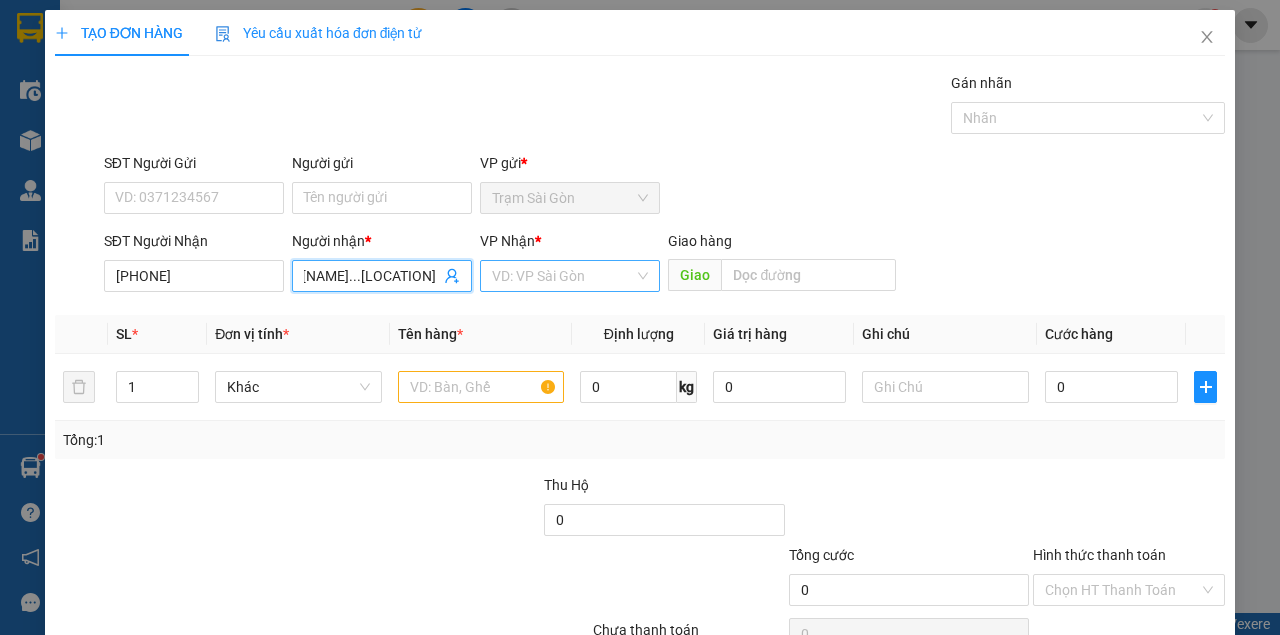 scroll, scrollTop: 0, scrollLeft: 0, axis: both 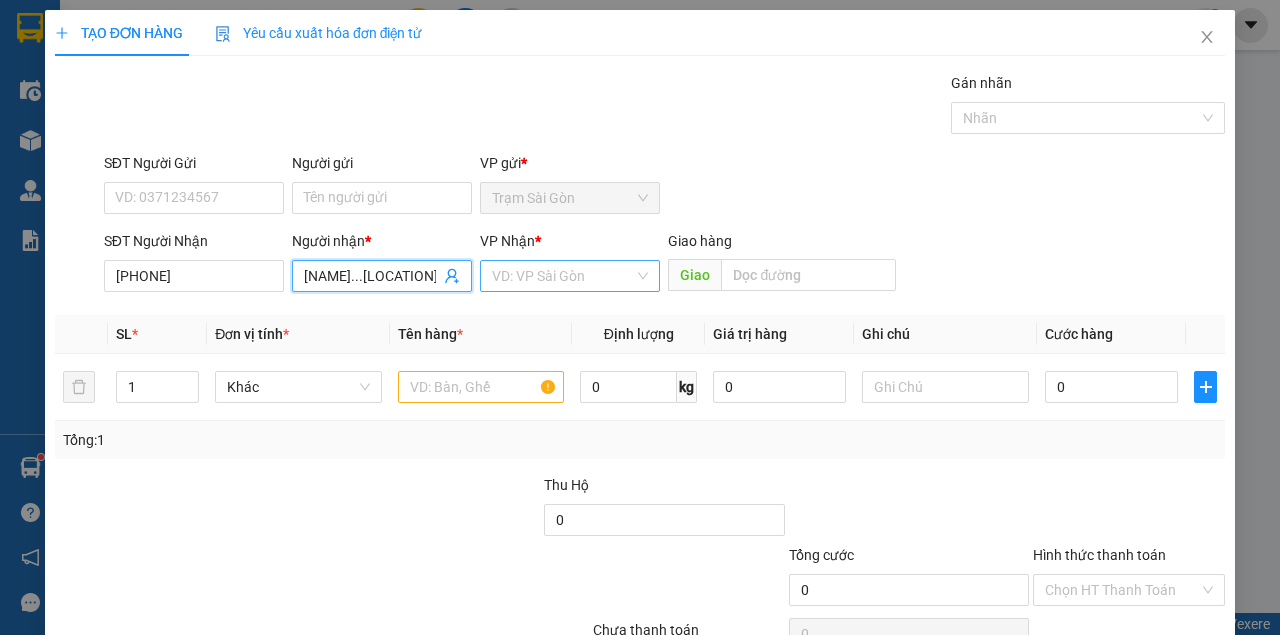 click at bounding box center (563, 276) 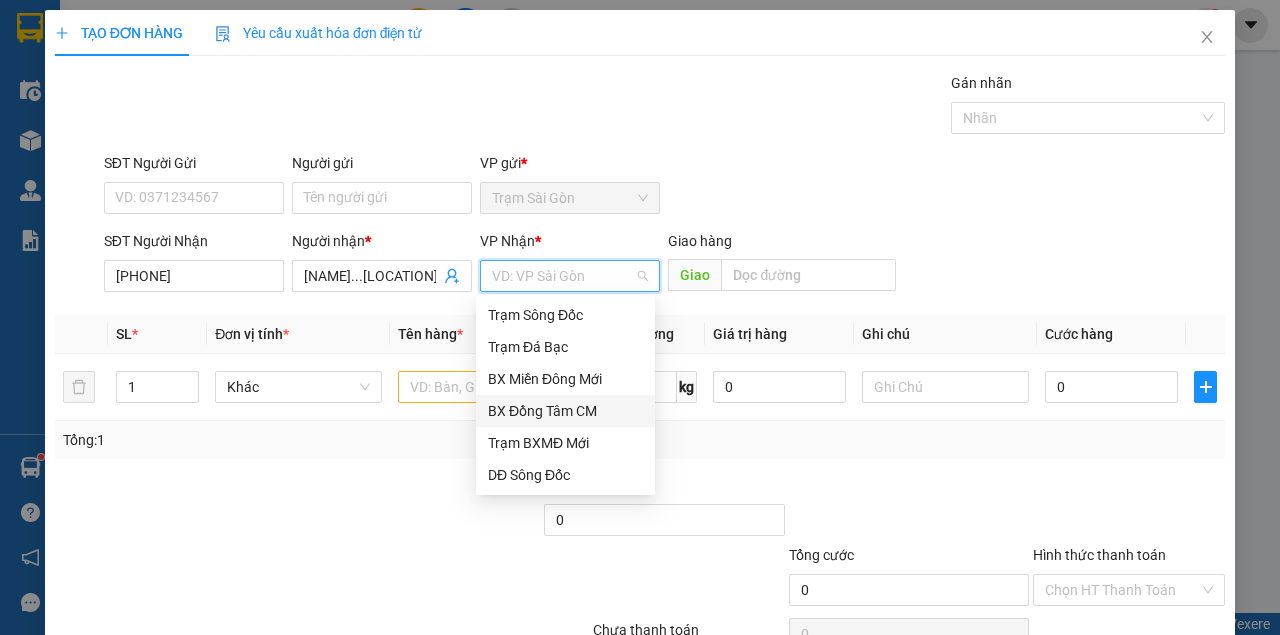 click on "BX Đồng Tâm CM" at bounding box center [565, 411] 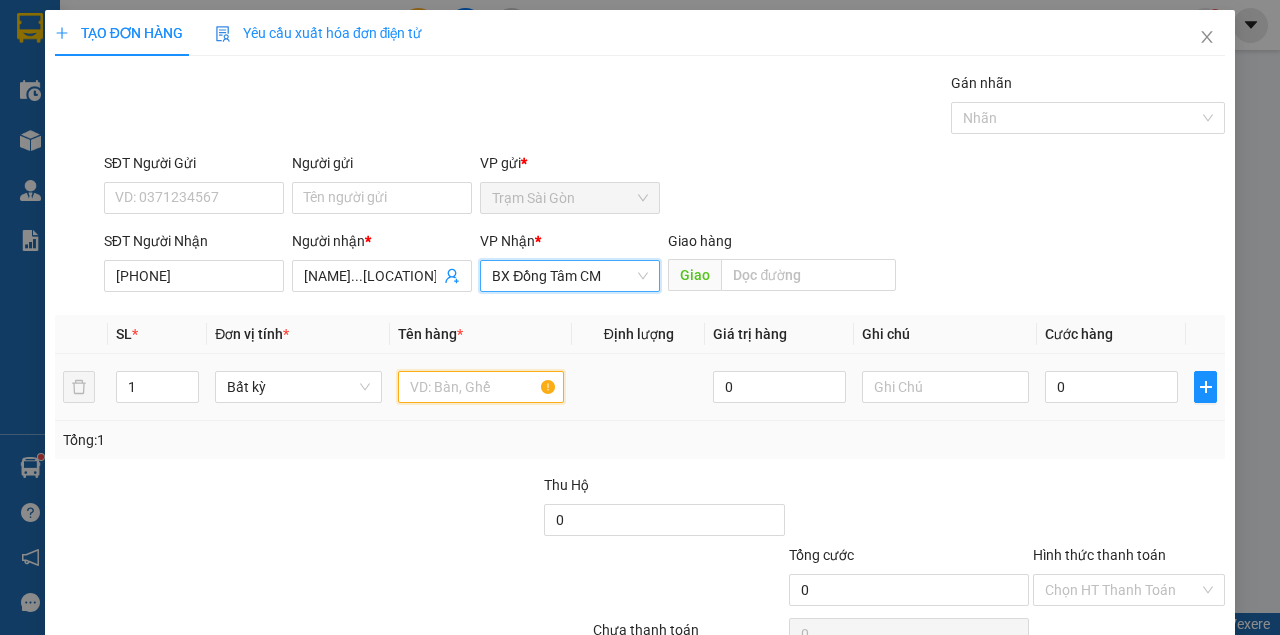 click at bounding box center (481, 387) 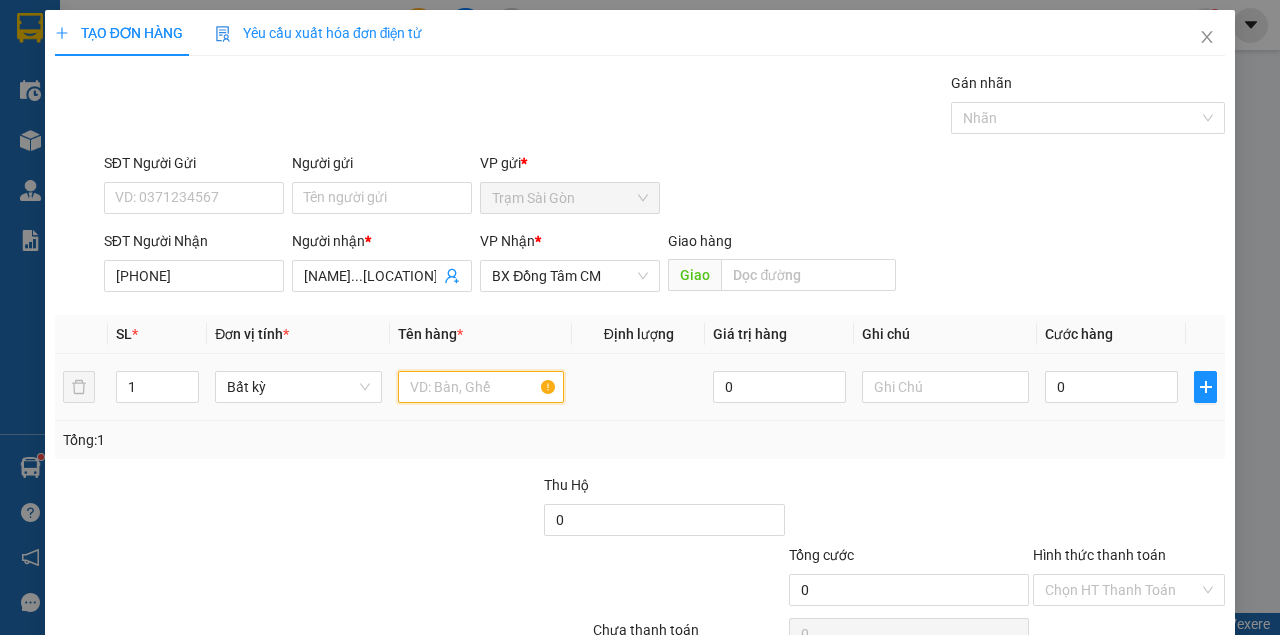 click at bounding box center [481, 387] 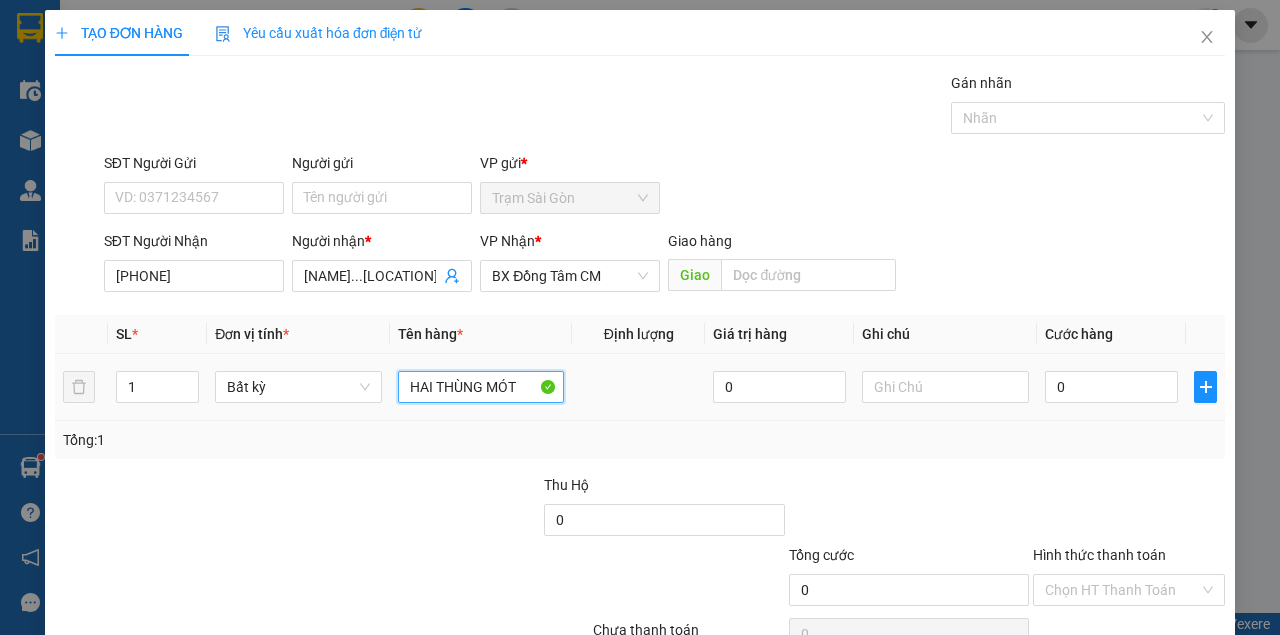 type on "HAI THÙNG MÓT" 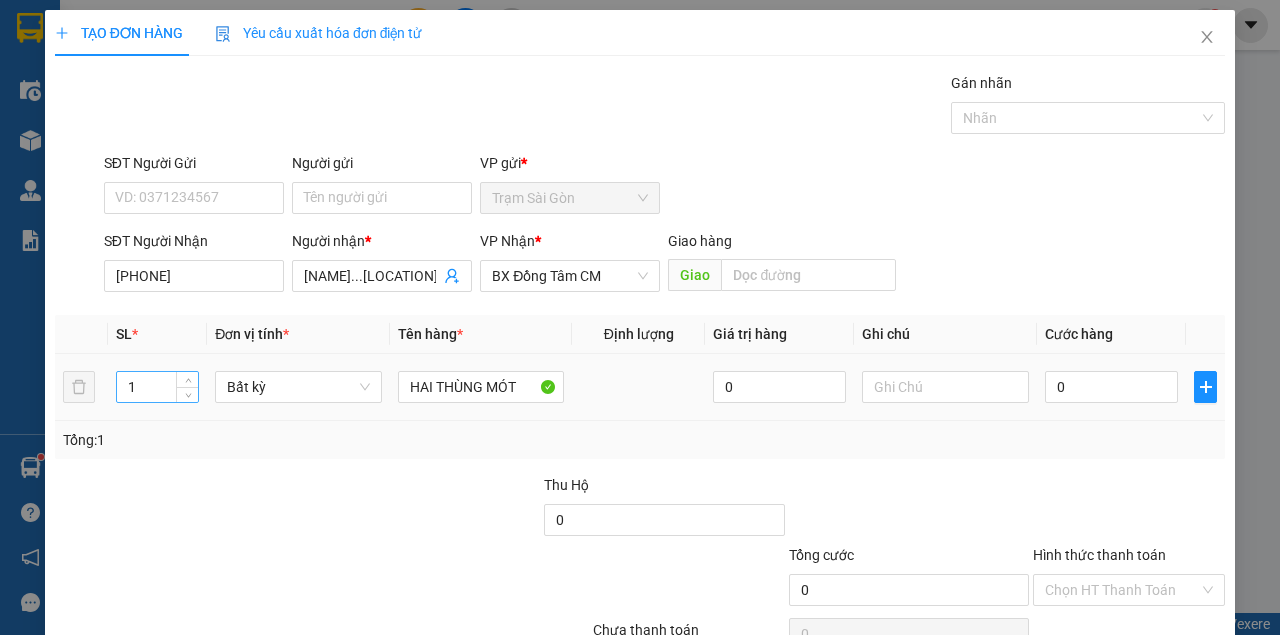 drag, startPoint x: 158, startPoint y: 406, endPoint x: 162, endPoint y: 386, distance: 20.396078 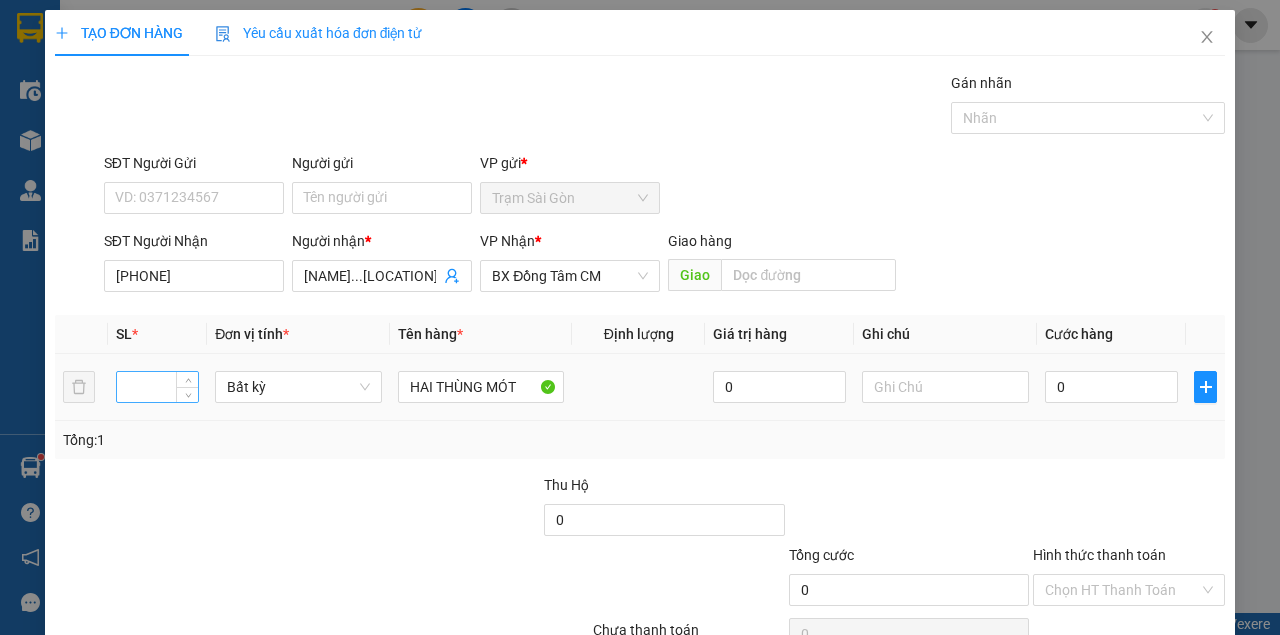 click at bounding box center [158, 387] 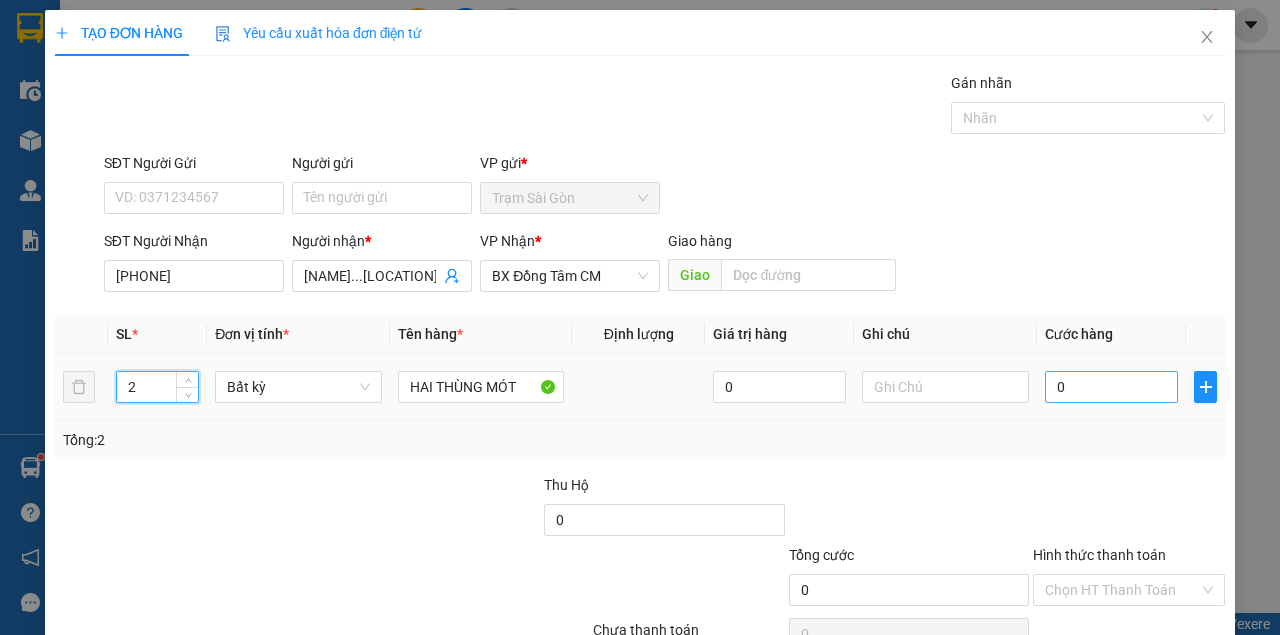 type on "2" 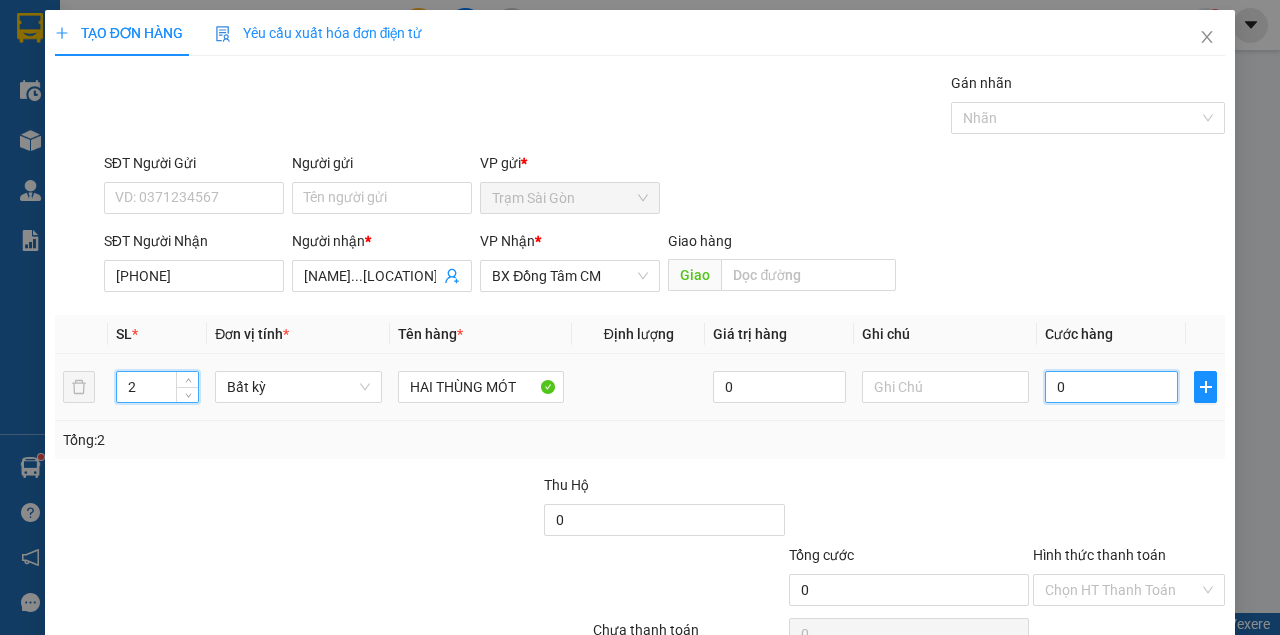 click on "0" at bounding box center (1111, 387) 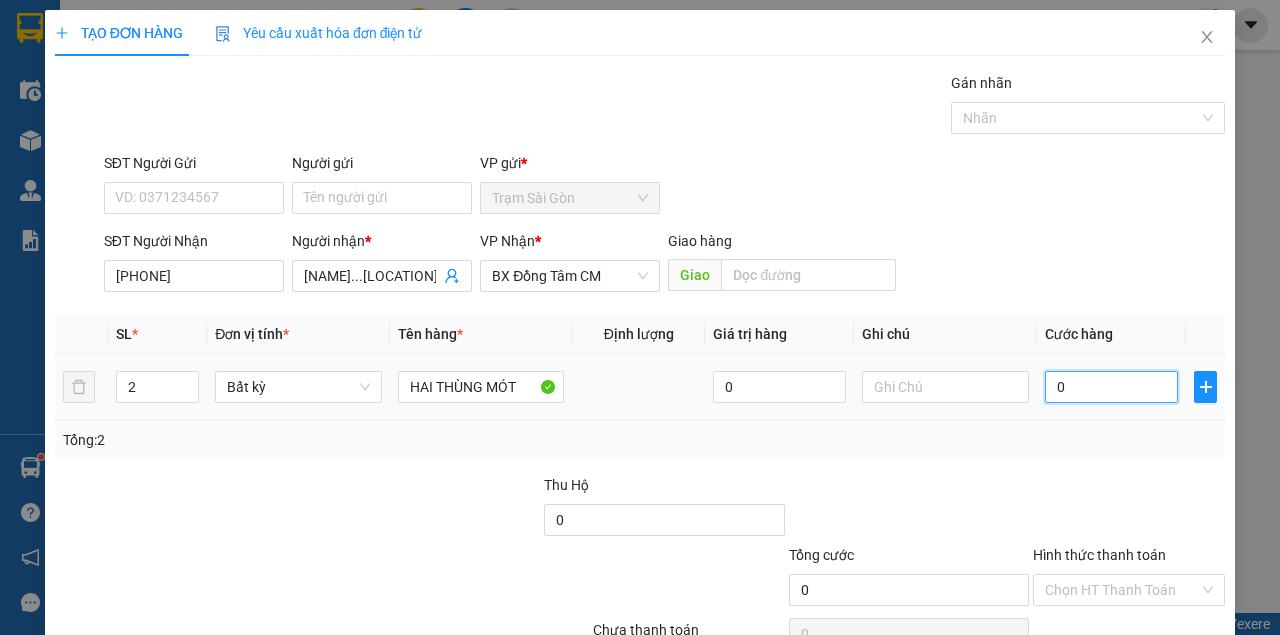 type on "2" 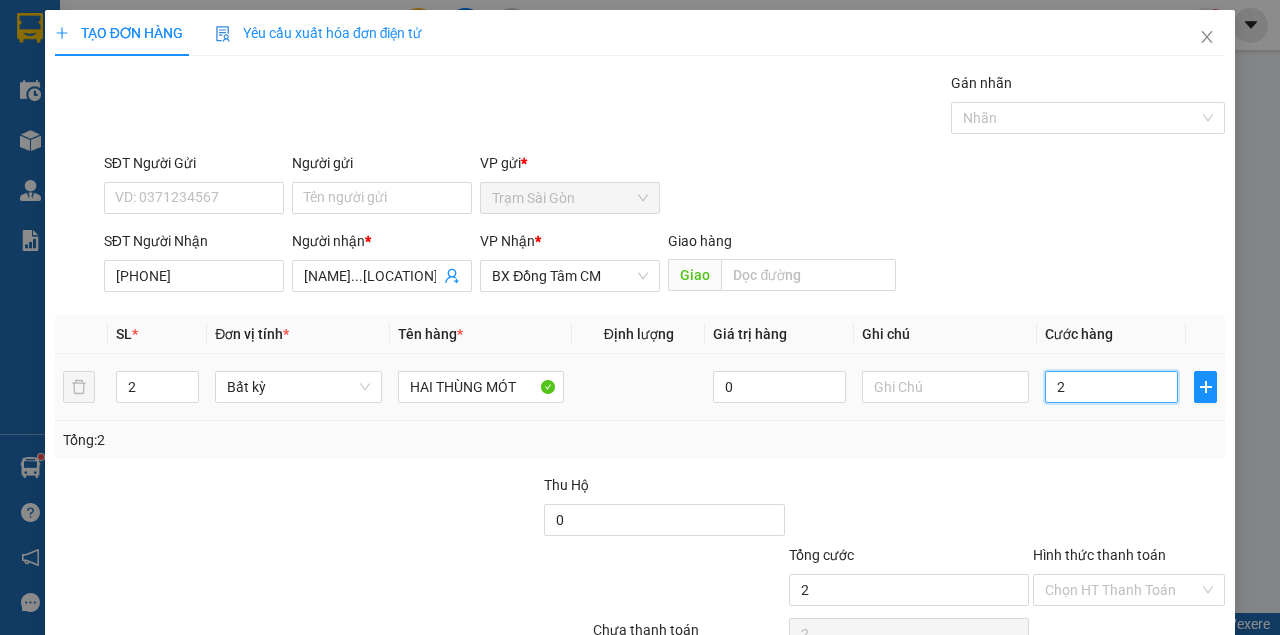 type on "20" 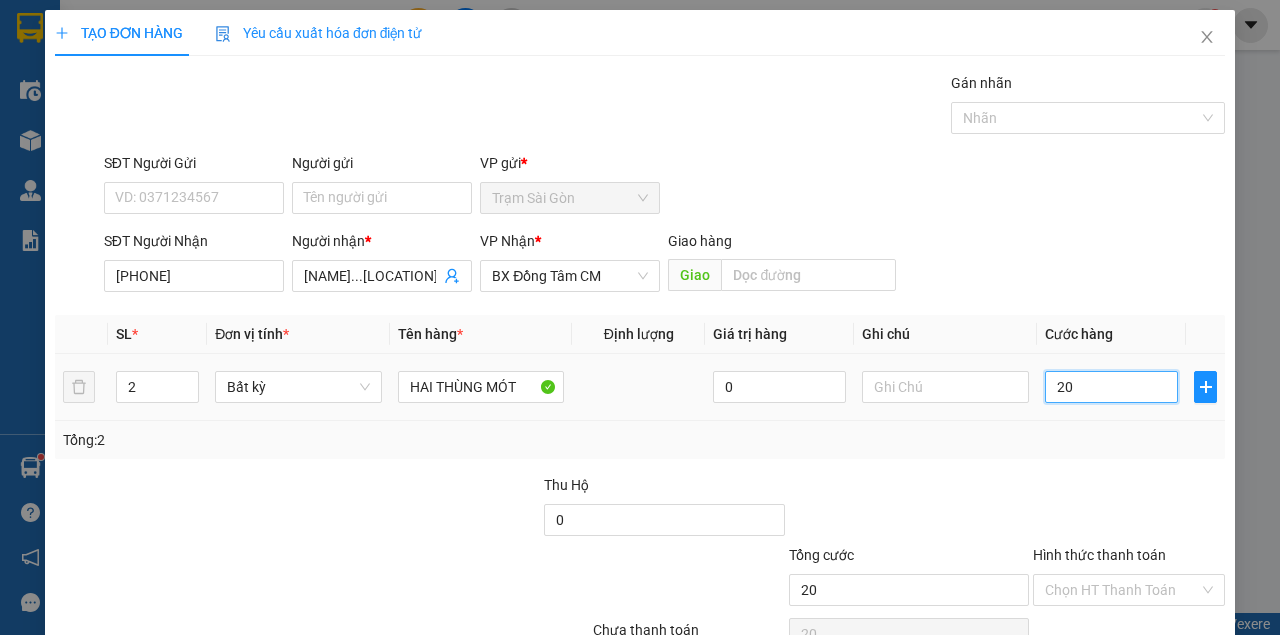 type on "200" 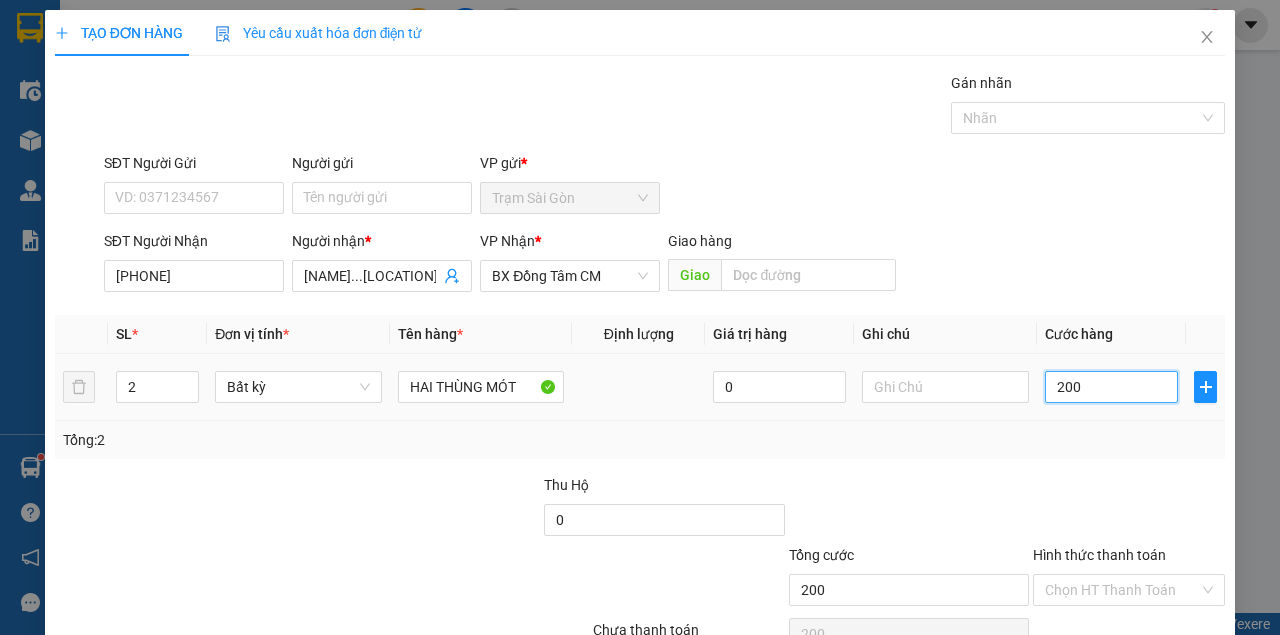 type on "2.000" 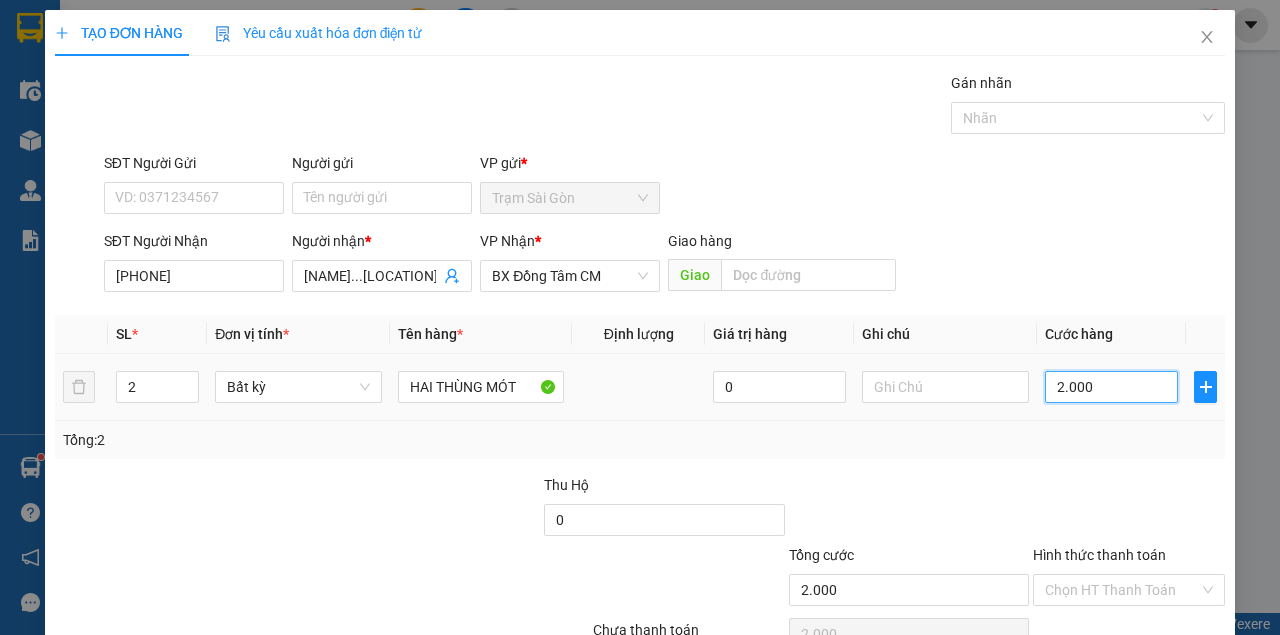 type on "20.000" 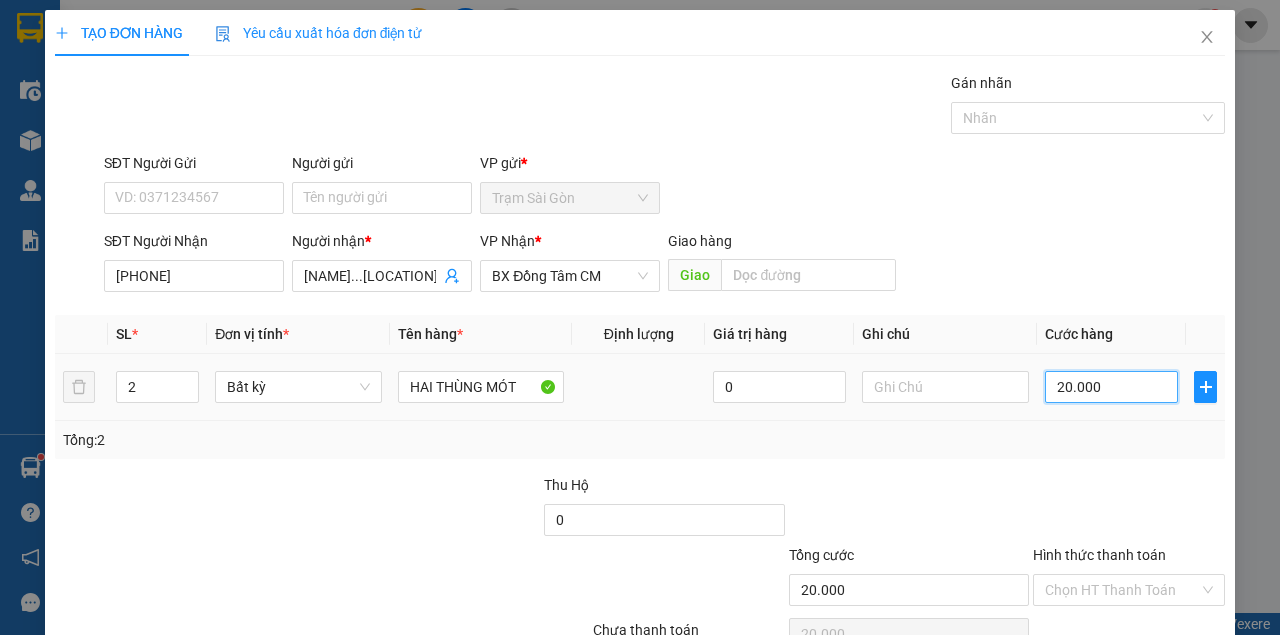 type on "200.000" 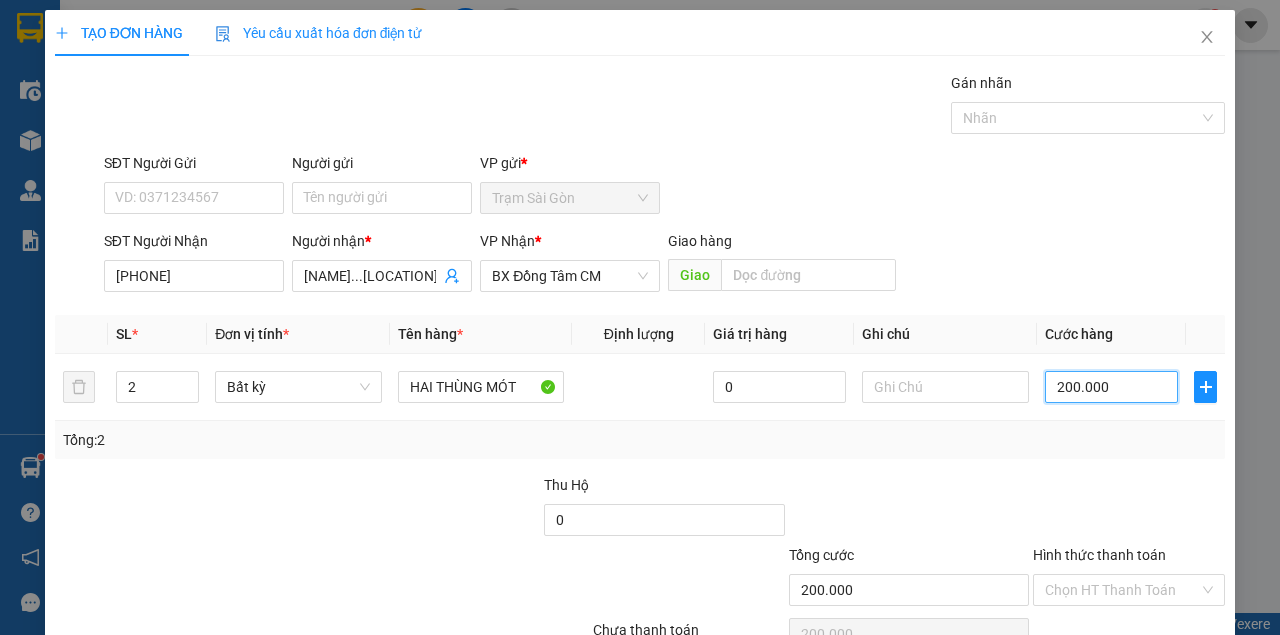 type on "200.000" 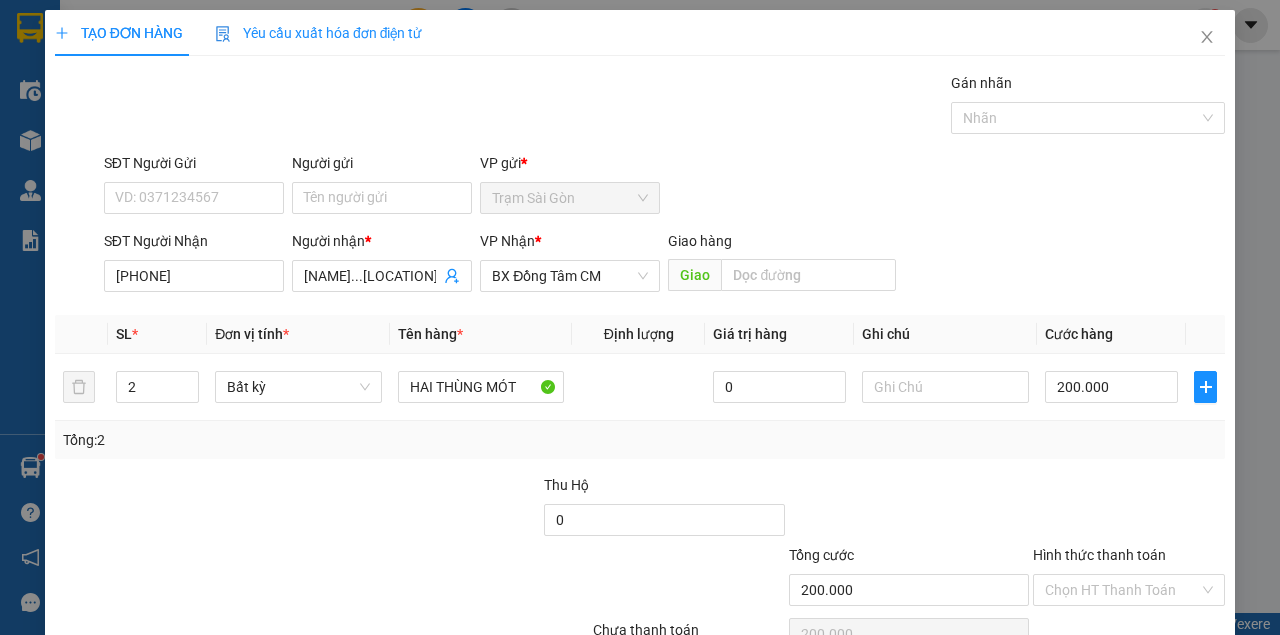drag, startPoint x: 1037, startPoint y: 271, endPoint x: 1068, endPoint y: 306, distance: 46.75468 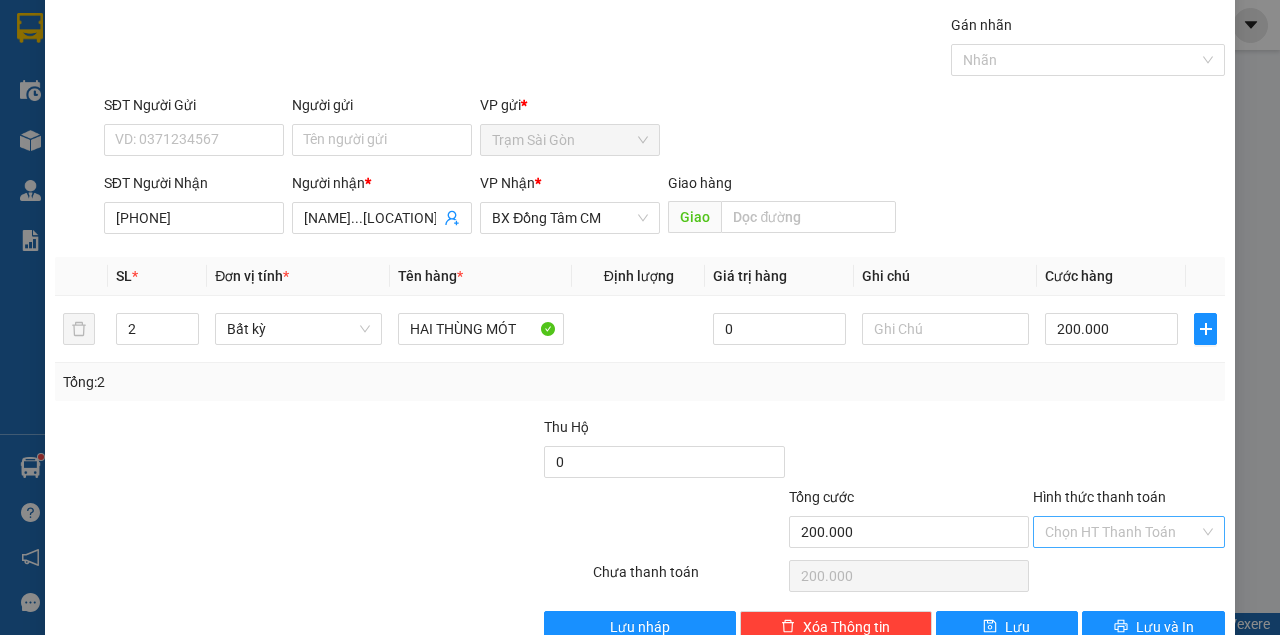 scroll, scrollTop: 102, scrollLeft: 0, axis: vertical 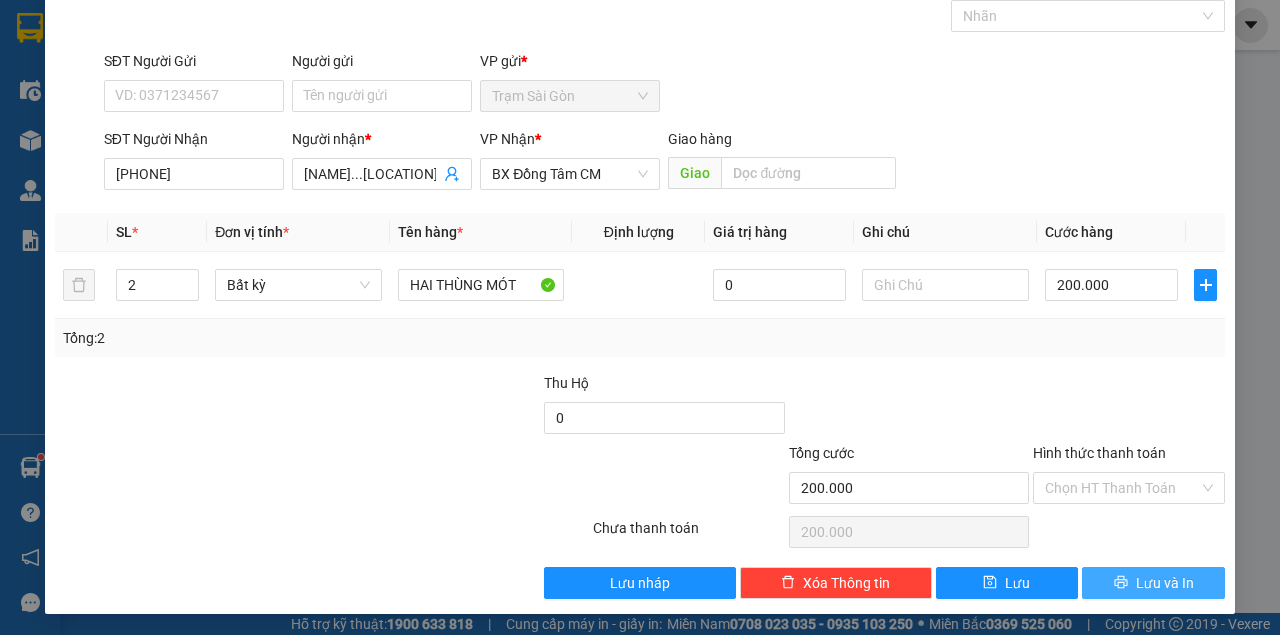 click on "Lưu và In" at bounding box center [1153, 583] 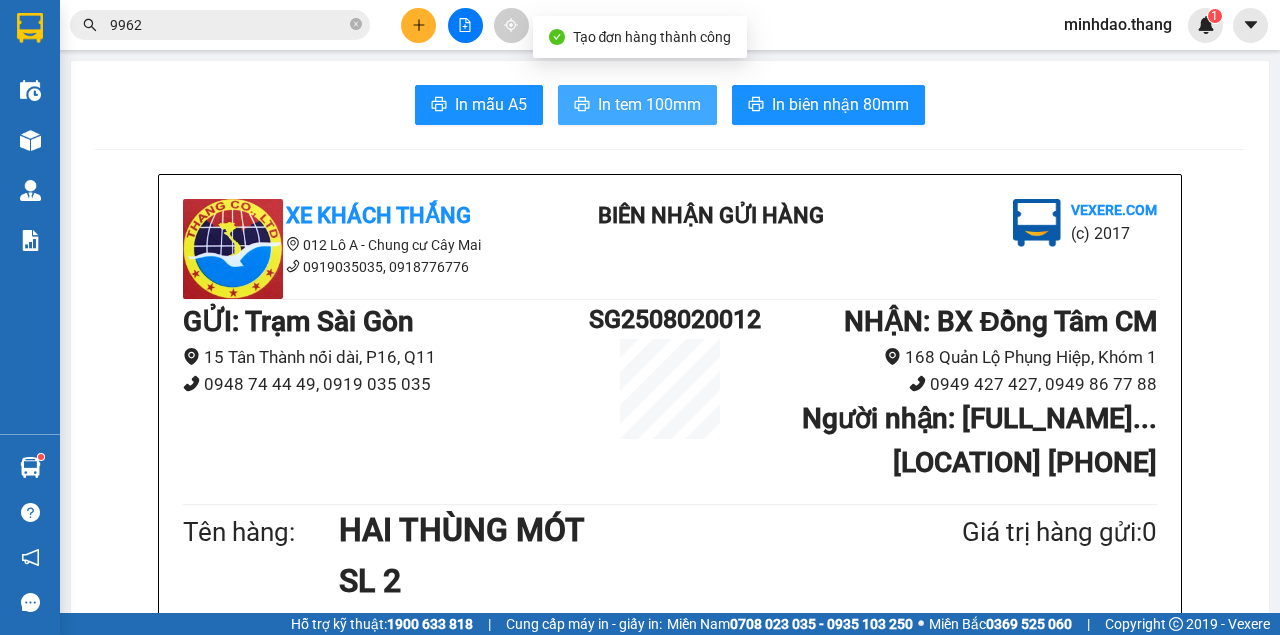 type 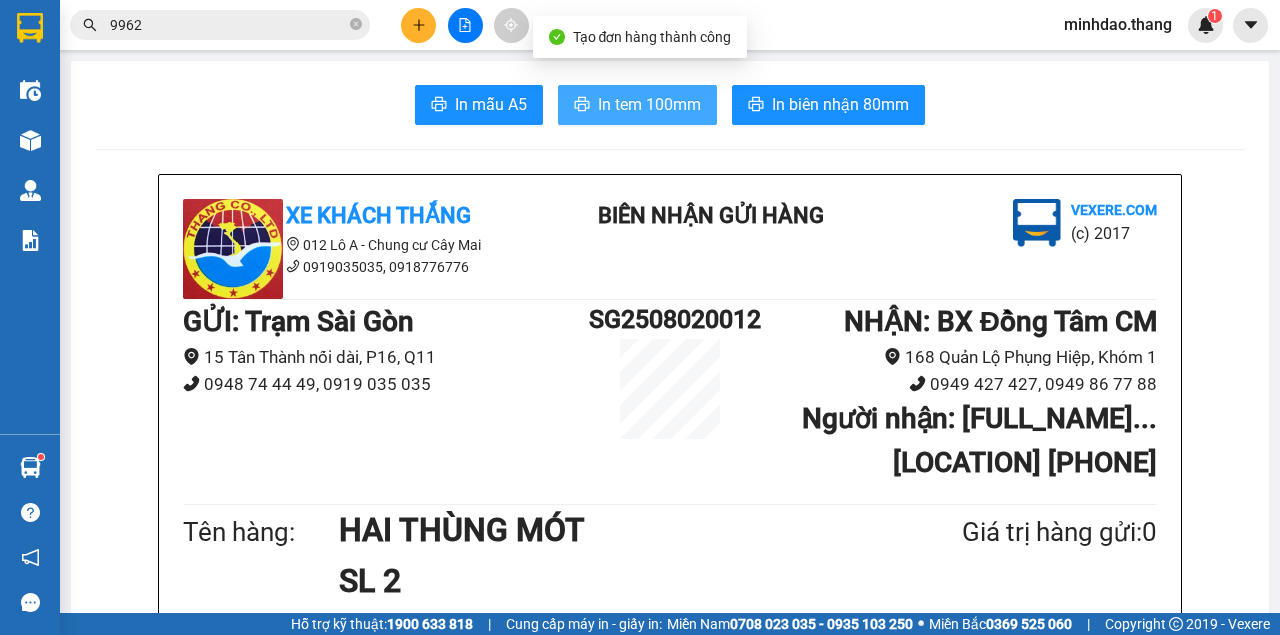 scroll, scrollTop: 0, scrollLeft: 0, axis: both 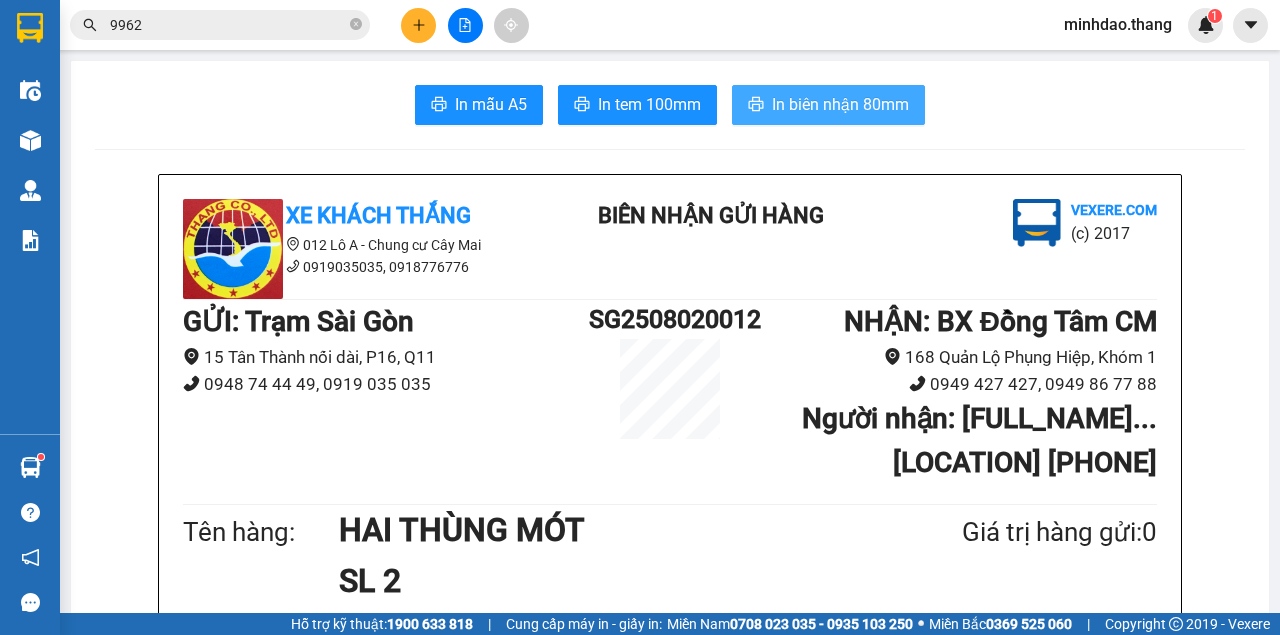 type 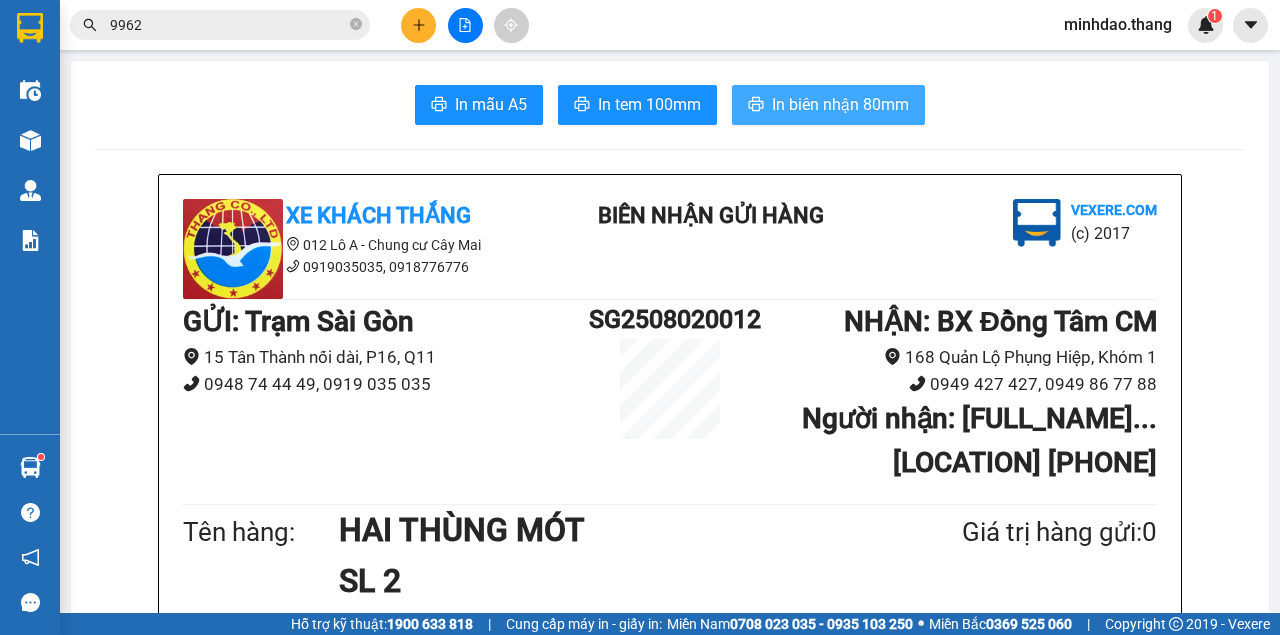 scroll, scrollTop: 0, scrollLeft: 0, axis: both 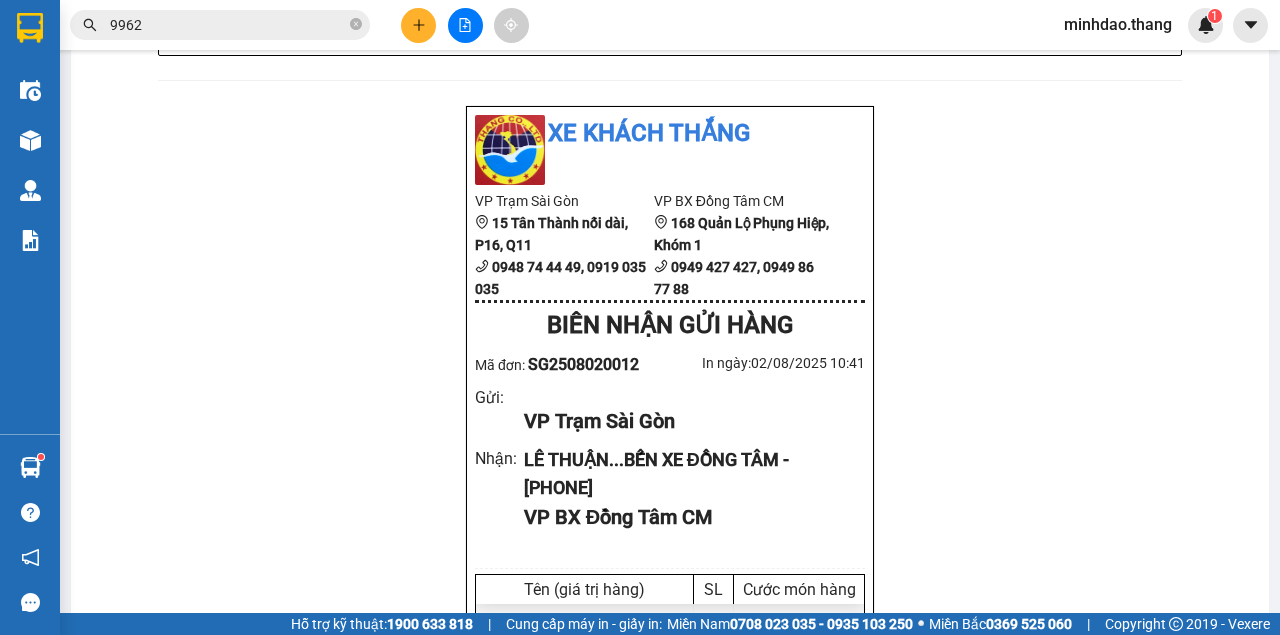 click on "Xe Khách THẮNG   012 Lô A - Chung cư Cây Mai   0919035035, 0918776776 BIÊN NHẬN GỬI HÀNG Vexere.com (c) 2017 GỬI :   Trạm Sài Gòn   15 Tân Thành nối dài, P16, Q11   0948 74 44 49, 0919 035 035 SG2508020012 NHẬN :   BX Đồng Tâm CM   168 Quản Lộ Phụng Hiệp, Khóm 1   0949 427 427, 0949 86 77 88 Người nhận :   LÊ THUẬN...BẾN XE ĐỒNG TÂM  0949737001 Tên hàng: HAI THÙNG MÓT  SL 2 Giá trị hàng gửi:  0 CC   200.000 Tổng phải thu:   200.000 Quy định nhận/gửi hàng : Quý Khách phải báo mã số trên Biên Nhận Gửi Hàng khi nhận hàng, phải trình CMND và giấy giới thiệu đối với hàng gửi bảo đảm, hàng có giá trị. Hàng gửi phải được nhận trong vòng 05 ngày kể từ ngày gửi. Quá thời hạn trên, Công Ty không chịu trách nhiệm. Hàng Kính, Dễ Vỡ,...Công Ty không bồi thường. Tra cứu thông tin đơn hàng tại:  https://vexere.com/vi-VN/tra-cuu-don-hang             :" at bounding box center (670, 473) 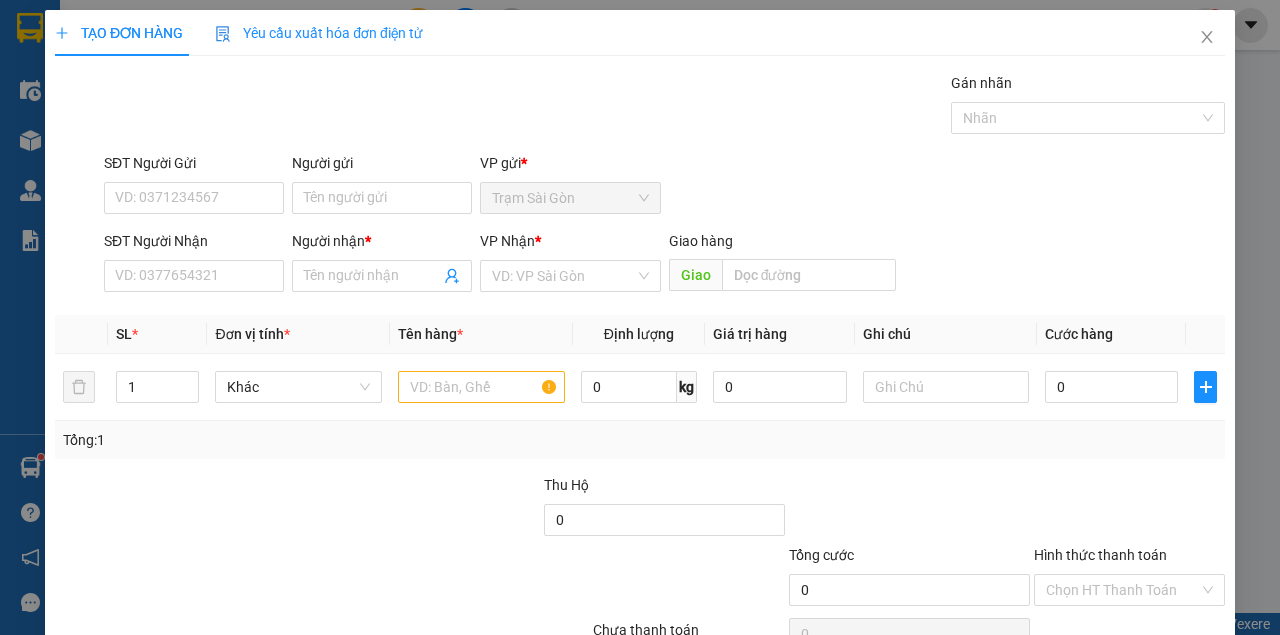 scroll, scrollTop: 0, scrollLeft: 0, axis: both 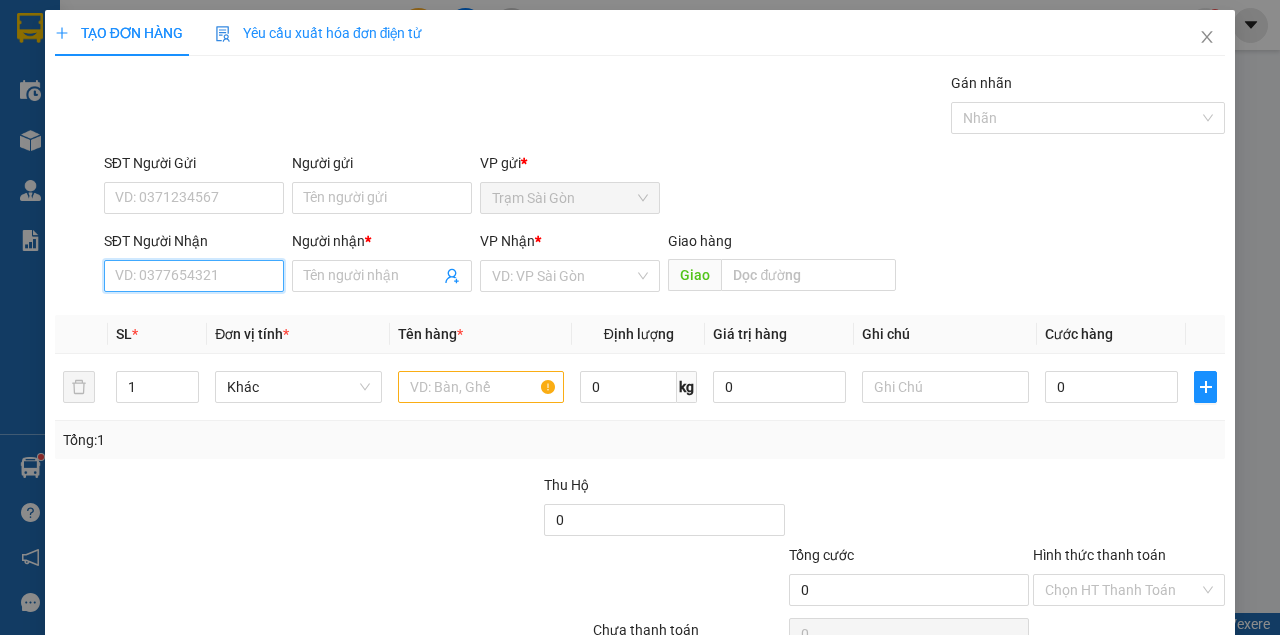 click on "SĐT Người Nhận" at bounding box center (194, 276) 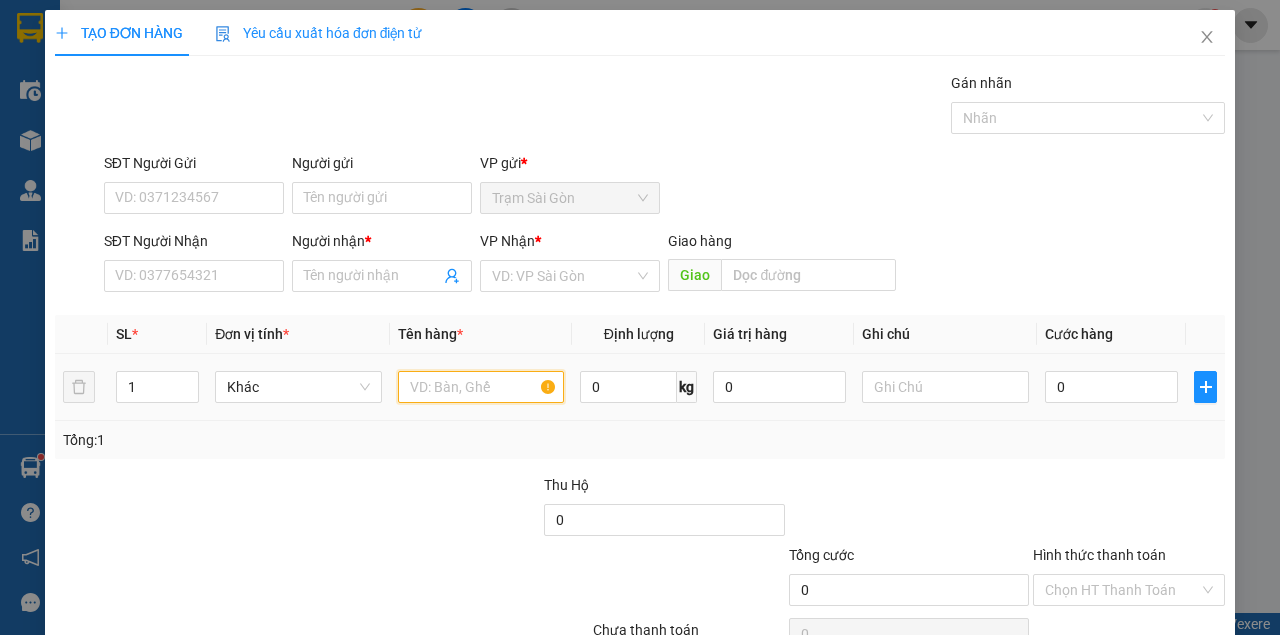 click at bounding box center (481, 387) 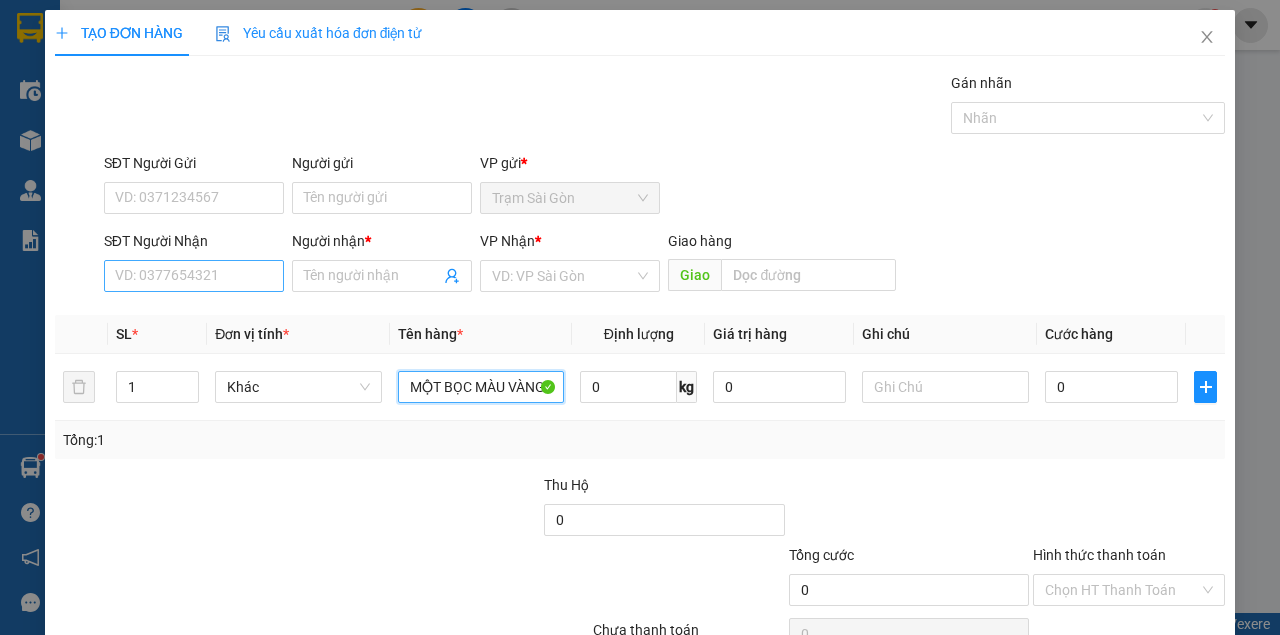 type on "MỘT BỌC MÀU VÀNG" 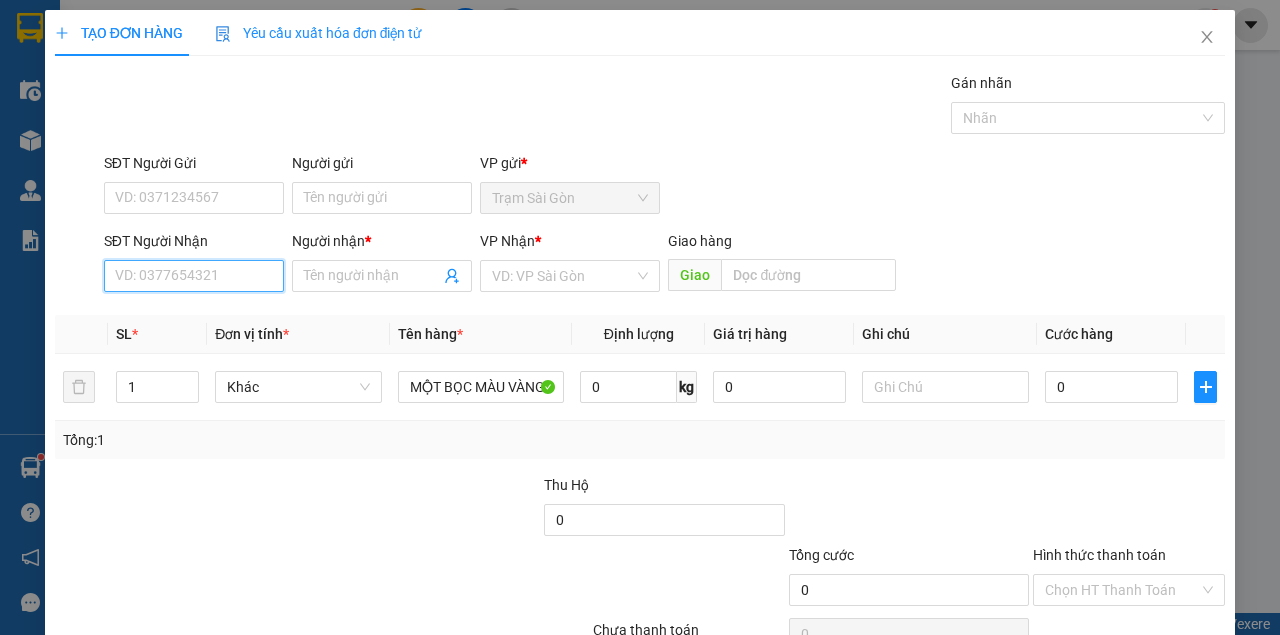 click on "SĐT Người Nhận" at bounding box center (194, 276) 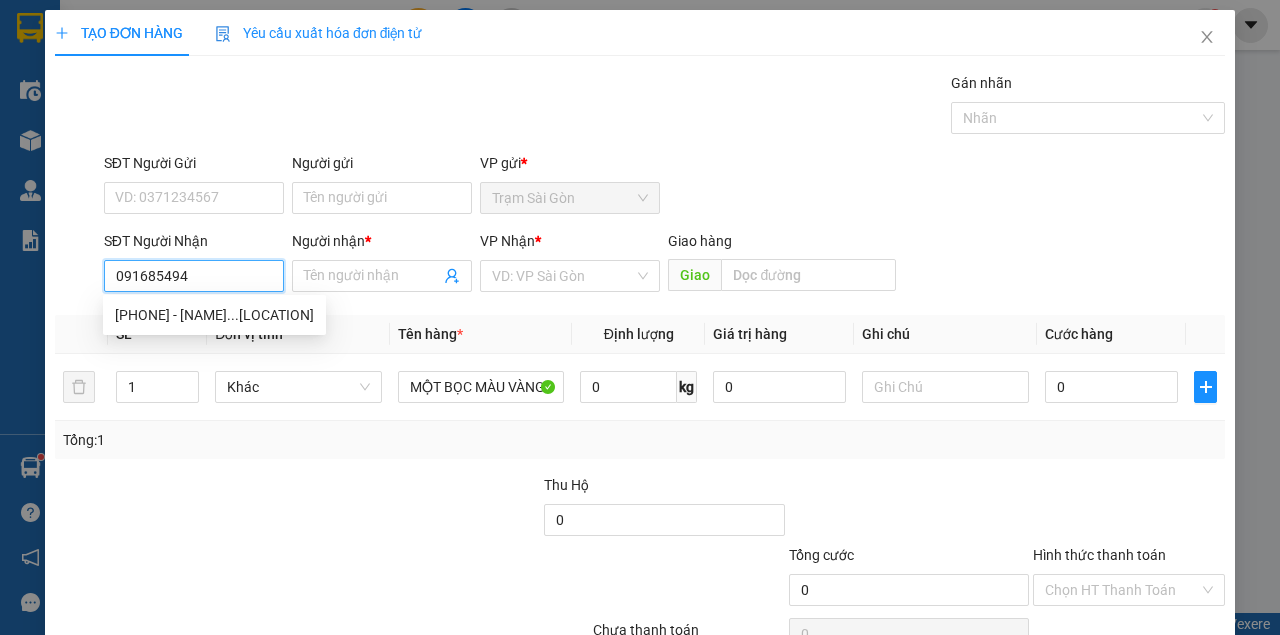type on "0916854946" 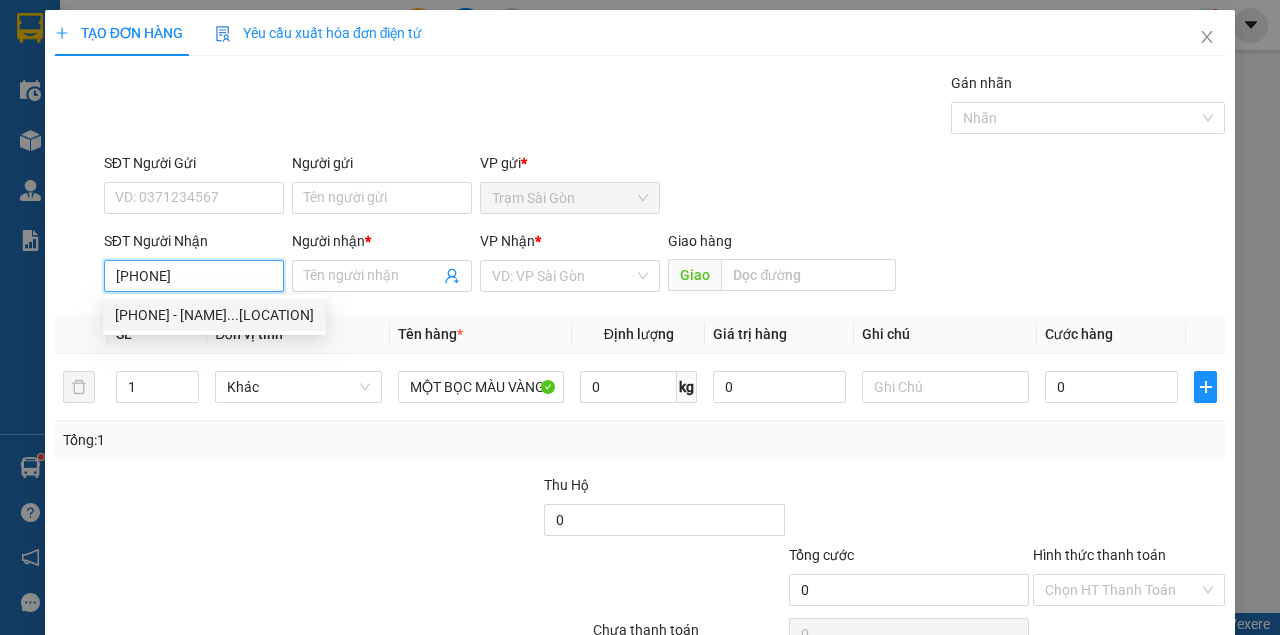 click on "0916854946 - PHIN...CỐNG ĐÁ" at bounding box center [214, 315] 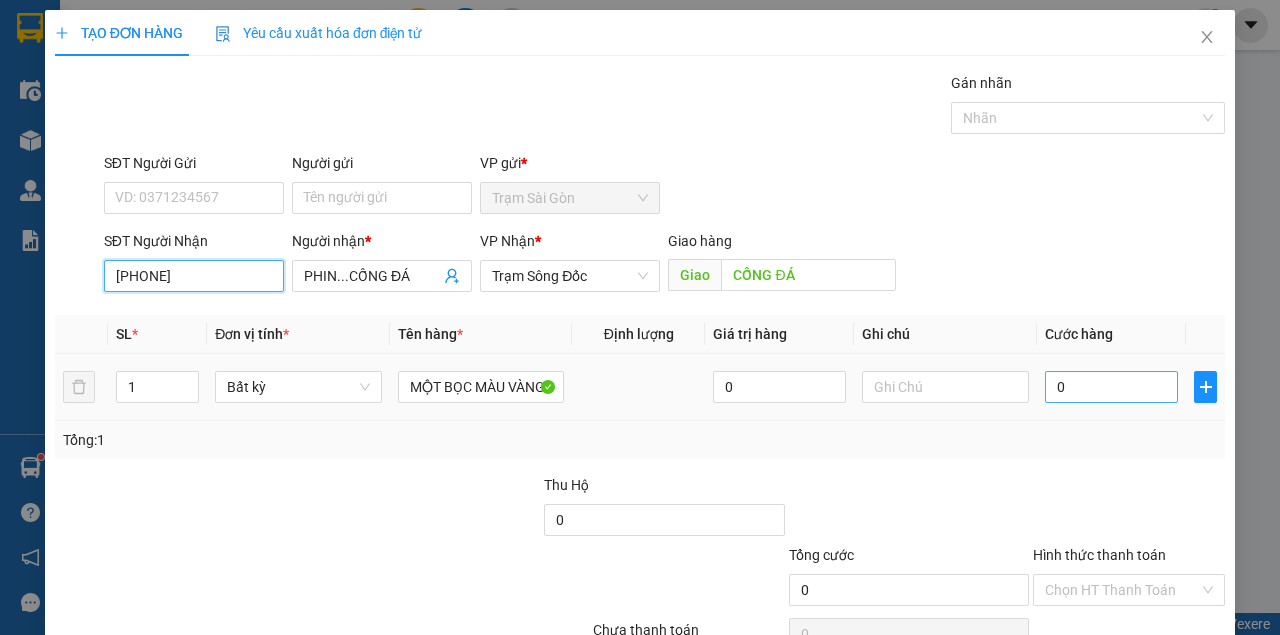 type on "0916854946" 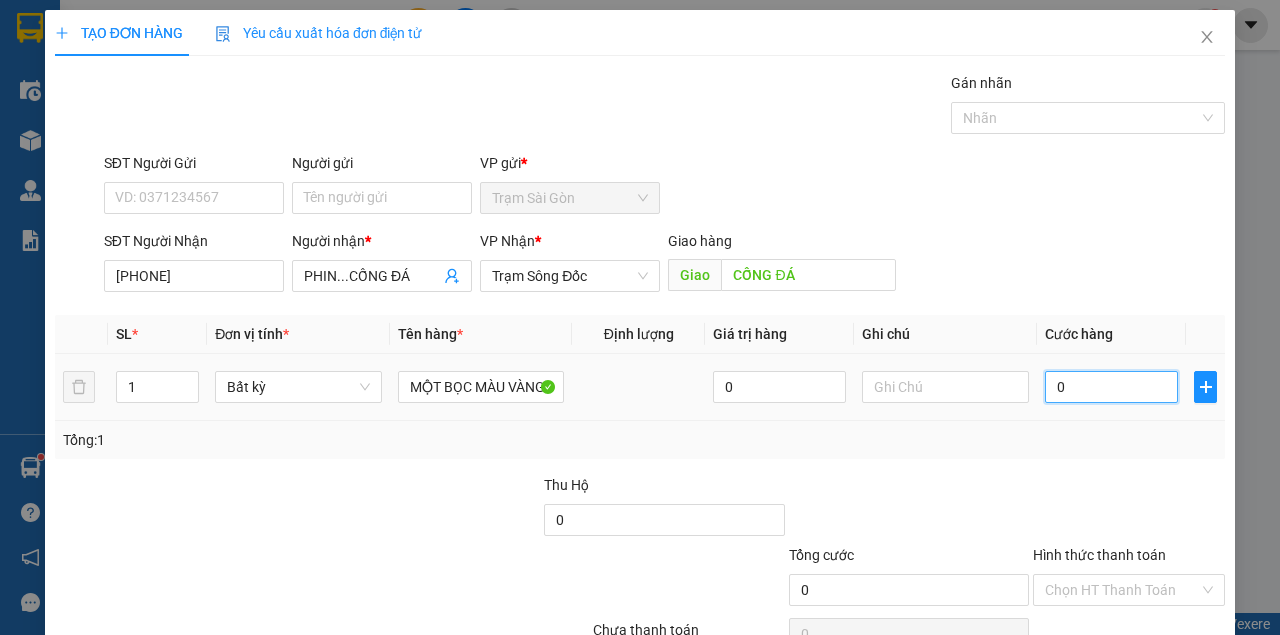 click on "0" at bounding box center [1111, 387] 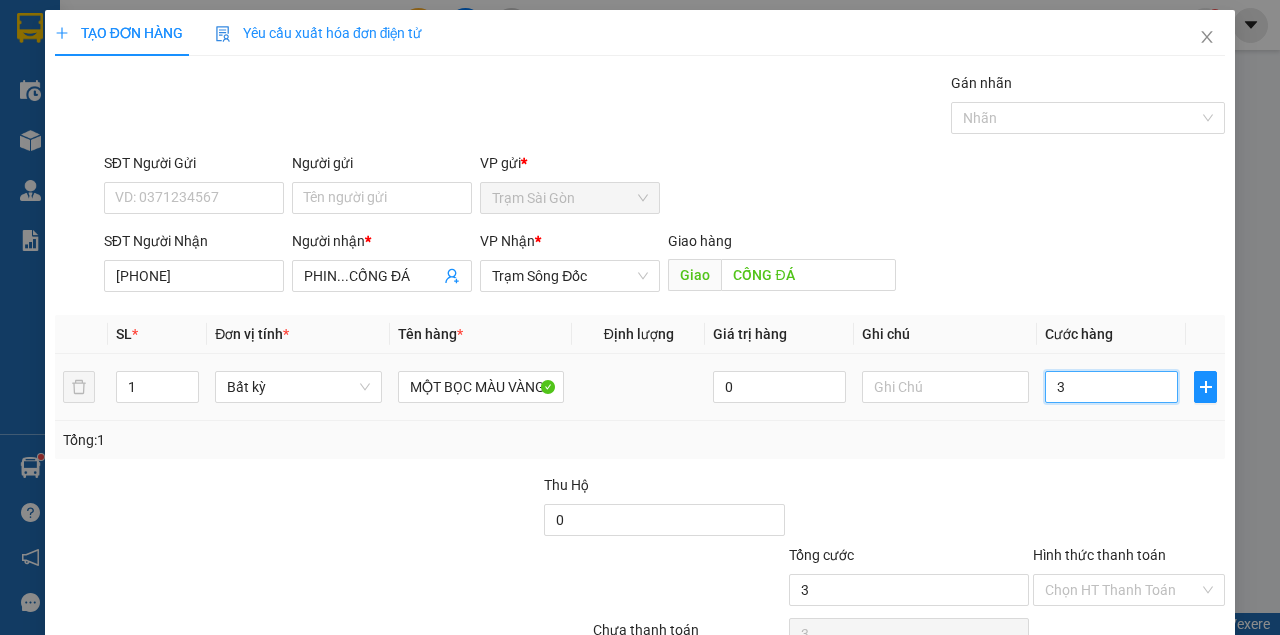 type on "30" 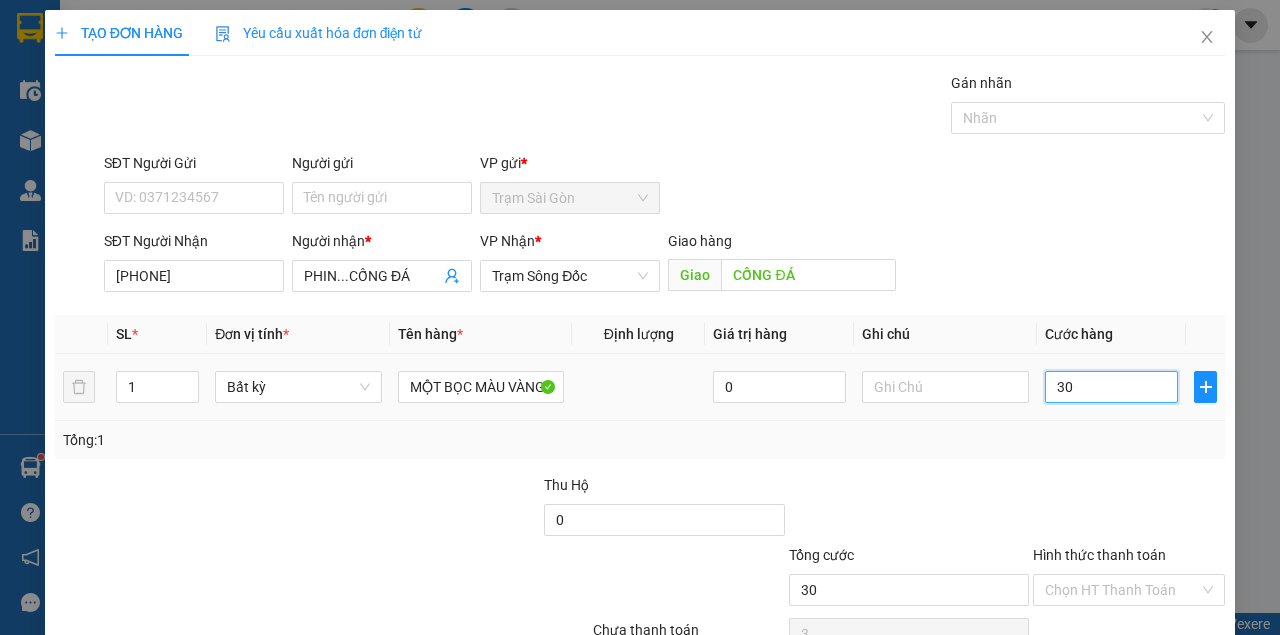type on "30" 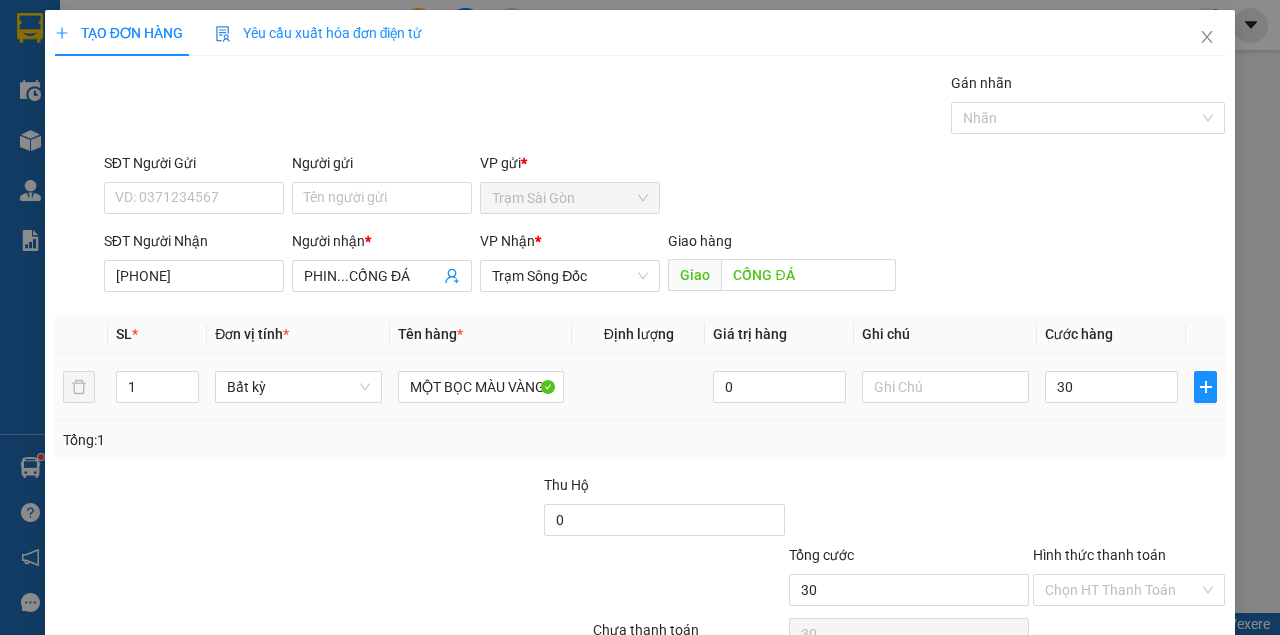 type on "30.000" 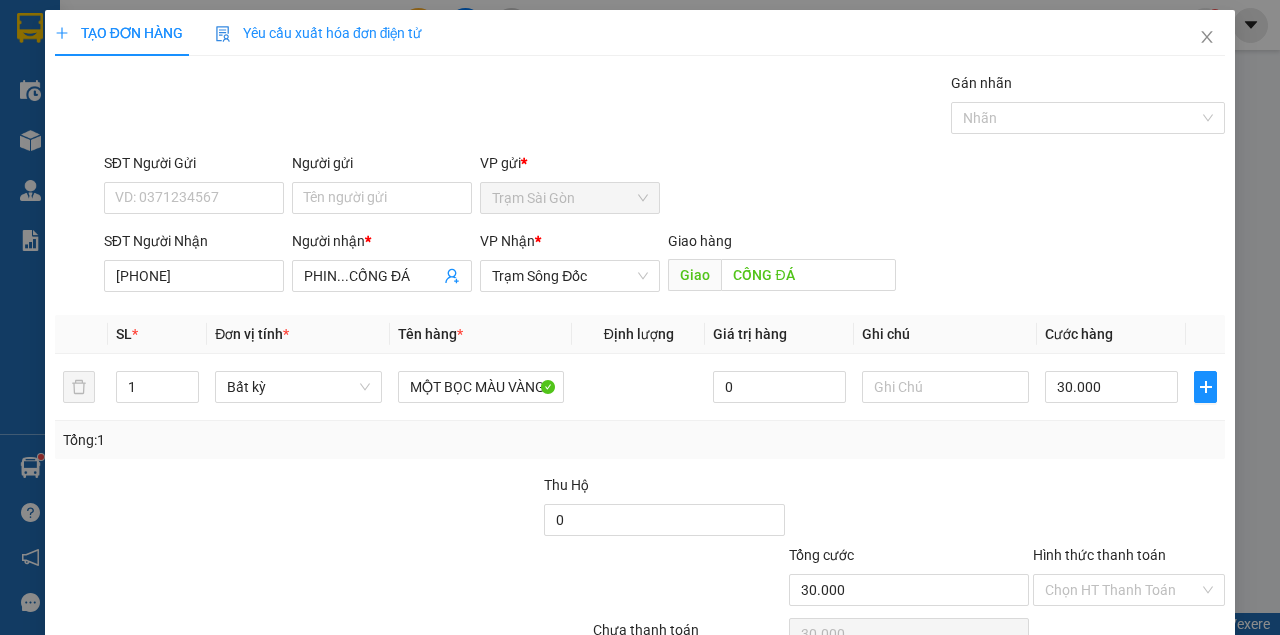 drag, startPoint x: 1055, startPoint y: 260, endPoint x: 1072, endPoint y: 264, distance: 17.464249 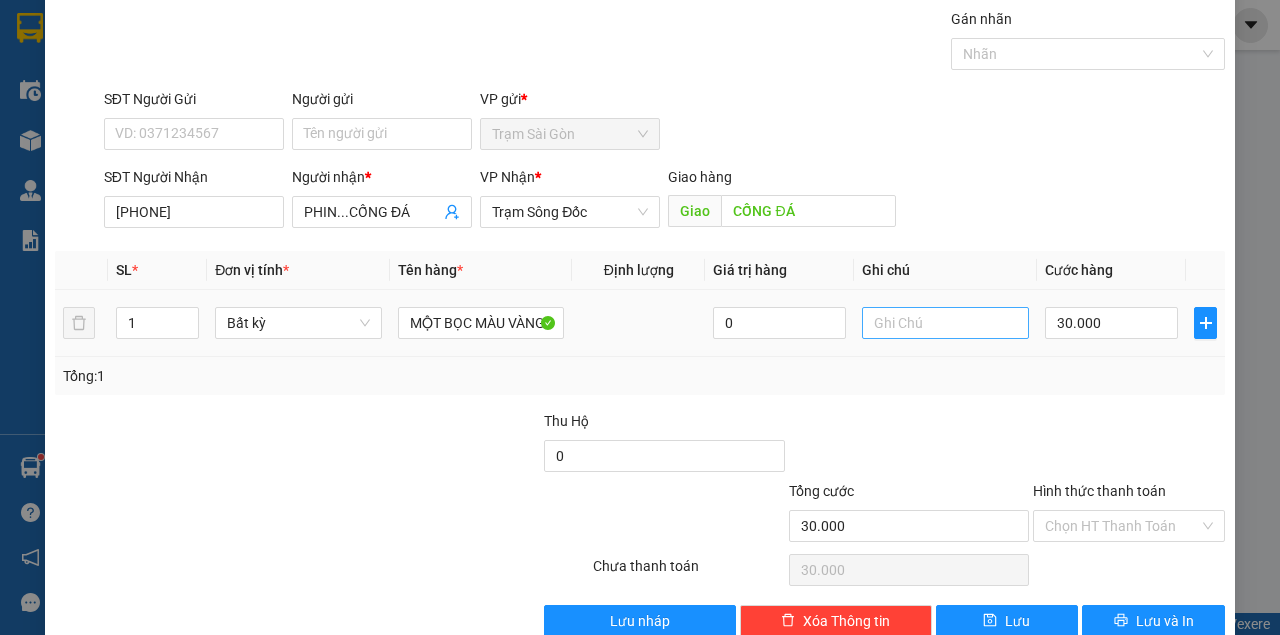 scroll, scrollTop: 102, scrollLeft: 0, axis: vertical 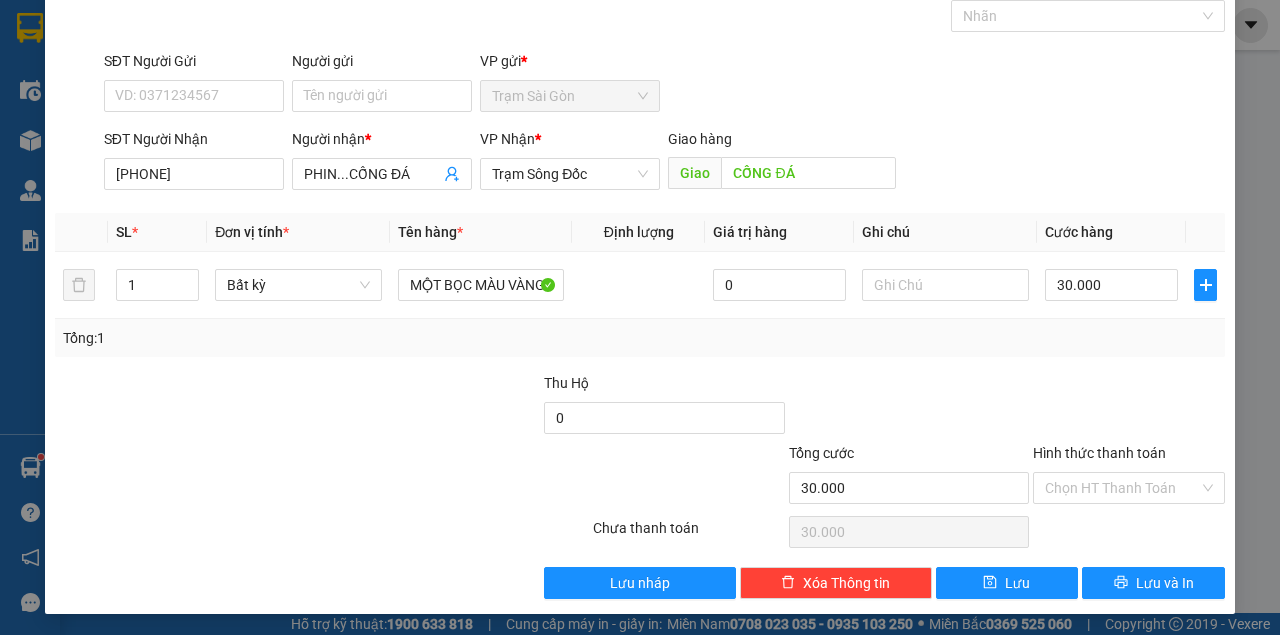 drag, startPoint x: 997, startPoint y: 195, endPoint x: 984, endPoint y: 200, distance: 13.928389 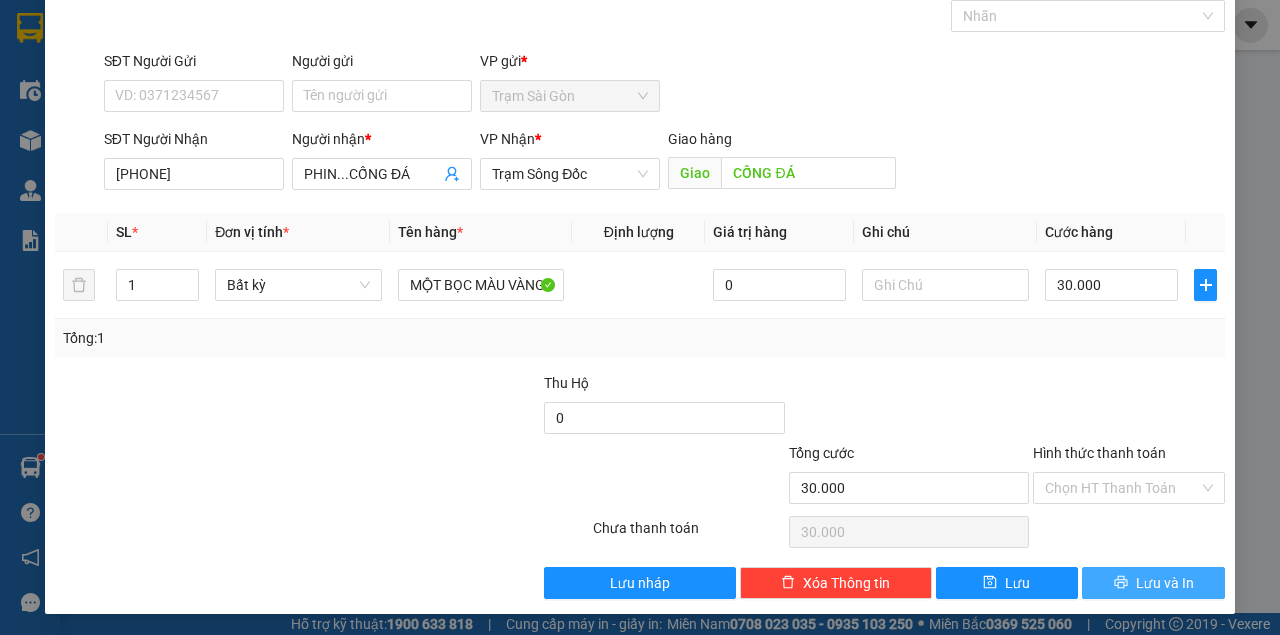 click on "Lưu và In" at bounding box center [1153, 583] 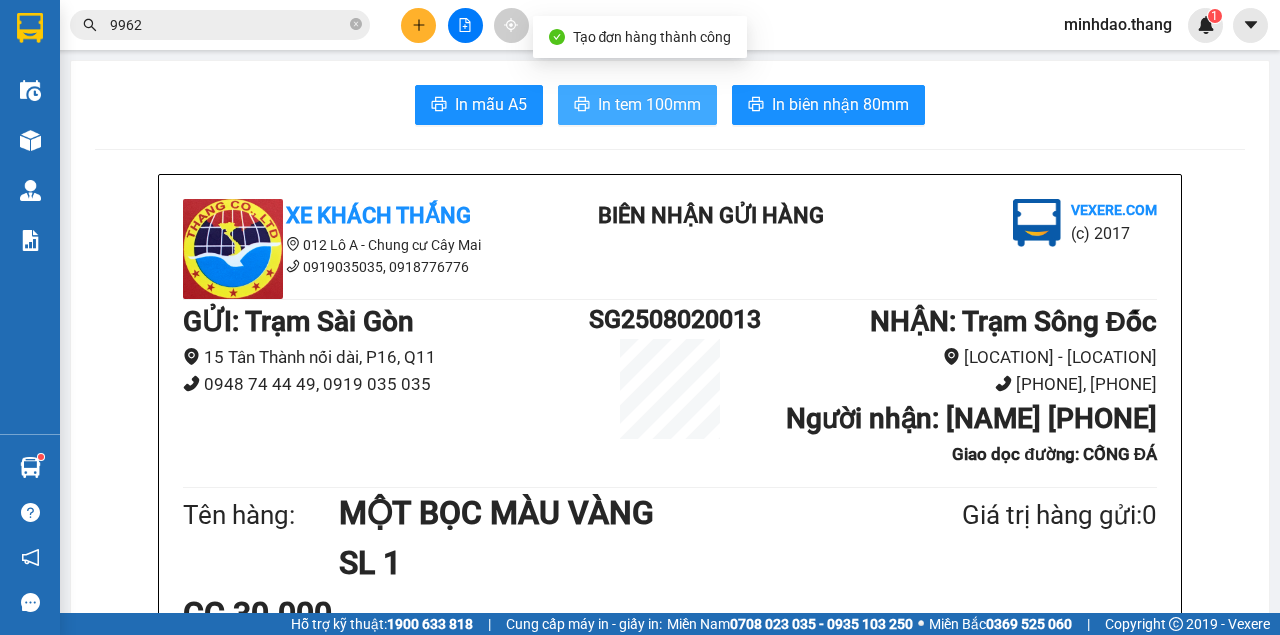 click on "In tem 100mm" at bounding box center (649, 104) 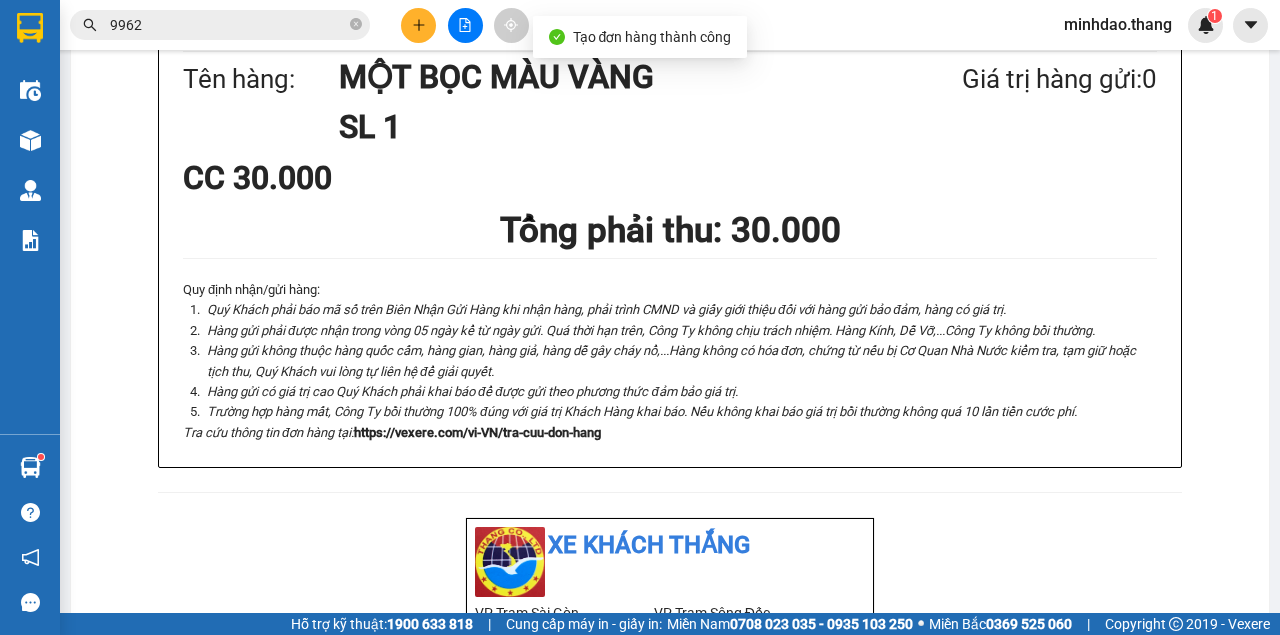 scroll, scrollTop: 0, scrollLeft: 0, axis: both 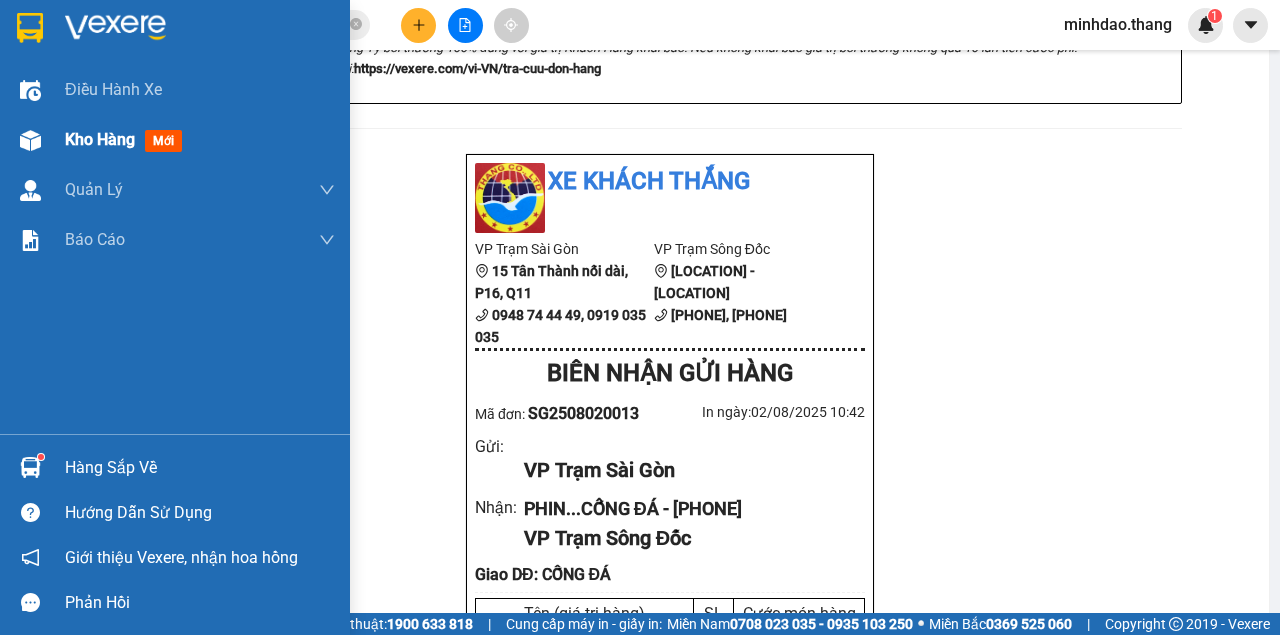 click on "mới" at bounding box center (163, 141) 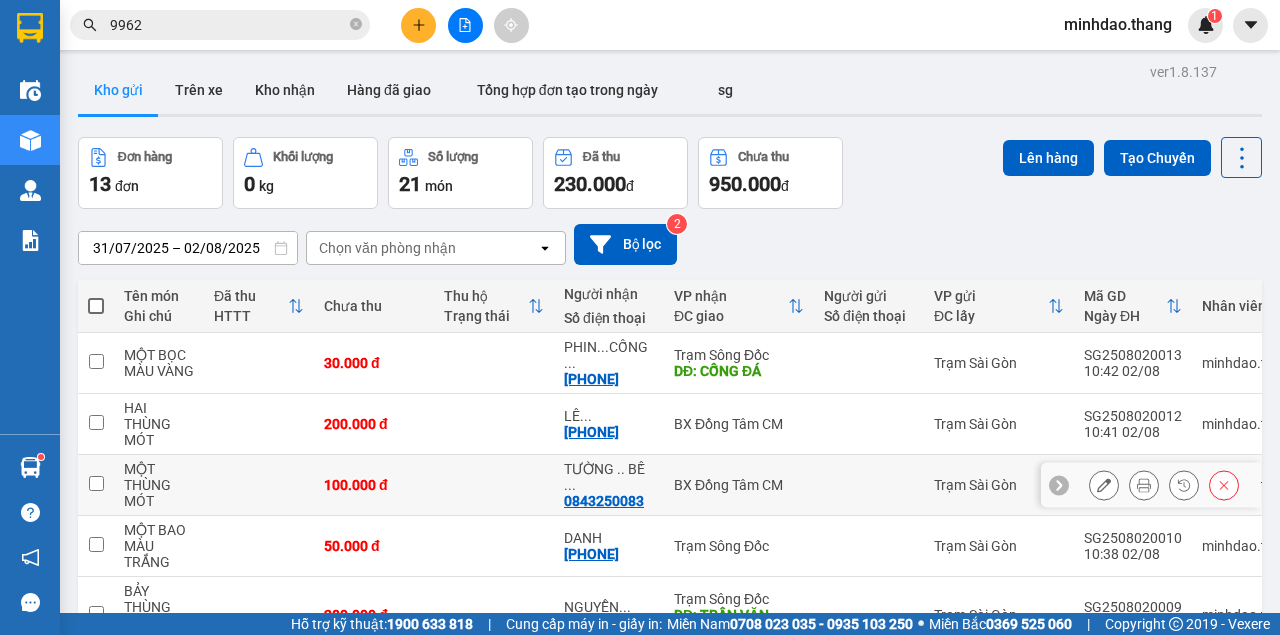 scroll, scrollTop: 0, scrollLeft: 0, axis: both 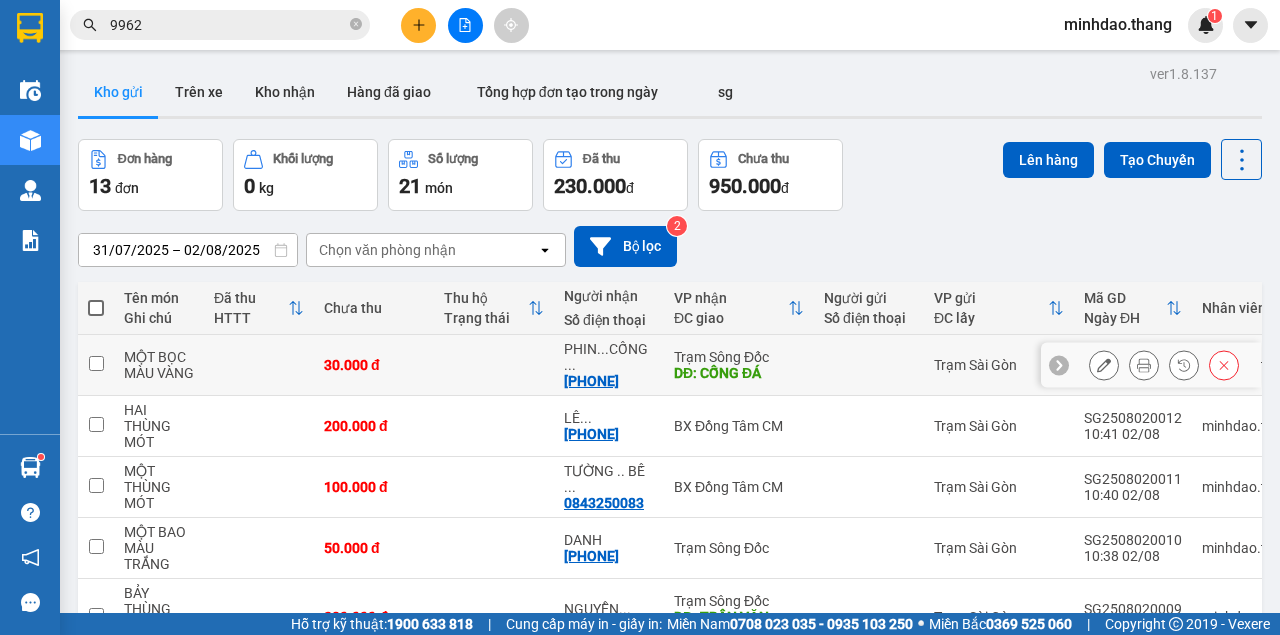 click at bounding box center [1104, 365] 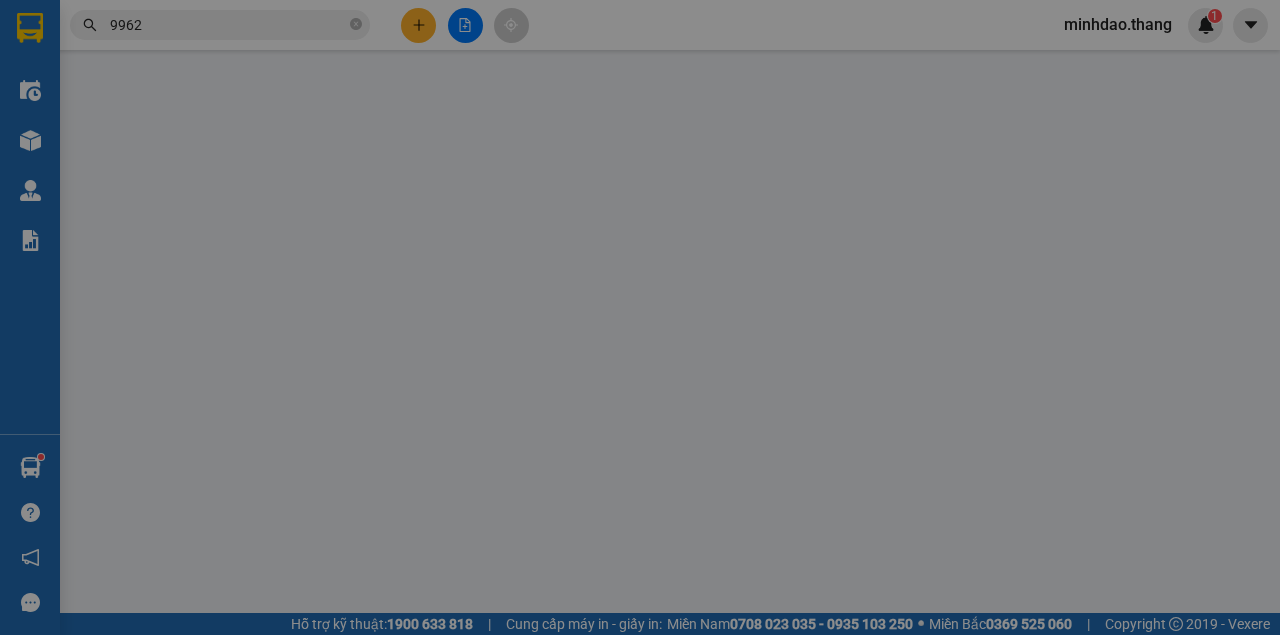 type on "0916854946" 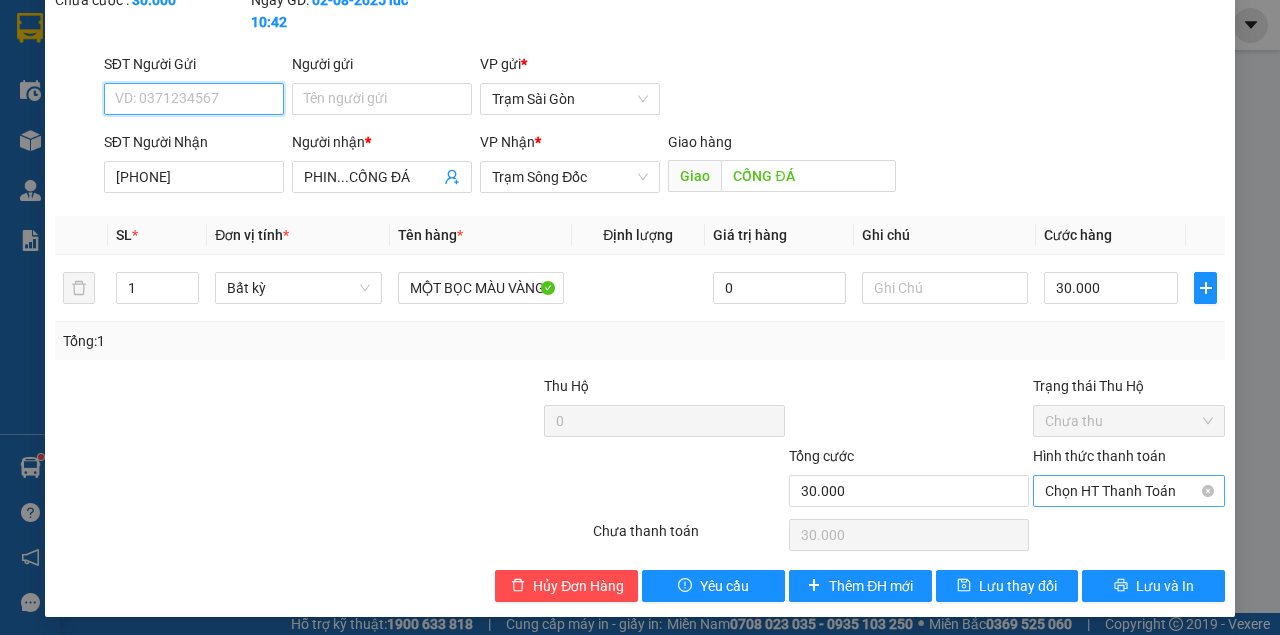 scroll, scrollTop: 129, scrollLeft: 0, axis: vertical 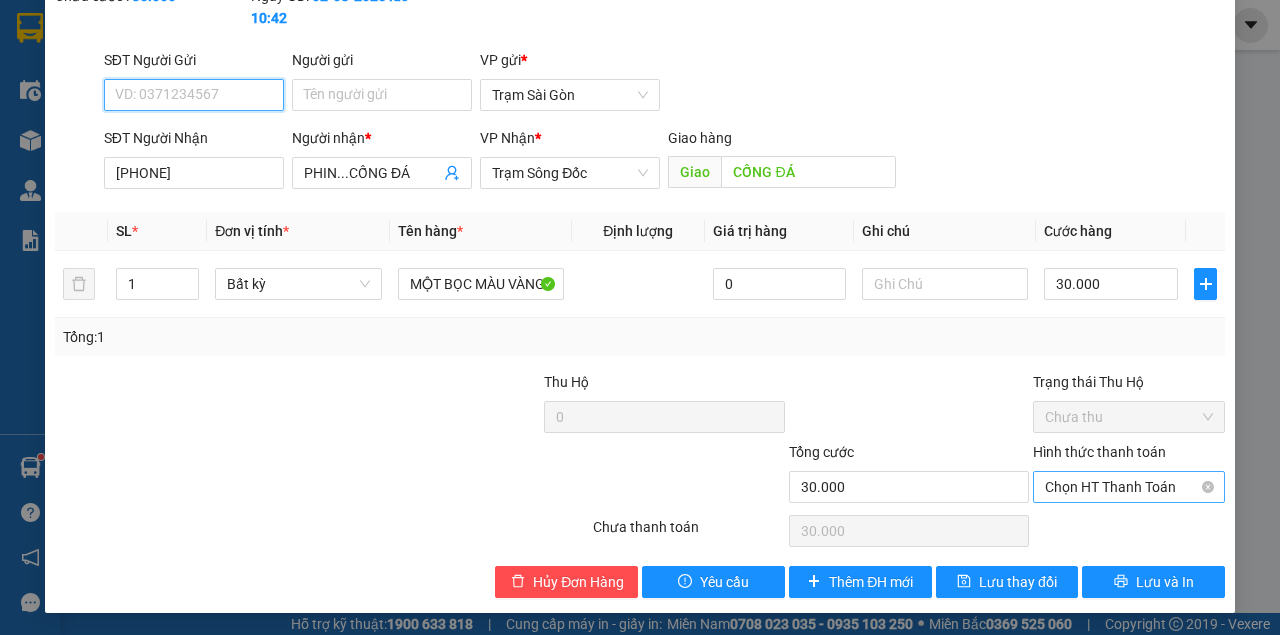 click on "Chọn HT Thanh Toán" at bounding box center [1129, 487] 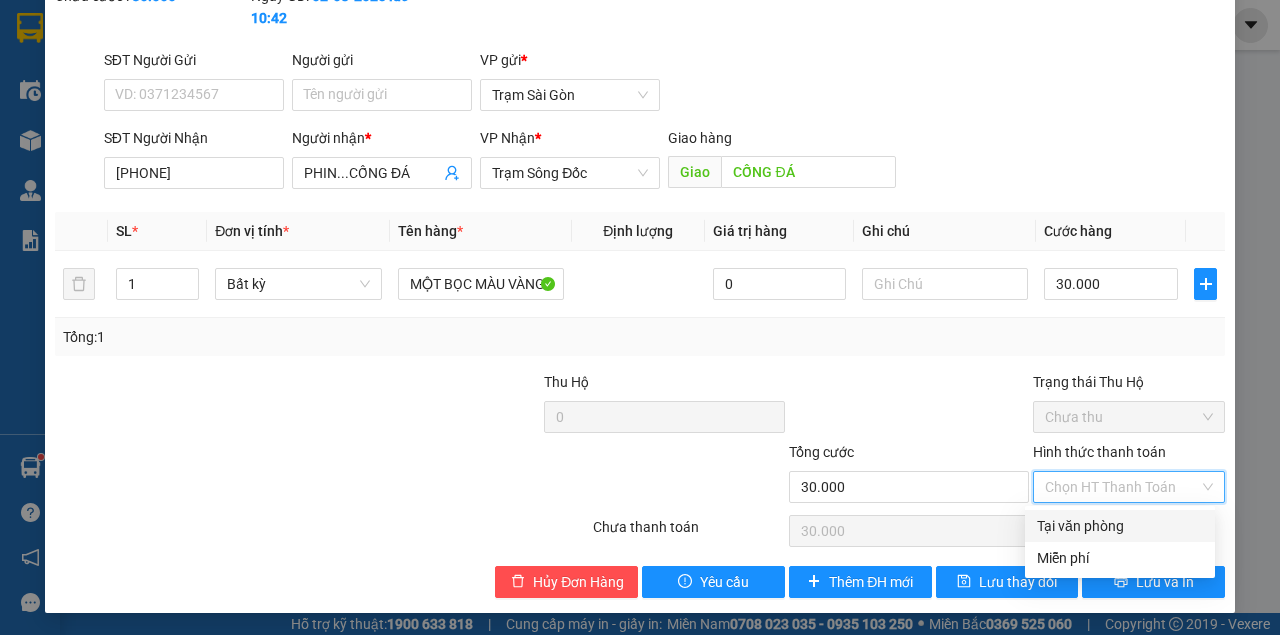 drag, startPoint x: 1102, startPoint y: 518, endPoint x: 1090, endPoint y: 528, distance: 15.6205 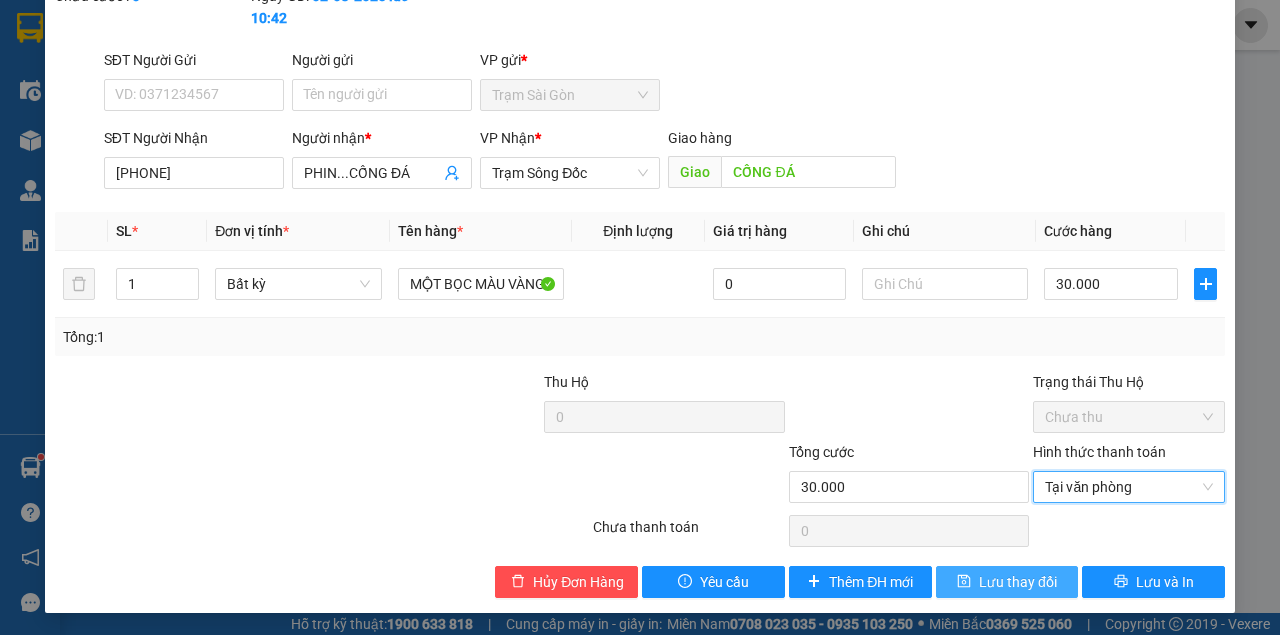 type 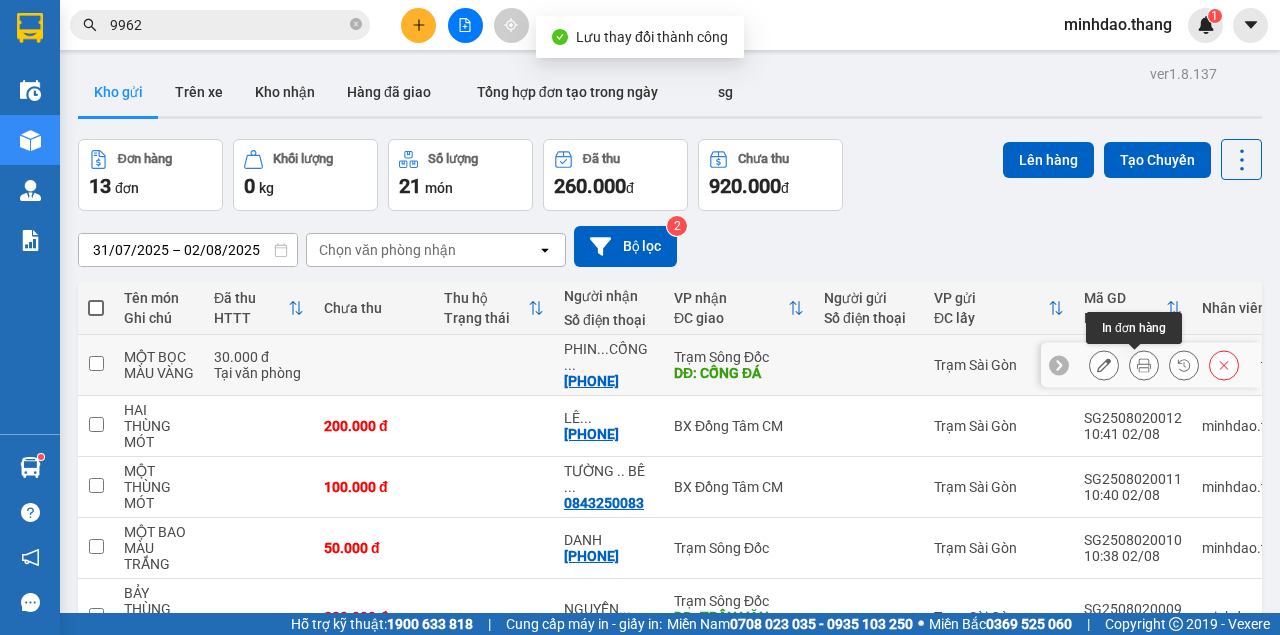 click at bounding box center (1144, 365) 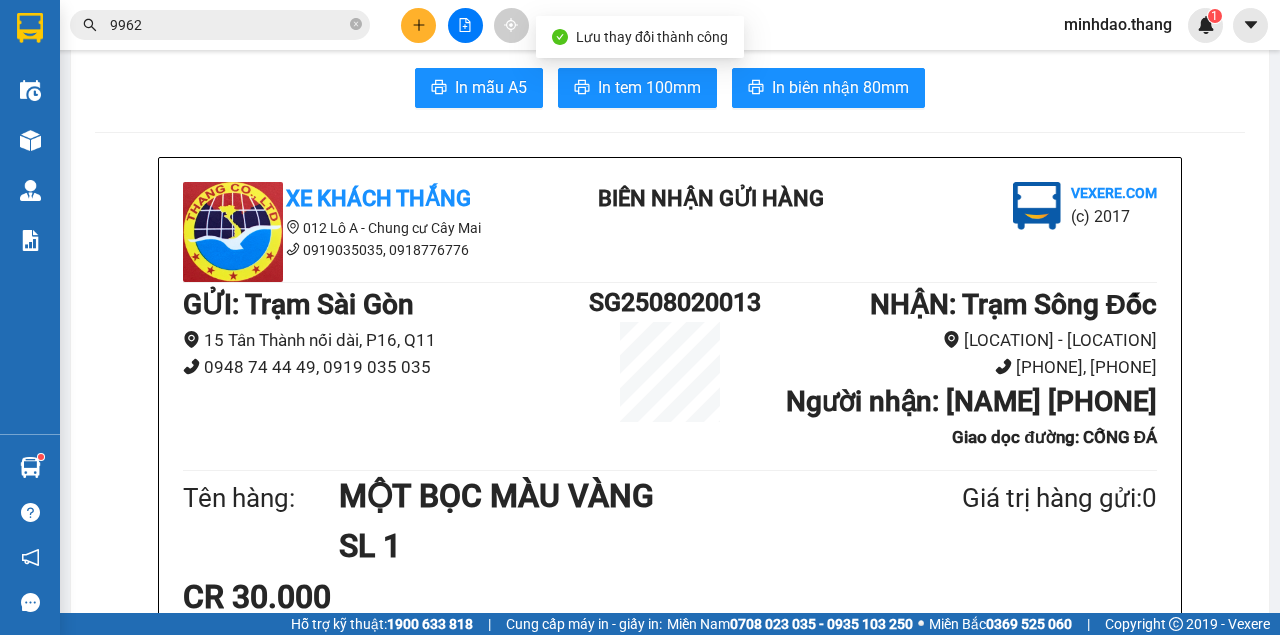 scroll, scrollTop: 0, scrollLeft: 0, axis: both 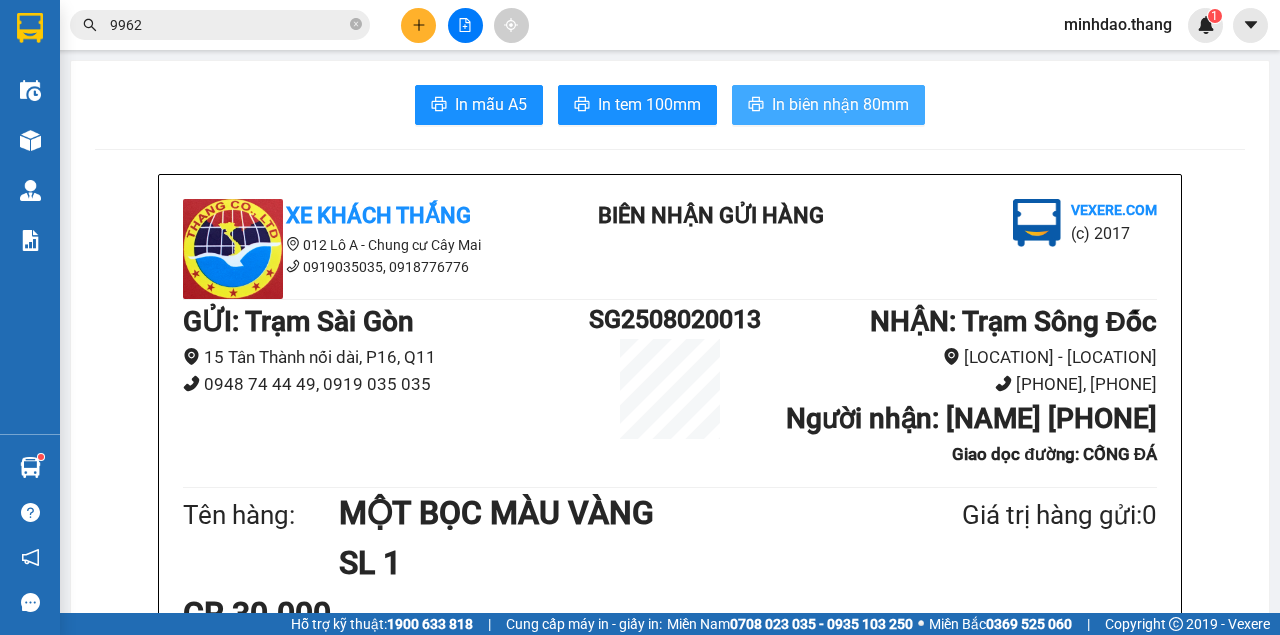 drag, startPoint x: 846, startPoint y: 134, endPoint x: 843, endPoint y: 120, distance: 14.3178215 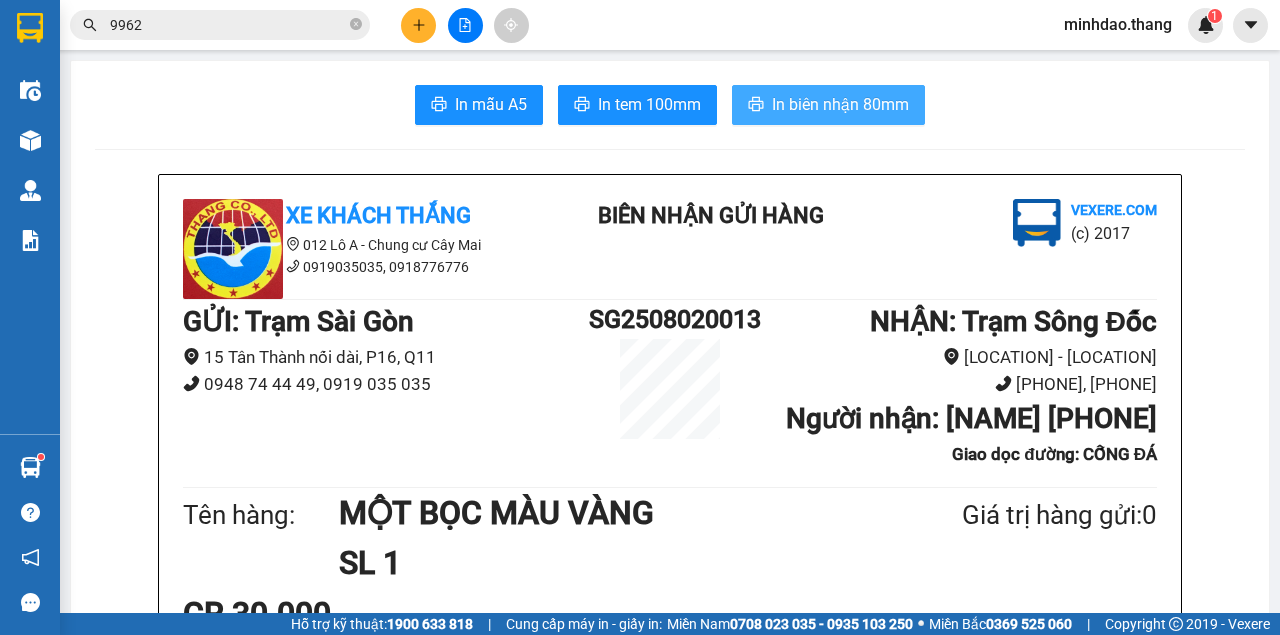 scroll, scrollTop: 0, scrollLeft: 0, axis: both 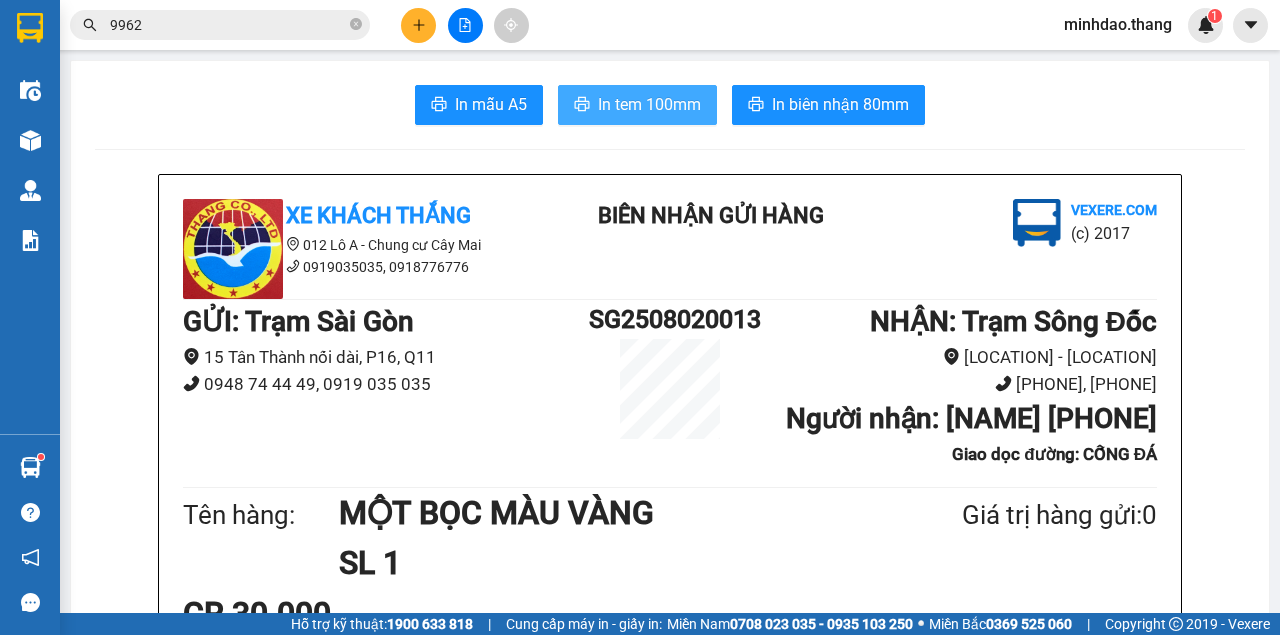 click on "In tem 100mm" at bounding box center (649, 104) 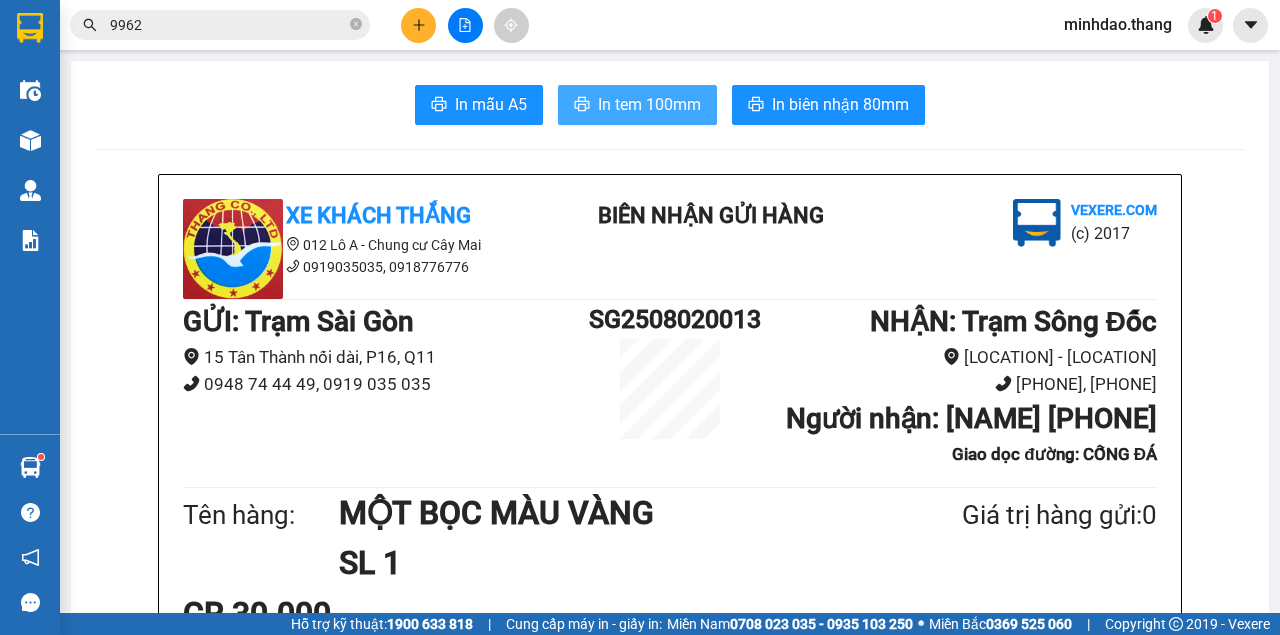 scroll, scrollTop: 0, scrollLeft: 0, axis: both 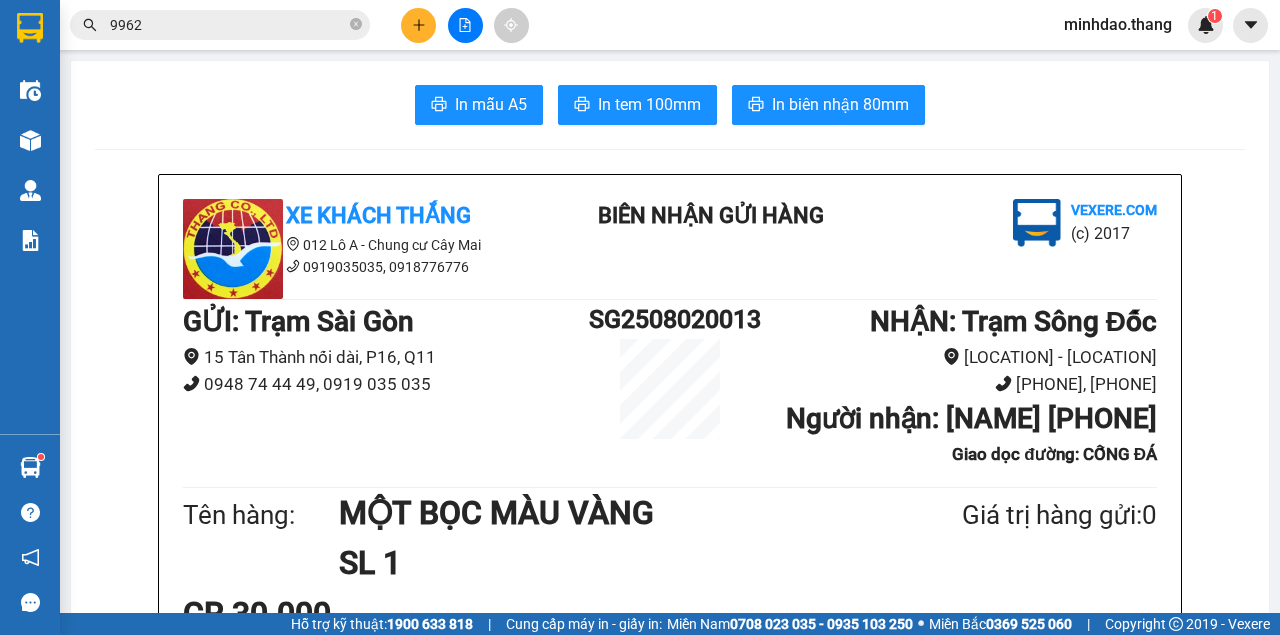 drag, startPoint x: 826, startPoint y: 392, endPoint x: 818, endPoint y: 369, distance: 24.351591 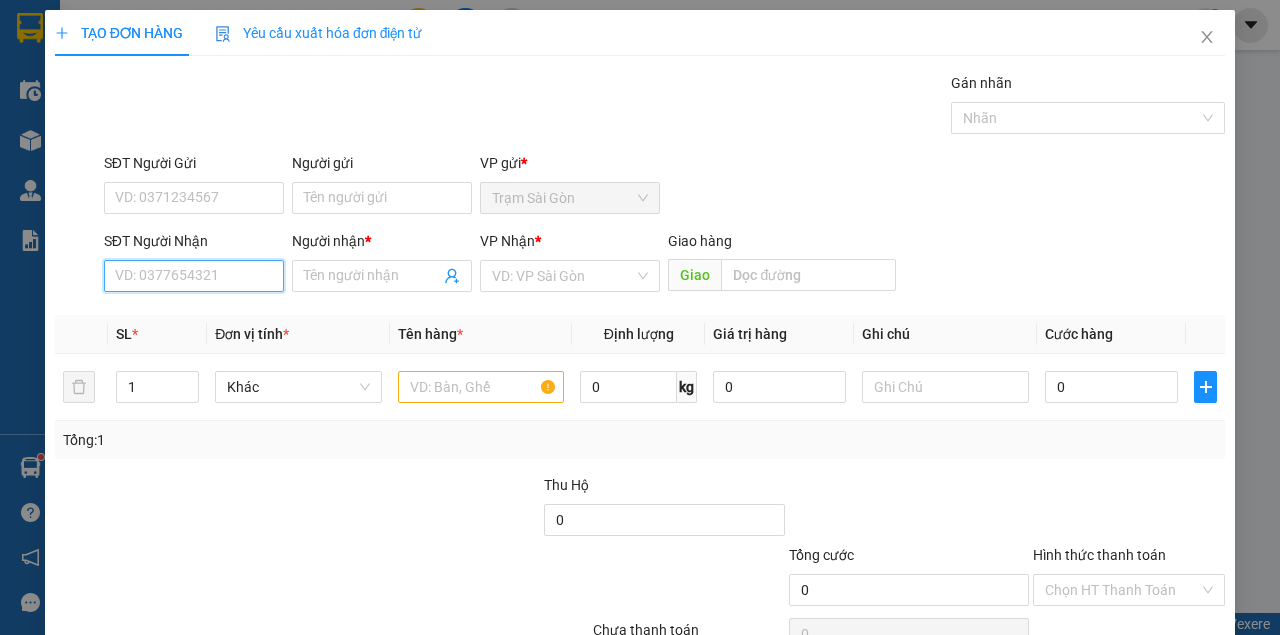 drag, startPoint x: 200, startPoint y: 280, endPoint x: 398, endPoint y: 425, distance: 245.41597 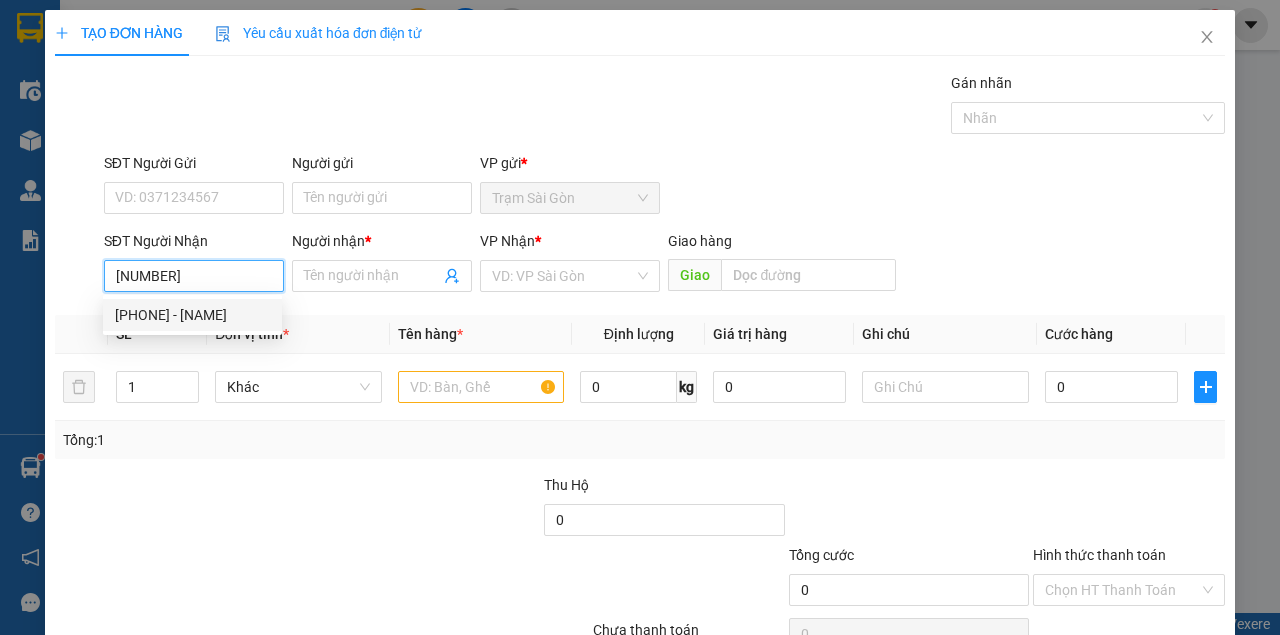 click on "0858012629 - MINH ANH" at bounding box center [192, 315] 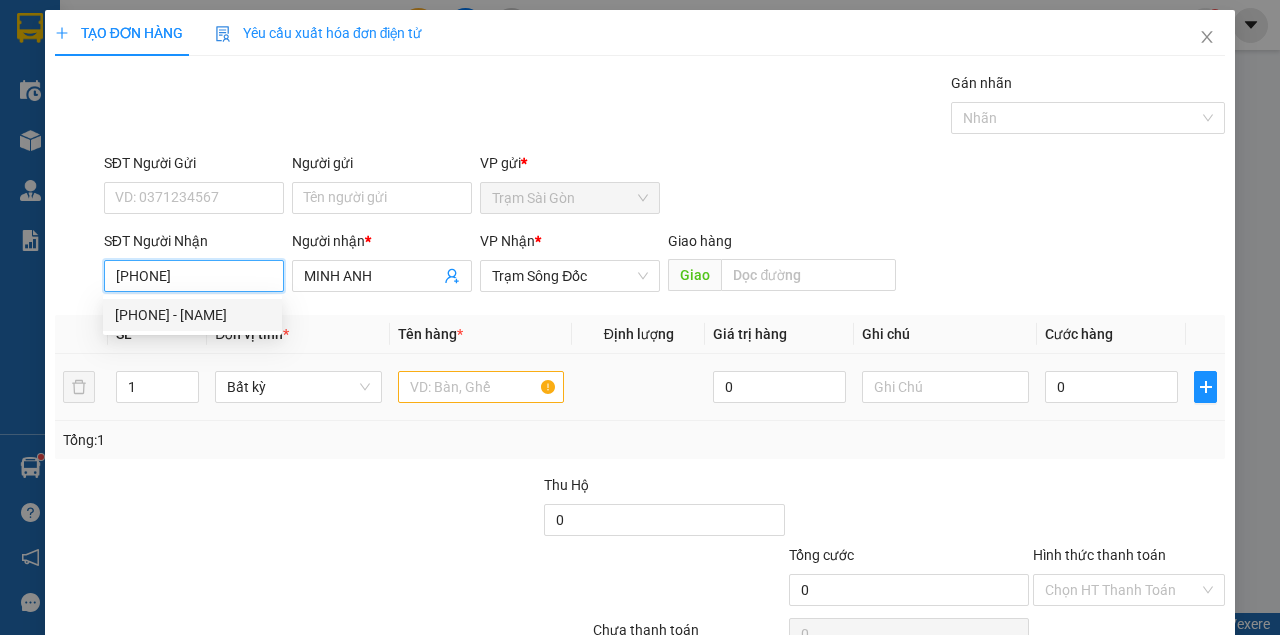 type on "0858012629" 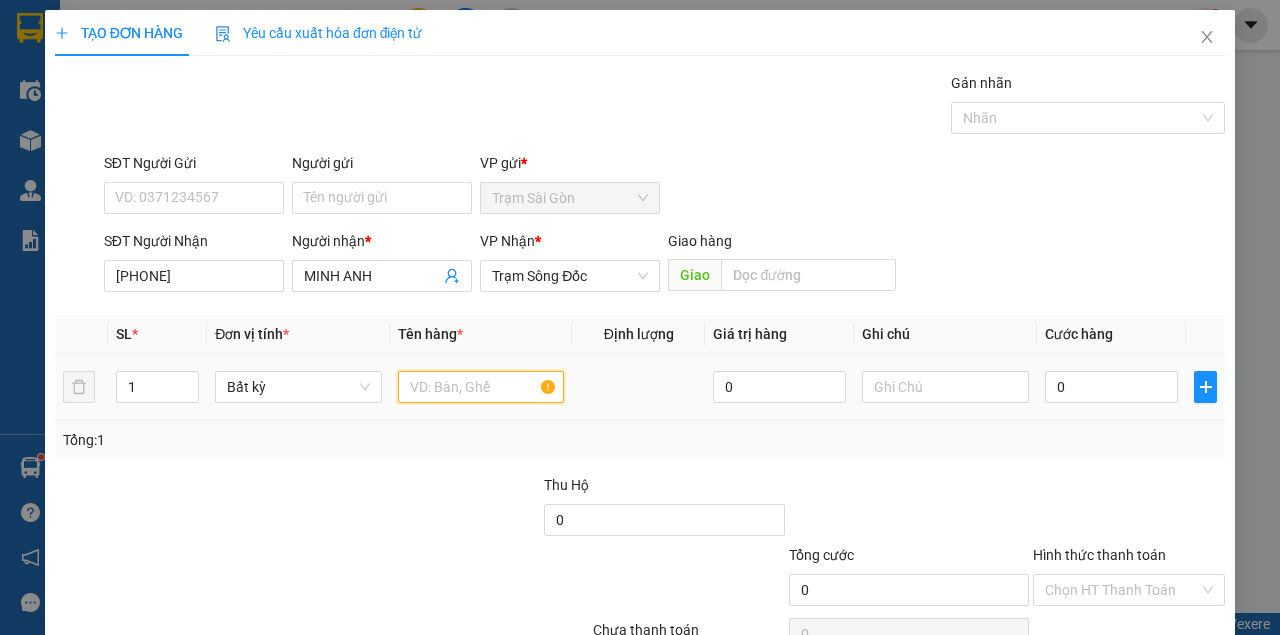 click at bounding box center [481, 387] 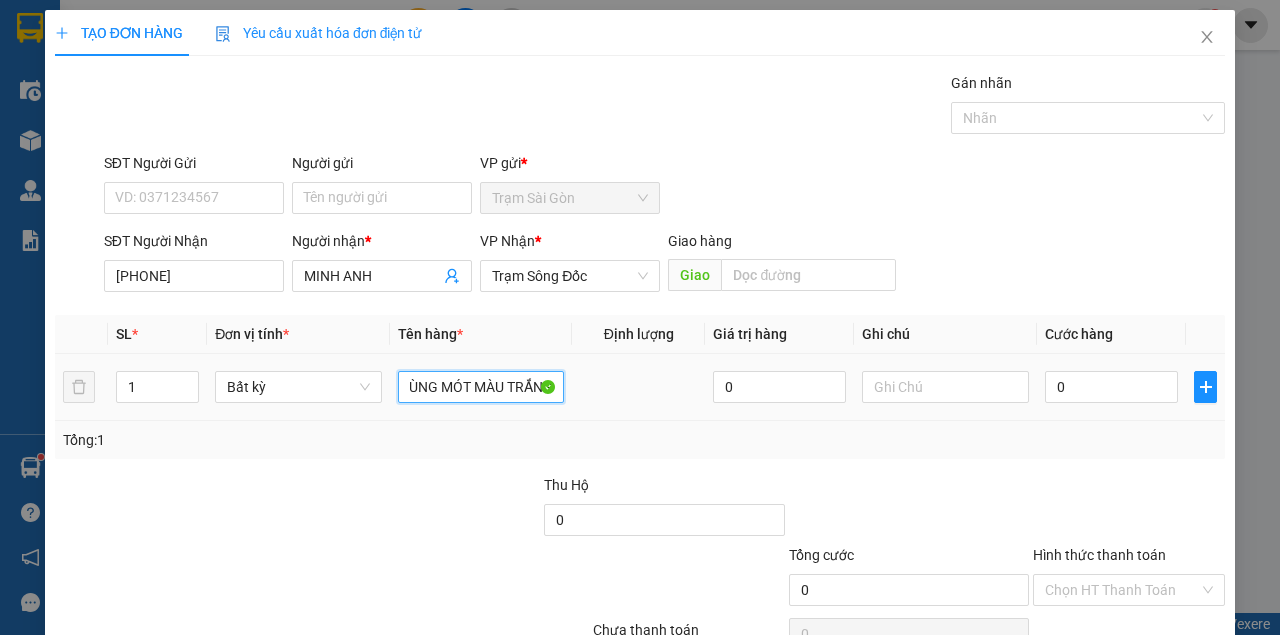 scroll, scrollTop: 0, scrollLeft: 60, axis: horizontal 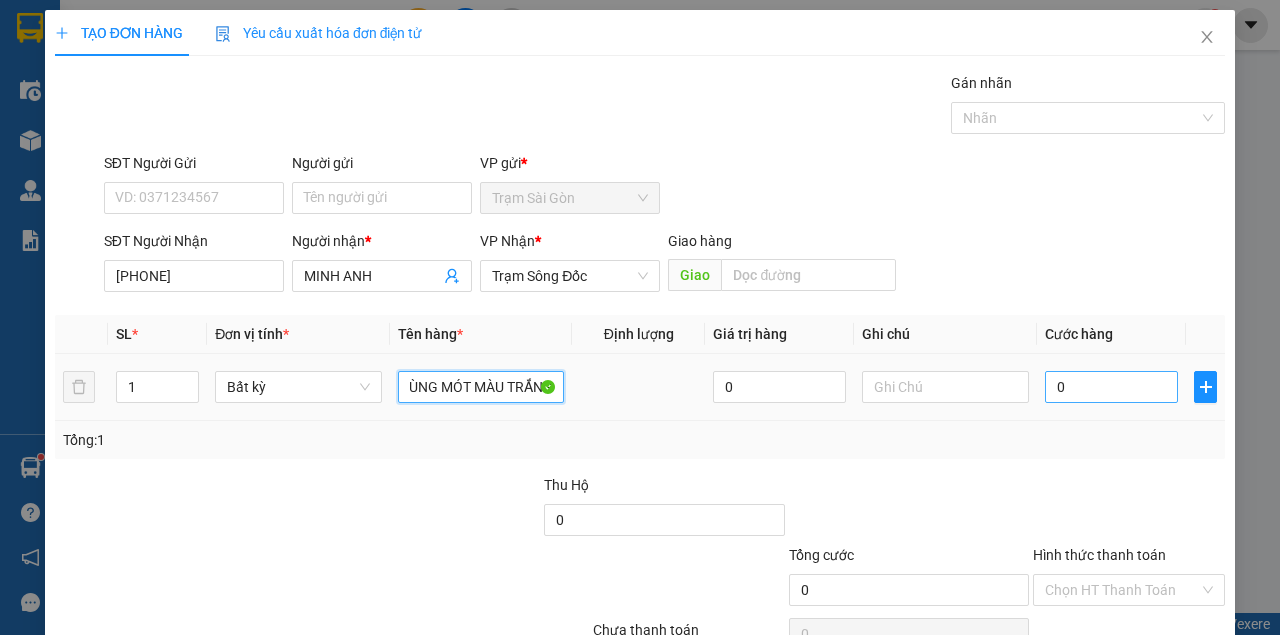type on "MỘT THÙNG MÓT MÀU TRẮNG" 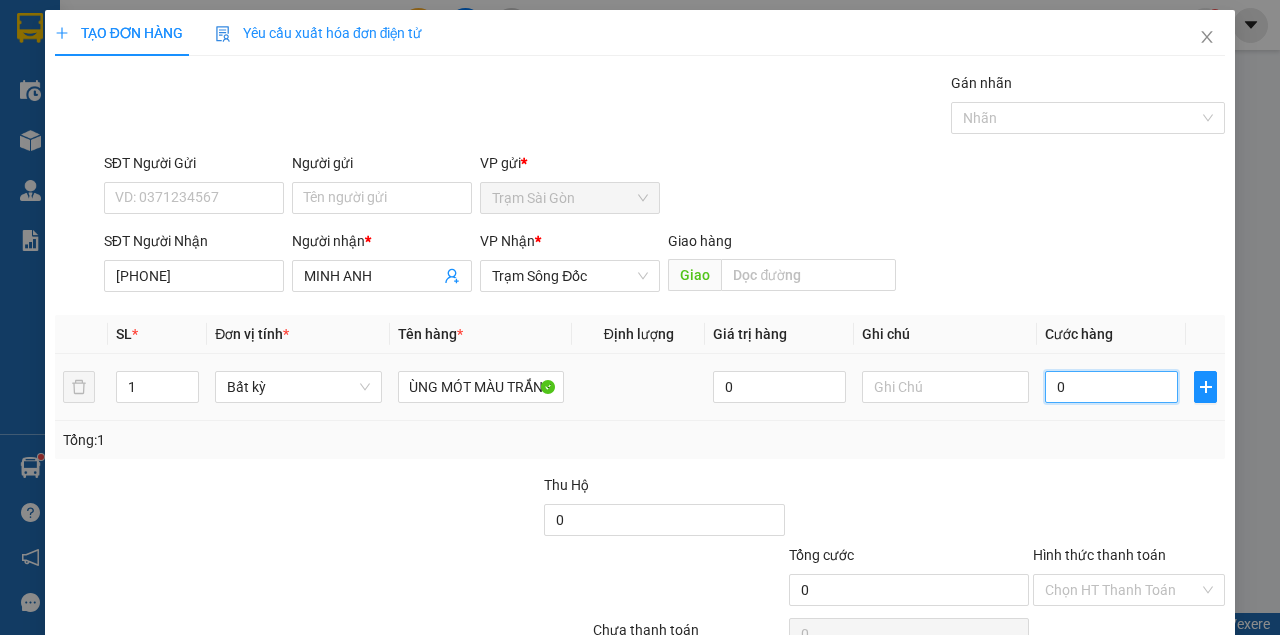 scroll, scrollTop: 0, scrollLeft: 0, axis: both 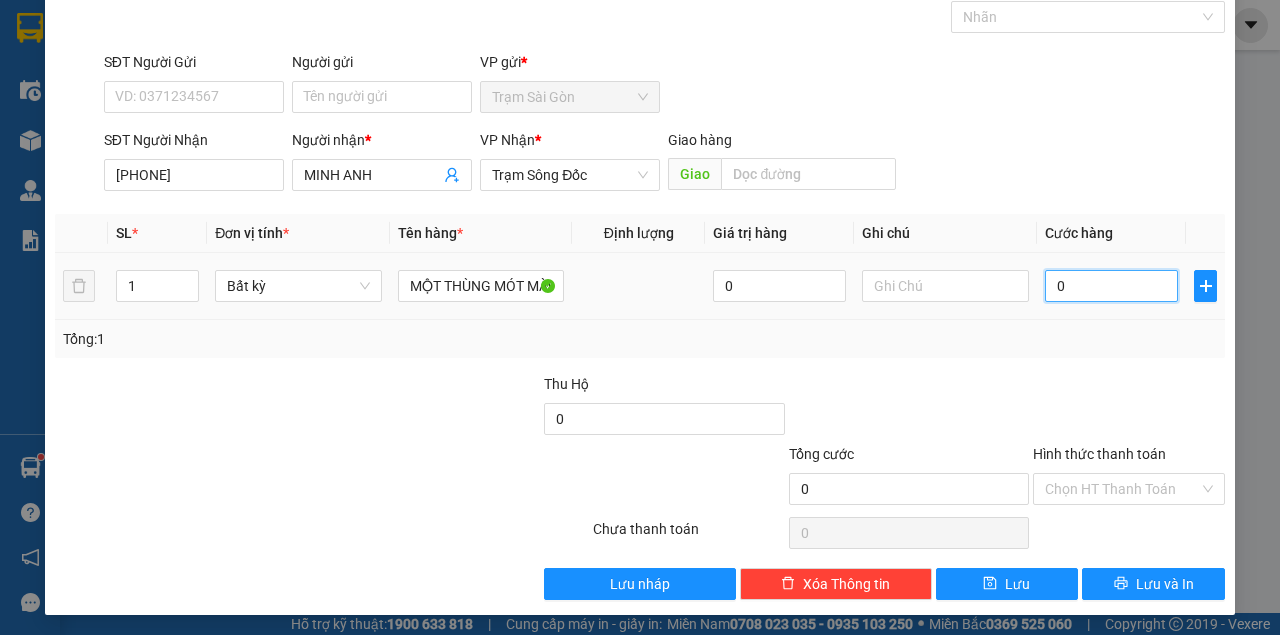 type on "4" 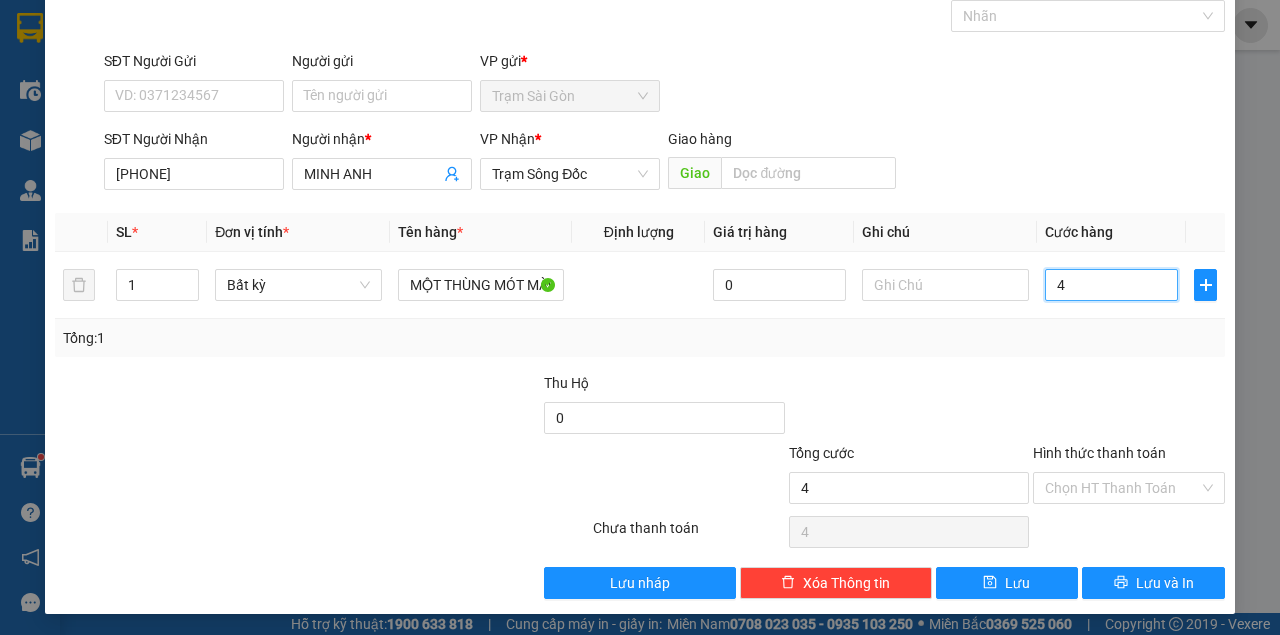 type on "40" 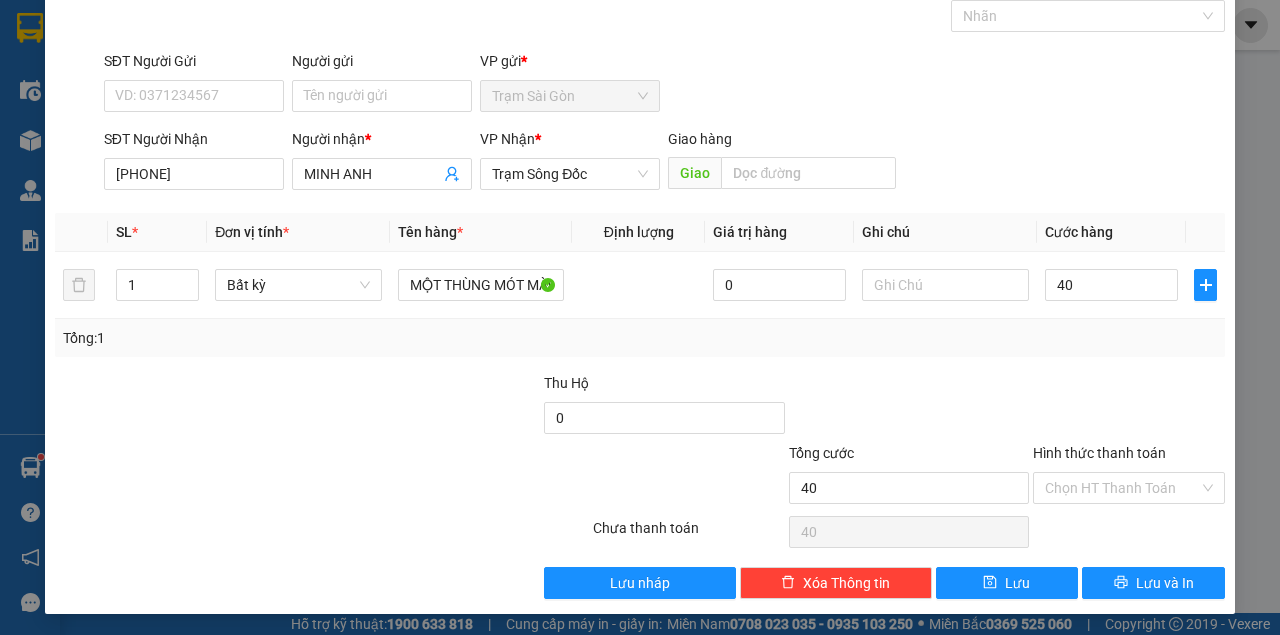type on "40.000" 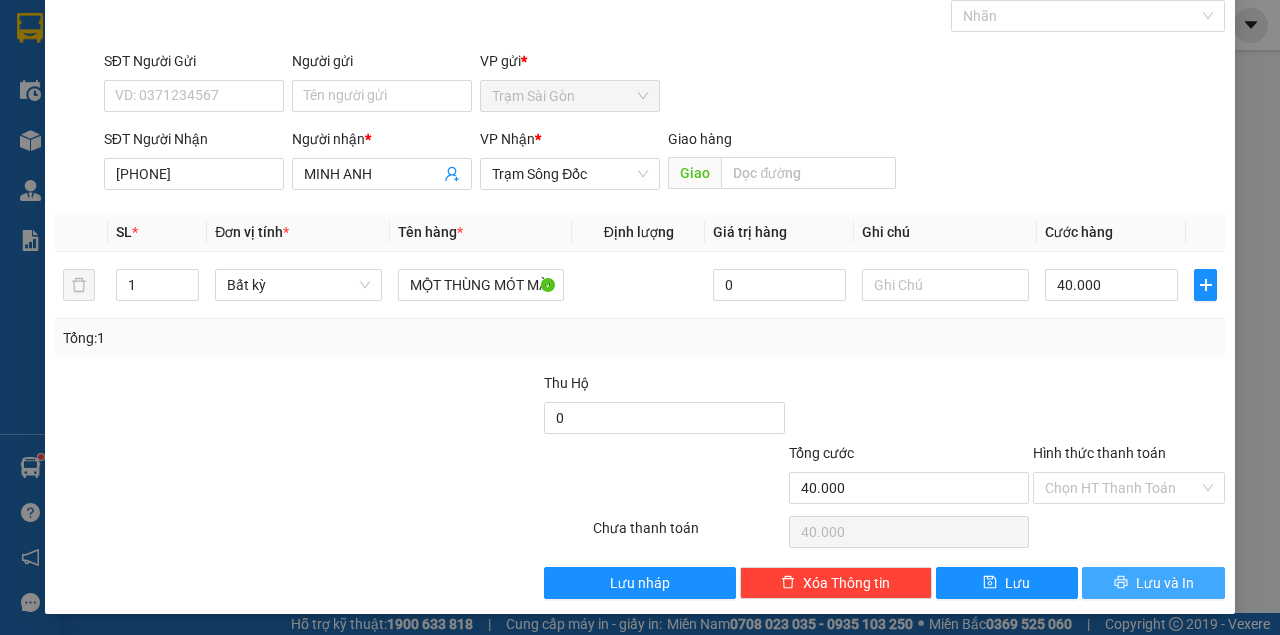 drag, startPoint x: 1098, startPoint y: 562, endPoint x: 1108, endPoint y: 576, distance: 17.20465 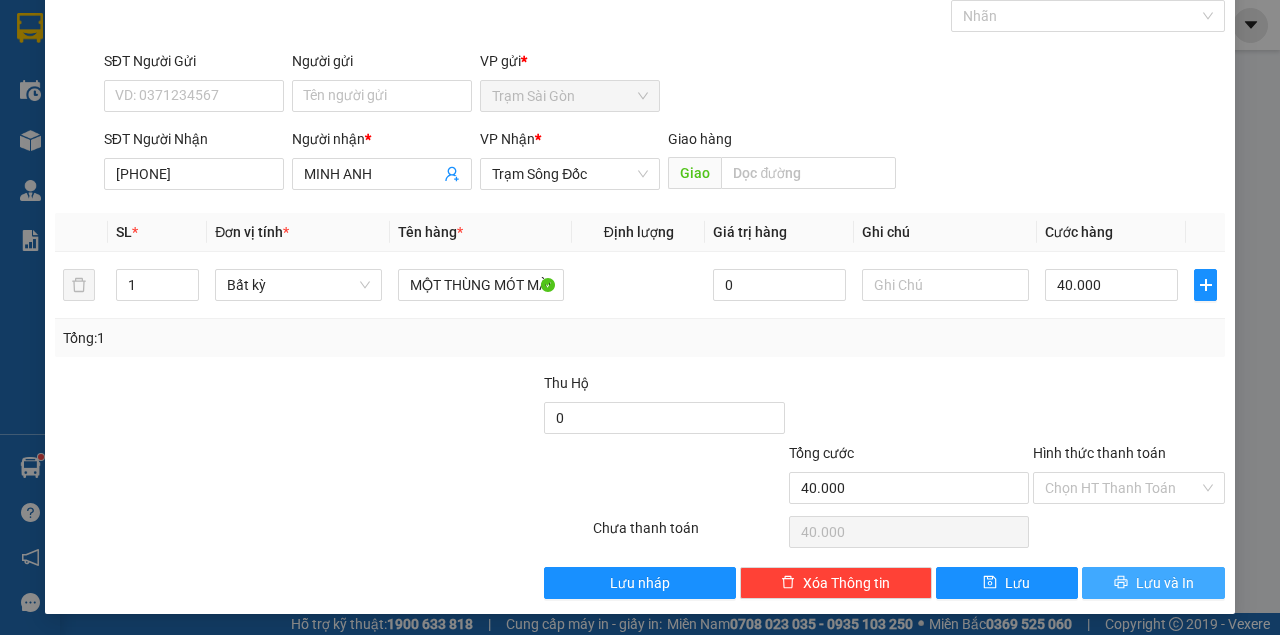 type 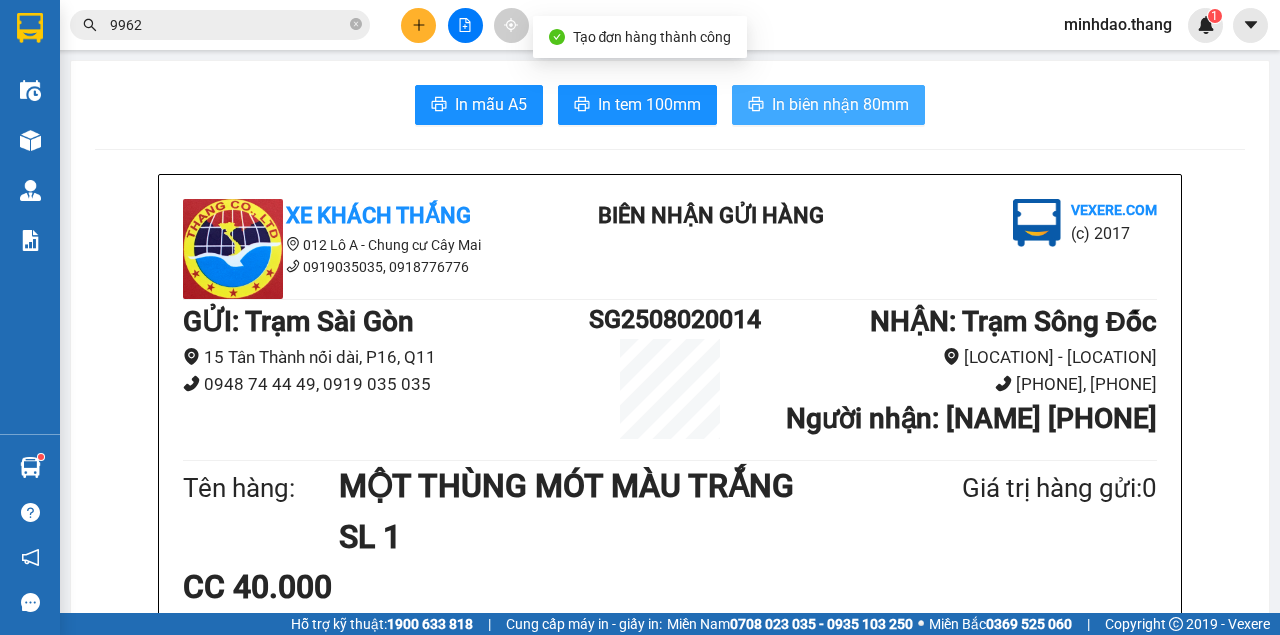 click on "In biên nhận 80mm" at bounding box center [840, 104] 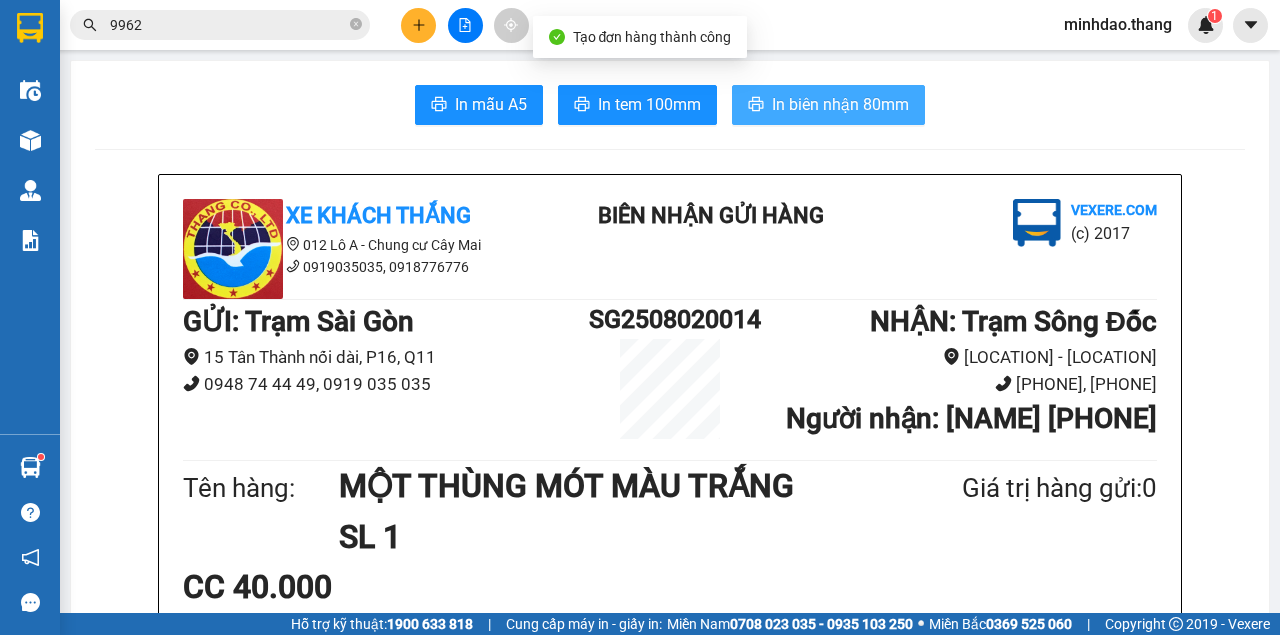 scroll, scrollTop: 0, scrollLeft: 0, axis: both 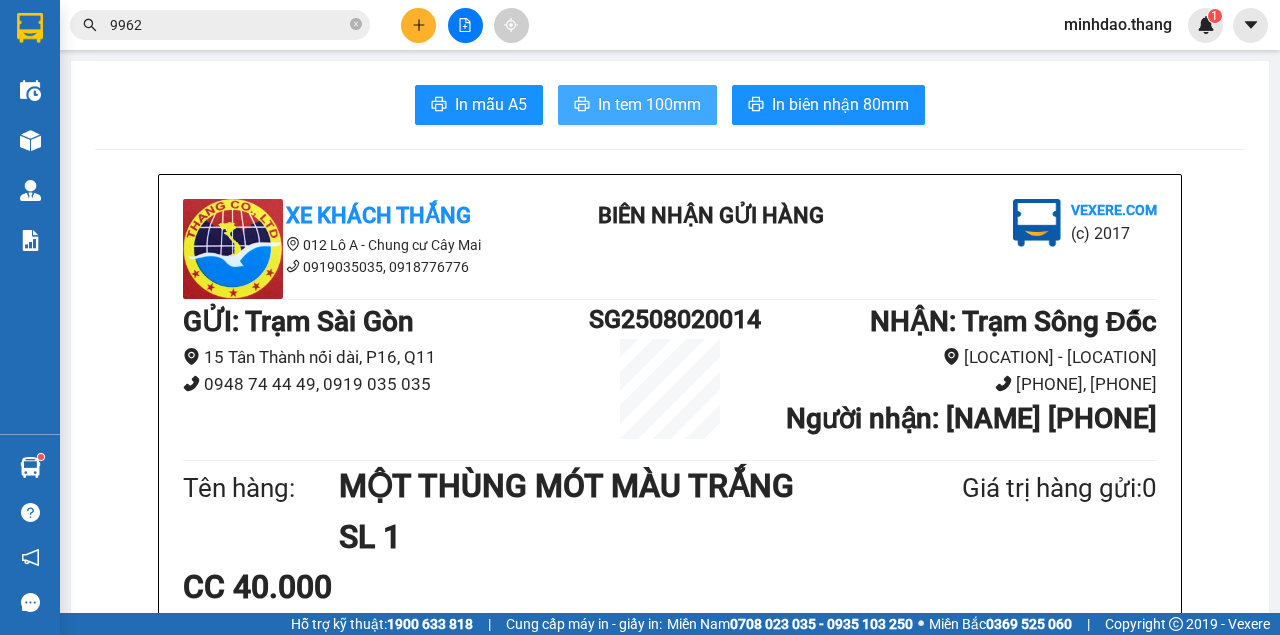 click on "In tem 100mm" at bounding box center (637, 105) 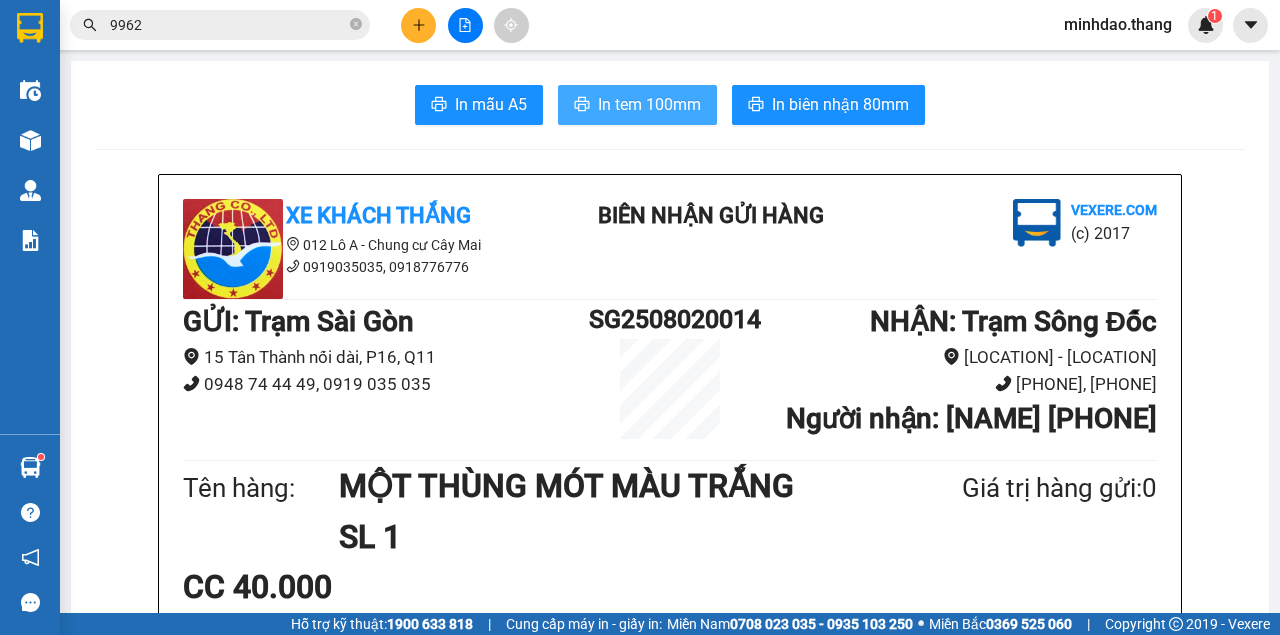 scroll, scrollTop: 0, scrollLeft: 0, axis: both 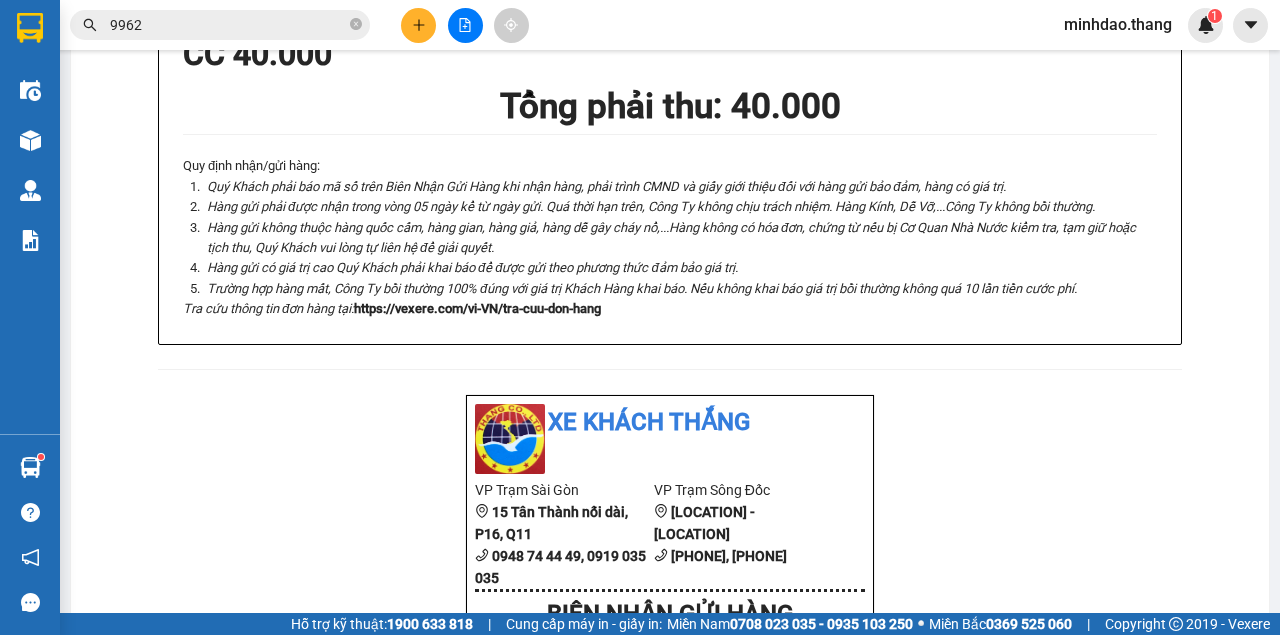 click on "9962" at bounding box center [228, 25] 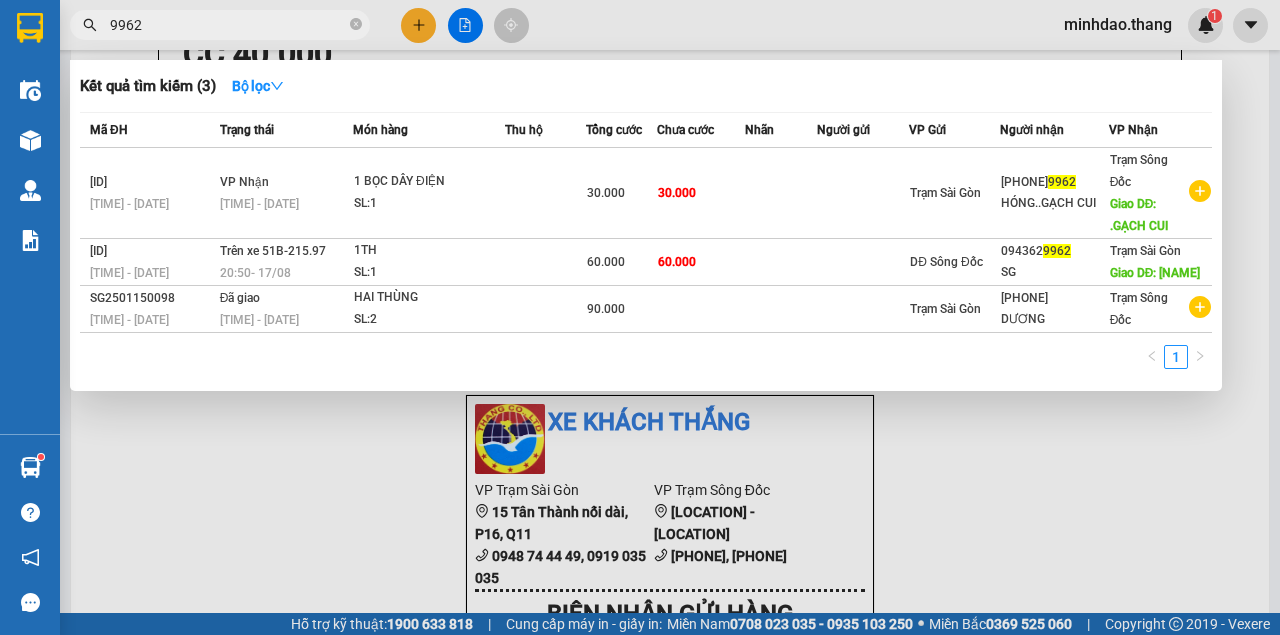 drag, startPoint x: 692, startPoint y: 25, endPoint x: 699, endPoint y: 60, distance: 35.69314 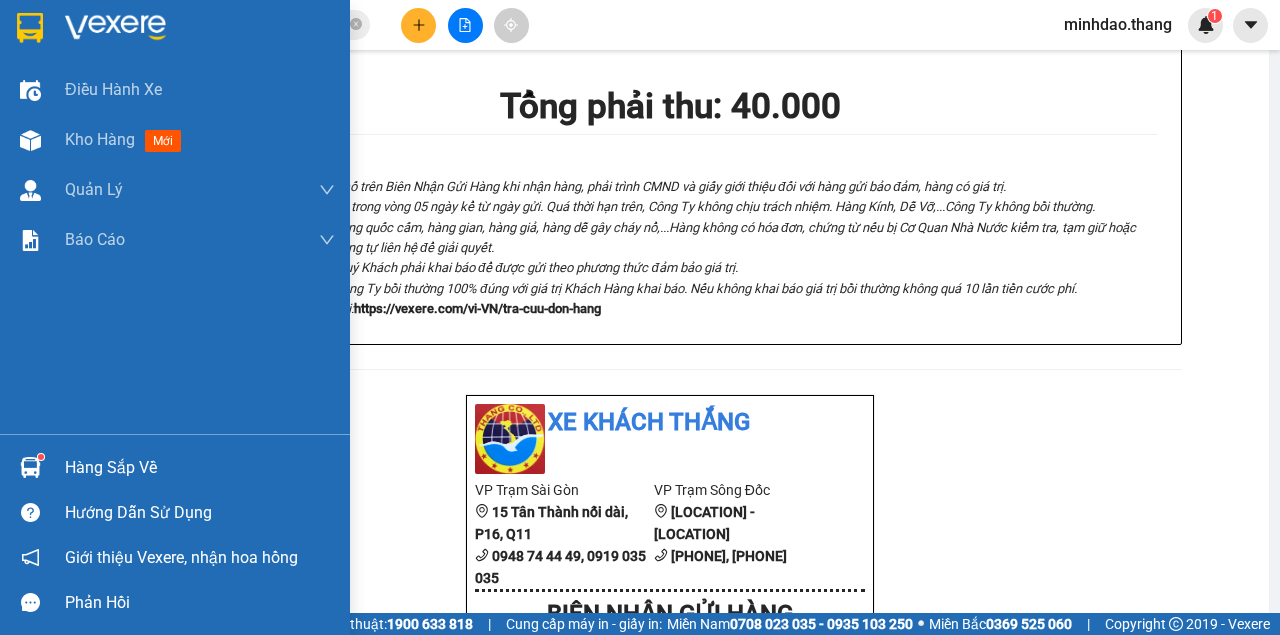drag, startPoint x: 84, startPoint y: 140, endPoint x: 336, endPoint y: 314, distance: 306.2352 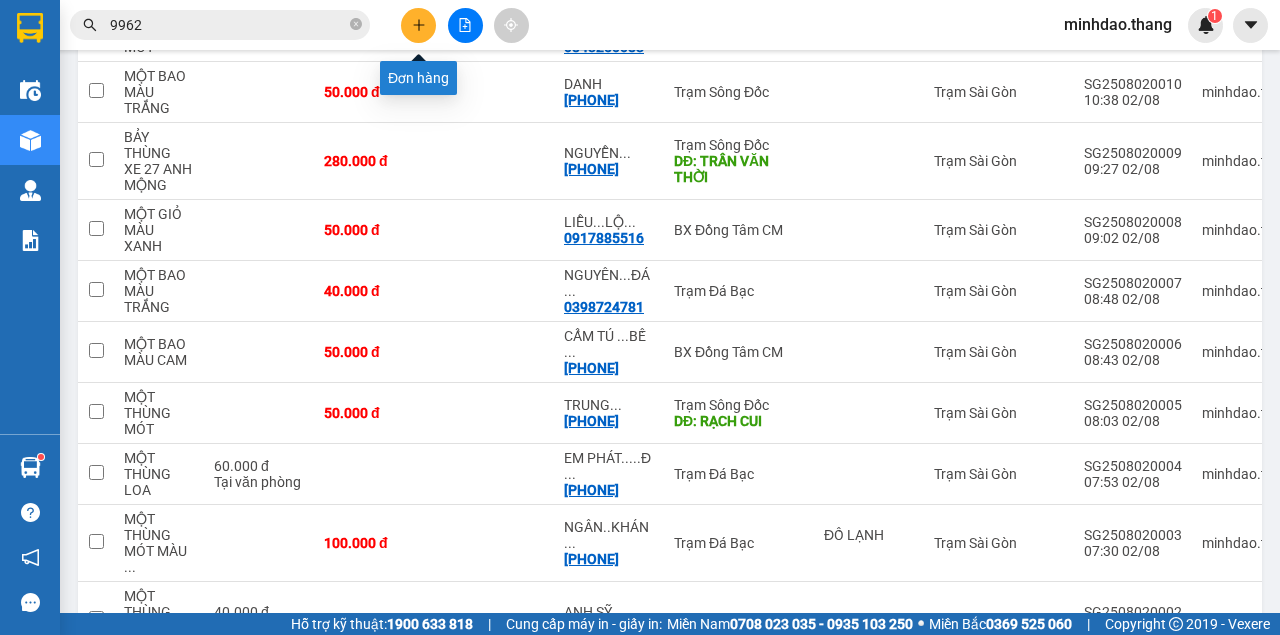 click 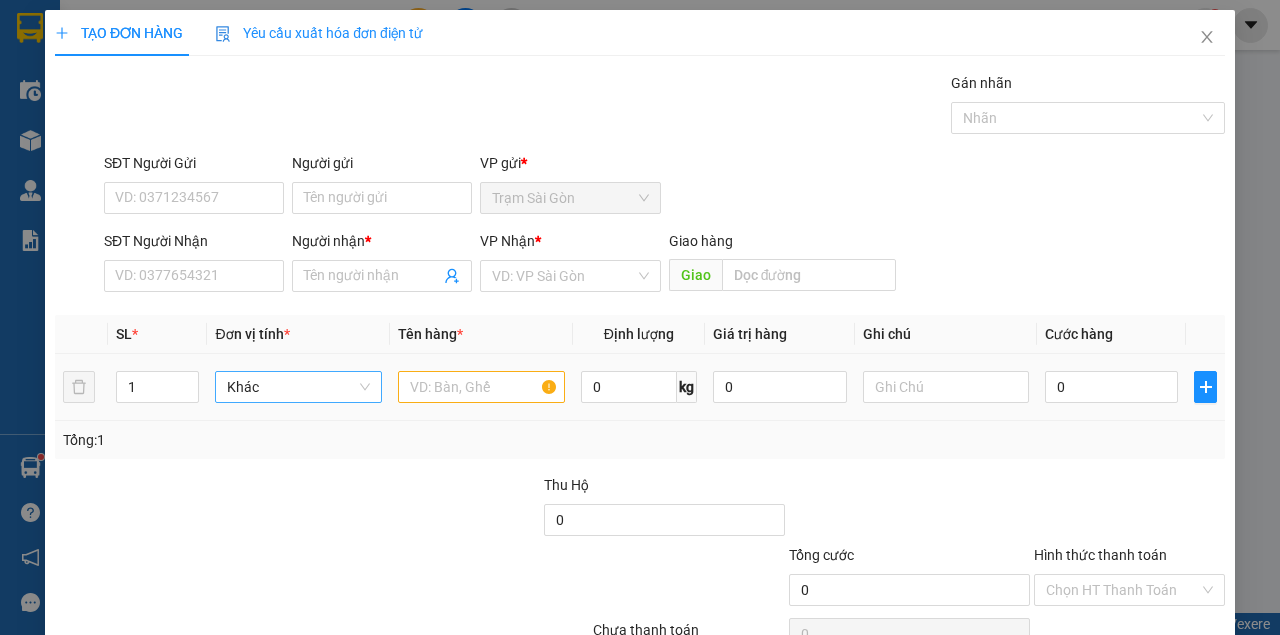 scroll, scrollTop: 0, scrollLeft: 0, axis: both 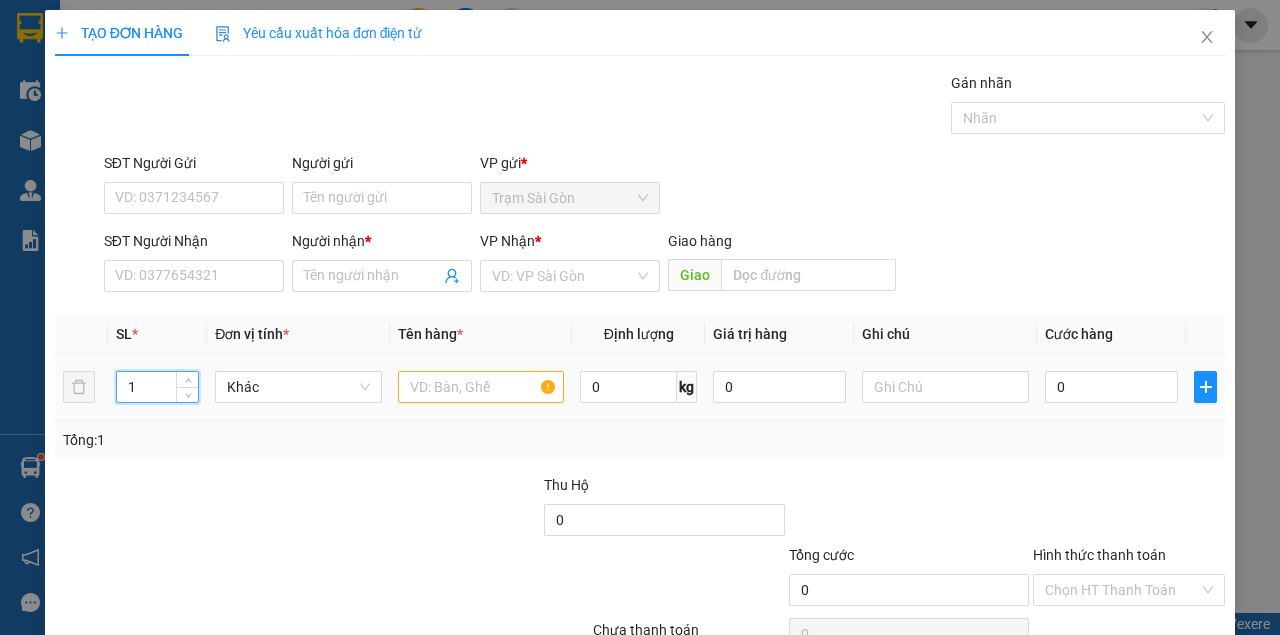 click on "1" at bounding box center [158, 387] 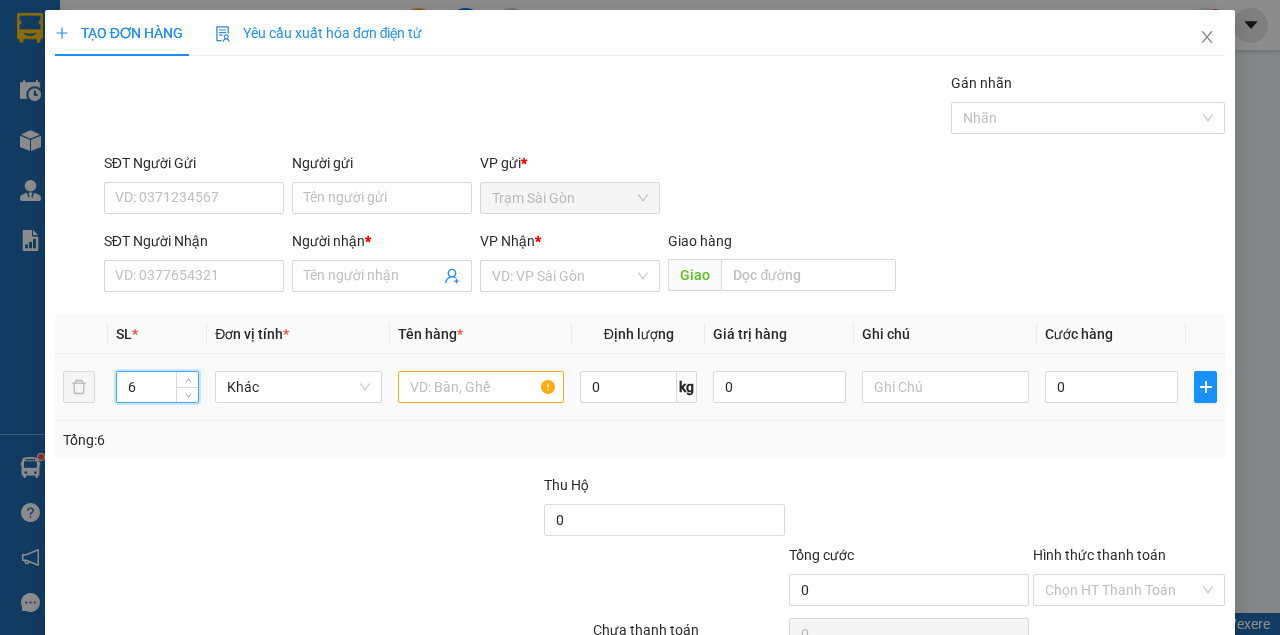 type on "6" 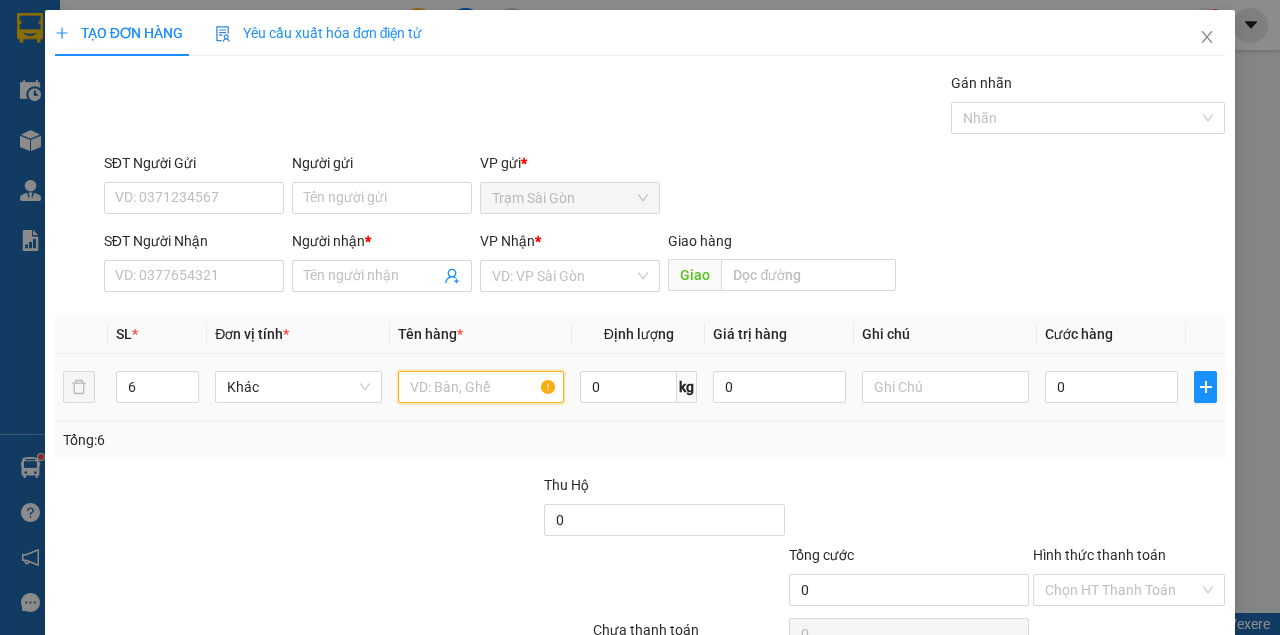 click at bounding box center (481, 387) 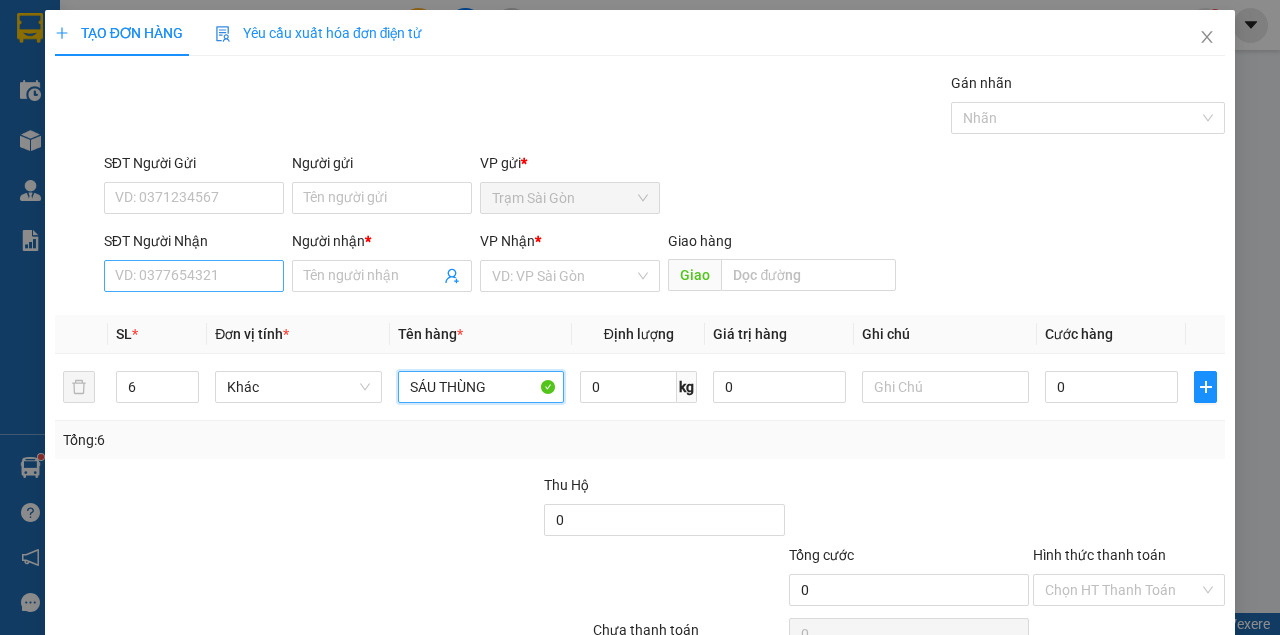 type on "SÁU THÙNG" 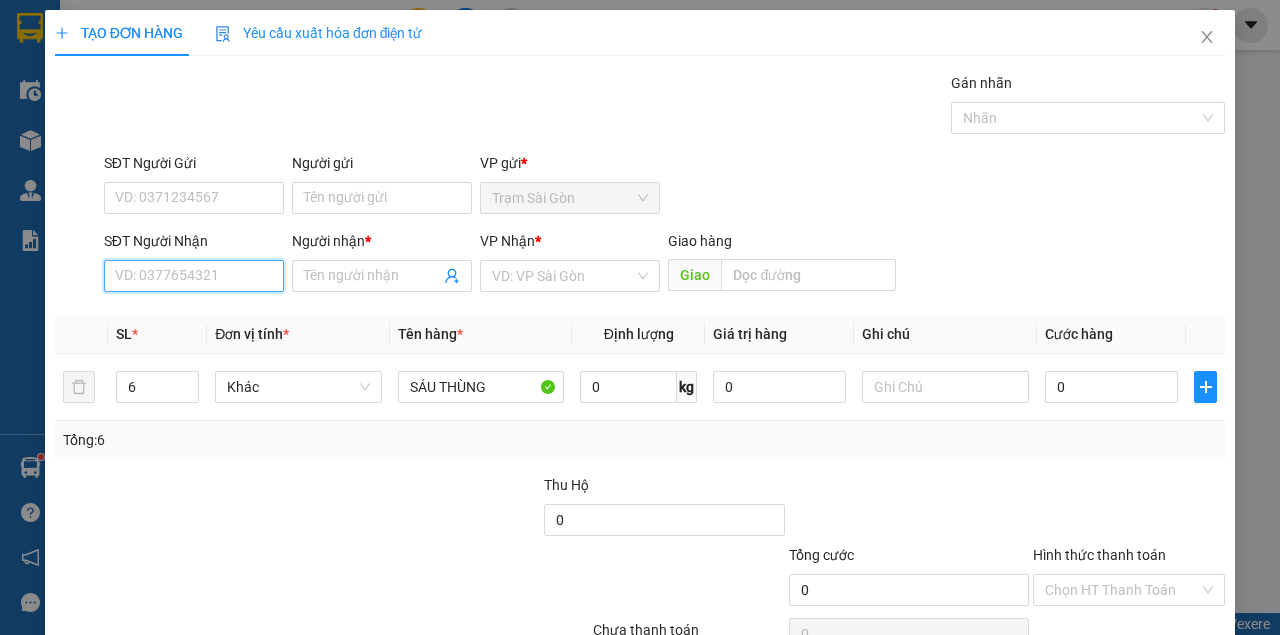 click on "SĐT Người Nhận" at bounding box center (194, 276) 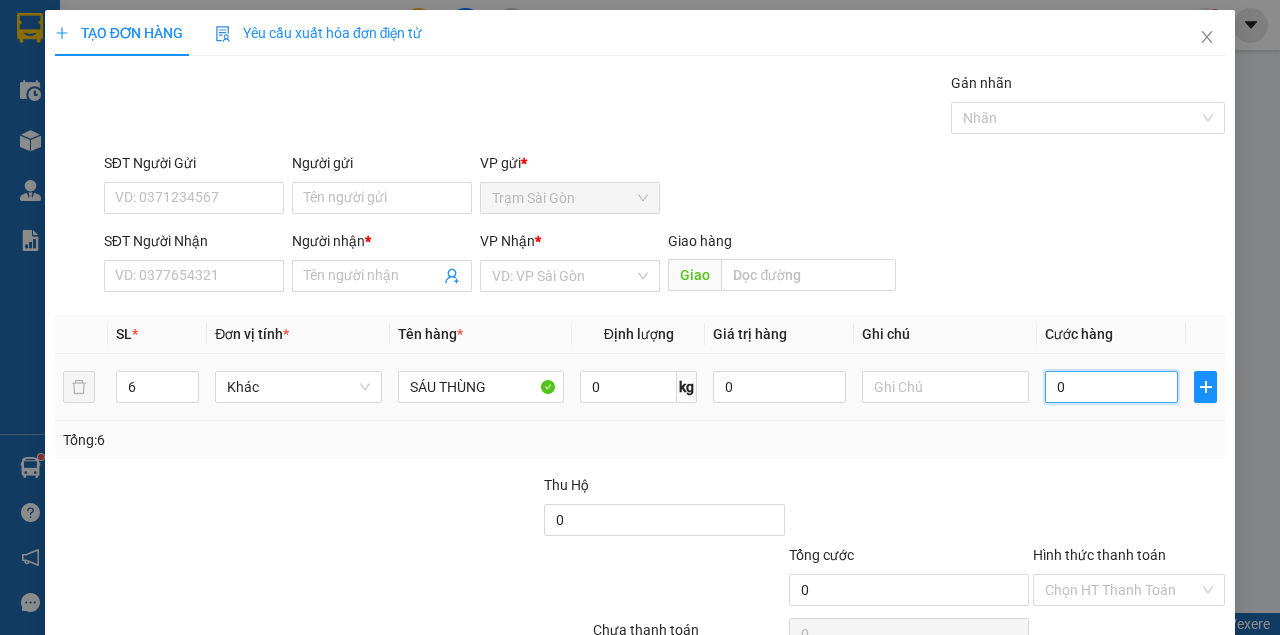 click on "0" at bounding box center [1111, 387] 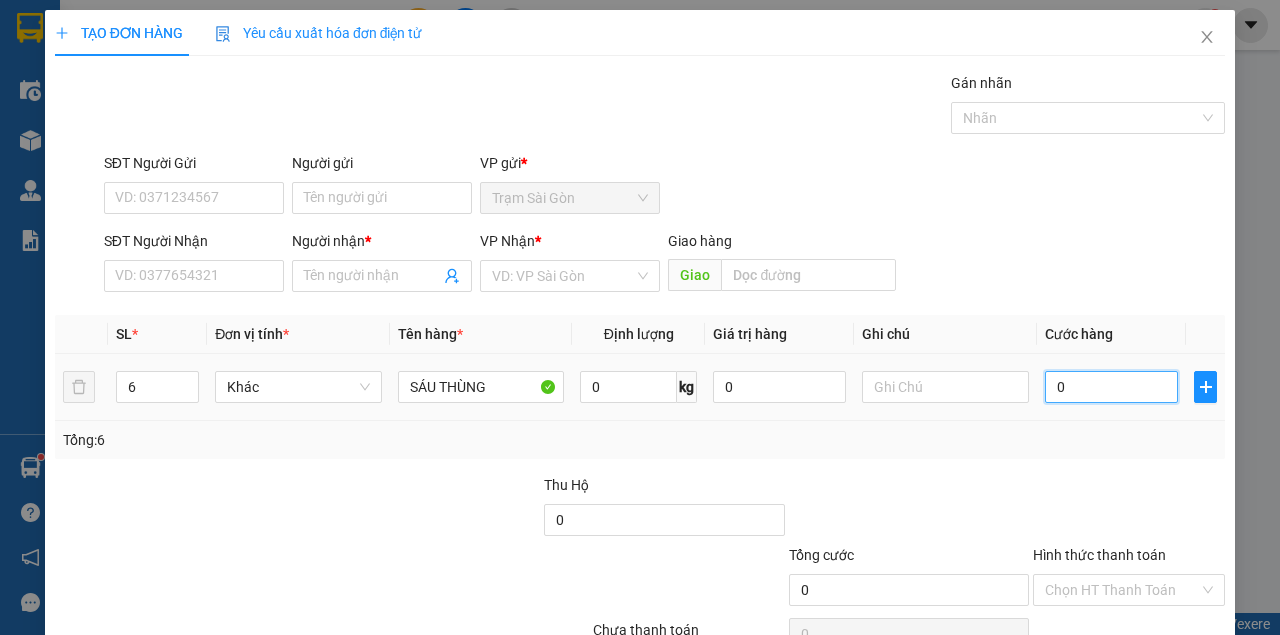 type on "2" 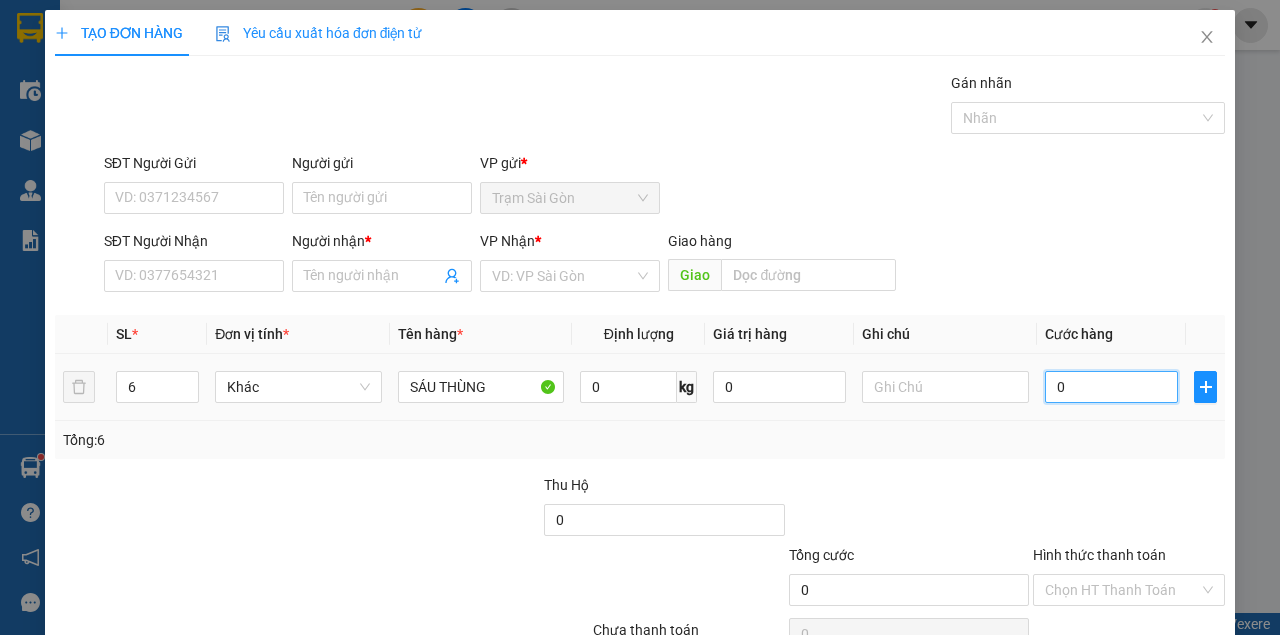 type on "2" 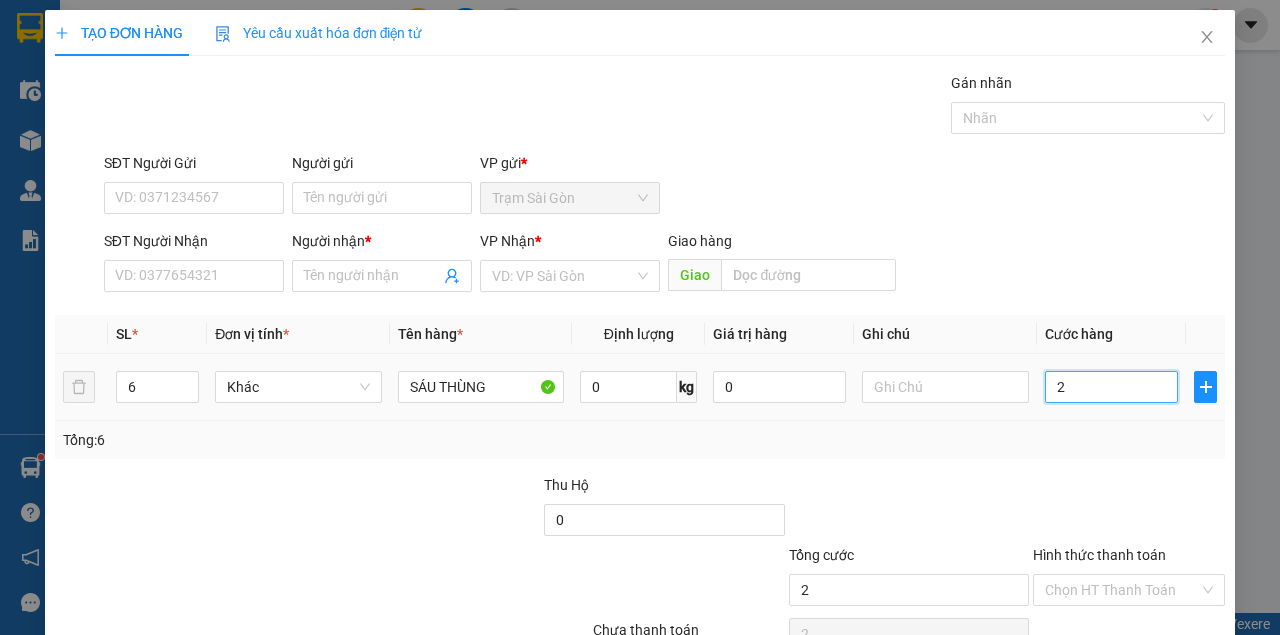 type on "24" 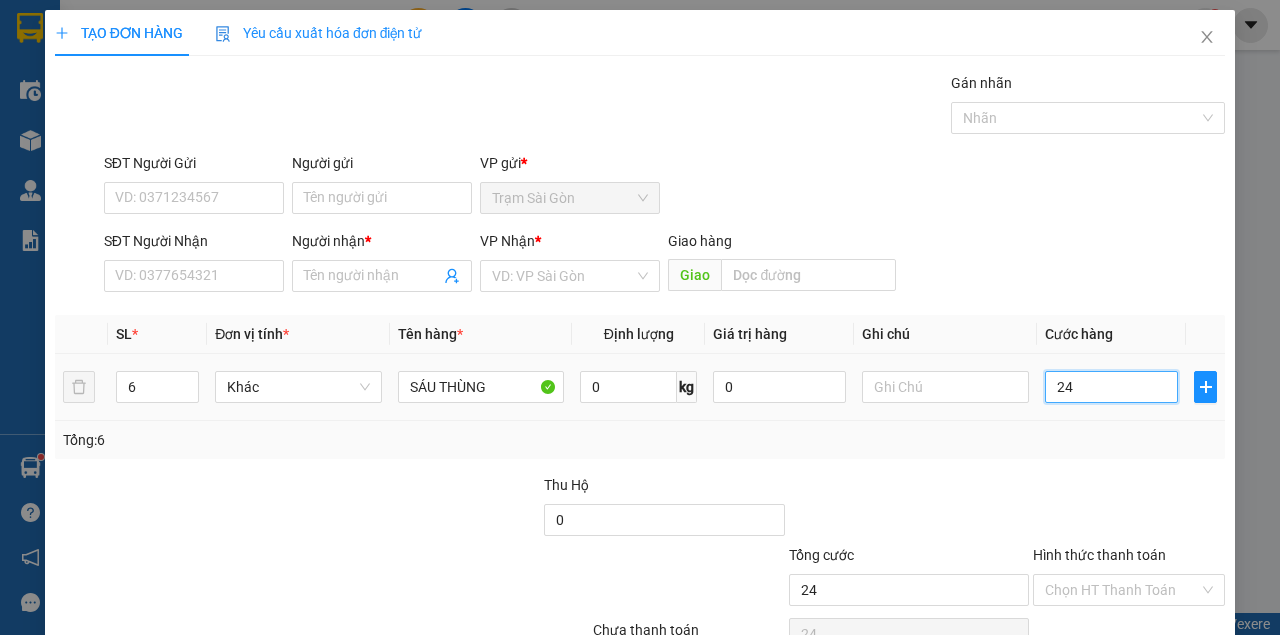 type on "240" 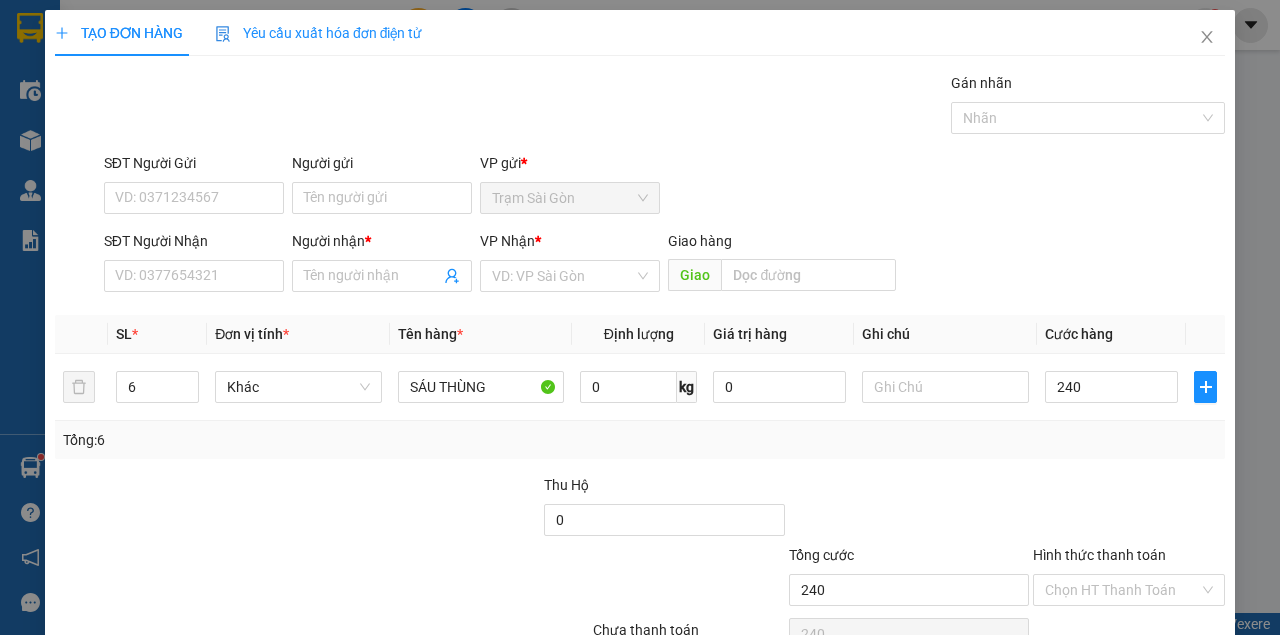 type on "240.000" 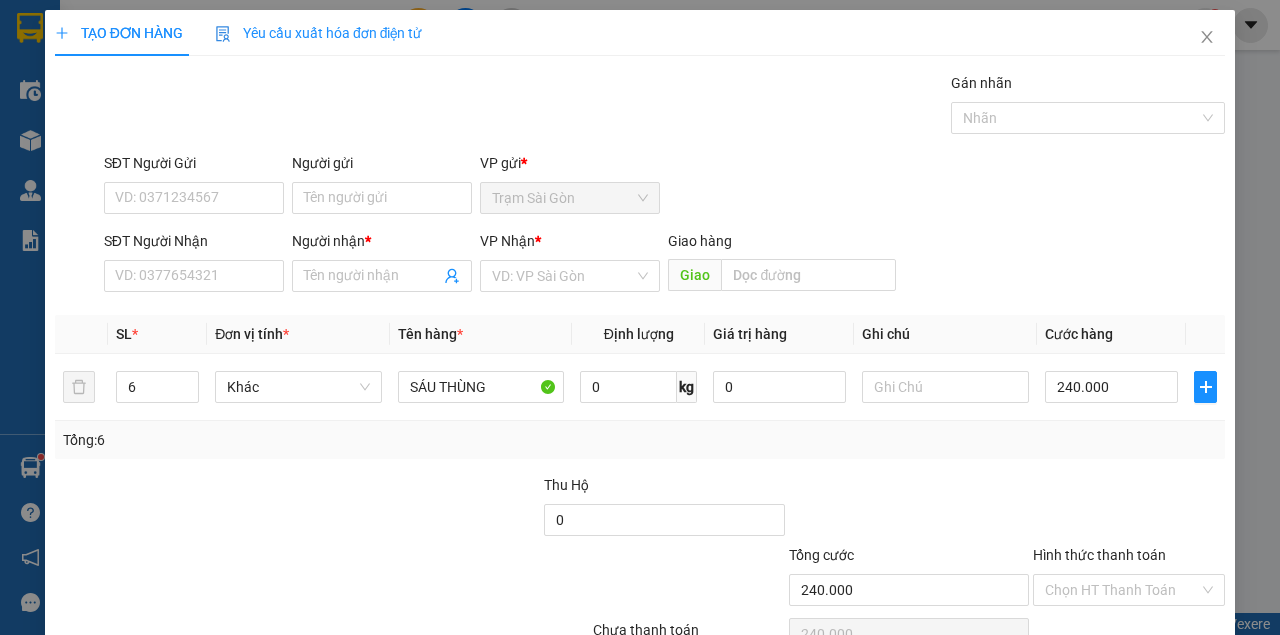 drag, startPoint x: 1122, startPoint y: 58, endPoint x: 1107, endPoint y: 75, distance: 22.671568 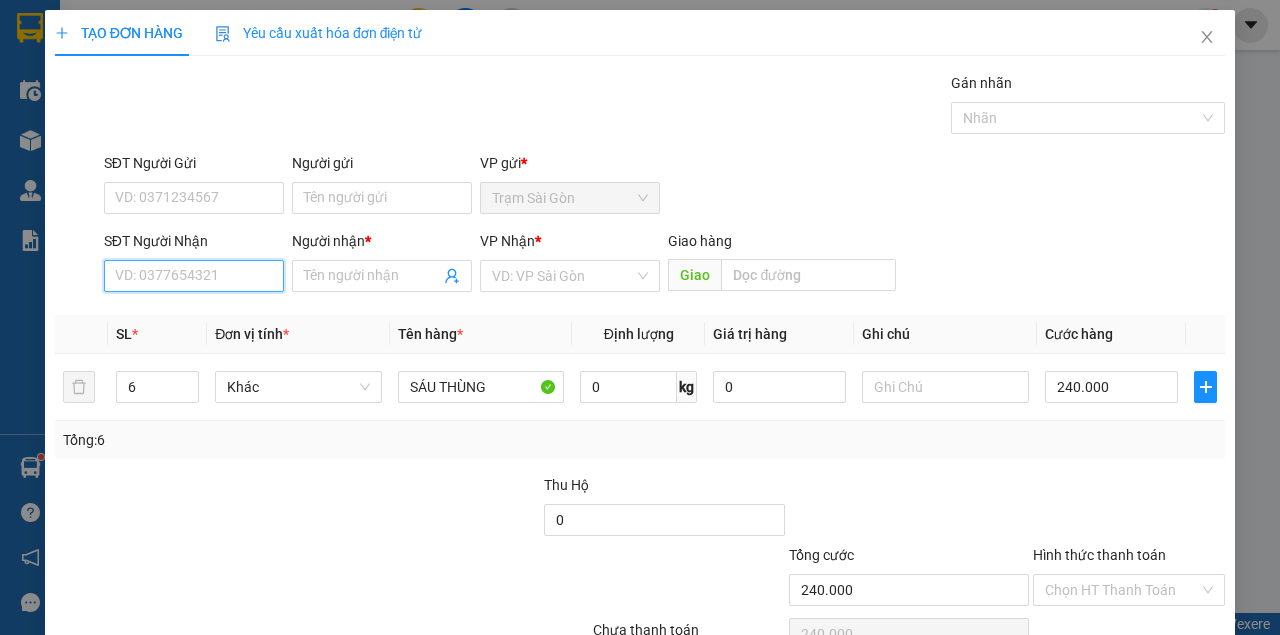 click on "SĐT Người Nhận" at bounding box center (194, 276) 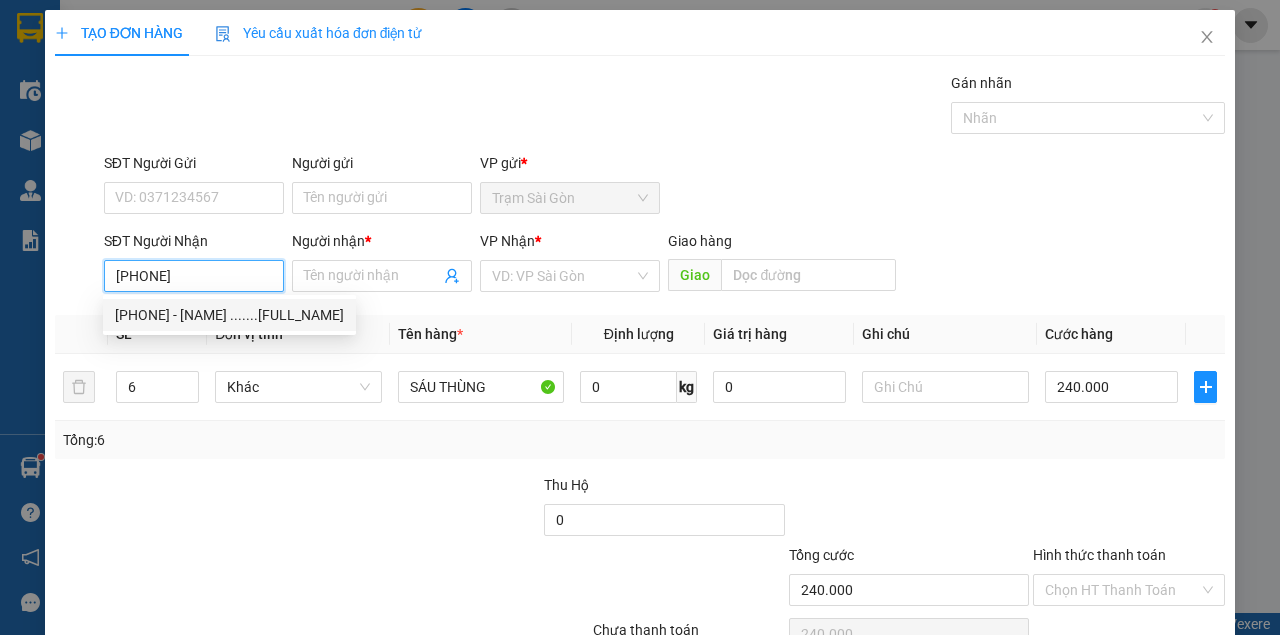 click on "0918484032 - ANH NHÀN .......TRẦN VĂN THỜI" at bounding box center [229, 315] 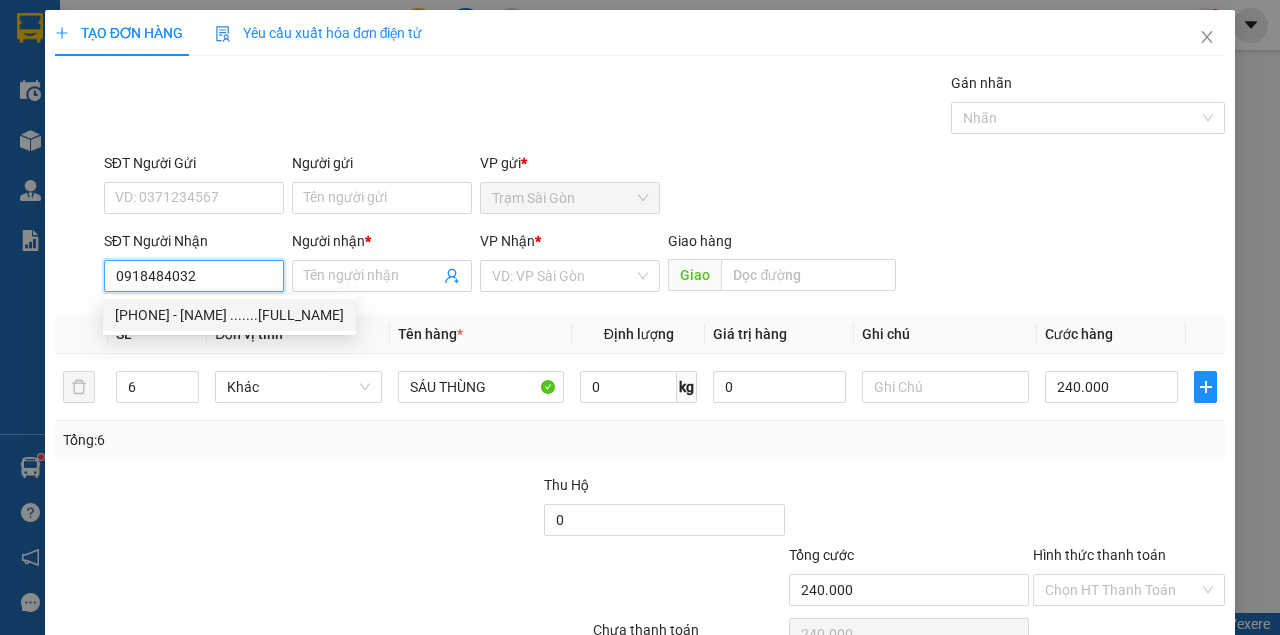 type on "ANH NHÀN .......TRẦN VĂN THỜI" 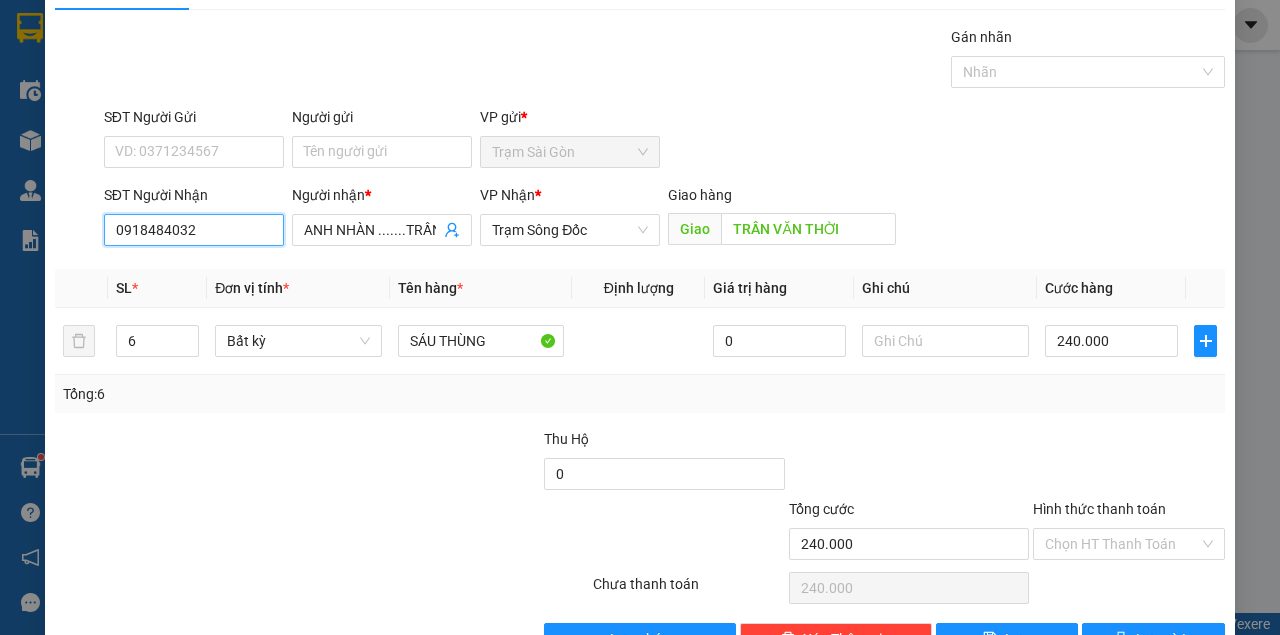scroll, scrollTop: 102, scrollLeft: 0, axis: vertical 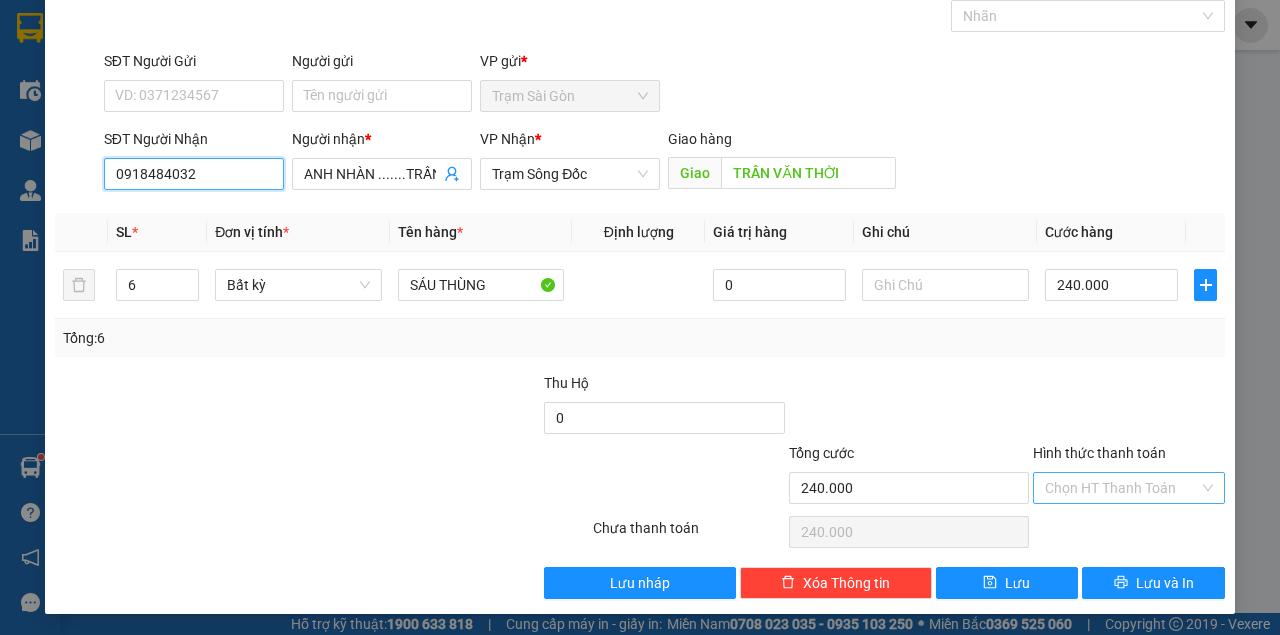 type on "0918484032" 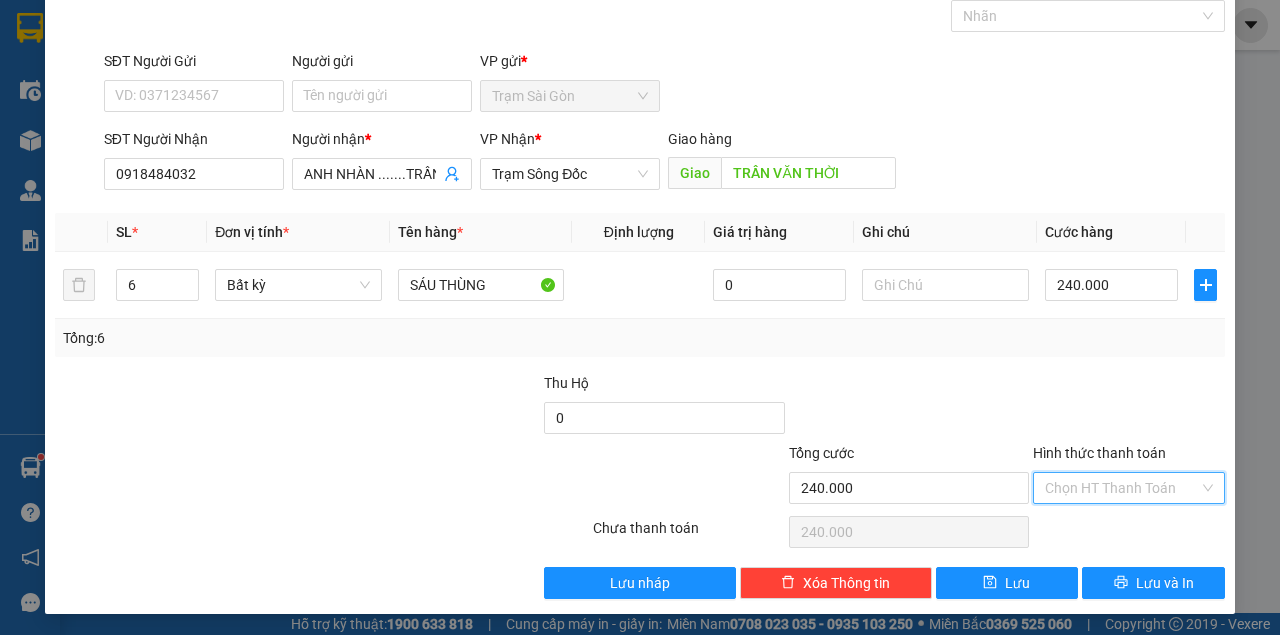 click on "Hình thức thanh toán" at bounding box center (1122, 488) 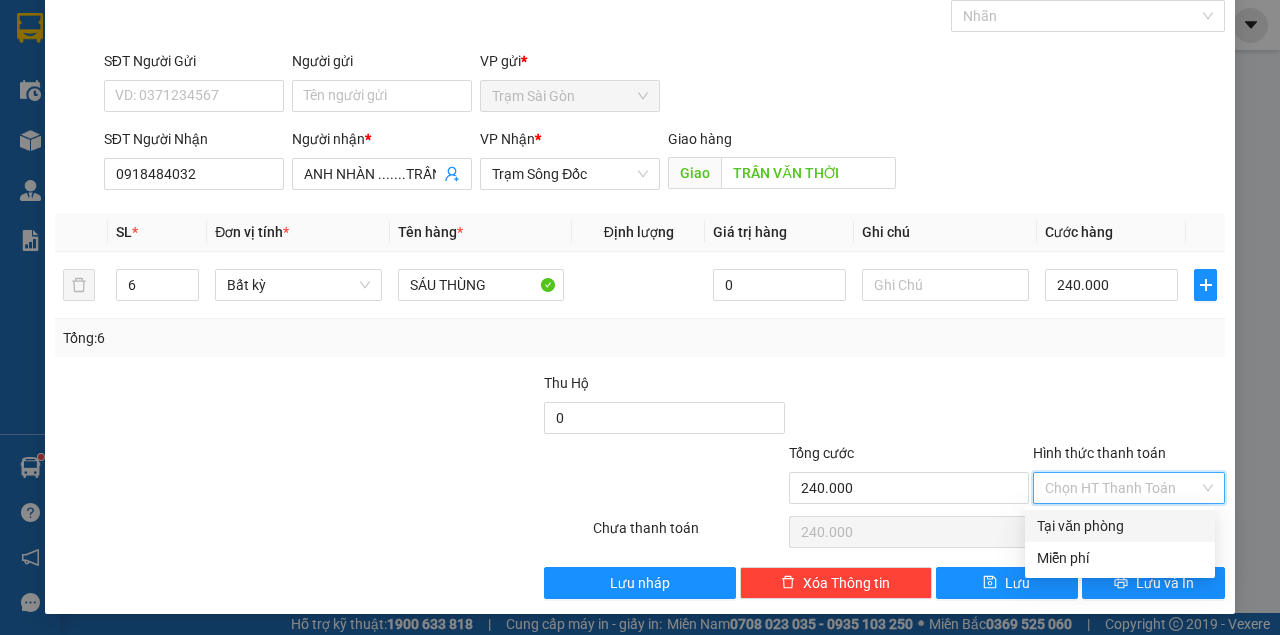 click on "Tại văn phòng" at bounding box center (1120, 526) 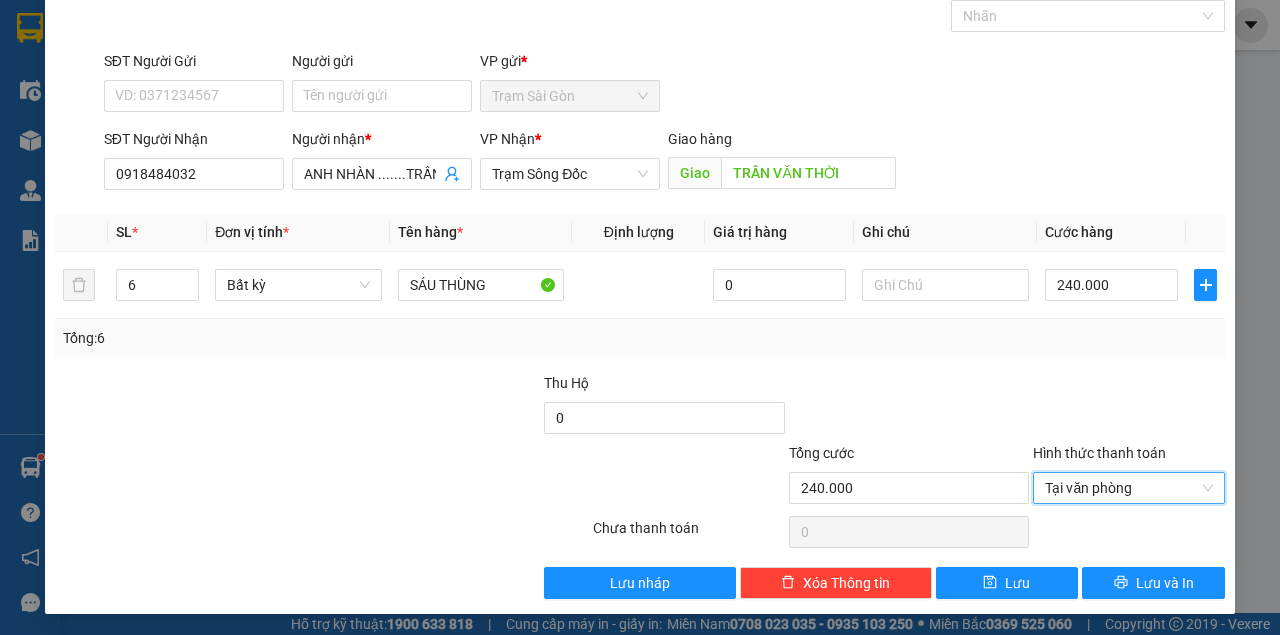 click at bounding box center (909, 407) 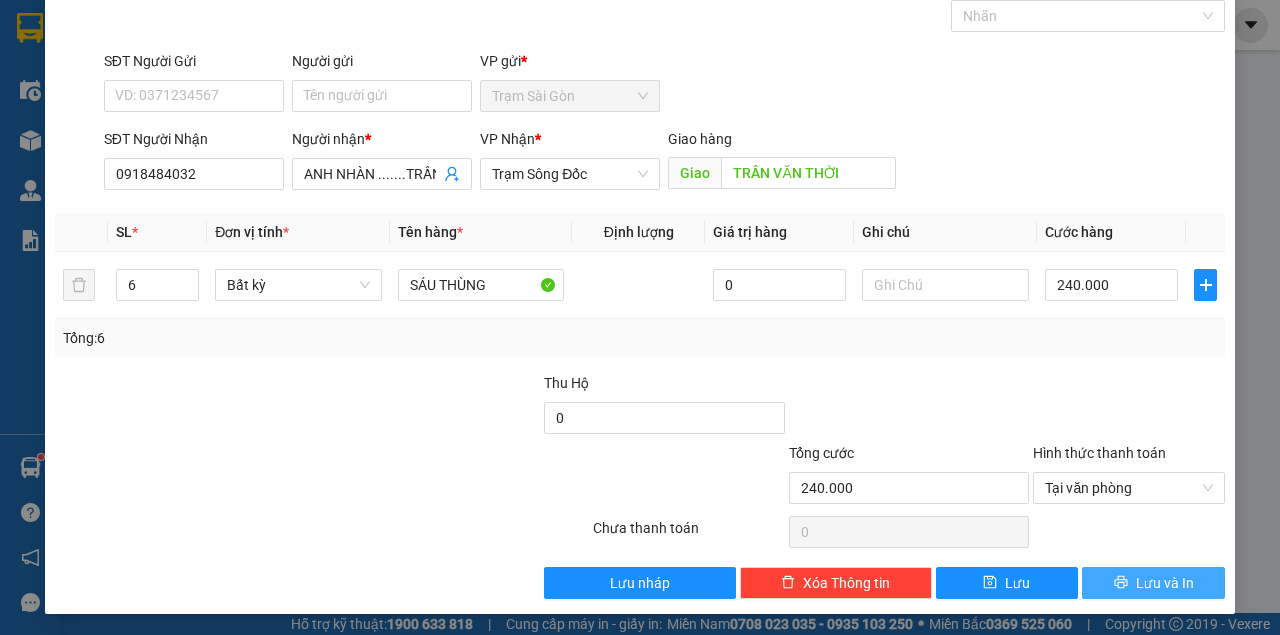 click on "Lưu và In" at bounding box center (1165, 583) 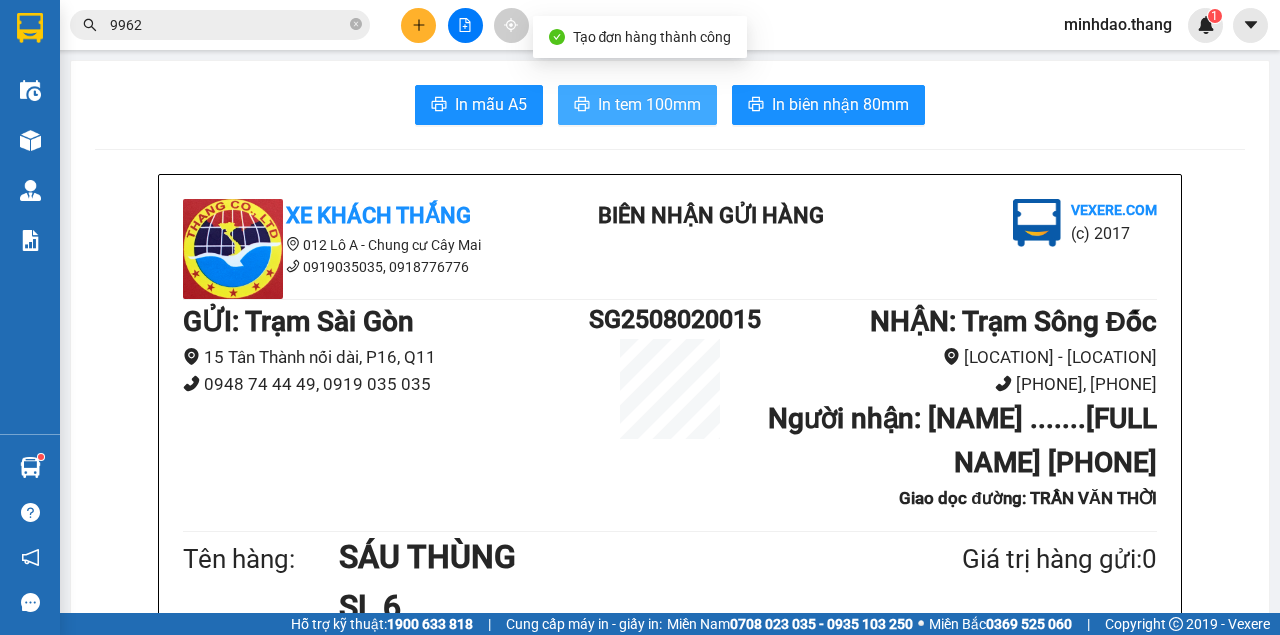 drag, startPoint x: 631, startPoint y: 100, endPoint x: 645, endPoint y: 112, distance: 18.439089 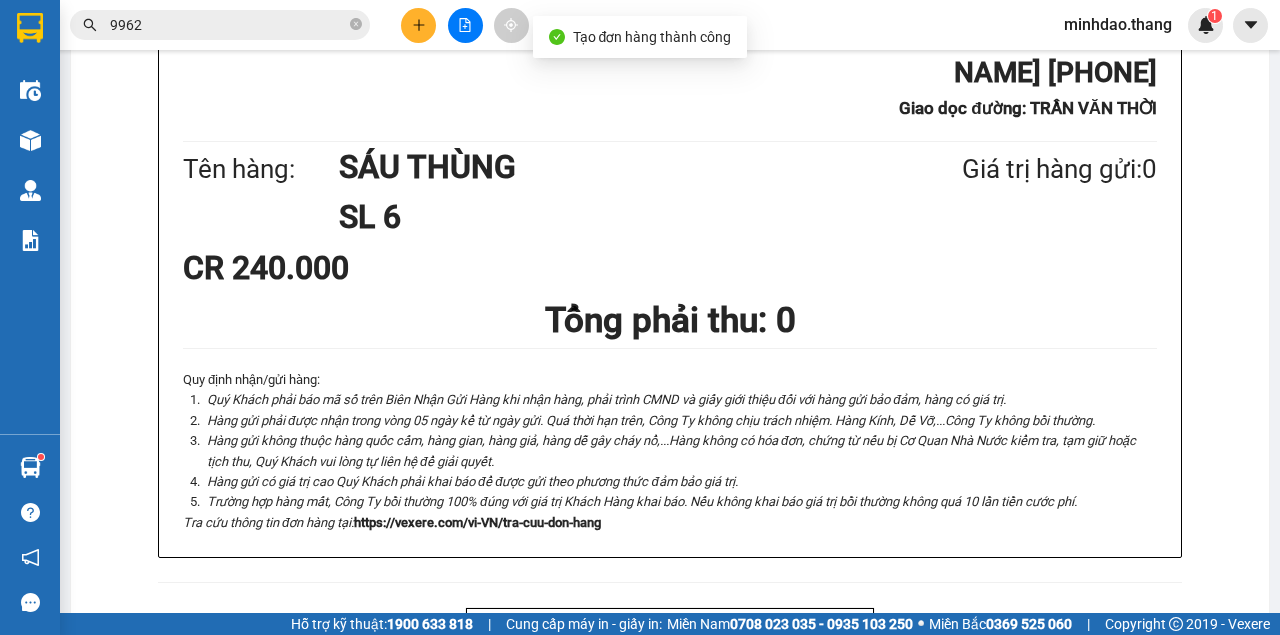 scroll, scrollTop: 466, scrollLeft: 0, axis: vertical 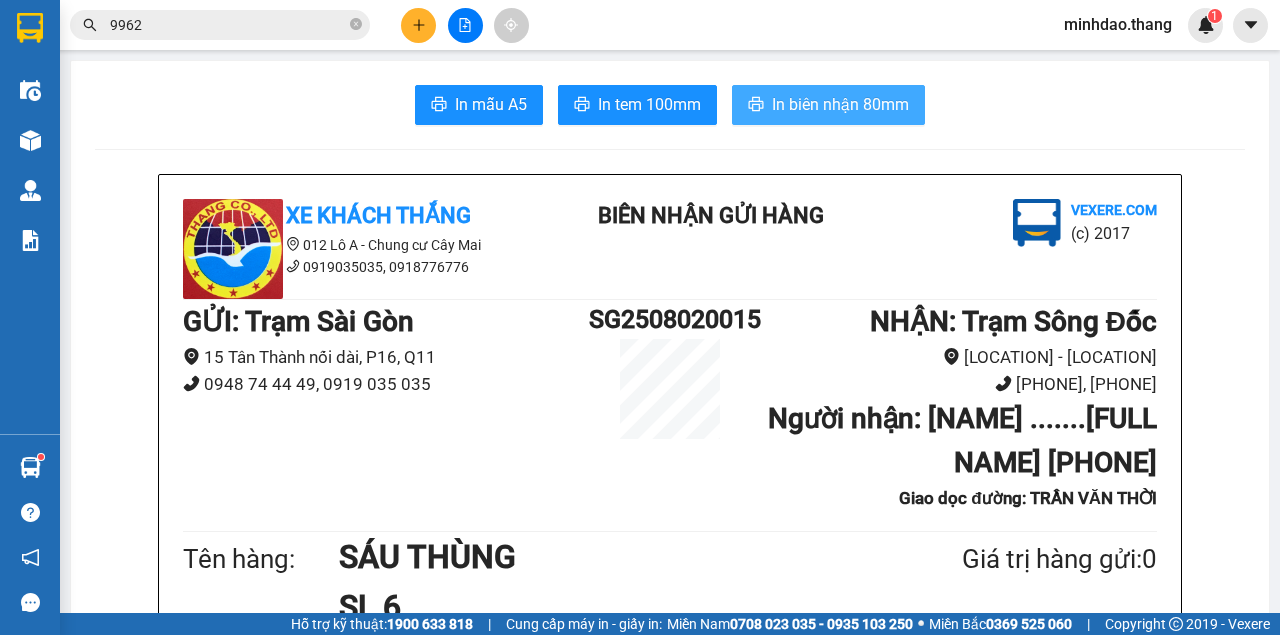 click on "In biên nhận 80mm" at bounding box center (840, 104) 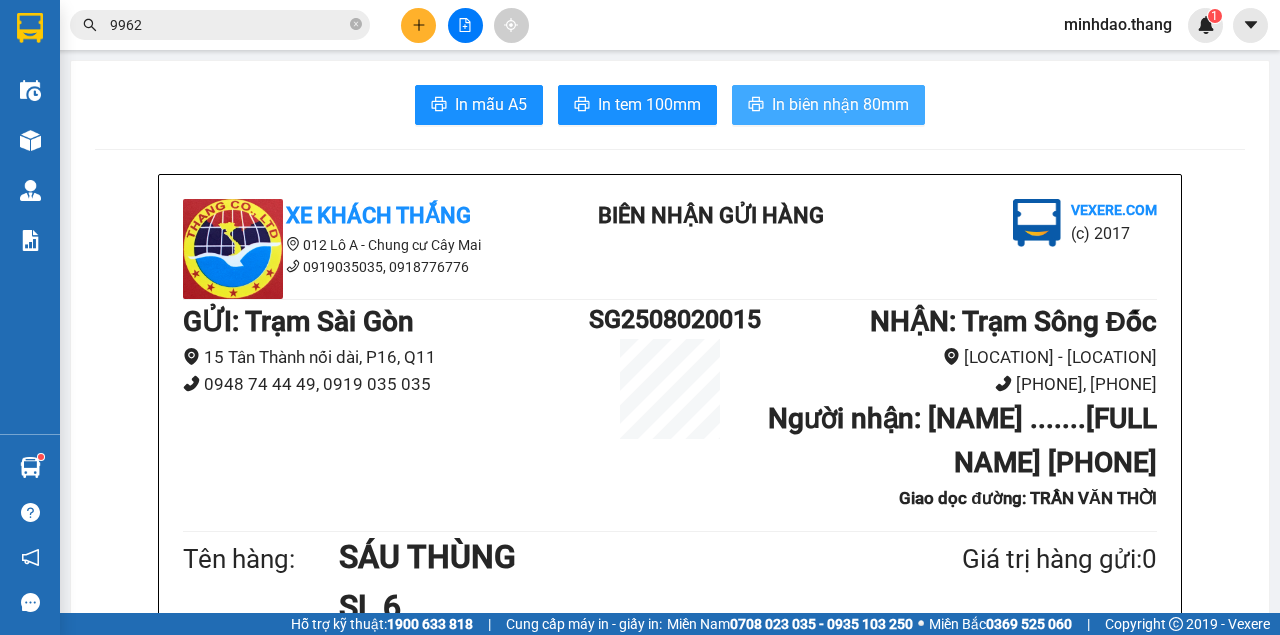 scroll, scrollTop: 0, scrollLeft: 0, axis: both 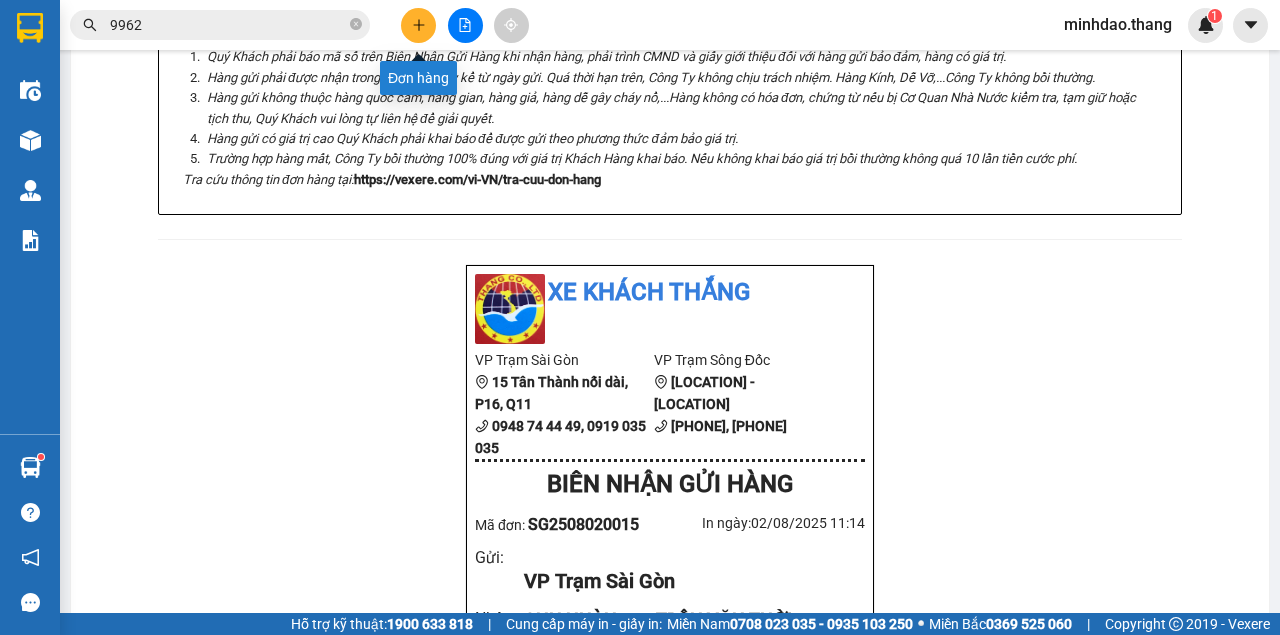click at bounding box center (418, 25) 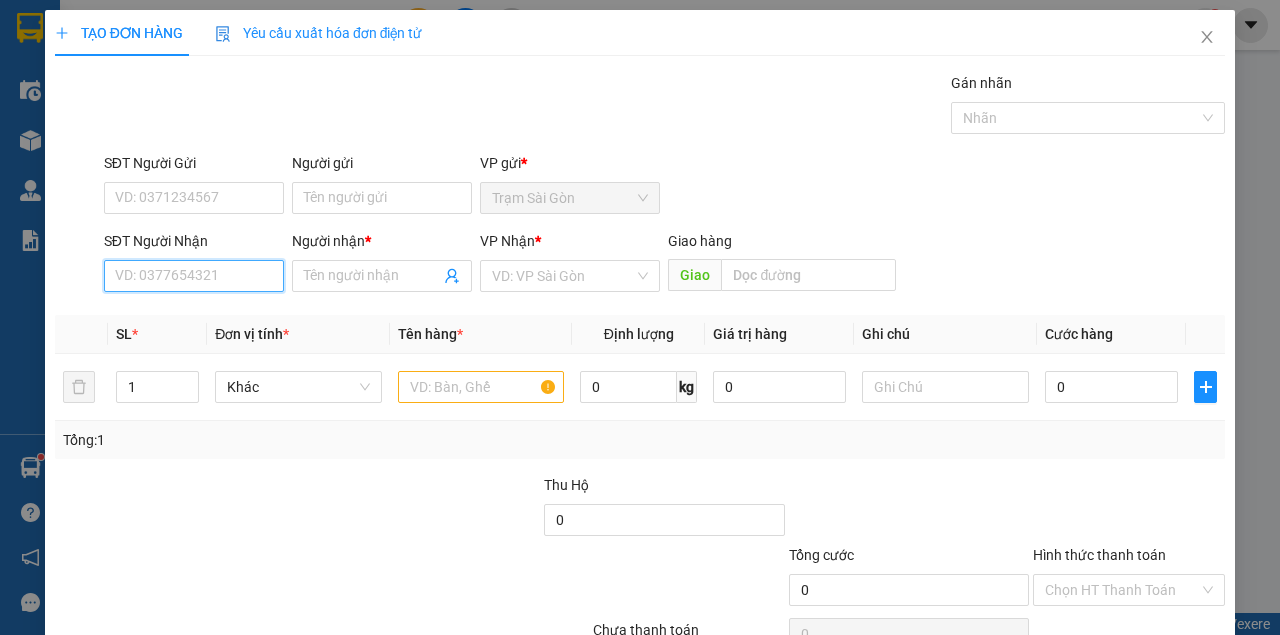click on "SĐT Người Nhận" at bounding box center (194, 276) 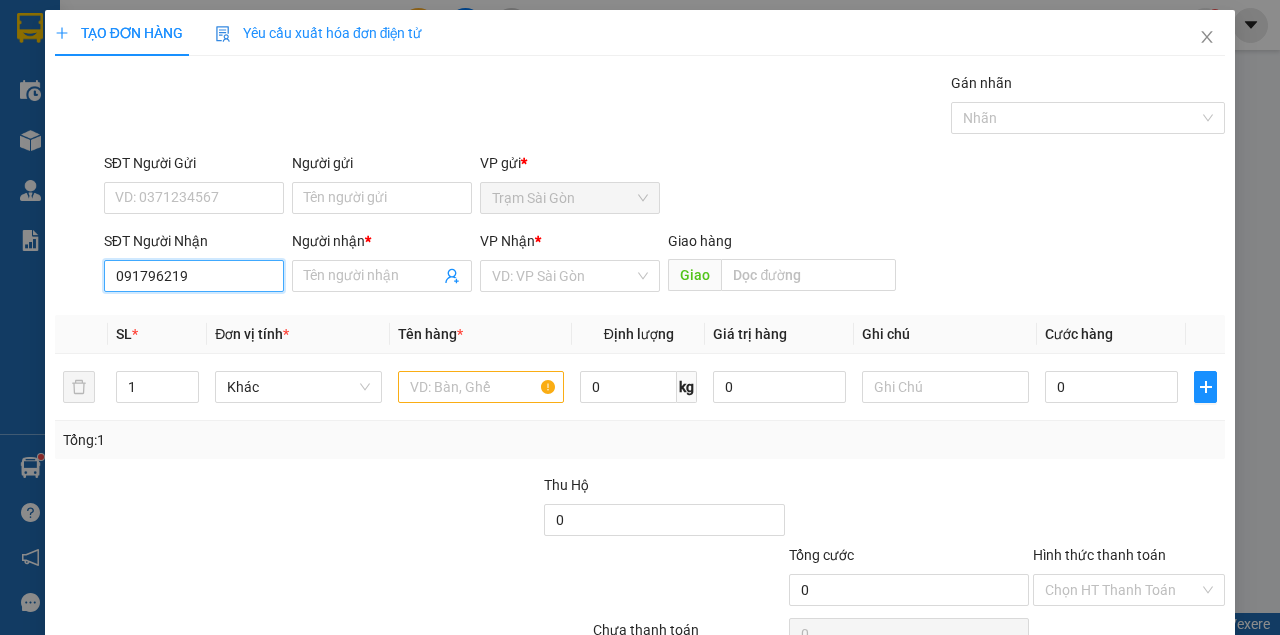 type on "0917962190" 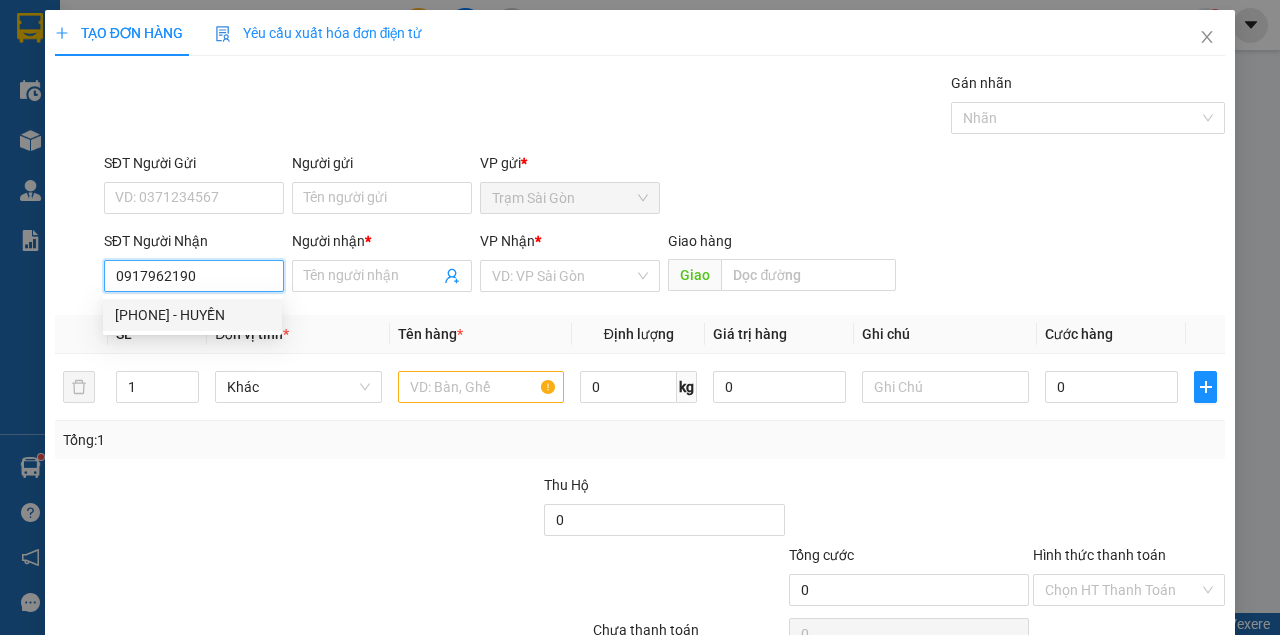 drag, startPoint x: 220, startPoint y: 320, endPoint x: 295, endPoint y: 339, distance: 77.36925 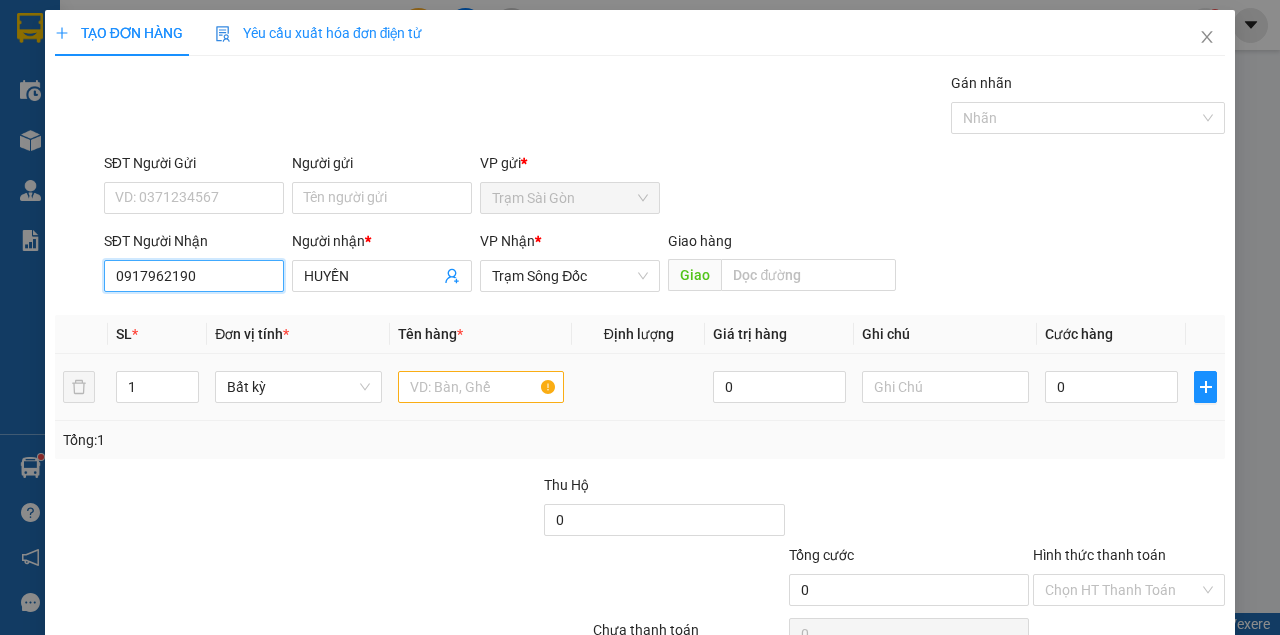 type on "0917962190" 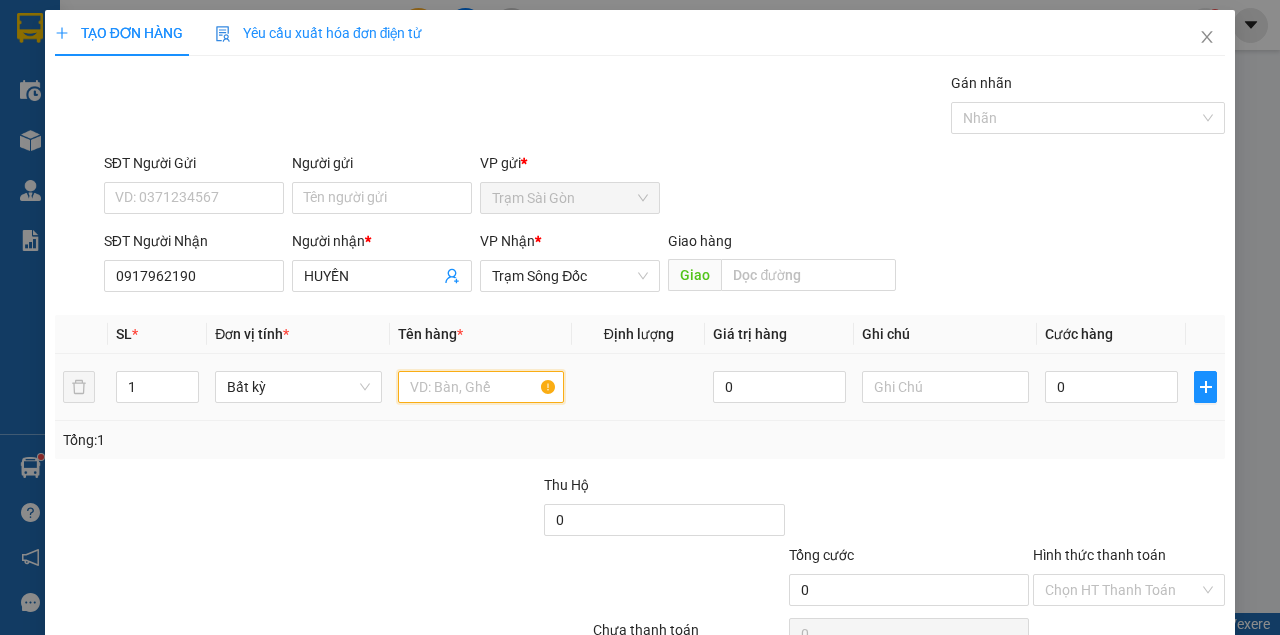 click at bounding box center (481, 387) 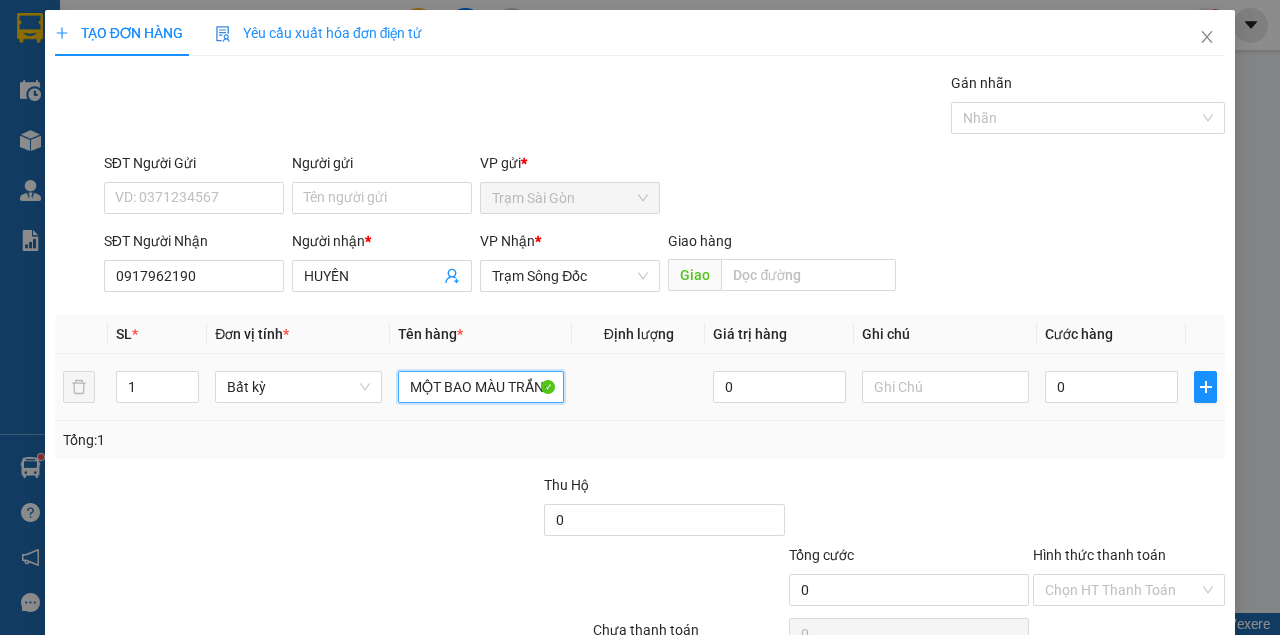 scroll, scrollTop: 0, scrollLeft: 6, axis: horizontal 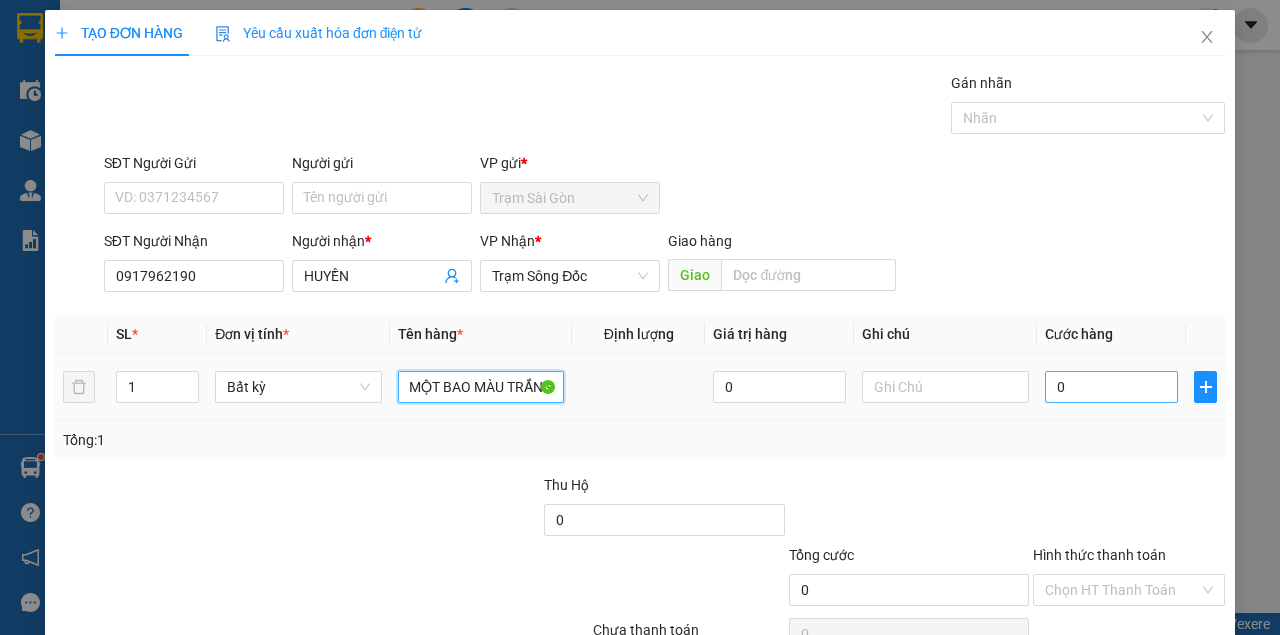 type on "MỘT BAO MÀU TRẮNG" 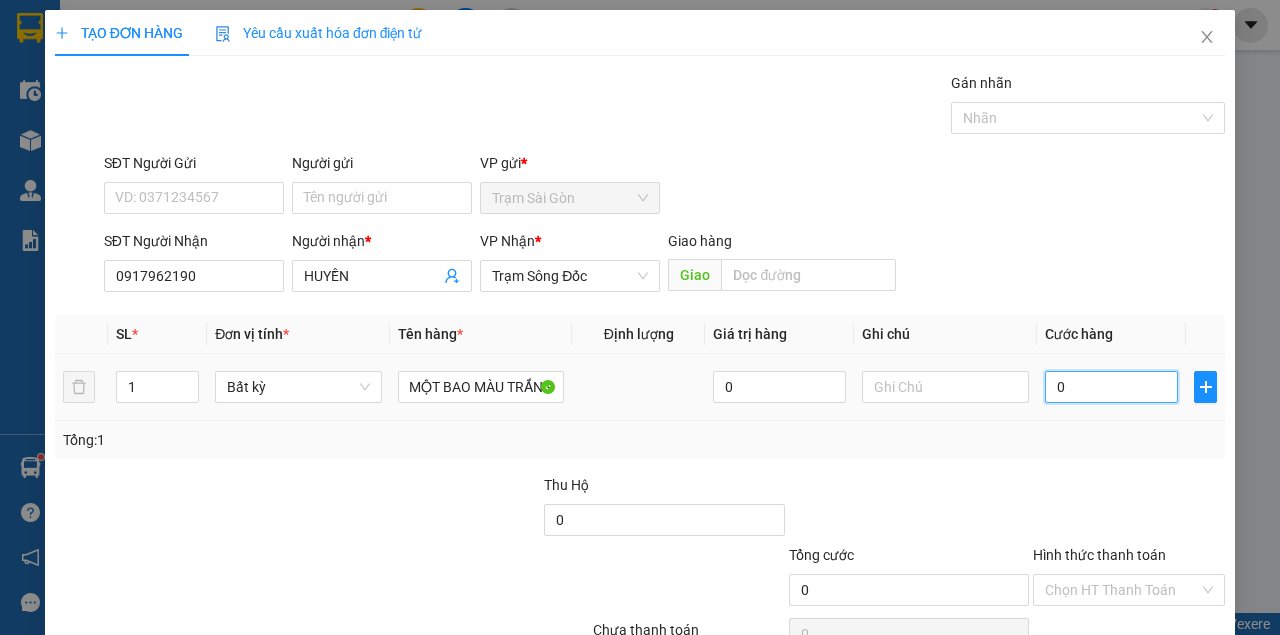 click on "0" at bounding box center (1111, 387) 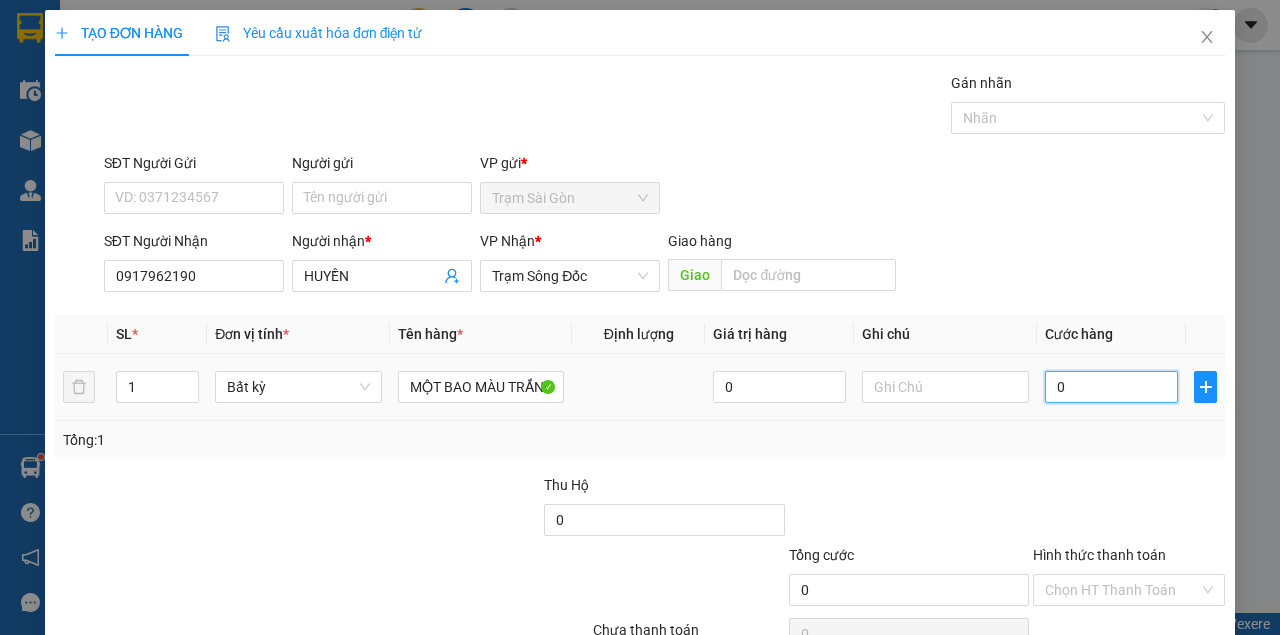 type on "5" 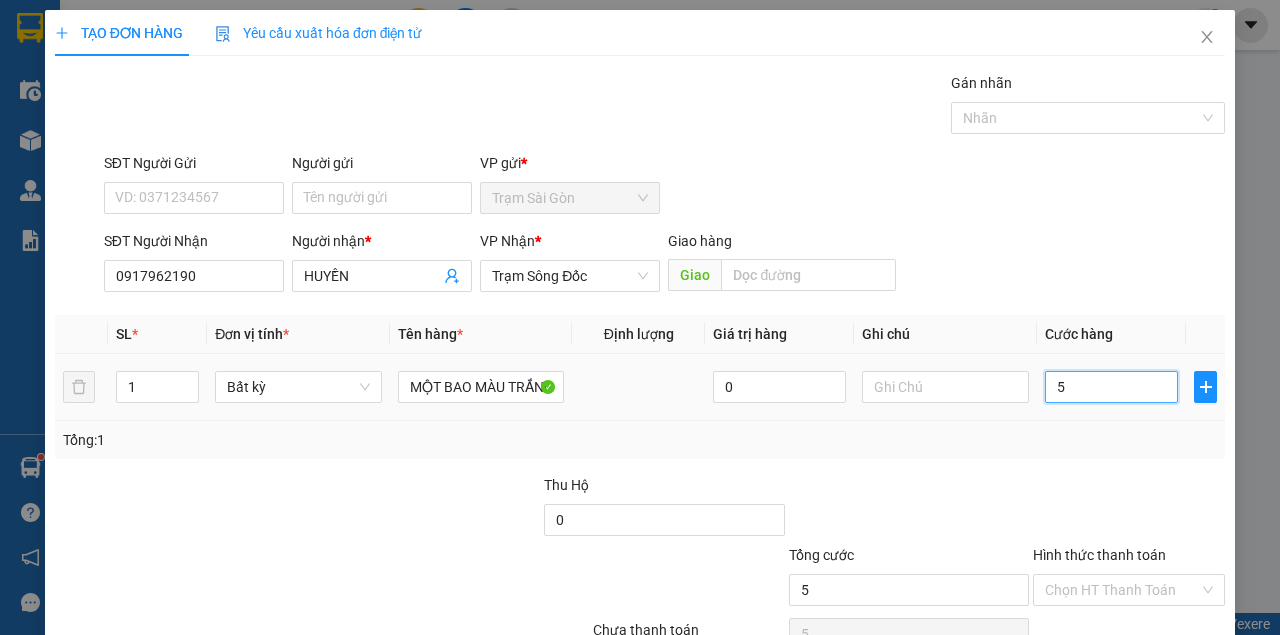type on "50" 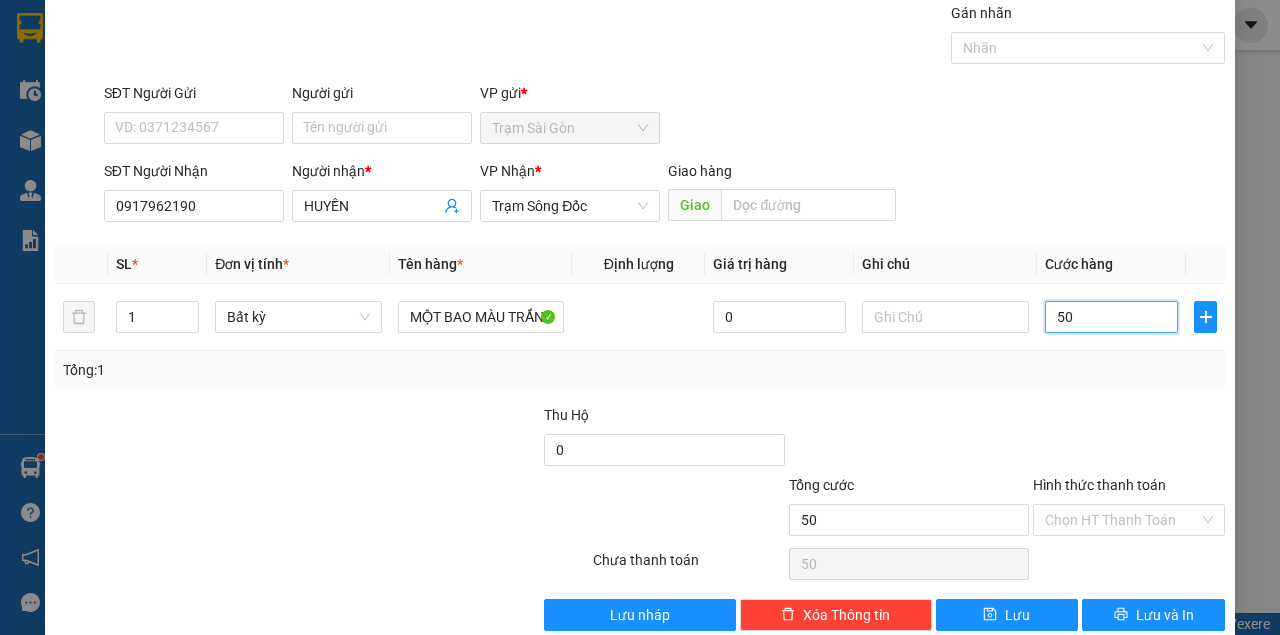 scroll, scrollTop: 102, scrollLeft: 0, axis: vertical 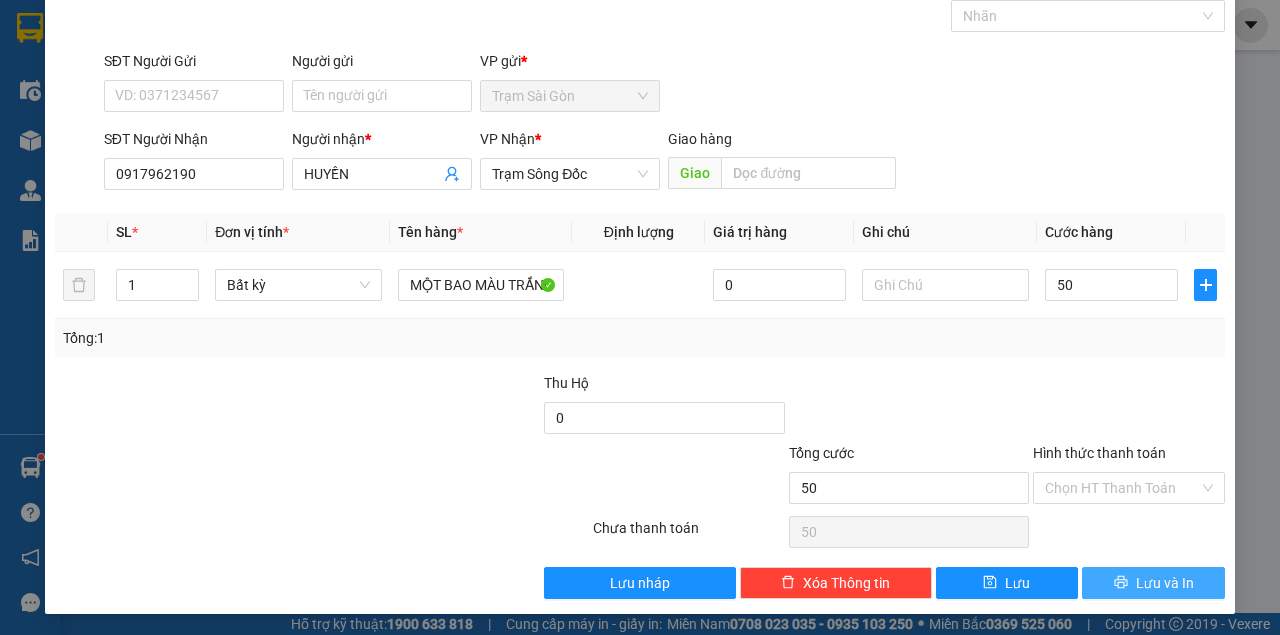 type on "50.000" 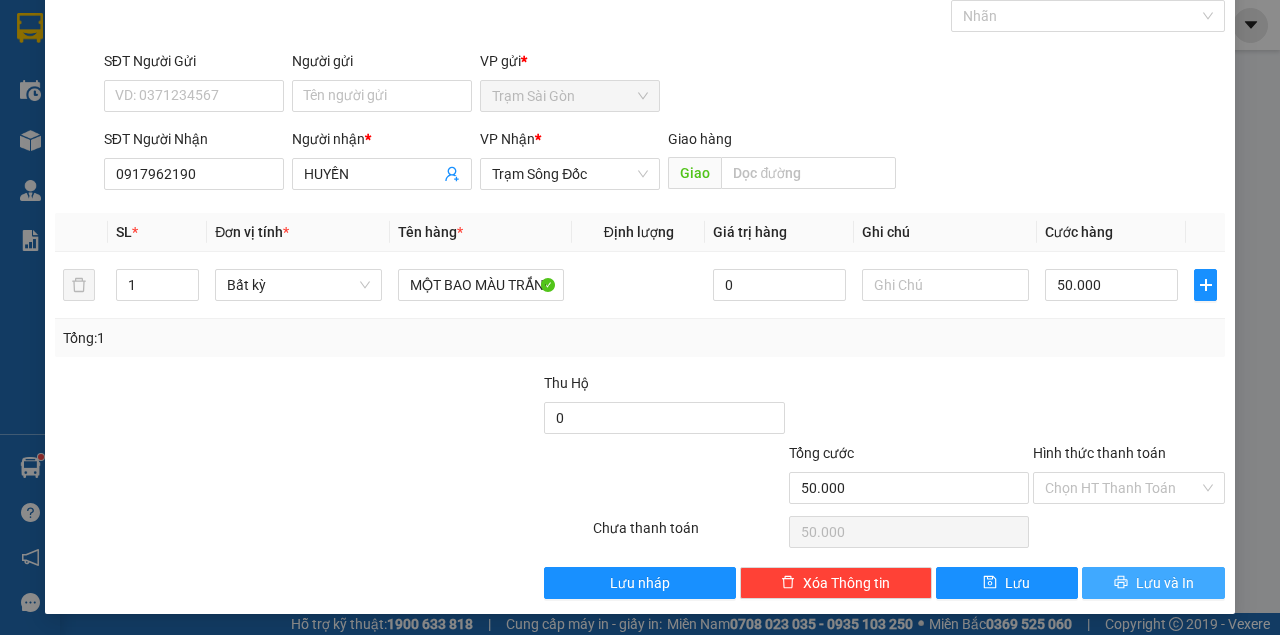 type 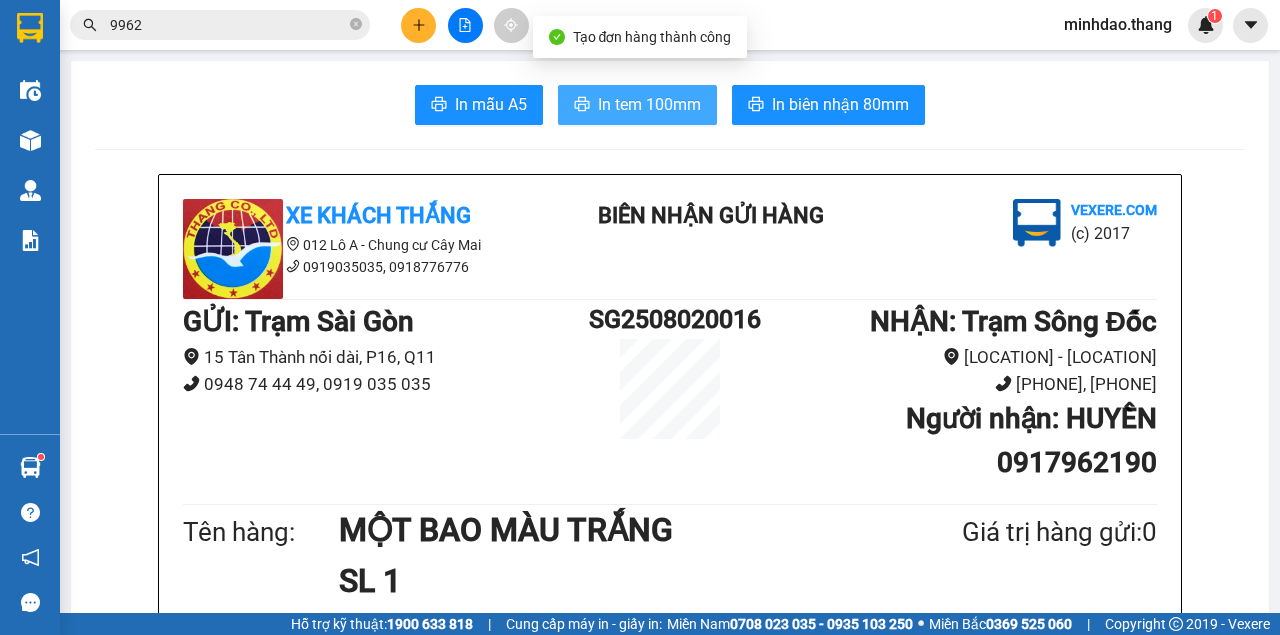 type 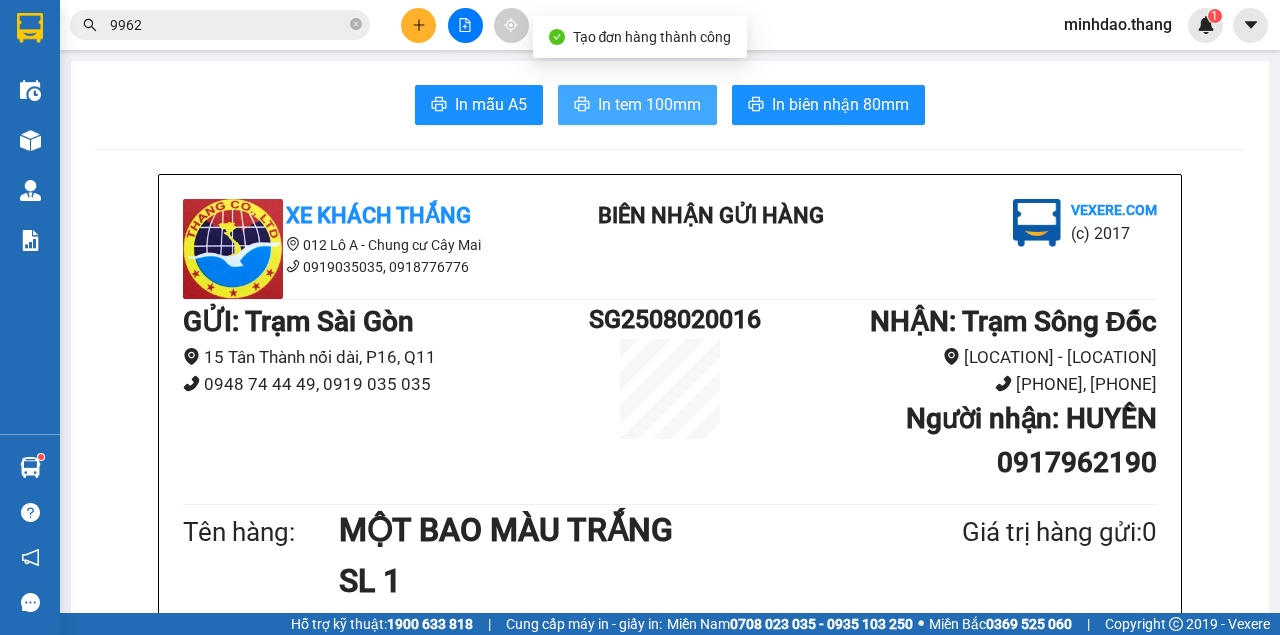 scroll, scrollTop: 264, scrollLeft: 0, axis: vertical 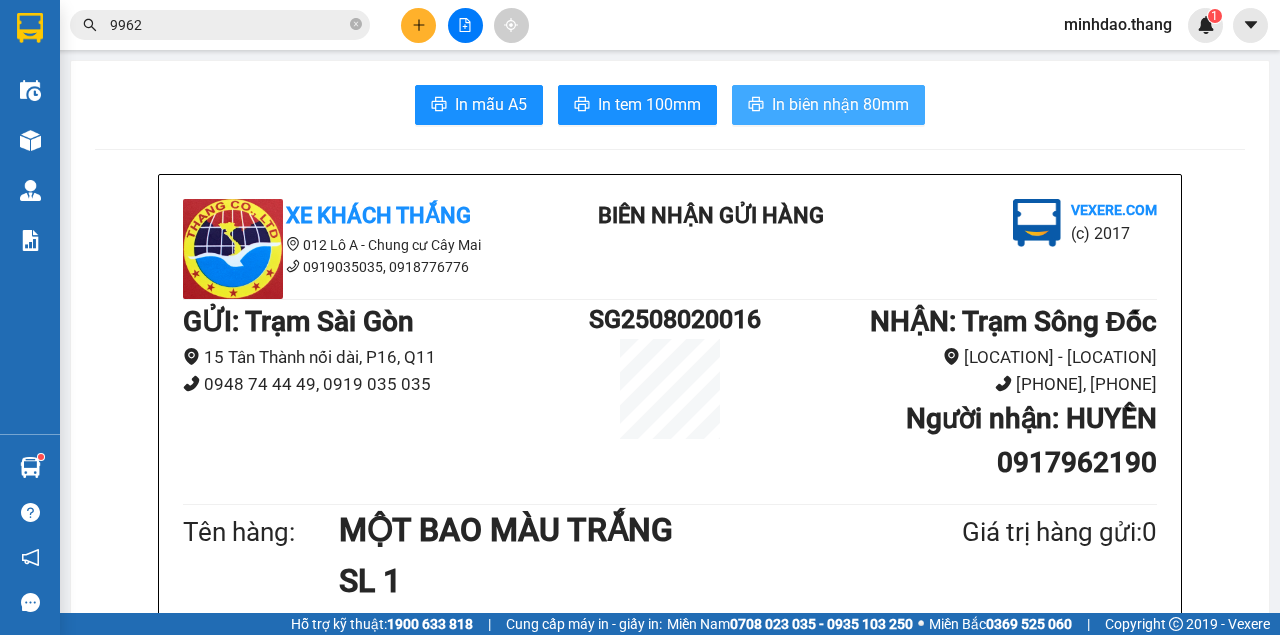 type 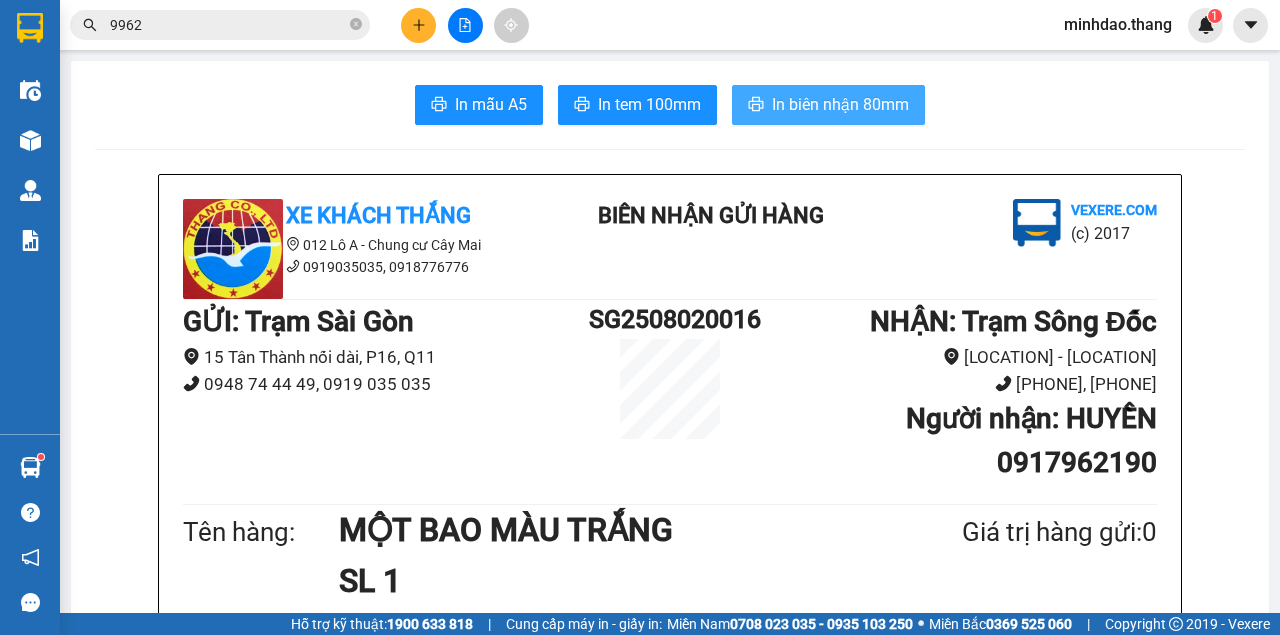 scroll, scrollTop: 0, scrollLeft: 0, axis: both 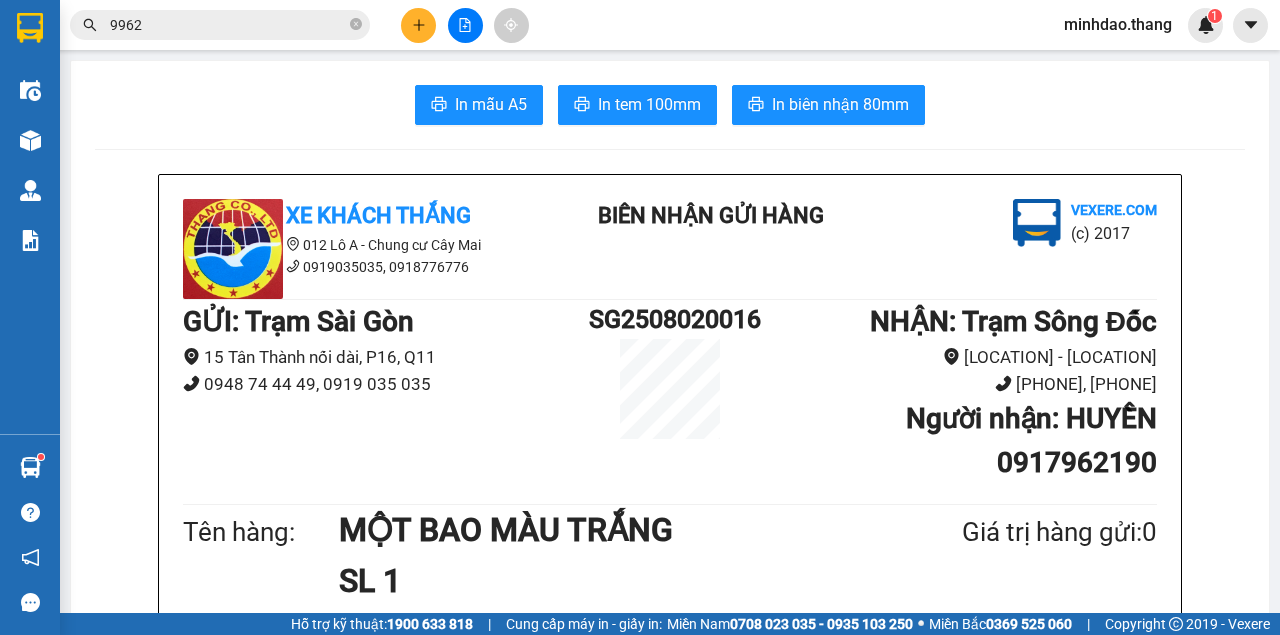click 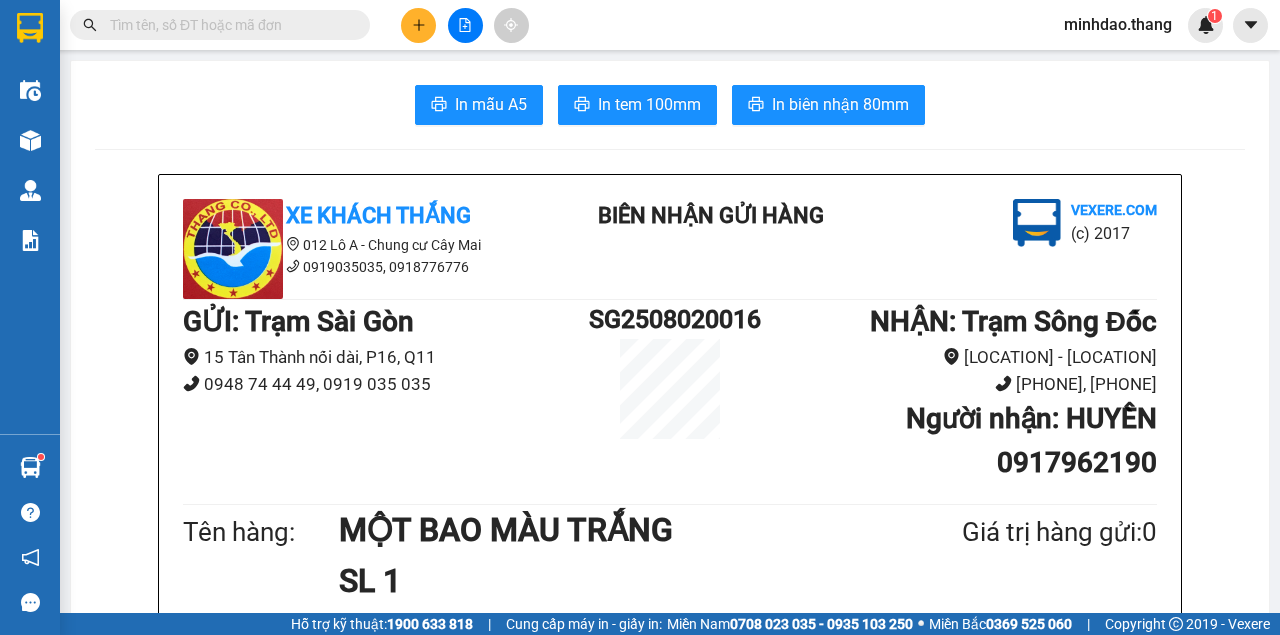 click at bounding box center (228, 25) 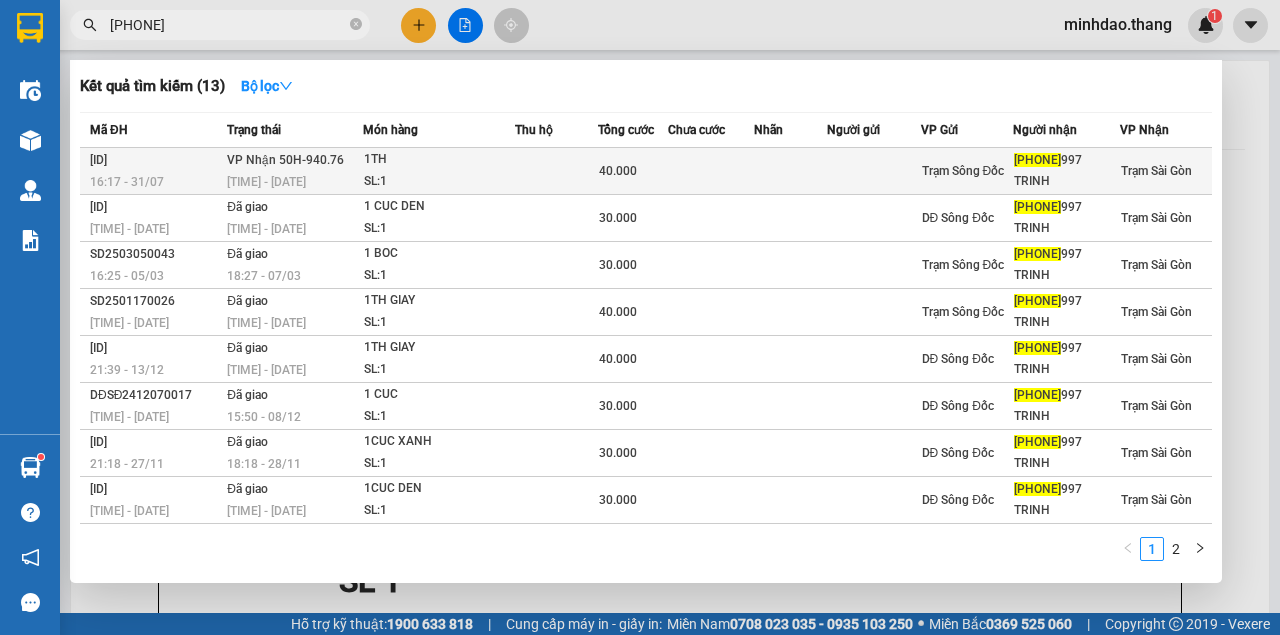 type on "0903445" 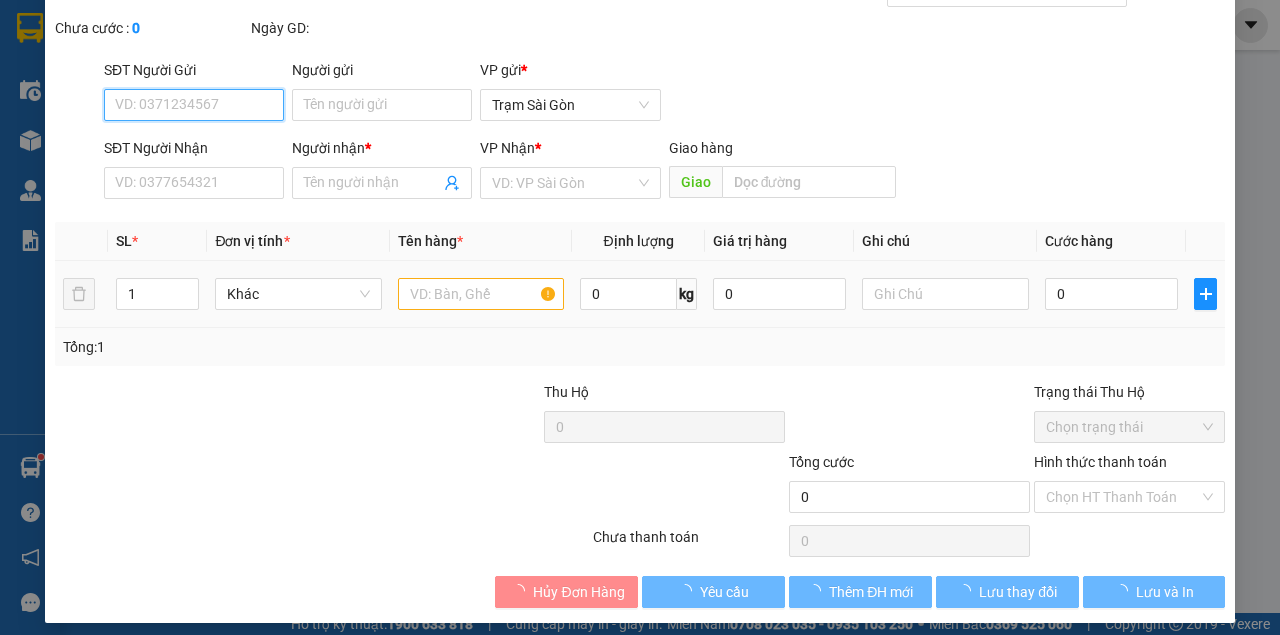 type on "0903445997" 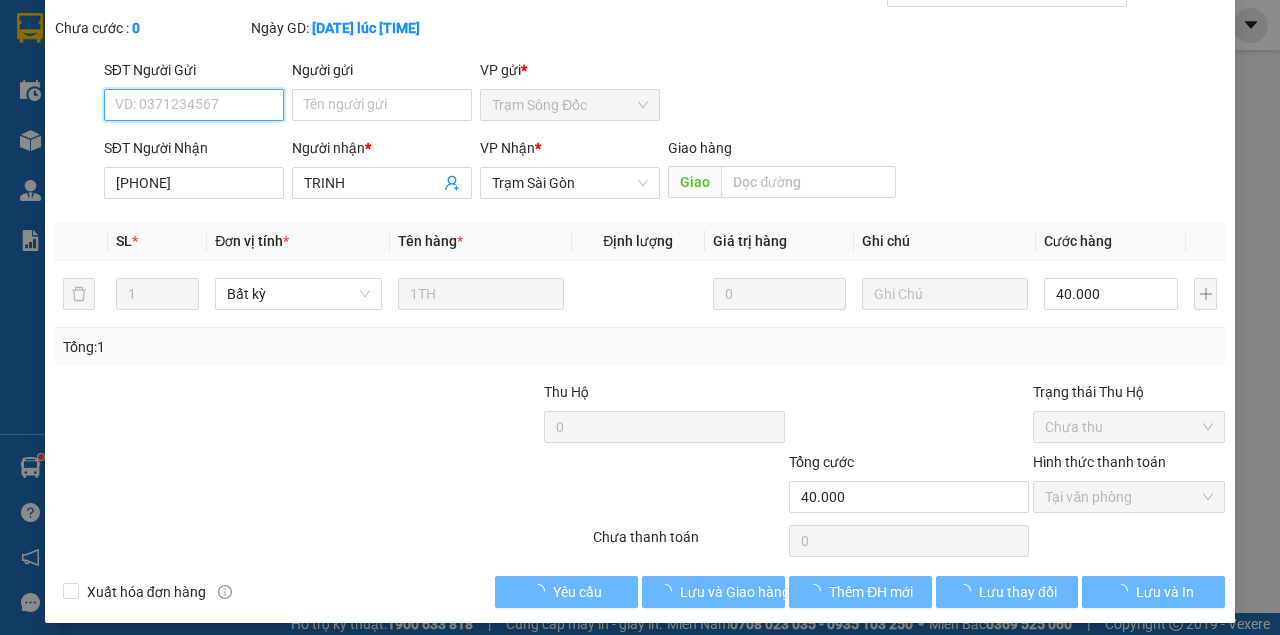 scroll, scrollTop: 107, scrollLeft: 0, axis: vertical 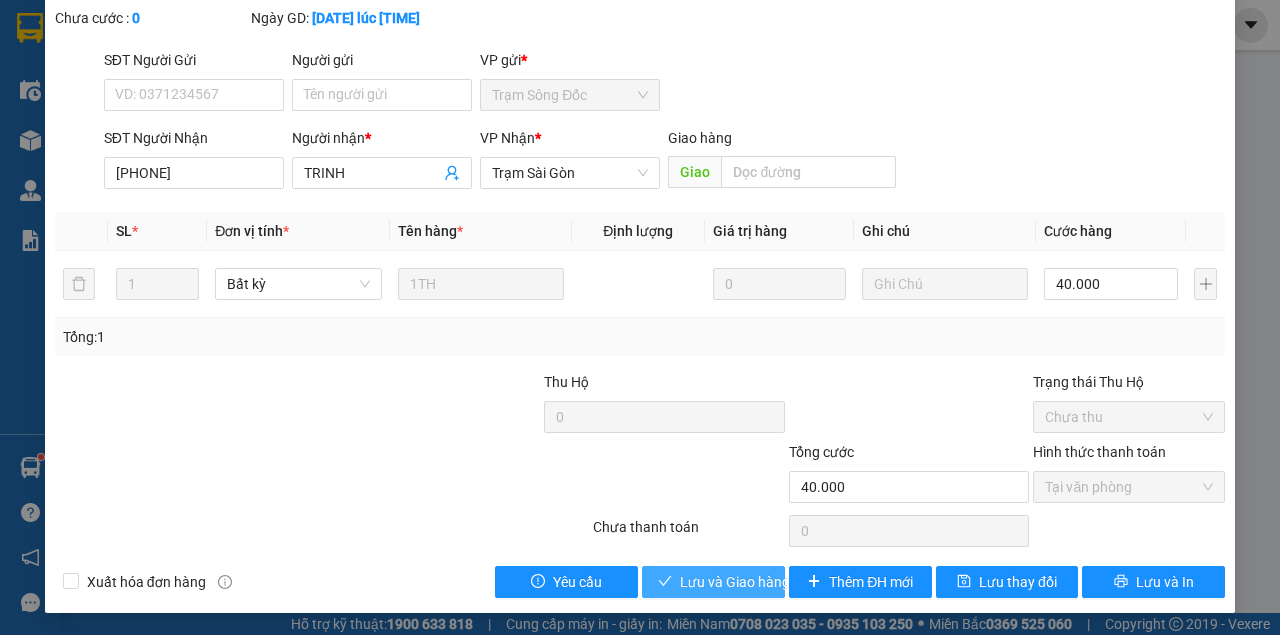 click on "Lưu và Giao hàng" at bounding box center [735, 582] 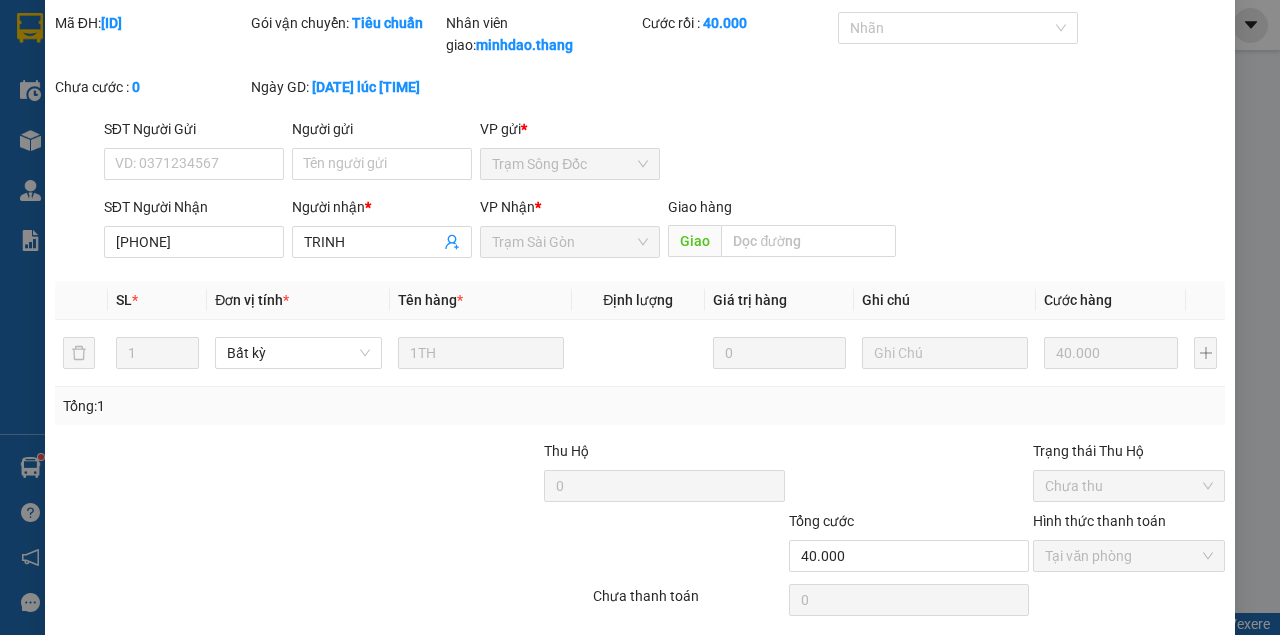 scroll, scrollTop: 0, scrollLeft: 0, axis: both 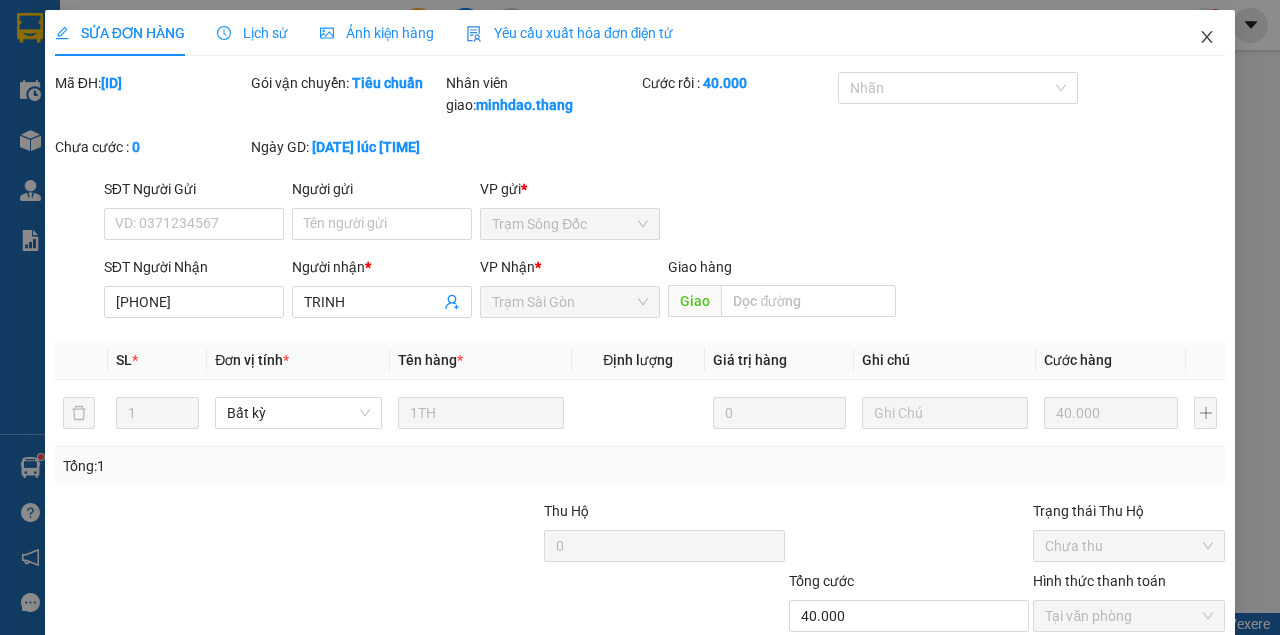 click 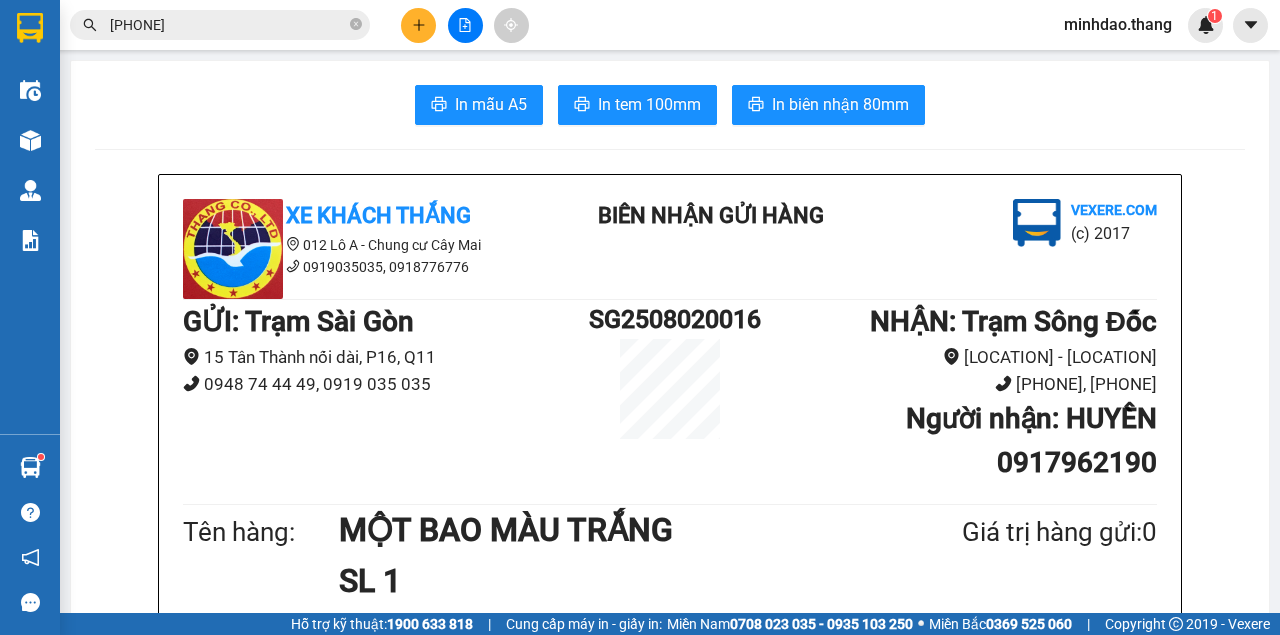 click at bounding box center [418, 25] 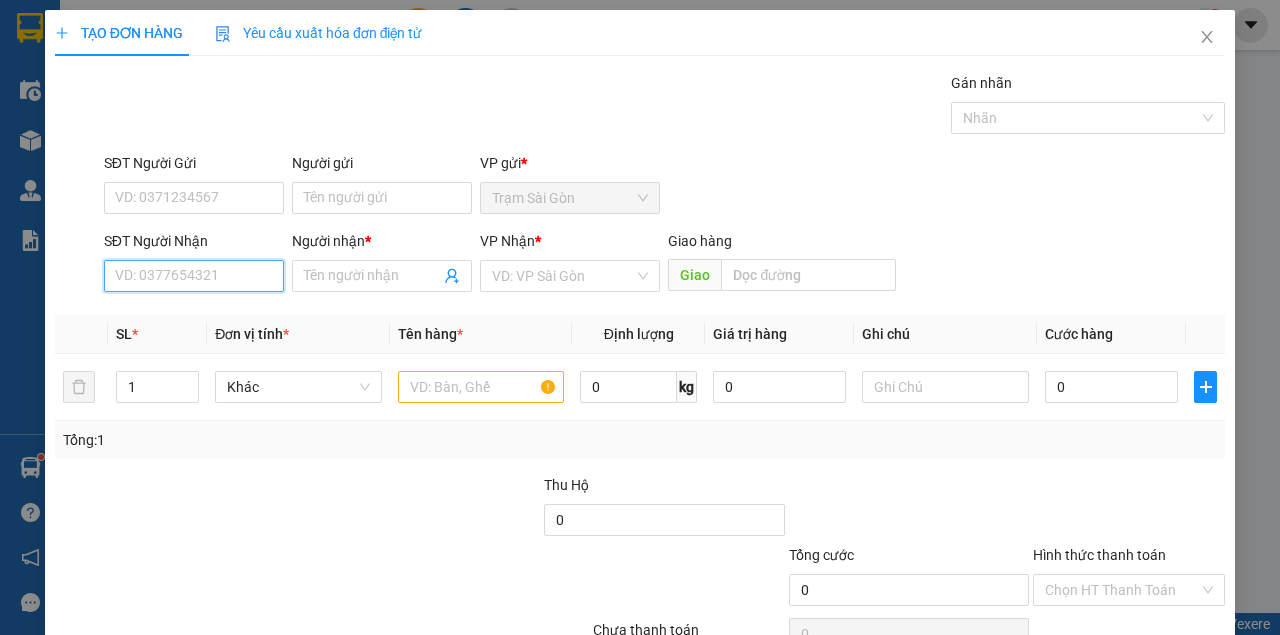 click on "SĐT Người Nhận" at bounding box center (194, 276) 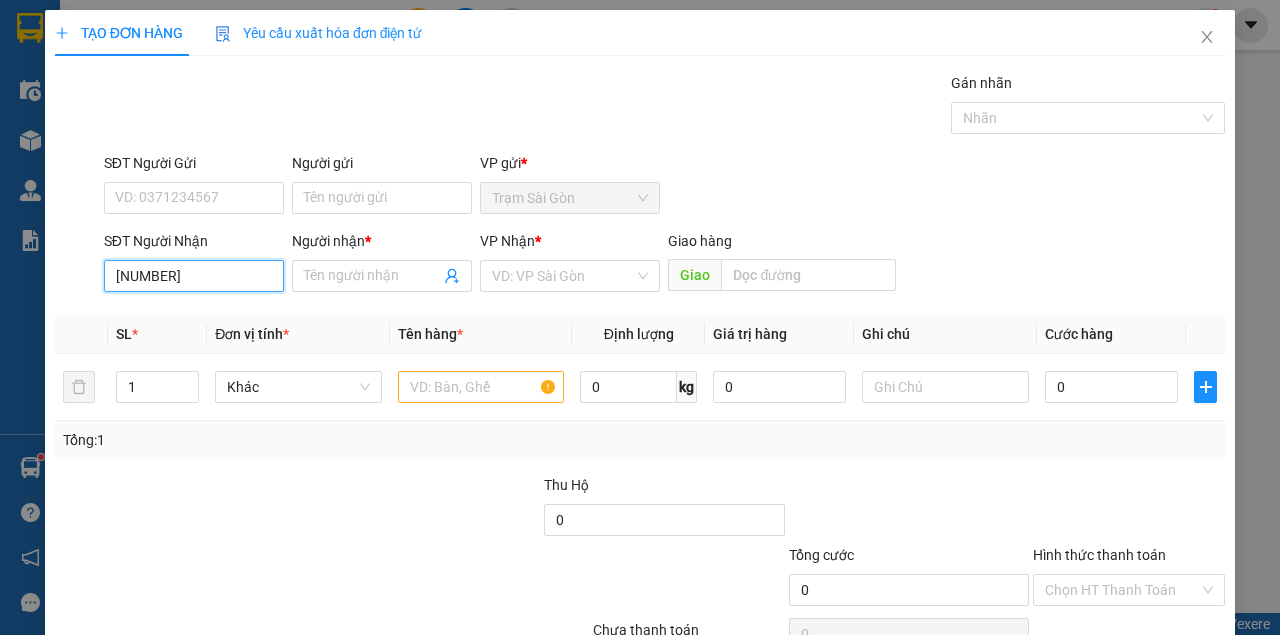 type on "17471" 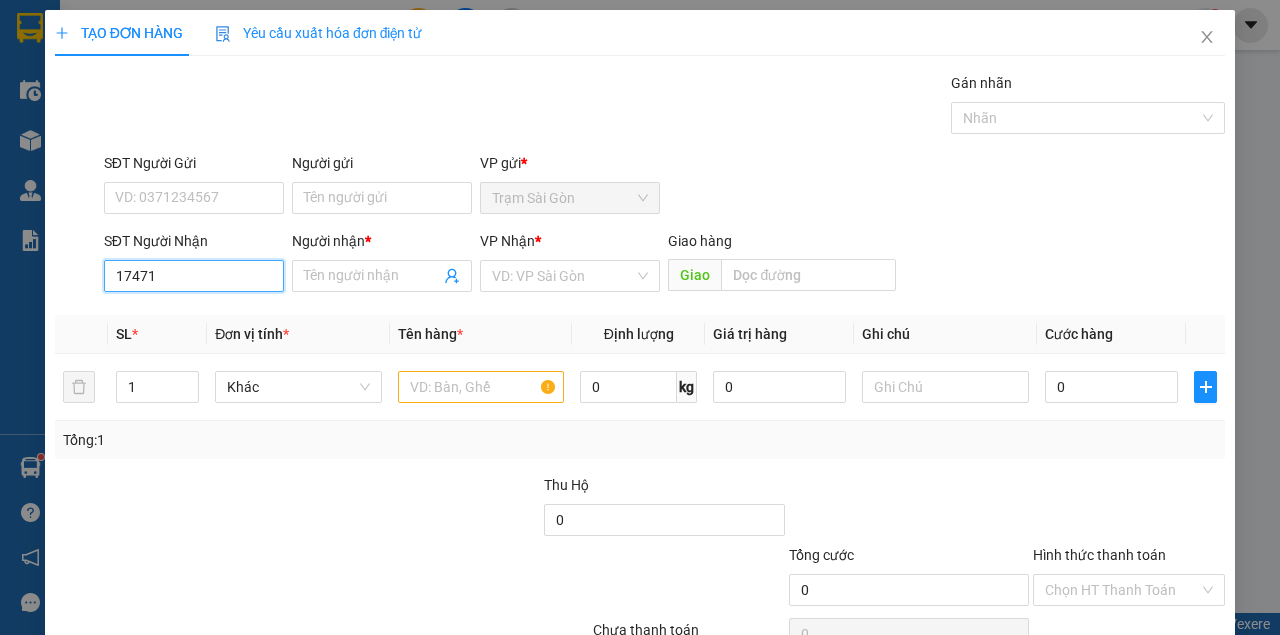 drag, startPoint x: 179, startPoint y: 278, endPoint x: 0, endPoint y: 256, distance: 180.3469 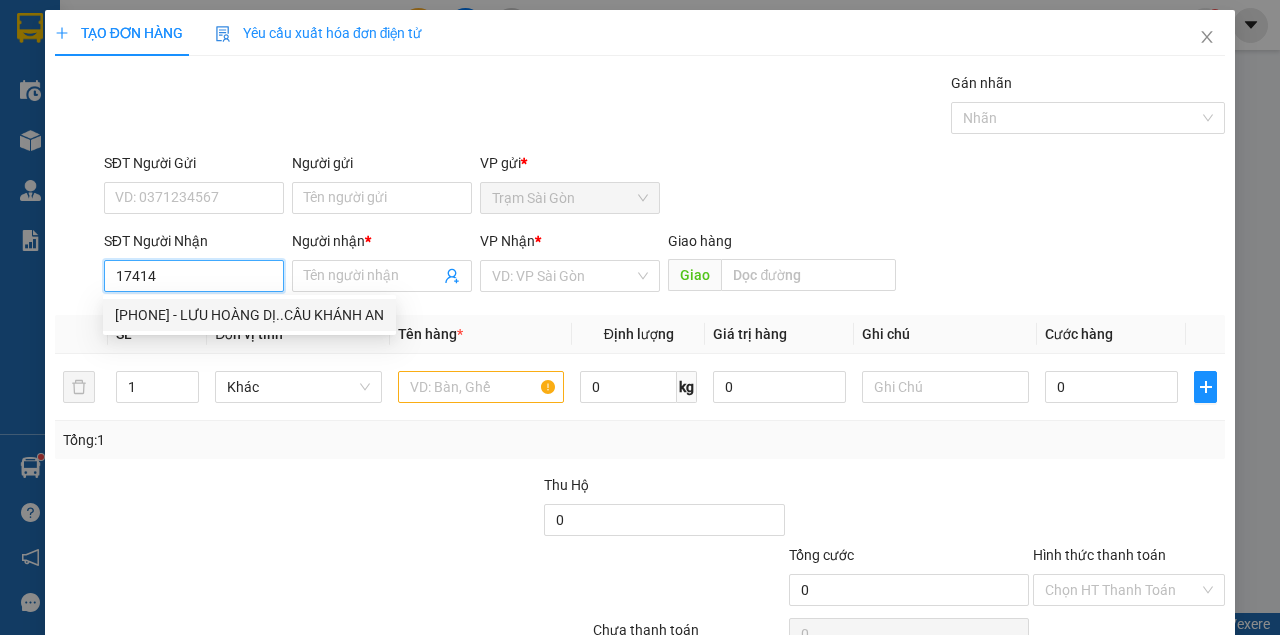 click on "0944717414 - LƯU HOÀNG DỊ..CẦU KHÁNH AN" at bounding box center [249, 315] 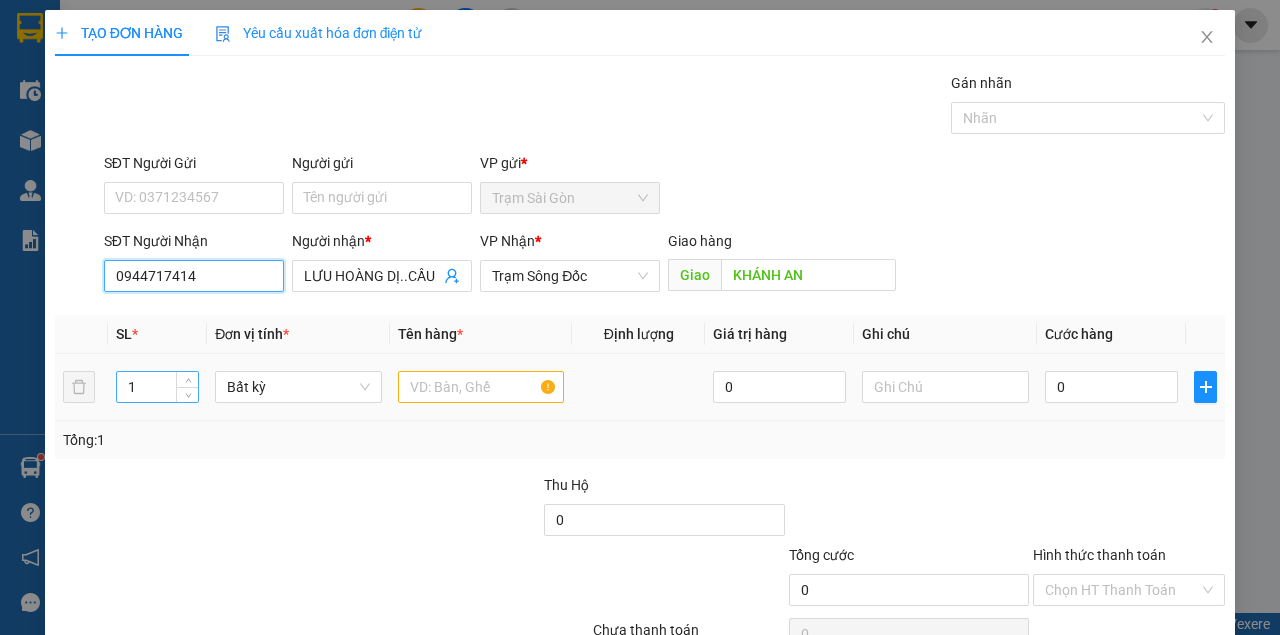 type on "0944717414" 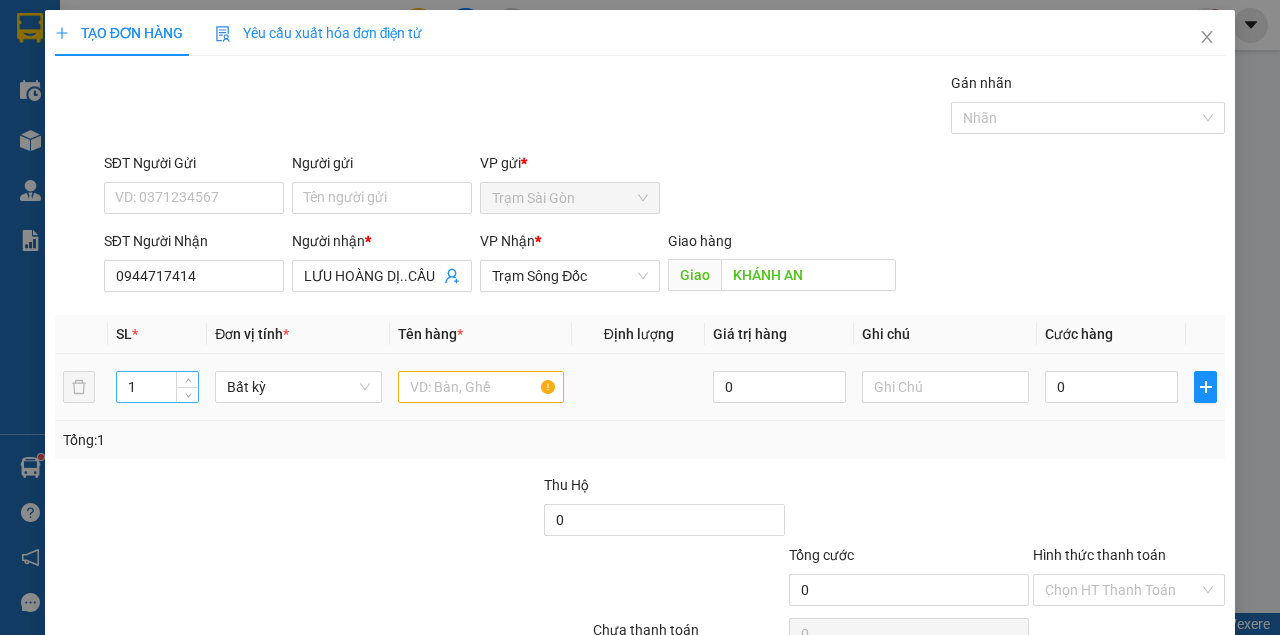 click on "1" at bounding box center [158, 387] 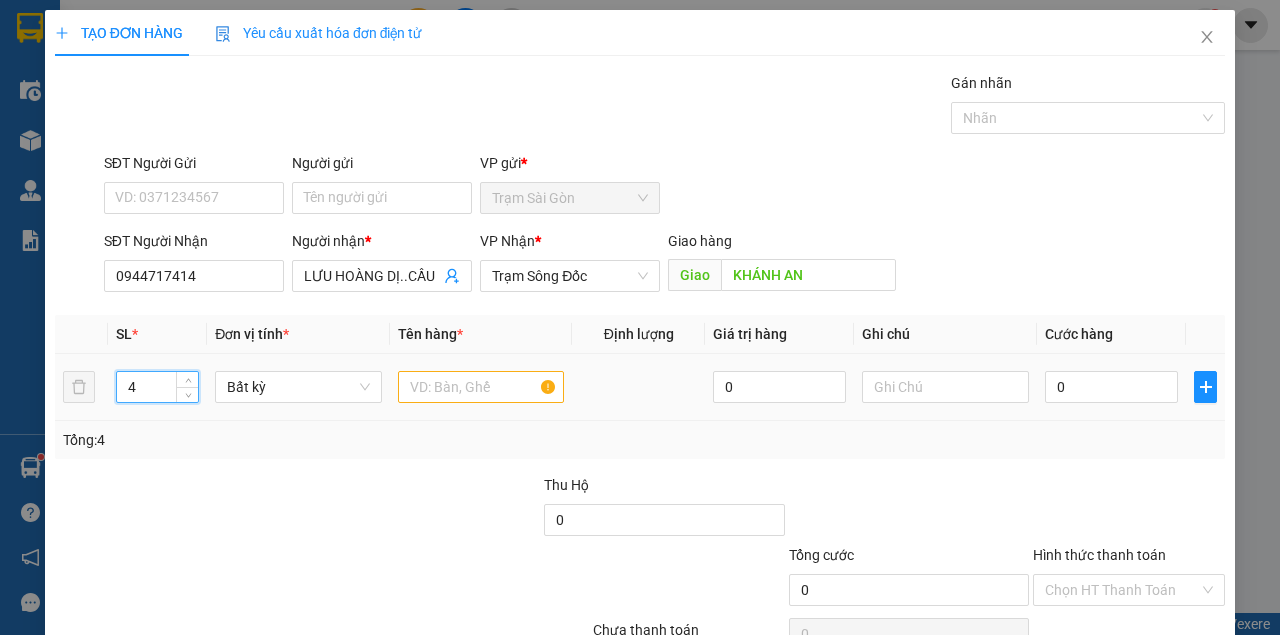 type on "4" 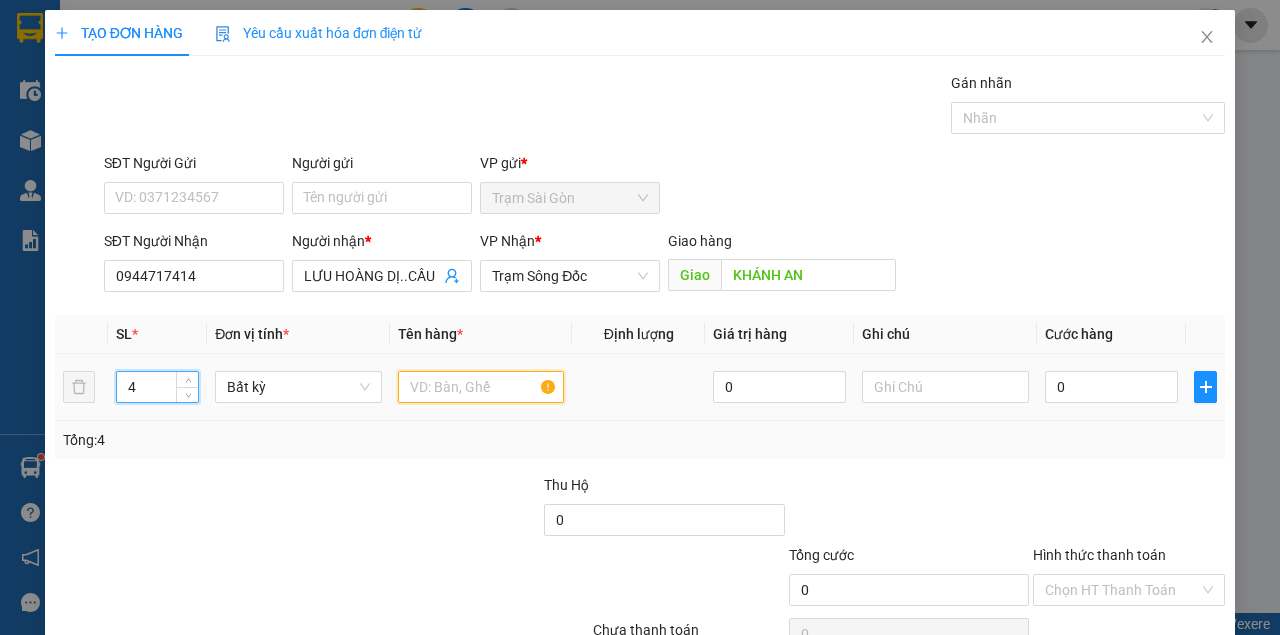 click at bounding box center [481, 387] 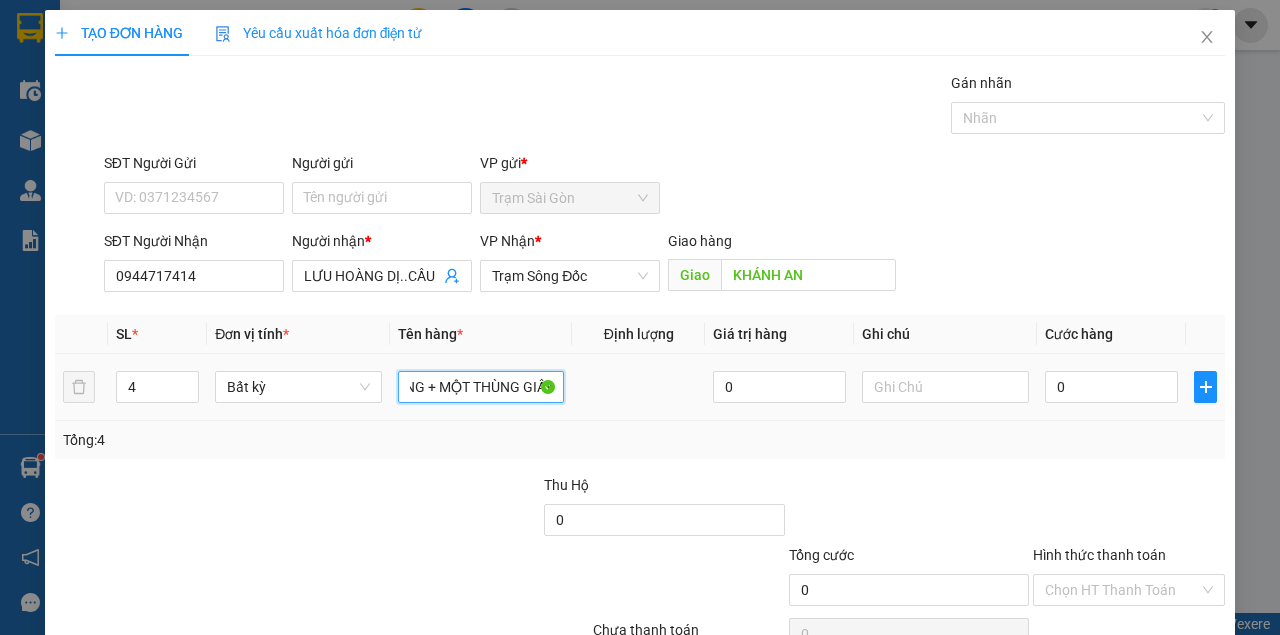 scroll, scrollTop: 0, scrollLeft: 126, axis: horizontal 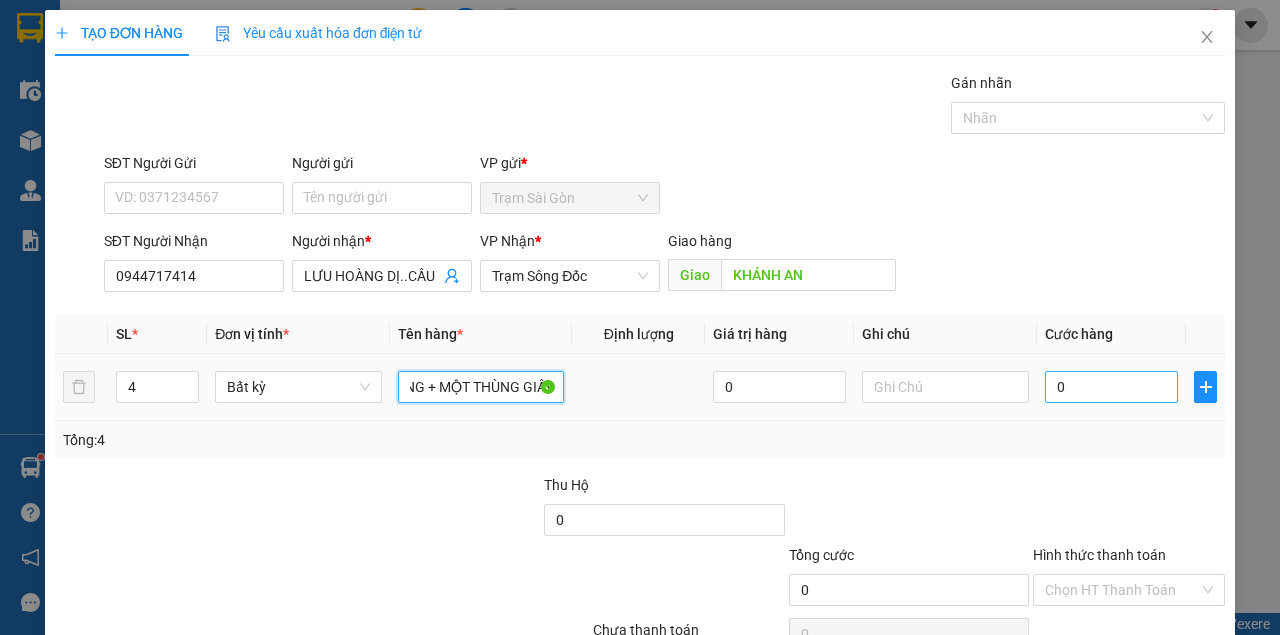 type on "BA BAO MÀU TRẮNG + MỘT THÙNG GIẤY" 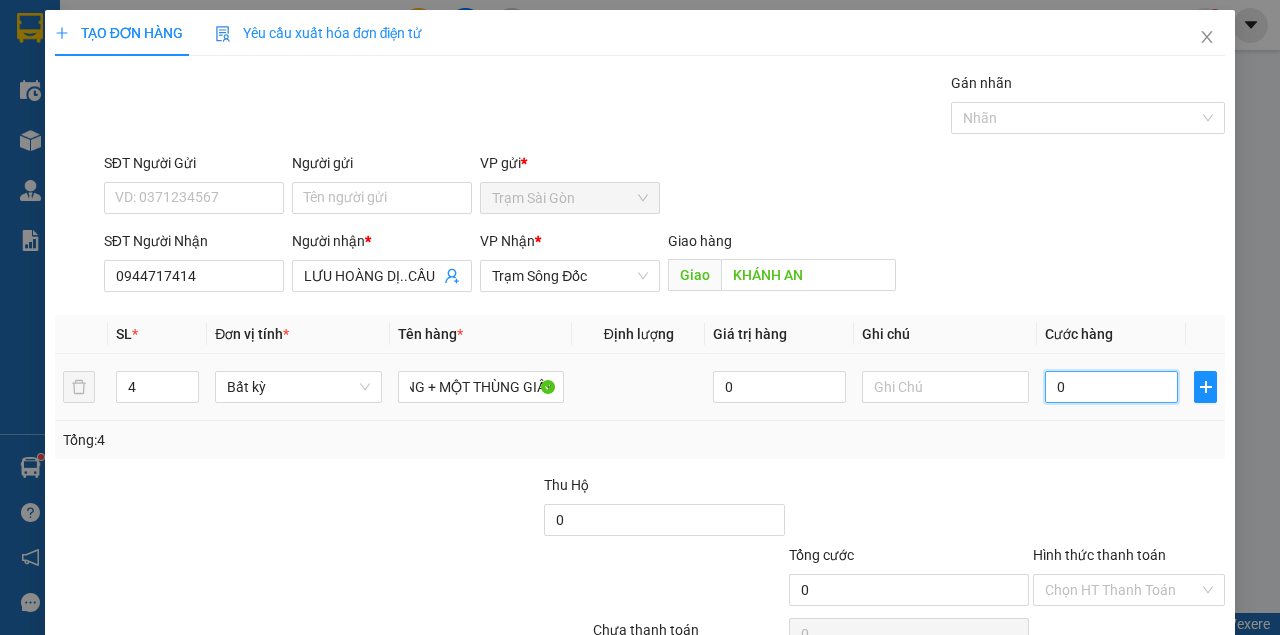 scroll, scrollTop: 0, scrollLeft: 0, axis: both 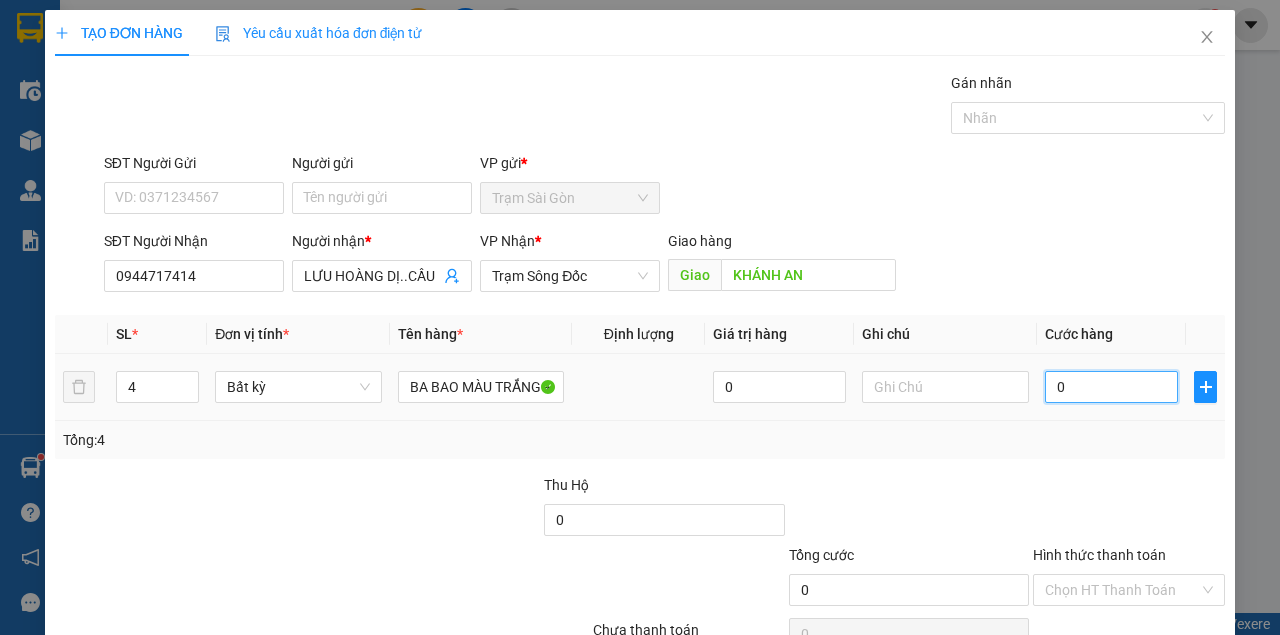 click on "0" at bounding box center [1111, 387] 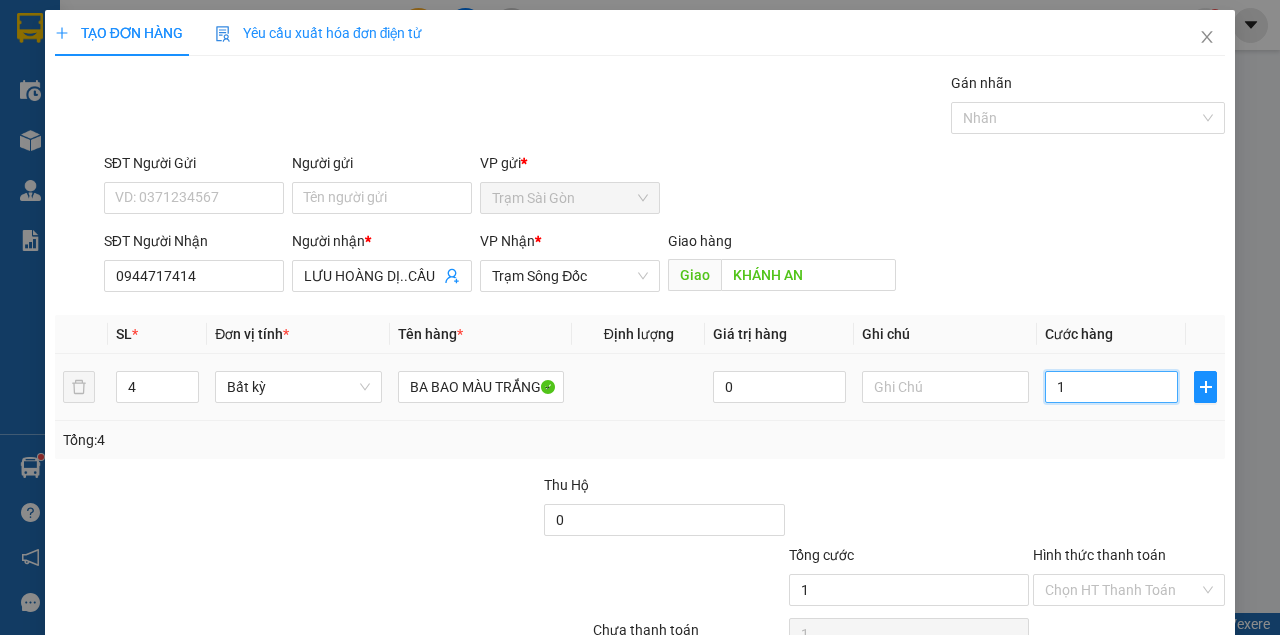 type on "16" 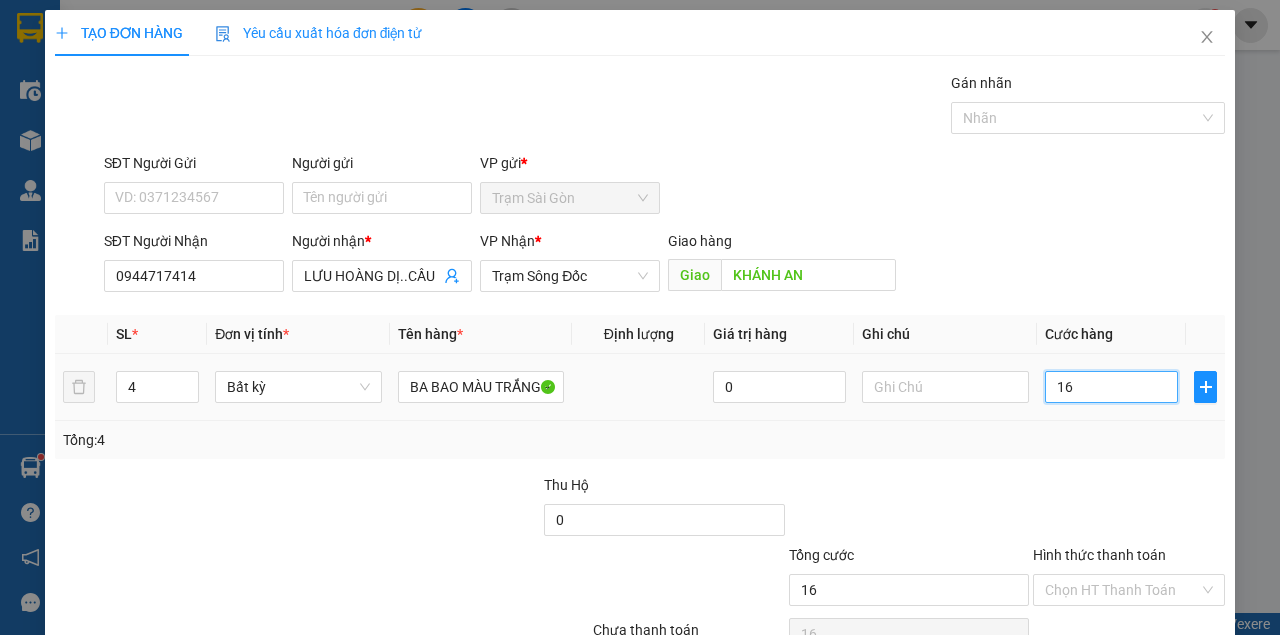 type on "160" 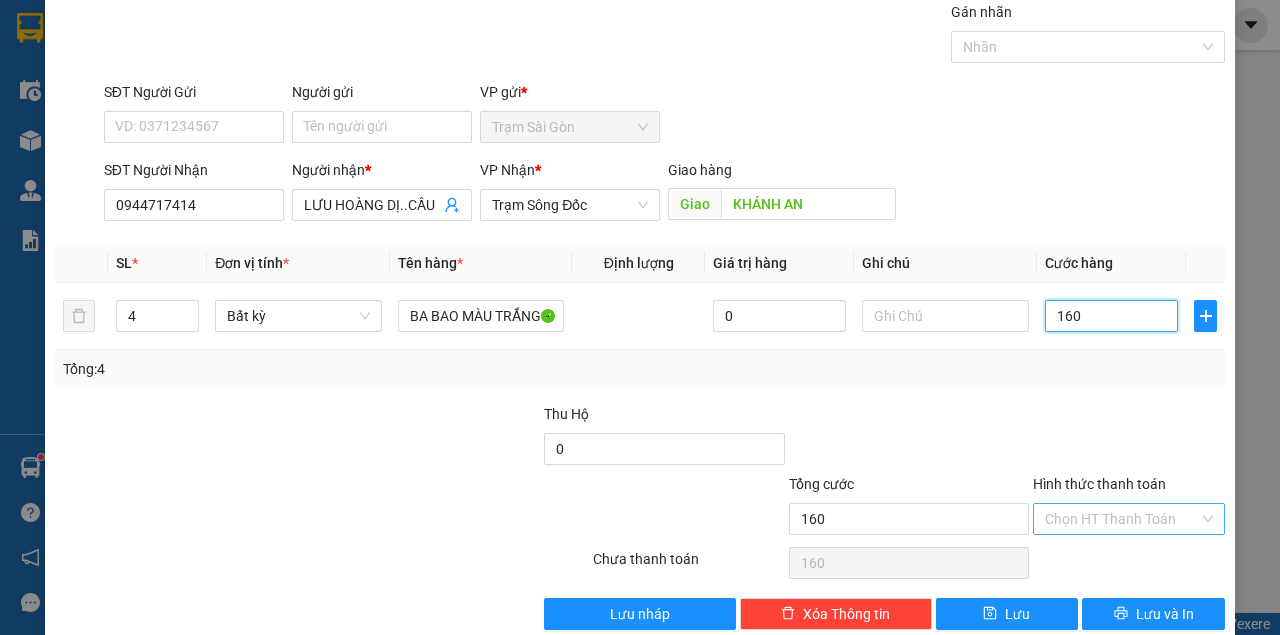 scroll, scrollTop: 102, scrollLeft: 0, axis: vertical 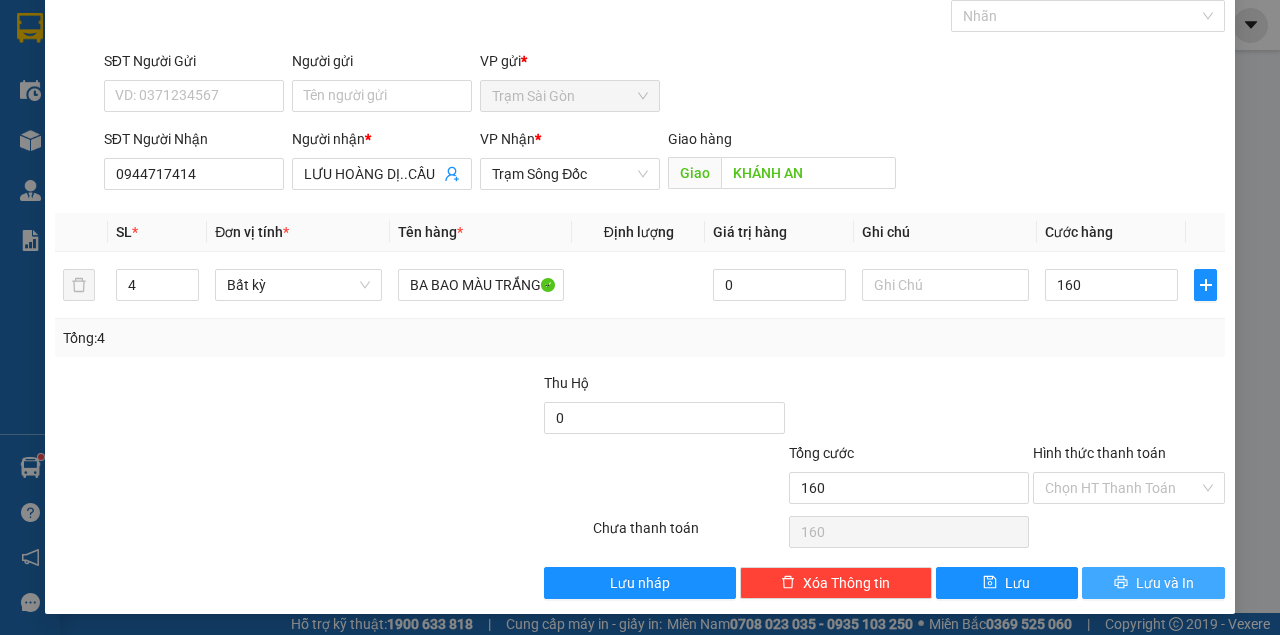 type on "160.000" 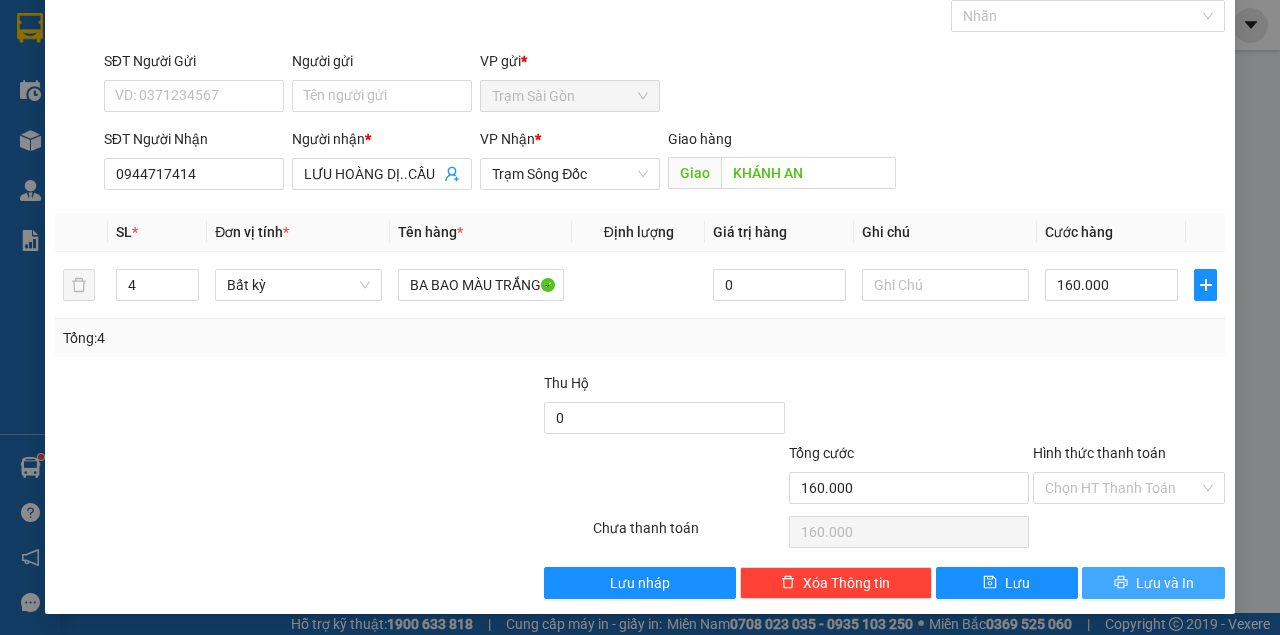 type 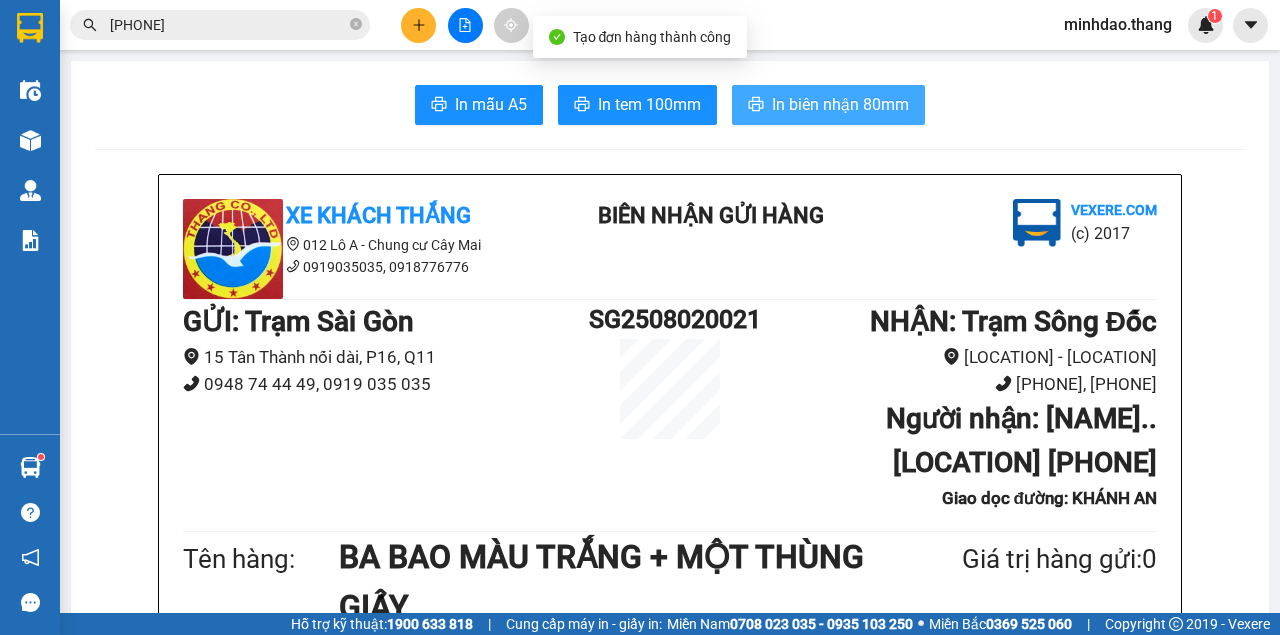 click on "In biên nhận 80mm" at bounding box center (828, 105) 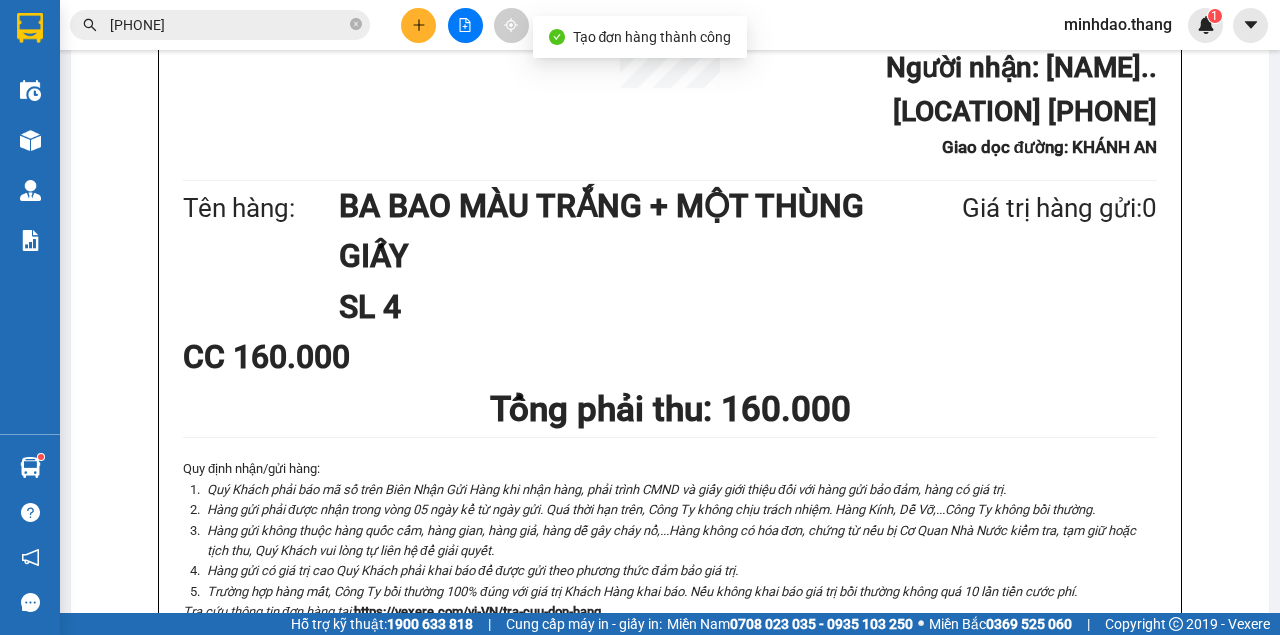 scroll, scrollTop: 466, scrollLeft: 0, axis: vertical 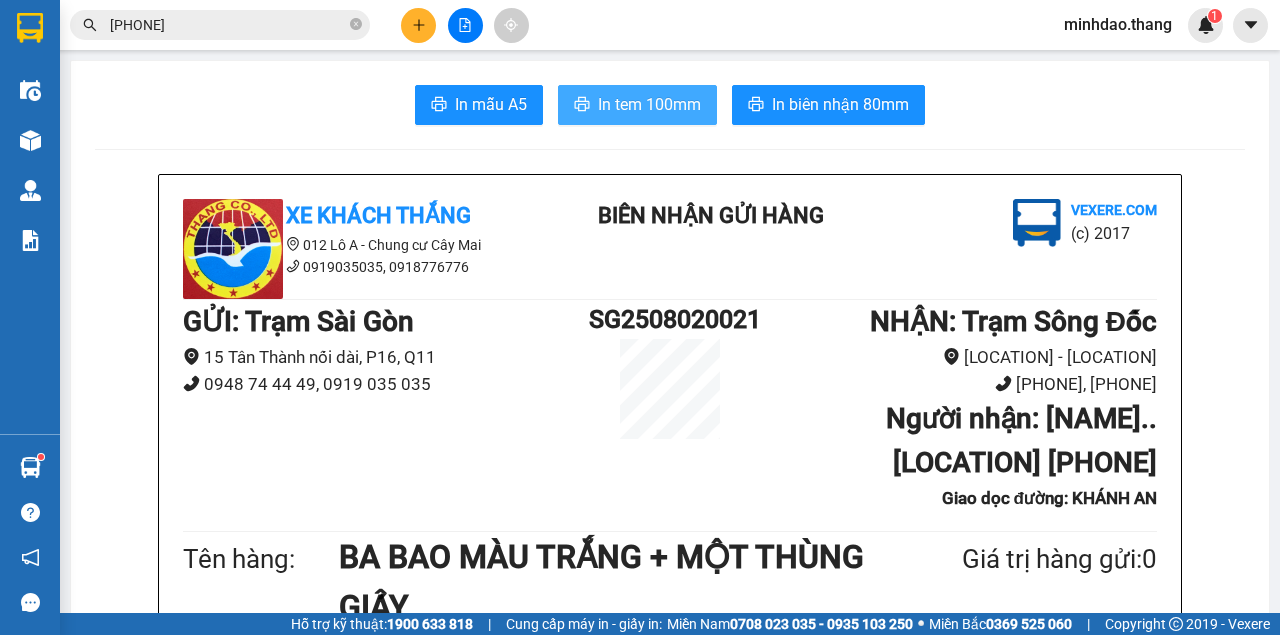 click on "In tem 100mm" at bounding box center [649, 104] 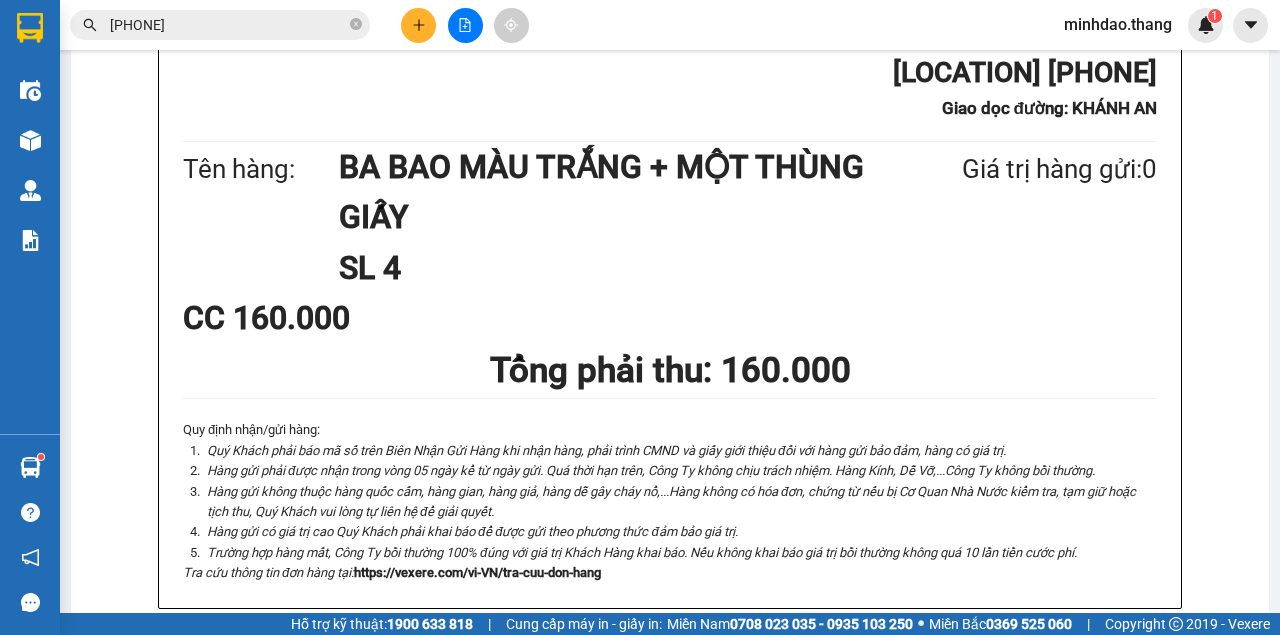 scroll, scrollTop: 0, scrollLeft: 0, axis: both 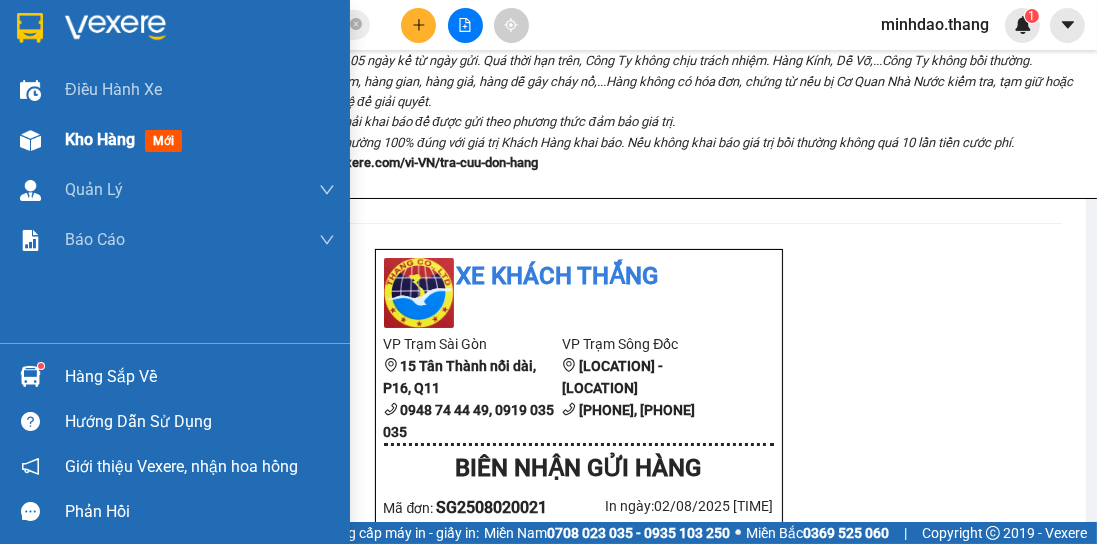 click at bounding box center (30, 140) 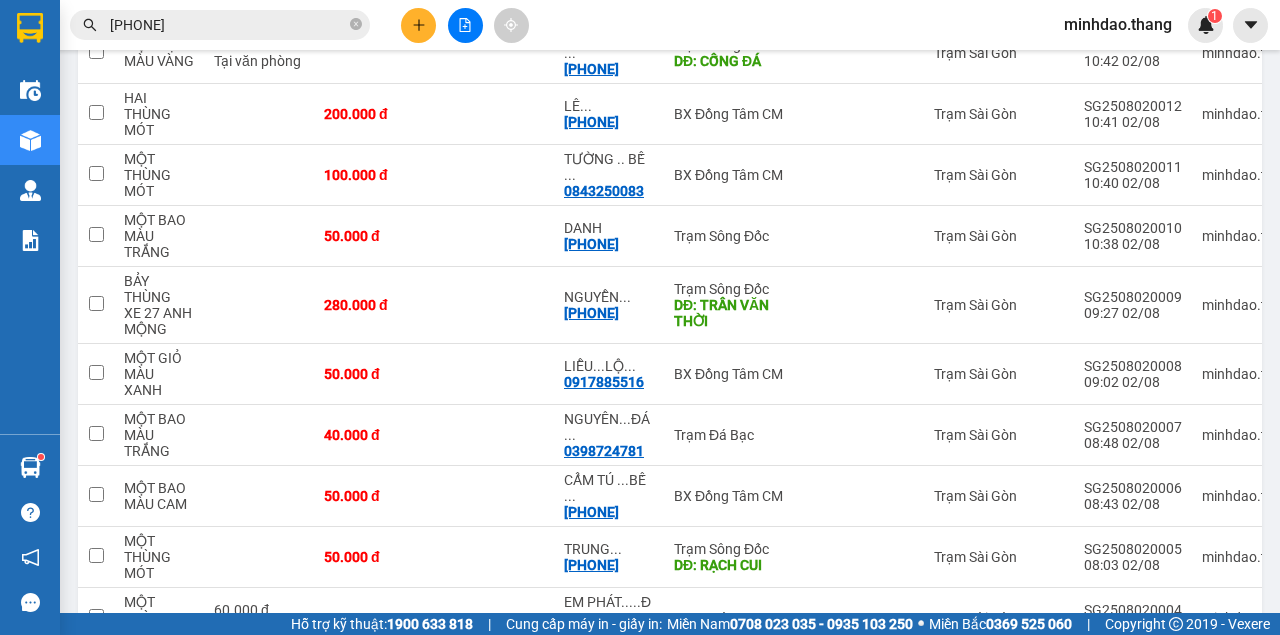 scroll, scrollTop: 22, scrollLeft: 0, axis: vertical 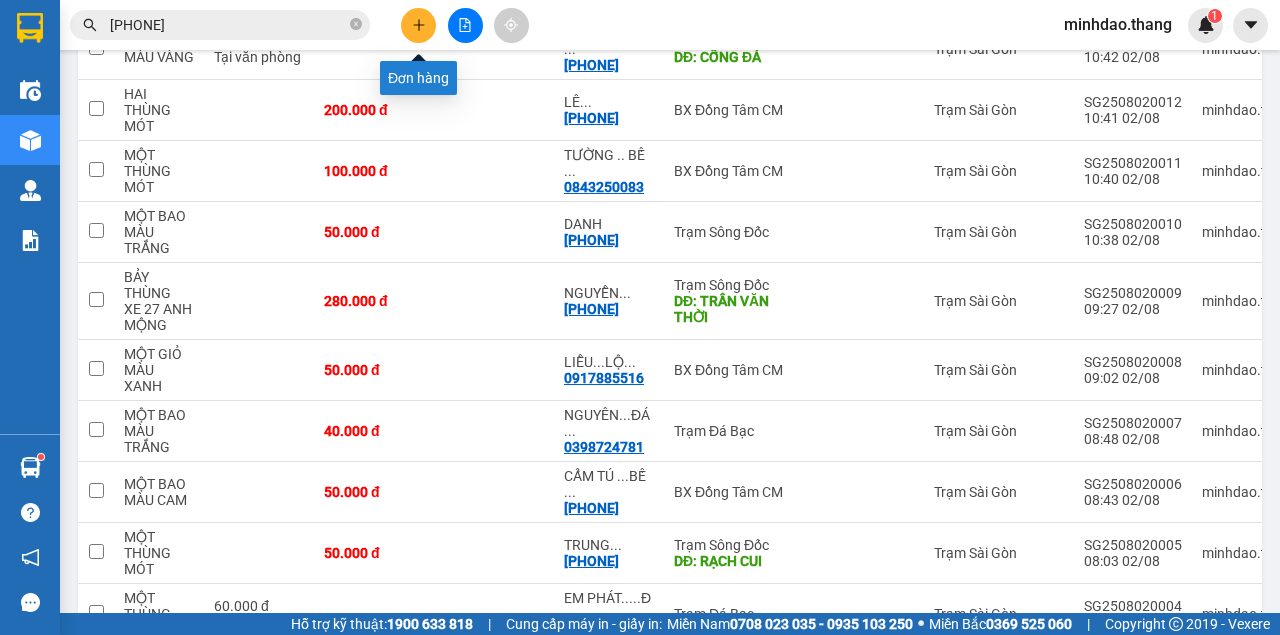 click 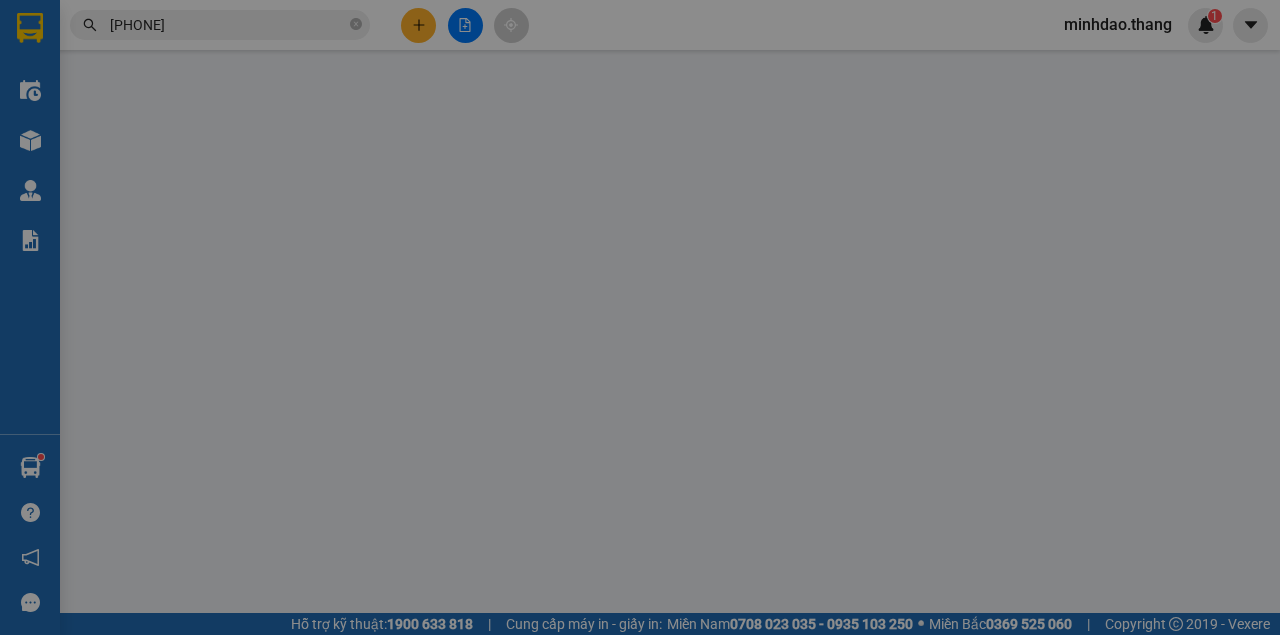 scroll, scrollTop: 0, scrollLeft: 0, axis: both 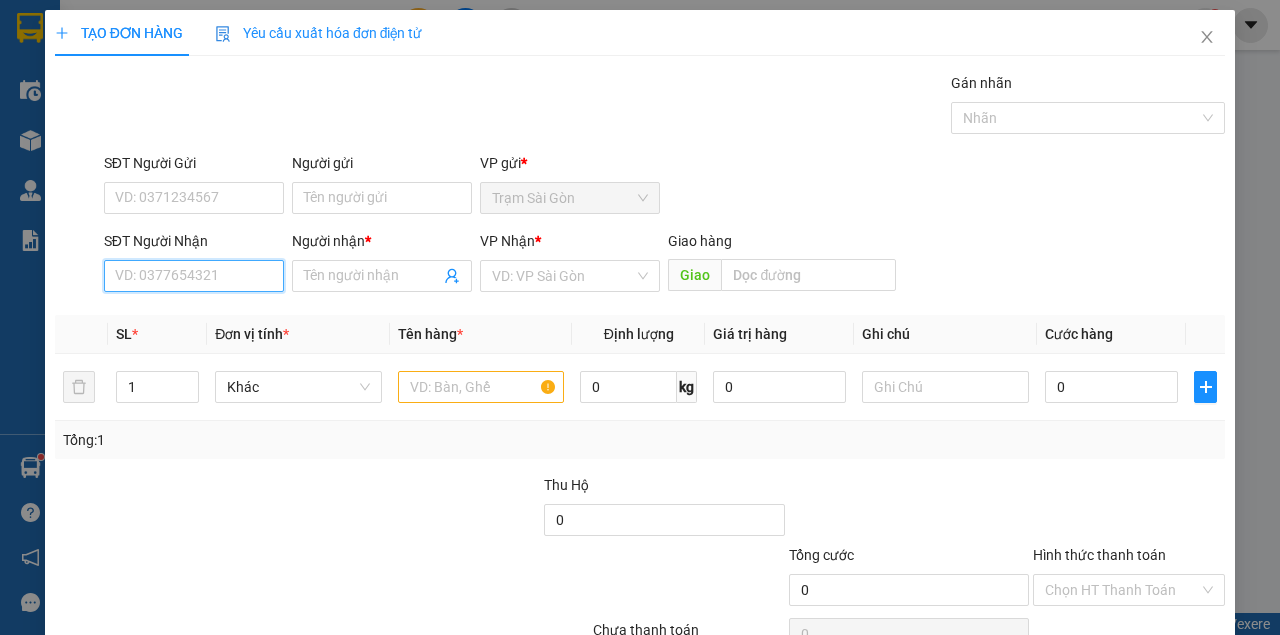 click on "SĐT Người Nhận" at bounding box center [194, 276] 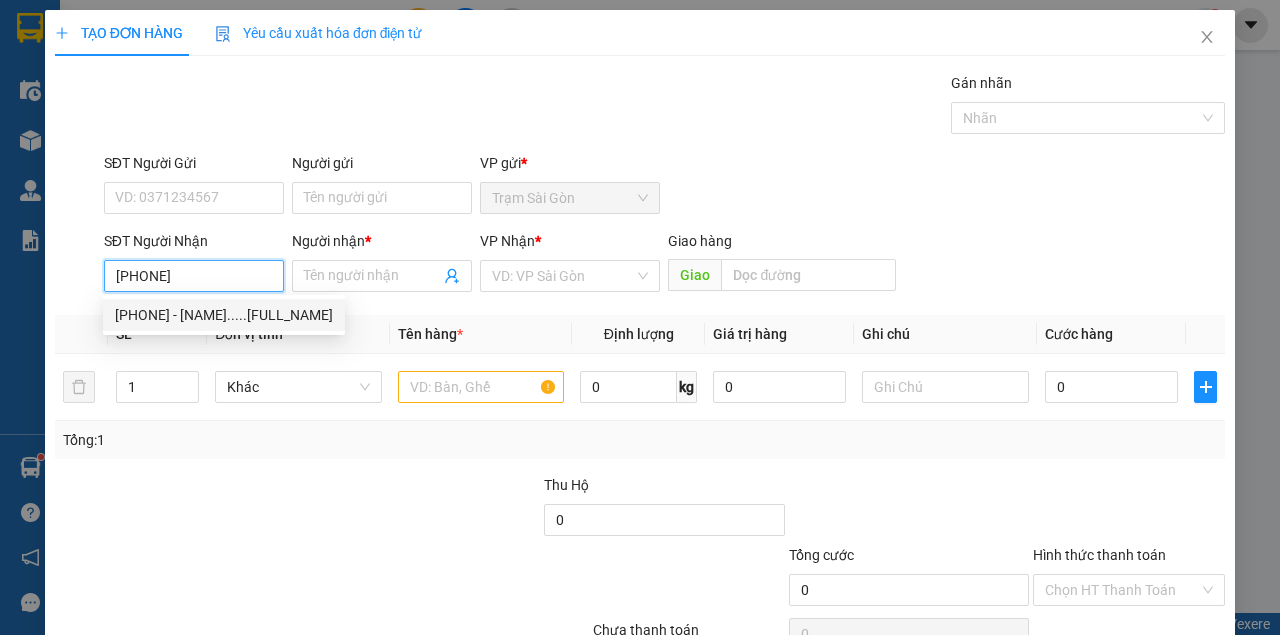 click on "0909401046 - THẢO TRÀ SỮA.....TRẦN VĂN THỜI" at bounding box center [224, 315] 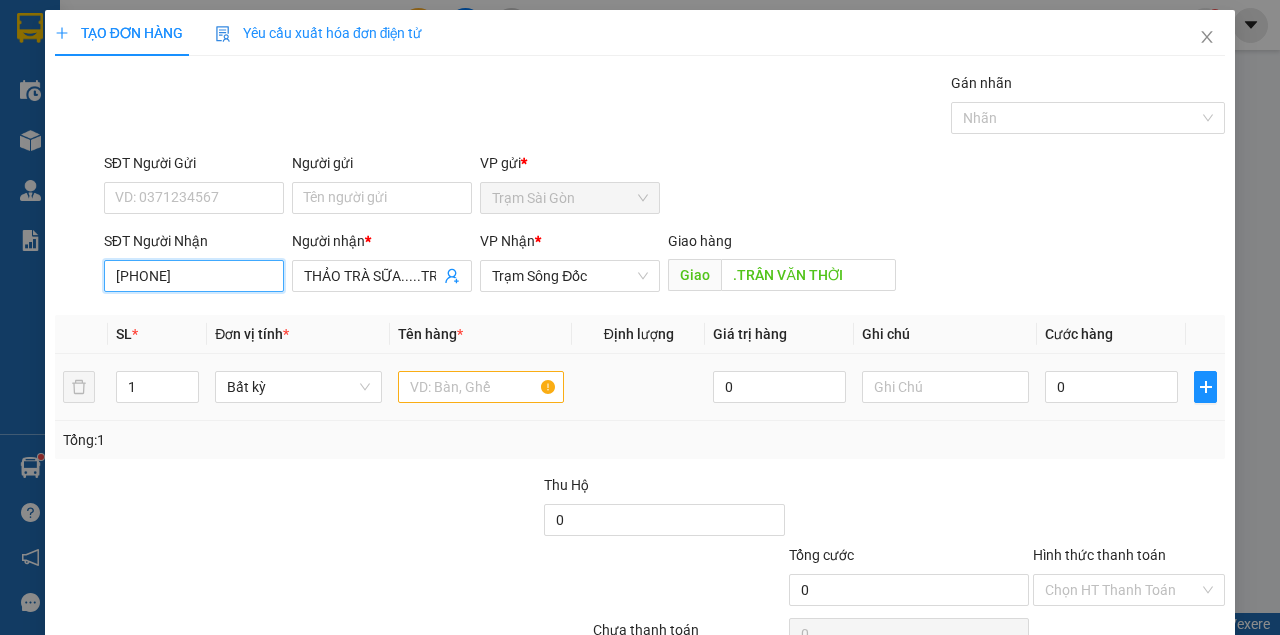 type on "0909401046" 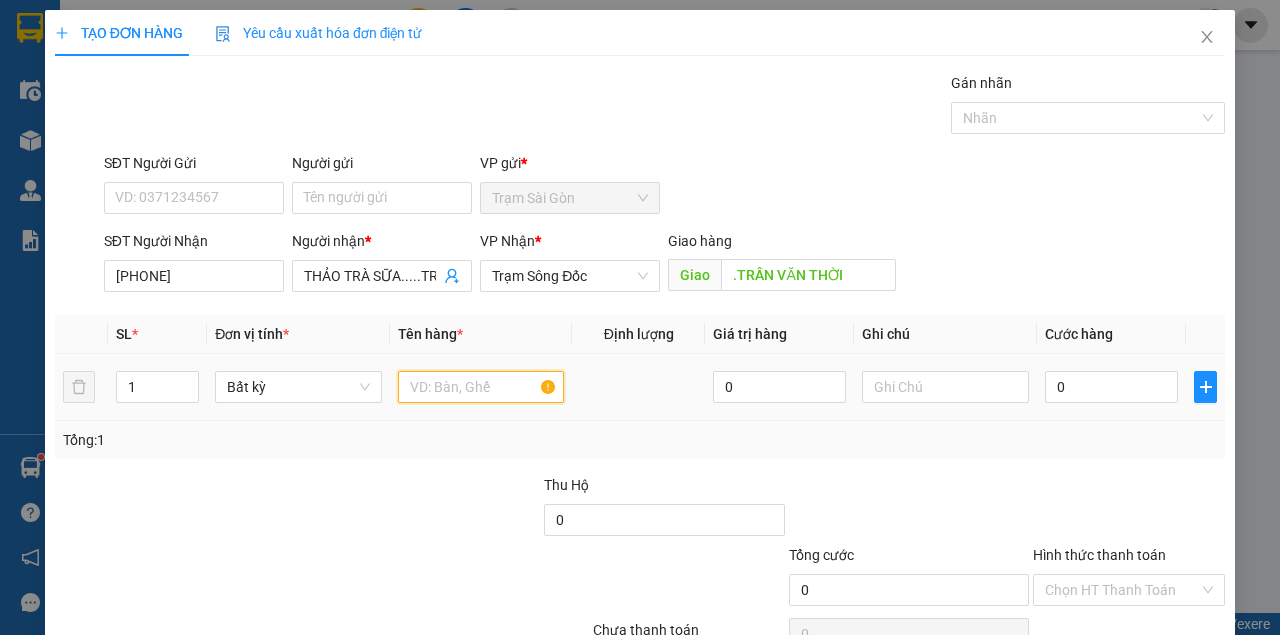 click at bounding box center (481, 387) 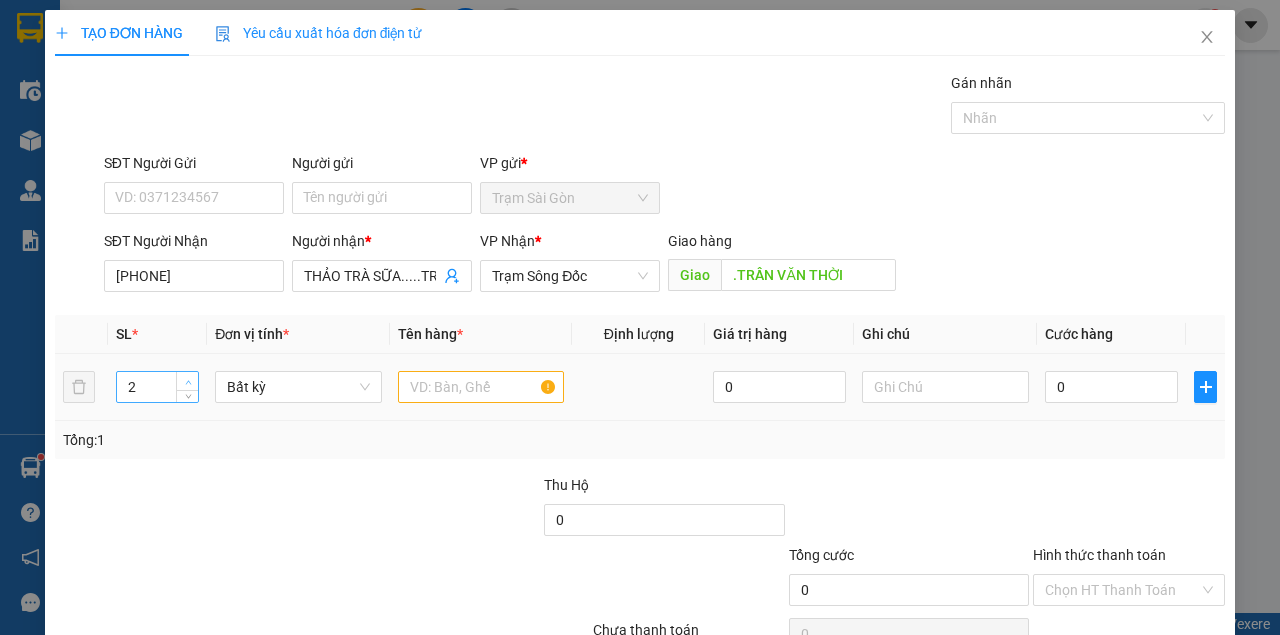 click at bounding box center [188, 382] 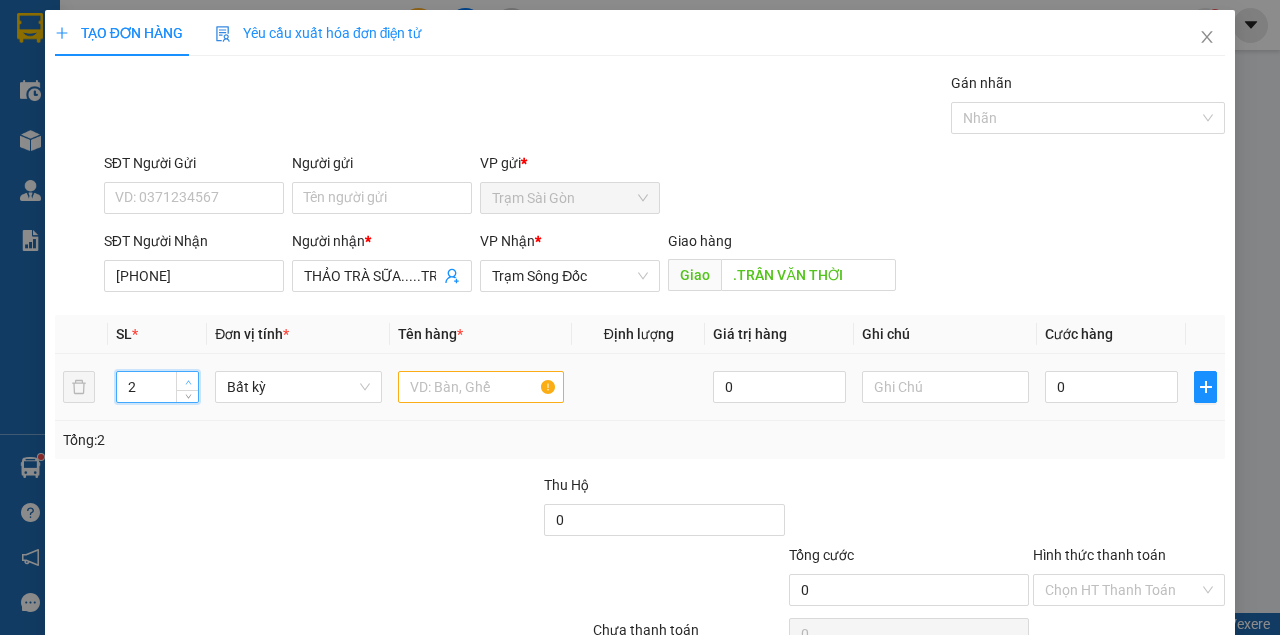 type on "3" 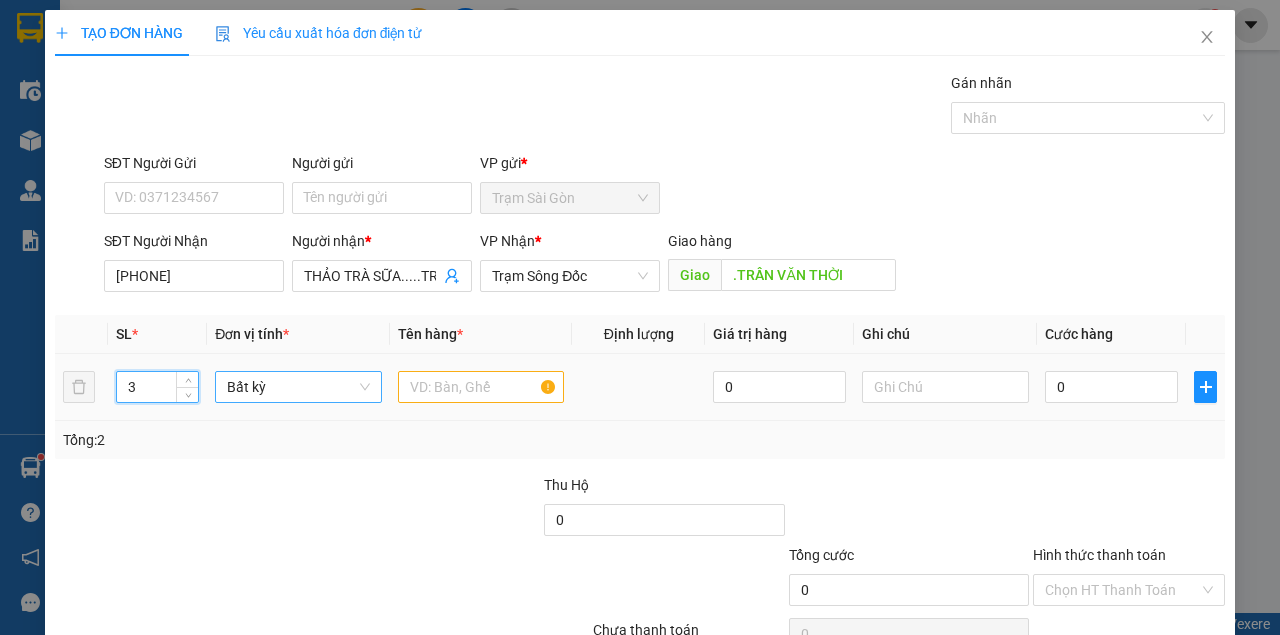 drag, startPoint x: 187, startPoint y: 376, endPoint x: 214, endPoint y: 373, distance: 27.166155 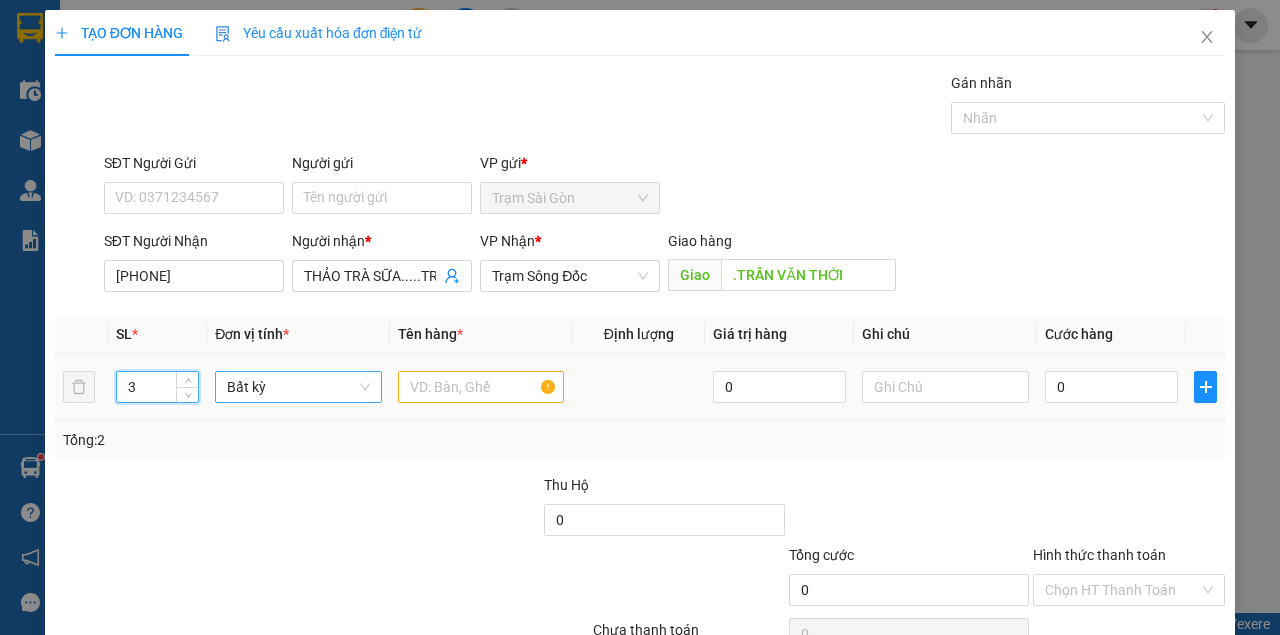 click at bounding box center [188, 381] 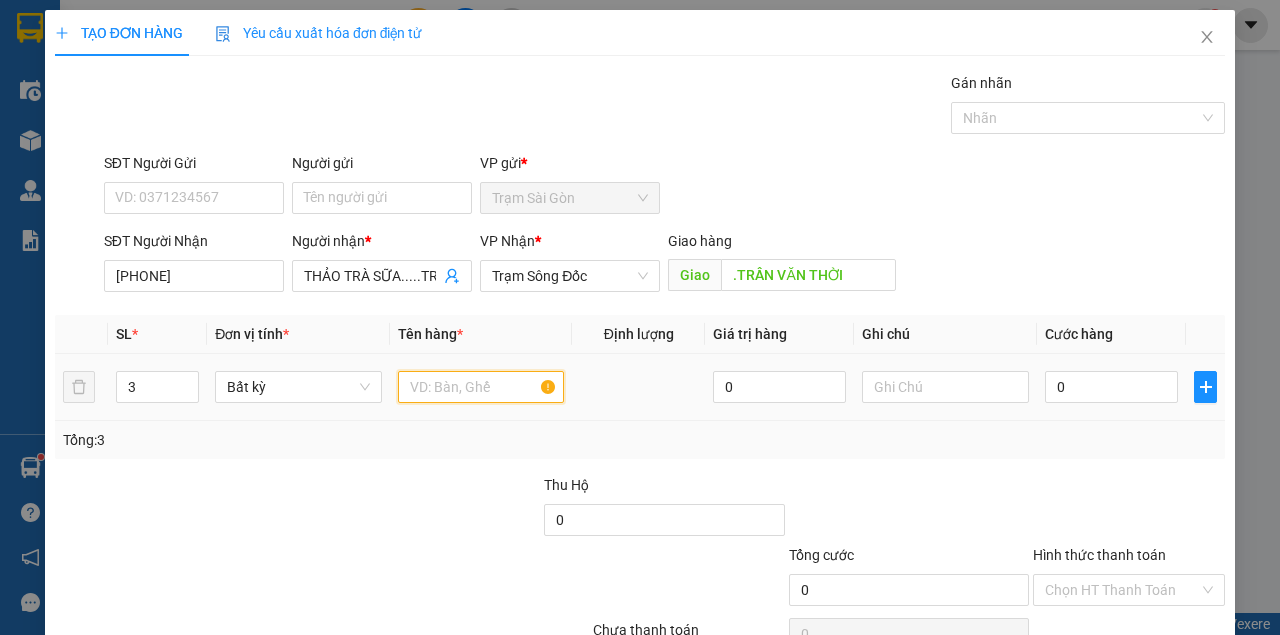 click at bounding box center (481, 387) 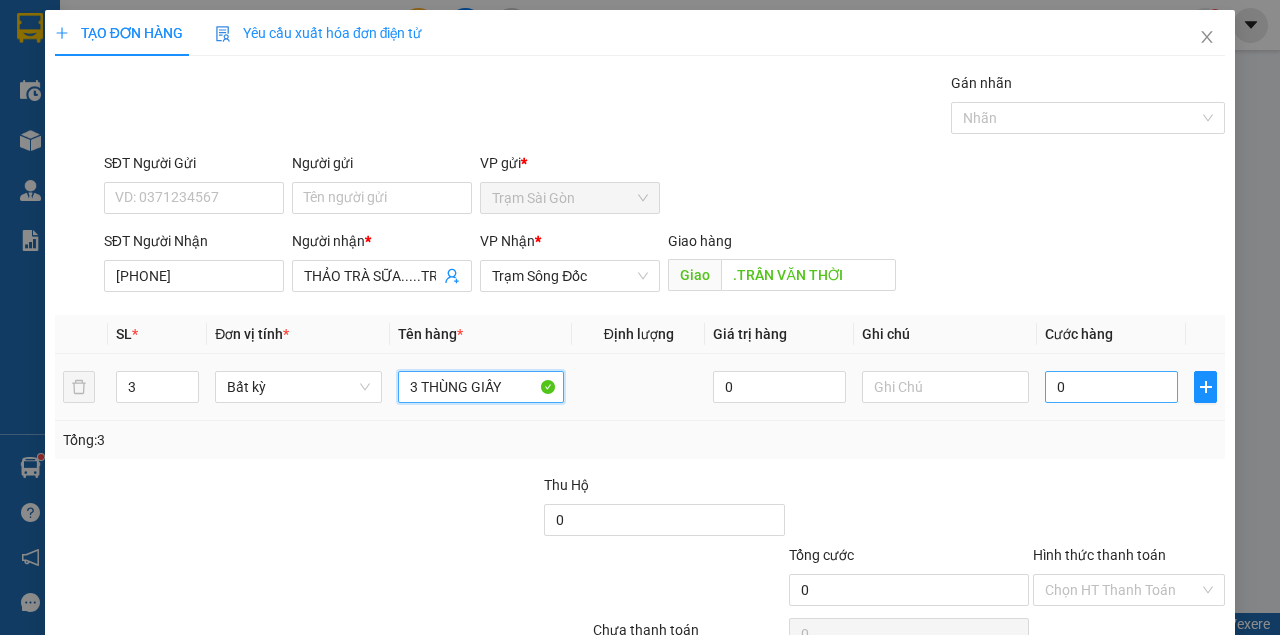 type on "3 THÙNG GIẤY" 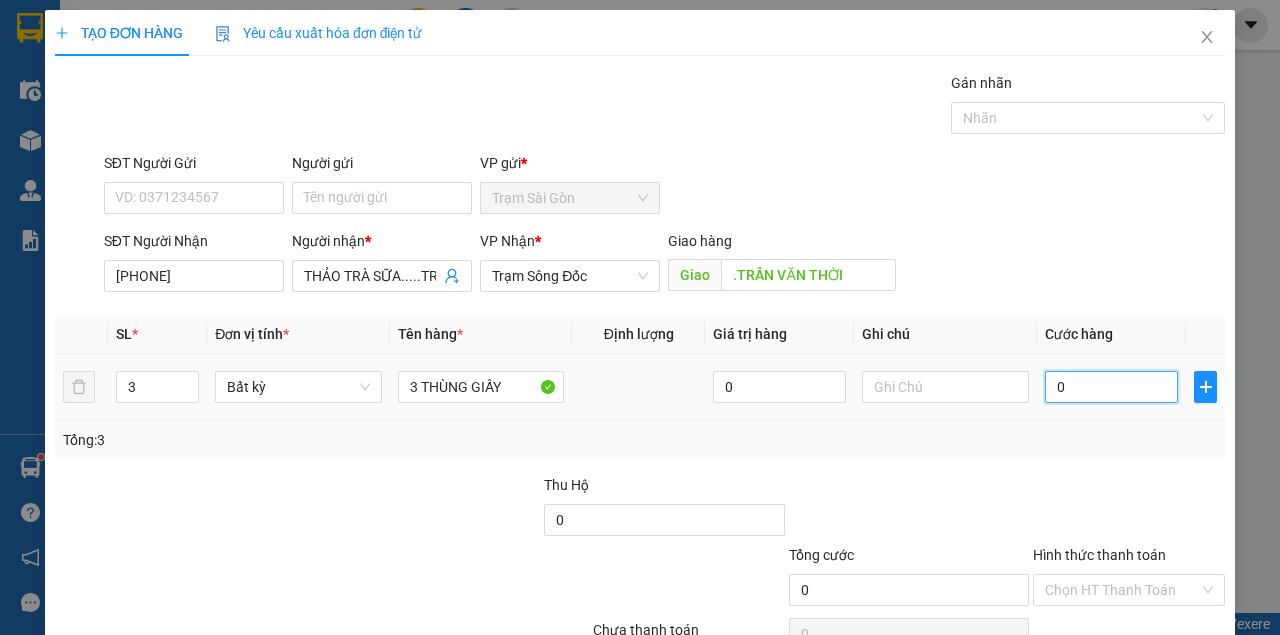 click on "0" at bounding box center [1111, 387] 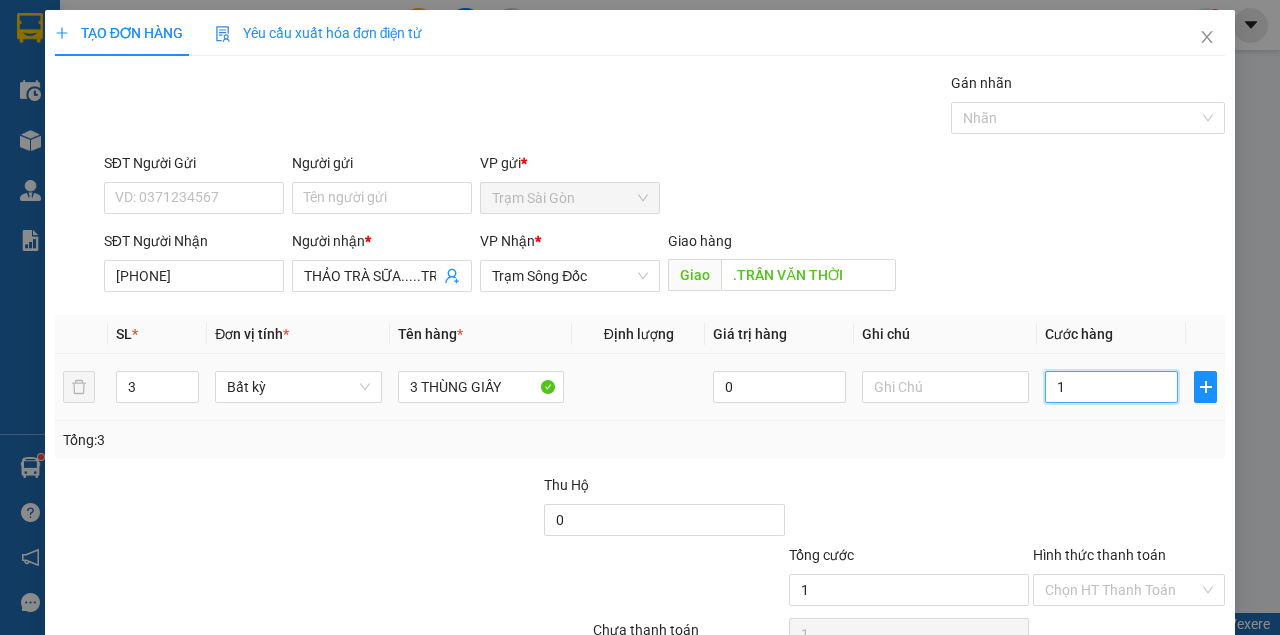 type on "14" 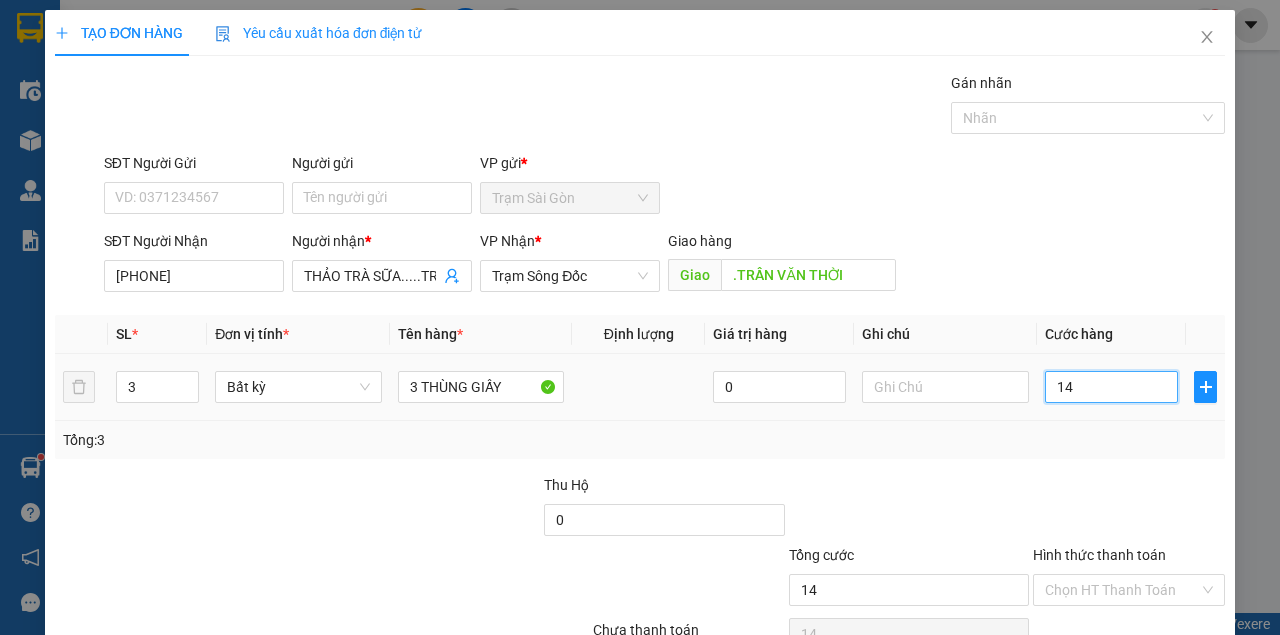 type on "1" 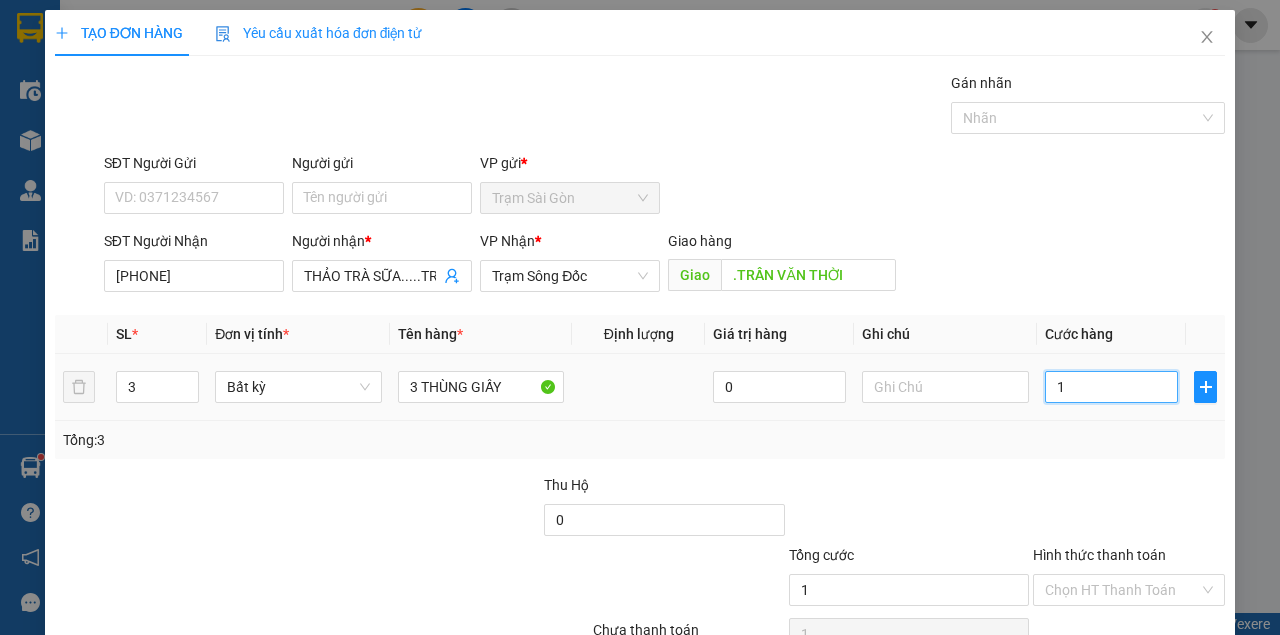 type on "15" 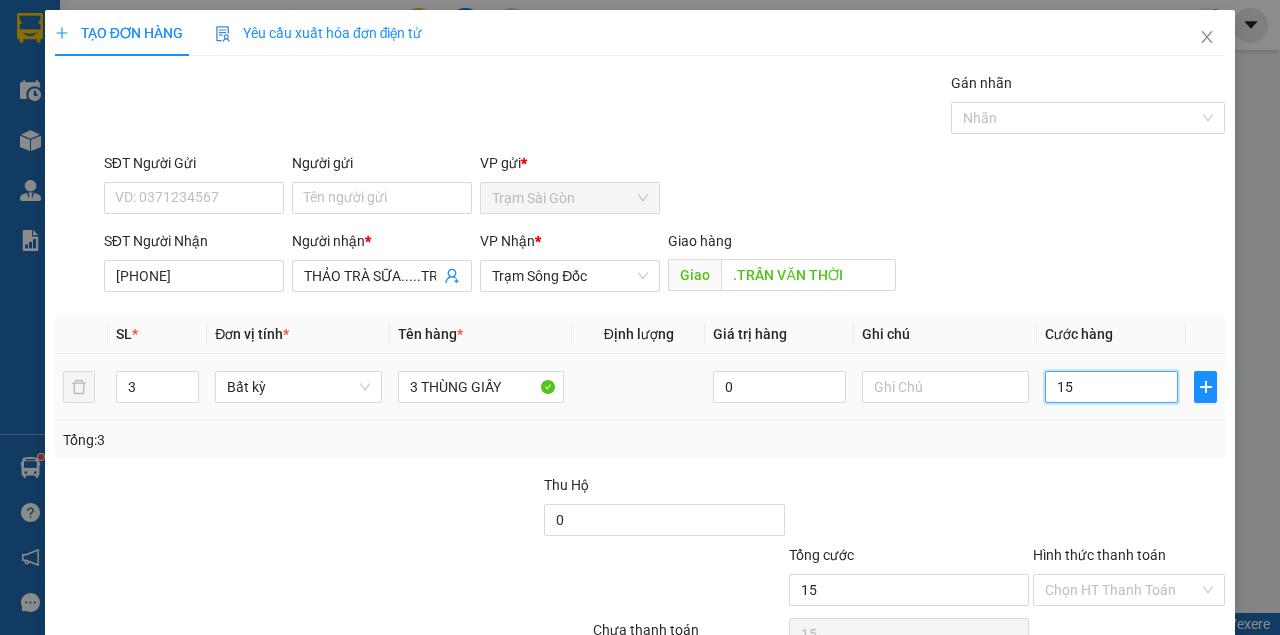 type on "150" 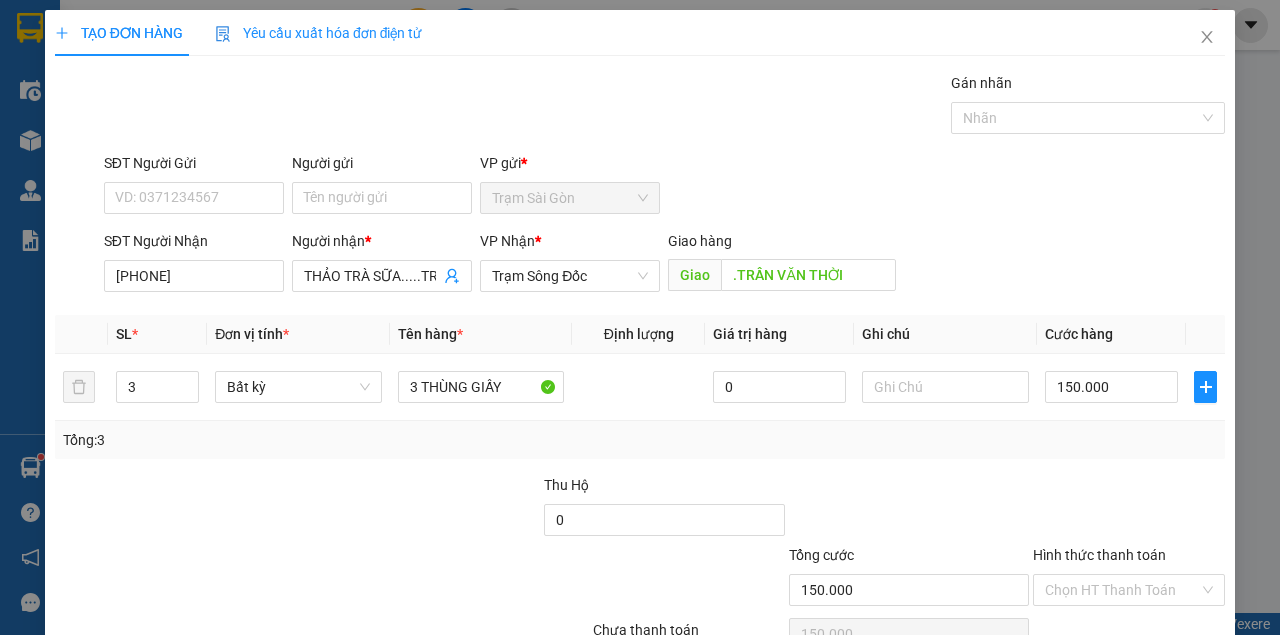 click on "Transit Pickup Surcharge Ids Transit Deliver Surcharge Ids Transit Deliver Surcharge Transit Deliver Surcharge Gói vận chuyển  * Tiêu chuẩn Gán nhãn   Nhãn SĐT Người Gửi VD: 0371234567 Người gửi Tên người gửi VP gửi  * Trạm Sài Gòn SĐT Người Nhận 0909401046 Người nhận  * THẢO TRÀ SỮA.....TRẦN VĂN THỜI VP Nhận  * Trạm Sông Đốc Giao hàng Giao .TRẦN VĂN THỜI SL  * Đơn vị tính  * Tên hàng  * Định lượng Giá trị hàng Ghi chú Cước hàng                   3 Bất kỳ 3 THÙNG GIẤY 0 150.000 Tổng:  3 Thu Hộ 0 Tổng cước 150.000 Hình thức thanh toán Chọn HT Thanh Toán Số tiền thu trước 0 Chưa thanh toán 150.000 Chọn HT Thanh Toán Lưu nháp Xóa Thông tin Lưu Lưu và In" at bounding box center [640, 386] 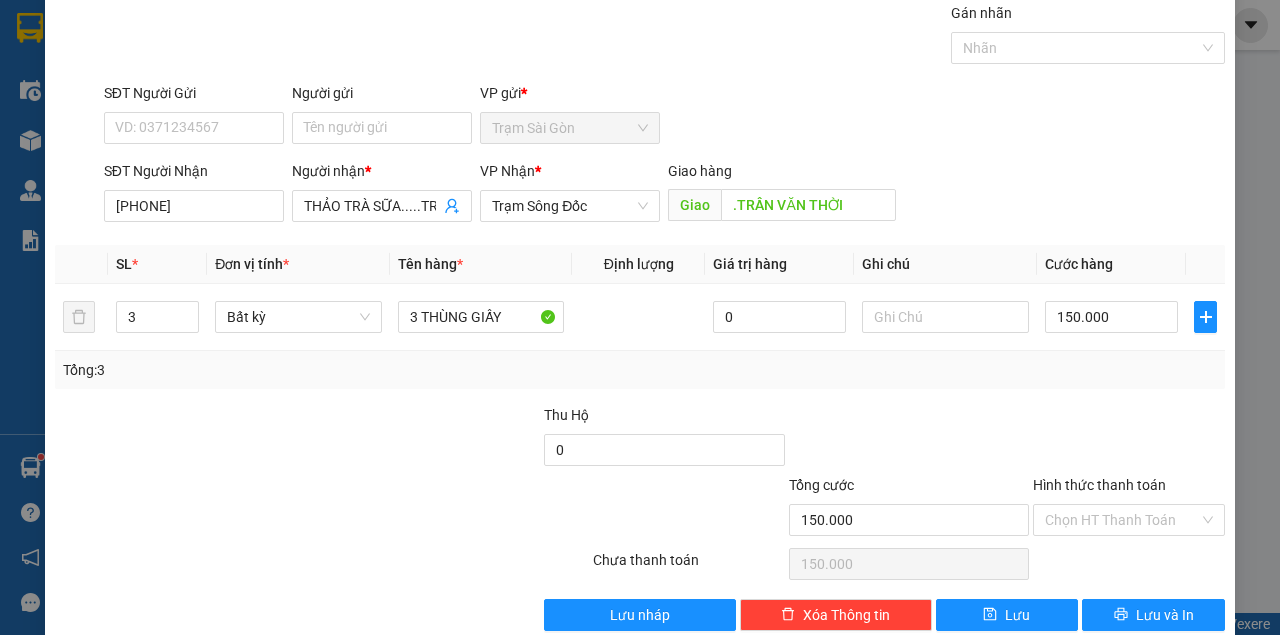 scroll, scrollTop: 102, scrollLeft: 0, axis: vertical 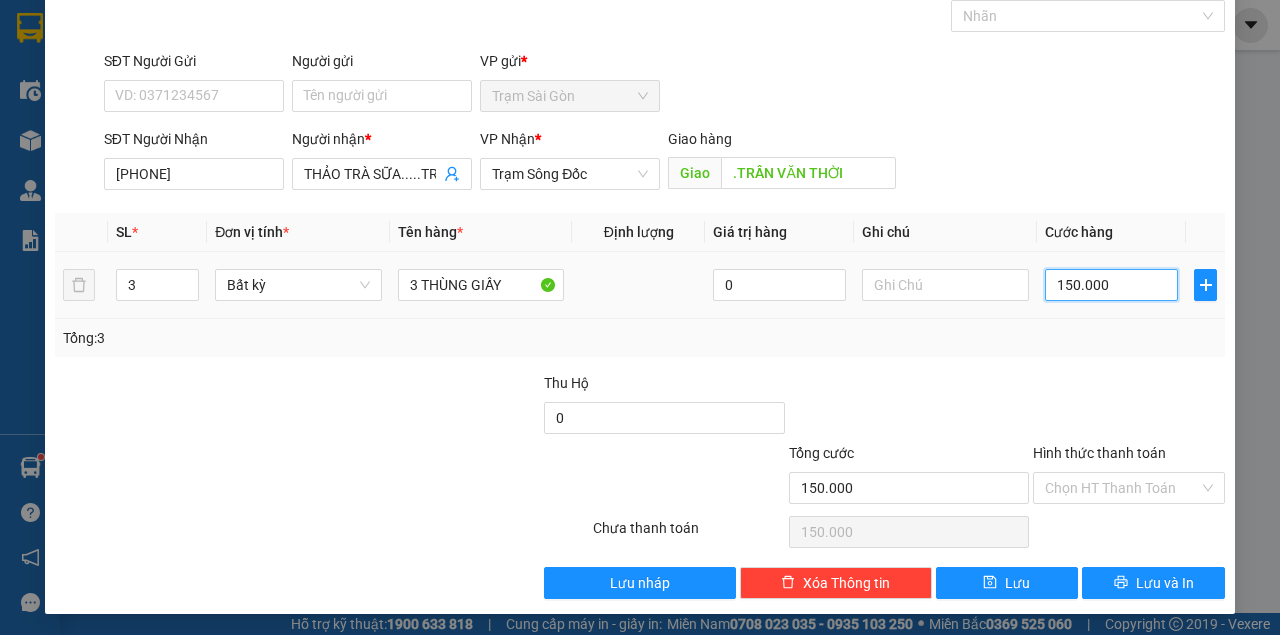 click on "150.000" at bounding box center [1111, 285] 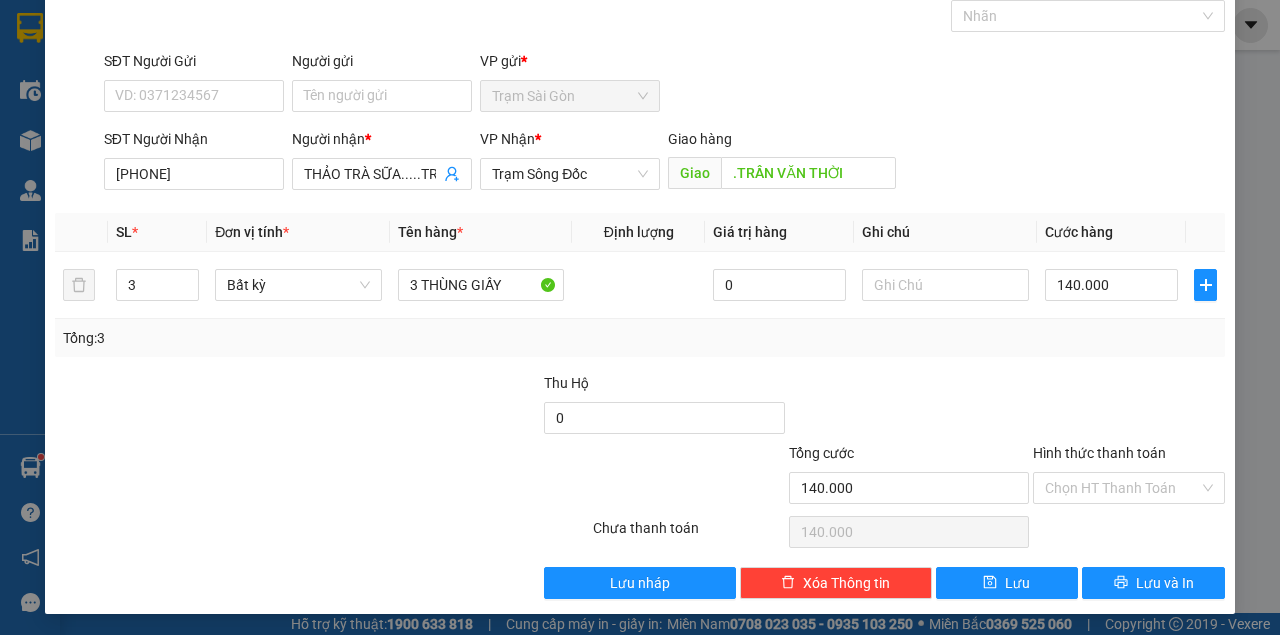 click on "Transit Pickup Surcharge Ids Transit Deliver Surcharge Ids Transit Deliver Surcharge Transit Deliver Surcharge Gói vận chuyển  * Tiêu chuẩn Gán nhãn   Nhãn SĐT Người Gửi VD: 0371234567 Người gửi Tên người gửi VP gửi  * Trạm Sài Gòn SĐT Người Nhận 0909401046 Người nhận  * THẢO TRÀ SỮA.....TRẦN VĂN THỜI VP Nhận  * Trạm Sông Đốc Giao hàng Giao .TRẦN VĂN THỜI SL  * Đơn vị tính  * Tên hàng  * Định lượng Giá trị hàng Ghi chú Cước hàng                   3 Bất kỳ 3 THÙNG GIẤY 0 140.000 Tổng:  3 Thu Hộ 0 Tổng cước 140.000 Hình thức thanh toán Chọn HT Thanh Toán Số tiền thu trước 0 Chưa thanh toán 140.000 Chọn HT Thanh Toán Lưu nháp Xóa Thông tin Lưu Lưu và In" at bounding box center [640, 284] 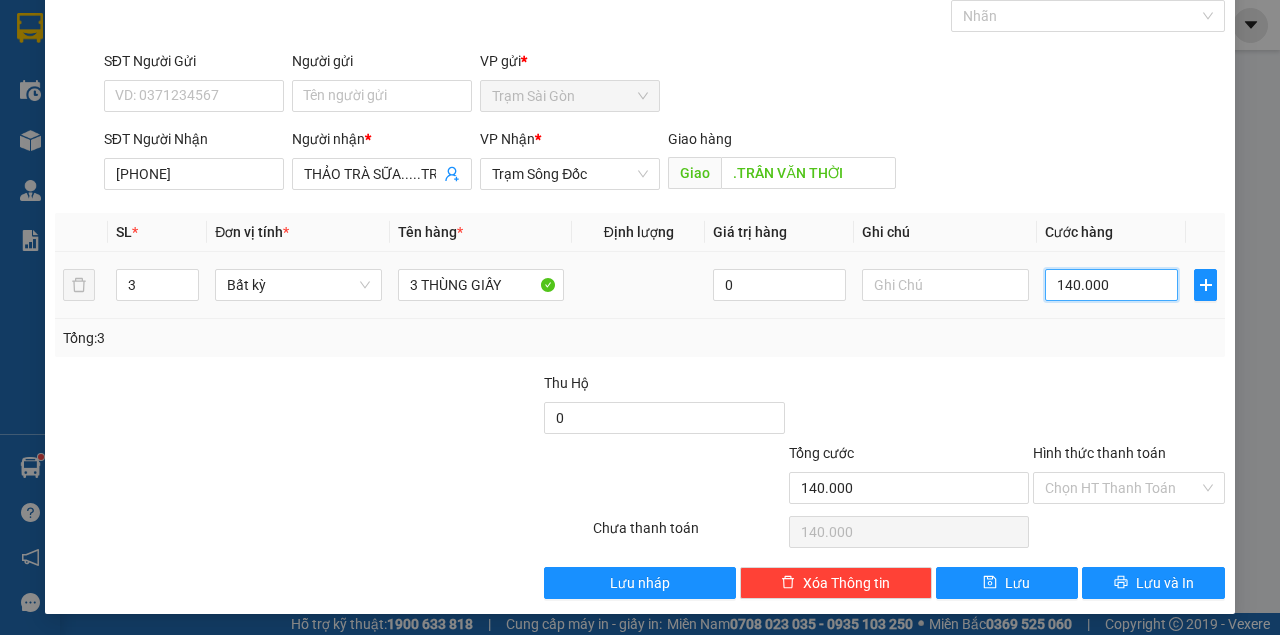click on "140.000" at bounding box center (1111, 285) 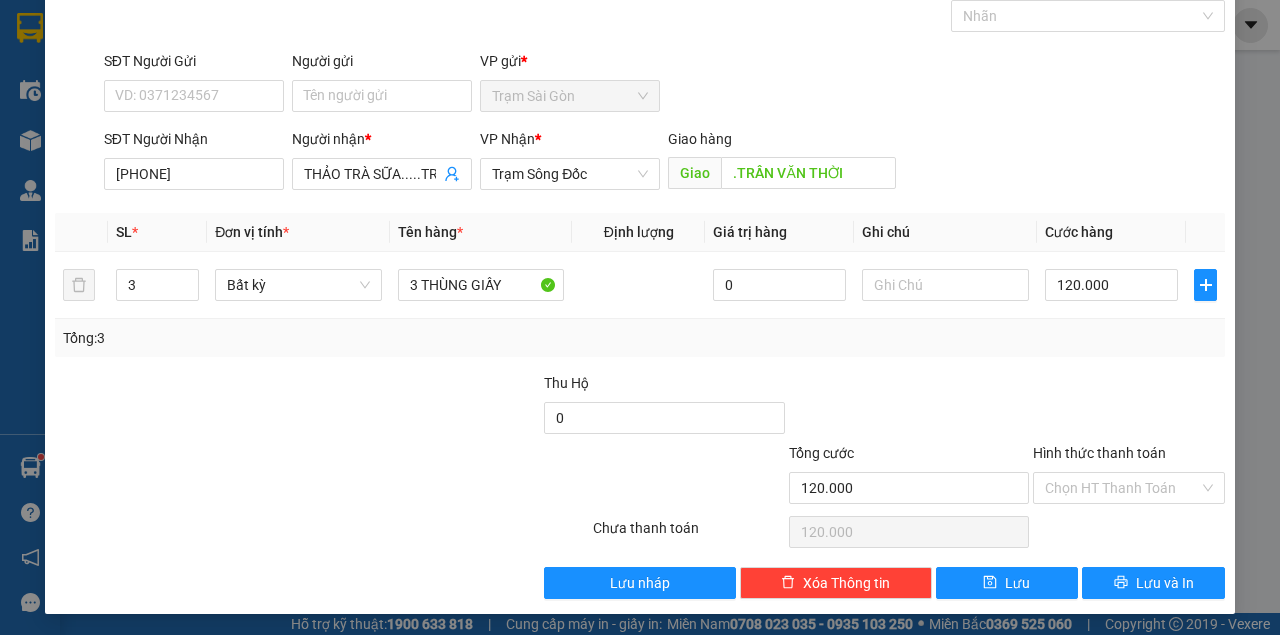 click on "Transit Pickup Surcharge Ids Transit Deliver Surcharge Ids Transit Deliver Surcharge Transit Deliver Surcharge Gói vận chuyển  * Tiêu chuẩn Gán nhãn   Nhãn SĐT Người Gửi VD: 0371234567 Người gửi Tên người gửi VP gửi  * Trạm Sài Gòn SĐT Người Nhận 0909401046 Người nhận  * THẢO TRÀ SỮA.....TRẦN VĂN THỜI VP Nhận  * Trạm Sông Đốc Giao hàng Giao .TRẦN VĂN THỜI SL  * Đơn vị tính  * Tên hàng  * Định lượng Giá trị hàng Ghi chú Cước hàng                   3 Bất kỳ 3 THÙNG GIẤY 0 120.000 Tổng:  3 Thu Hộ 0 Tổng cước 120.000 Hình thức thanh toán Chọn HT Thanh Toán Số tiền thu trước 0 Chưa thanh toán 120.000 Chọn HT Thanh Toán Lưu nháp Xóa Thông tin Lưu Lưu và In" at bounding box center [640, 284] 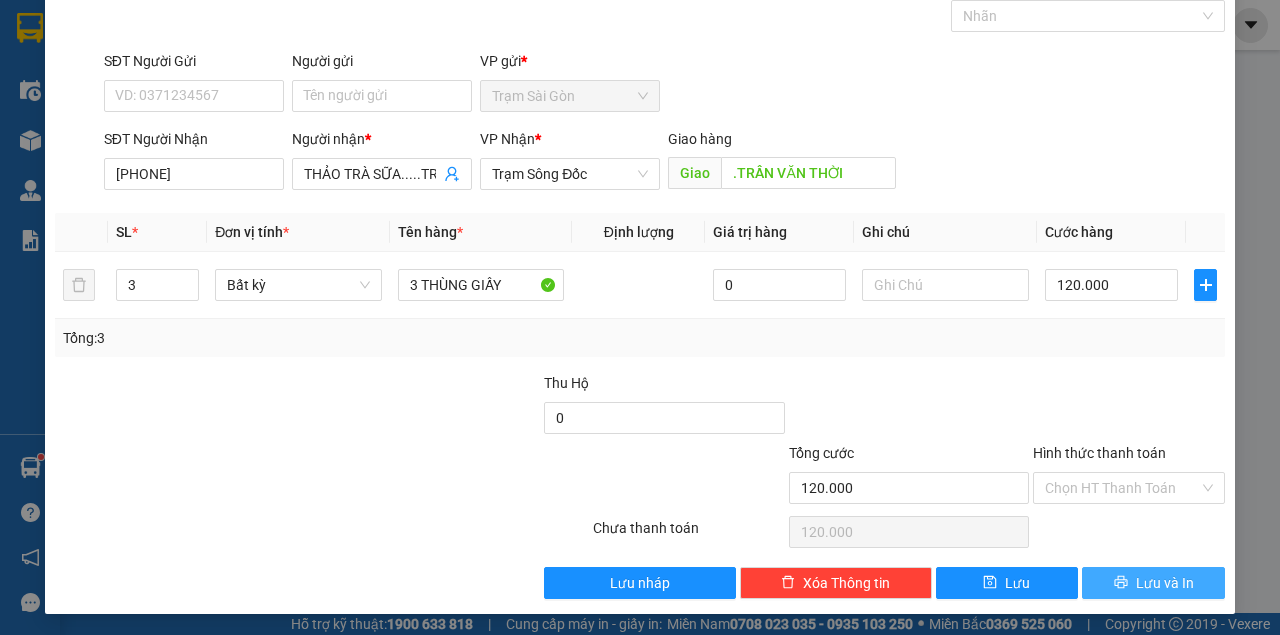 click on "Lưu và In" at bounding box center (1165, 583) 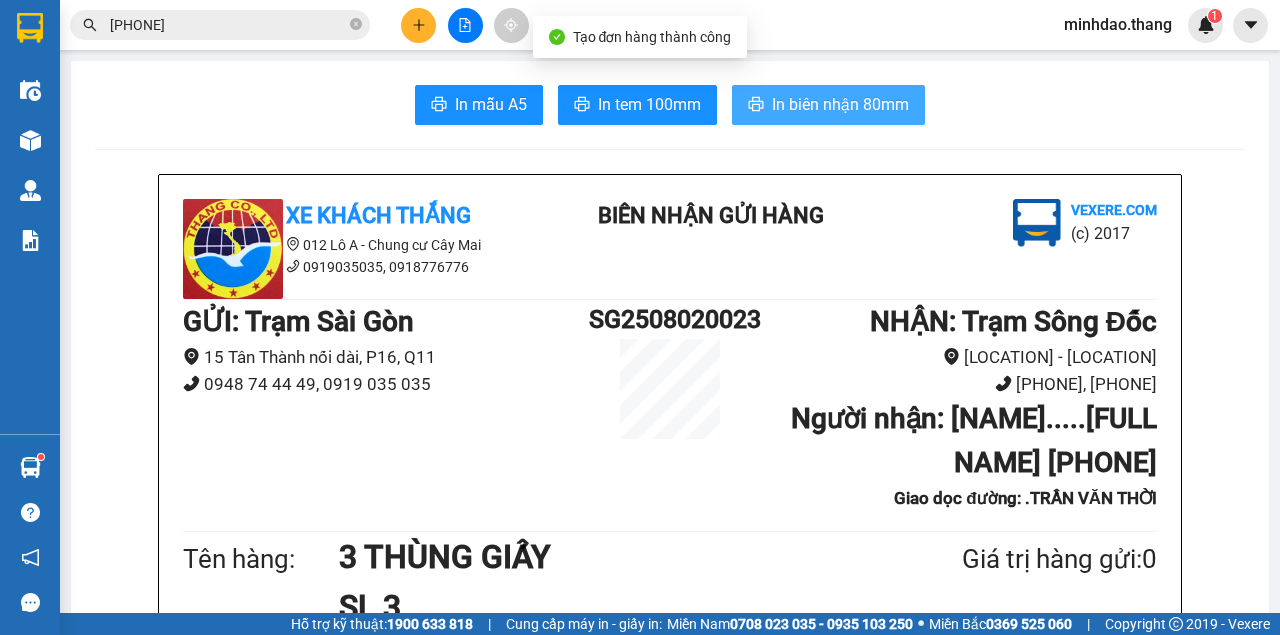 click on "In biên nhận 80mm" at bounding box center (840, 104) 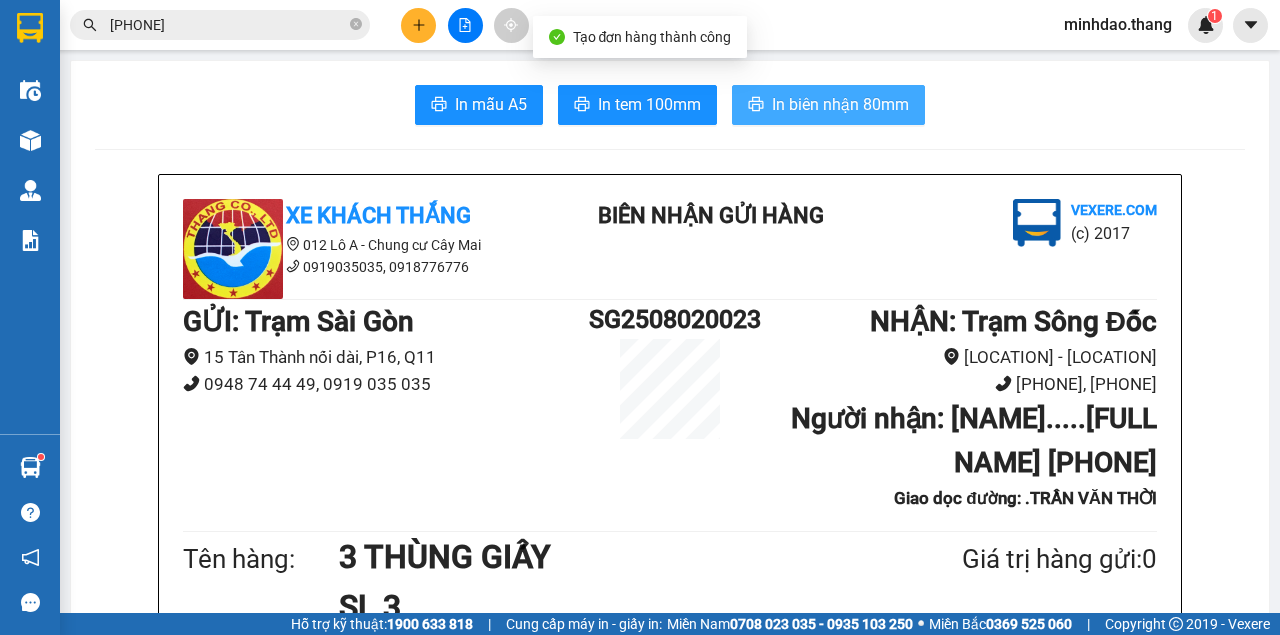 scroll, scrollTop: 0, scrollLeft: 0, axis: both 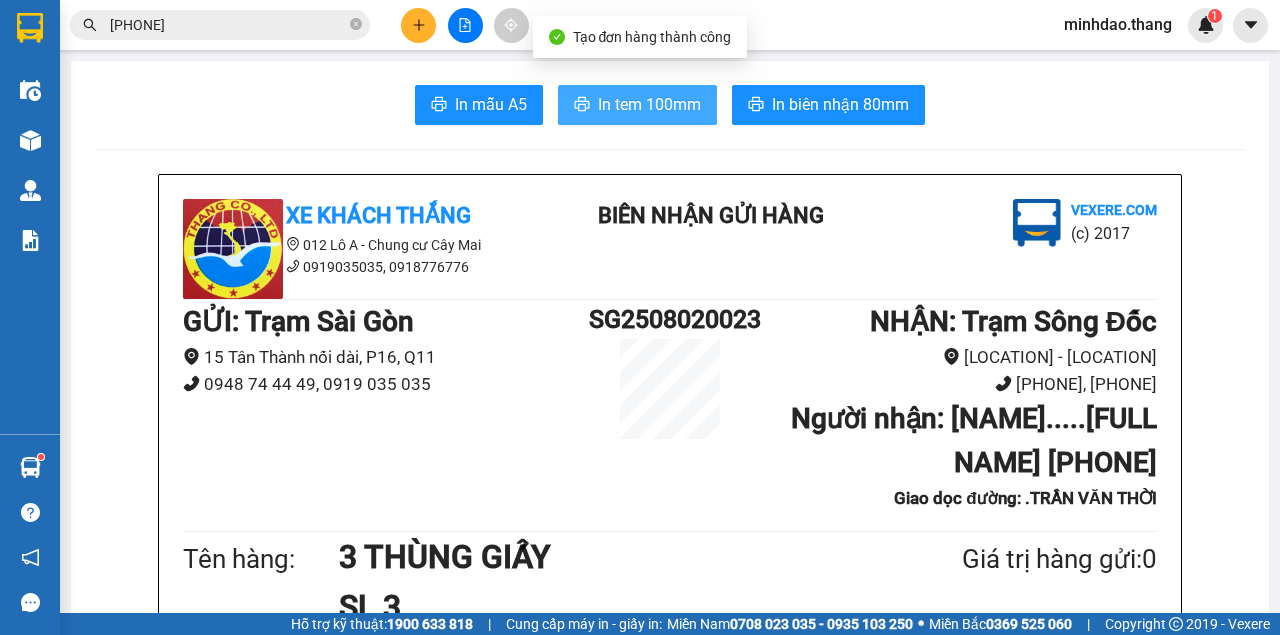 click on "In tem 100mm" at bounding box center (649, 104) 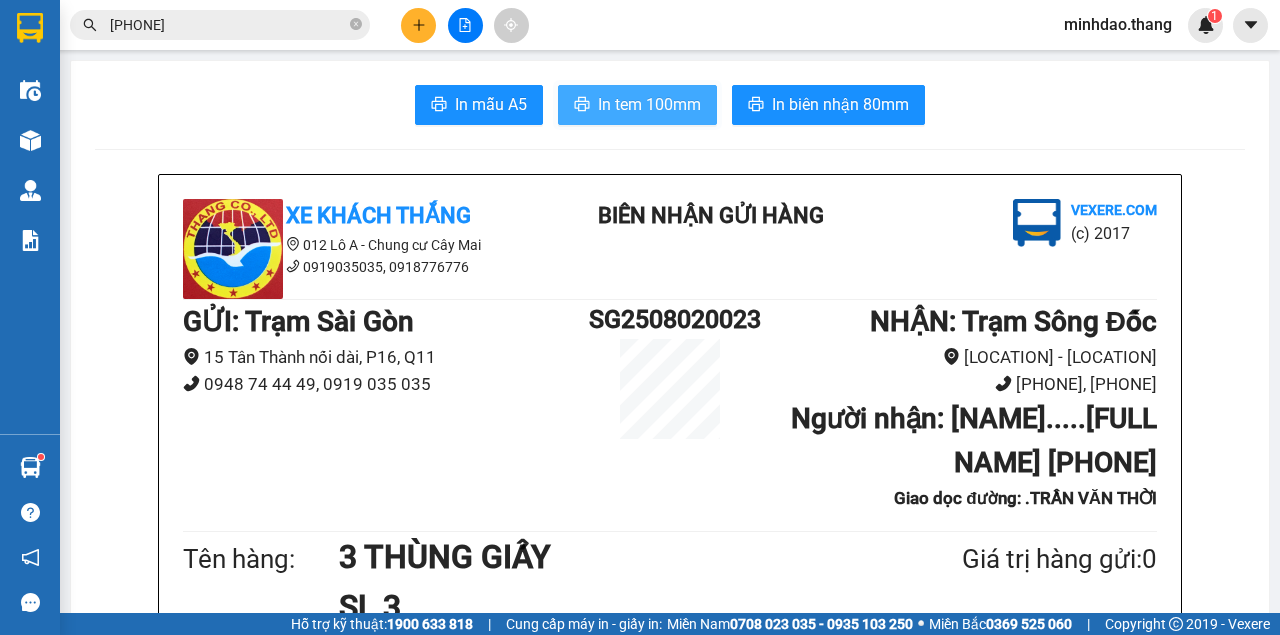 scroll, scrollTop: 0, scrollLeft: 0, axis: both 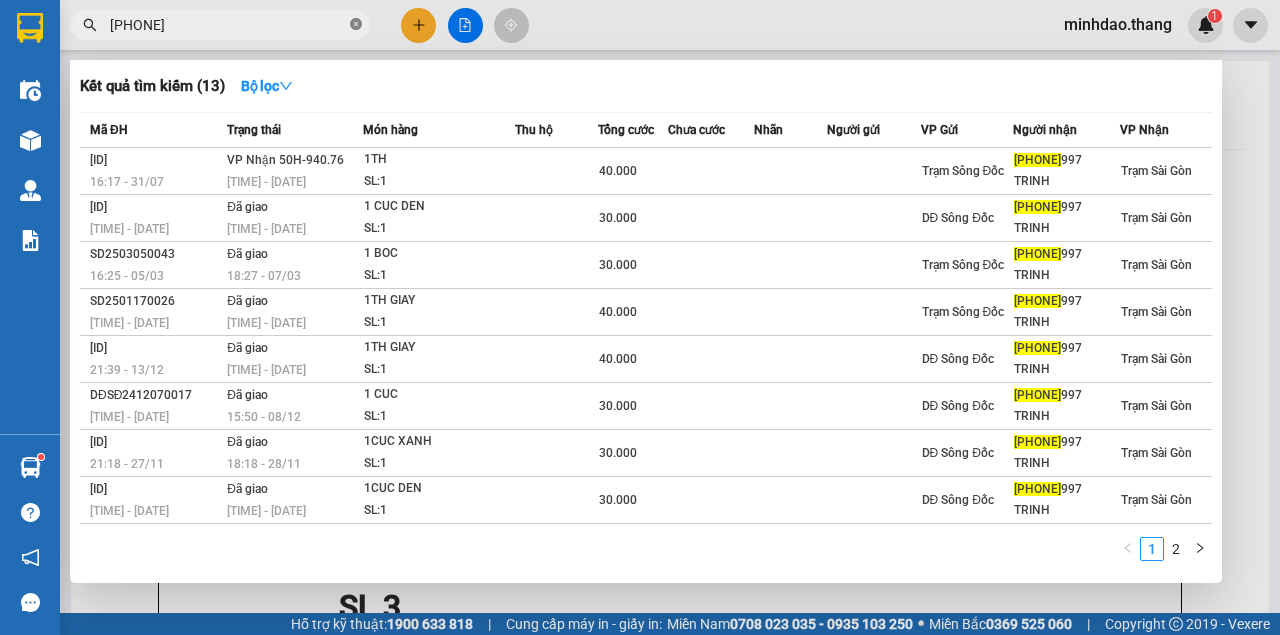 click 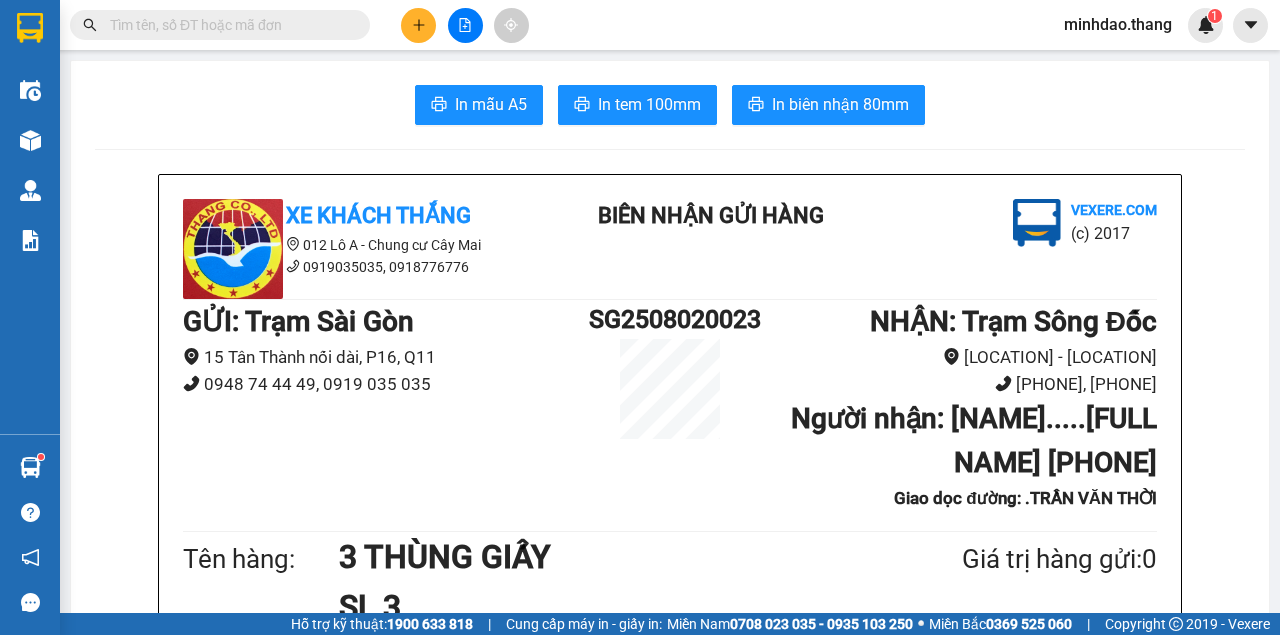 click at bounding box center (228, 25) 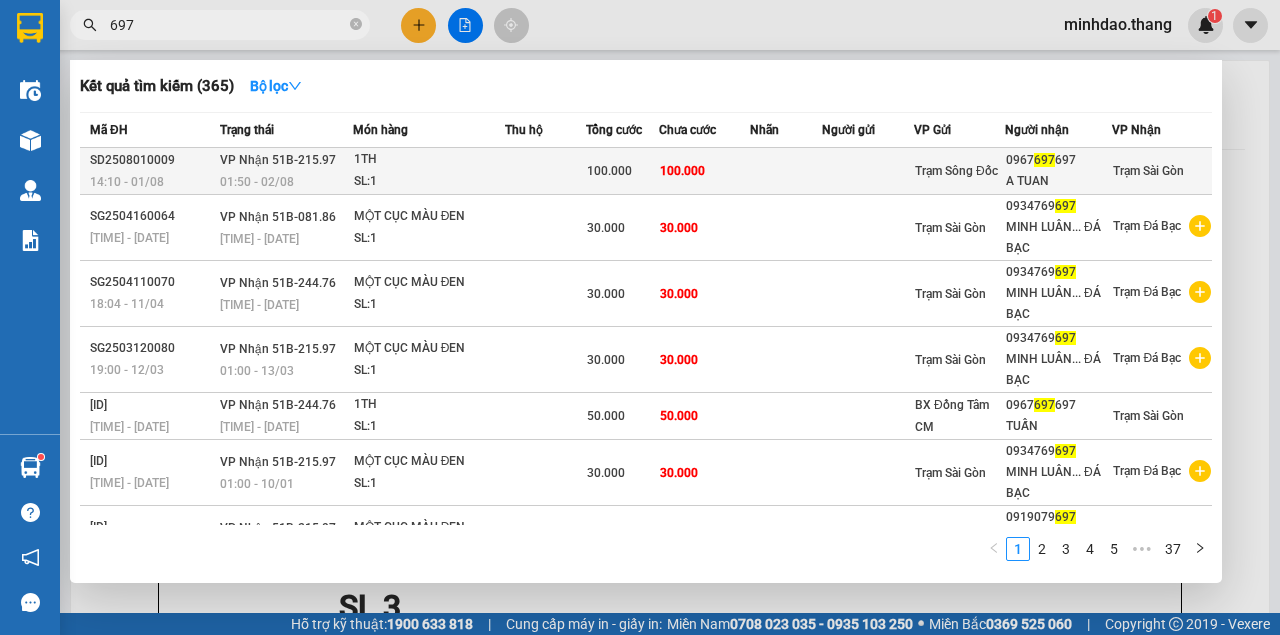 click on "100.000" at bounding box center (682, 171) 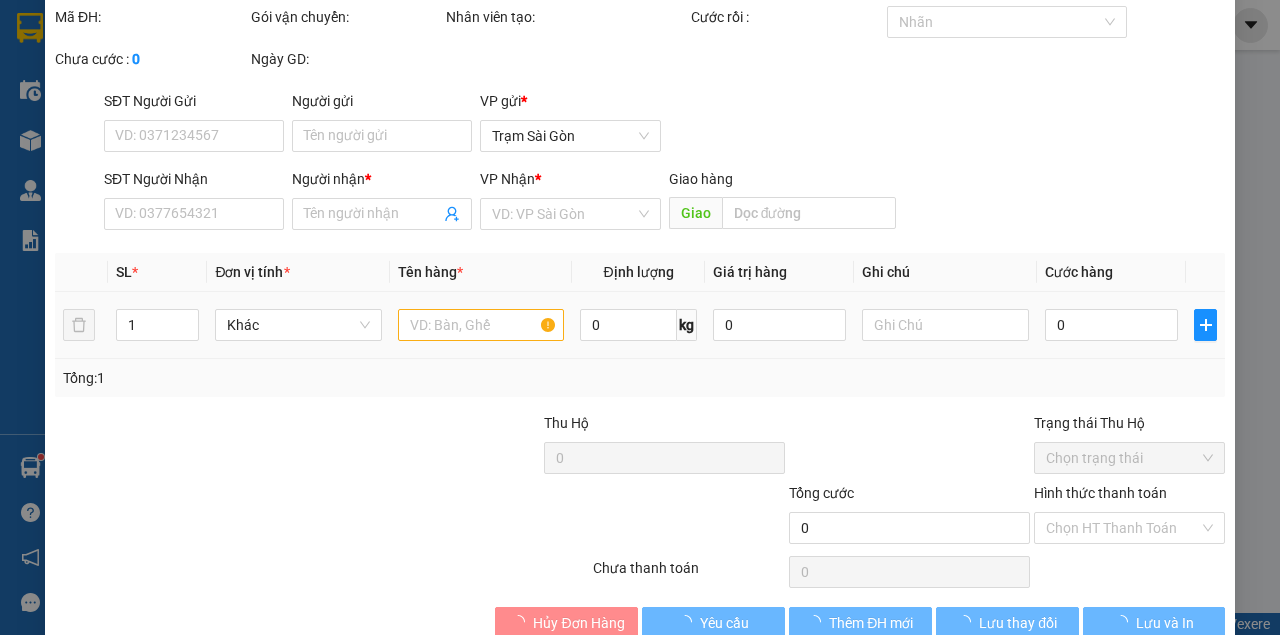 scroll, scrollTop: 97, scrollLeft: 0, axis: vertical 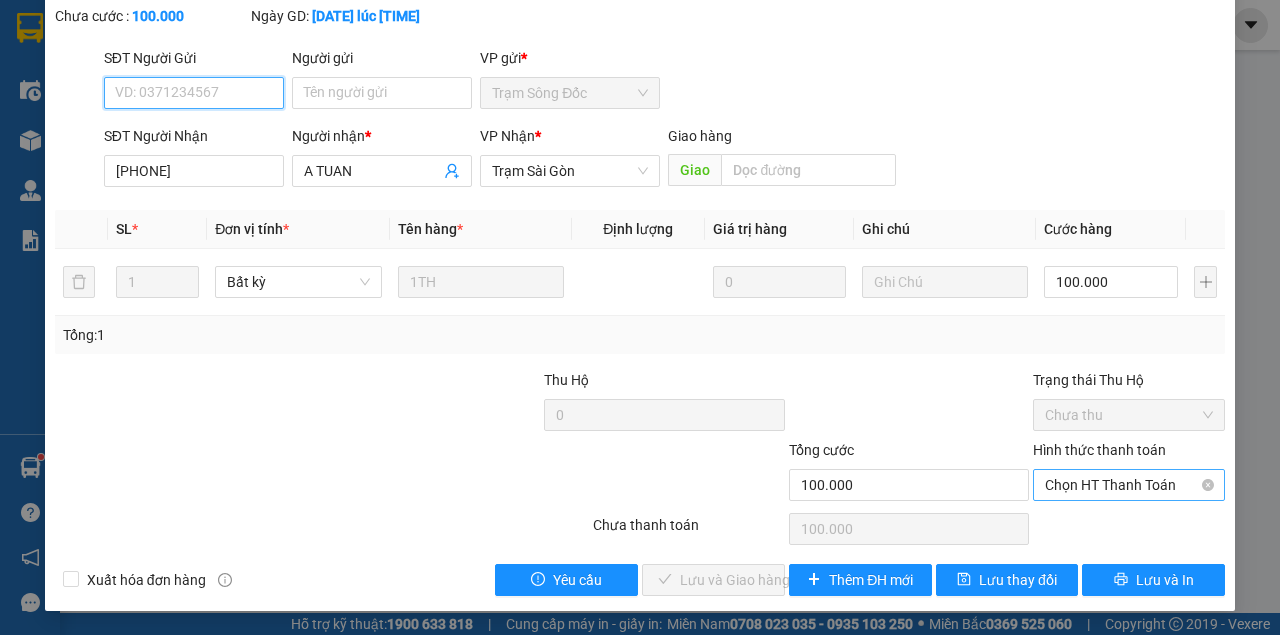 click on "Chọn HT Thanh Toán" at bounding box center (1129, 485) 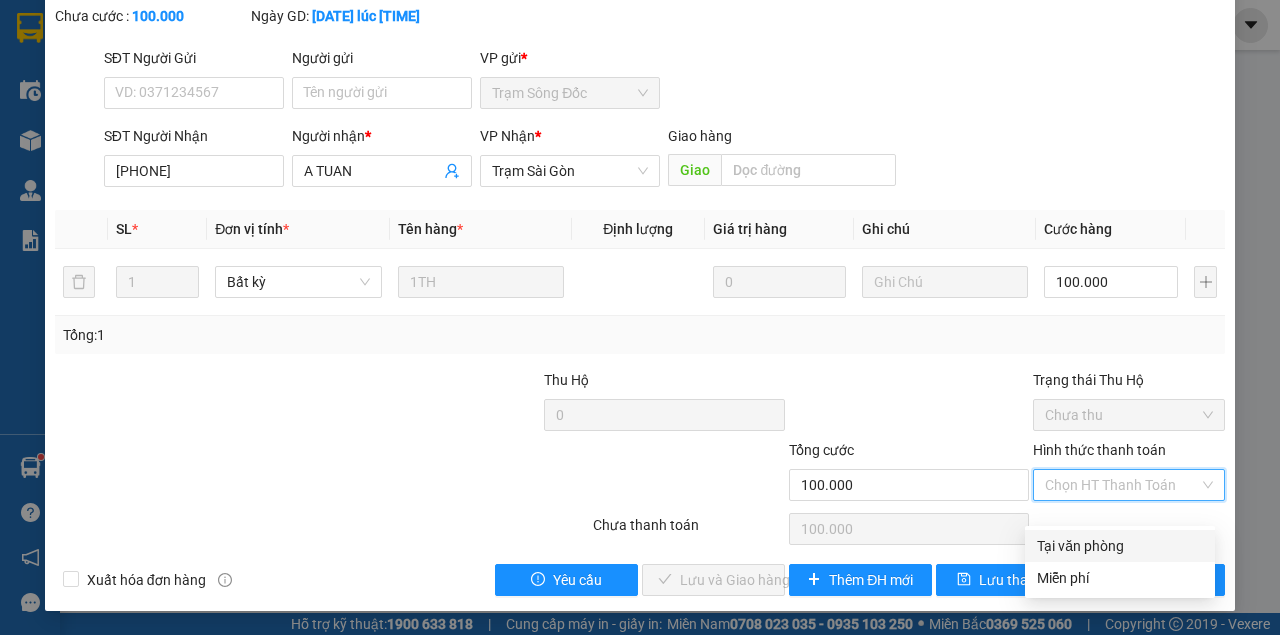 click on "Tại văn phòng" at bounding box center [1120, 546] 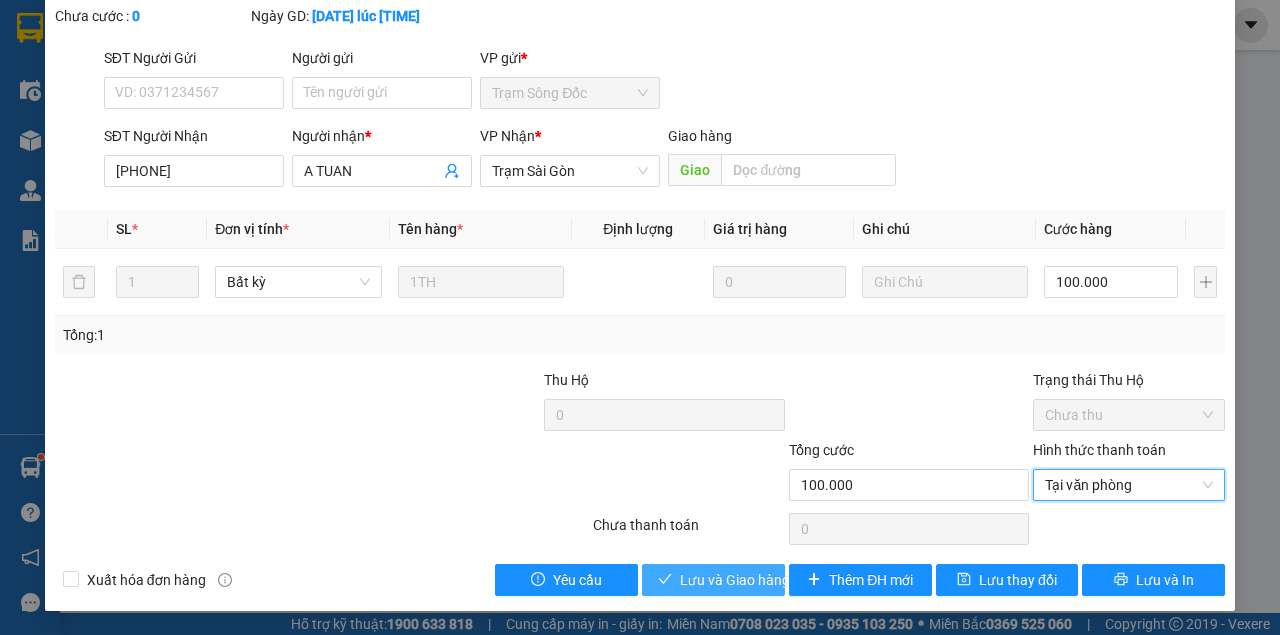 click on "Lưu và Giao hàng" at bounding box center (713, 580) 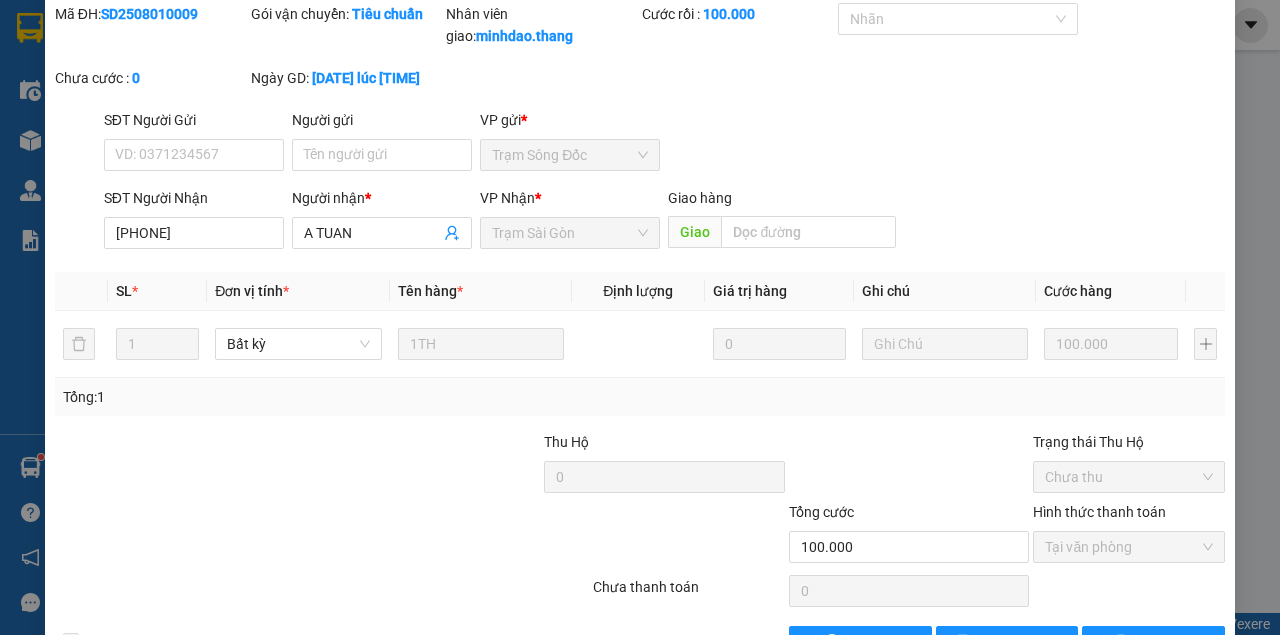 scroll, scrollTop: 0, scrollLeft: 0, axis: both 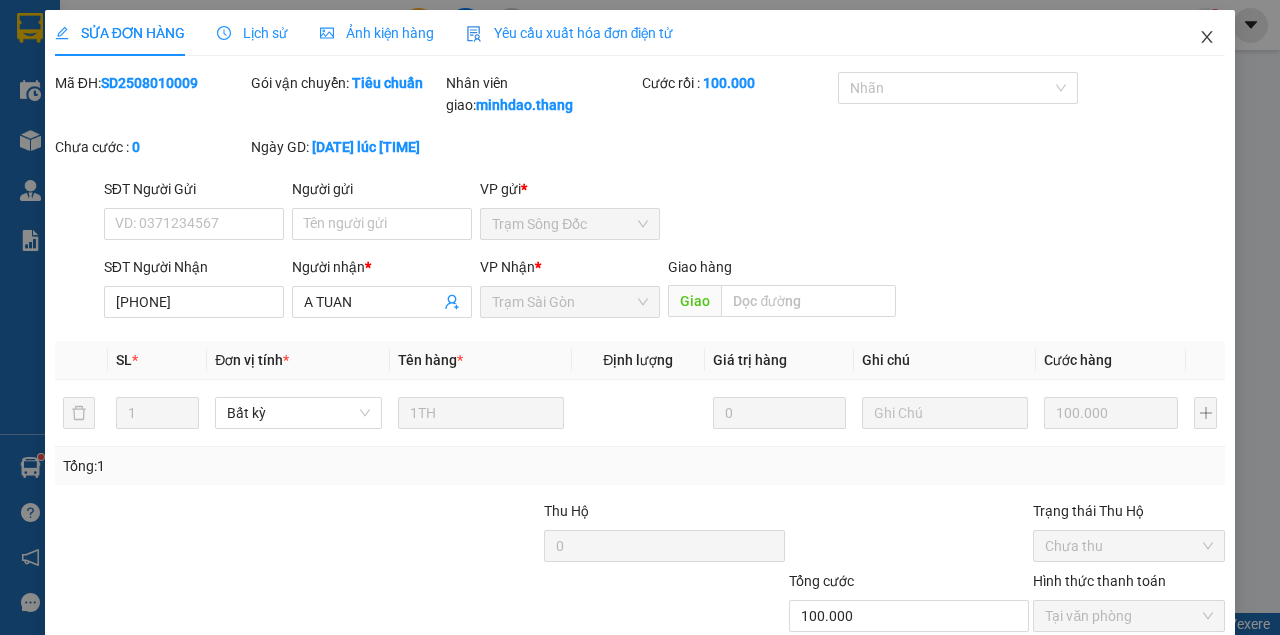 click 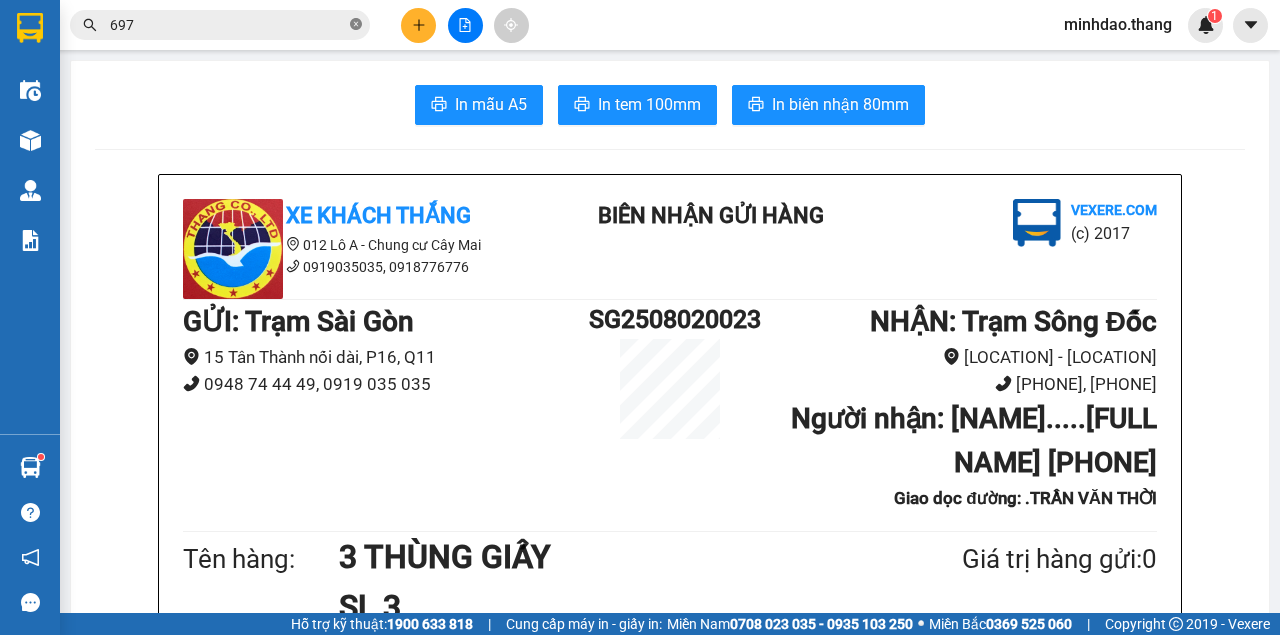 click 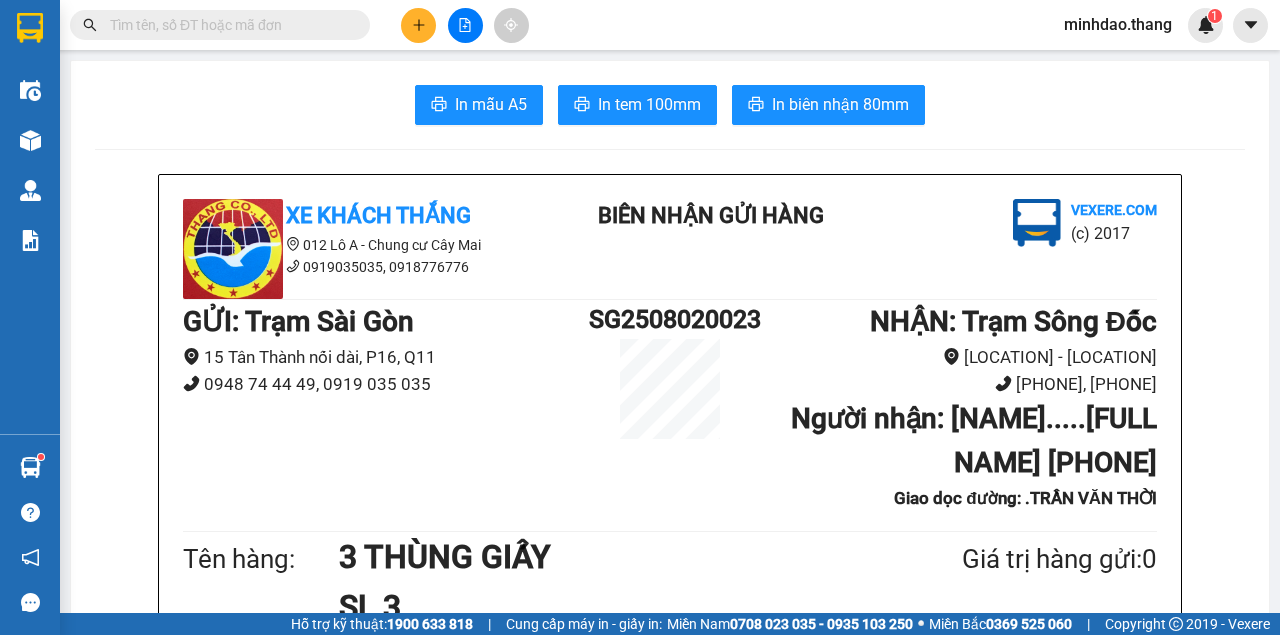 click at bounding box center [228, 25] 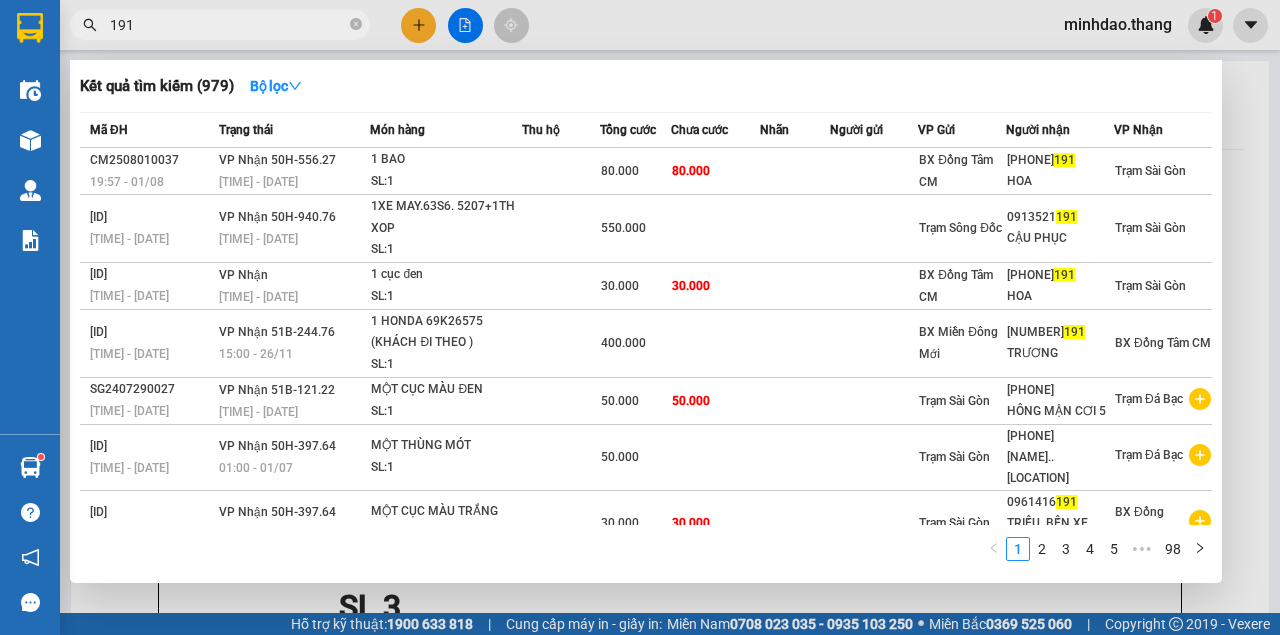 click on "Nhãn" at bounding box center (795, 130) 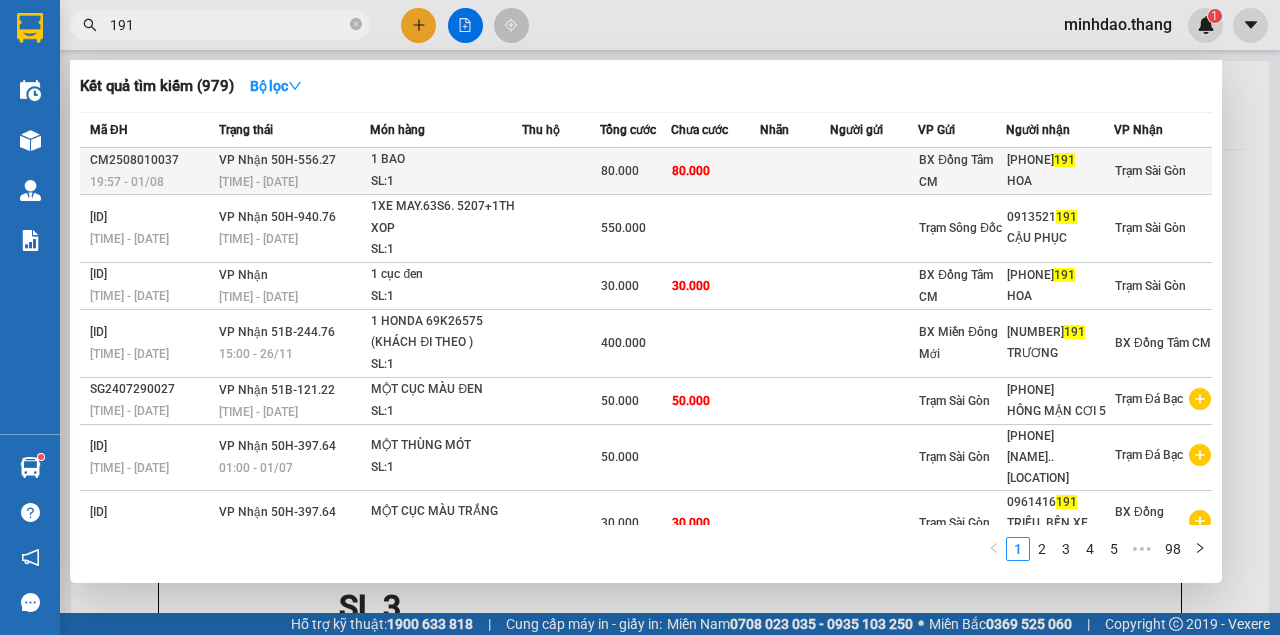 click at bounding box center [795, 171] 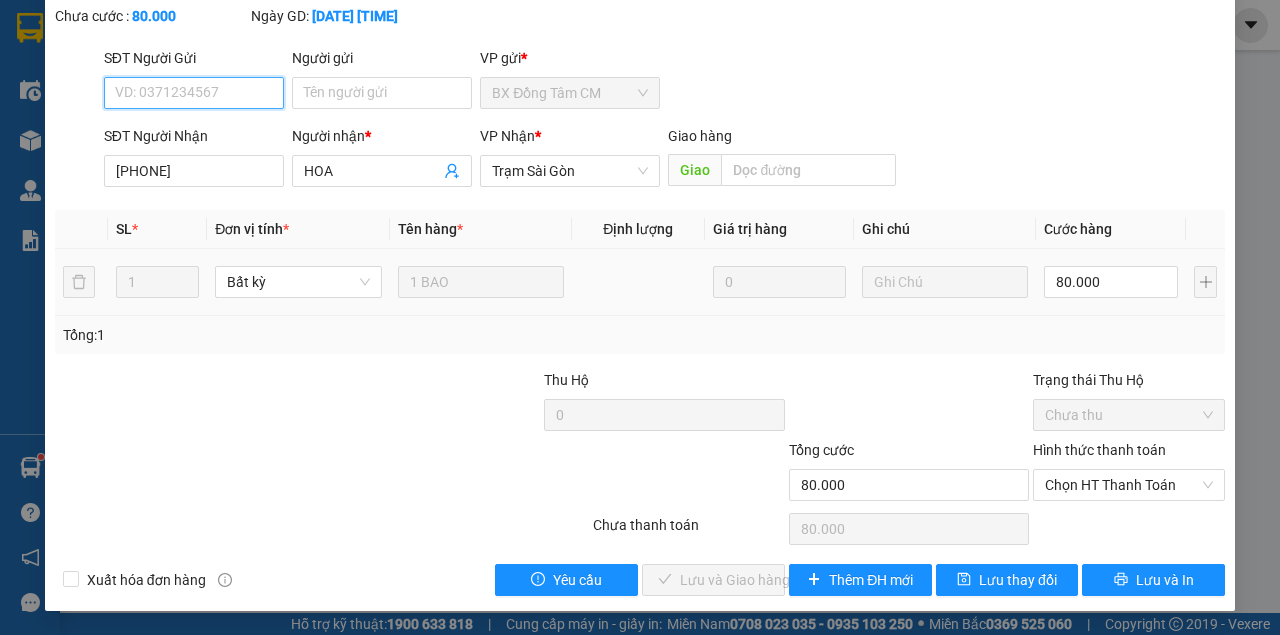 scroll, scrollTop: 129, scrollLeft: 0, axis: vertical 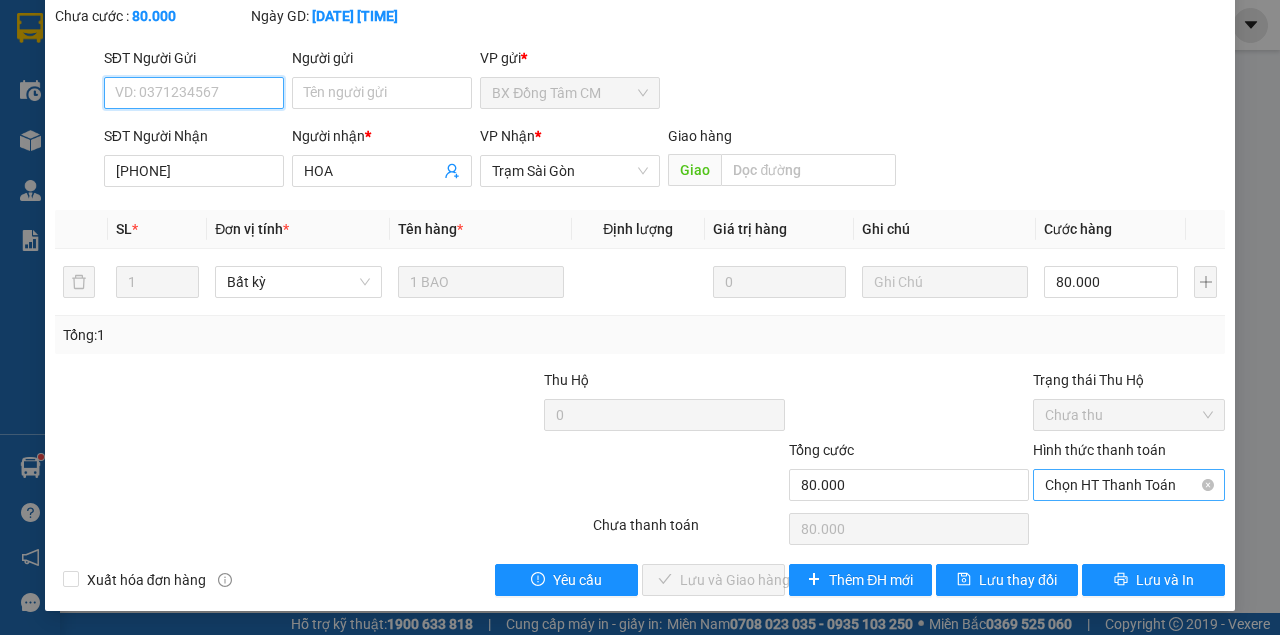 click on "Chọn HT Thanh Toán" at bounding box center [1129, 485] 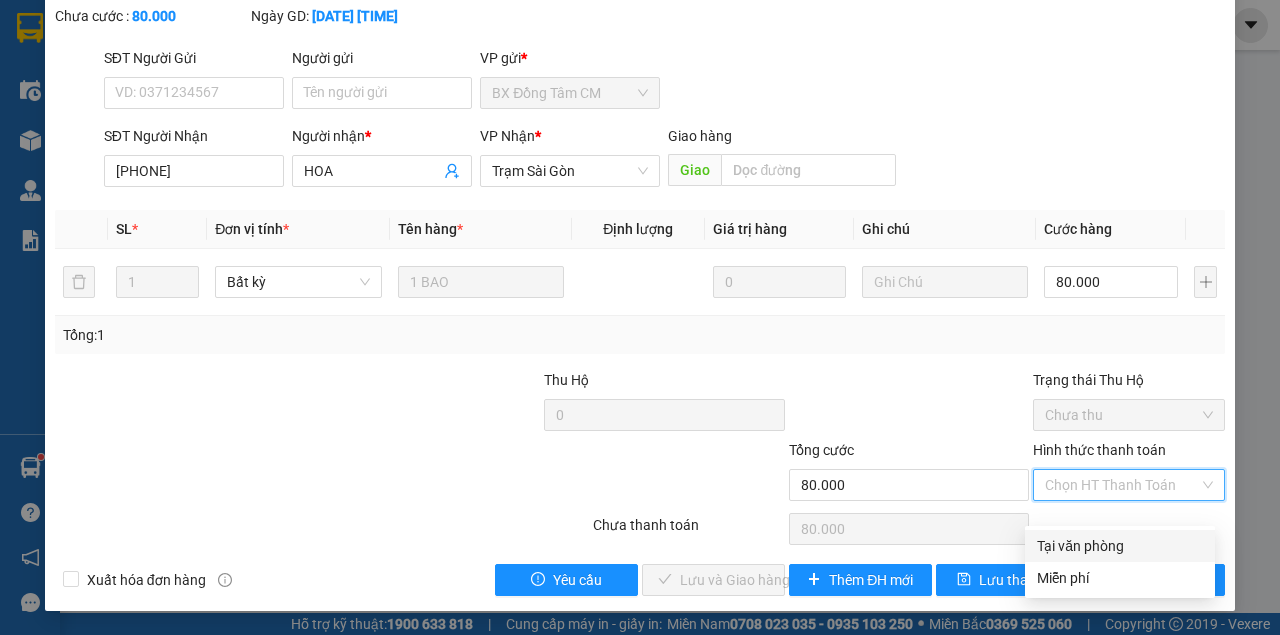 click on "Tại văn phòng" at bounding box center (1120, 546) 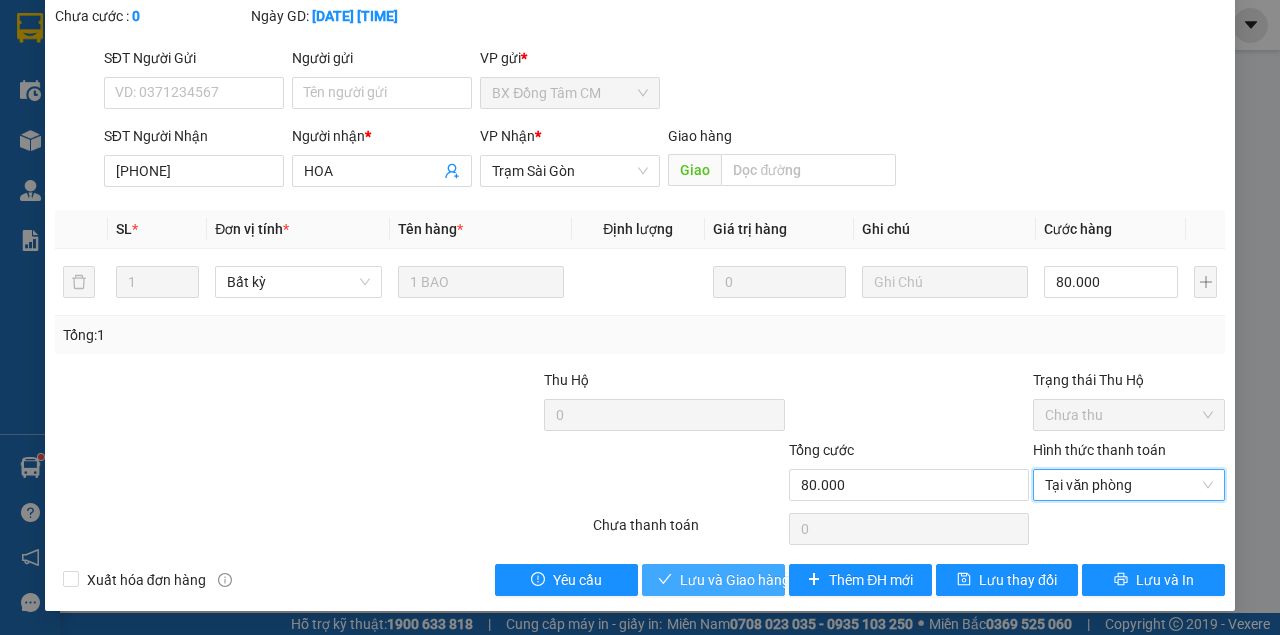 drag, startPoint x: 721, startPoint y: 575, endPoint x: 735, endPoint y: 574, distance: 14.035668 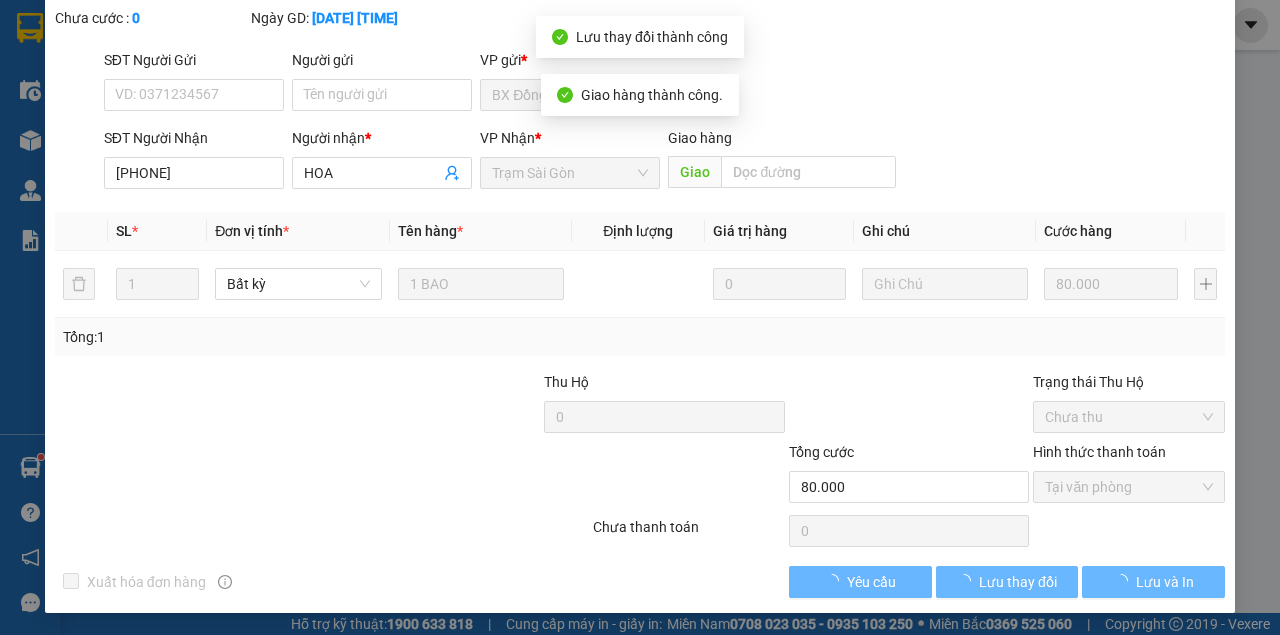 scroll, scrollTop: 151, scrollLeft: 0, axis: vertical 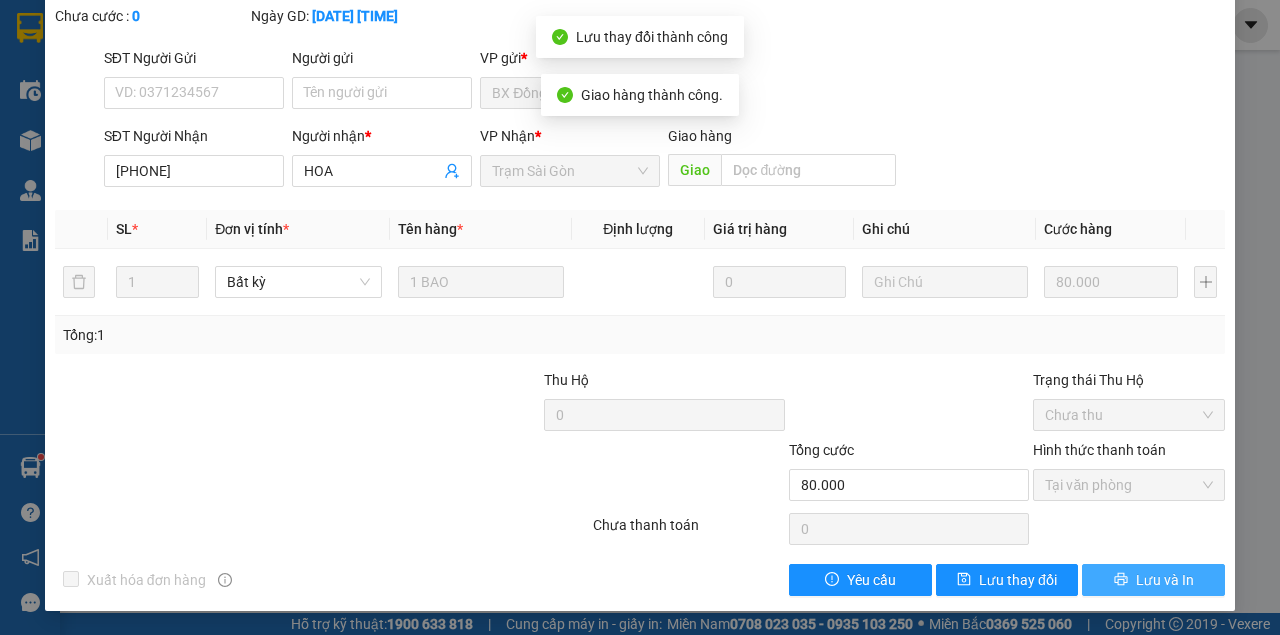 click on "Lưu và In" at bounding box center [1165, 580] 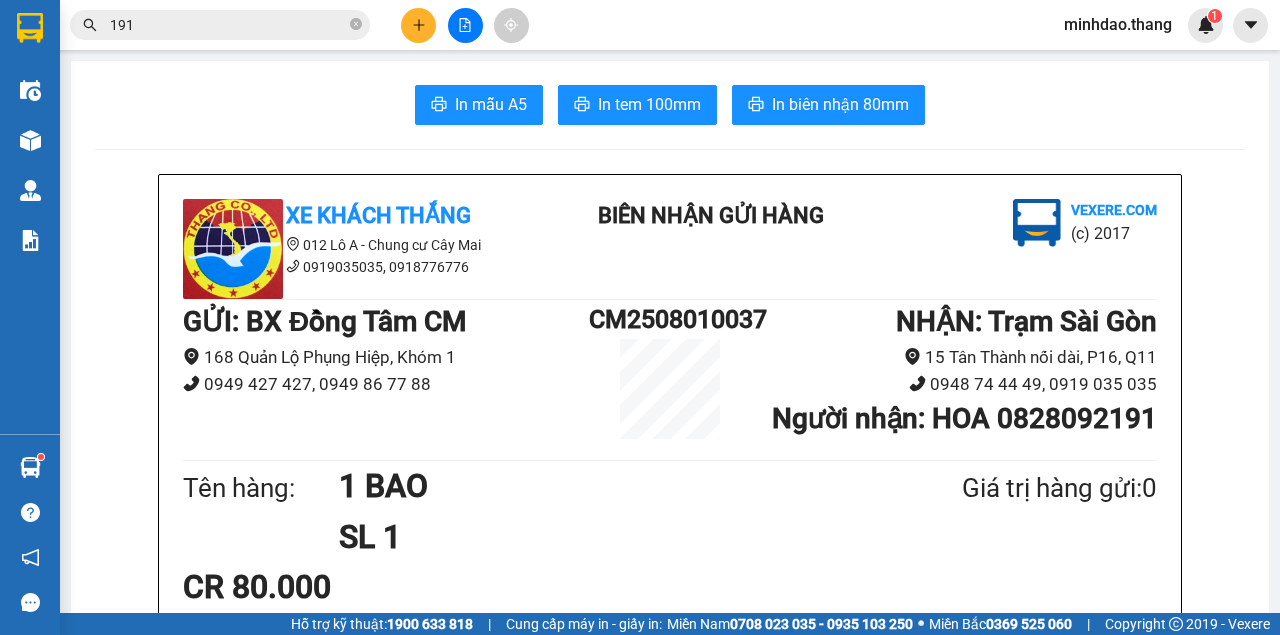 click at bounding box center (418, 25) 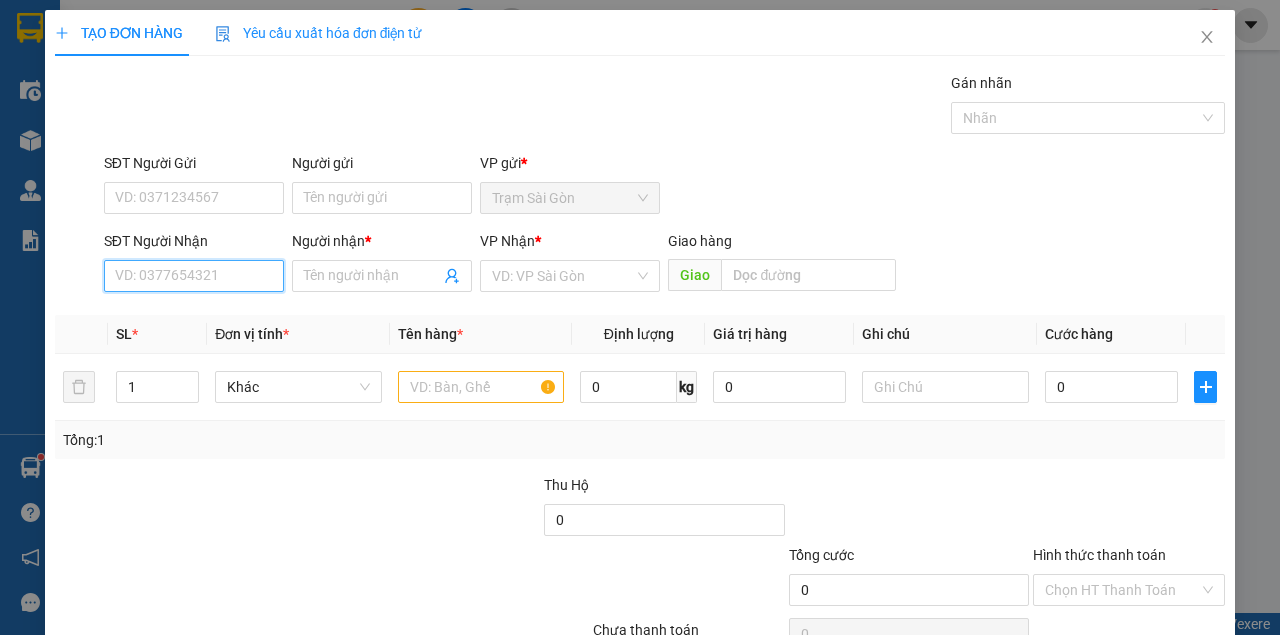 click on "SĐT Người Nhận" at bounding box center (194, 276) 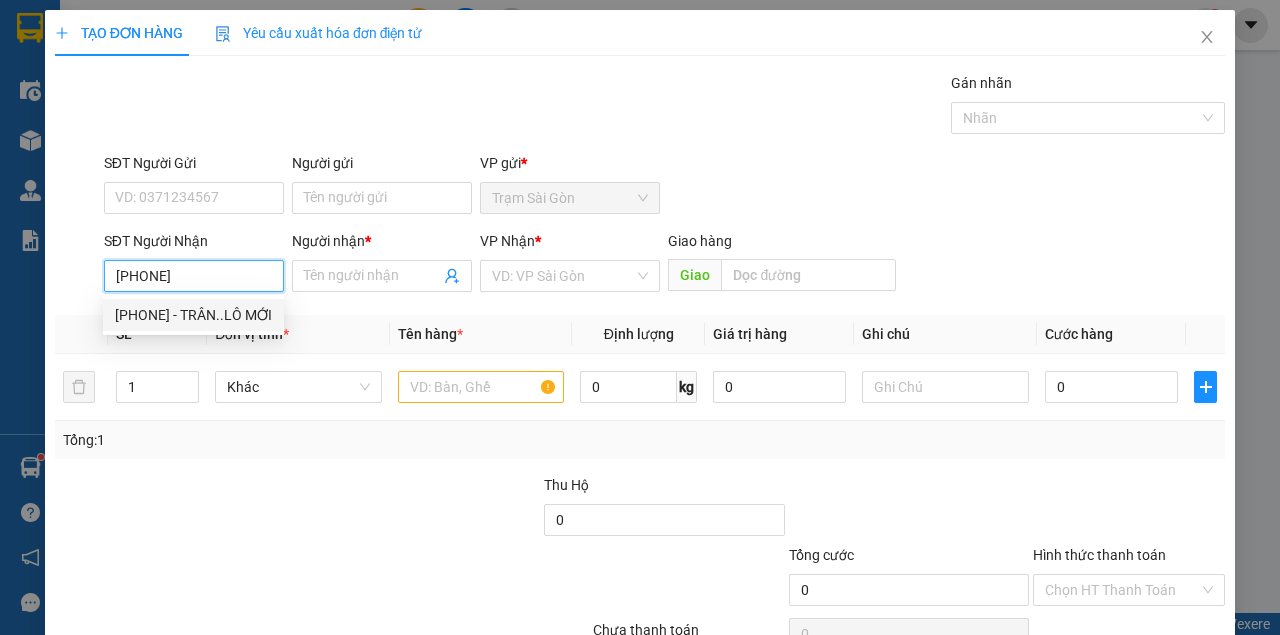 click on "0943551434 - TRÂN..LÔ MỚI" at bounding box center [193, 315] 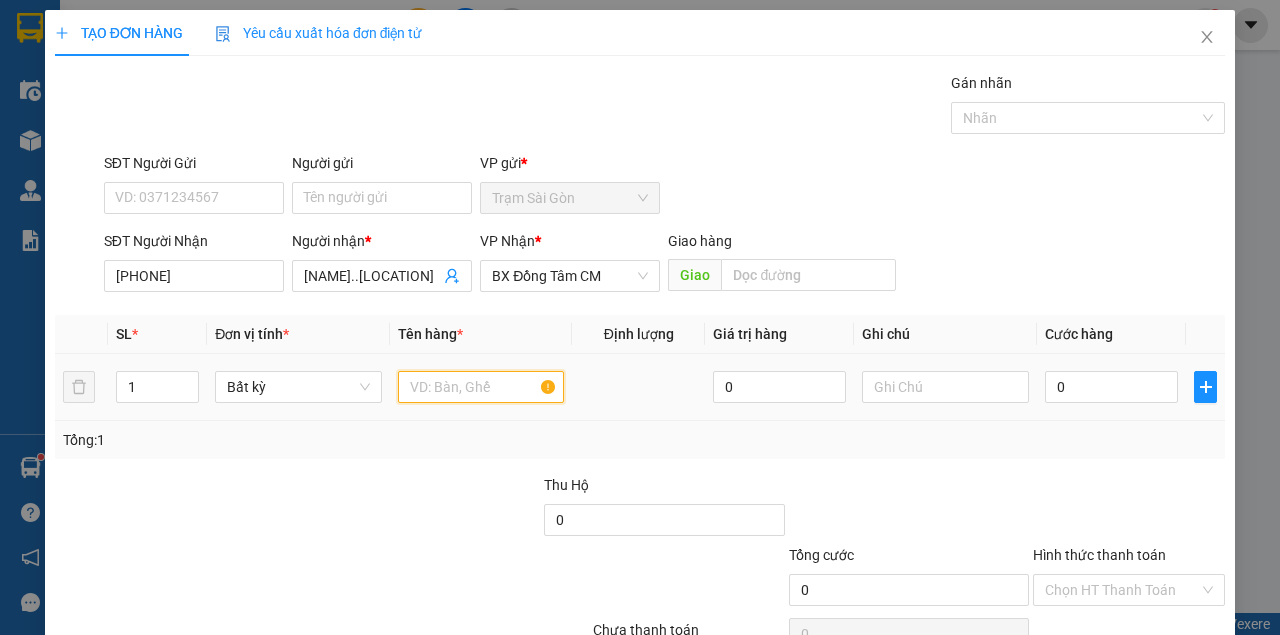 click at bounding box center [481, 387] 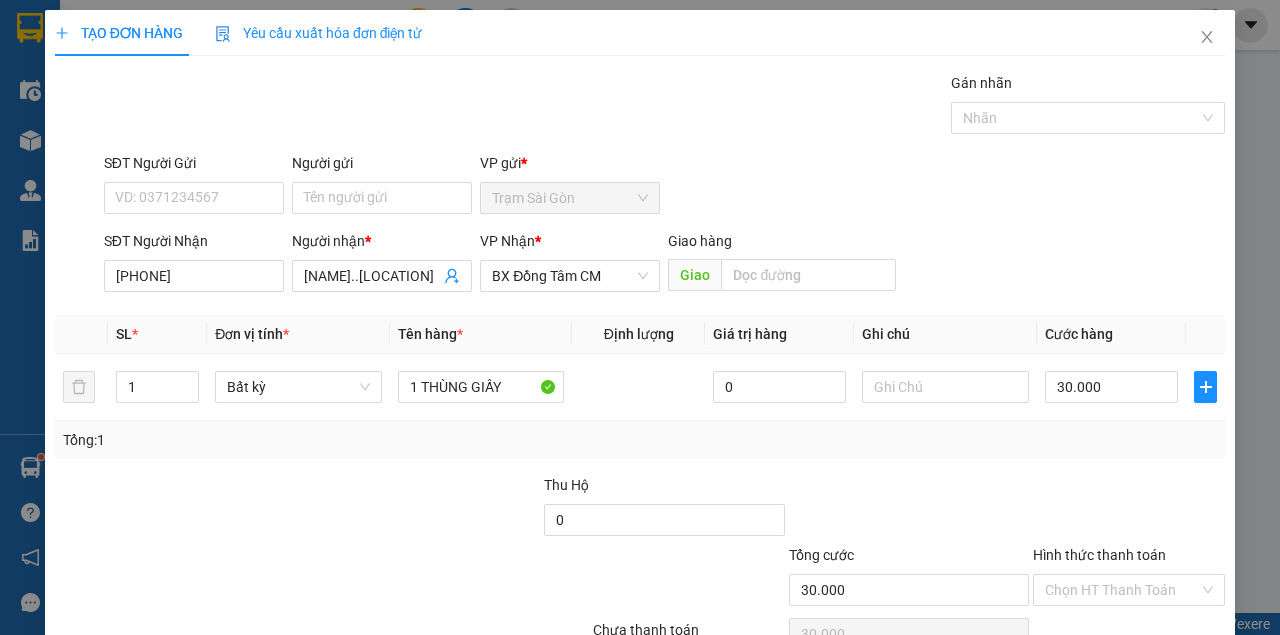 click at bounding box center (909, 509) 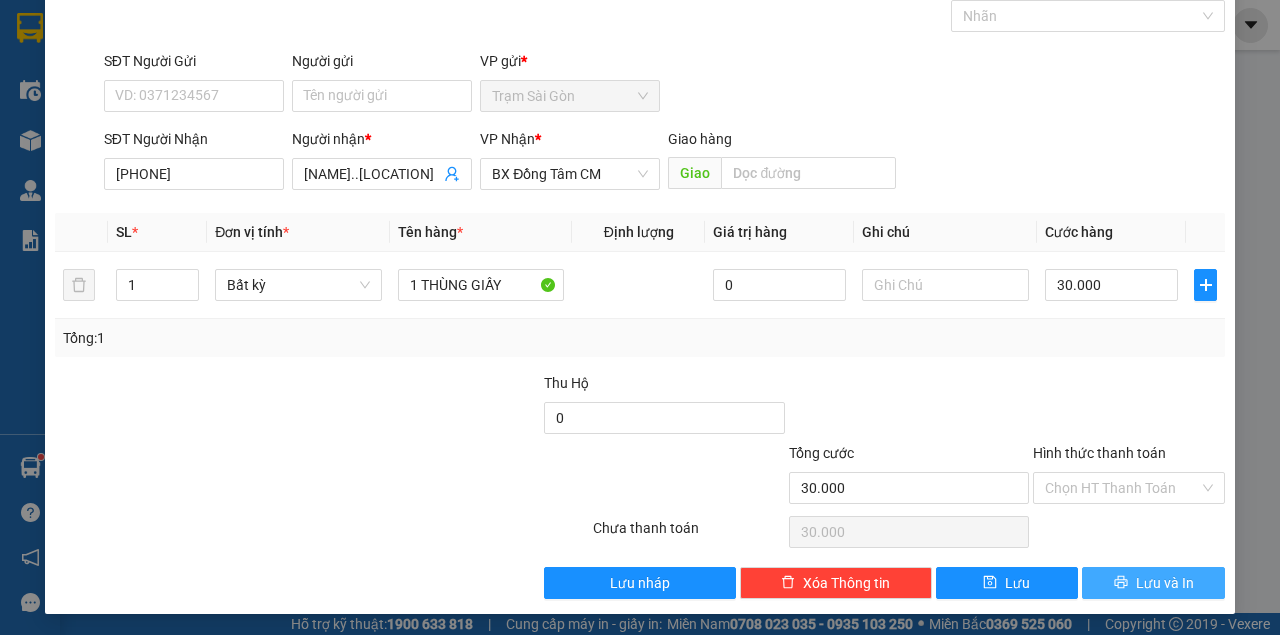 click on "Lưu và In" at bounding box center (1165, 583) 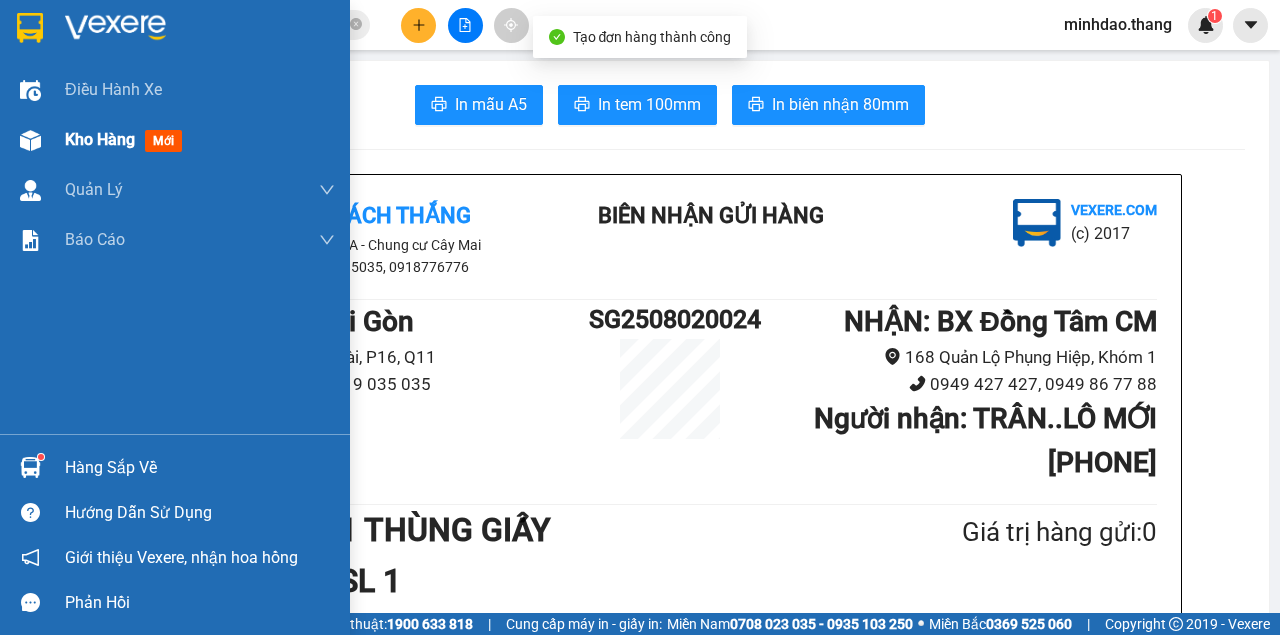 click at bounding box center [30, 140] 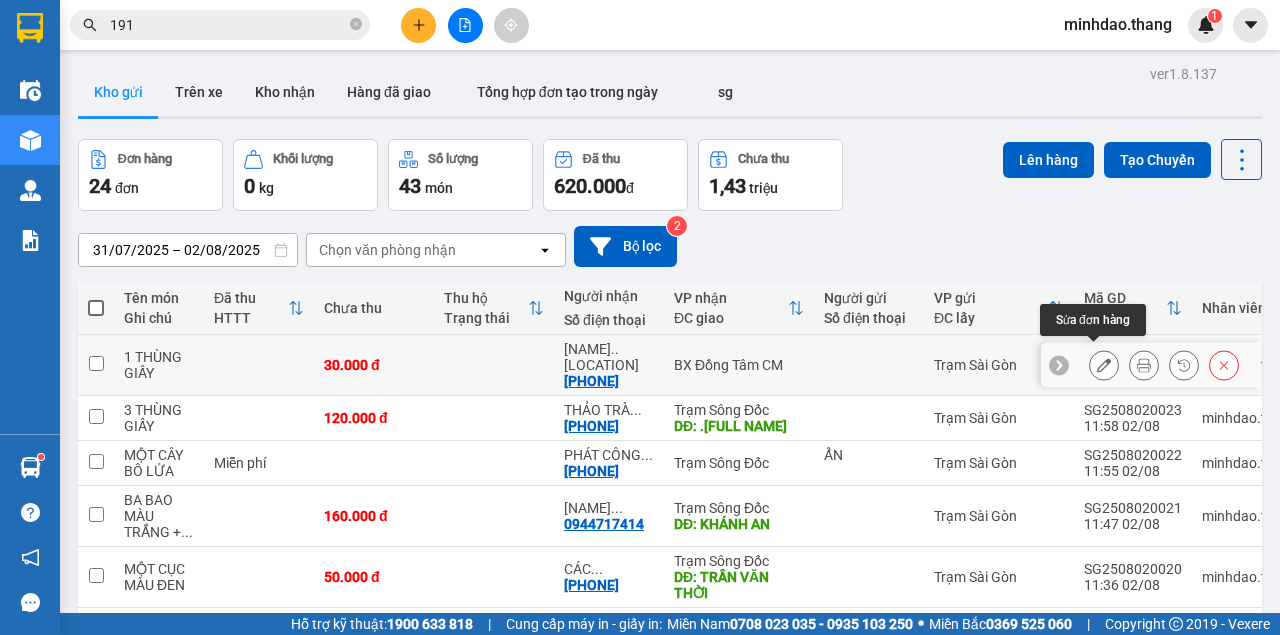 click 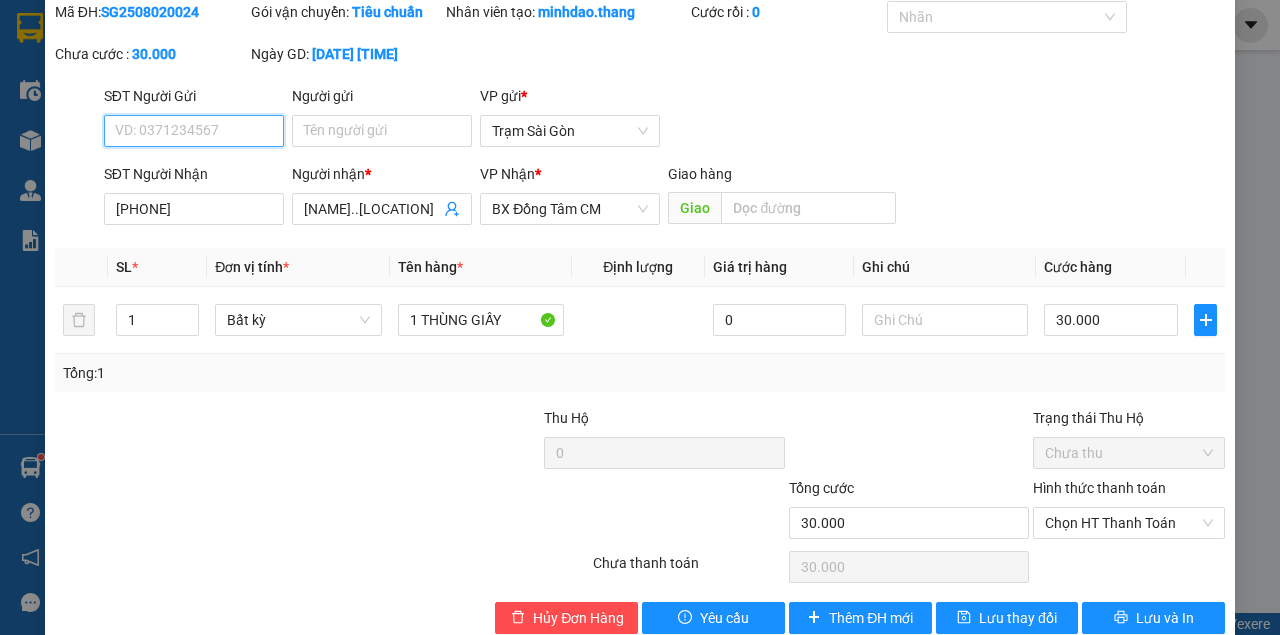 scroll, scrollTop: 129, scrollLeft: 0, axis: vertical 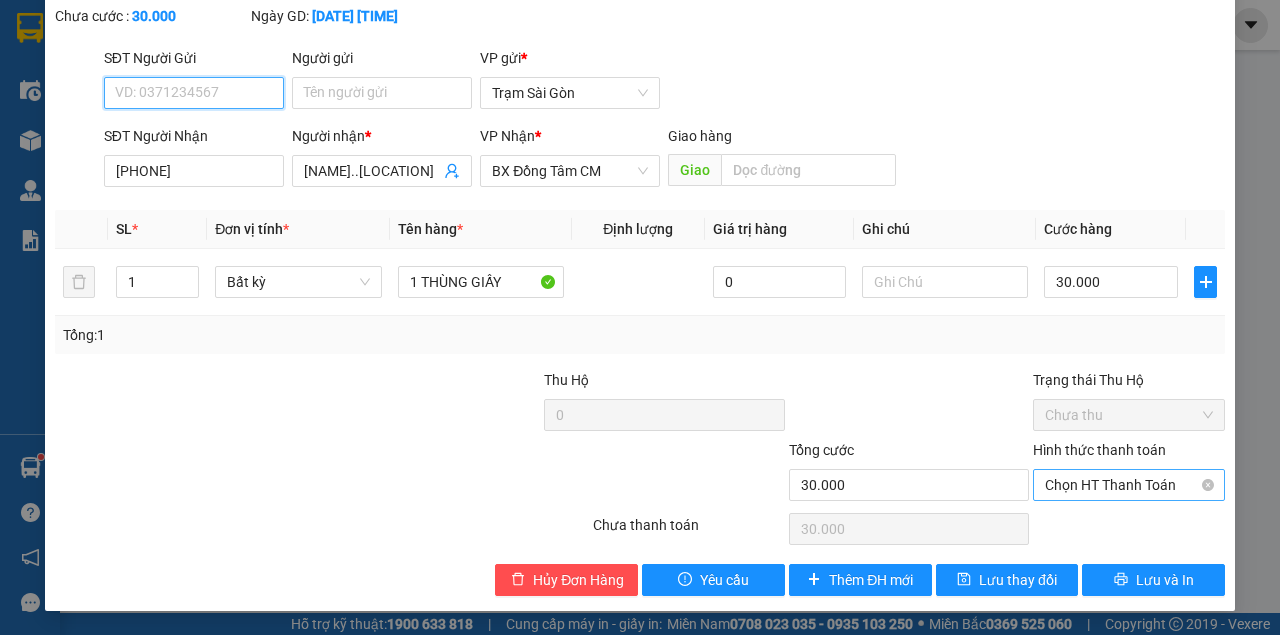 click on "Chọn HT Thanh Toán" at bounding box center (1129, 485) 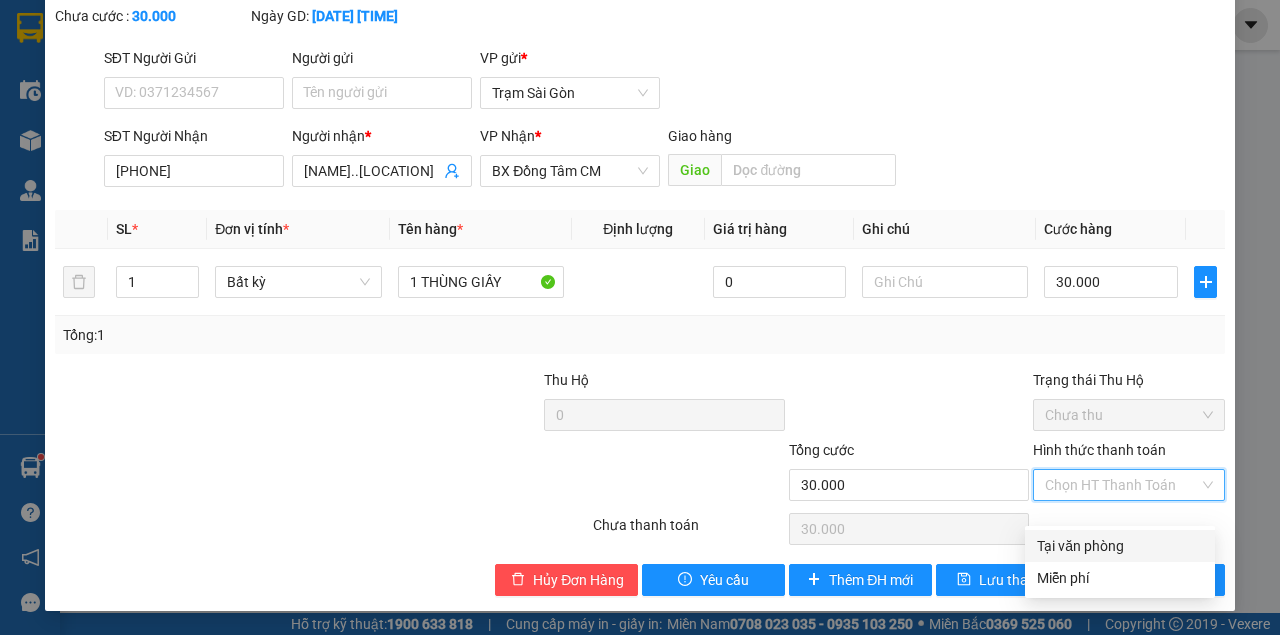 click on "Tại văn phòng" at bounding box center (1120, 546) 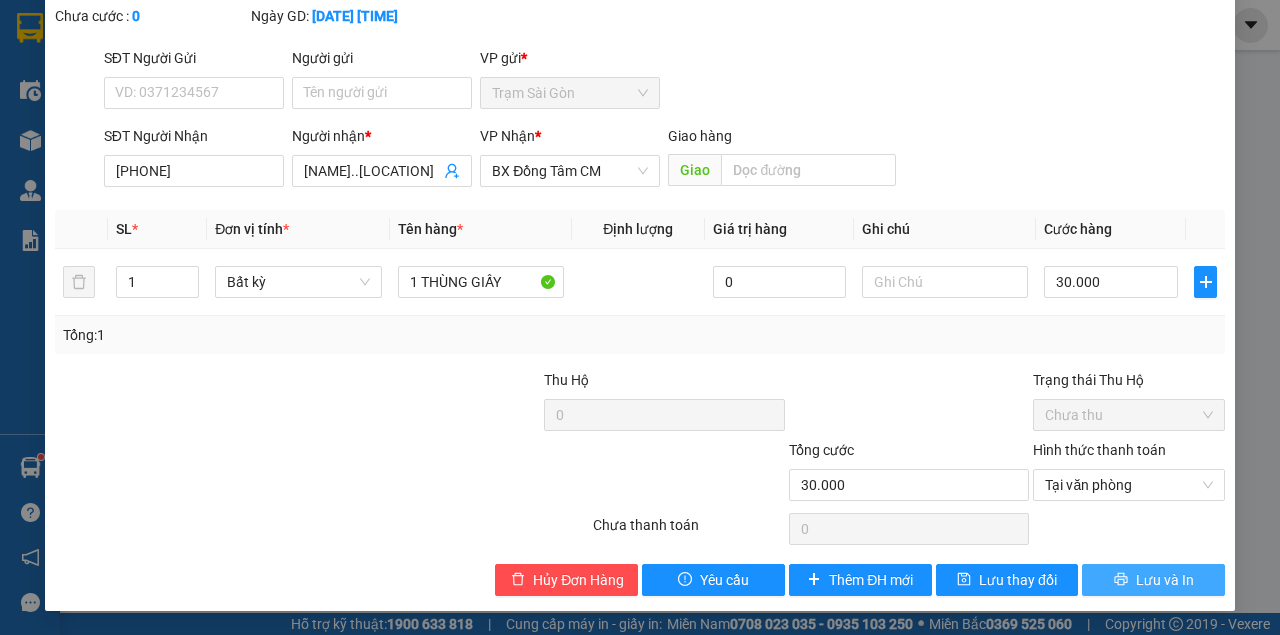 click on "Lưu và In" at bounding box center (1153, 580) 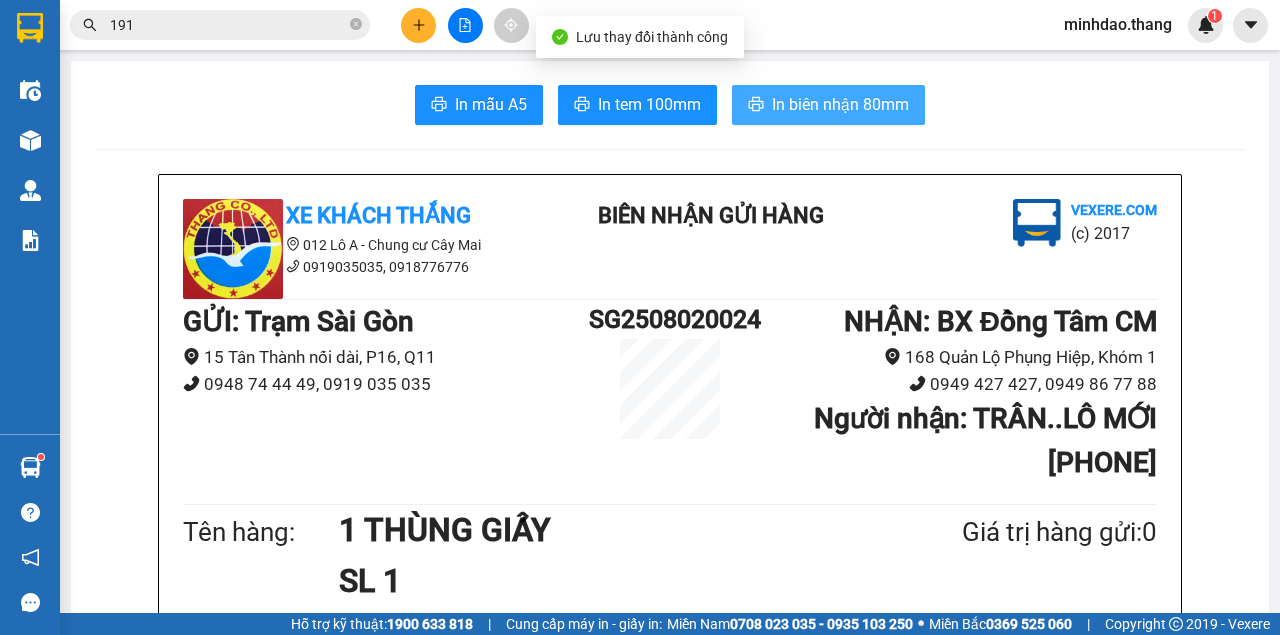 click on "In biên nhận 80mm" at bounding box center (840, 104) 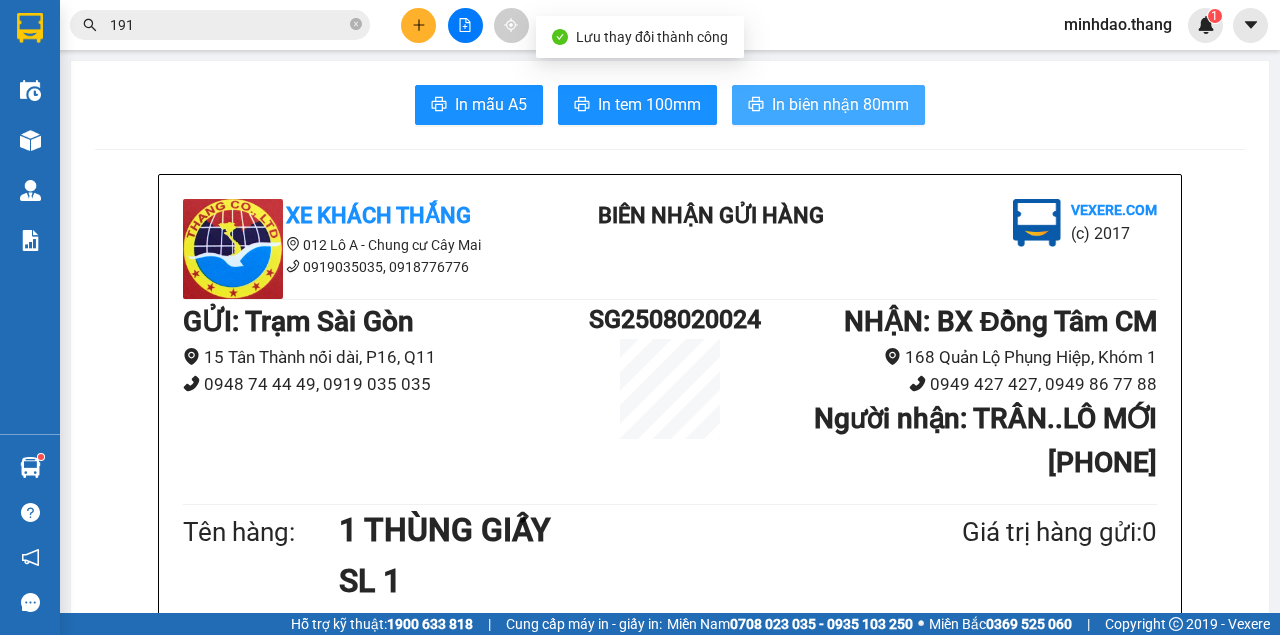 scroll, scrollTop: 0, scrollLeft: 0, axis: both 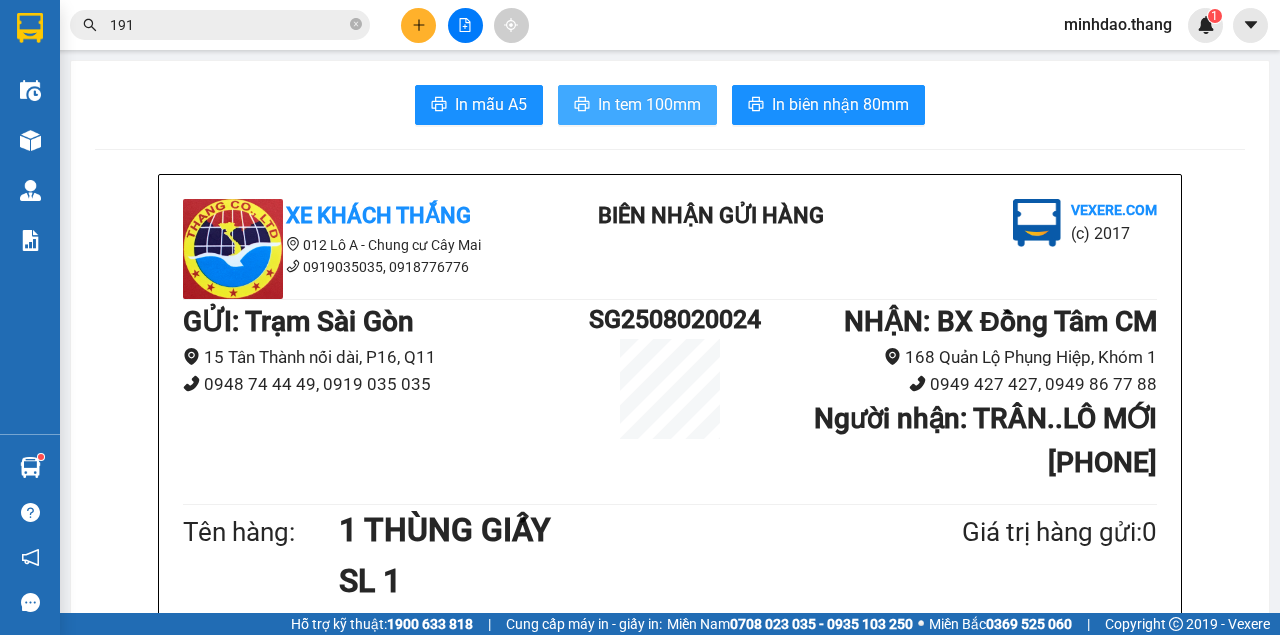 drag, startPoint x: 640, startPoint y: 69, endPoint x: 640, endPoint y: 89, distance: 20 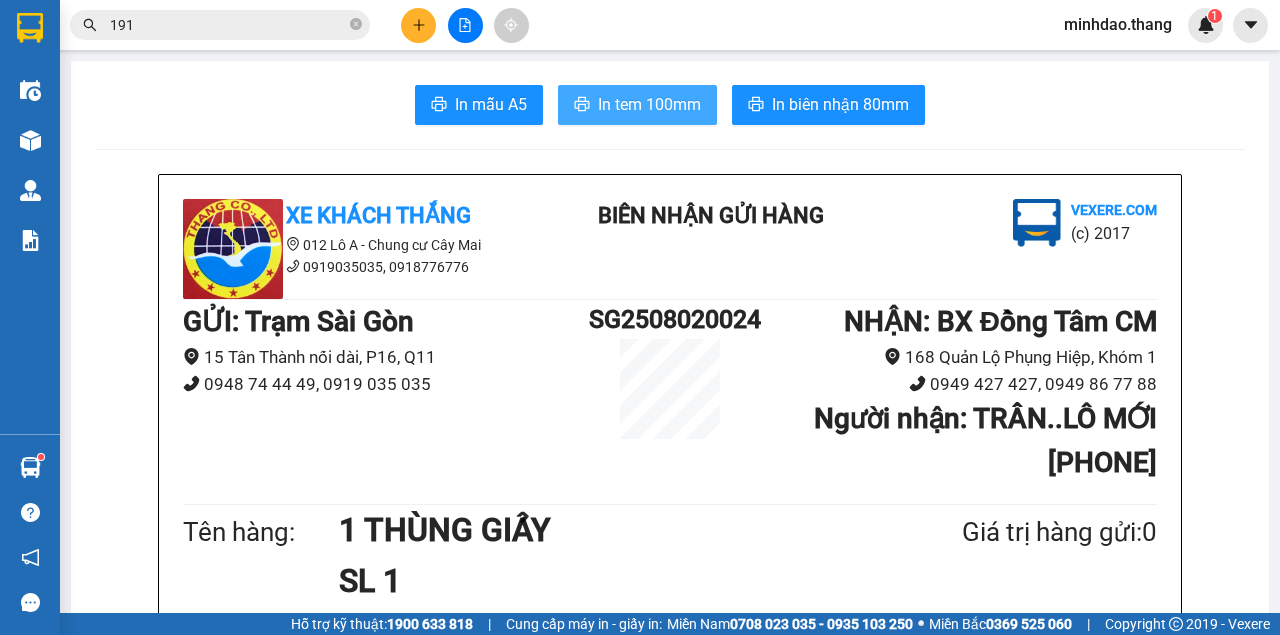 click on "In tem 100mm" at bounding box center (649, 104) 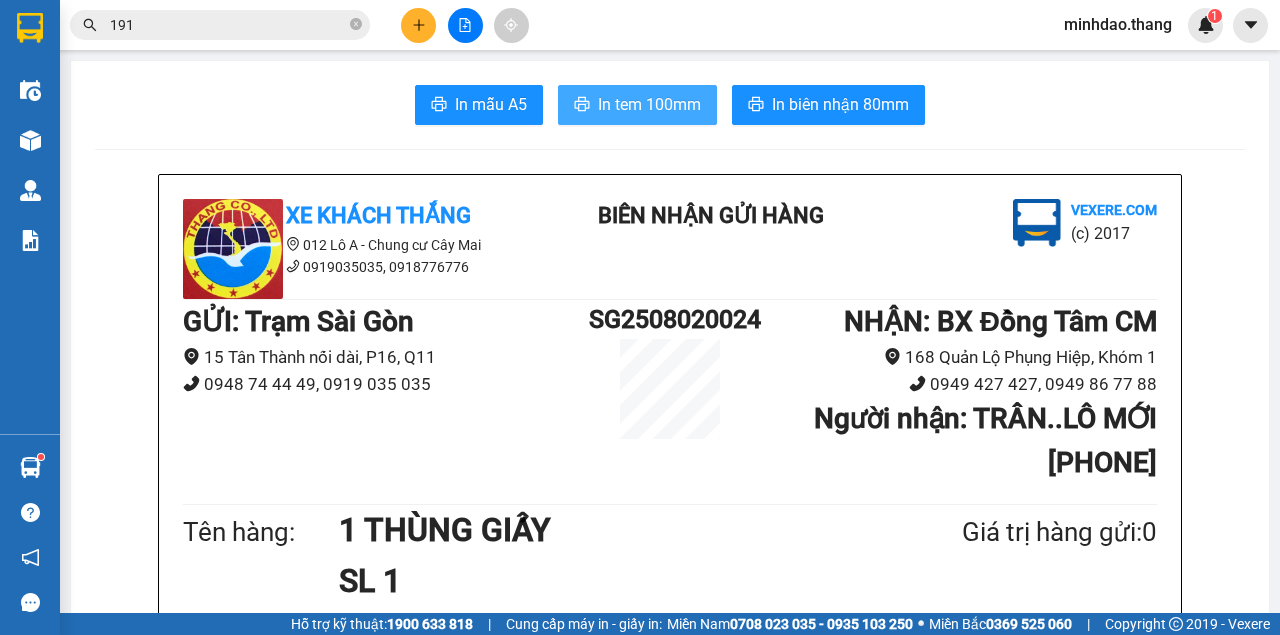 scroll, scrollTop: 0, scrollLeft: 0, axis: both 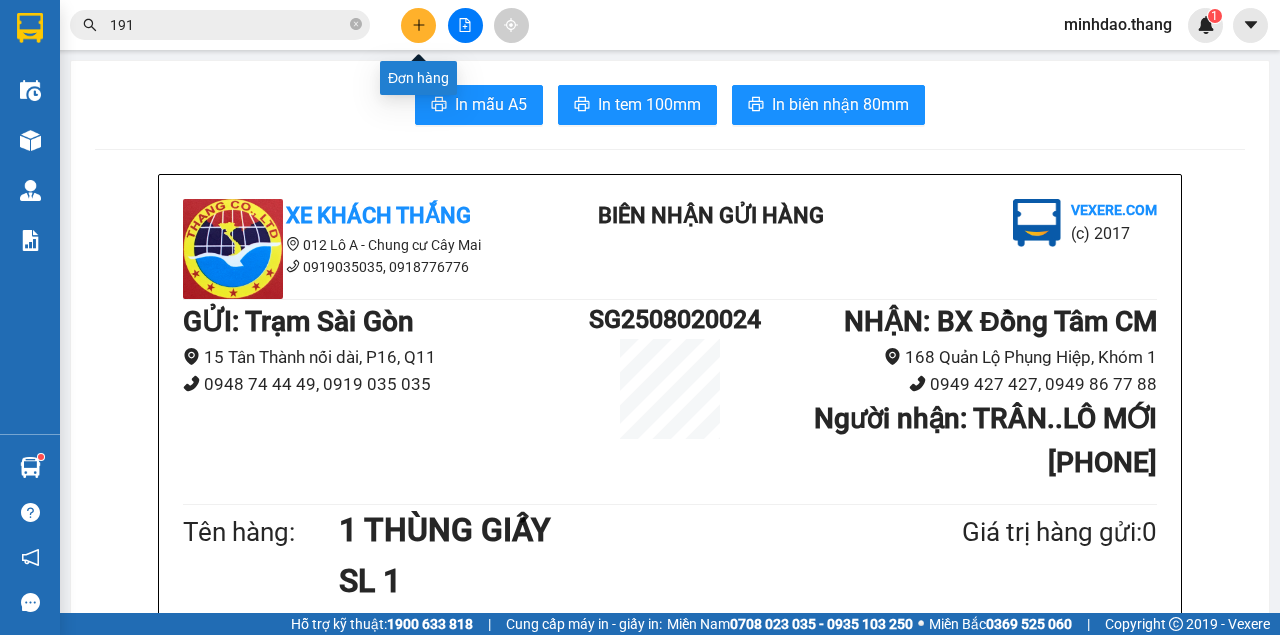 click 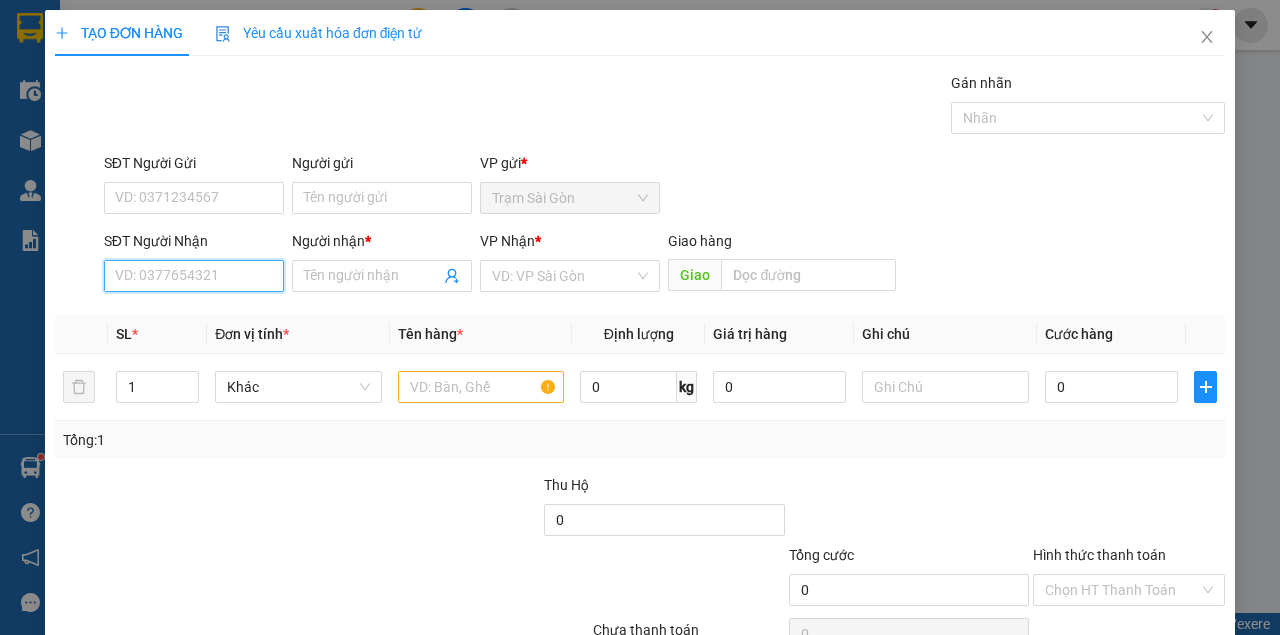 click on "SĐT Người Nhận" at bounding box center (194, 276) 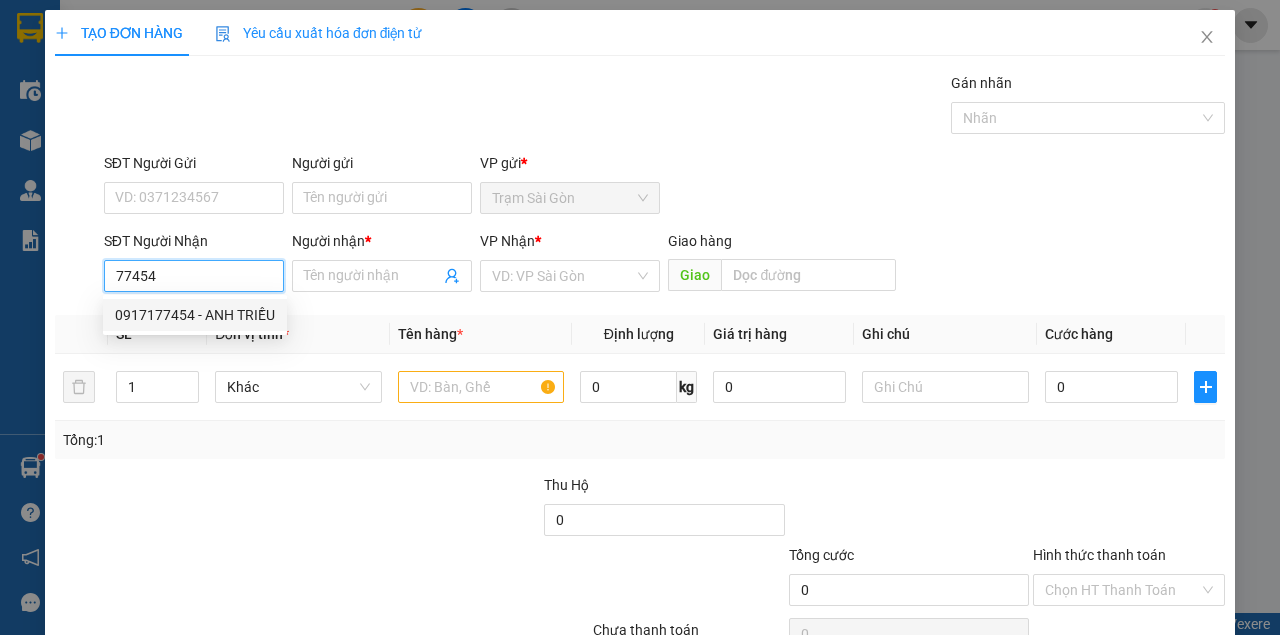 click on "0917177454 - ANH TRIỀU" at bounding box center (195, 315) 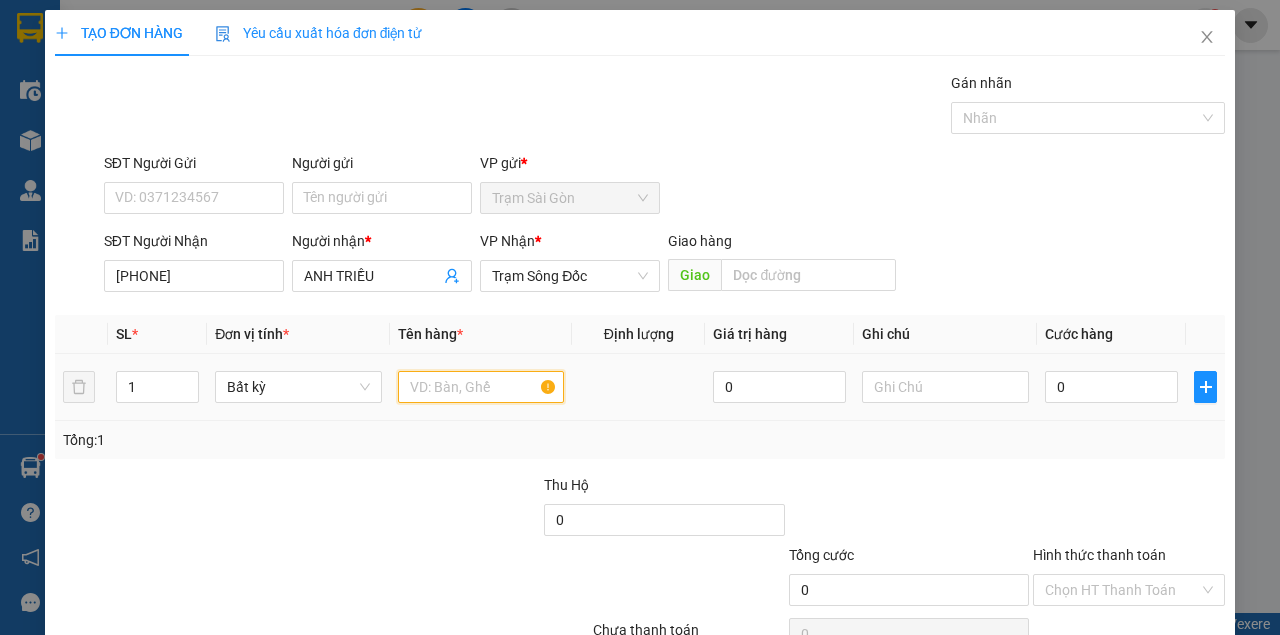 click at bounding box center (481, 387) 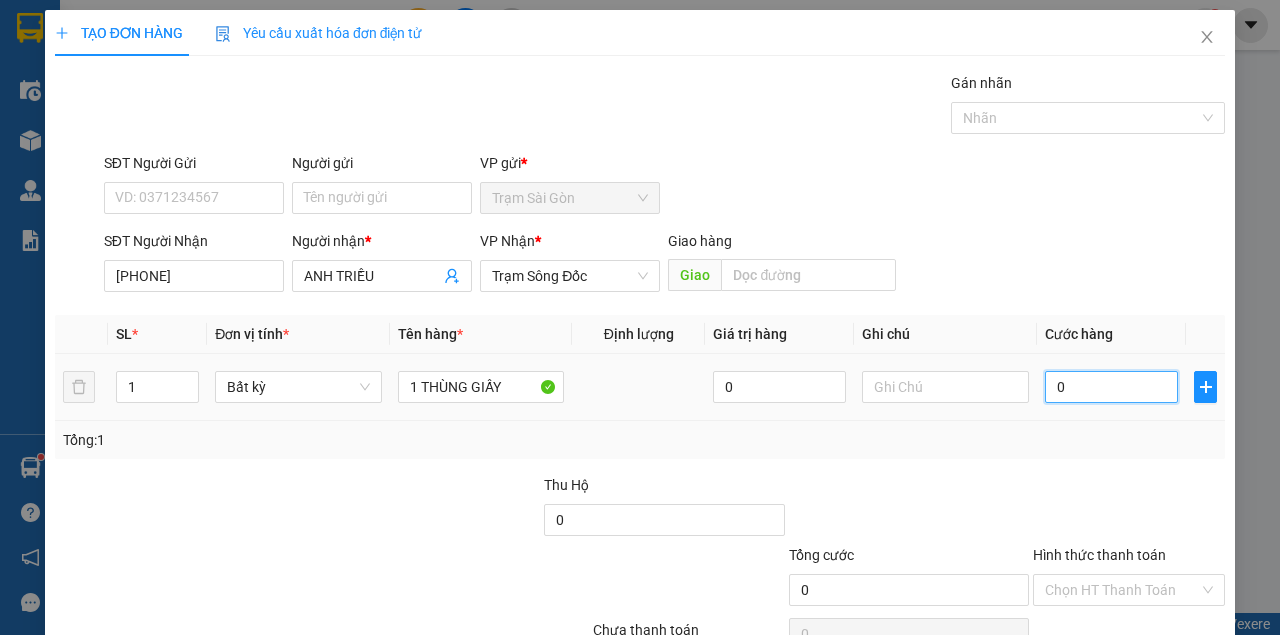 click on "0" at bounding box center (1111, 387) 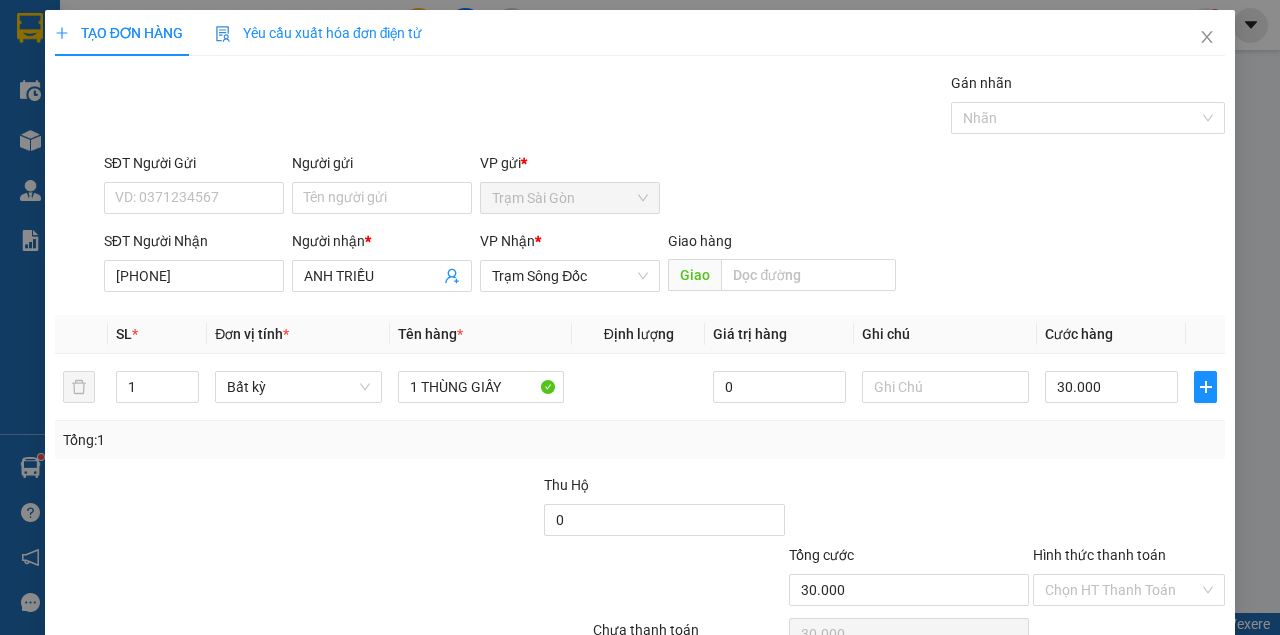 drag, startPoint x: 1050, startPoint y: 460, endPoint x: 1064, endPoint y: 468, distance: 16.124516 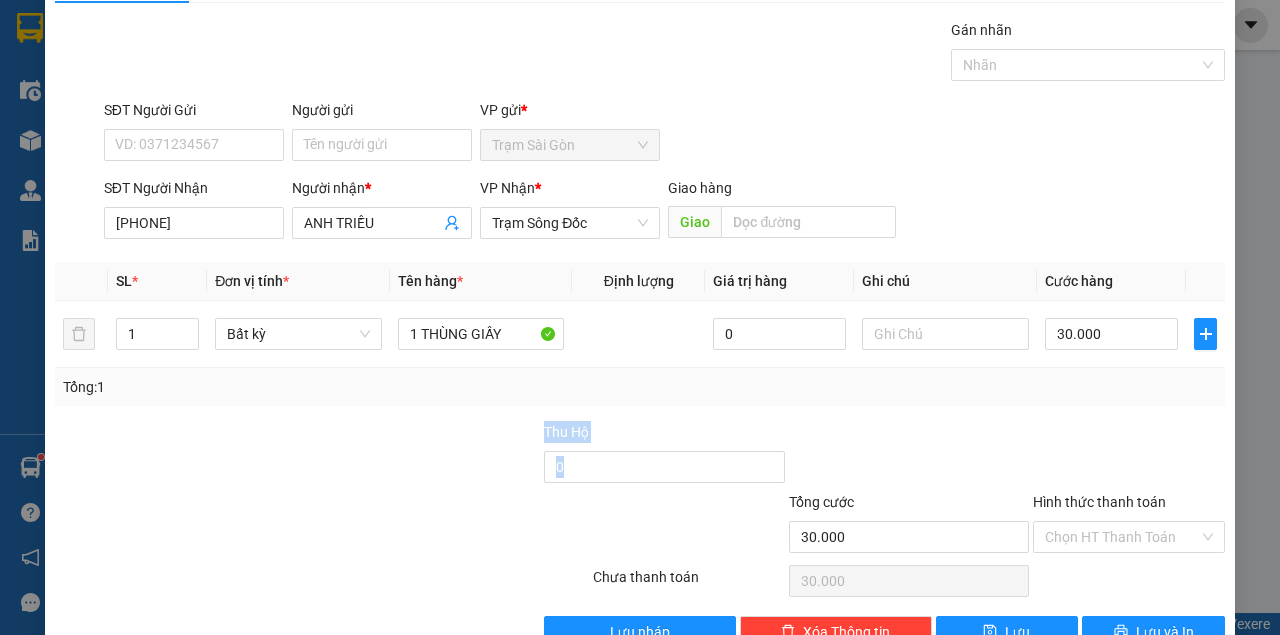 scroll, scrollTop: 102, scrollLeft: 0, axis: vertical 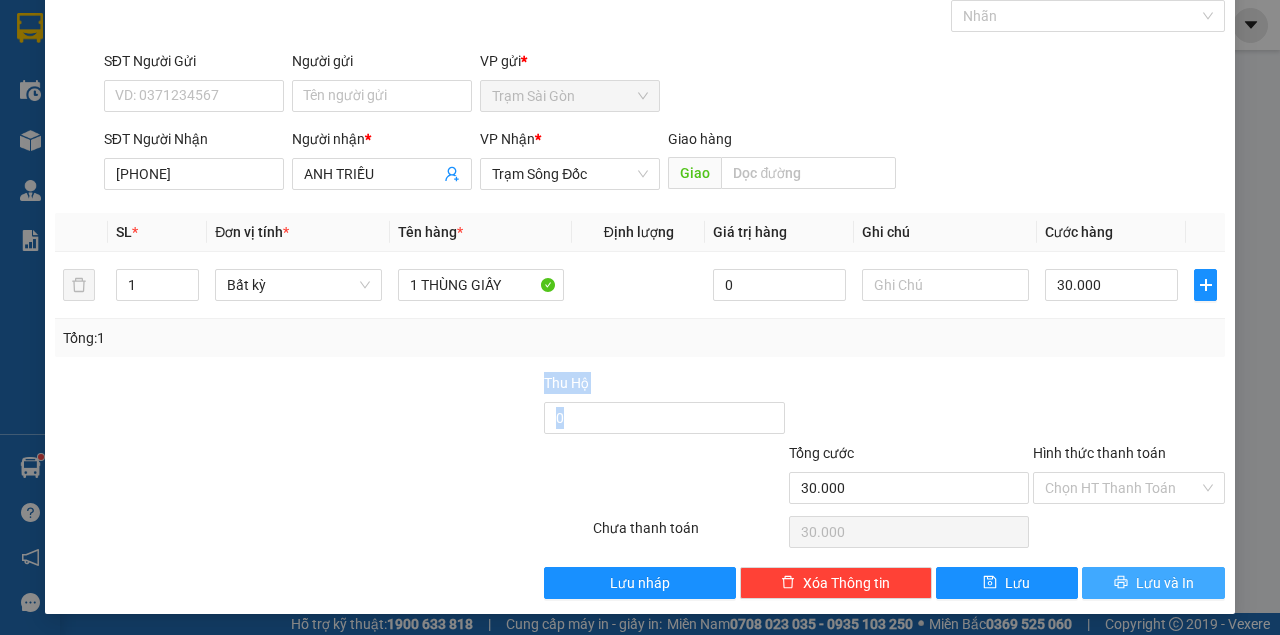 click on "Lưu và In" at bounding box center [1153, 583] 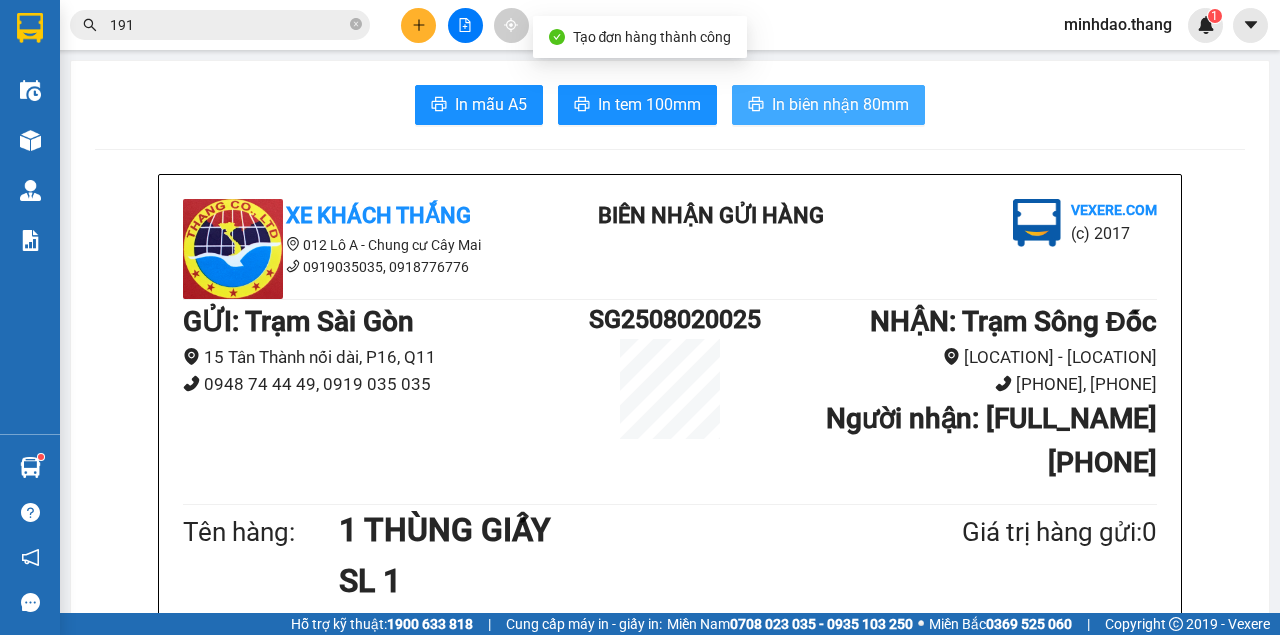 click on "In biên nhận 80mm" at bounding box center [840, 104] 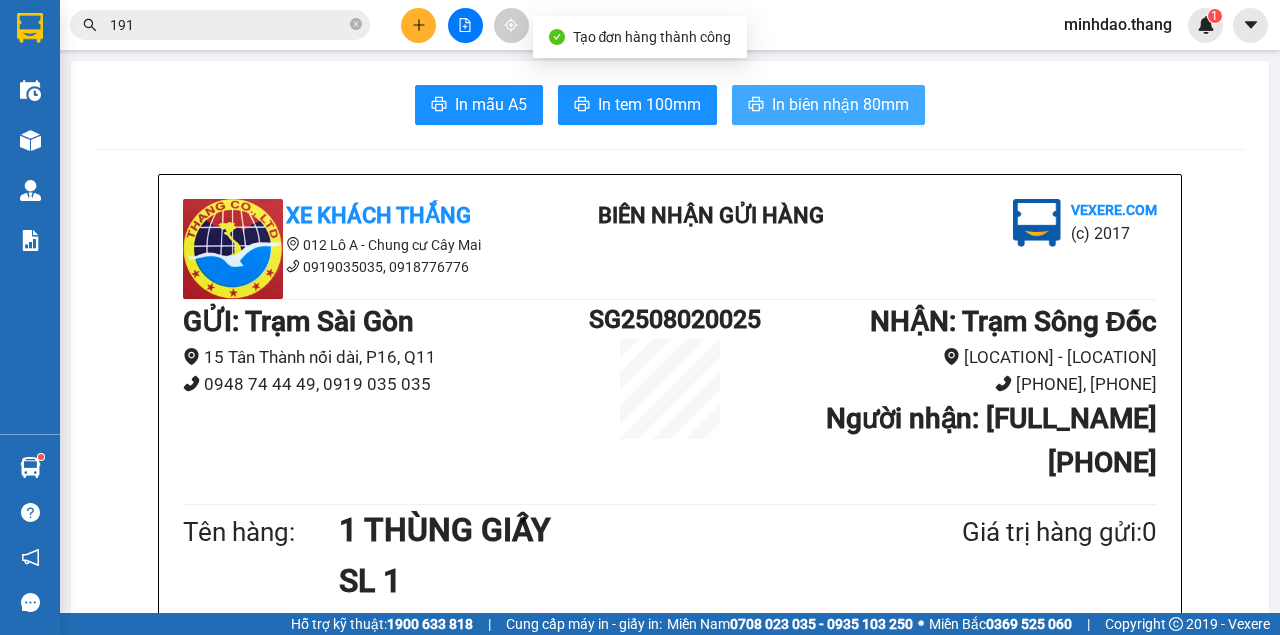 scroll, scrollTop: 0, scrollLeft: 0, axis: both 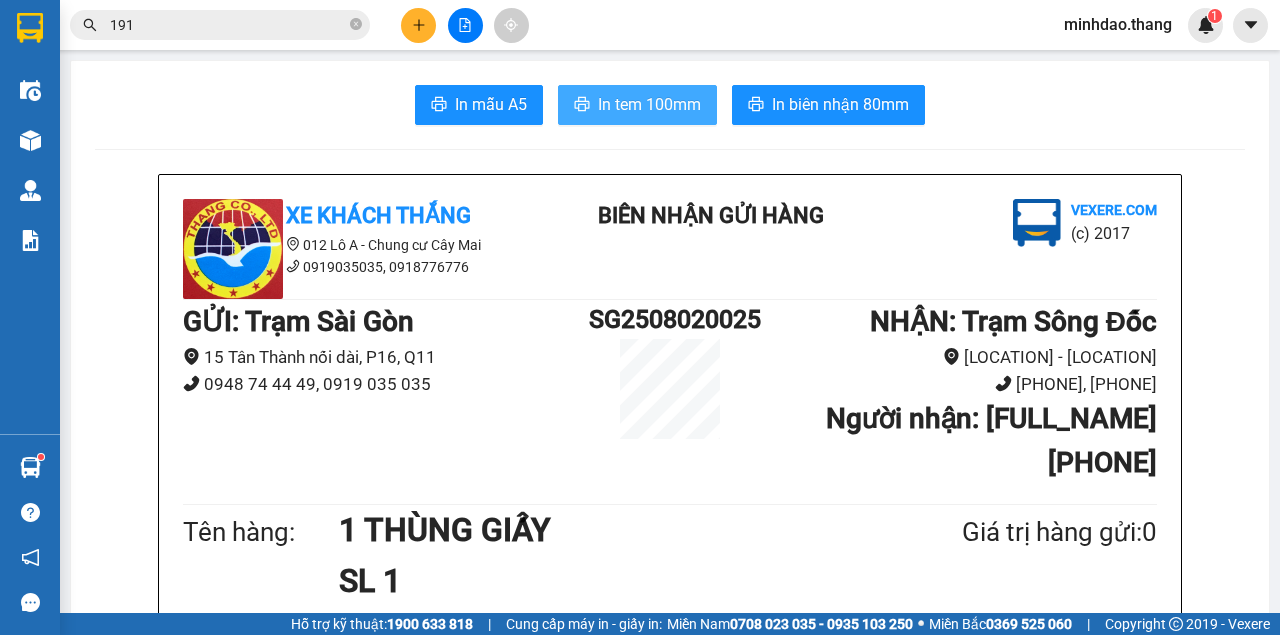drag, startPoint x: 668, startPoint y: 117, endPoint x: 704, endPoint y: 106, distance: 37.64306 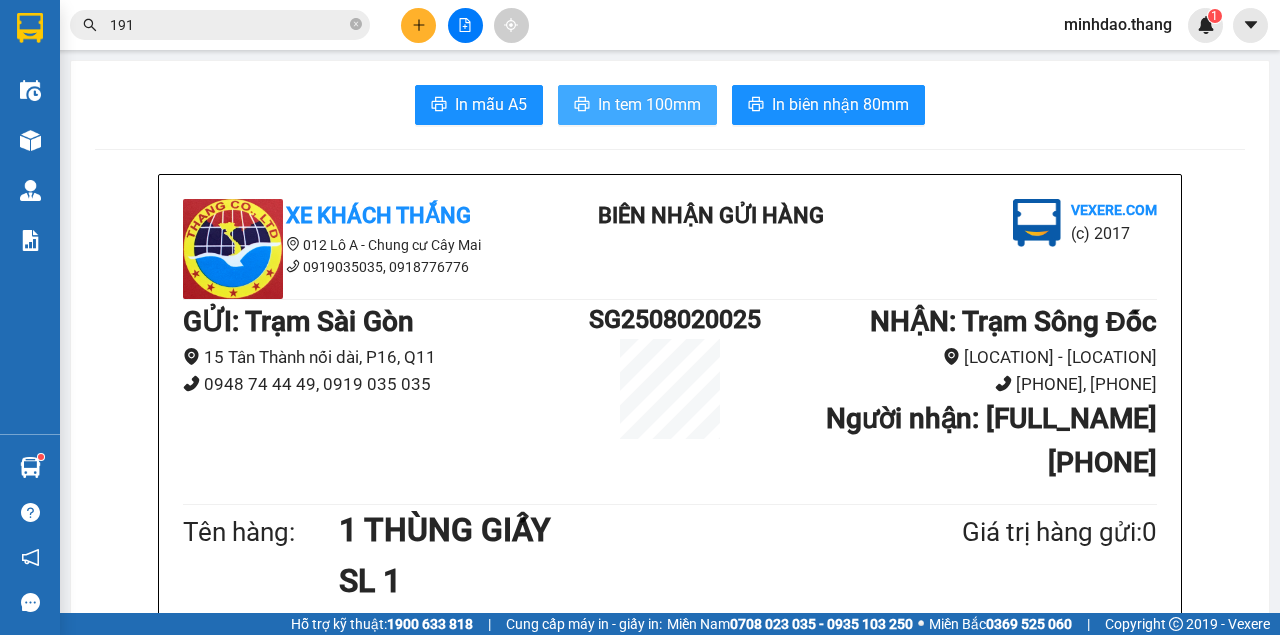 scroll, scrollTop: 0, scrollLeft: 0, axis: both 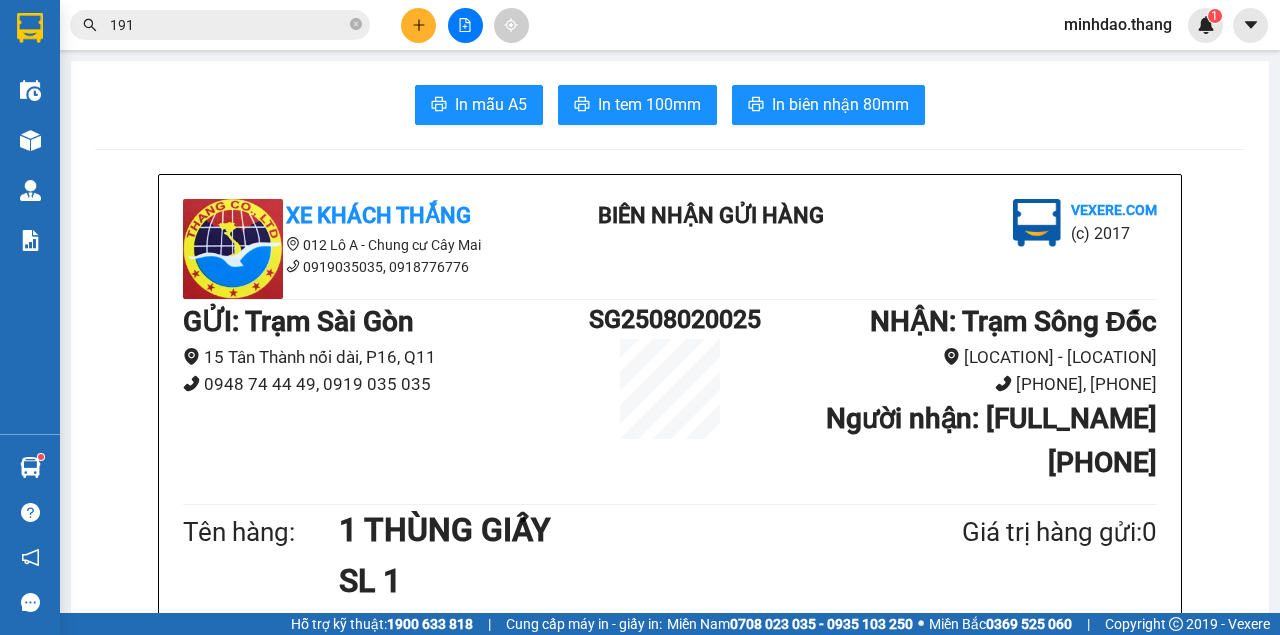 click at bounding box center (418, 25) 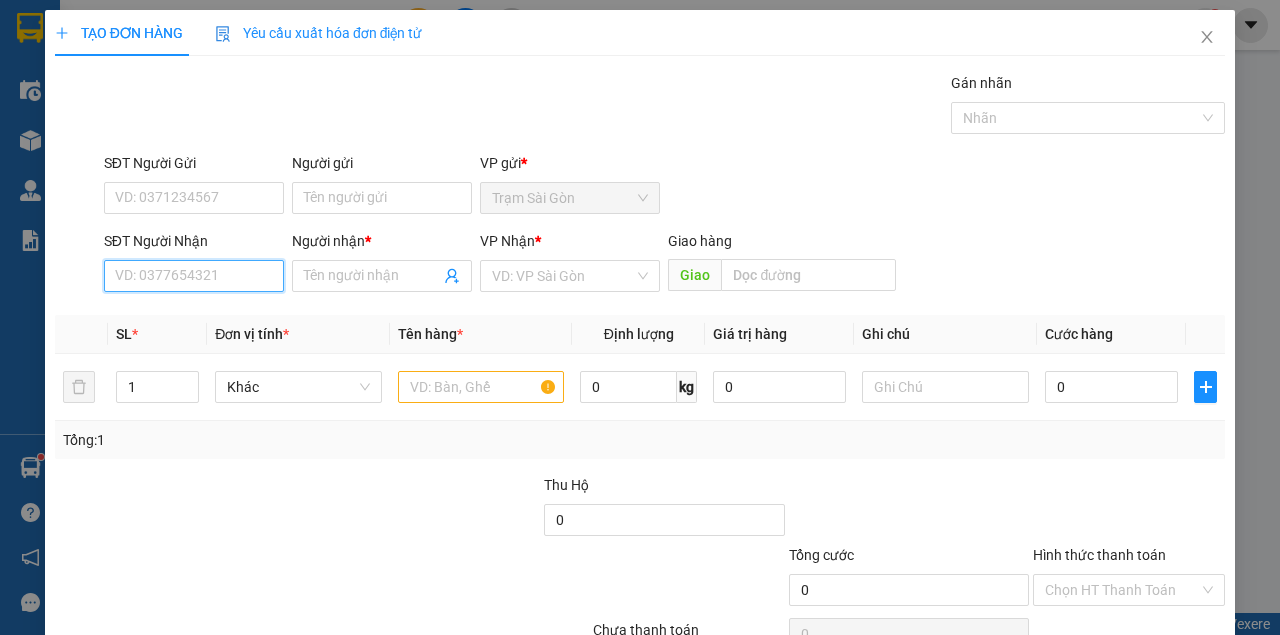 click on "SĐT Người Nhận" at bounding box center [194, 276] 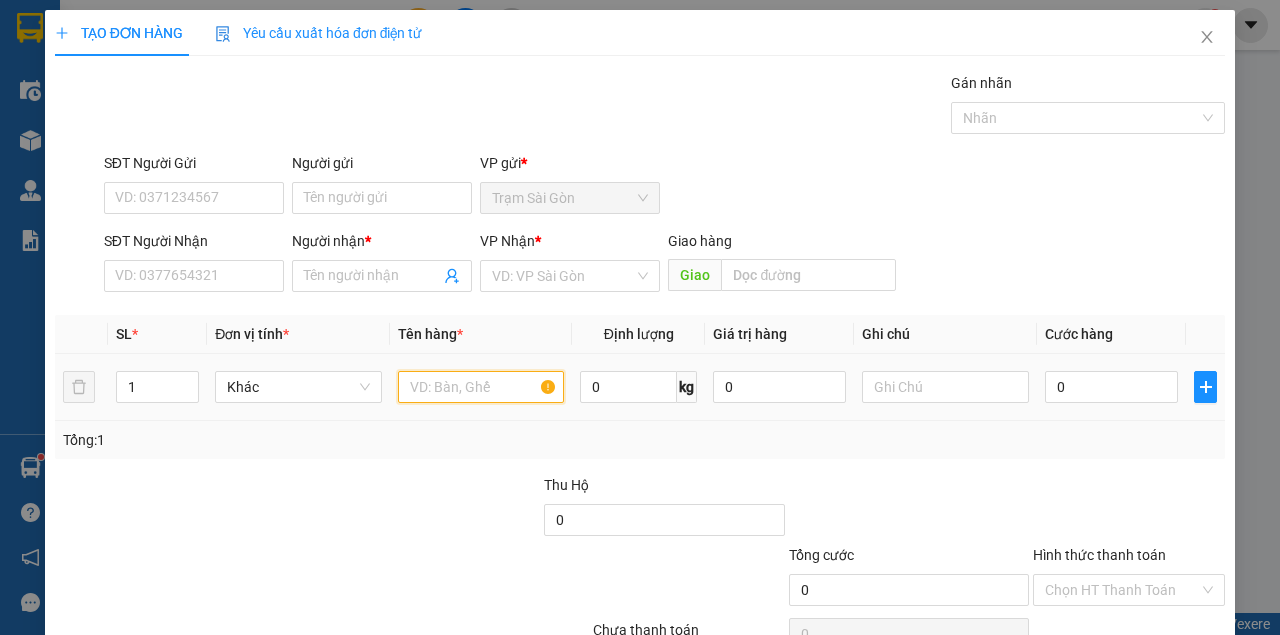 click at bounding box center (481, 387) 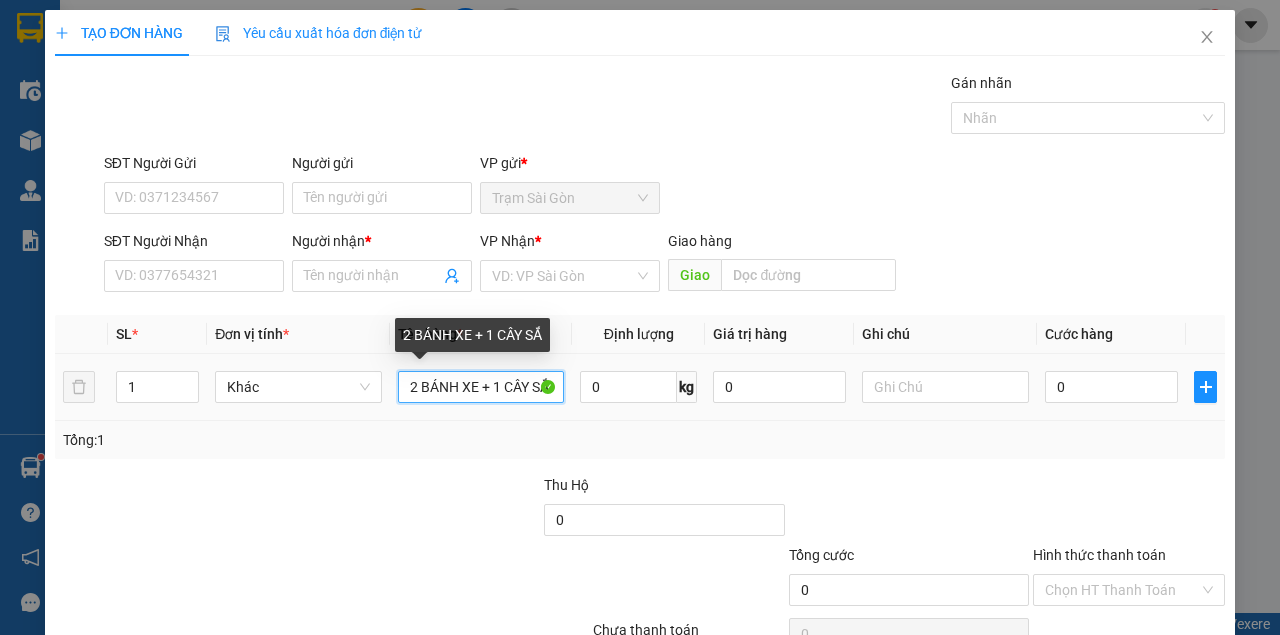 scroll, scrollTop: 0, scrollLeft: 6, axis: horizontal 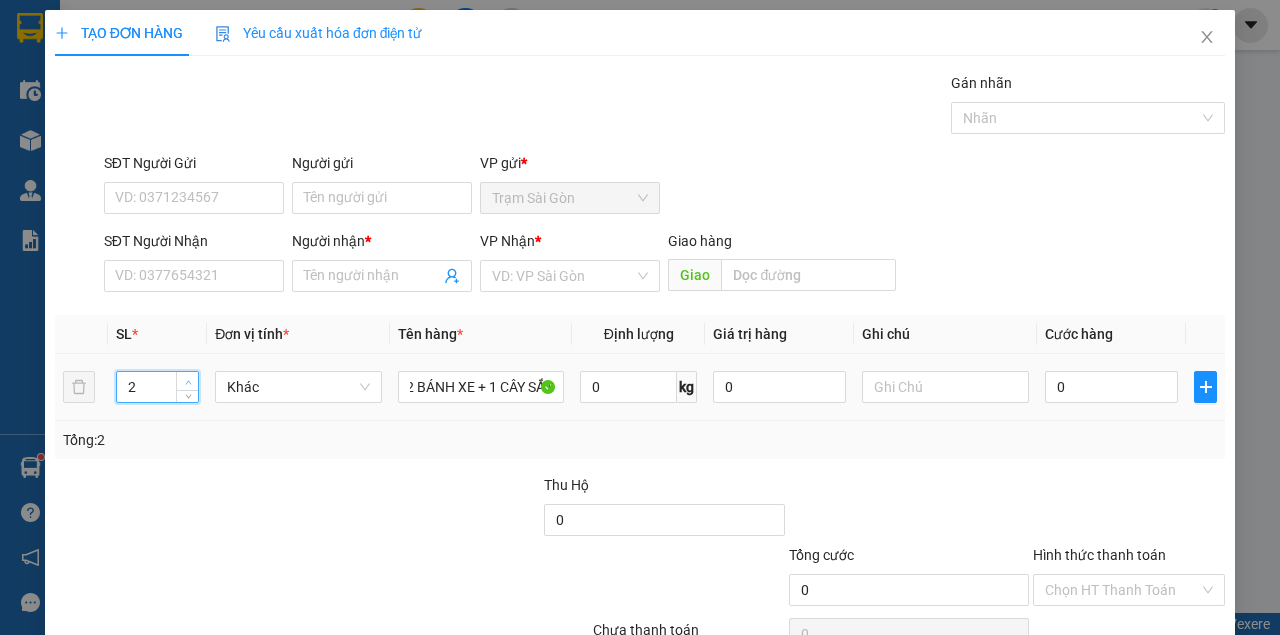 click 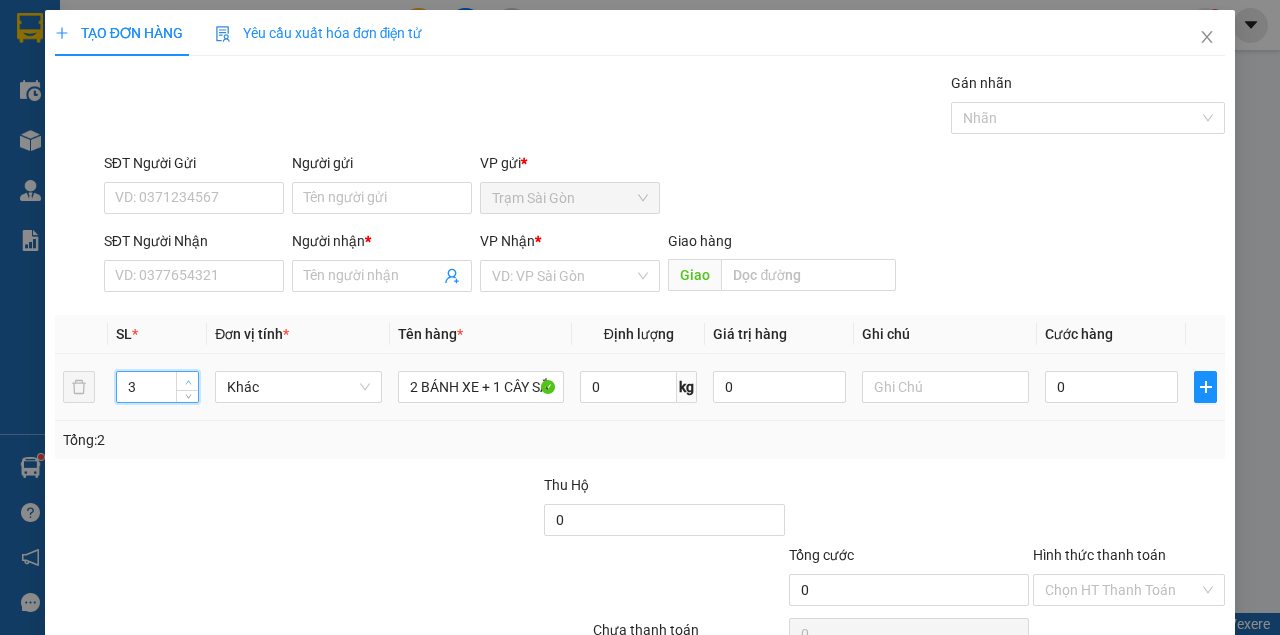 click 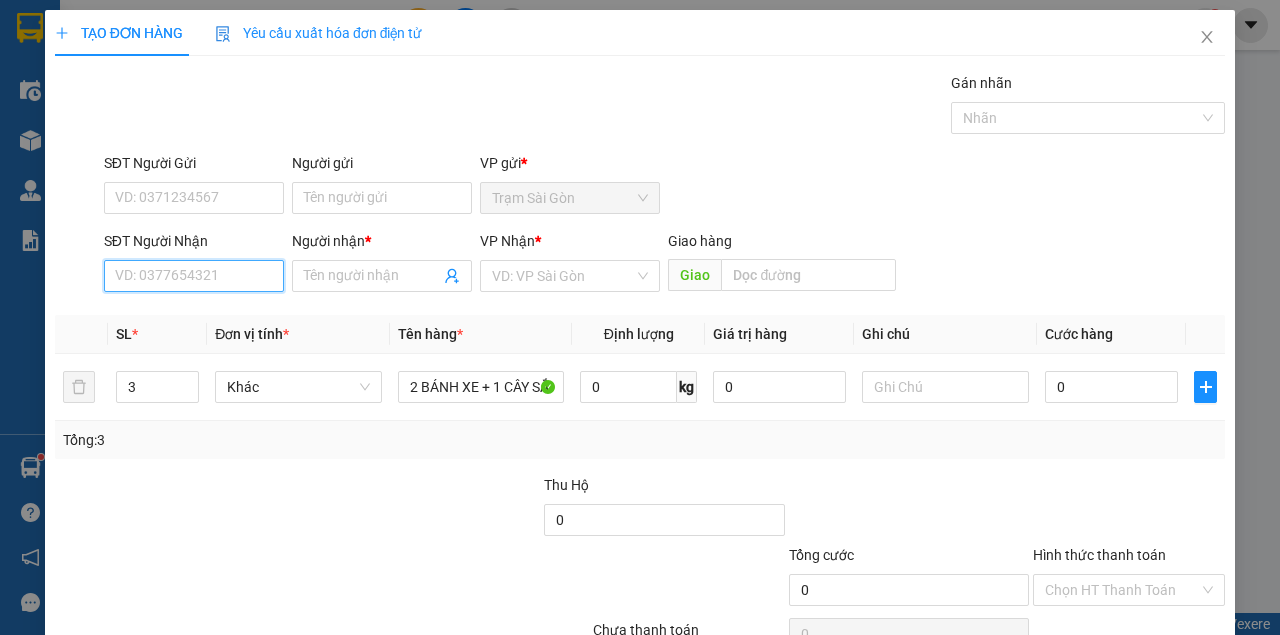 click on "SĐT Người Nhận" at bounding box center [194, 276] 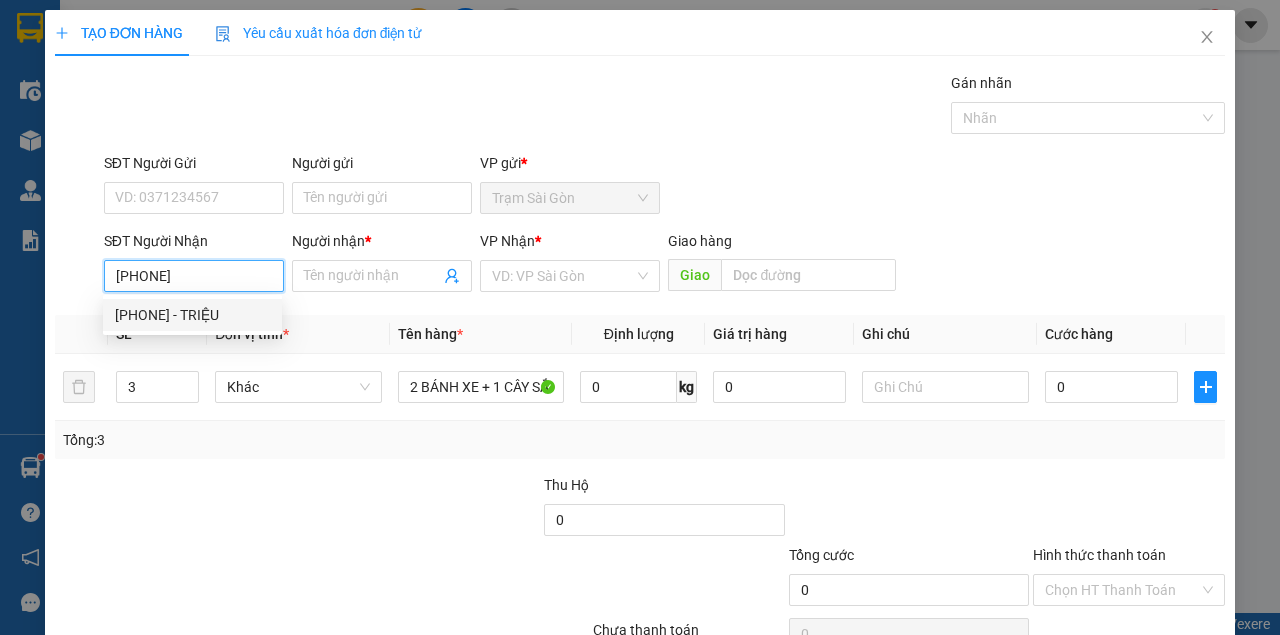 click on "0918336978 - TRIỆU" at bounding box center [192, 315] 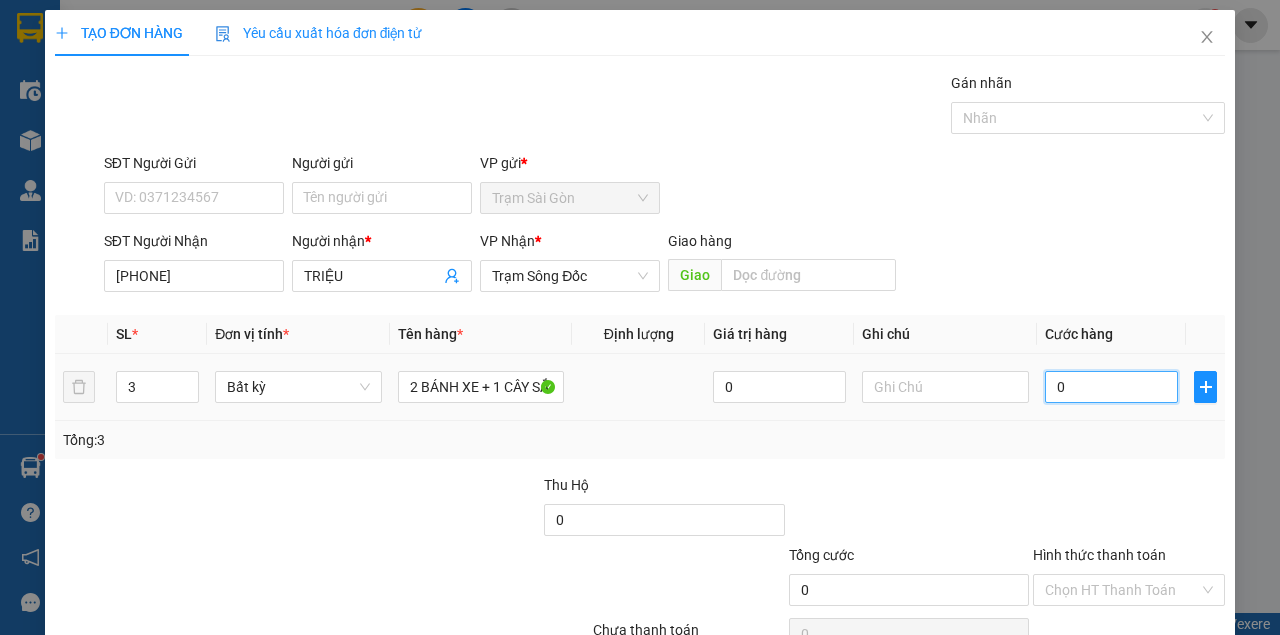 click on "0" at bounding box center (1111, 387) 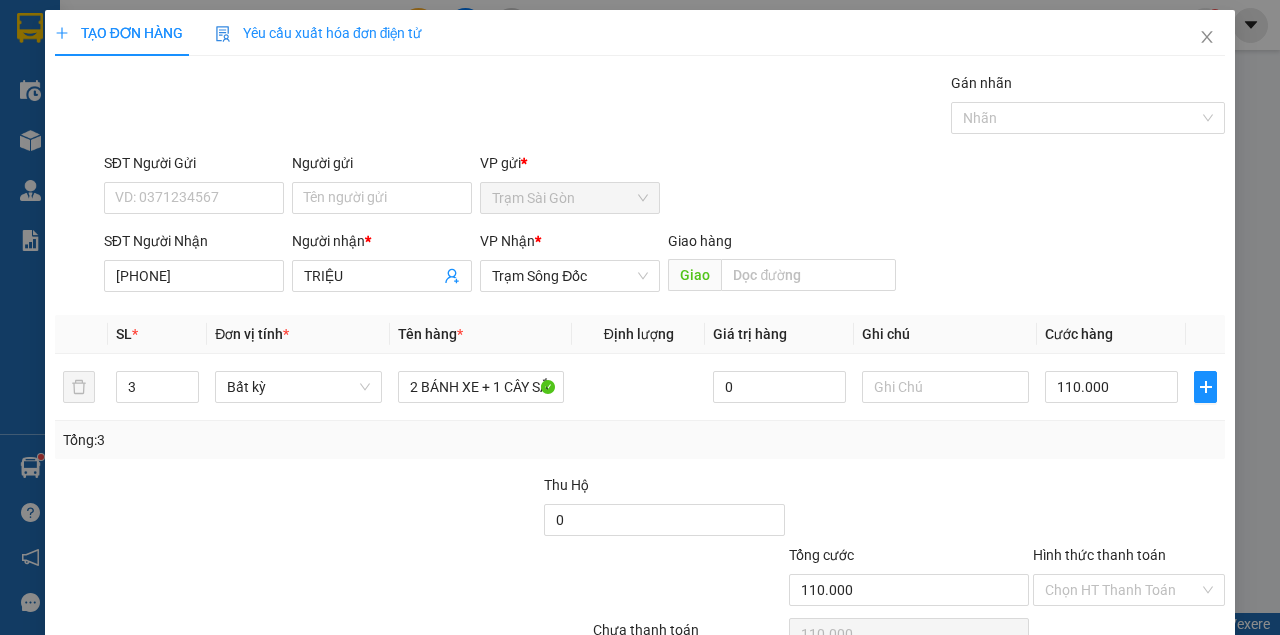 drag, startPoint x: 1074, startPoint y: 462, endPoint x: 1071, endPoint y: 450, distance: 12.369317 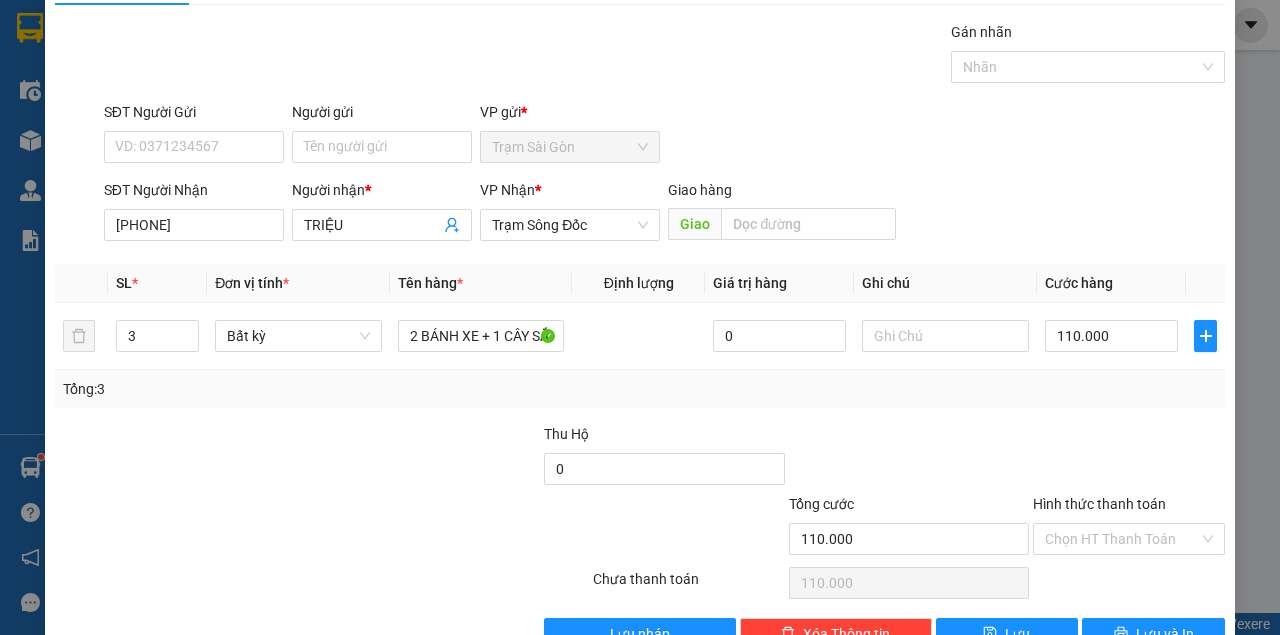 scroll, scrollTop: 102, scrollLeft: 0, axis: vertical 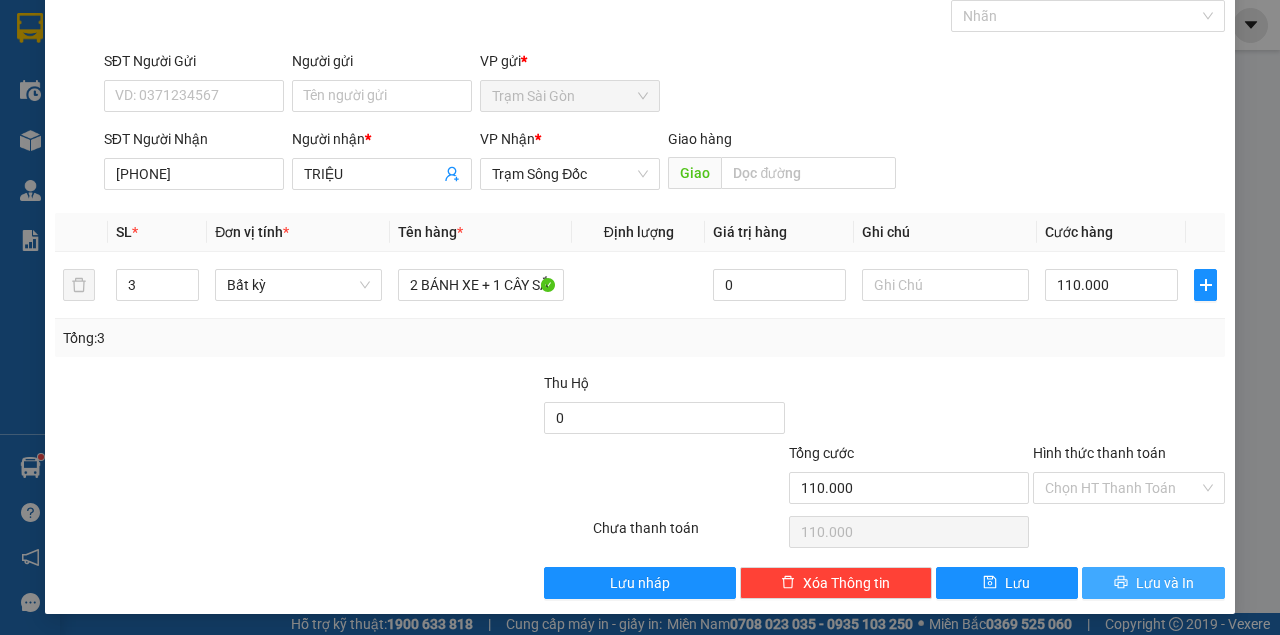 click on "Lưu và In" at bounding box center (1153, 583) 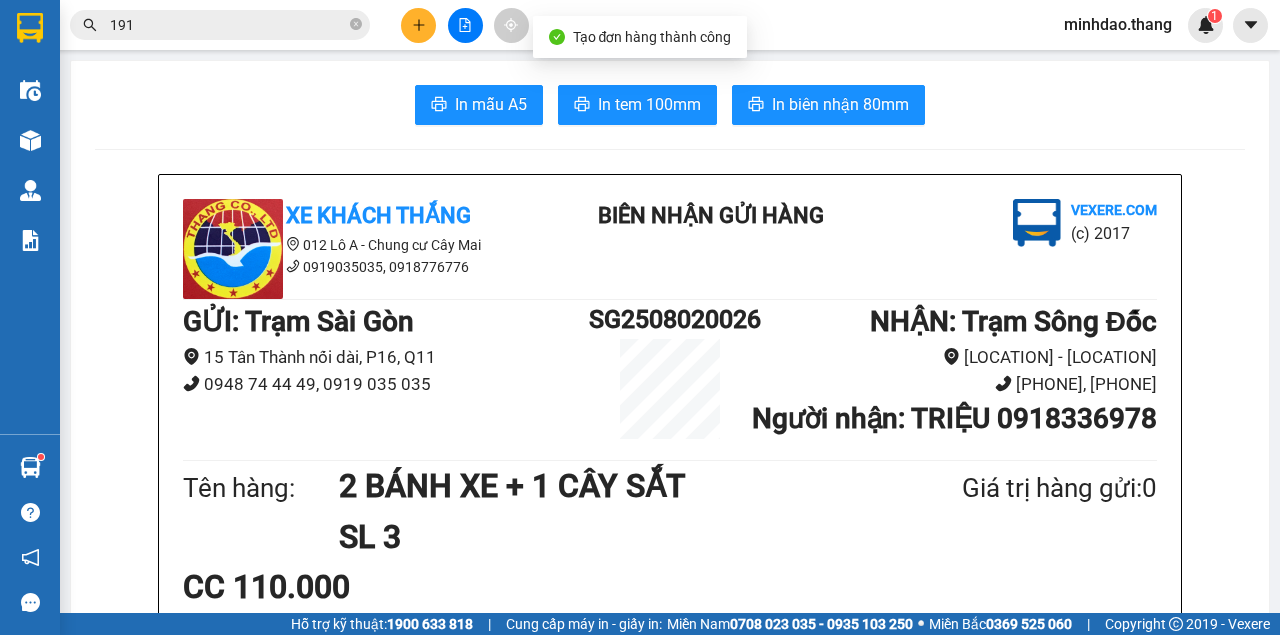 click on "In mẫu A5
In tem 100mm
In biên nhận 80mm Xe Khách THẮNG   012 Lô A - Chung cư Cây Mai   0919035035, 0918776776 BIÊN NHẬN GỬI HÀNG Vexere.com (c) 2017 GỬI :   Trạm Sài Gòn   15 Tân Thành nối dài, P16, Q11   0948 74 44 49, 0919 035 035 SG2508020026 NHẬN :   Trạm Sông Đốc   Khóm 7 - Thị Trấn Sông Đốc   0949427427, 0949556676 Người nhận :   TRIỆU  0918336978 Tên hàng: 2 BÁNH XE + 1 CÂY SẮT SL 3 Giá trị hàng gửi:  0 CC   110.000 Tổng phải thu:   110.000 Quy định nhận/gửi hàng : Quý Khách phải báo mã số trên Biên Nhận Gửi Hàng khi nhận hàng, phải trình CMND và giấy giới thiệu đối với hàng gửi bảo đảm, hàng có giá trị. Hàng gửi phải được nhận trong vòng 05 ngày kể từ ngày gửi. Quá thời hạn trên, Công Ty không chịu trách nhiệm. Hàng Kính, Dễ Vỡ,...Công Ty không bồi thường. Tra cứu thông tin đơn hàng tại:  Xe Khách THẮNG" at bounding box center [670, 1259] 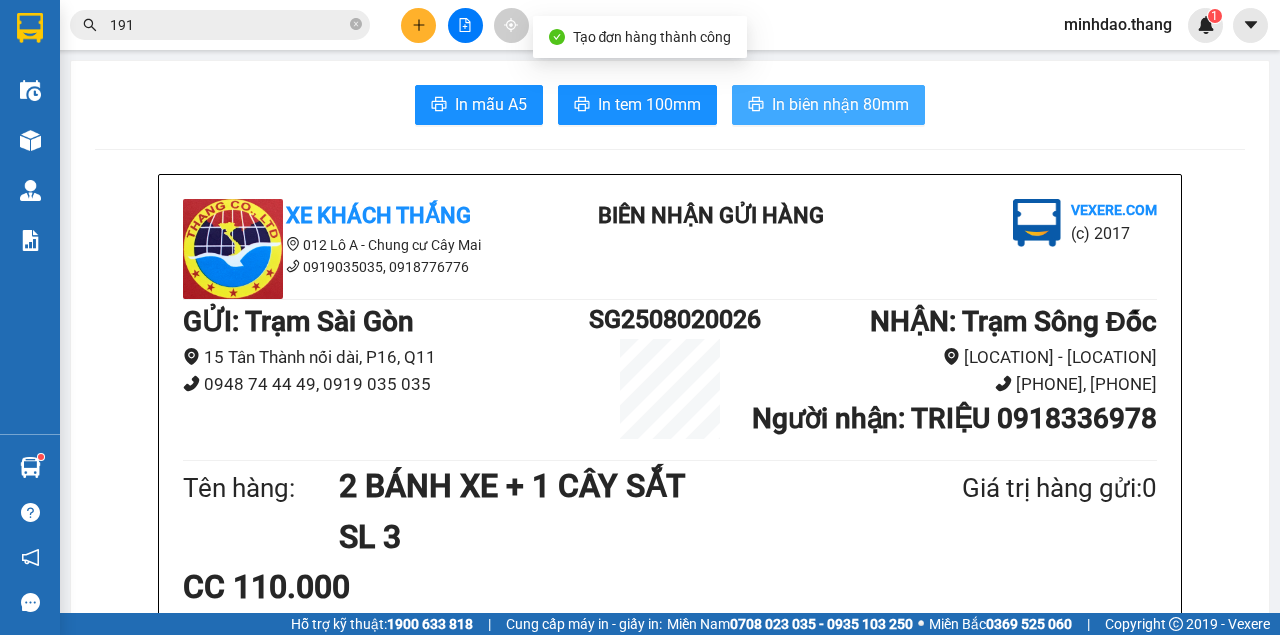 click on "In biên nhận 80mm" at bounding box center [840, 104] 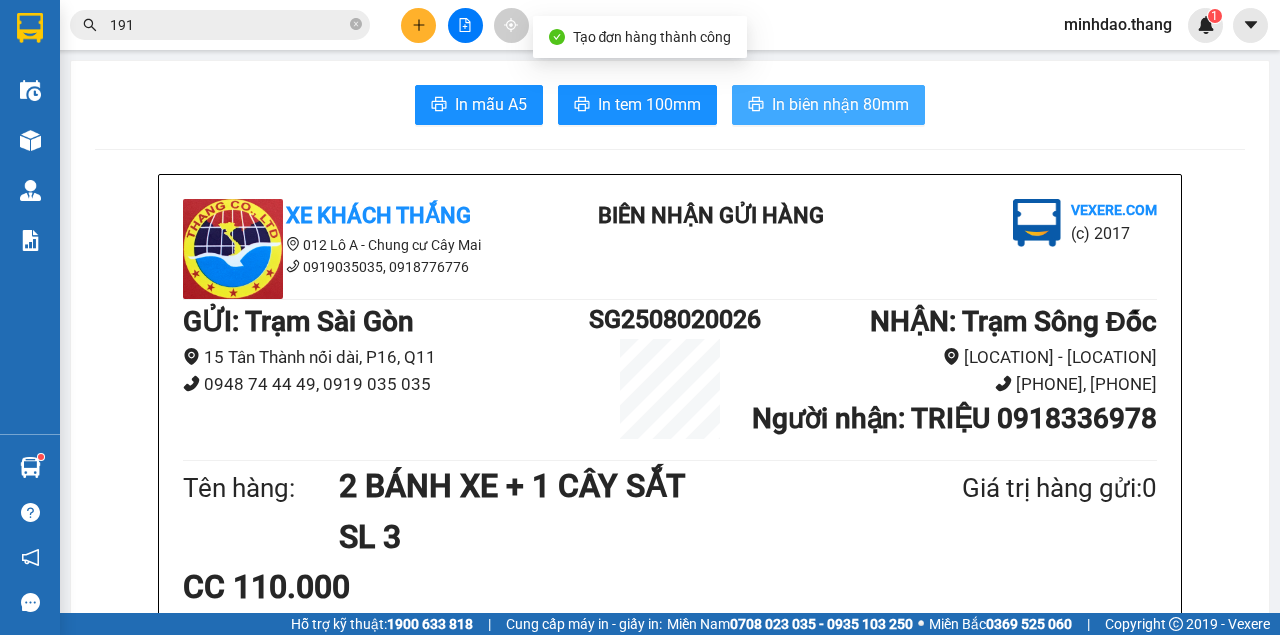 scroll, scrollTop: 0, scrollLeft: 0, axis: both 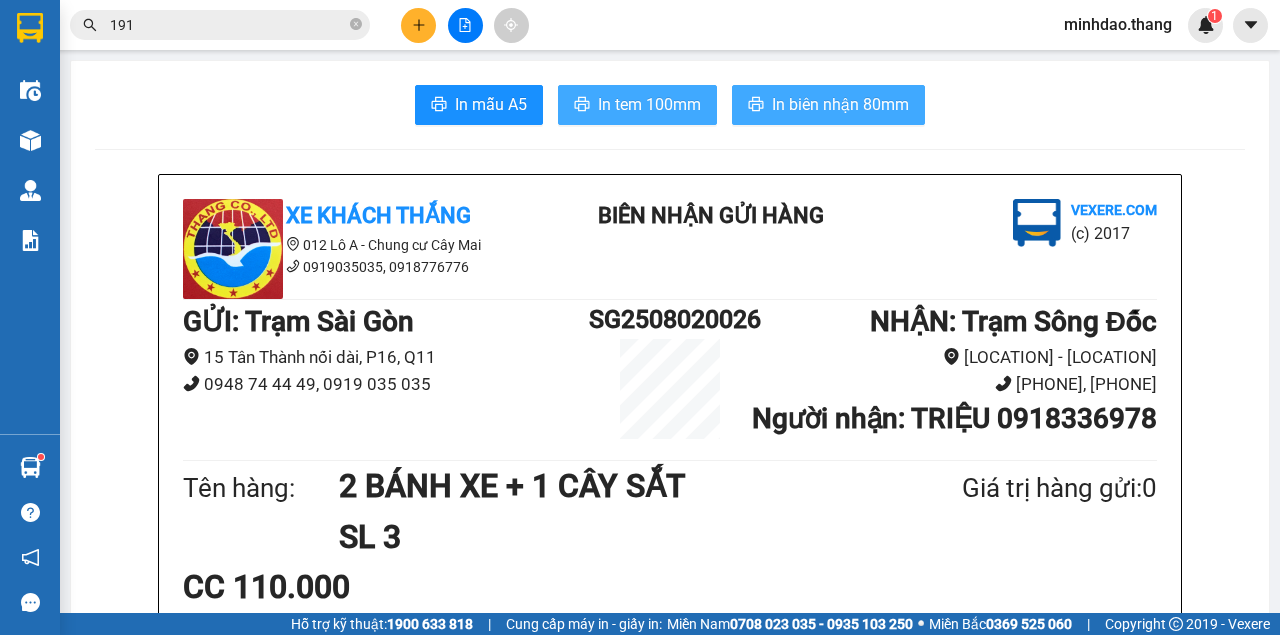 drag, startPoint x: 675, startPoint y: 116, endPoint x: 731, endPoint y: 89, distance: 62.169125 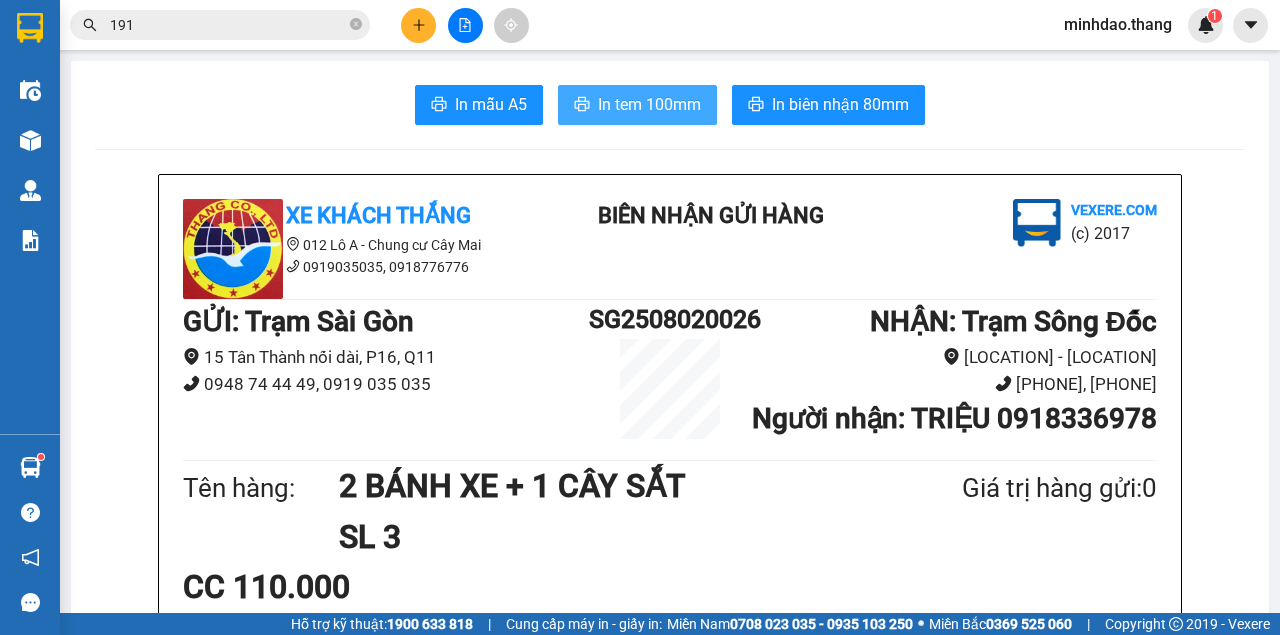 scroll, scrollTop: 0, scrollLeft: 0, axis: both 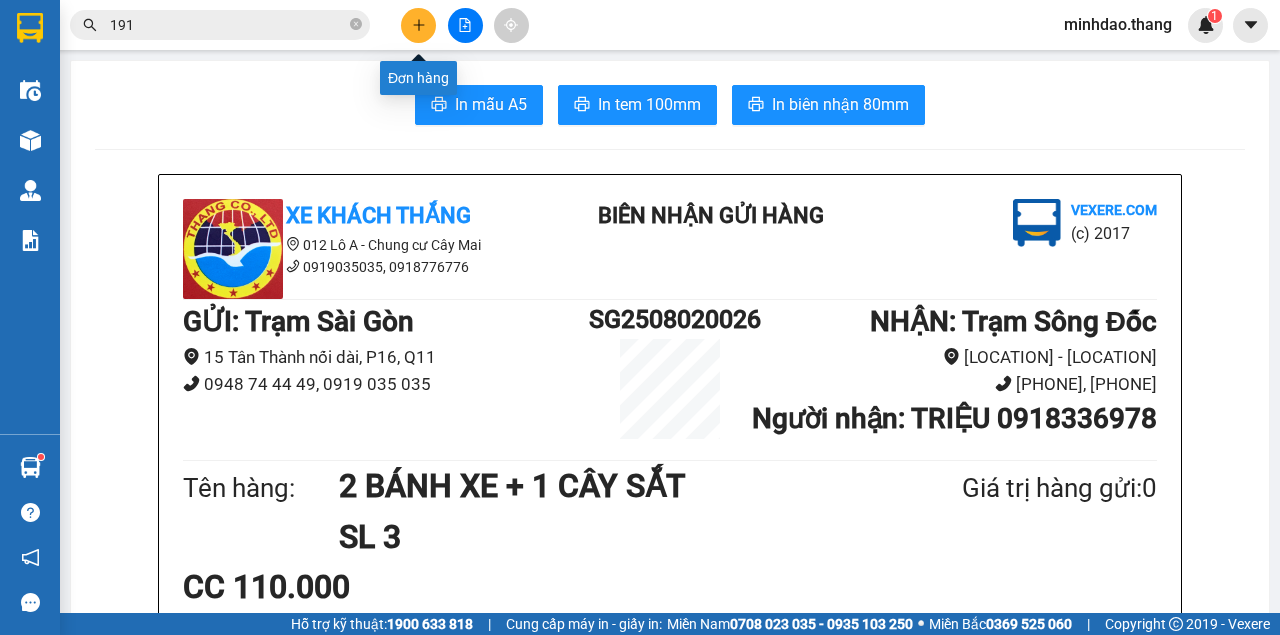 click at bounding box center (418, 25) 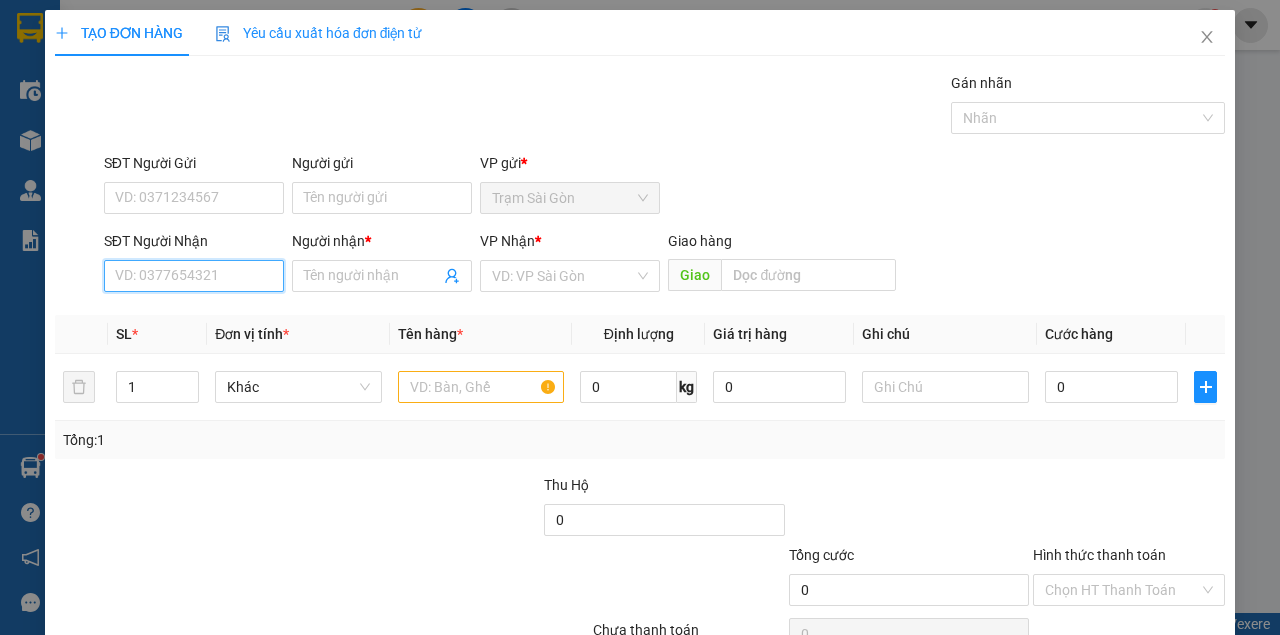 click on "SĐT Người Nhận" at bounding box center [194, 276] 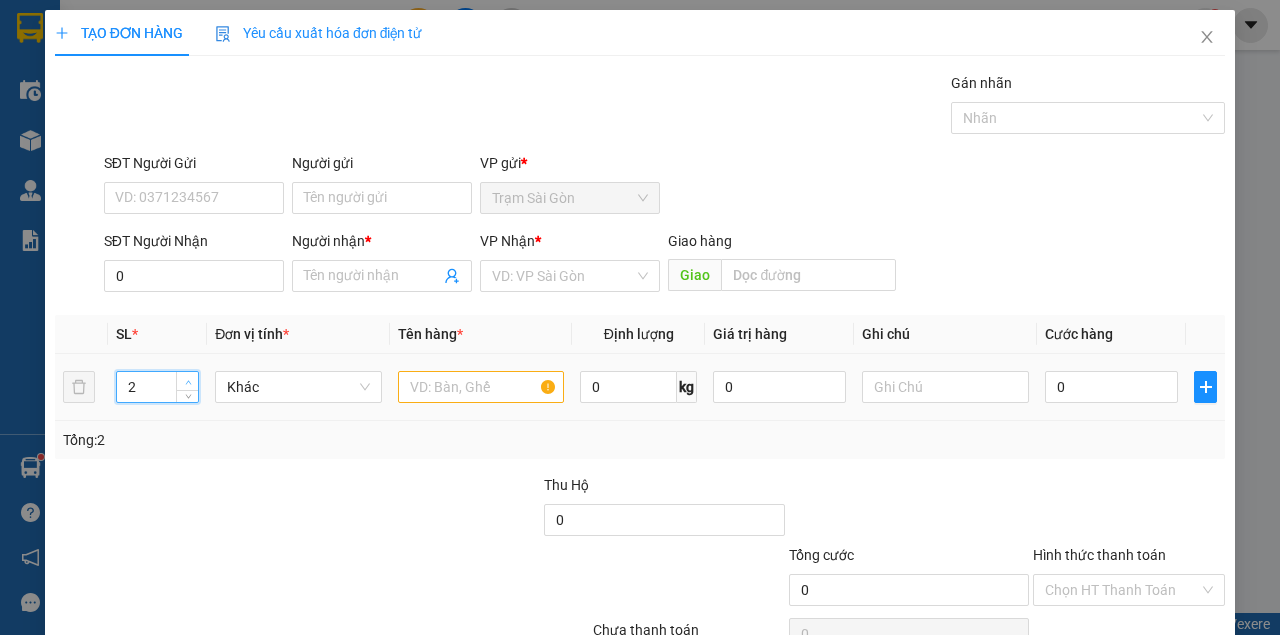 click 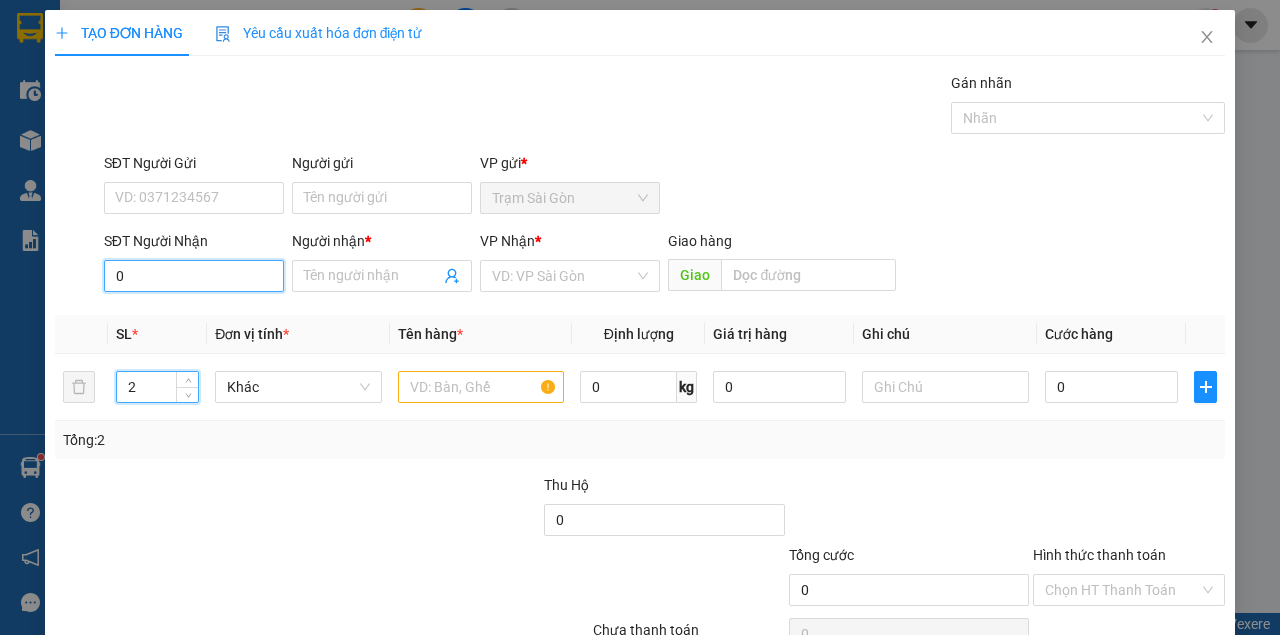 click on "0" at bounding box center (194, 276) 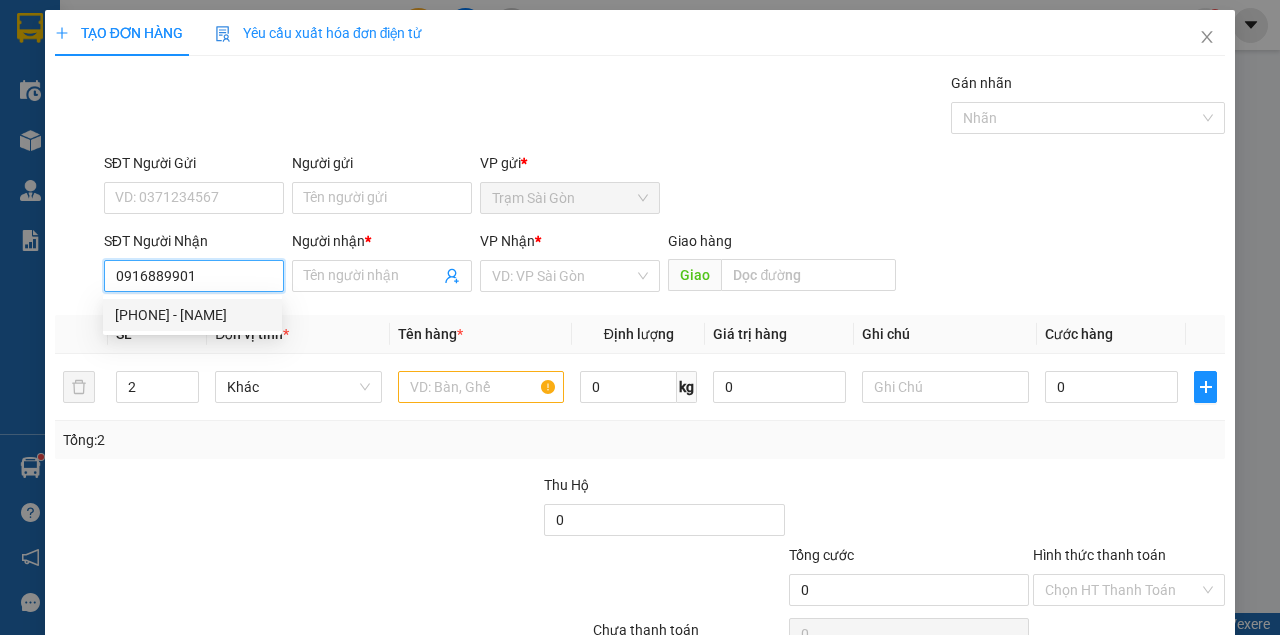 drag, startPoint x: 190, startPoint y: 310, endPoint x: 325, endPoint y: 303, distance: 135.18137 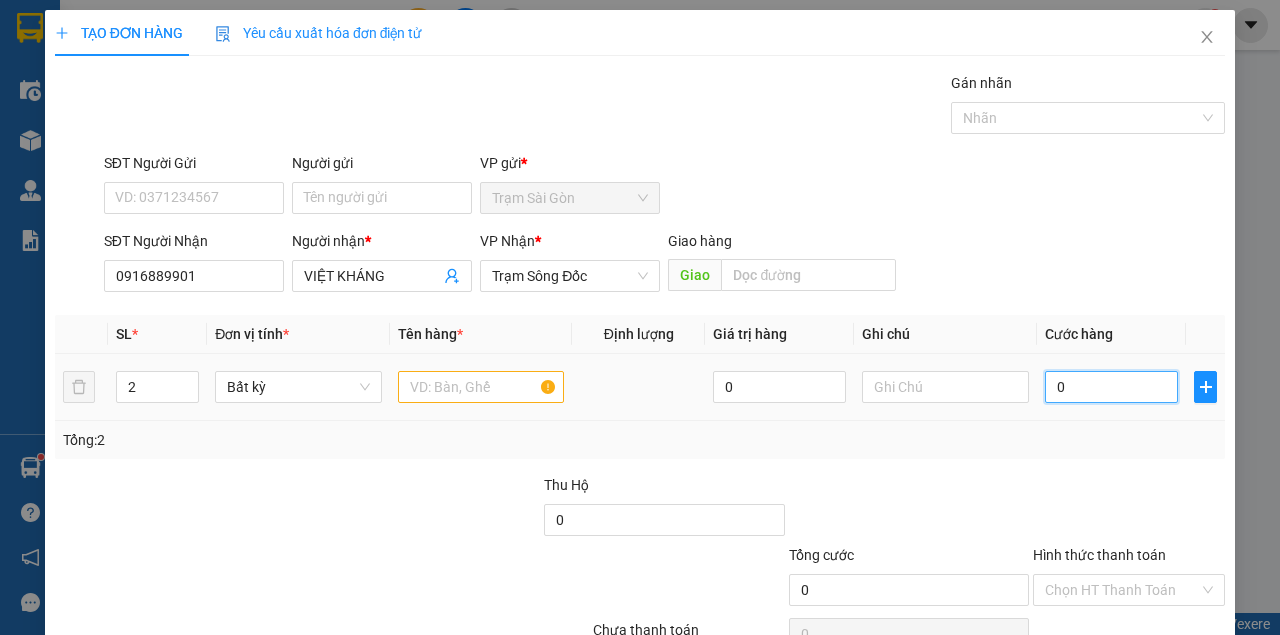 click on "0" at bounding box center [1111, 387] 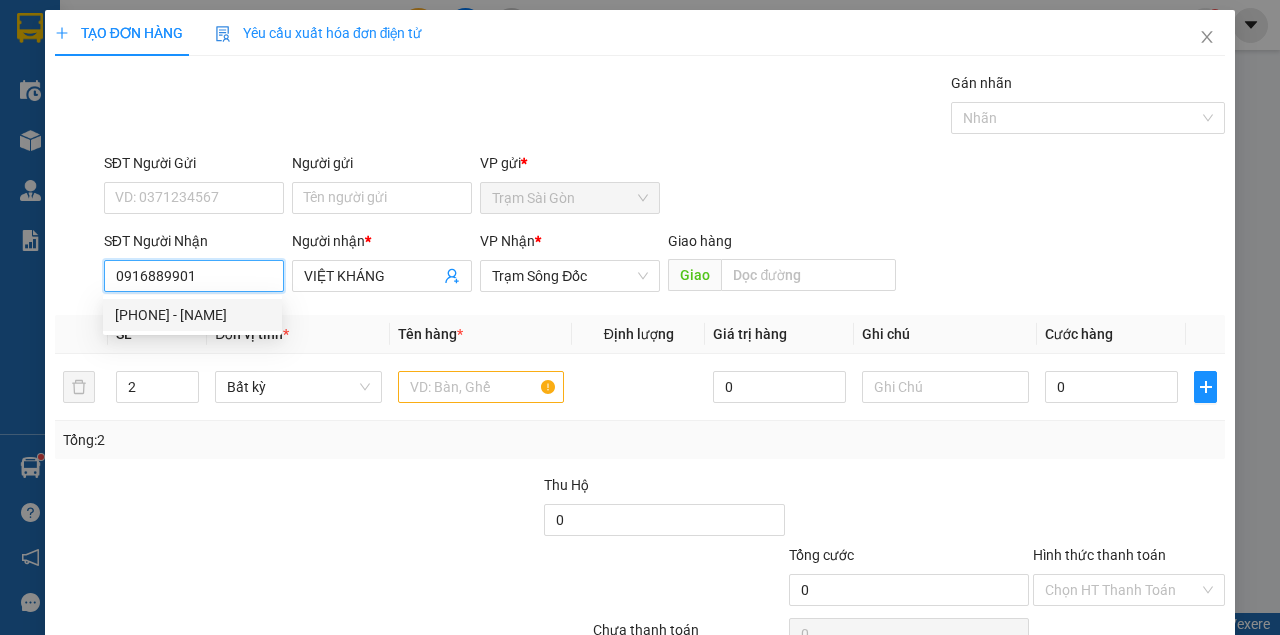 drag, startPoint x: 114, startPoint y: 274, endPoint x: 286, endPoint y: 298, distance: 173.66635 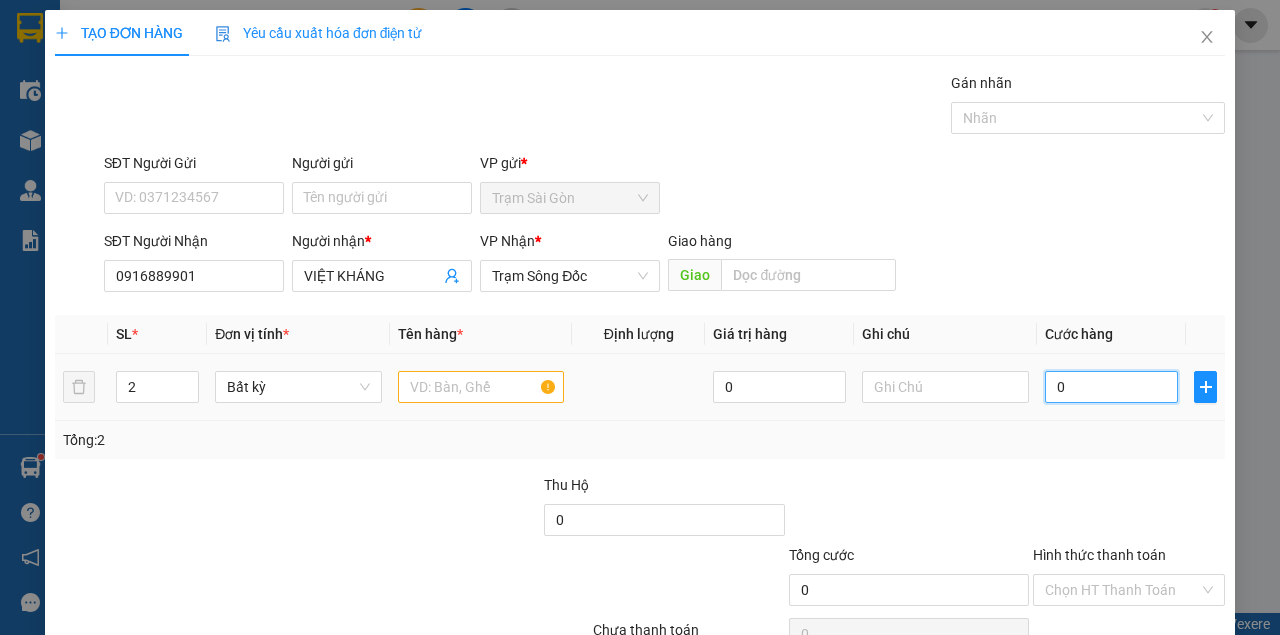 click on "0" at bounding box center [1111, 387] 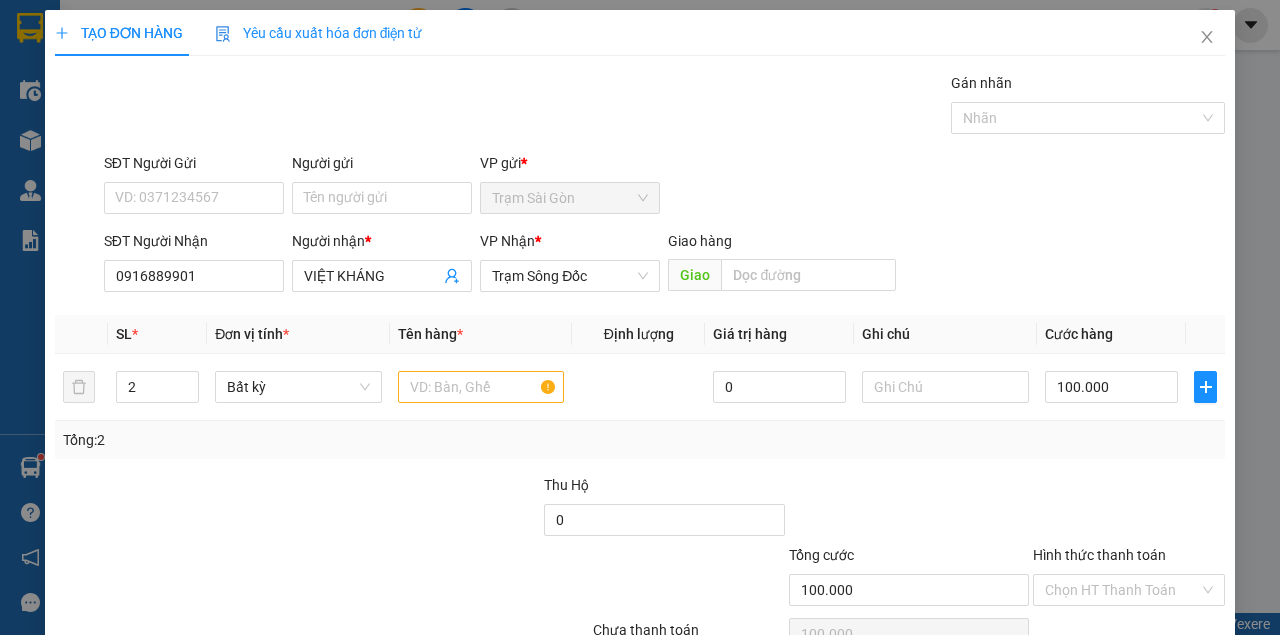 drag, startPoint x: 1072, startPoint y: 464, endPoint x: 1003, endPoint y: 446, distance: 71.30919 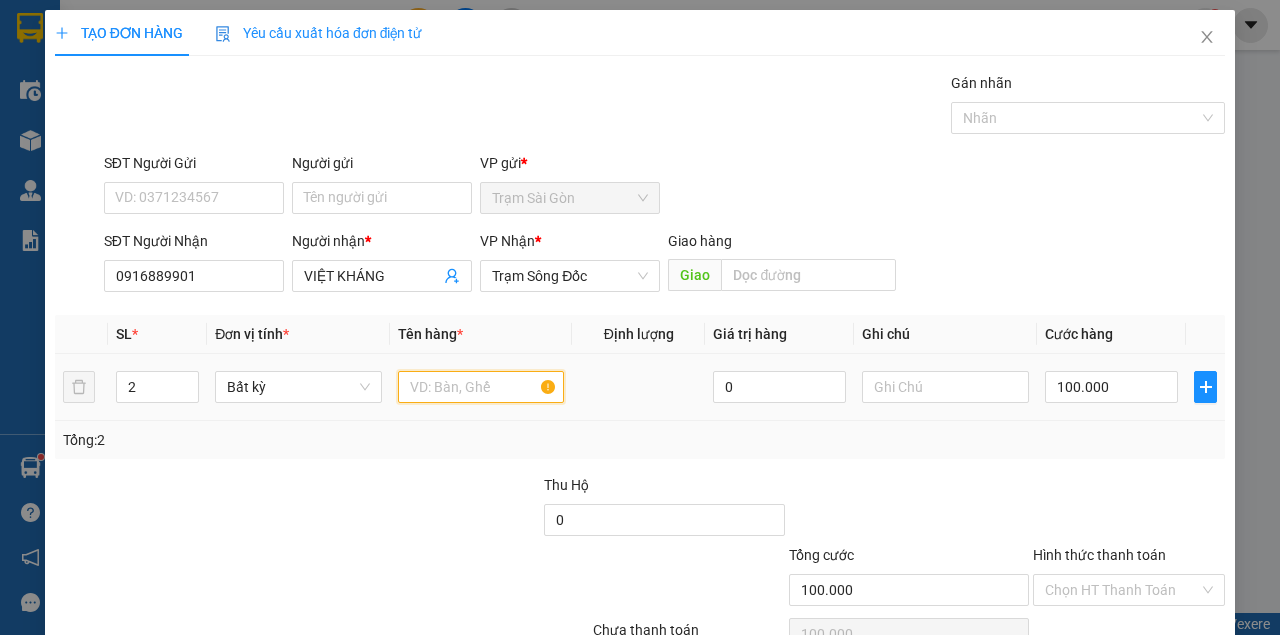click at bounding box center [481, 387] 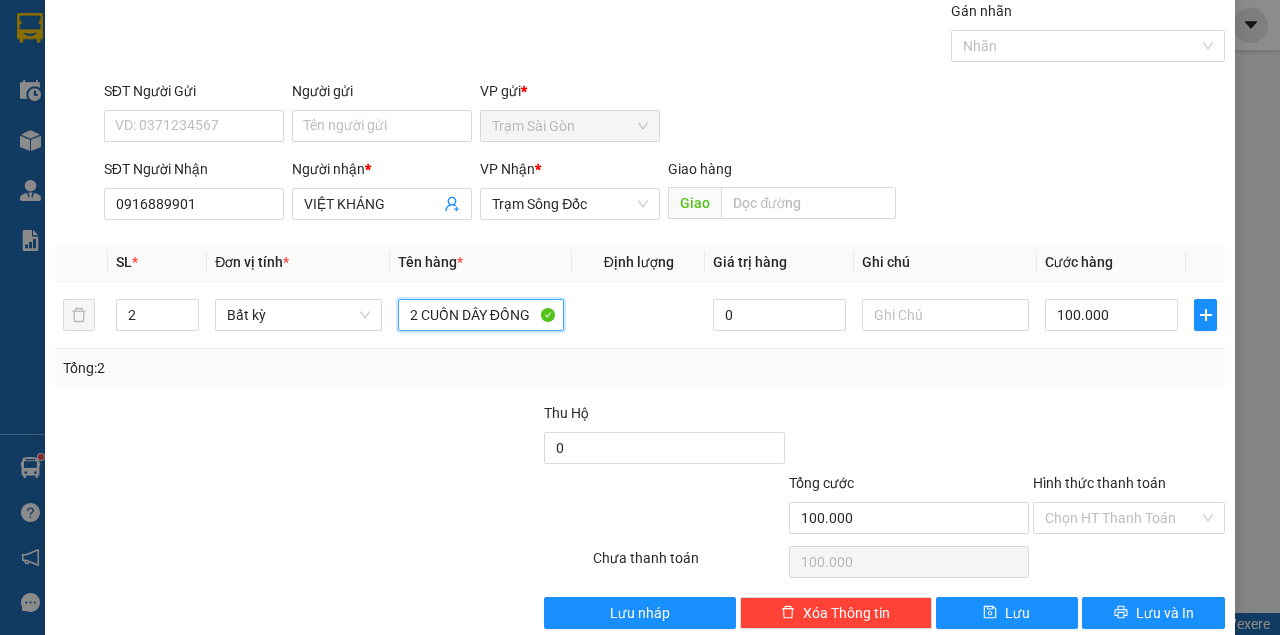 scroll, scrollTop: 102, scrollLeft: 0, axis: vertical 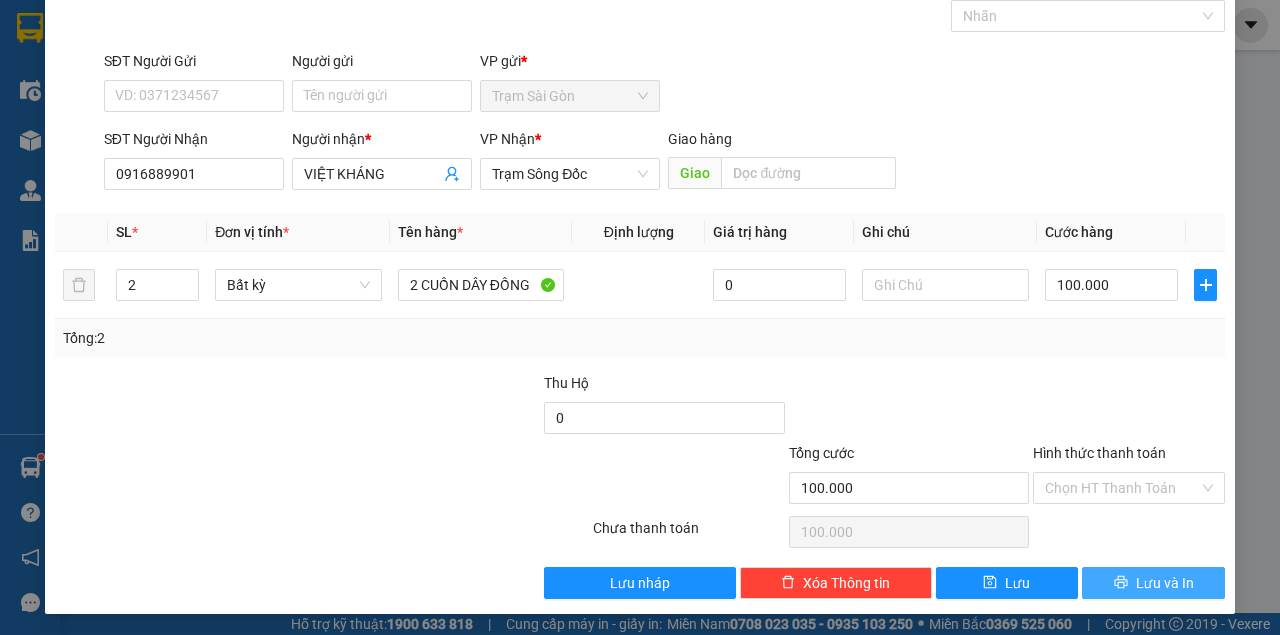 click on "Lưu và In" at bounding box center (1165, 583) 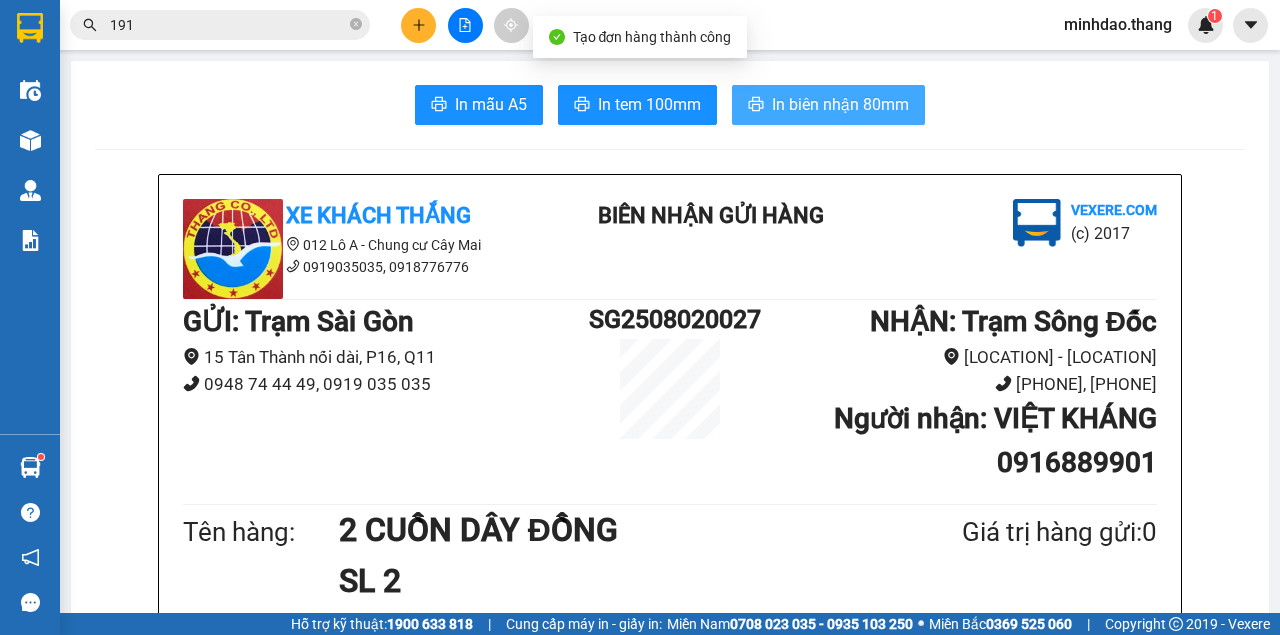 click on "In biên nhận 80mm" at bounding box center [840, 104] 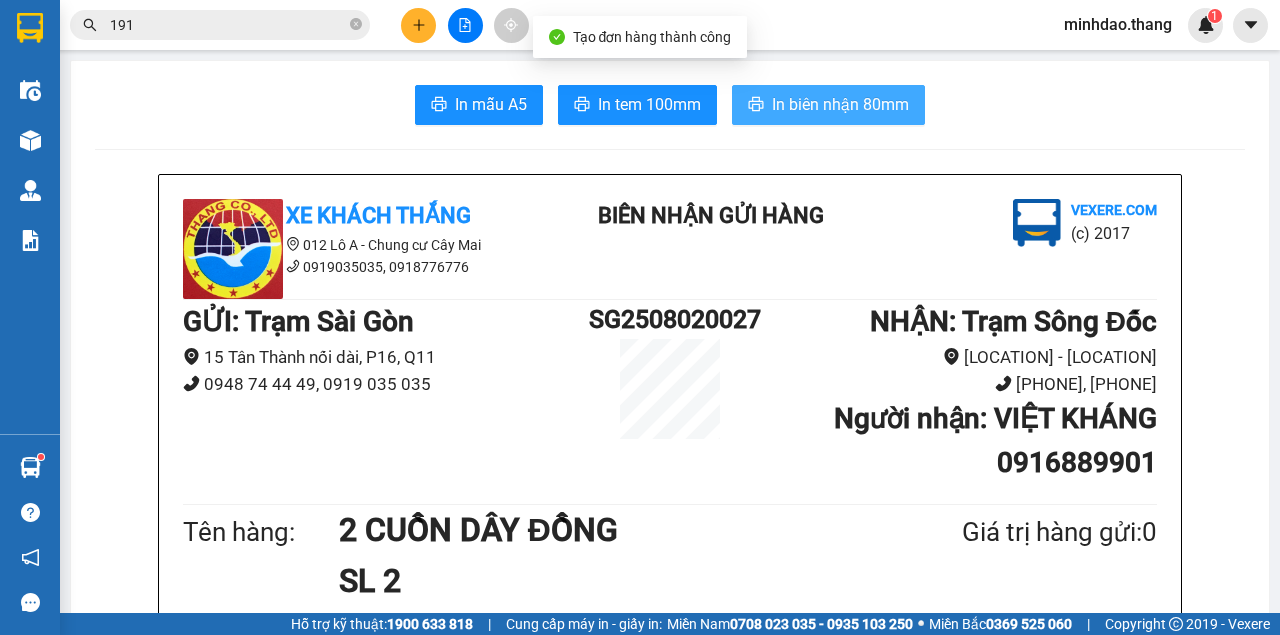 scroll, scrollTop: 0, scrollLeft: 0, axis: both 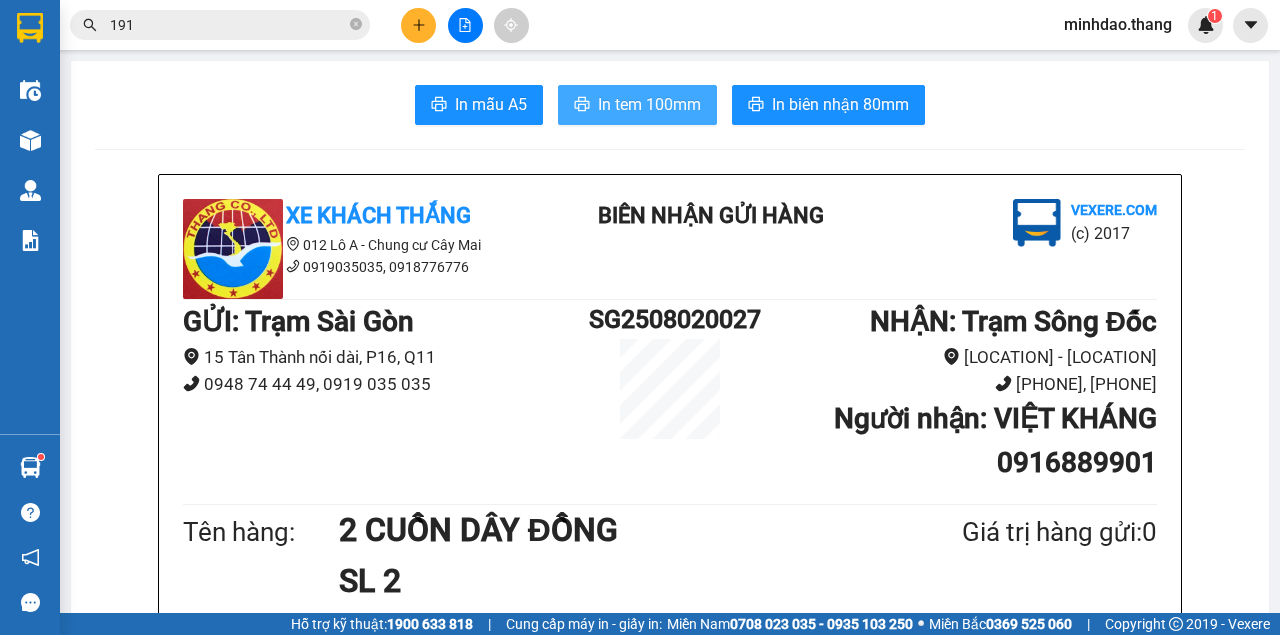 drag, startPoint x: 660, startPoint y: 104, endPoint x: 824, endPoint y: 57, distance: 170.60188 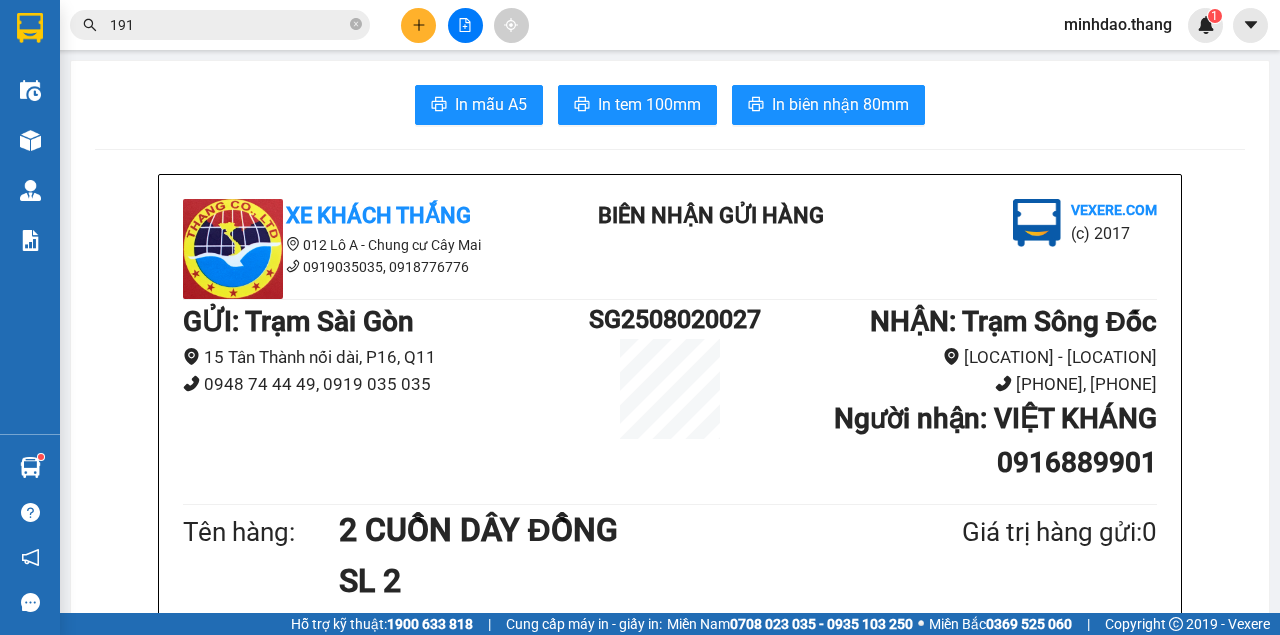 drag, startPoint x: 356, startPoint y: 26, endPoint x: 343, endPoint y: 27, distance: 13.038404 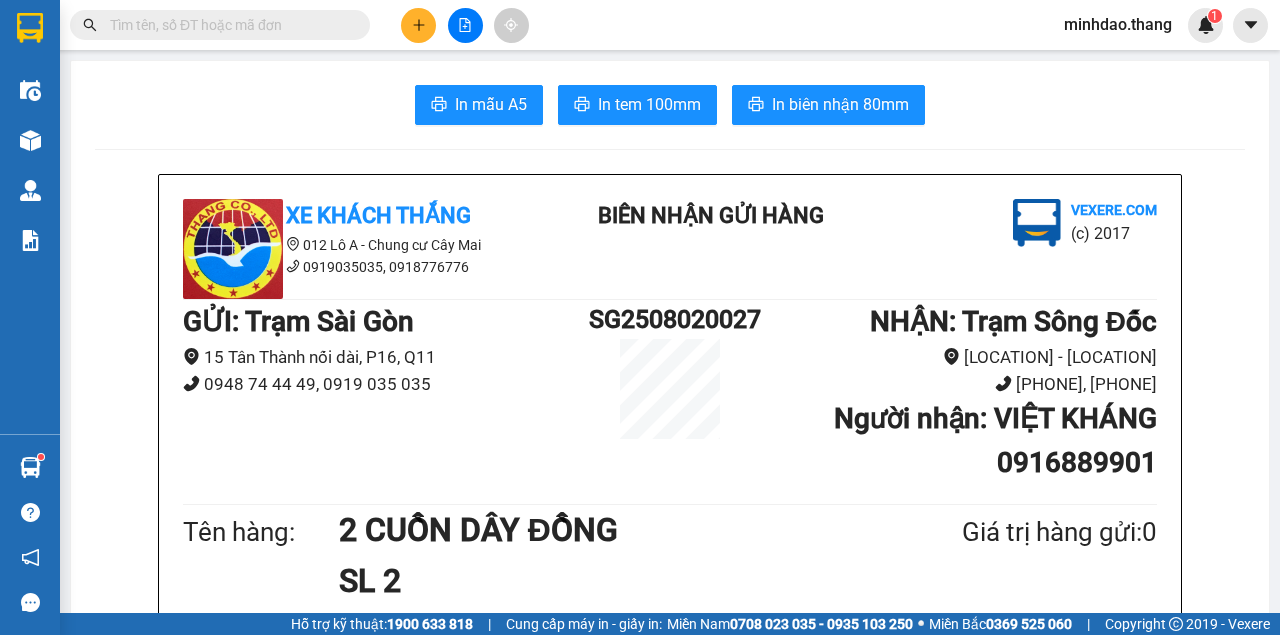 click at bounding box center [228, 25] 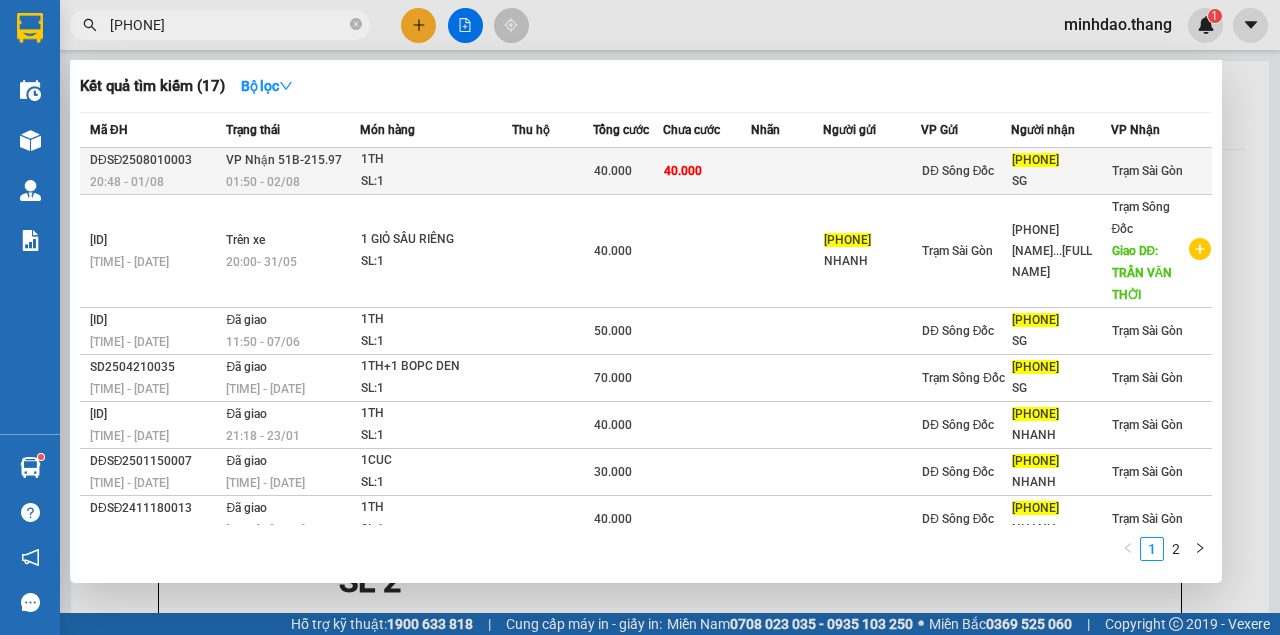 click at bounding box center [552, 171] 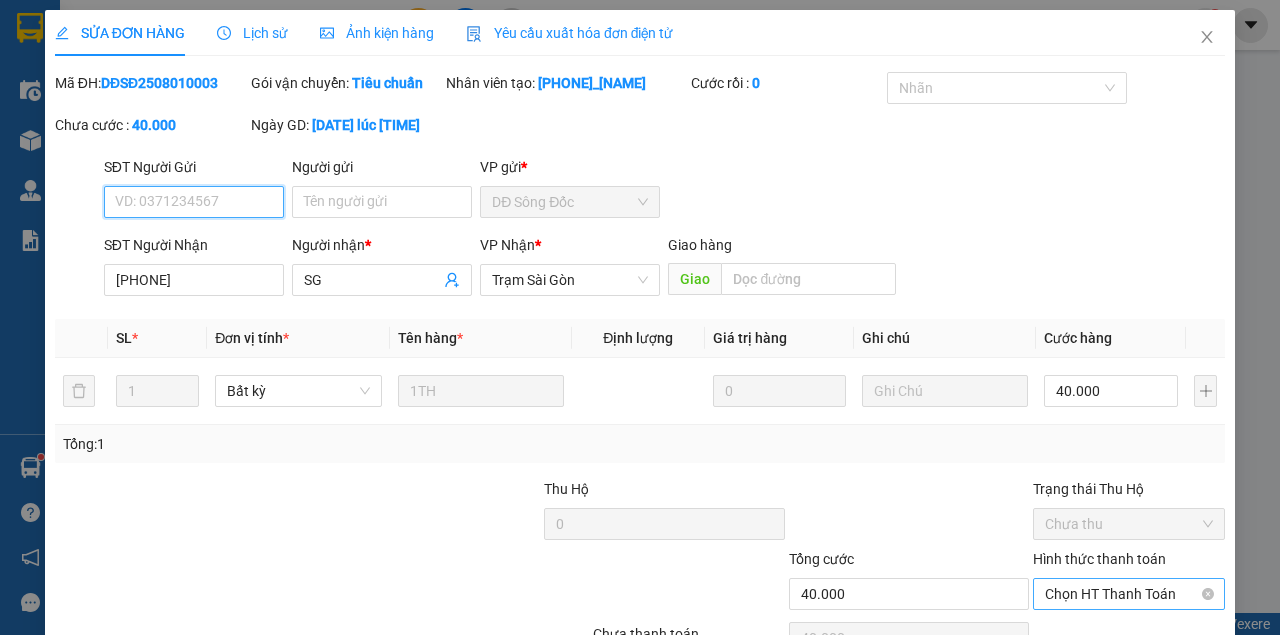 click on "Chọn HT Thanh Toán" at bounding box center [1129, 594] 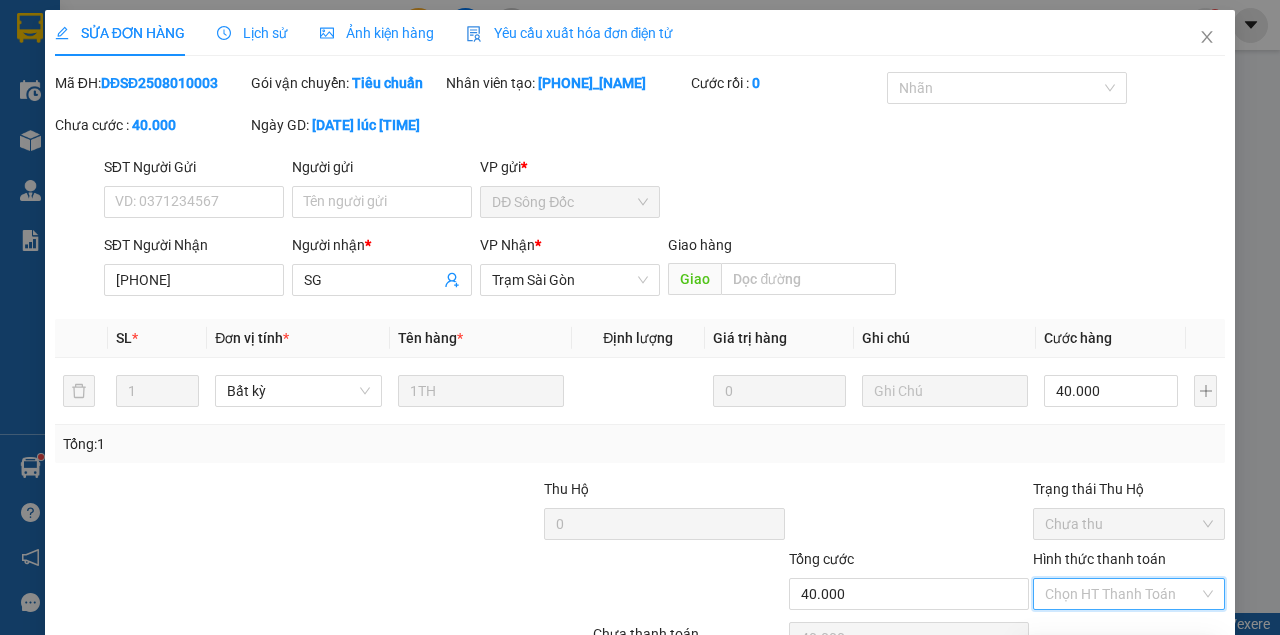 click on "Tại văn phòng" at bounding box center [1120, 655] 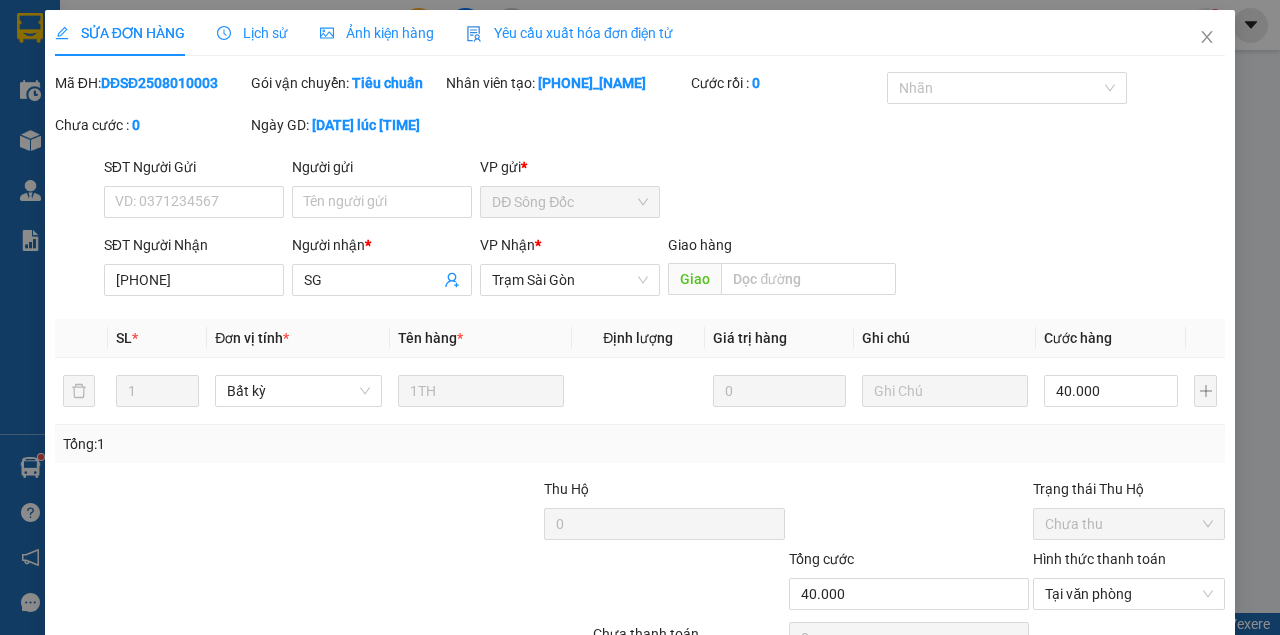 click on "Lưu và Giao hàng" at bounding box center (735, 689) 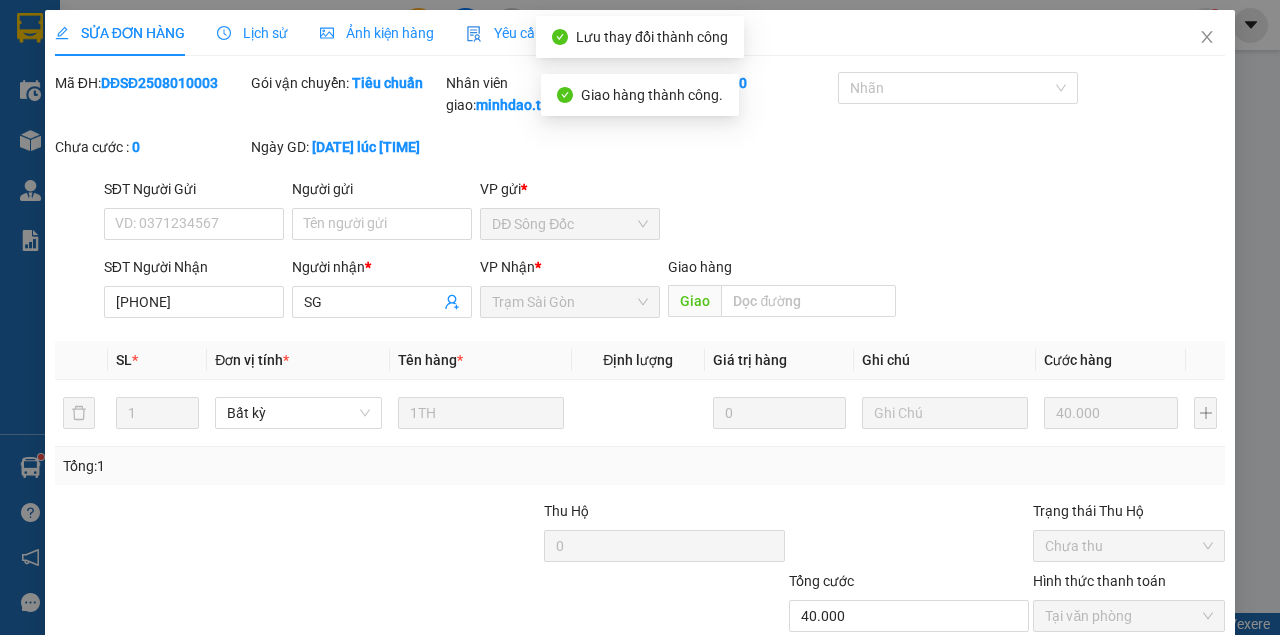 click on "Lưu thay đổi" at bounding box center [1018, 711] 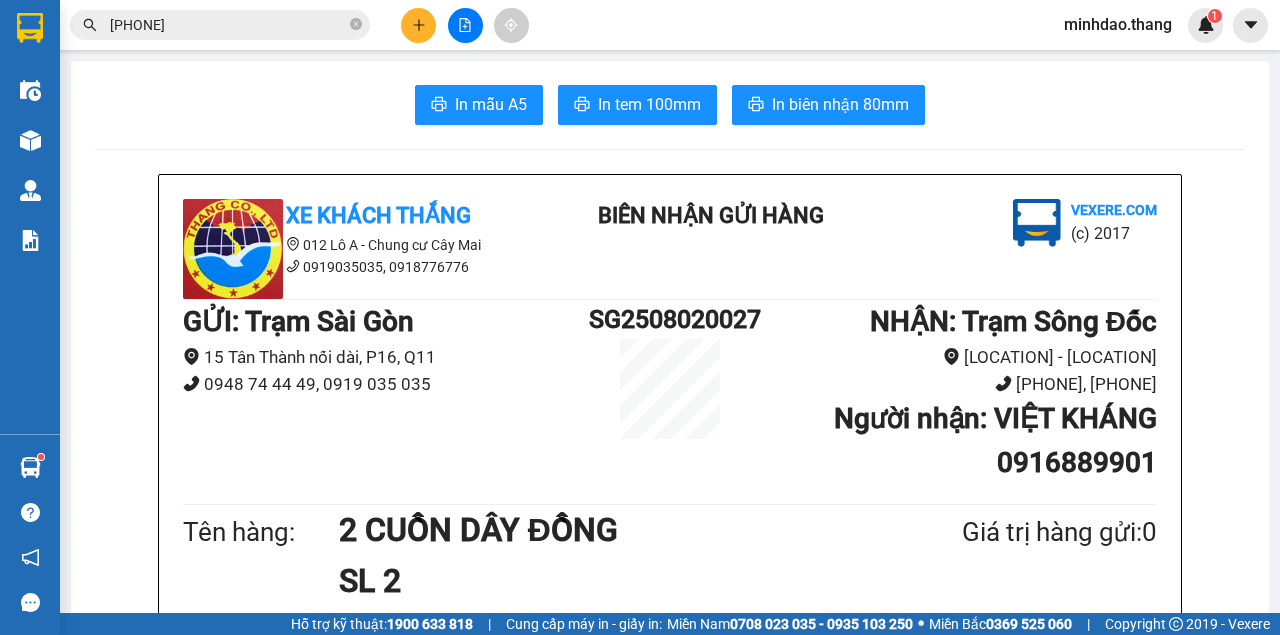 click at bounding box center [418, 25] 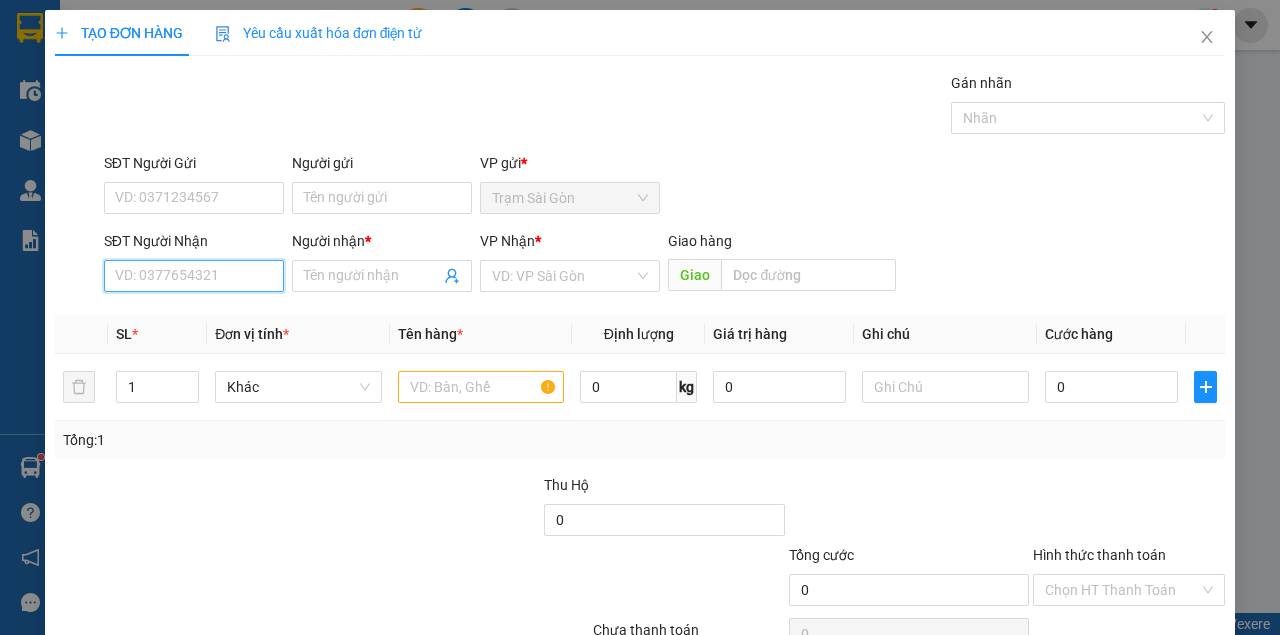 drag, startPoint x: 204, startPoint y: 278, endPoint x: 185, endPoint y: 256, distance: 29.068884 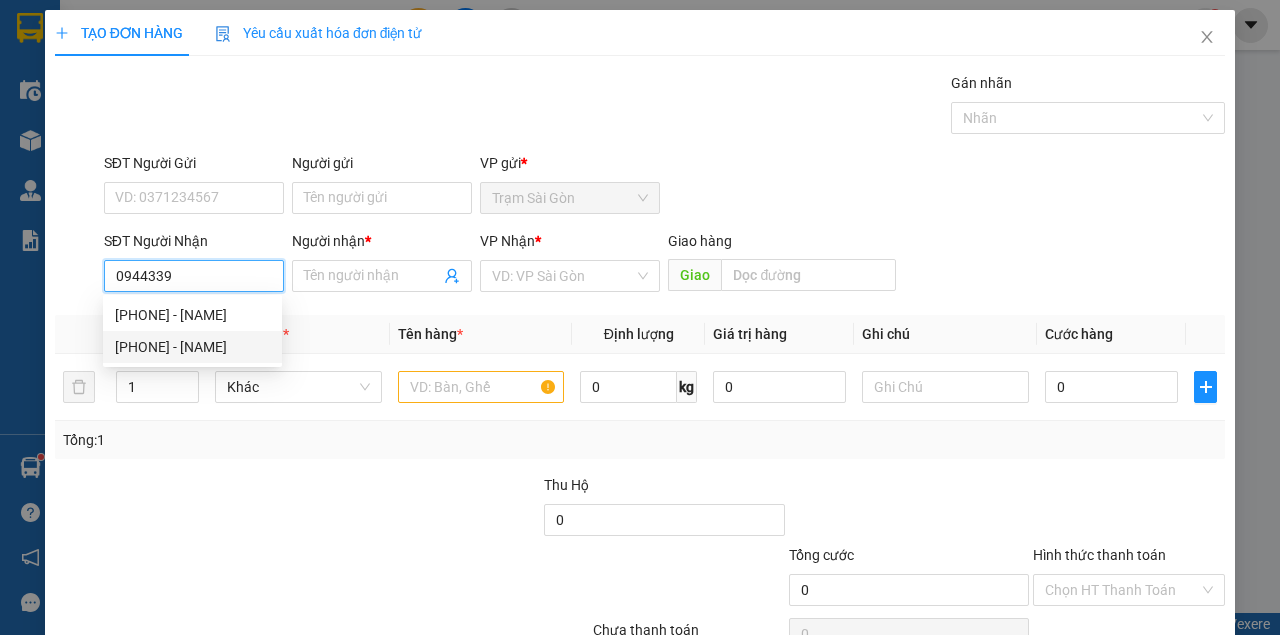 click on "0944339688 - CẨM SĐ" at bounding box center (192, 347) 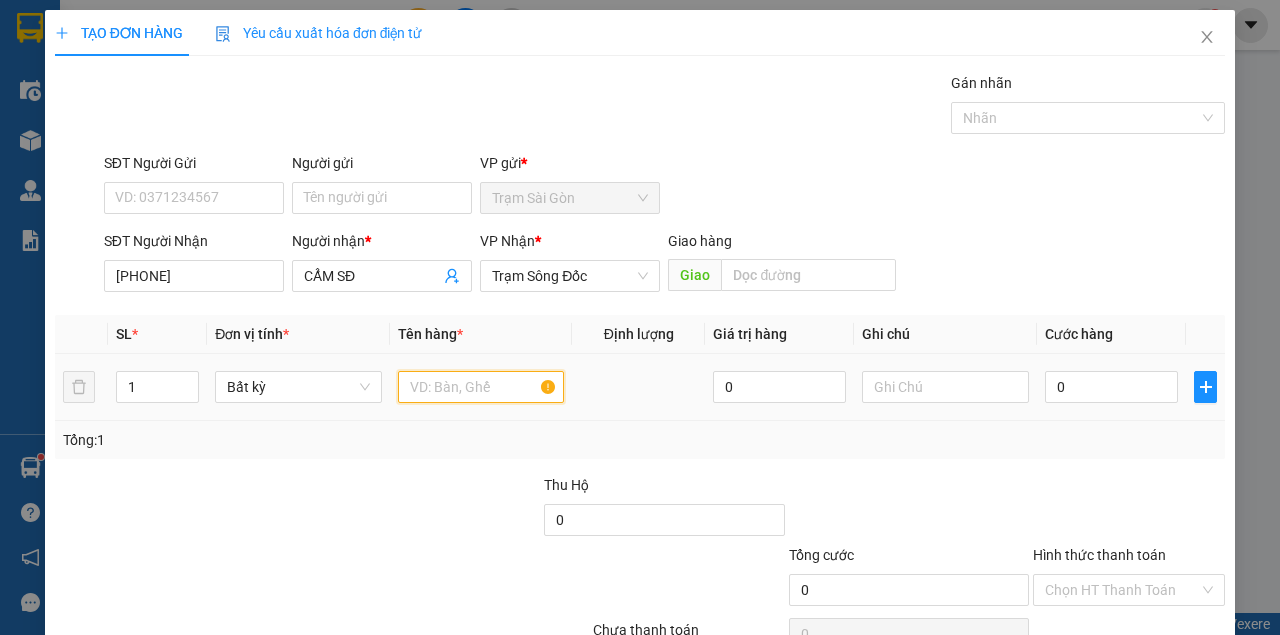 click at bounding box center [481, 387] 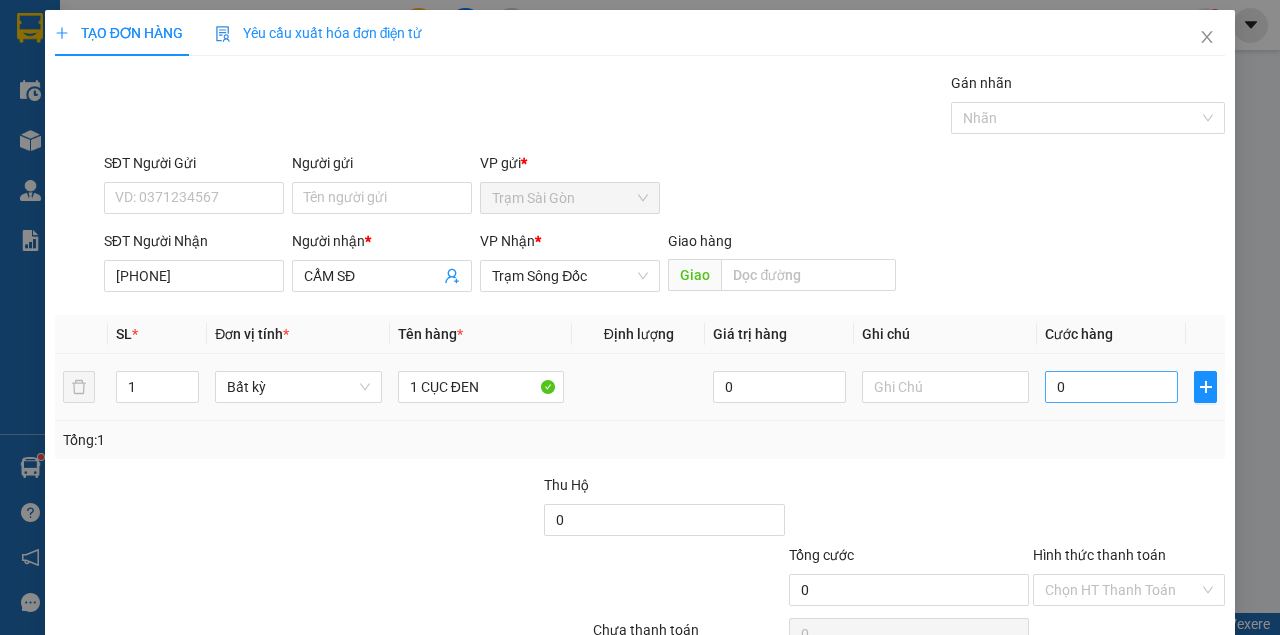 click on "0" at bounding box center (1111, 387) 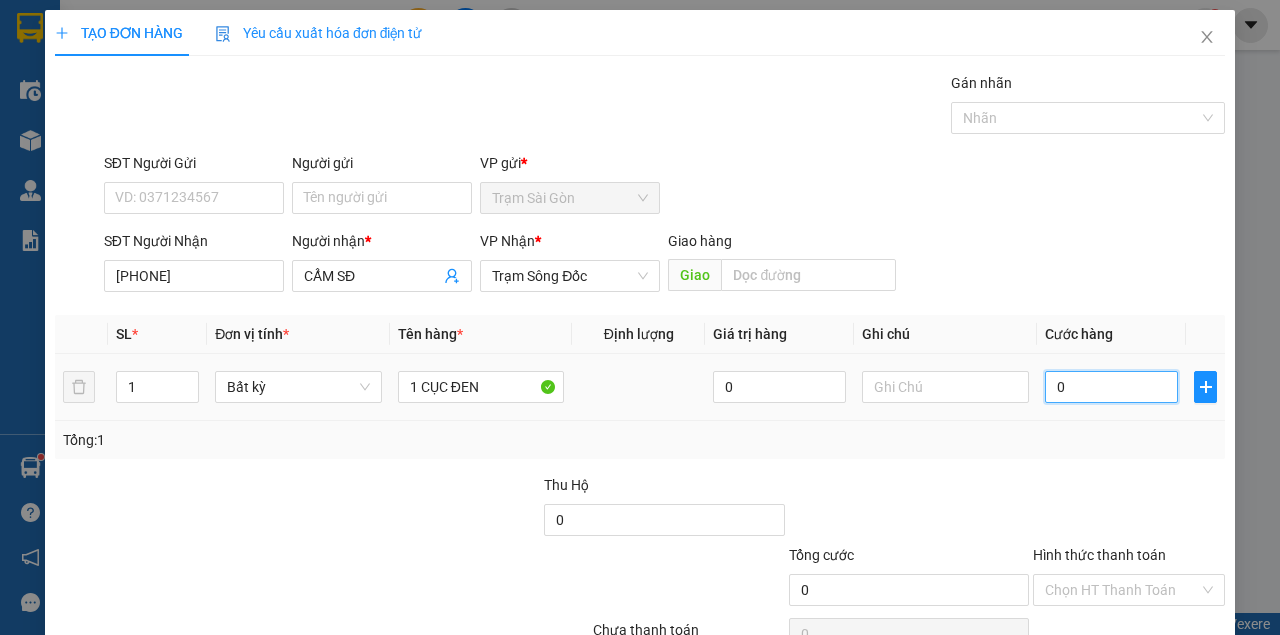 click on "0" at bounding box center [1111, 387] 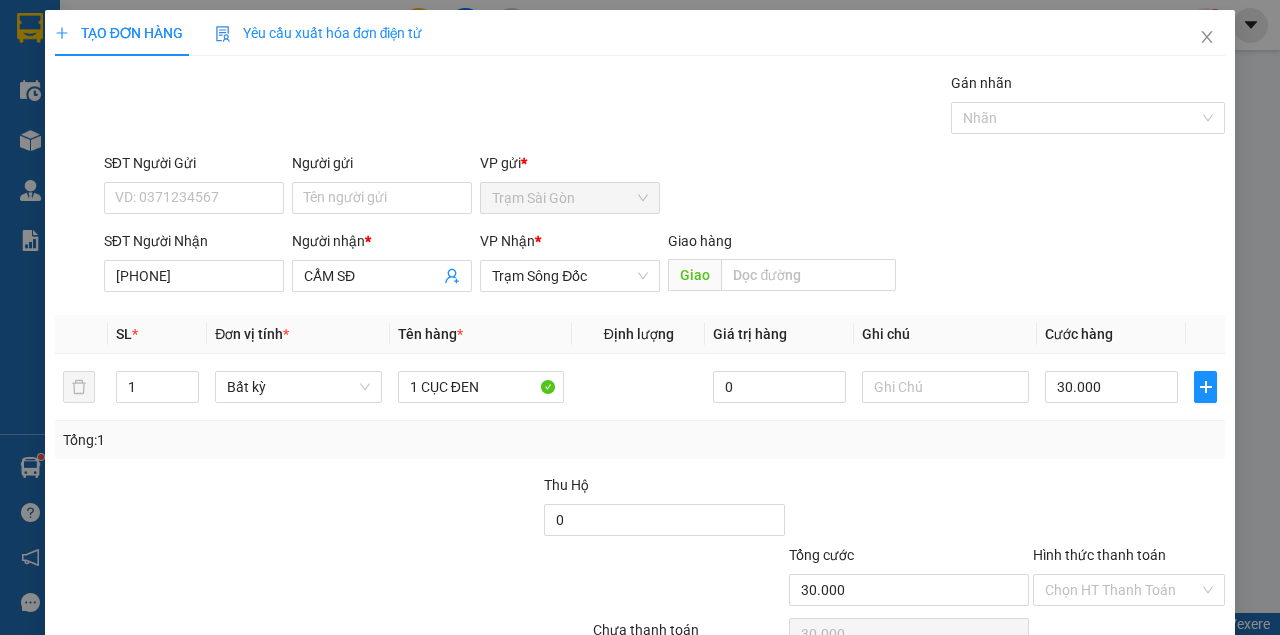 drag, startPoint x: 1036, startPoint y: 467, endPoint x: 1044, endPoint y: 456, distance: 13.601471 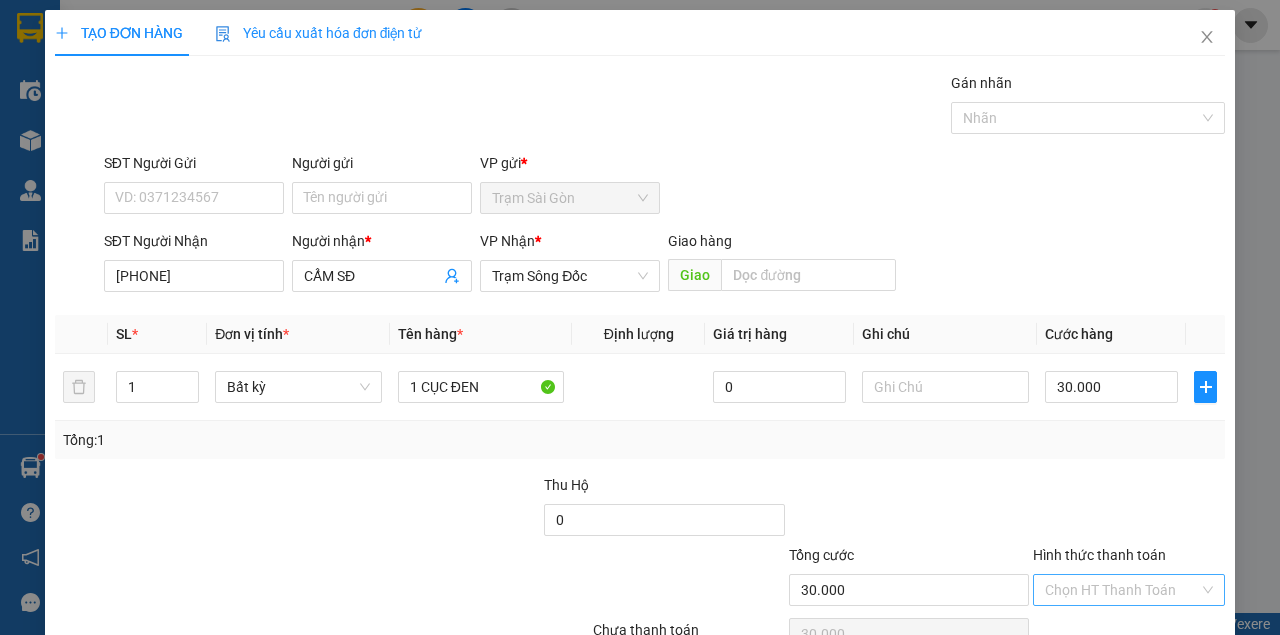 click on "Hình thức thanh toán" at bounding box center [1122, 590] 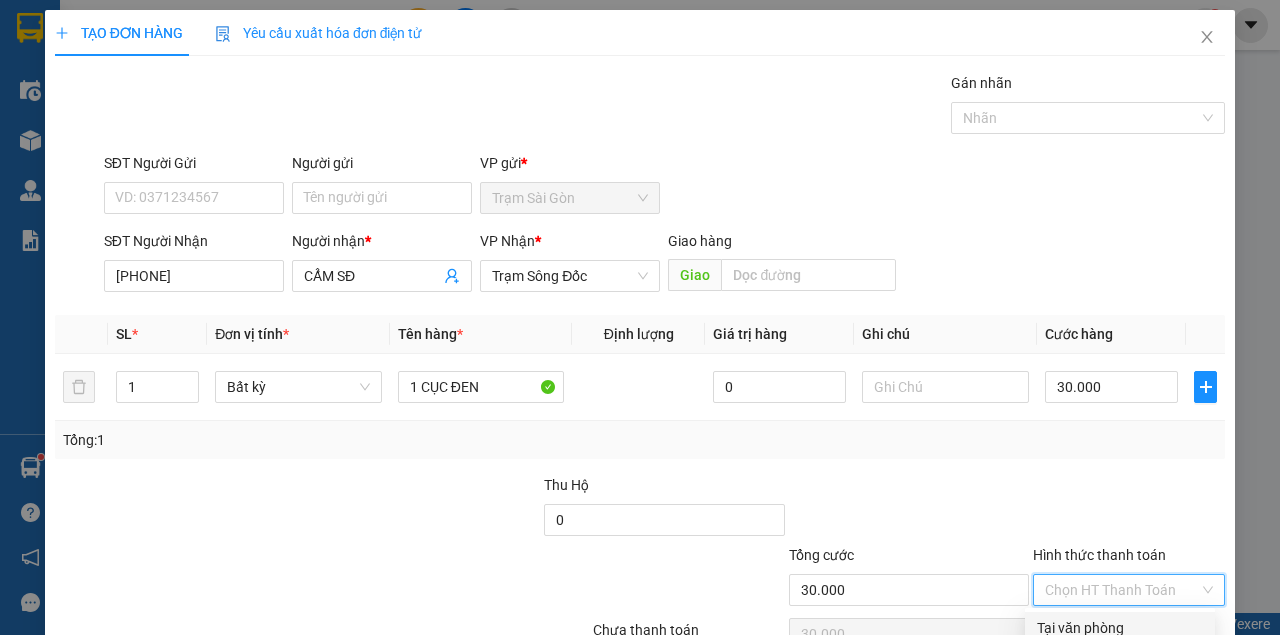click on "Tại văn phòng" at bounding box center (1120, 628) 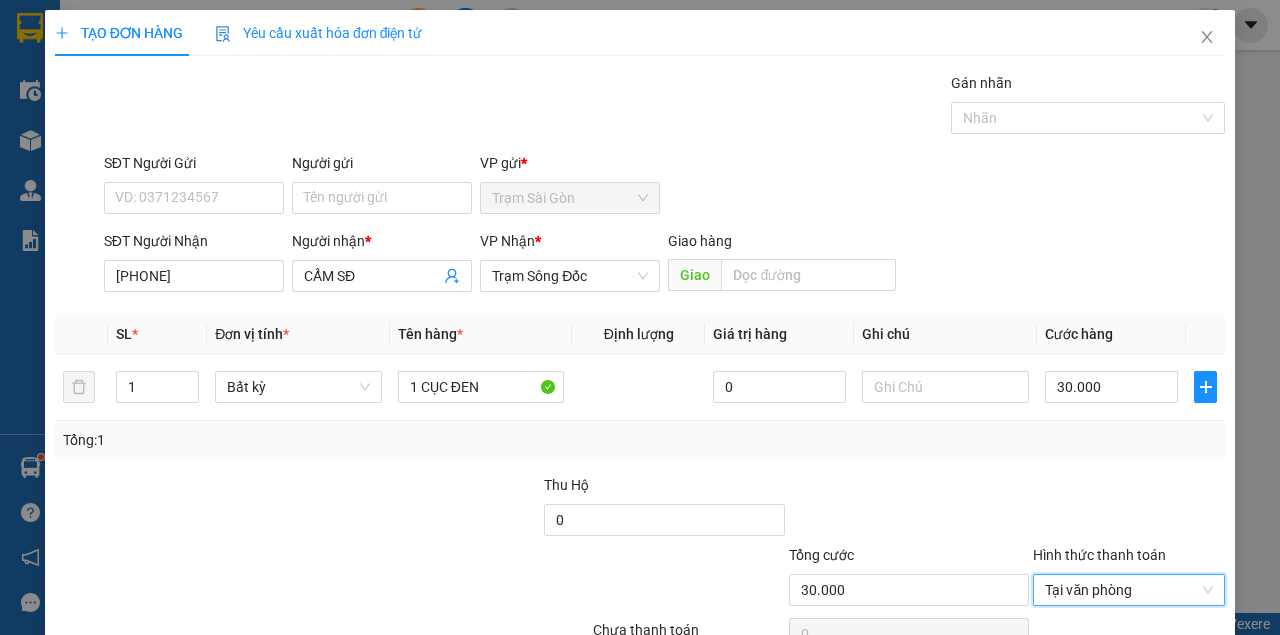 click on "Lưu và In" at bounding box center [1153, 685] 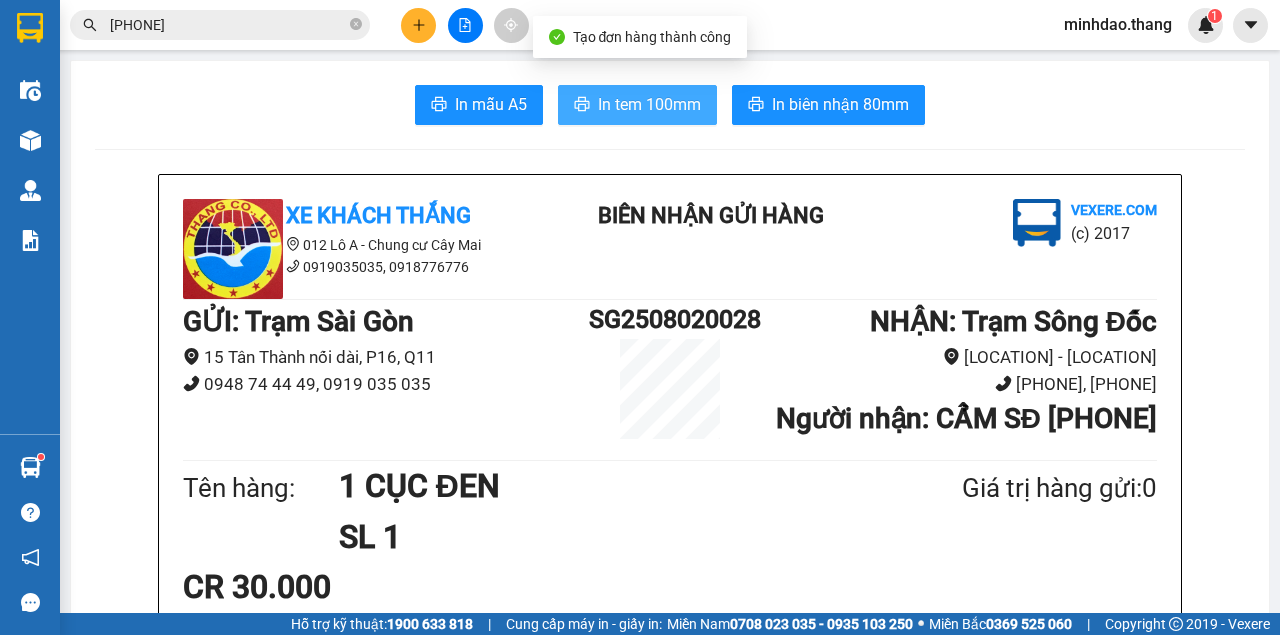 click on "In tem 100mm" at bounding box center [637, 105] 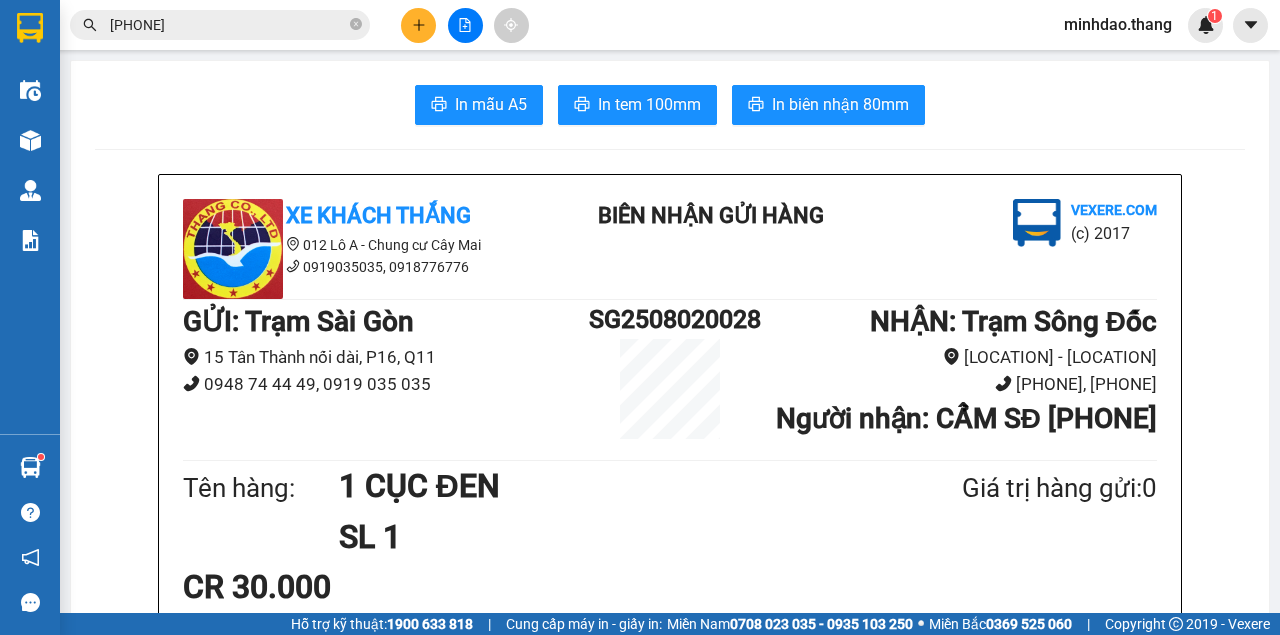 click on "In mẫu A5
In tem 100mm
In biên nhận 80mm" at bounding box center (670, 105) 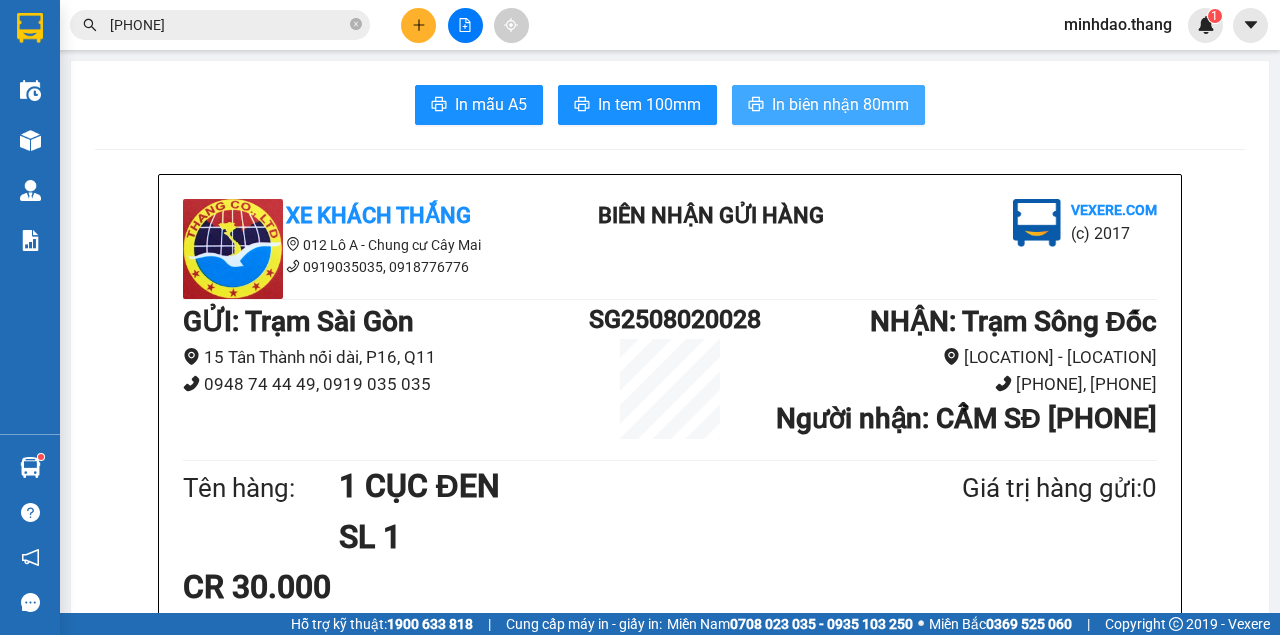 click on "In biên nhận 80mm" at bounding box center (828, 105) 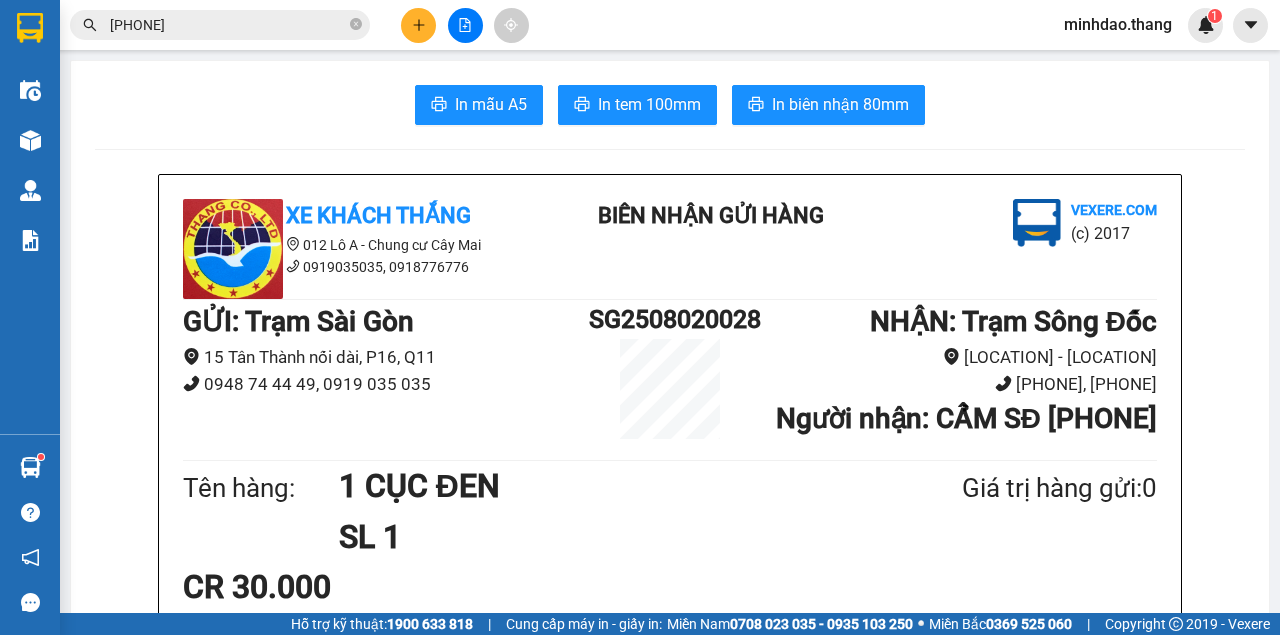 click on "0937469748" at bounding box center [228, 25] 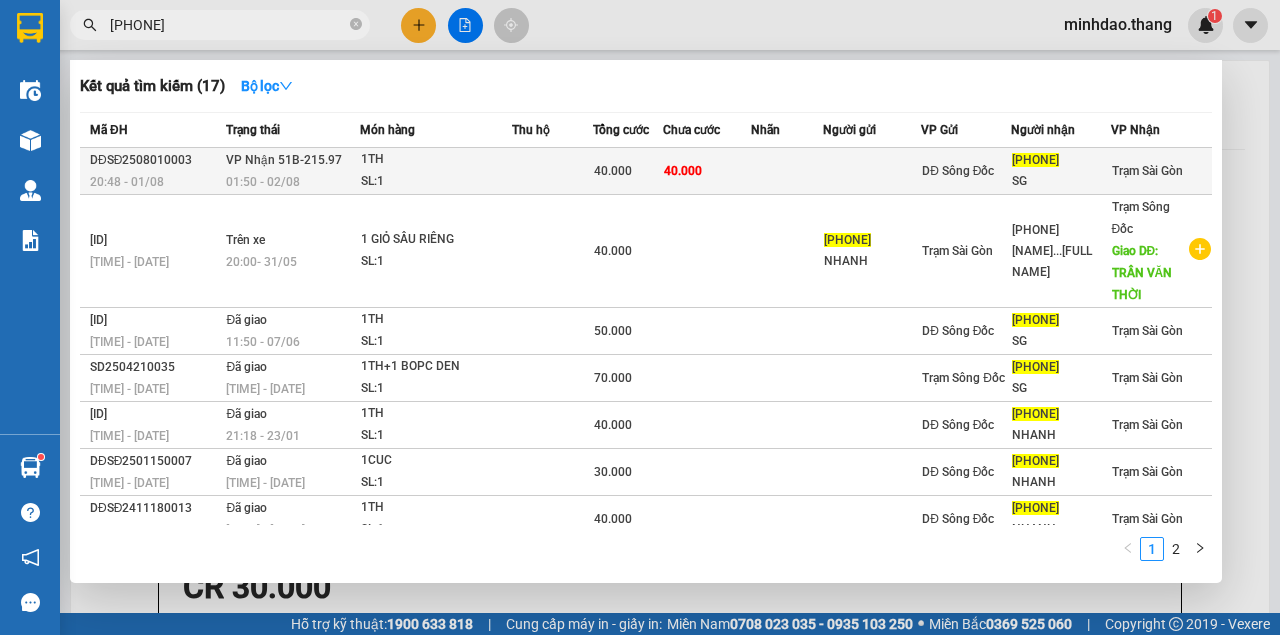 click on "40.000" at bounding box center [707, 171] 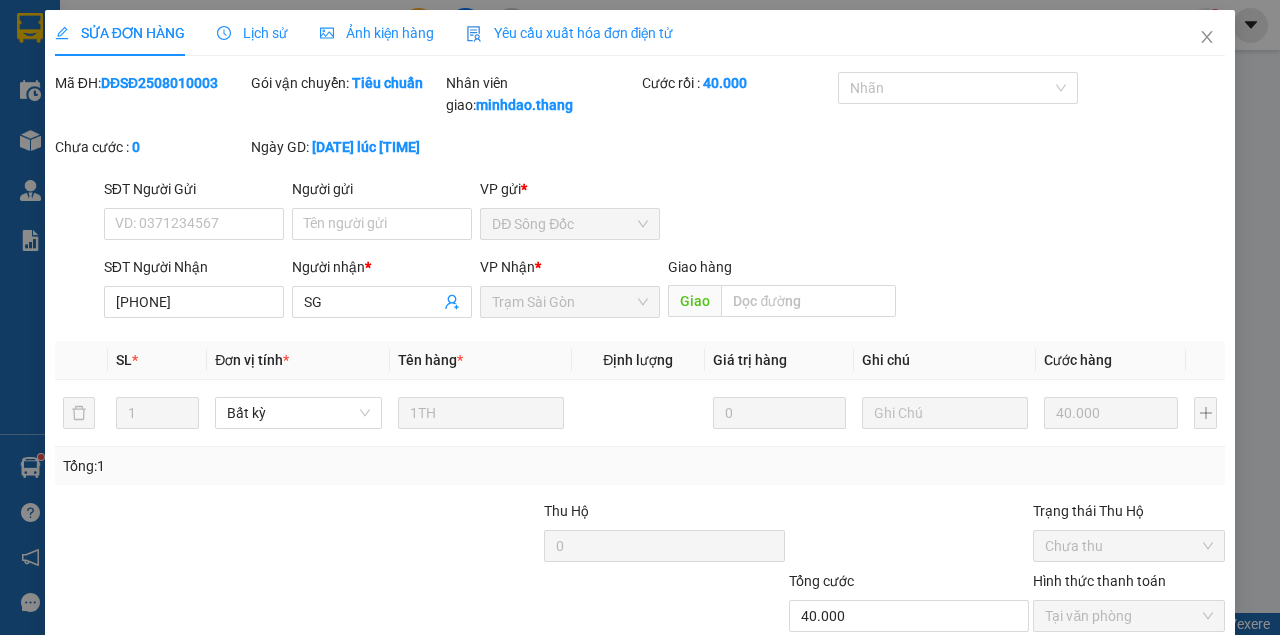 click on "Lưu và In" at bounding box center [1165, 711] 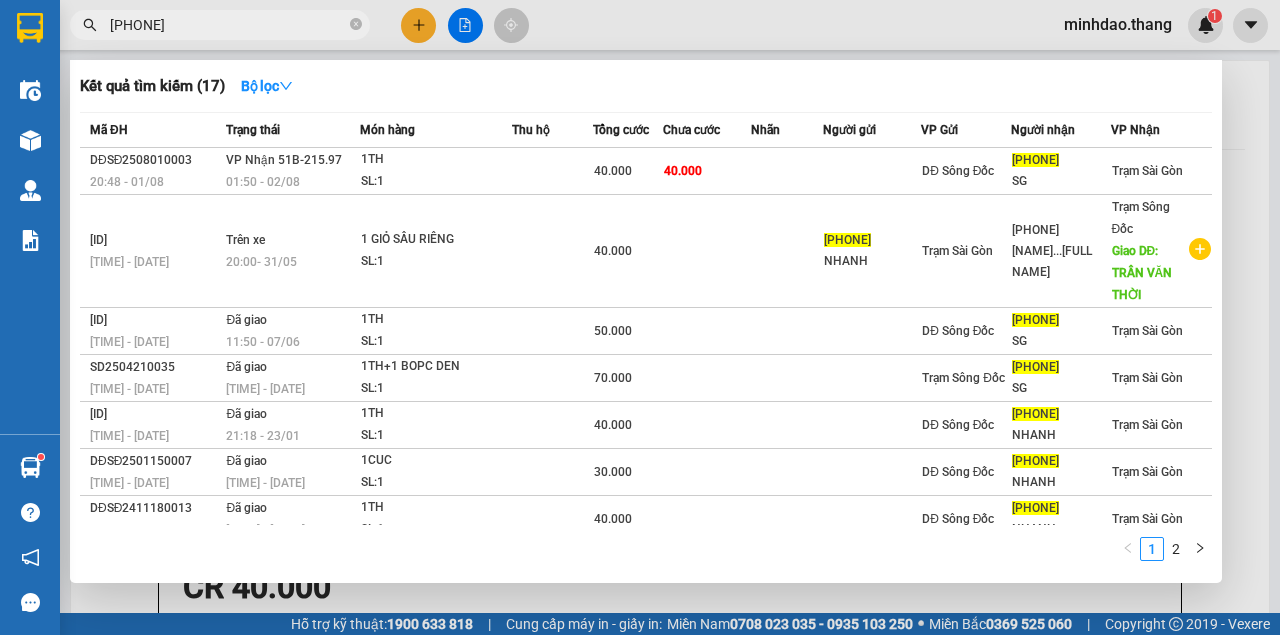 drag, startPoint x: 110, startPoint y: 23, endPoint x: 208, endPoint y: 28, distance: 98.12747 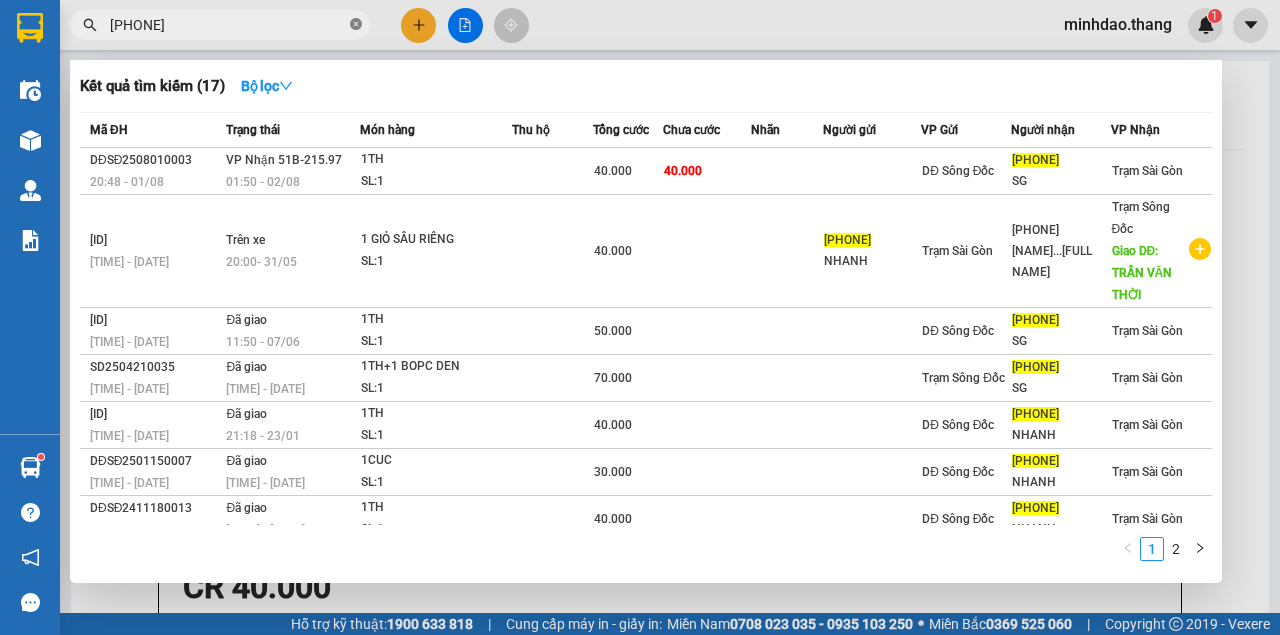 click 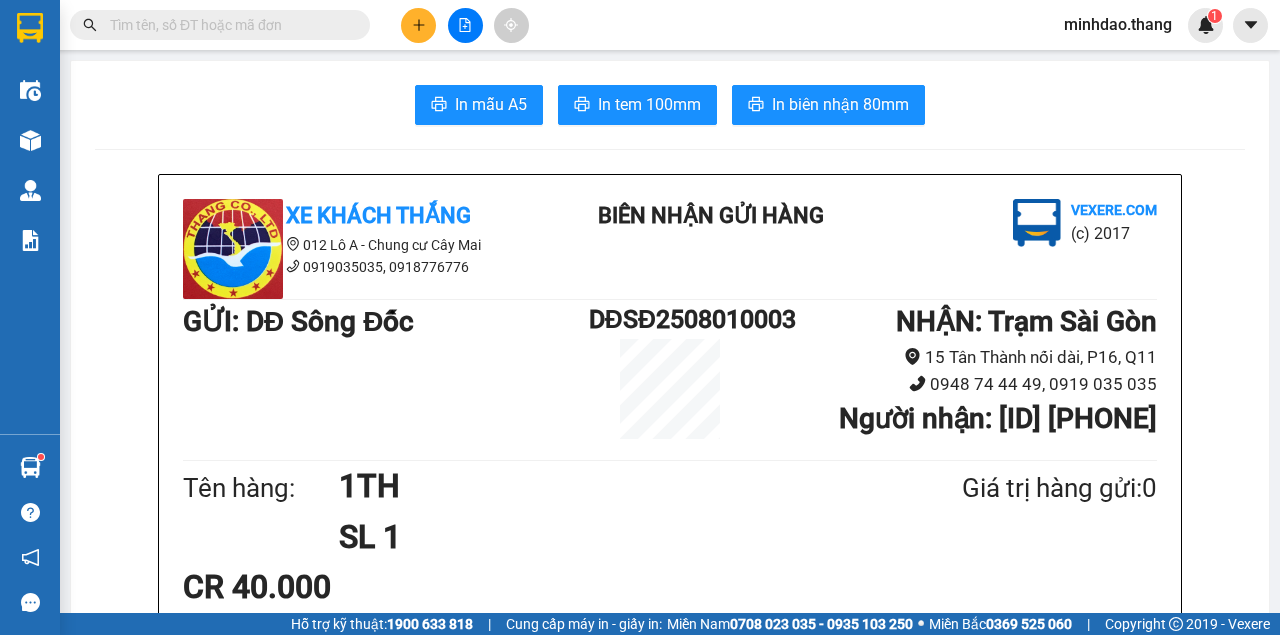 click at bounding box center [228, 25] 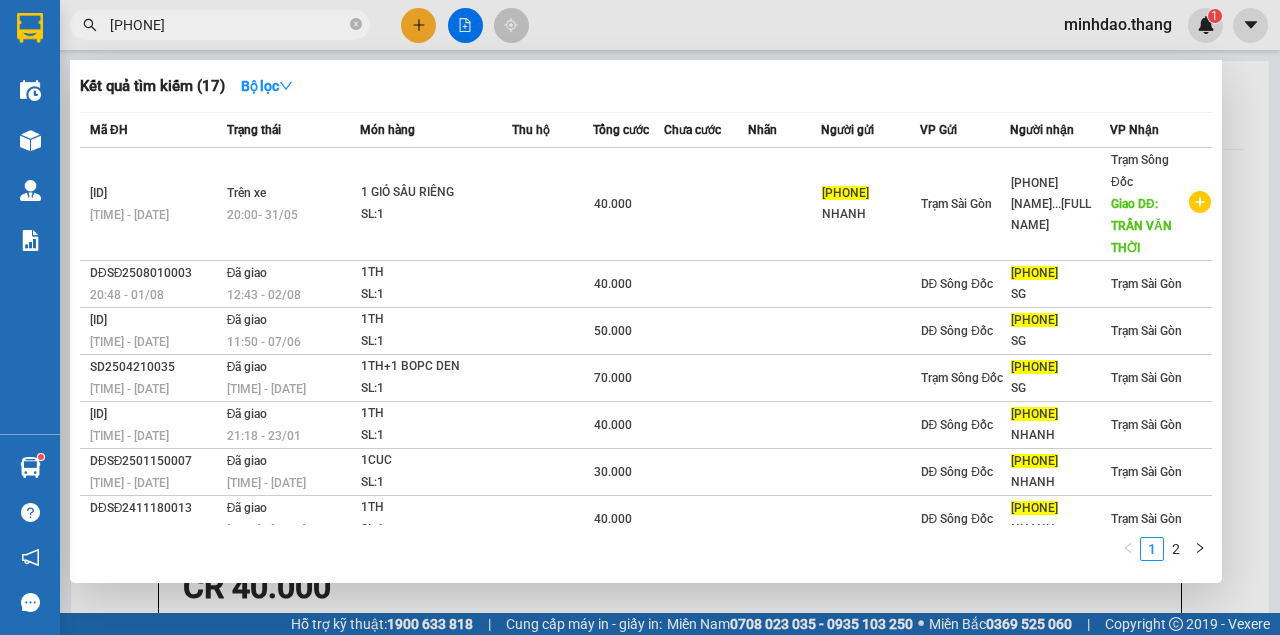 click at bounding box center [640, 317] 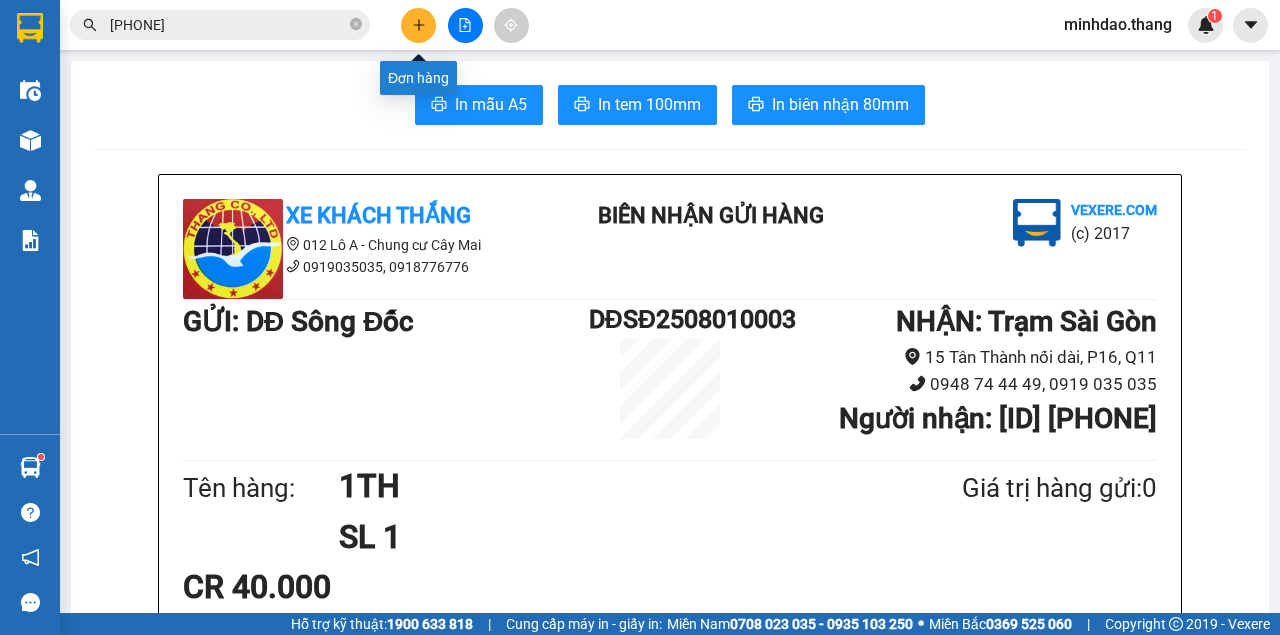 click at bounding box center [418, 25] 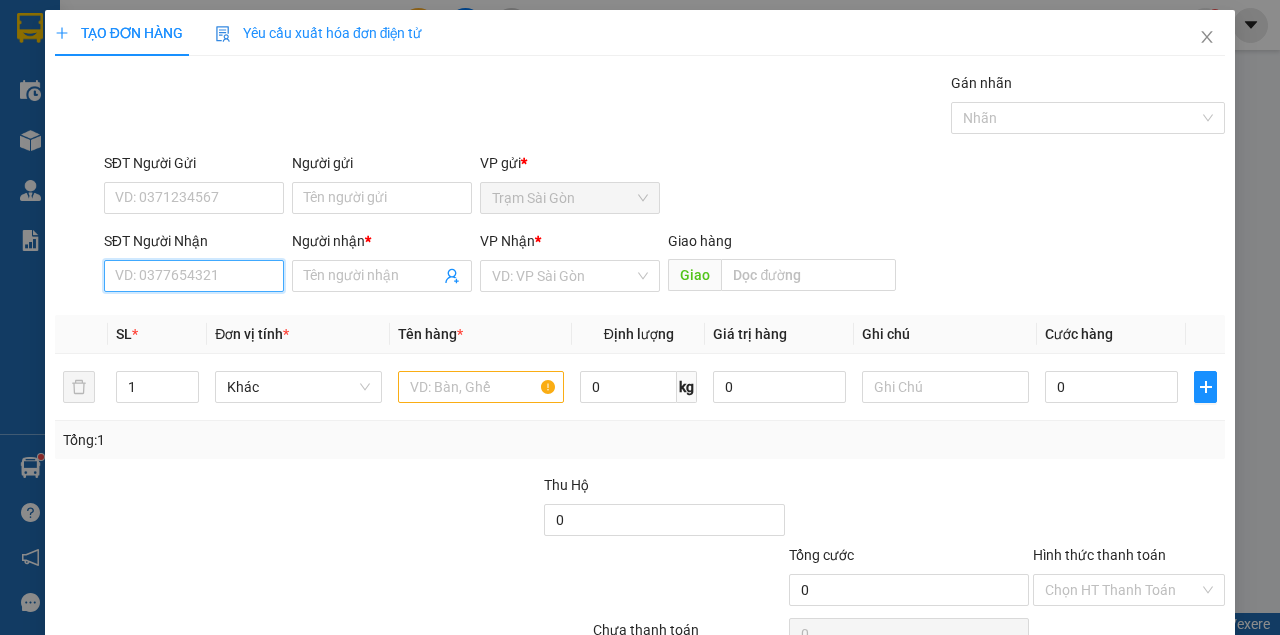 click on "SĐT Người Nhận" at bounding box center [194, 276] 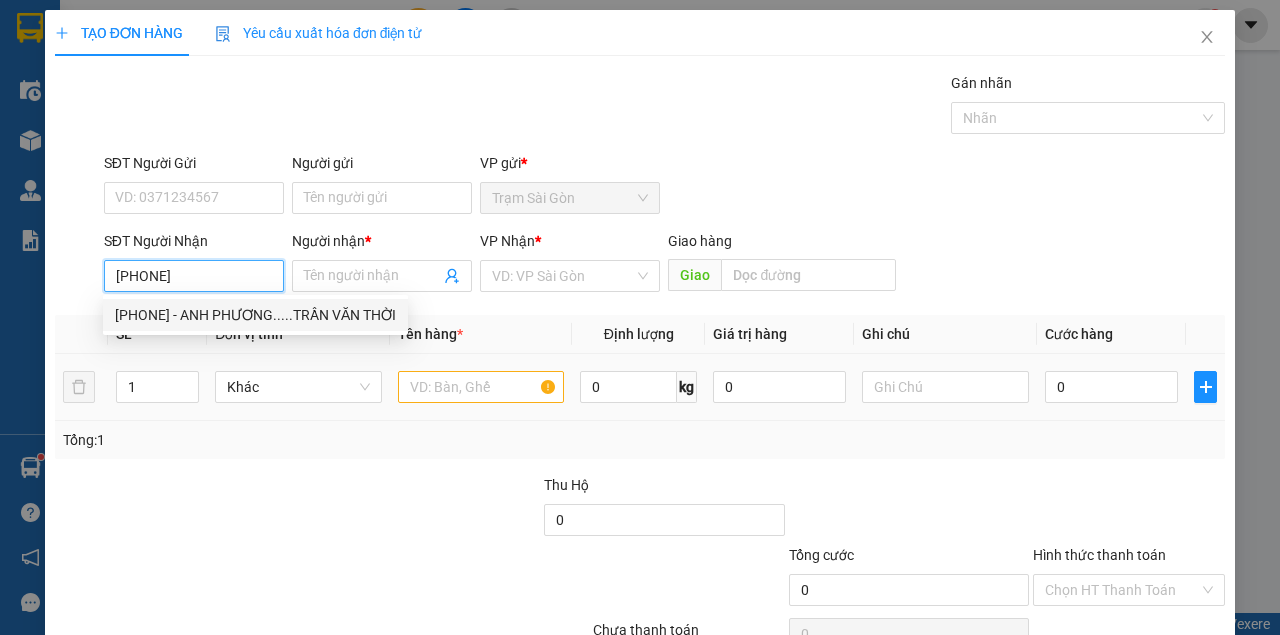drag, startPoint x: 216, startPoint y: 312, endPoint x: 412, endPoint y: 377, distance: 206.49698 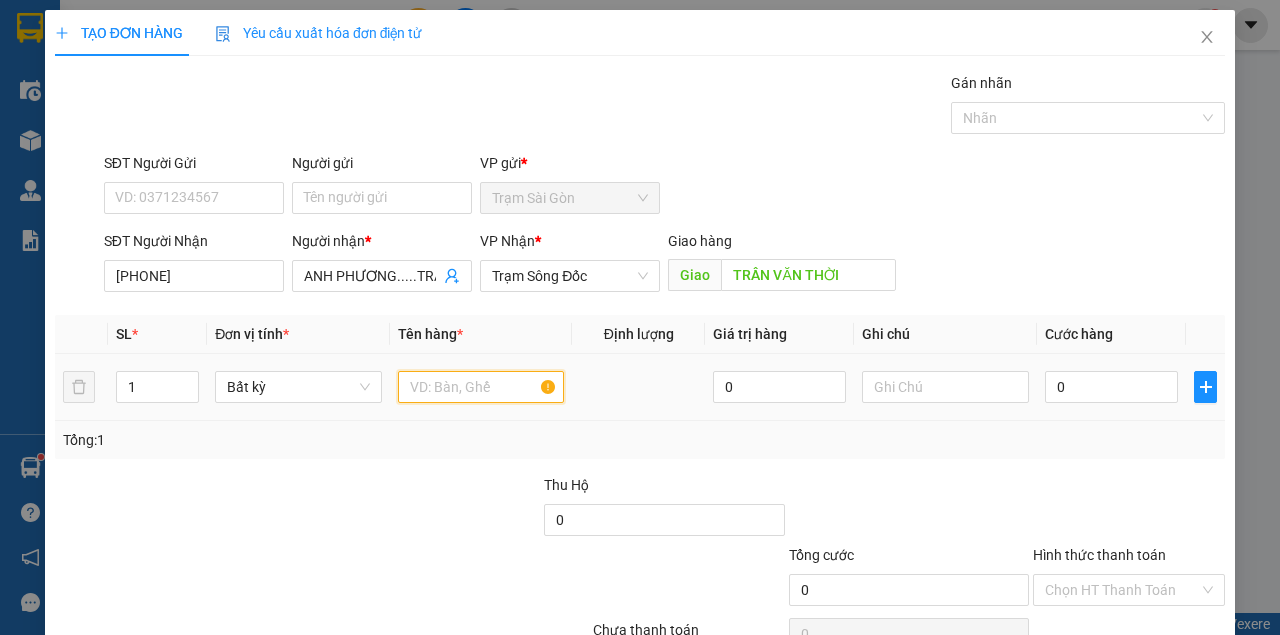 click at bounding box center (481, 387) 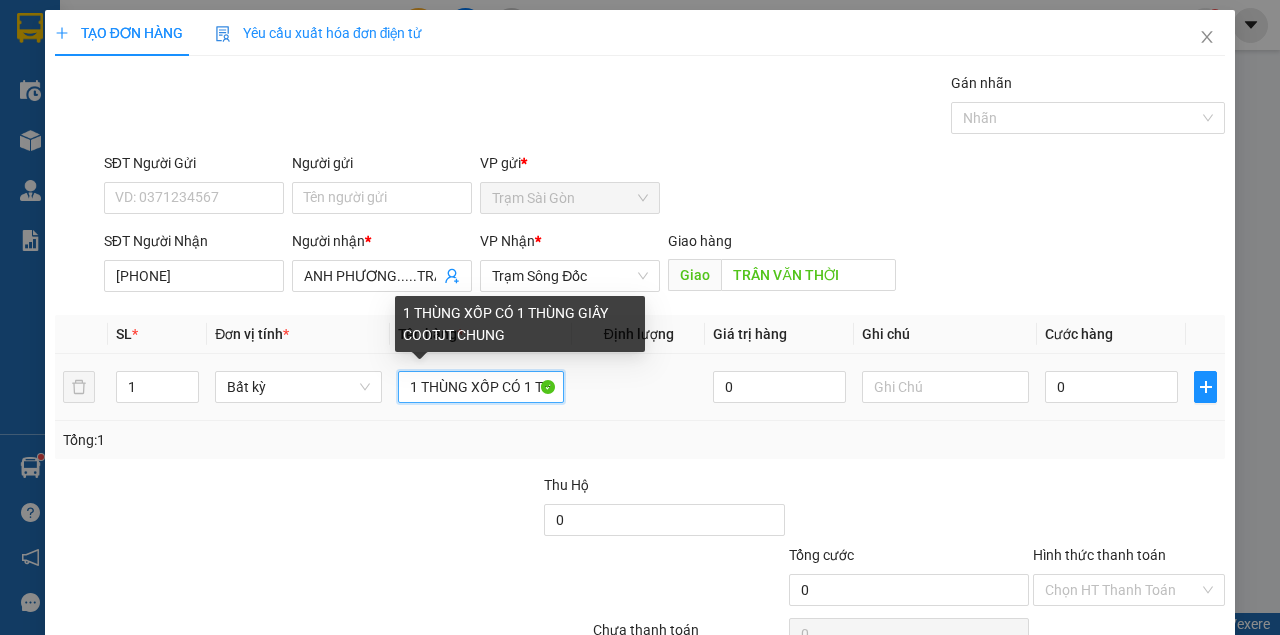 click on "1 THÙNG XỐP CÓ 1 THÙNG GIẤY COOTJT CHUNG" at bounding box center [481, 387] 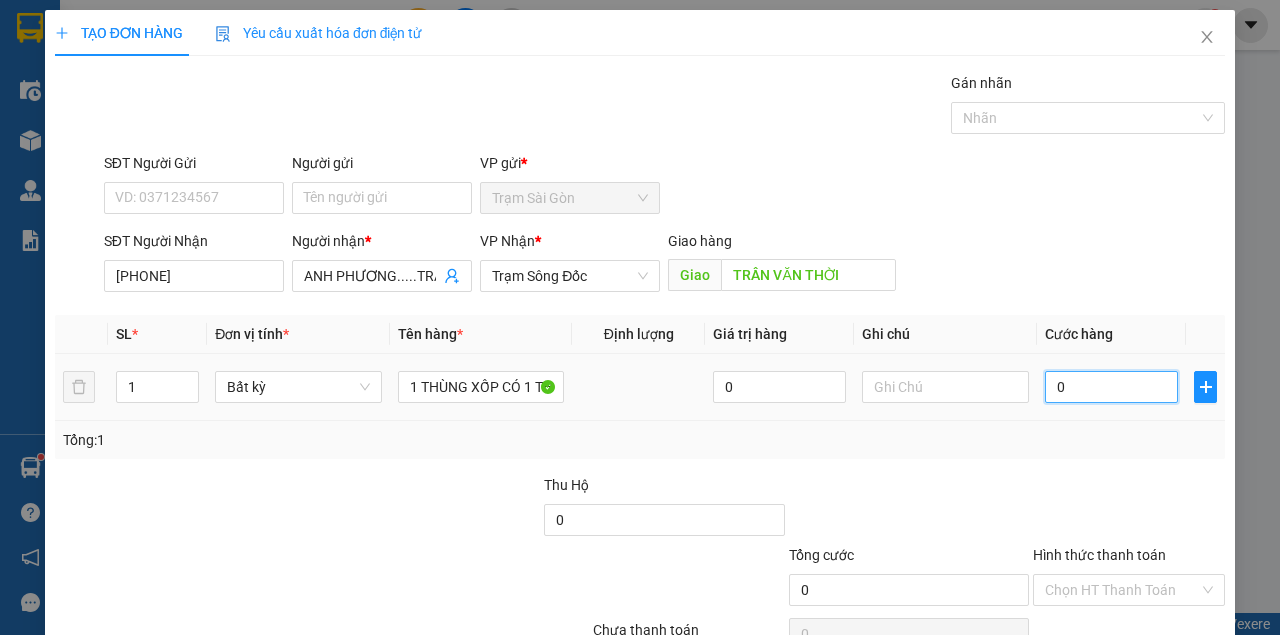 click on "0" at bounding box center (1111, 387) 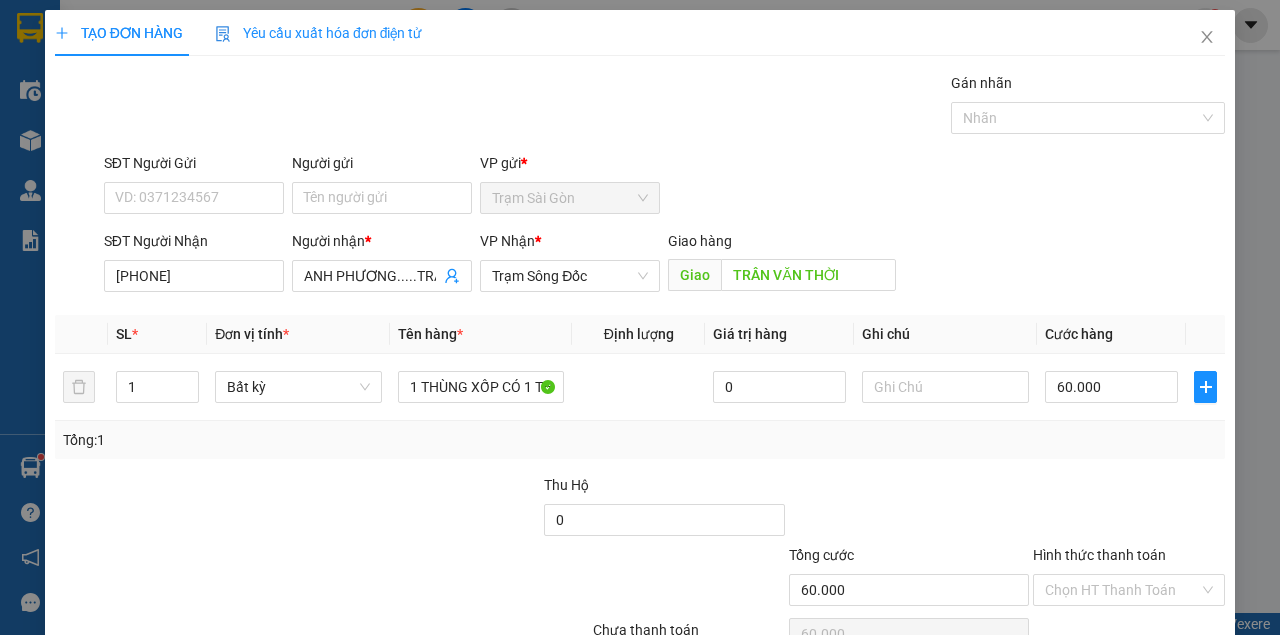 drag, startPoint x: 1072, startPoint y: 464, endPoint x: 1082, endPoint y: 463, distance: 10.049875 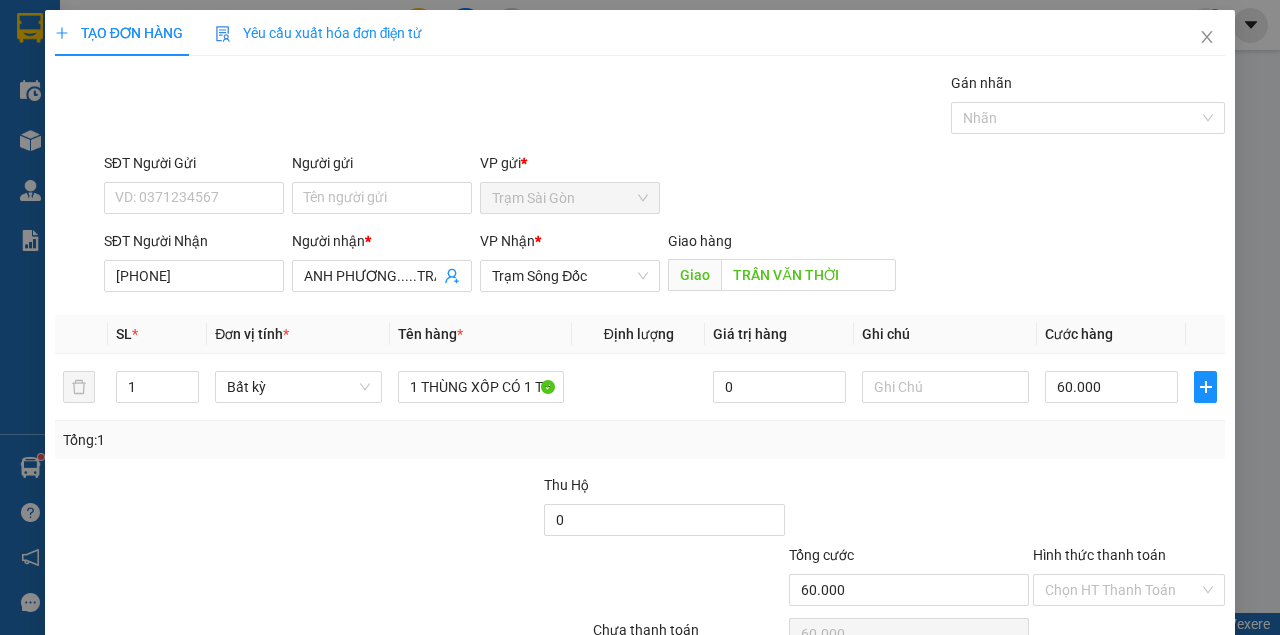 click on "Transit Pickup Surcharge Ids Transit Deliver Surcharge Ids Transit Deliver Surcharge Transit Deliver Surcharge Gói vận chuyển  * Tiêu chuẩn Gán nhãn   Nhãn SĐT Người Gửi VD: 0371234567 Người gửi Tên người gửi VP gửi  * Trạm Sài Gòn SĐT Người Nhận 0941795268 Người nhận  * ANH PHƯƠNG.....TRẦN VĂN THỜI VP Nhận  * Trạm Sông Đốc Giao hàng Giao TRẦN VĂN THỜI SL  * Đơn vị tính  * Tên hàng  * Định lượng Giá trị hàng Ghi chú Cước hàng                   1 Bất kỳ 1 THÙNG XỐP CÓ 1 THÙNG GIẤY CỘTCHUNG 0 60.000 Tổng:  1 Thu Hộ 0 Tổng cước 60.000 Hình thức thanh toán Chọn HT Thanh Toán Số tiền thu trước 0 Chưa thanh toán 60.000 Chọn HT Thanh Toán Lưu nháp Xóa Thông tin Lưu Lưu và In 1 THÙNG XỐP CÓ 1 THÙNG GIẤY CỘTCHUNG" at bounding box center (640, 386) 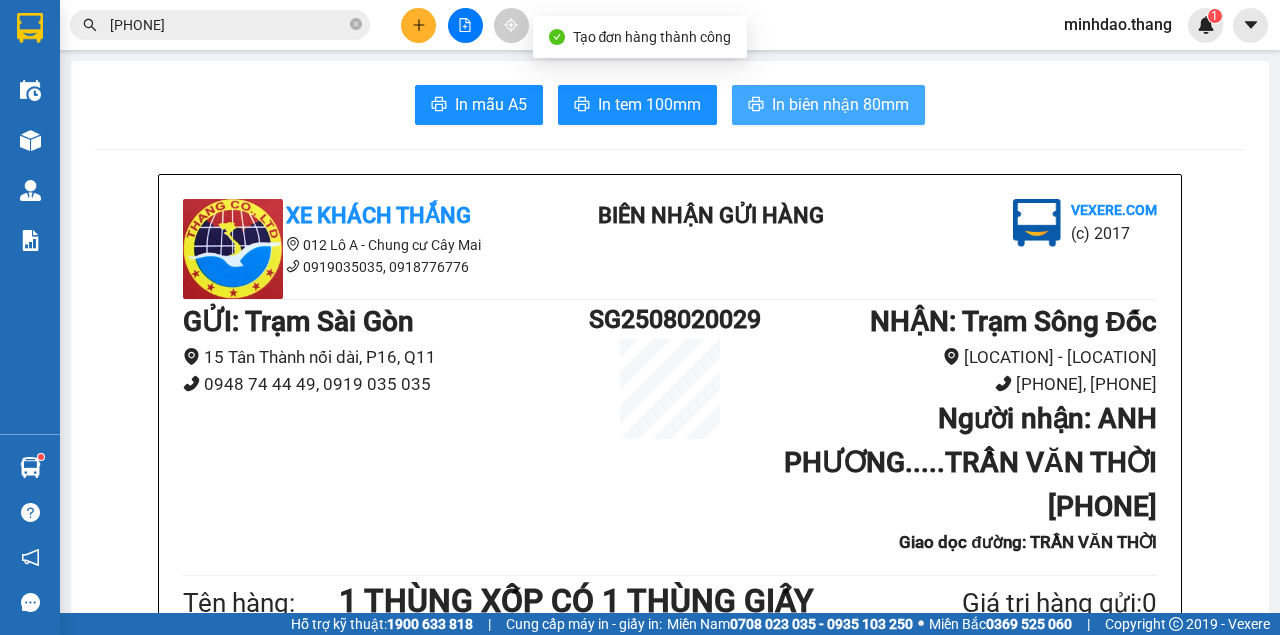 click on "In biên nhận 80mm" at bounding box center [828, 105] 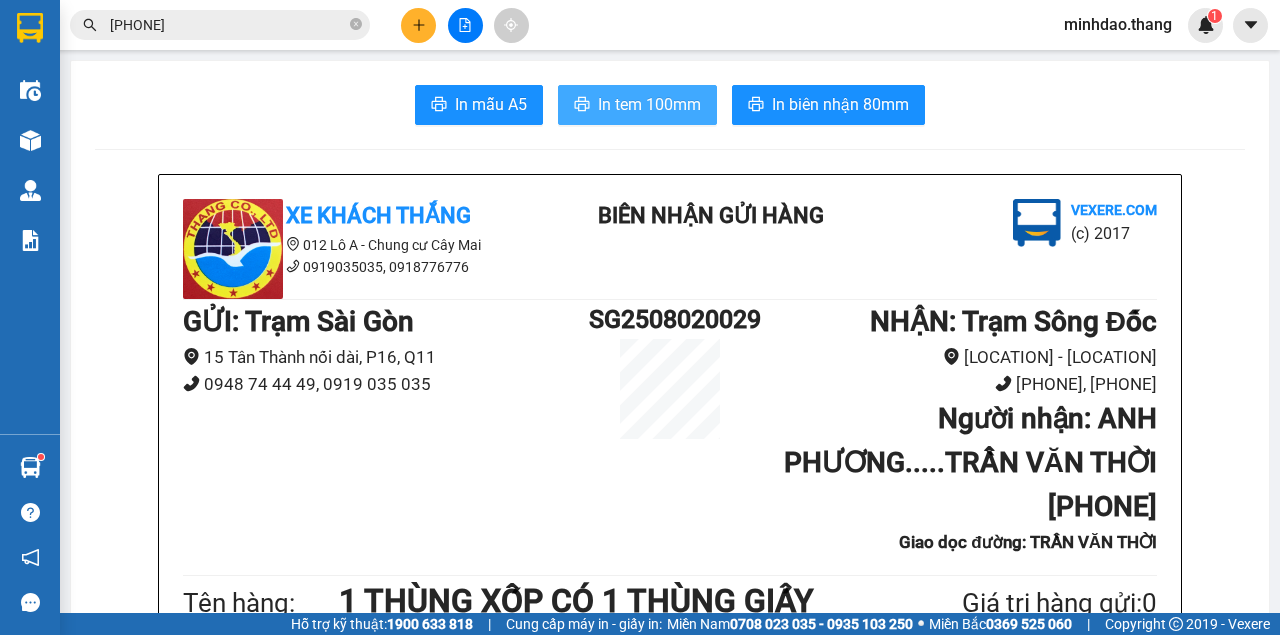 click on "In tem 100mm" at bounding box center [649, 104] 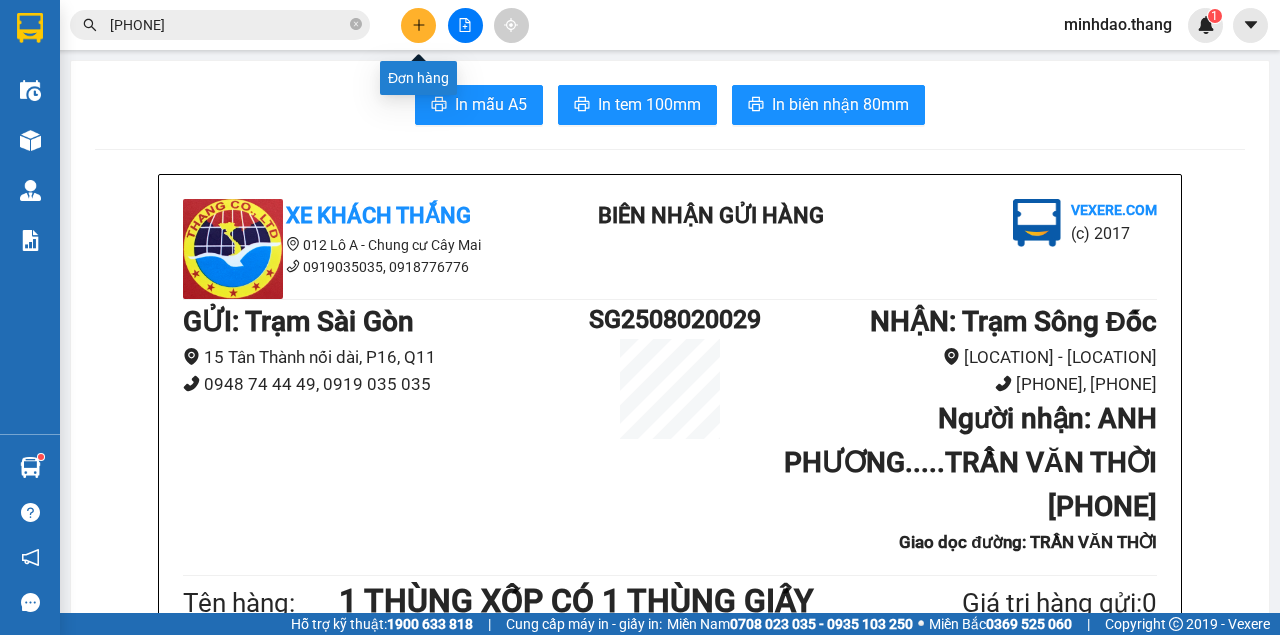 click at bounding box center [418, 25] 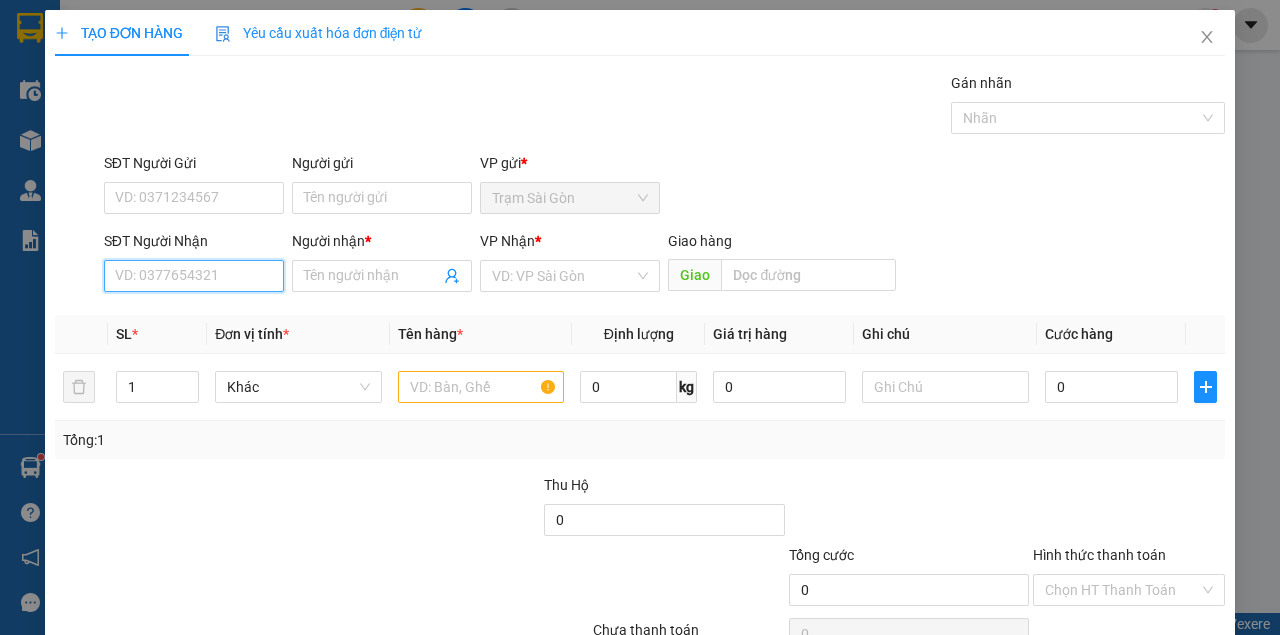 click on "SĐT Người Nhận" at bounding box center [194, 276] 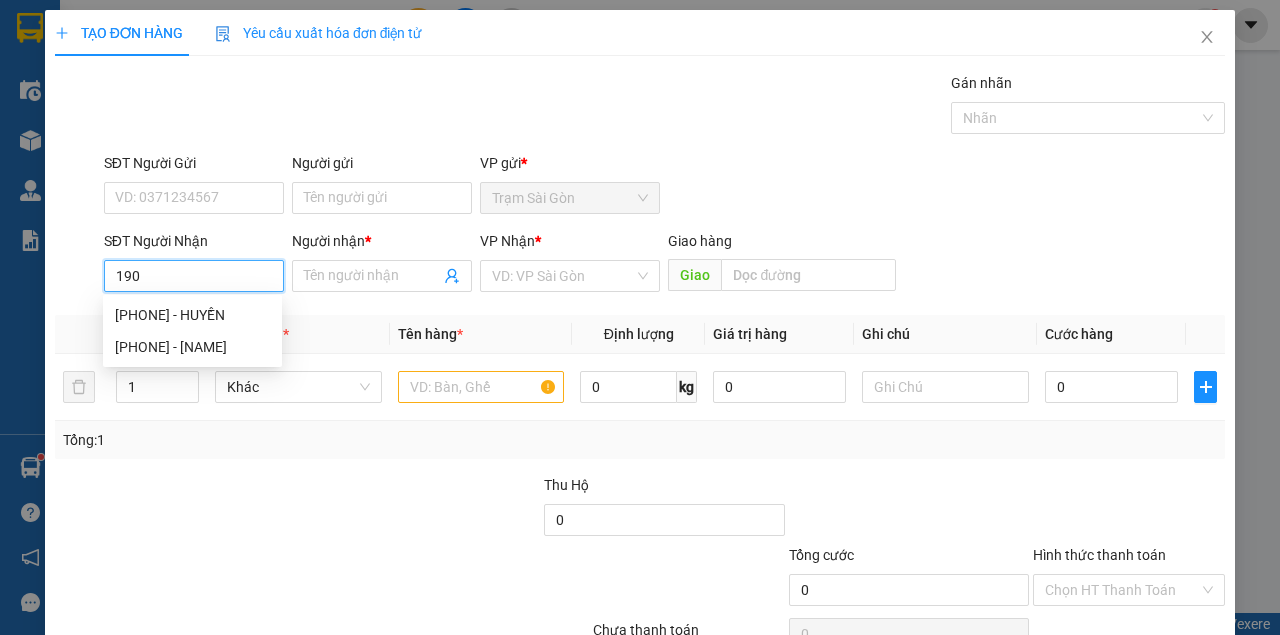 click on "0917962190 - HUYỀN" at bounding box center [192, 315] 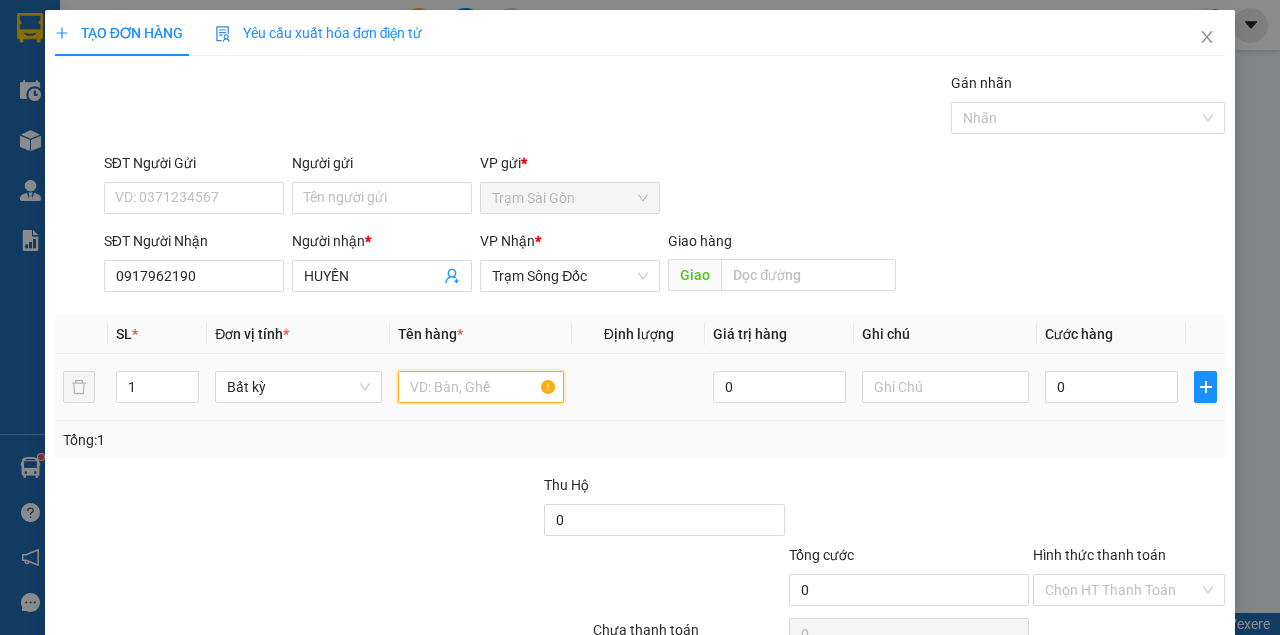 click at bounding box center (481, 387) 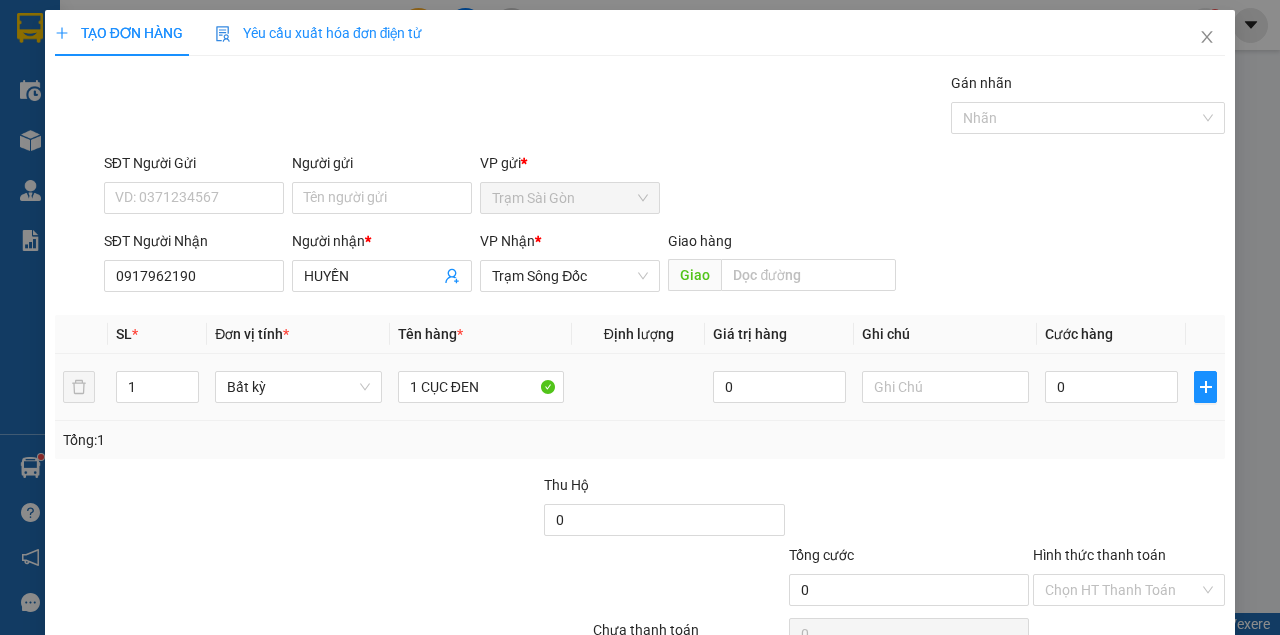 click on "0" at bounding box center [1111, 387] 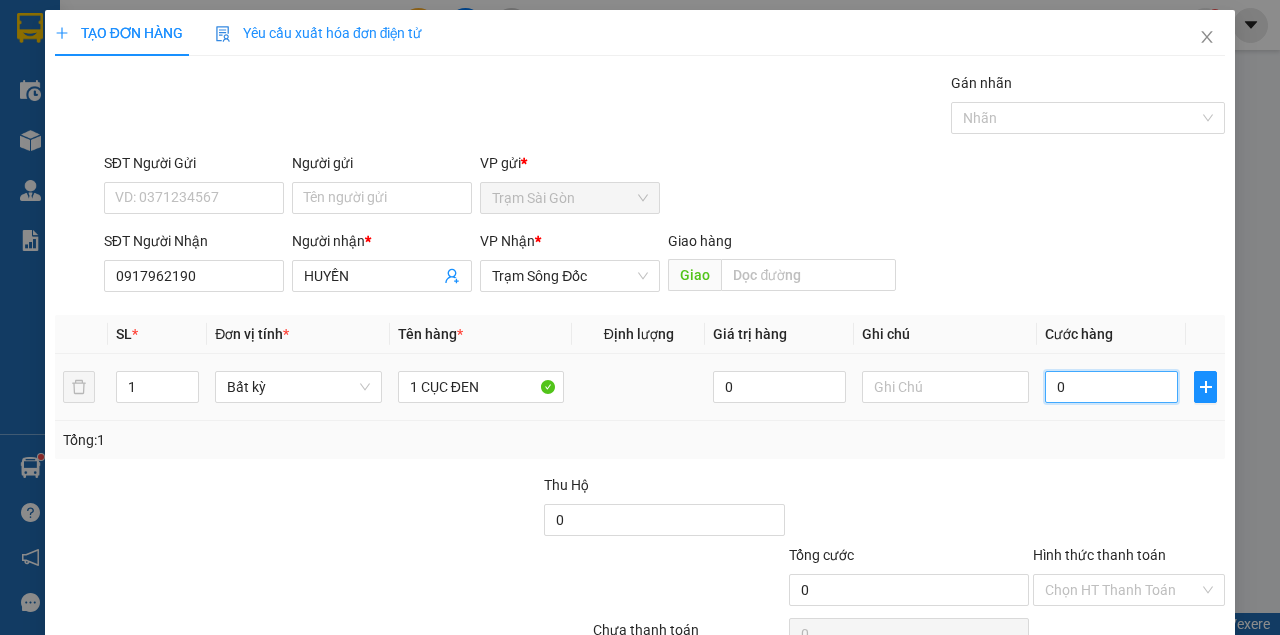 click on "0" at bounding box center [1111, 387] 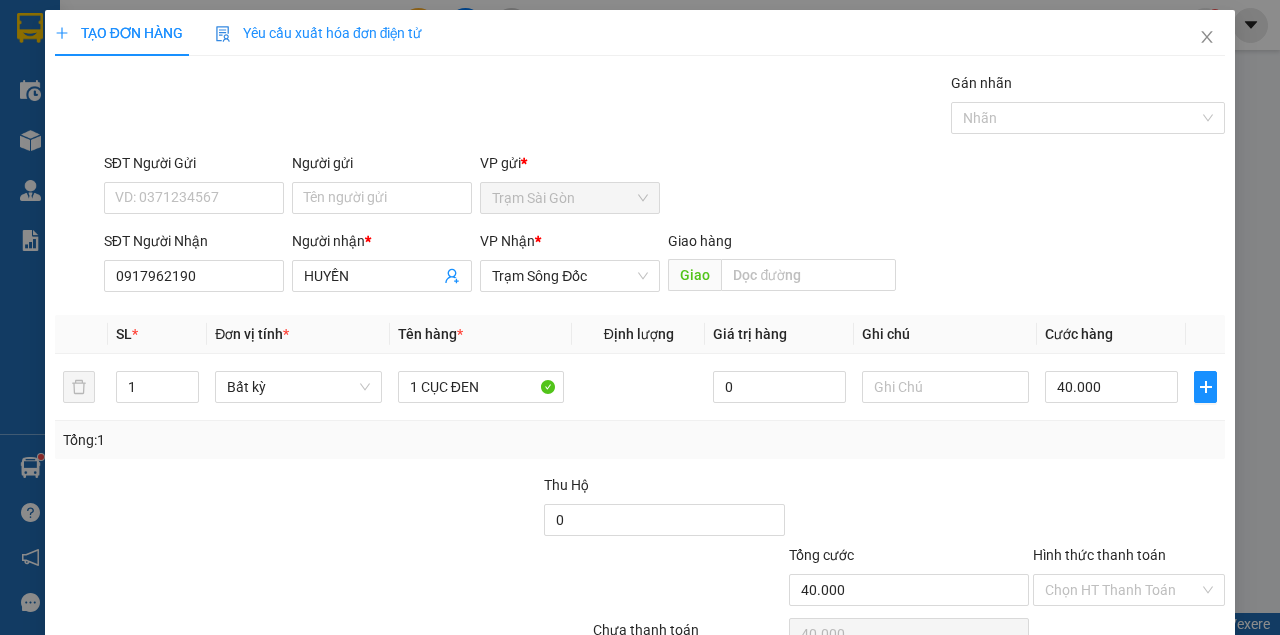 drag, startPoint x: 1094, startPoint y: 476, endPoint x: 1084, endPoint y: 475, distance: 10.049875 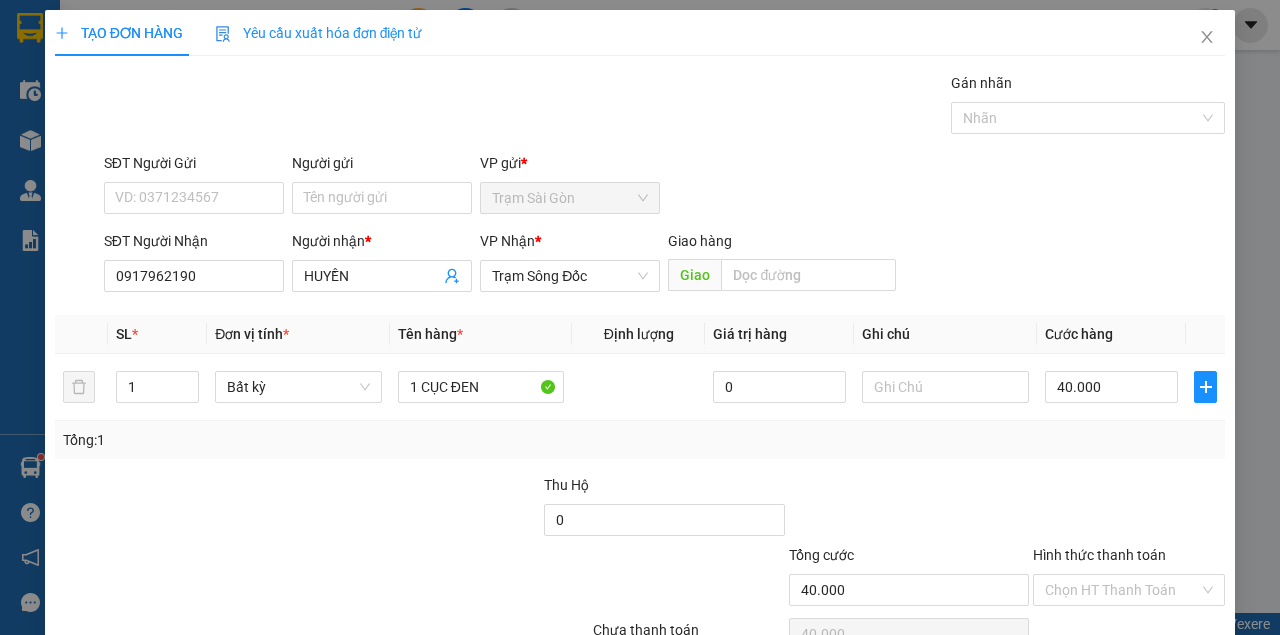 click at bounding box center (1129, 509) 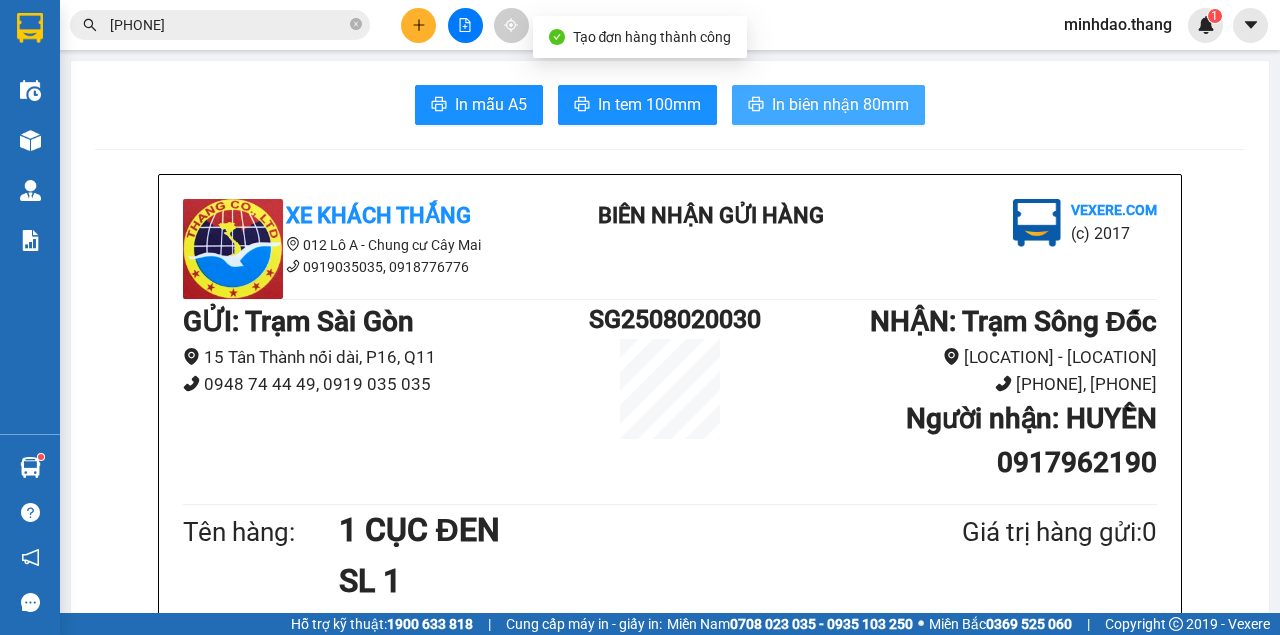 click at bounding box center [756, 105] 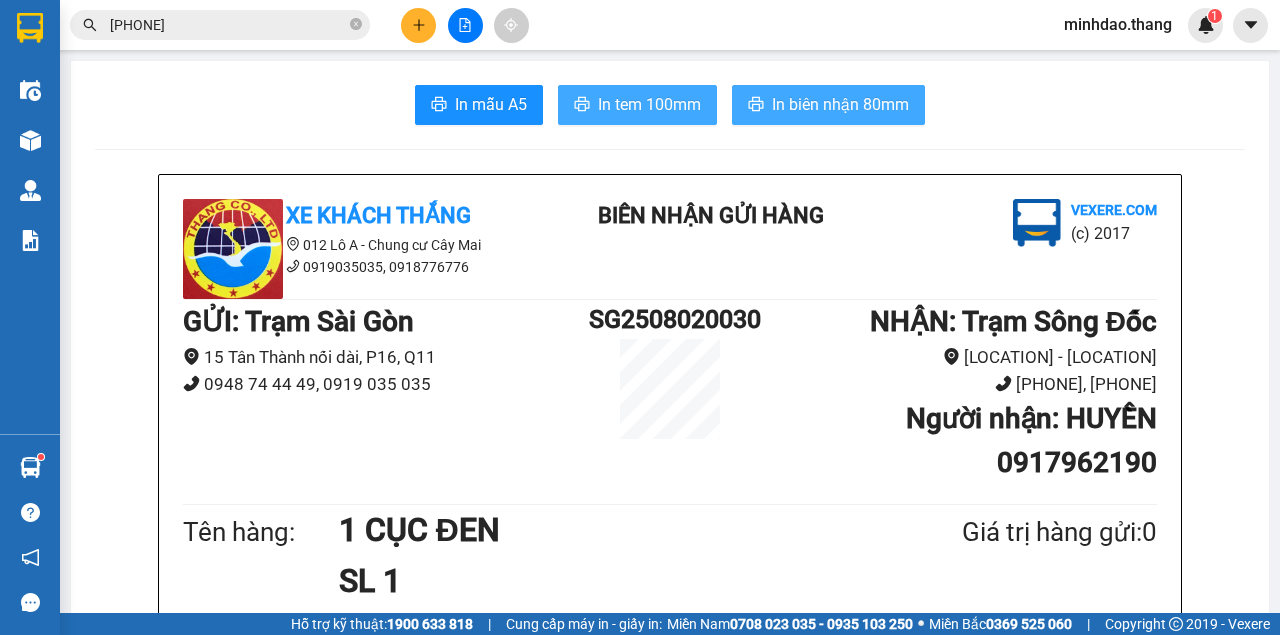 drag, startPoint x: 673, startPoint y: 118, endPoint x: 728, endPoint y: 96, distance: 59.236813 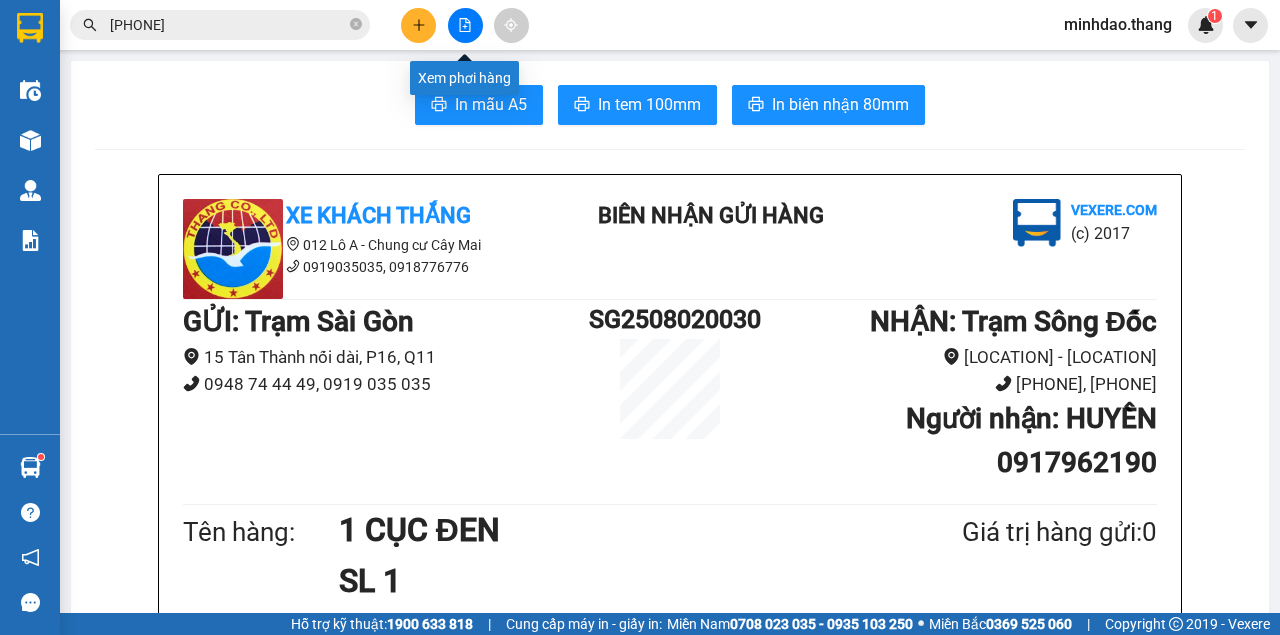 click 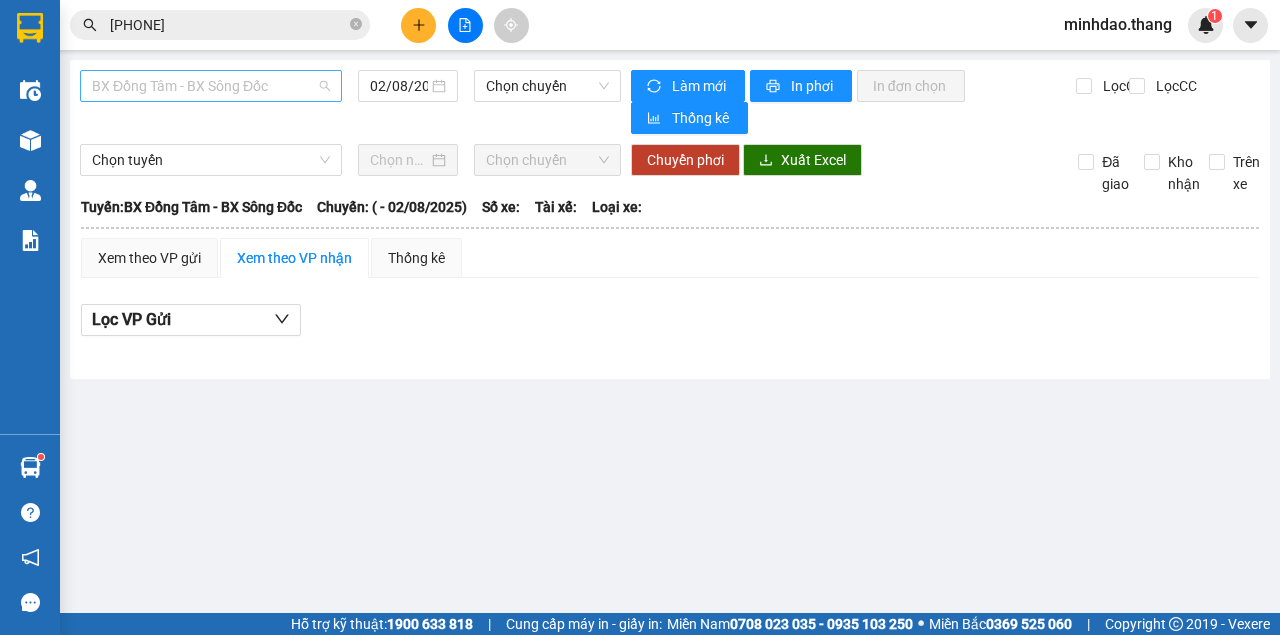 click on "BX Đồng Tâm - BX Sông Đốc" at bounding box center [211, 86] 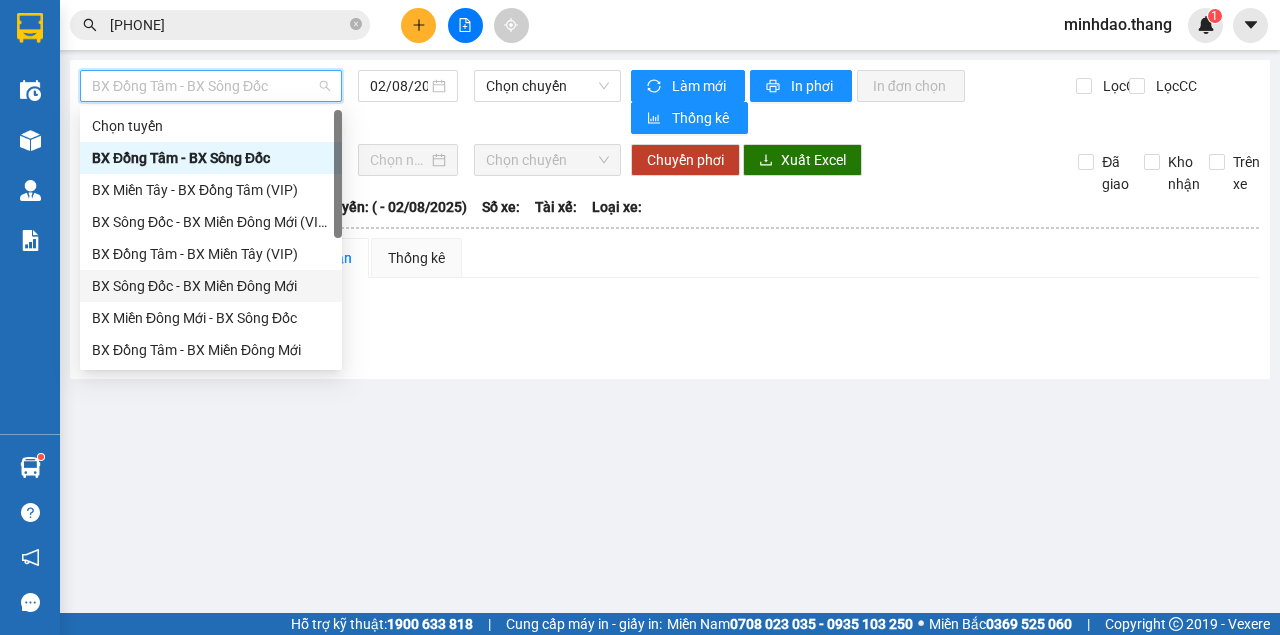 click on "BX Sông Đốc - BX Miền Đông Mới" at bounding box center [211, 286] 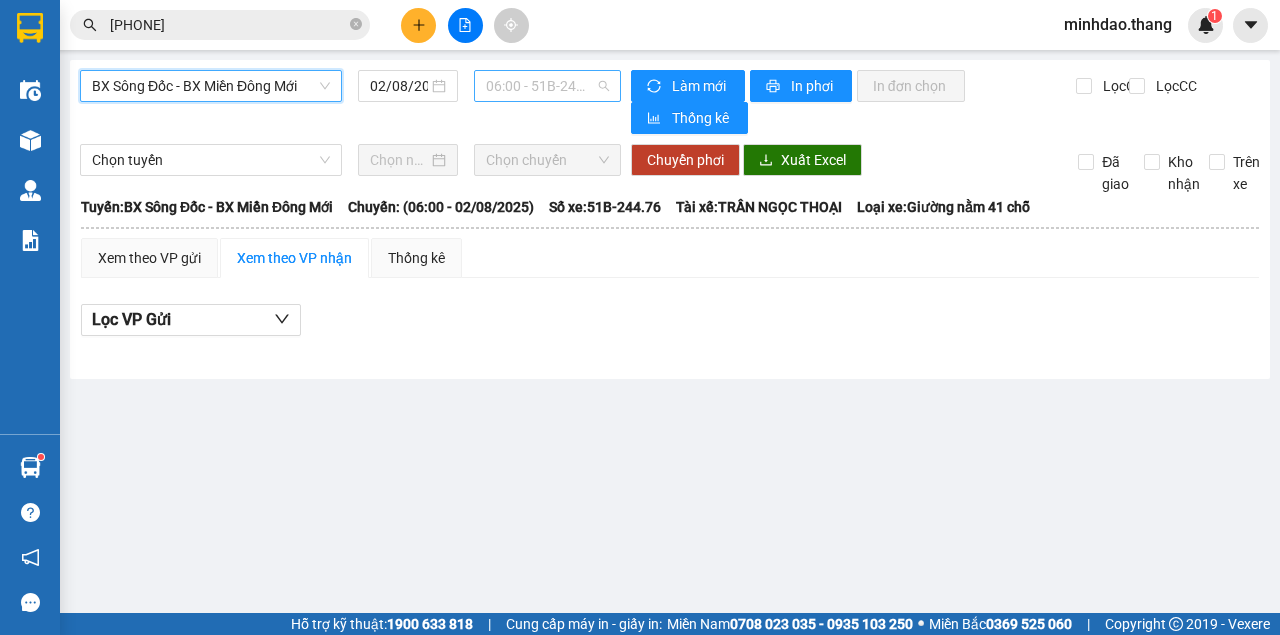 click on "06:00     - 51B-244.76" at bounding box center (547, 86) 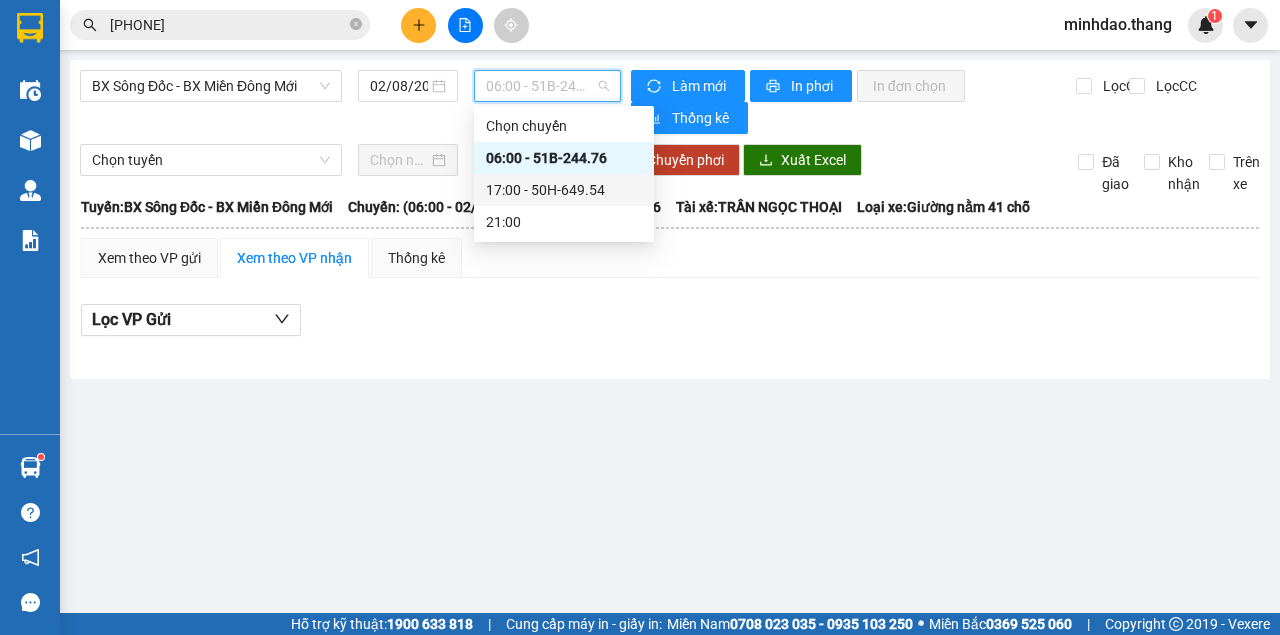 click on "17:00     - 50H-649.54" at bounding box center [564, 190] 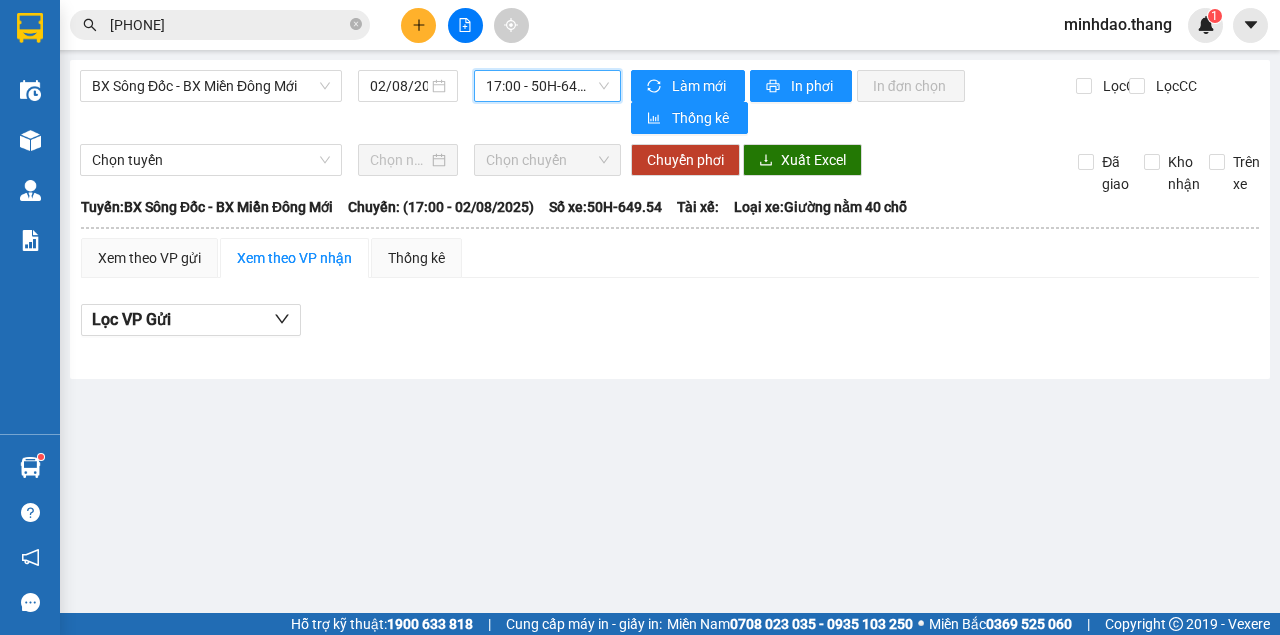 click on "17:00     - 50H-649.54" at bounding box center [547, 86] 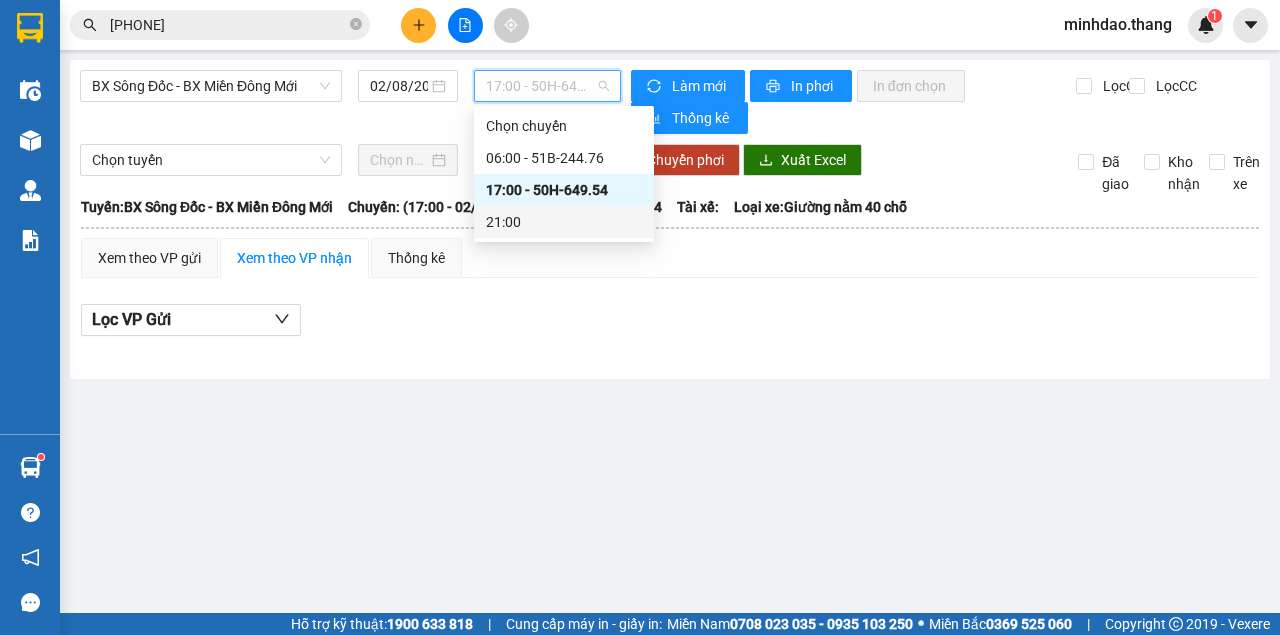 click on "21:00" at bounding box center (564, 222) 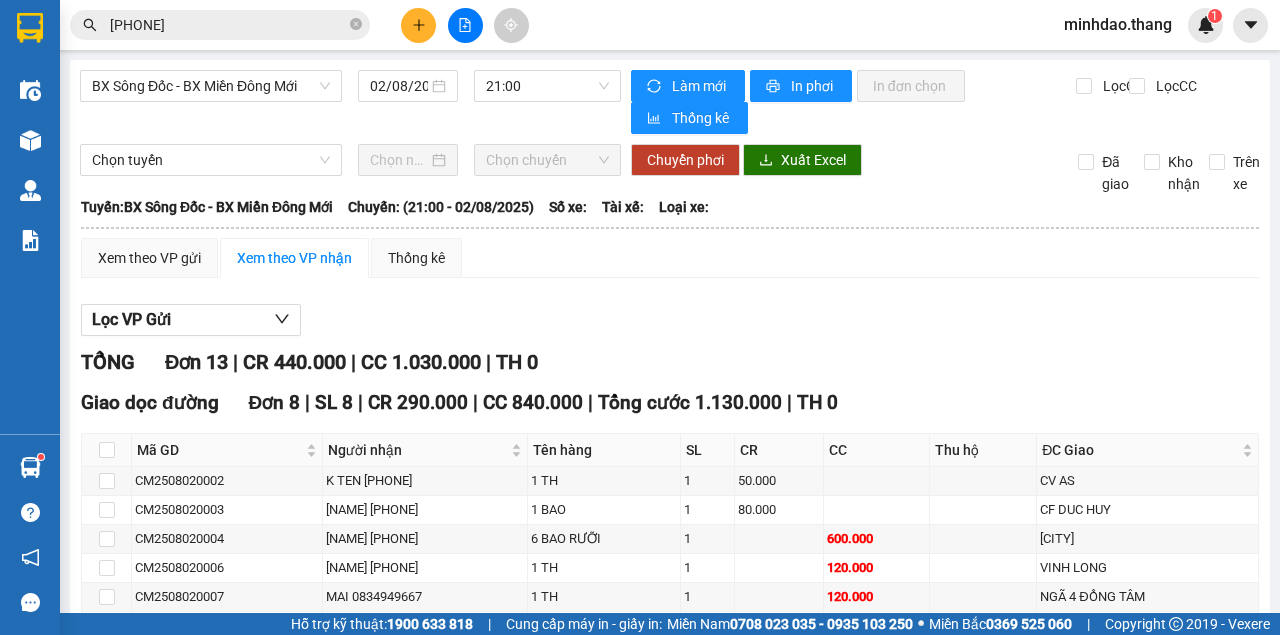 click at bounding box center [107, 833] 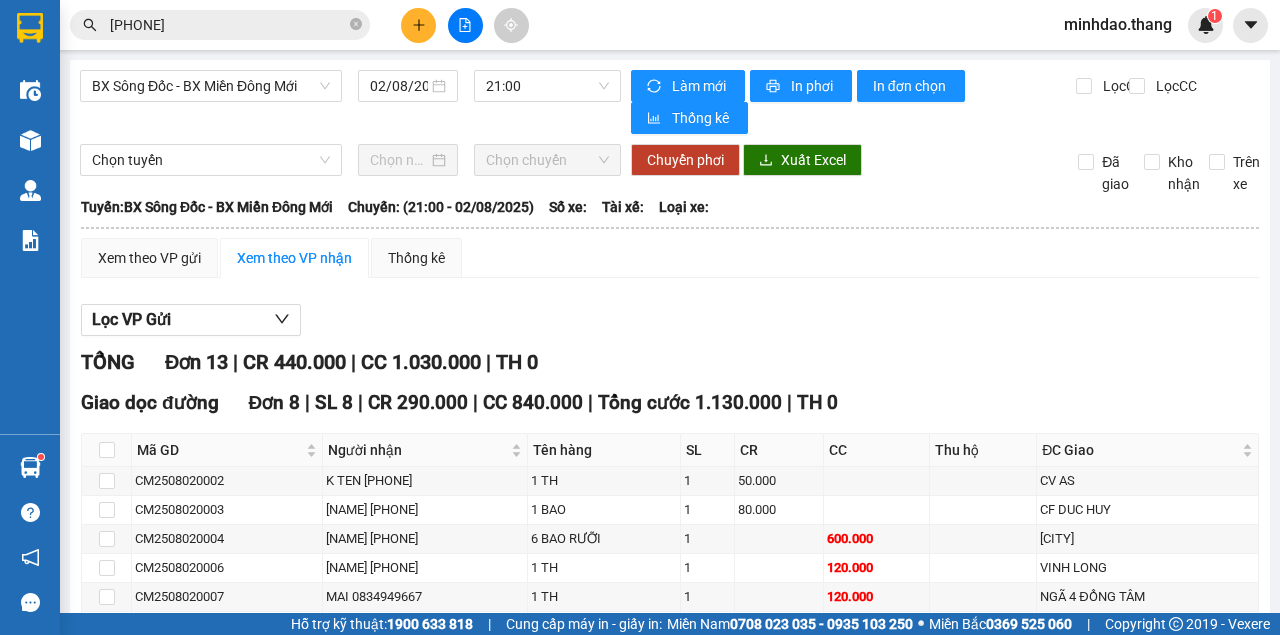 click 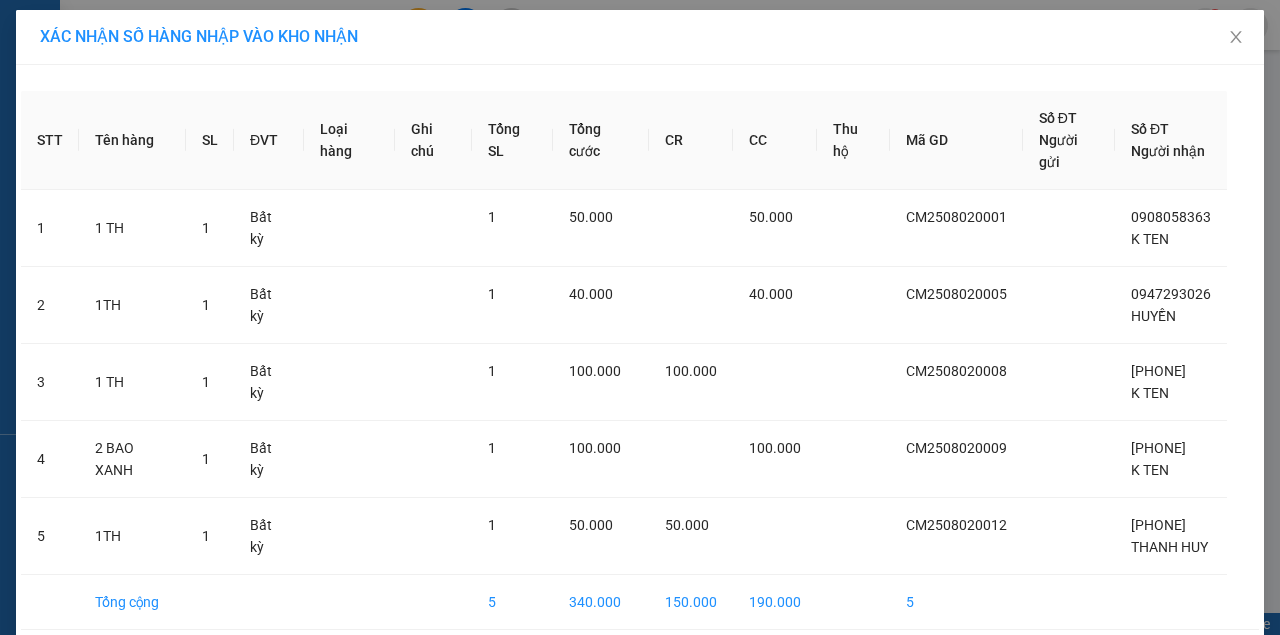 click on "Nhập hàng kho nhận" at bounding box center (713, 666) 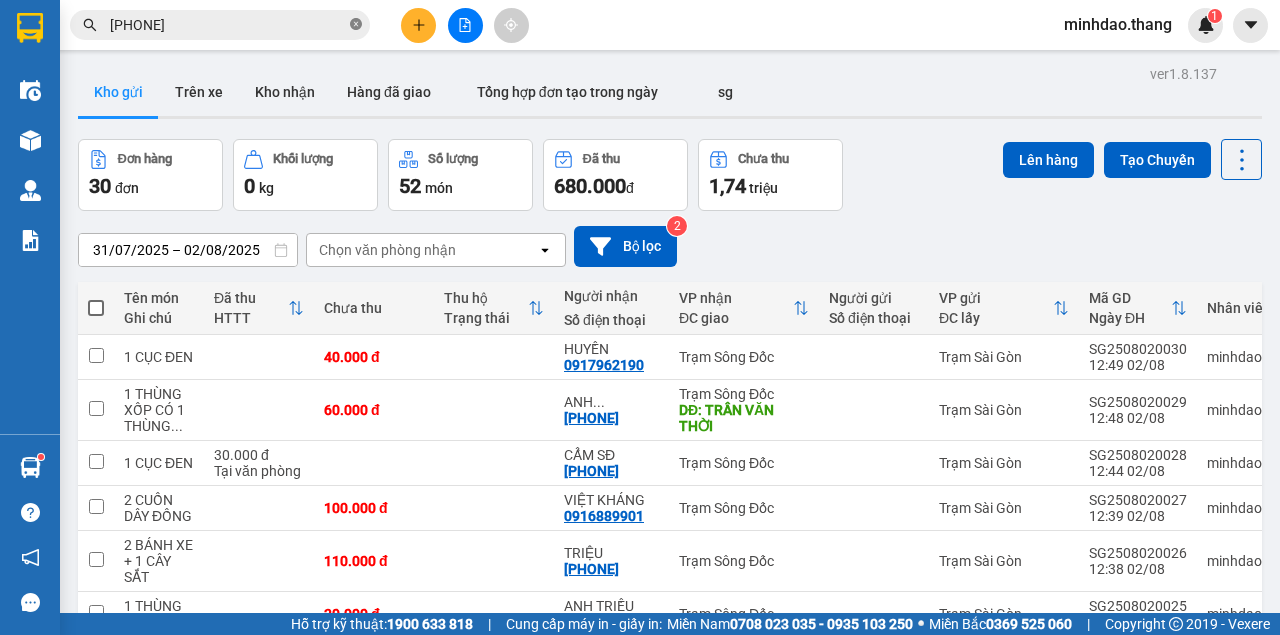 click 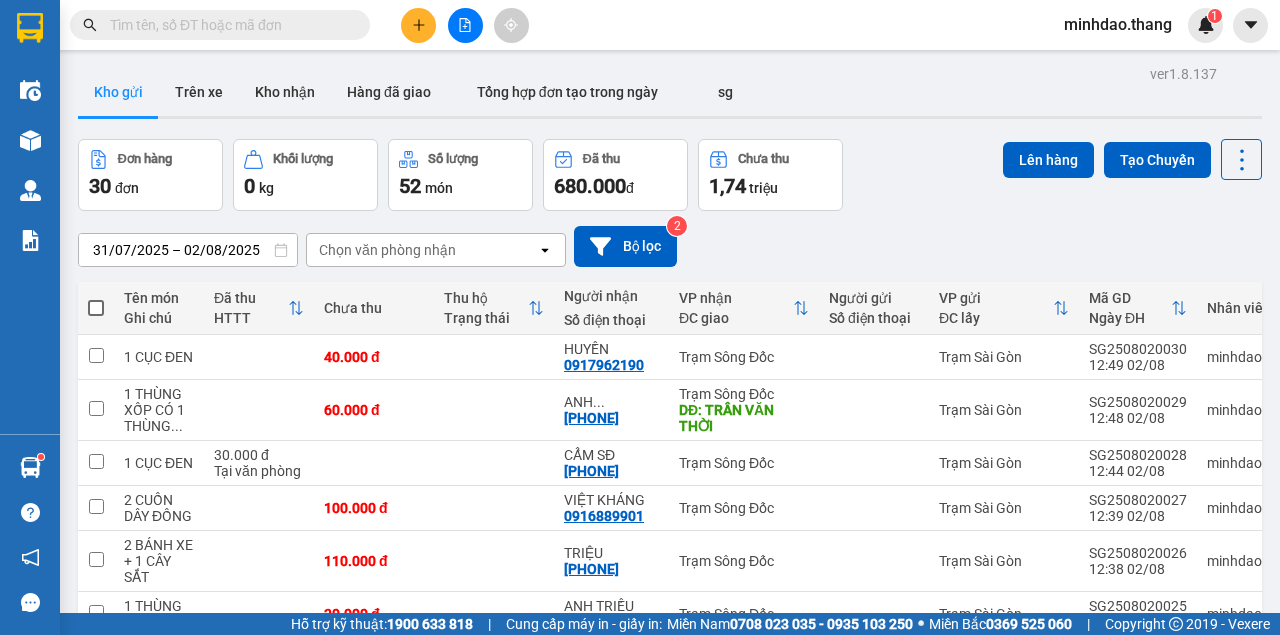 click at bounding box center (228, 25) 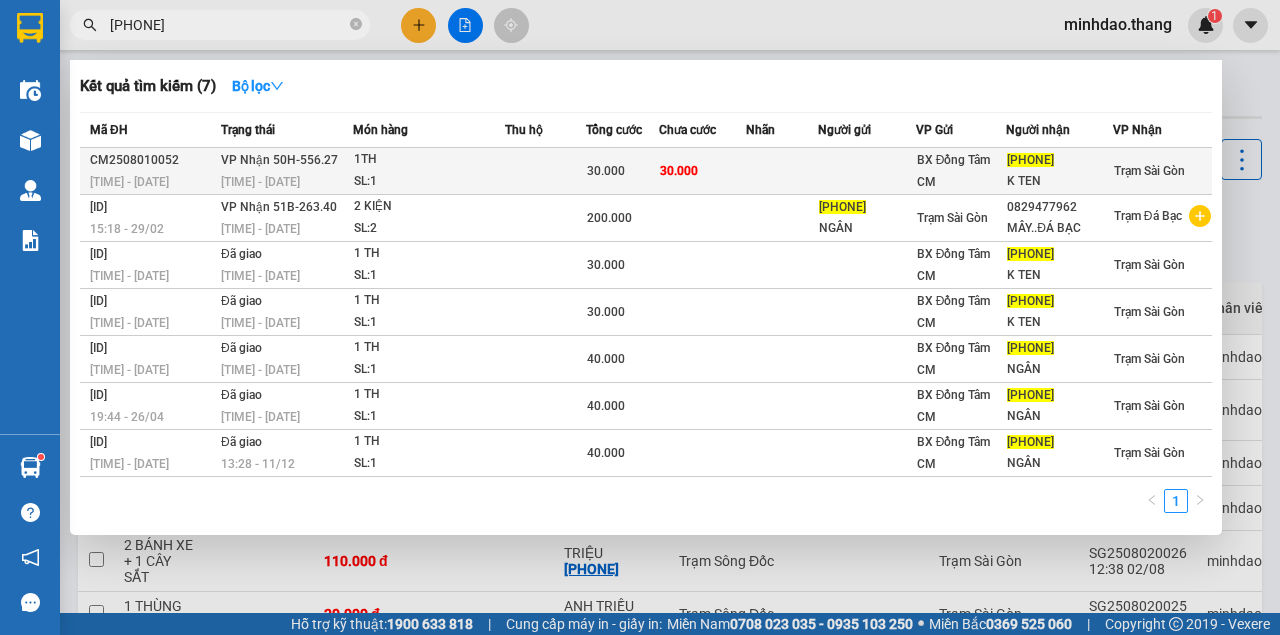 click at bounding box center (782, 171) 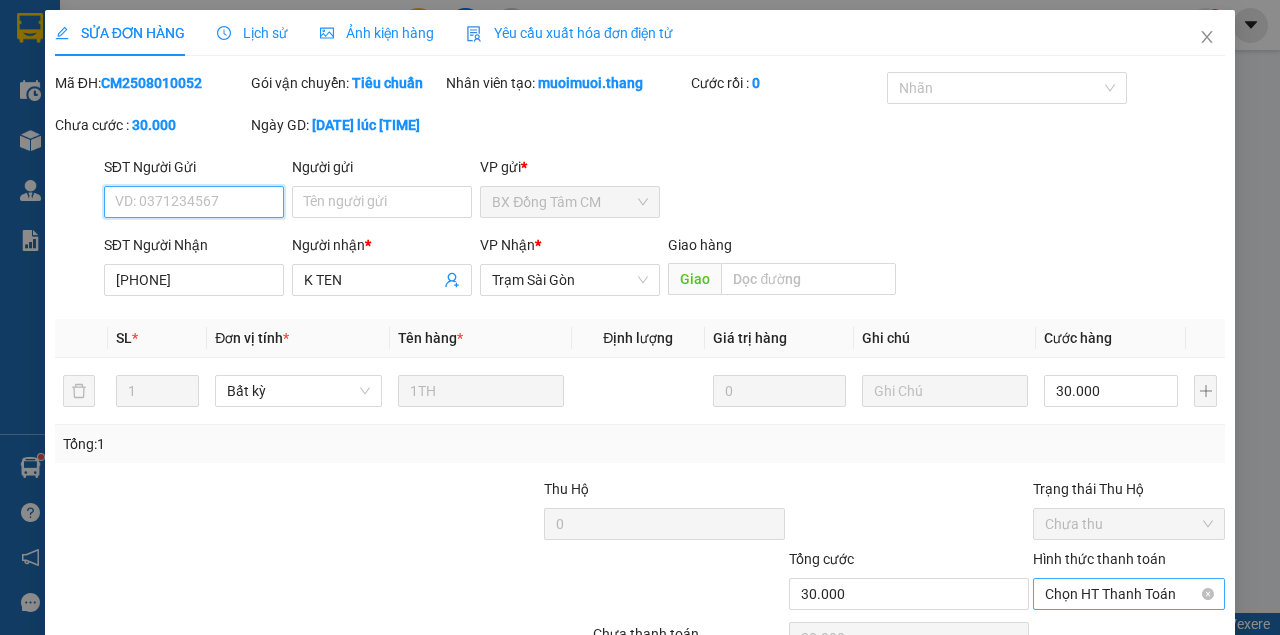 click on "Chọn HT Thanh Toán" at bounding box center (1129, 594) 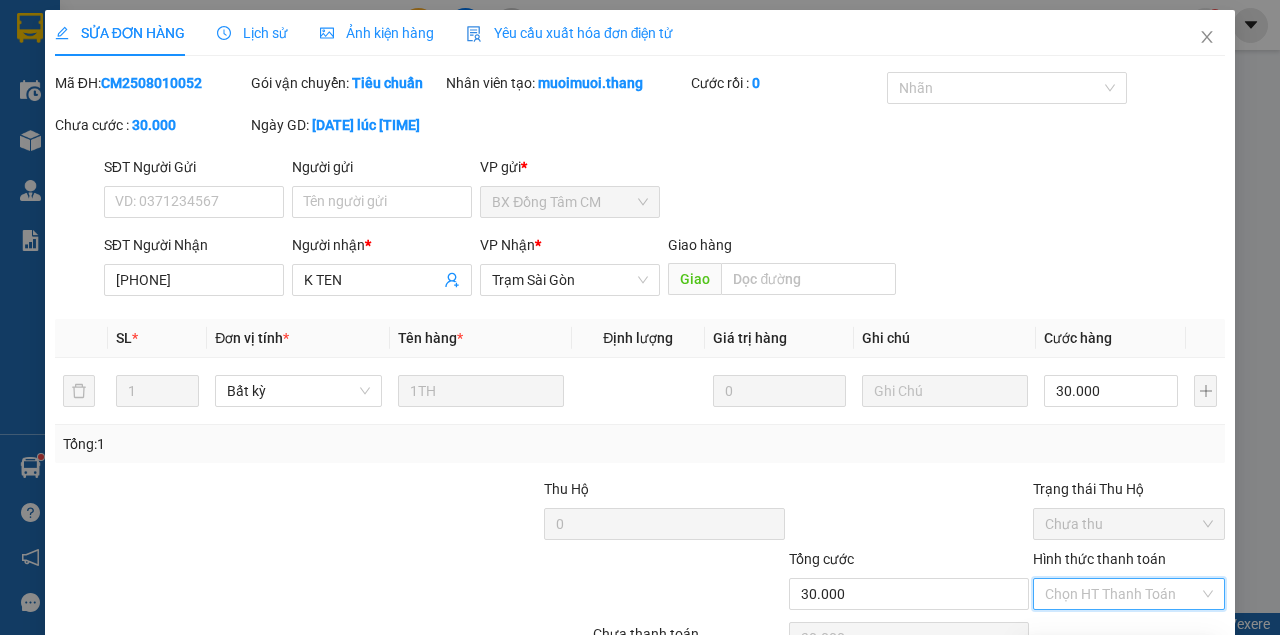 click on "Tại văn phòng" at bounding box center (1120, 655) 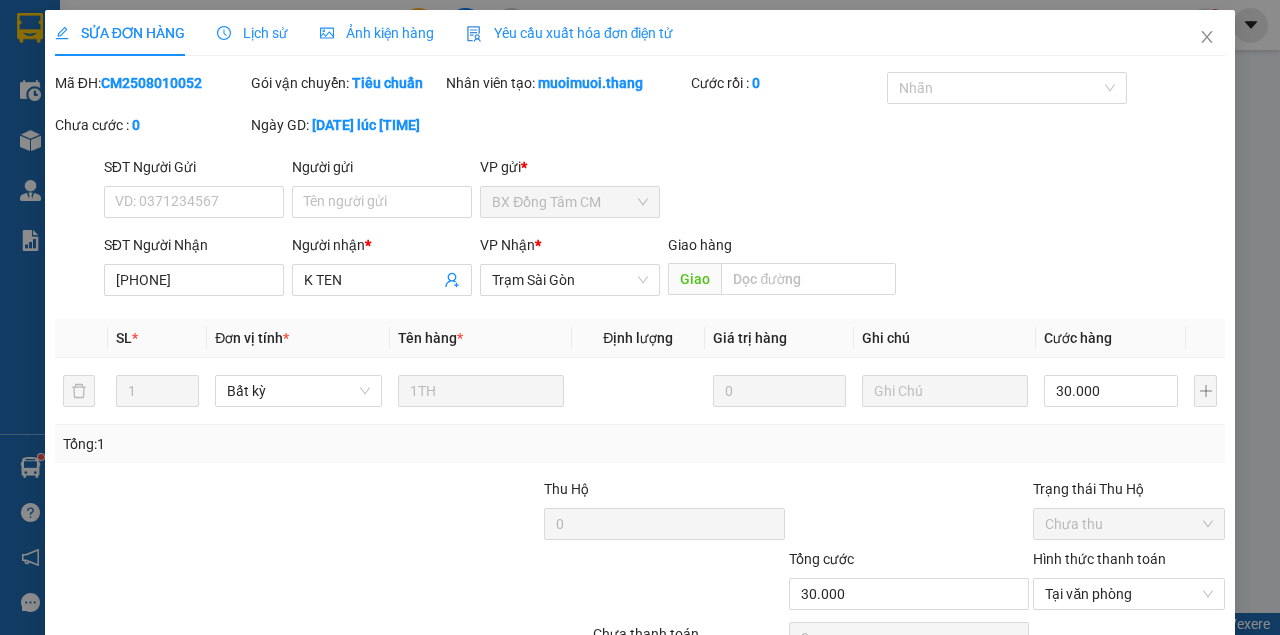 click on "Lưu và Giao hàng" at bounding box center [735, 689] 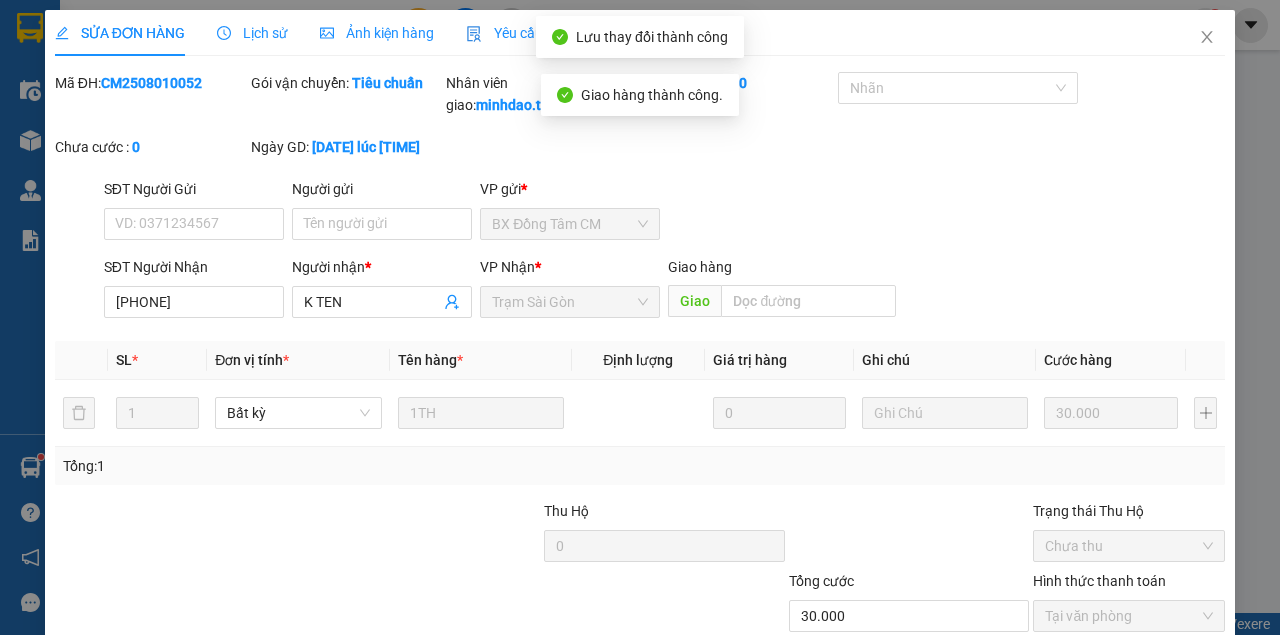 click on "Lưu và In" at bounding box center [1153, 711] 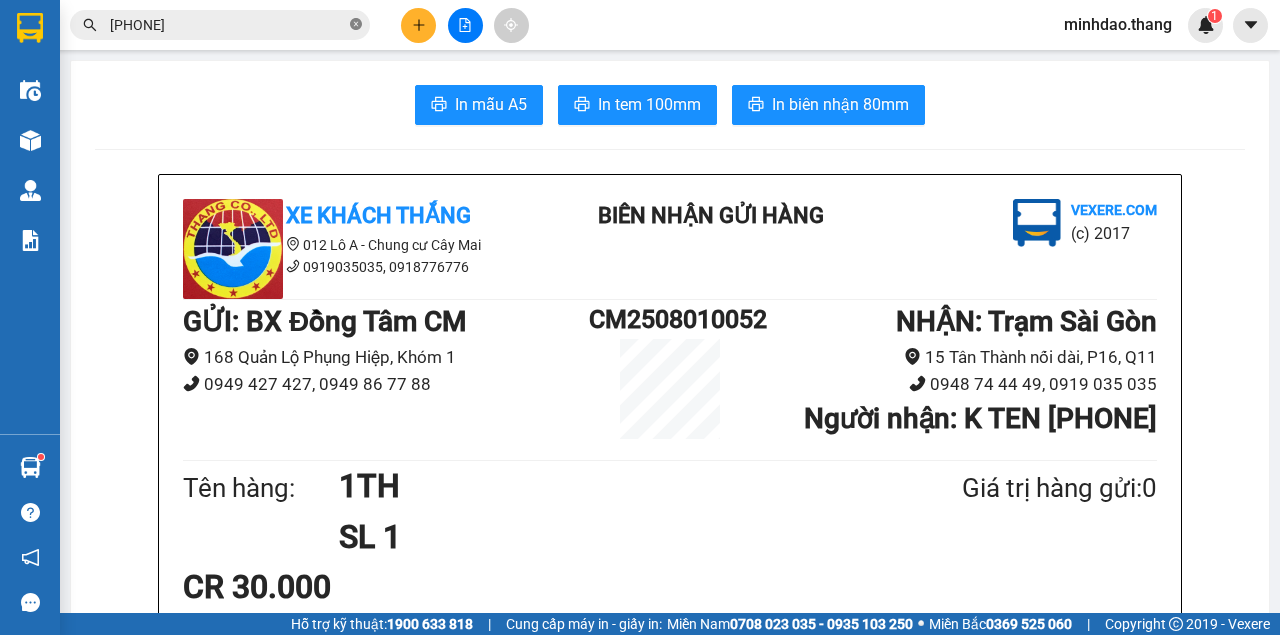 click 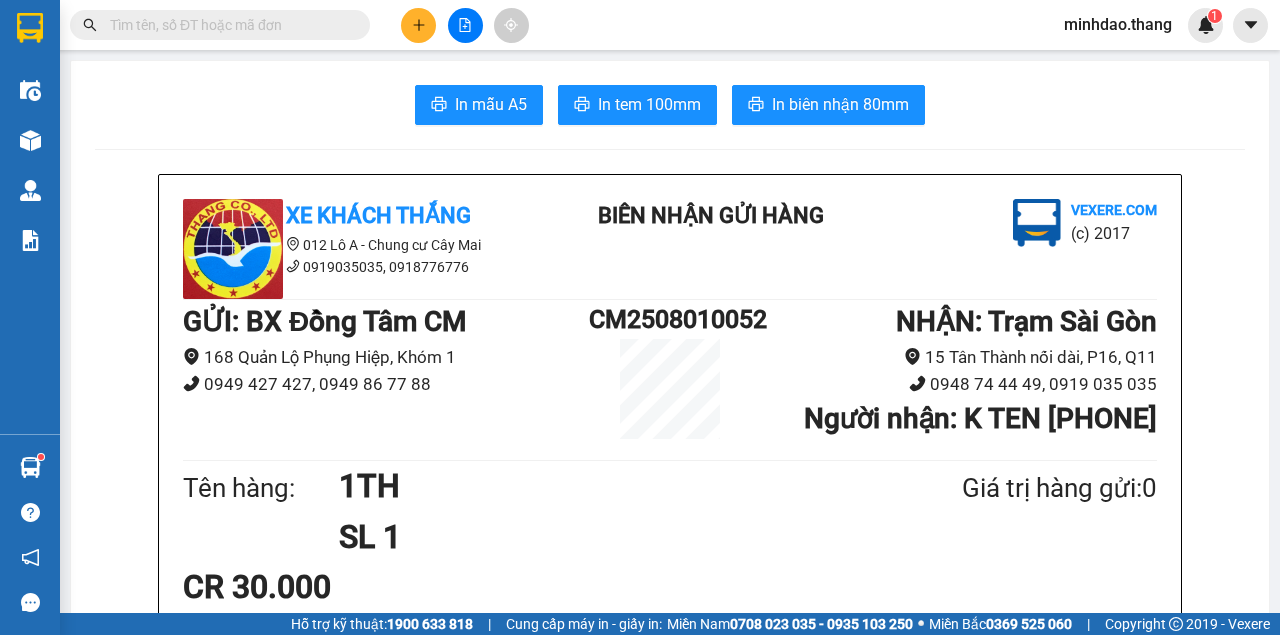 click at bounding box center [228, 25] 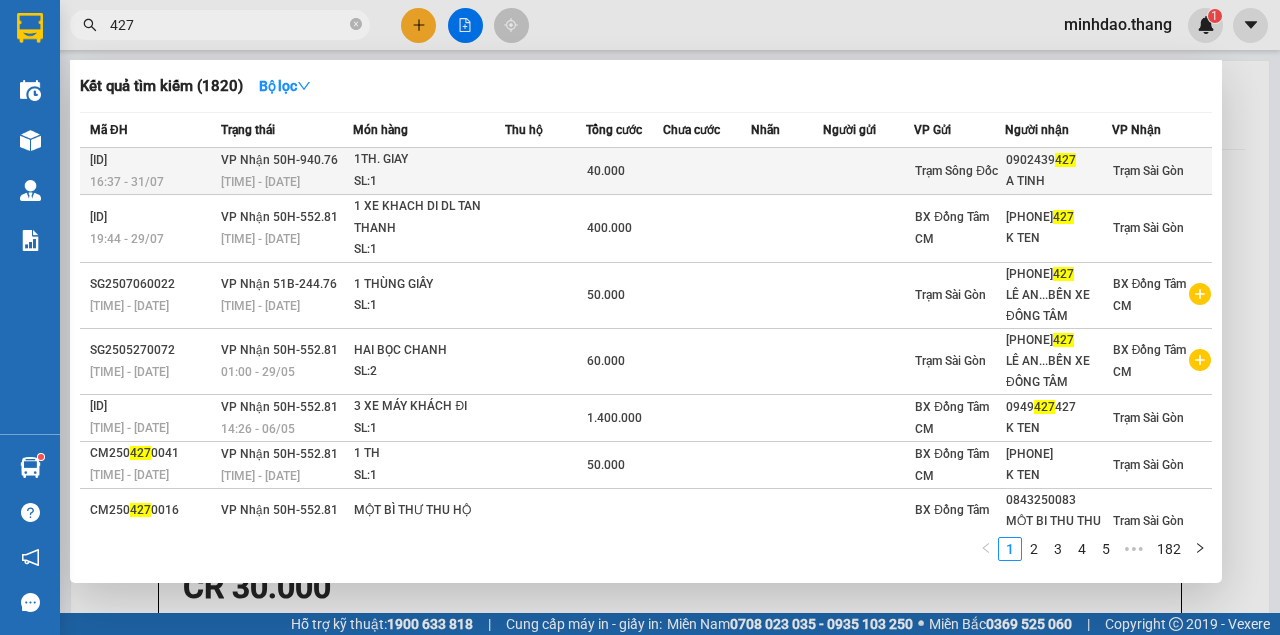 drag, startPoint x: 996, startPoint y: 153, endPoint x: 1094, endPoint y: 152, distance: 98.005104 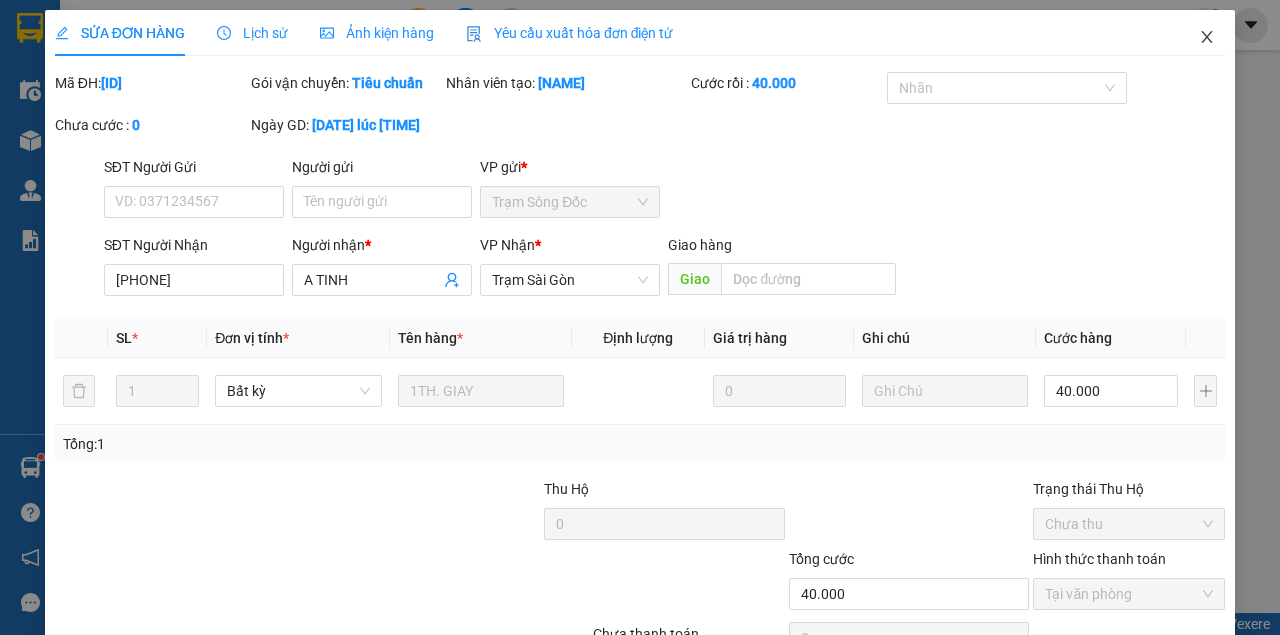 click 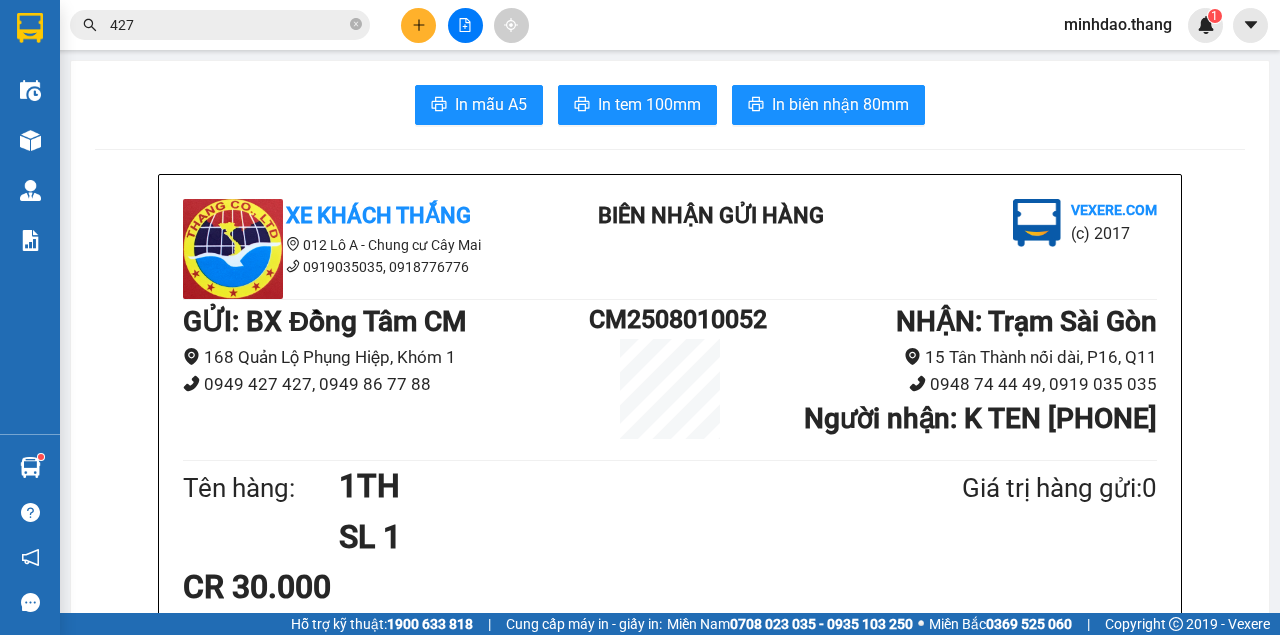 drag, startPoint x: 354, startPoint y: 23, endPoint x: 336, endPoint y: 21, distance: 18.110771 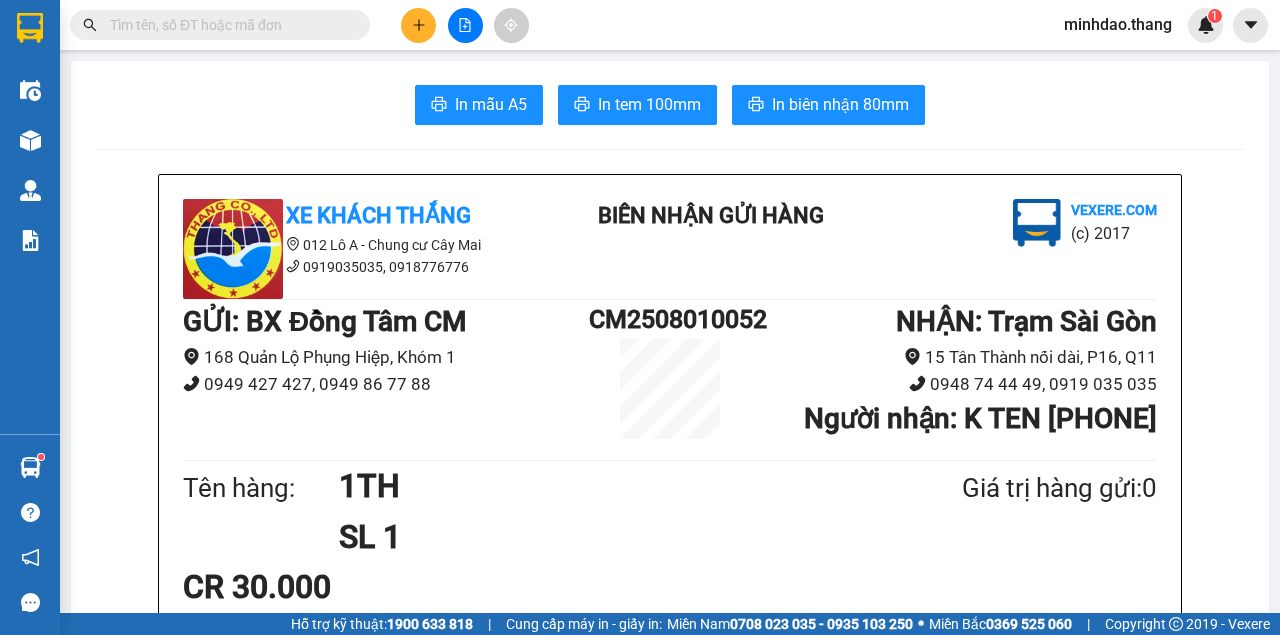 click at bounding box center [228, 25] 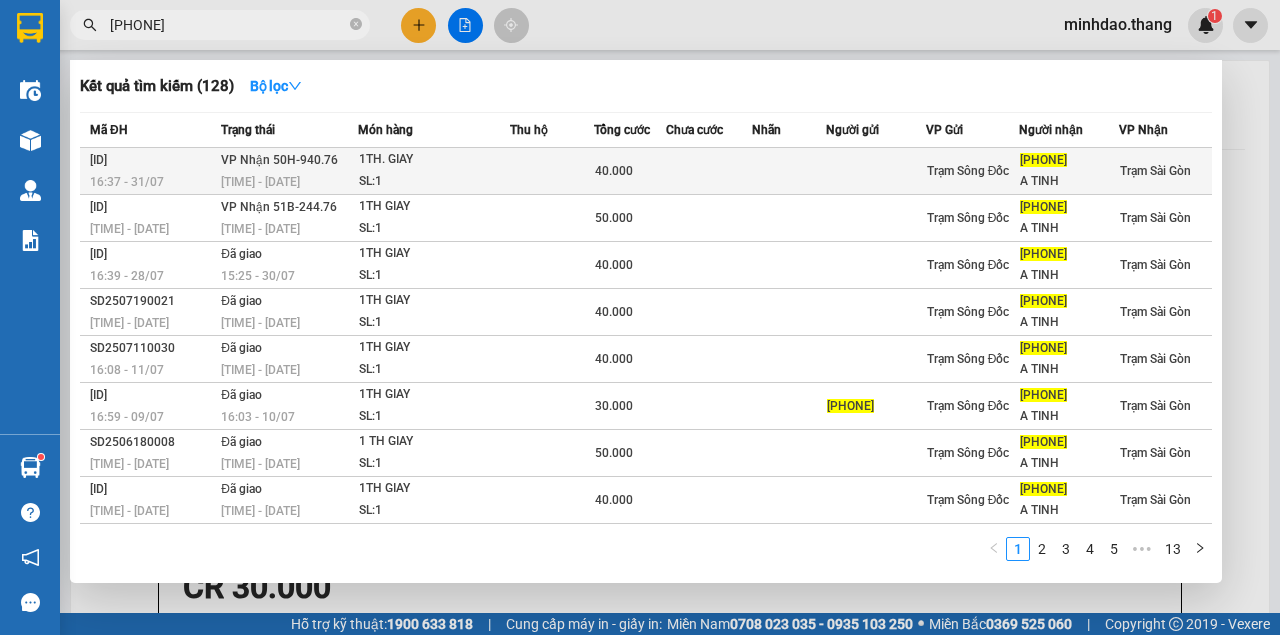 click at bounding box center (552, 171) 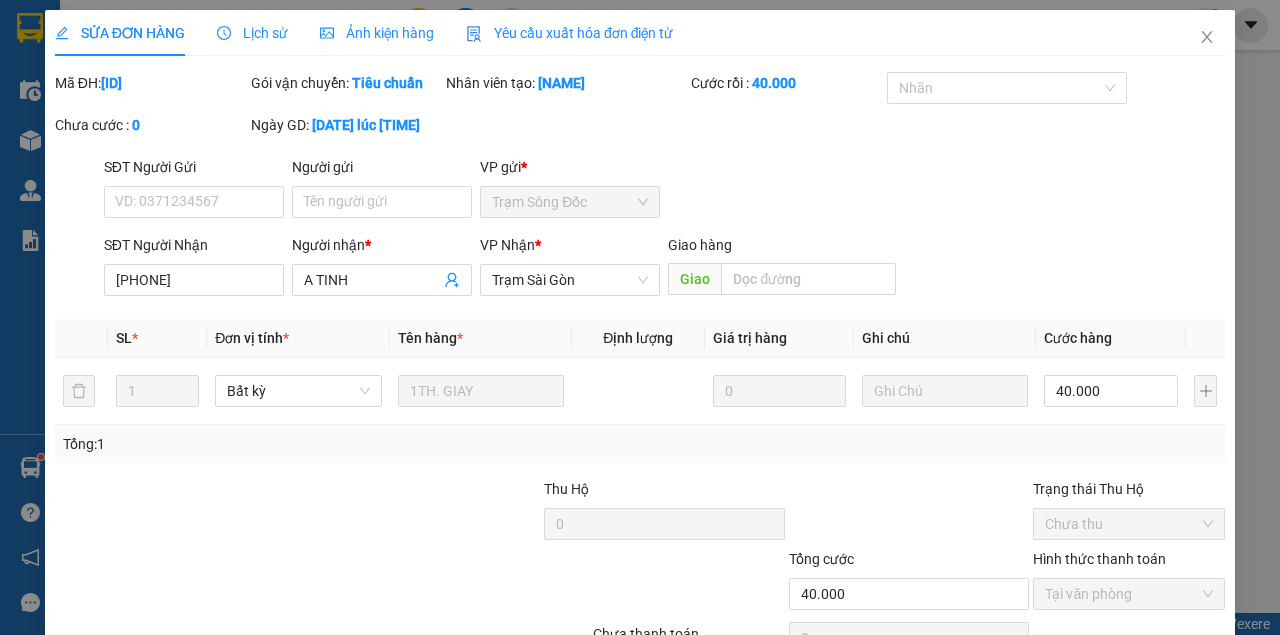 drag, startPoint x: 714, startPoint y: 571, endPoint x: 742, endPoint y: 571, distance: 28 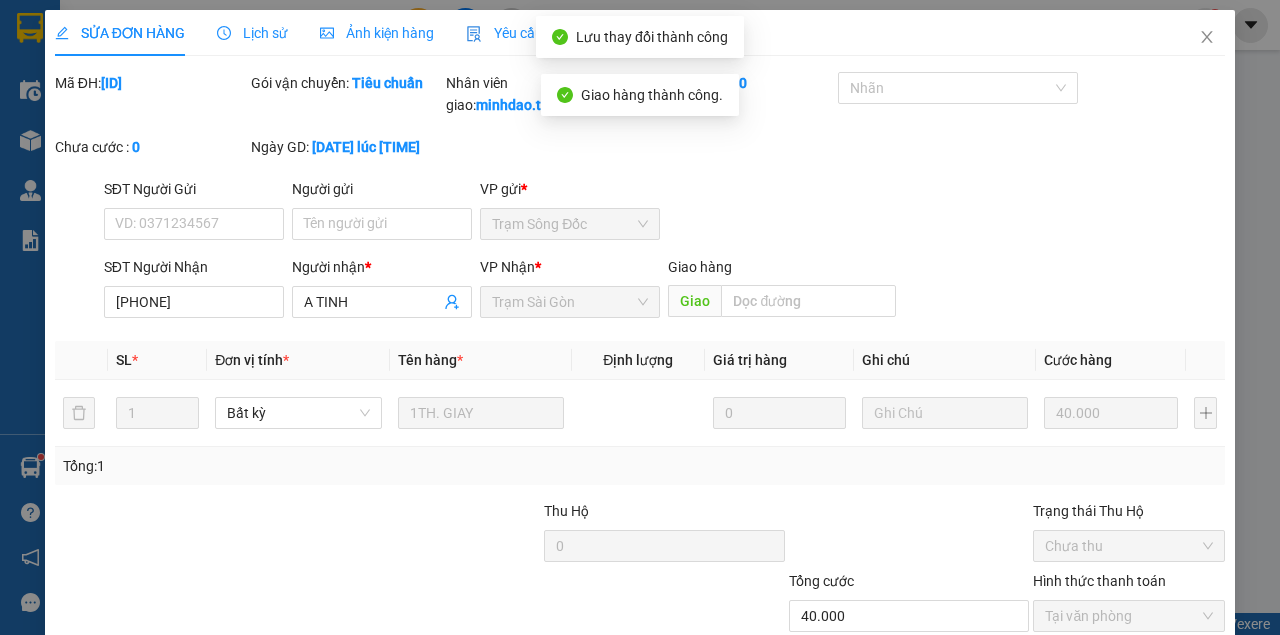 drag, startPoint x: 1172, startPoint y: 575, endPoint x: 1167, endPoint y: 540, distance: 35.35534 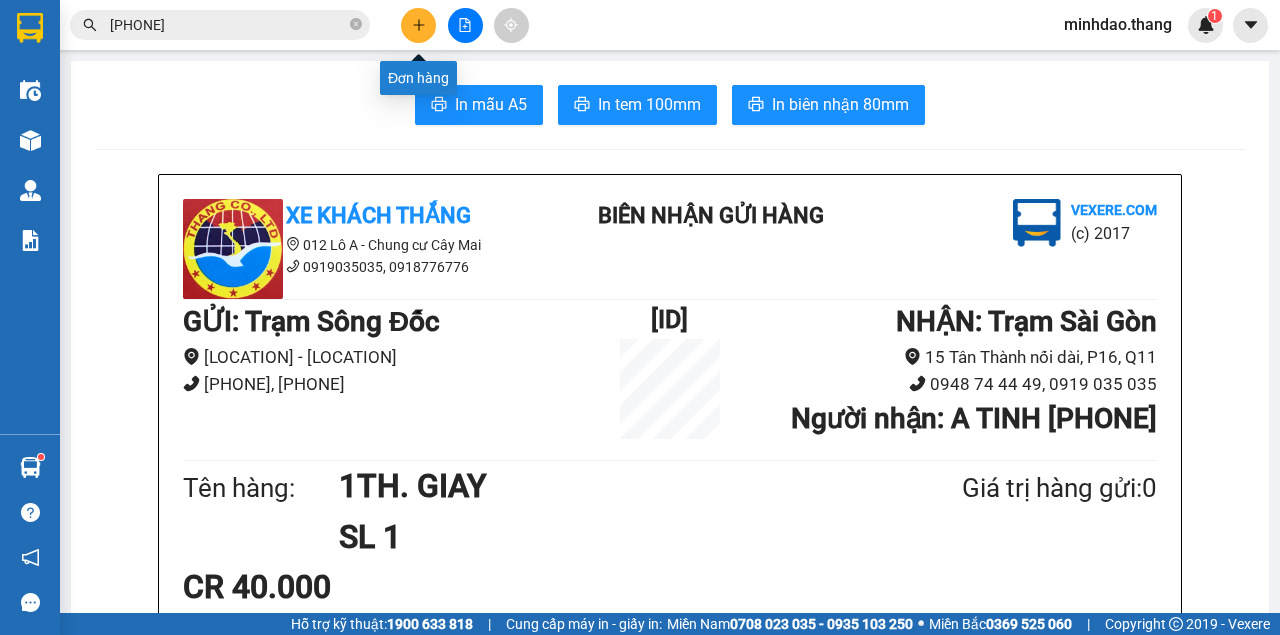 click 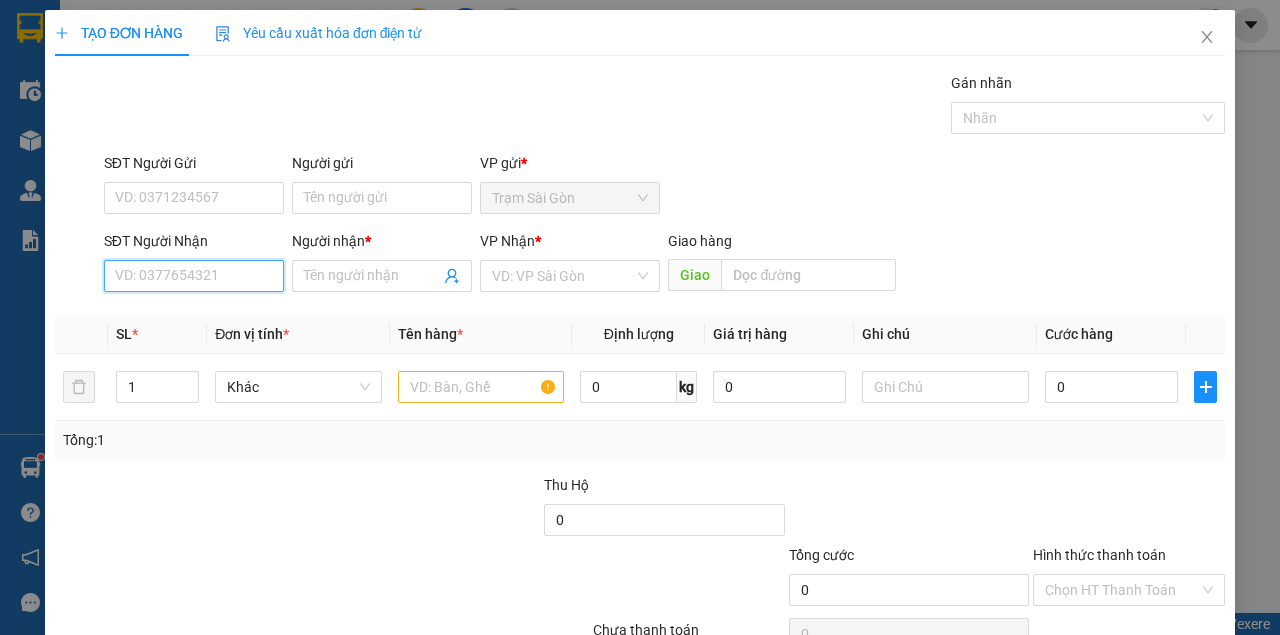 click on "SĐT Người Nhận" at bounding box center (194, 276) 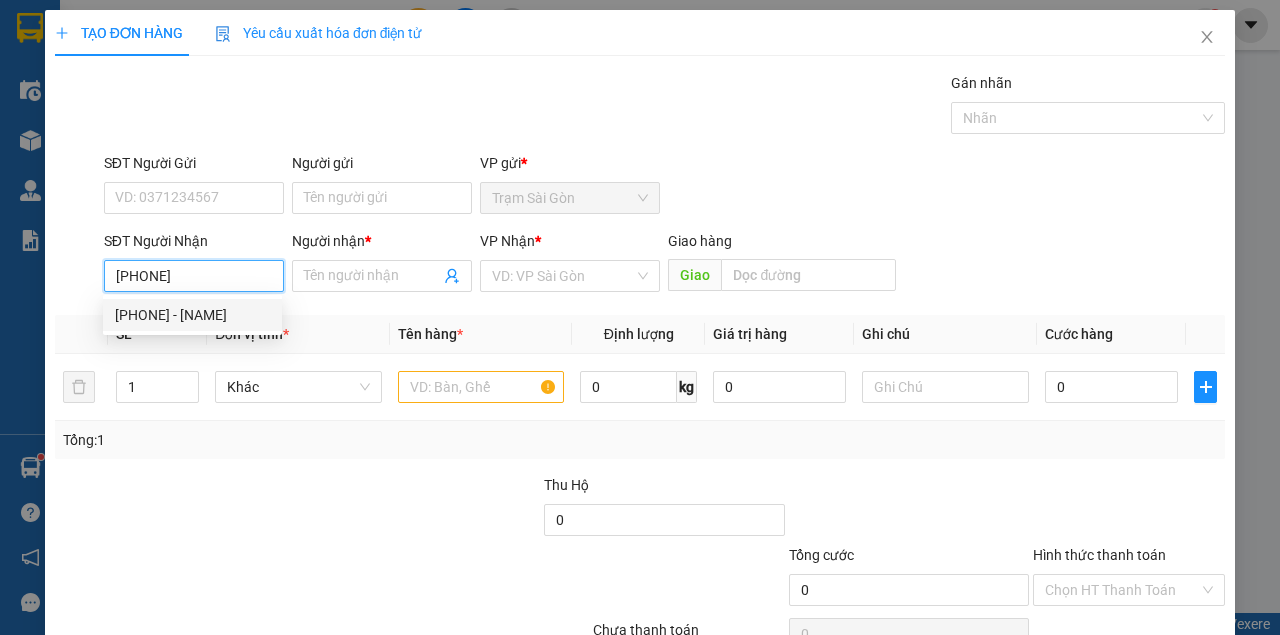 drag, startPoint x: 204, startPoint y: 318, endPoint x: 306, endPoint y: 325, distance: 102.239914 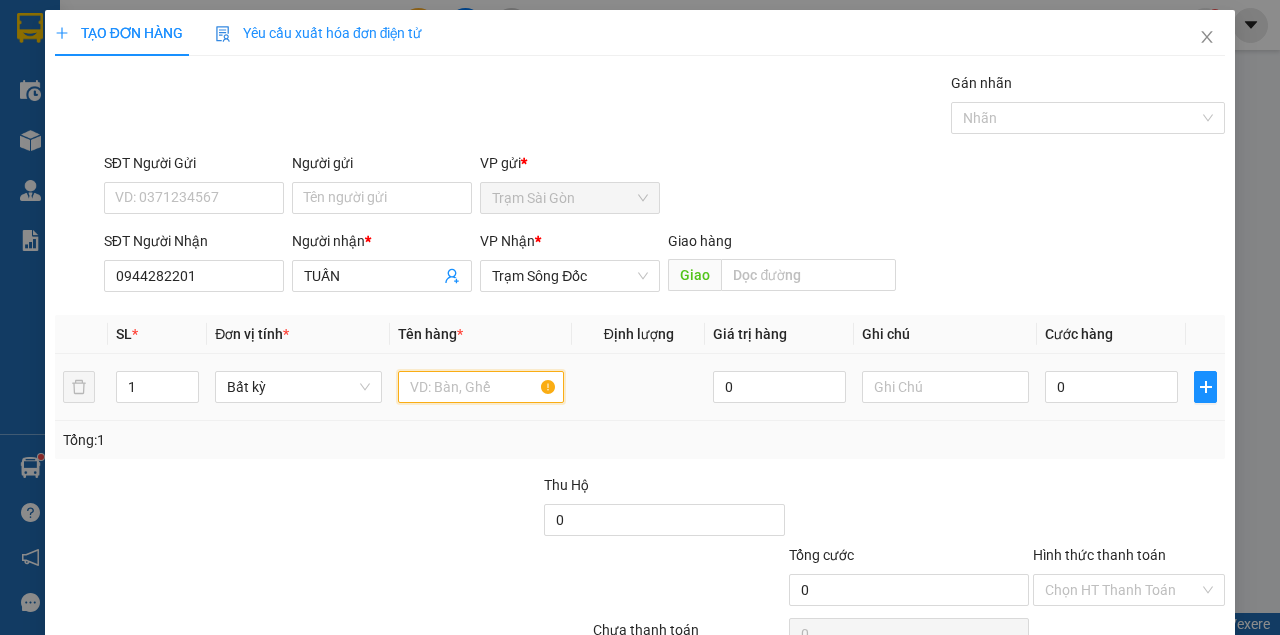 click at bounding box center [481, 387] 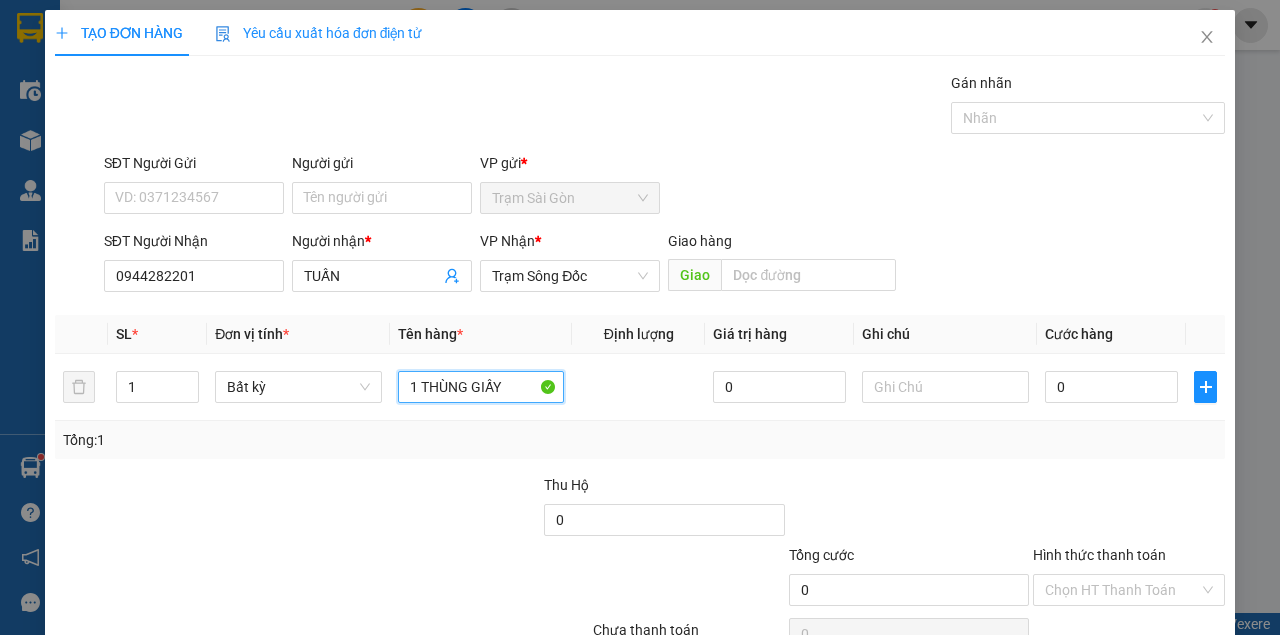 scroll, scrollTop: 0, scrollLeft: 0, axis: both 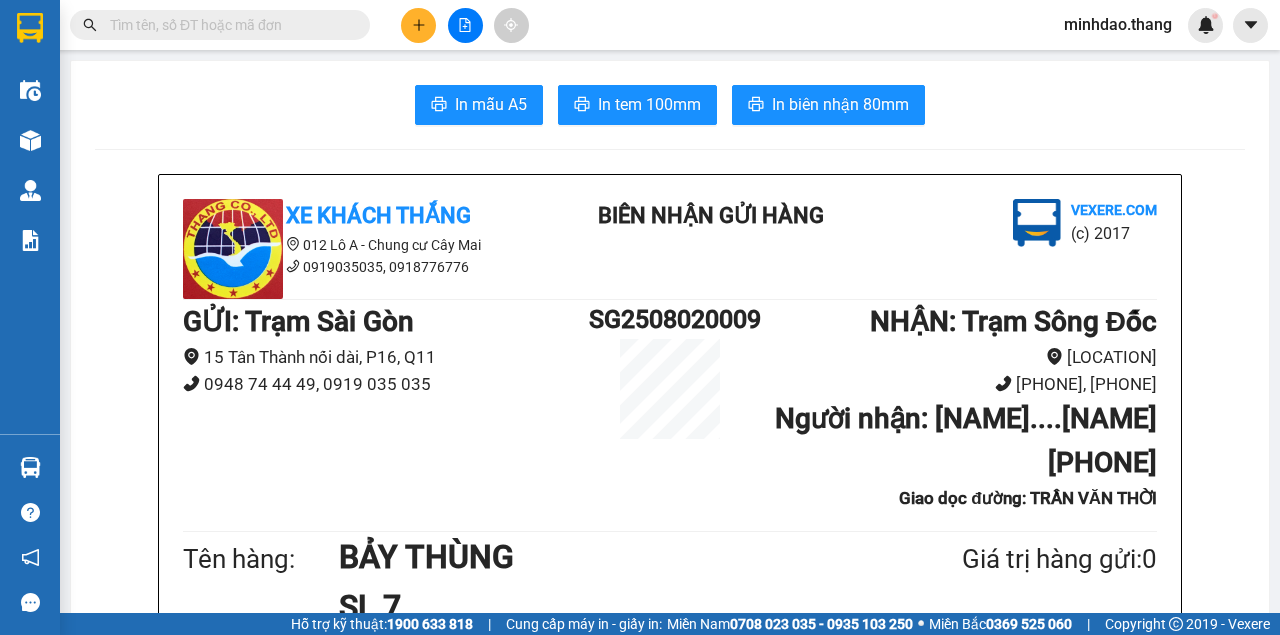 click at bounding box center (220, 25) 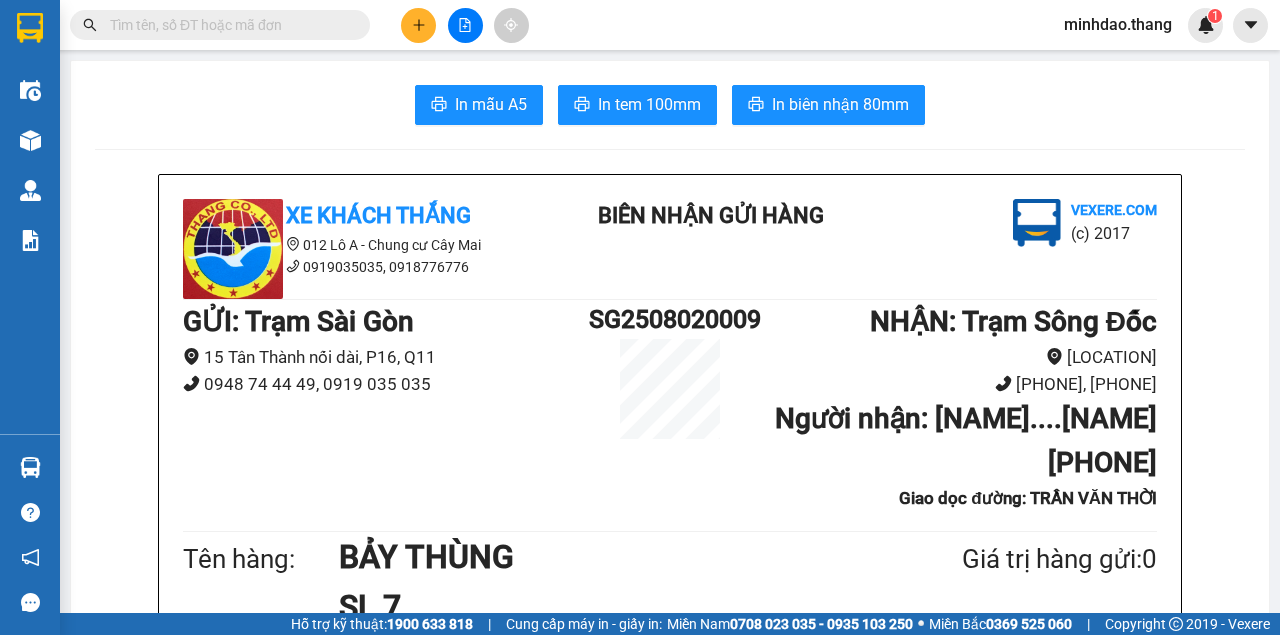 click at bounding box center (220, 25) 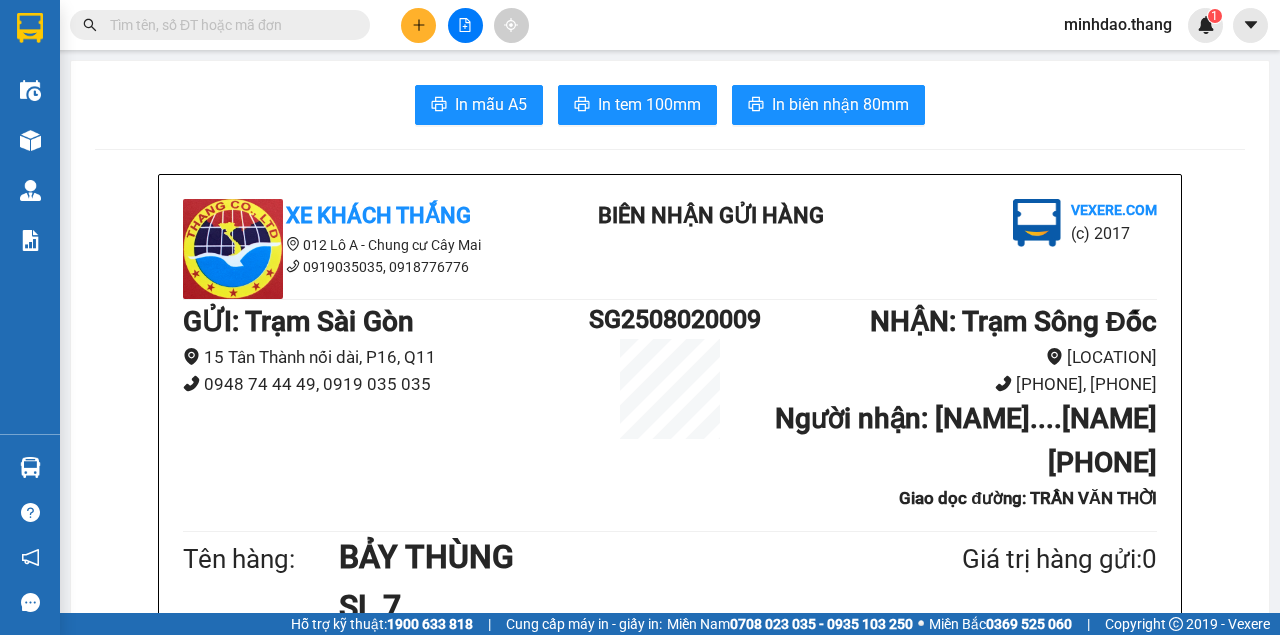 click at bounding box center (228, 25) 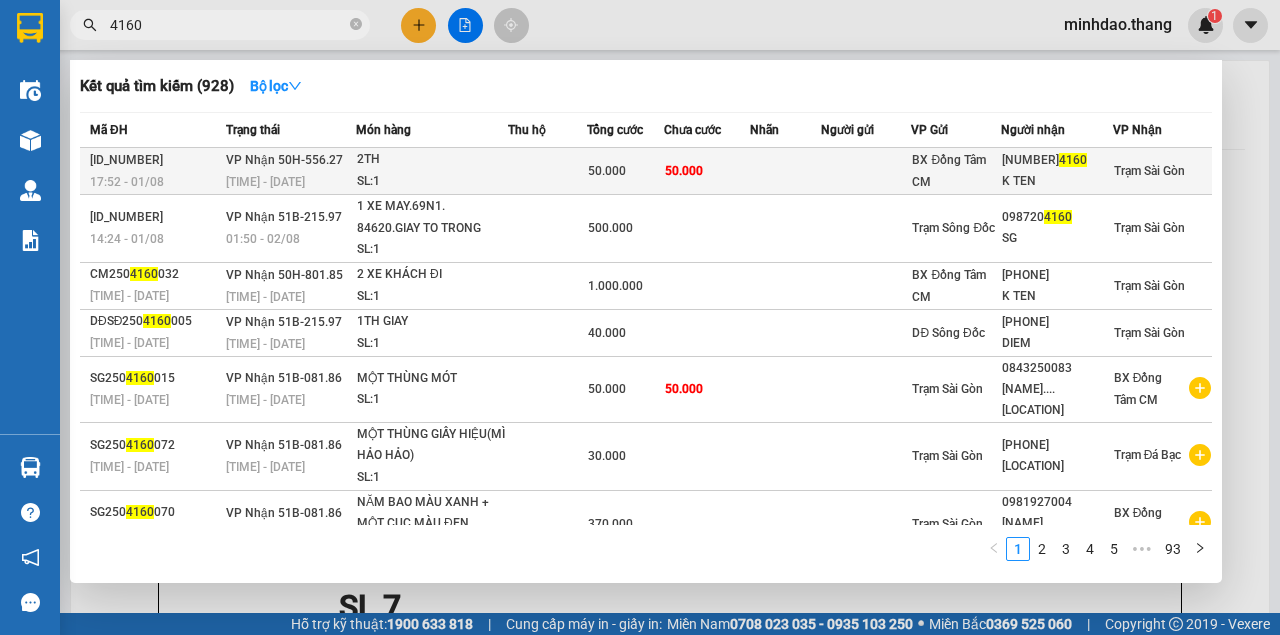type on "4160" 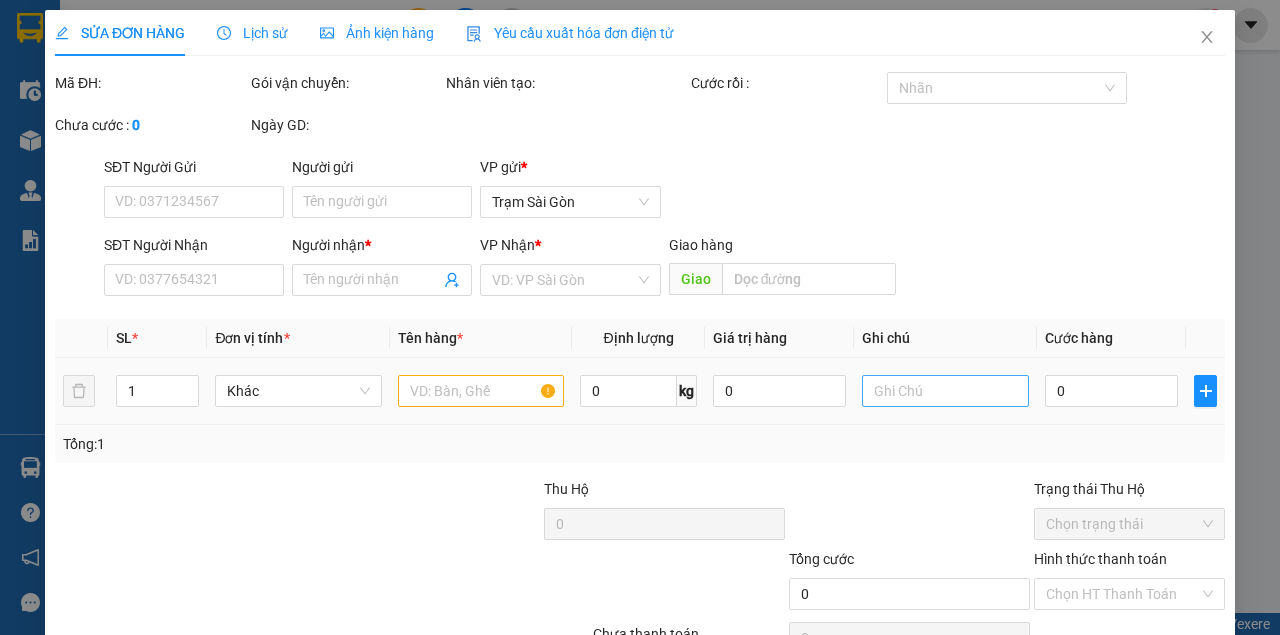 type on "[PHONE]" 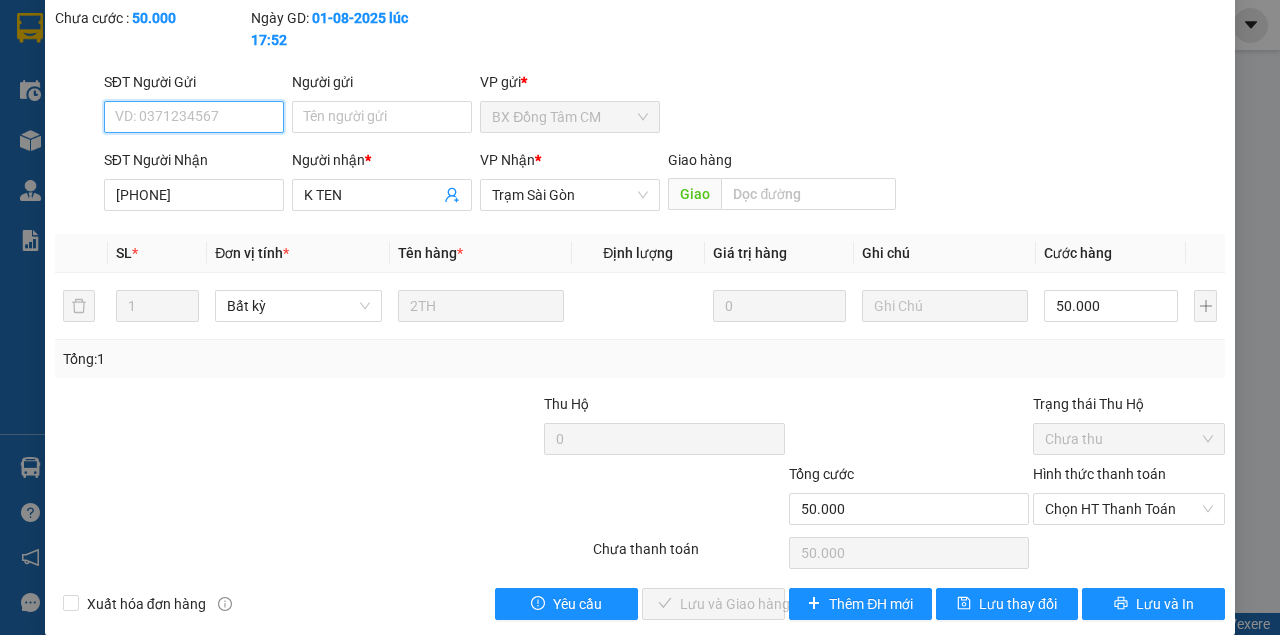 scroll, scrollTop: 129, scrollLeft: 0, axis: vertical 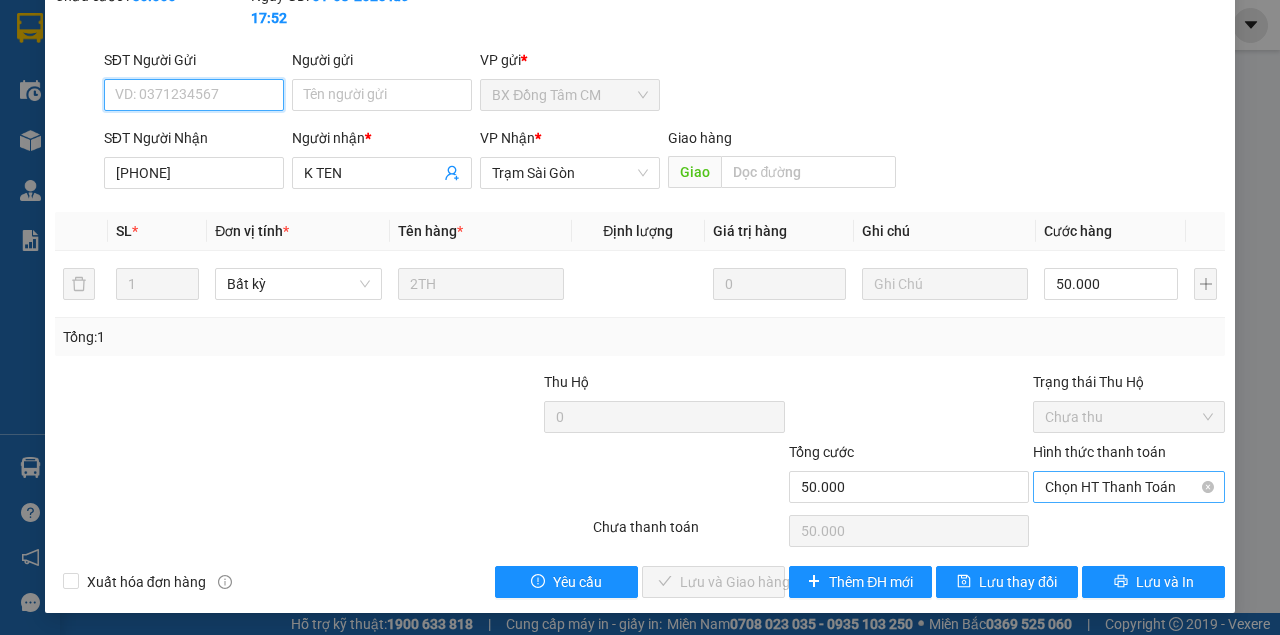 click on "Chọn HT Thanh Toán" at bounding box center [1129, 487] 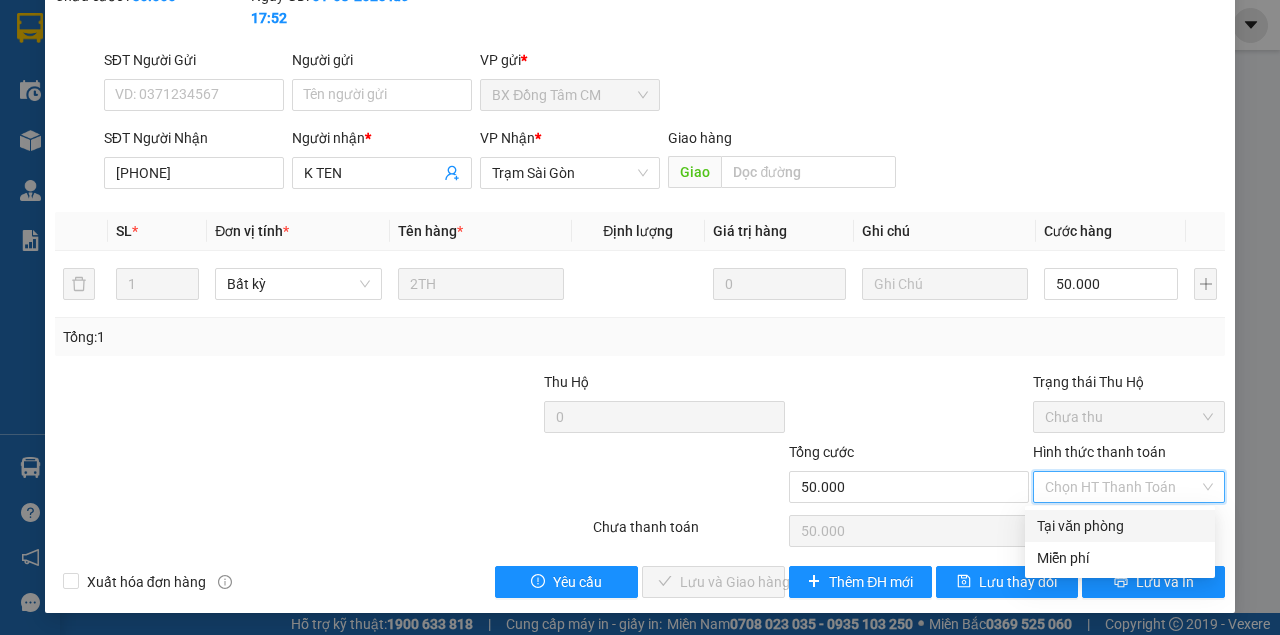 drag, startPoint x: 1078, startPoint y: 533, endPoint x: 1005, endPoint y: 562, distance: 78.54935 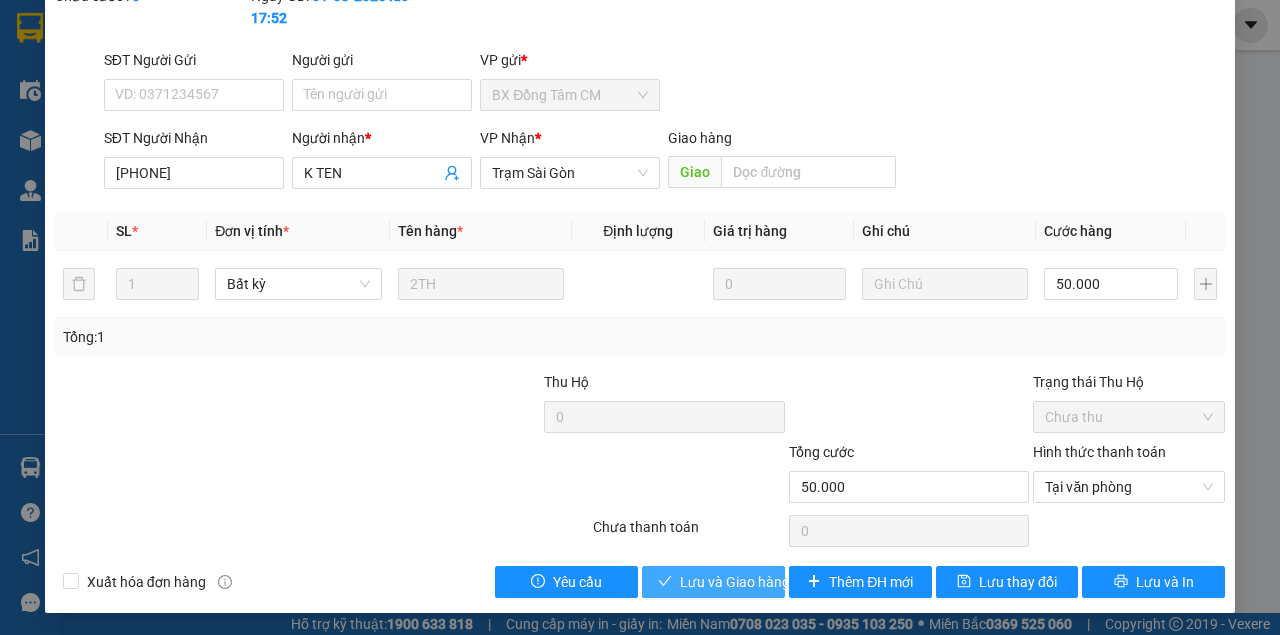 type 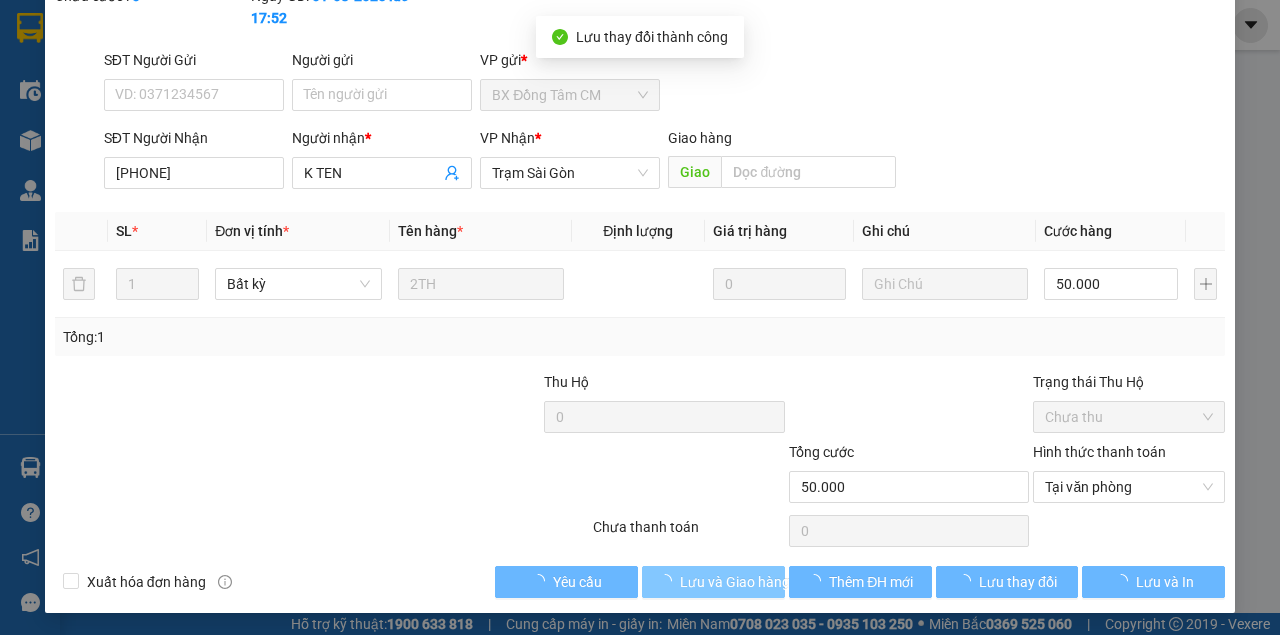 scroll, scrollTop: 0, scrollLeft: 0, axis: both 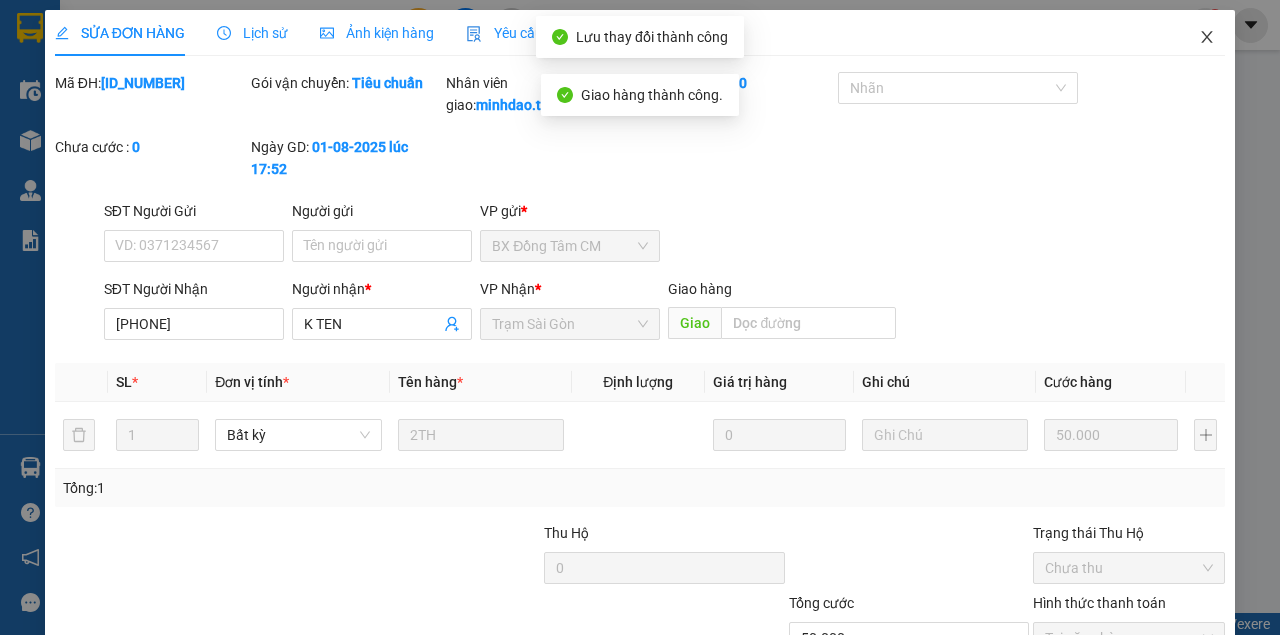 click 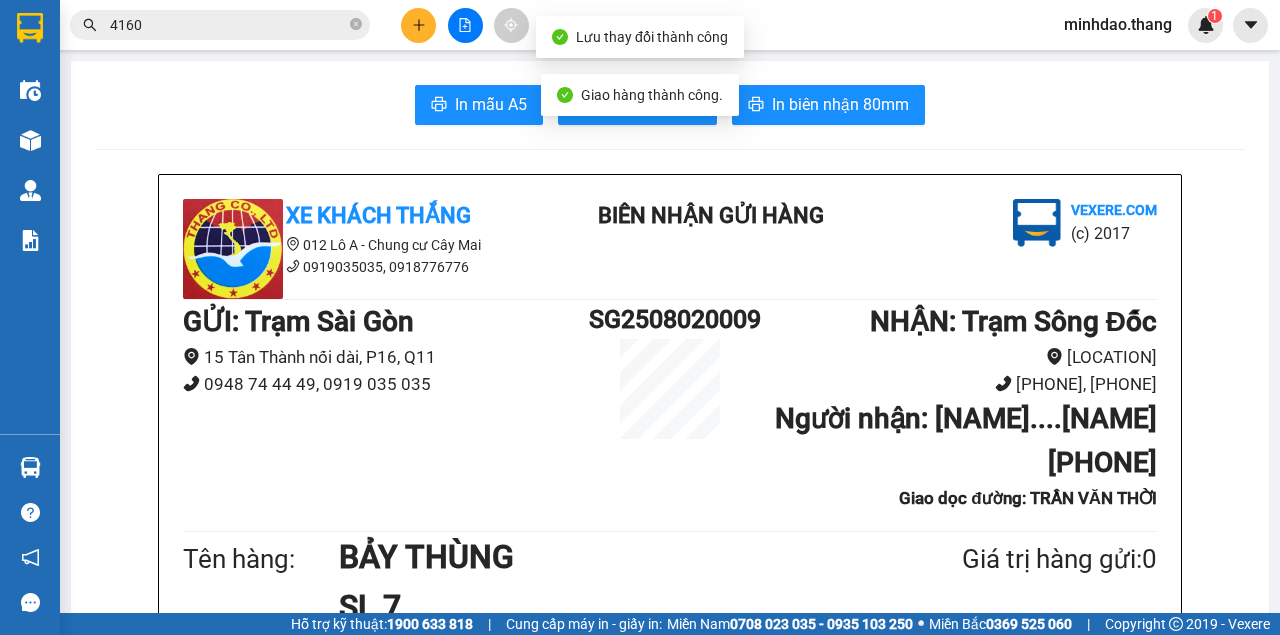 drag, startPoint x: 356, startPoint y: 28, endPoint x: 346, endPoint y: 30, distance: 10.198039 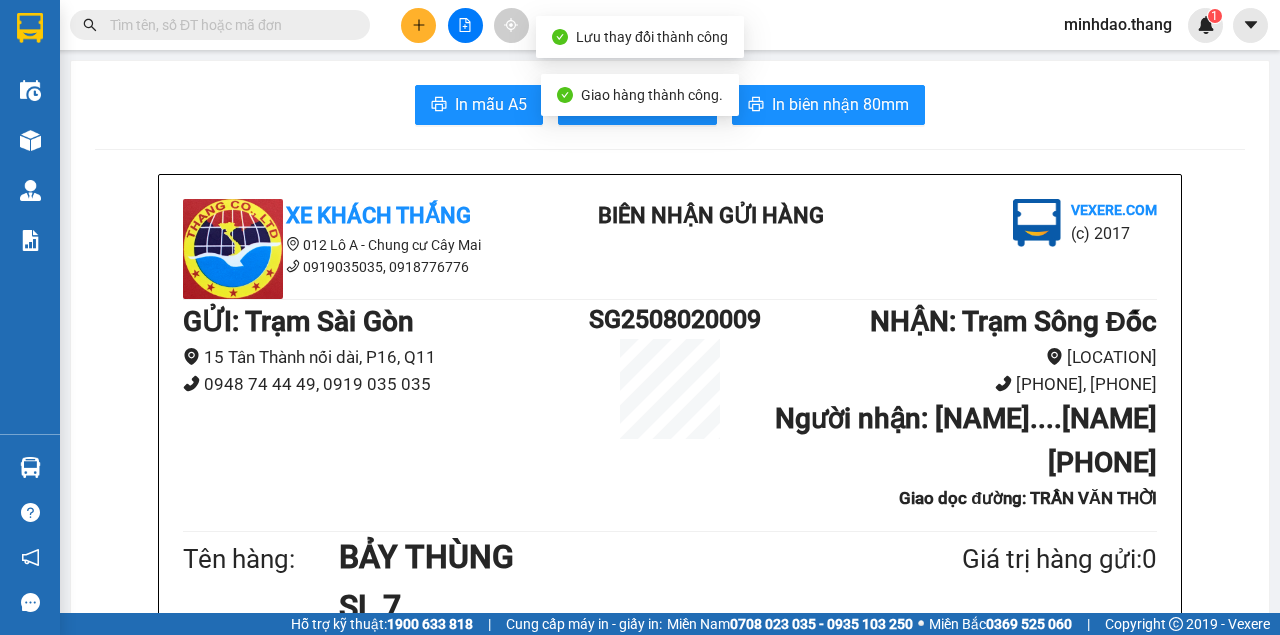 click at bounding box center (228, 25) 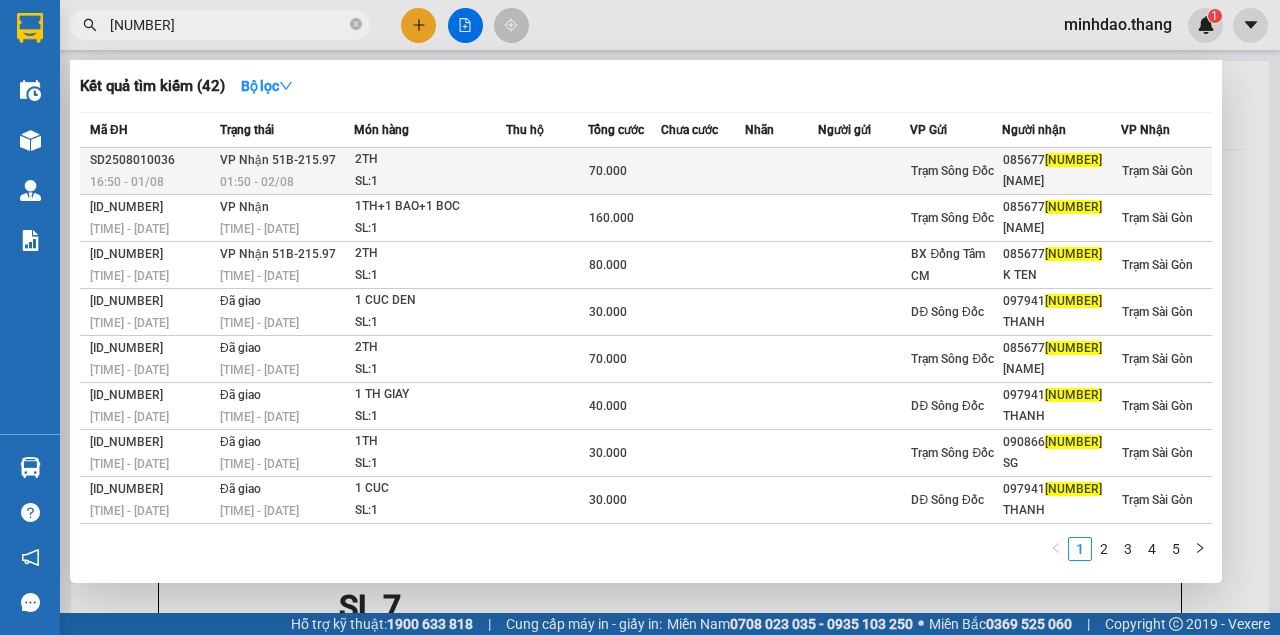 type on "[NUMBER]" 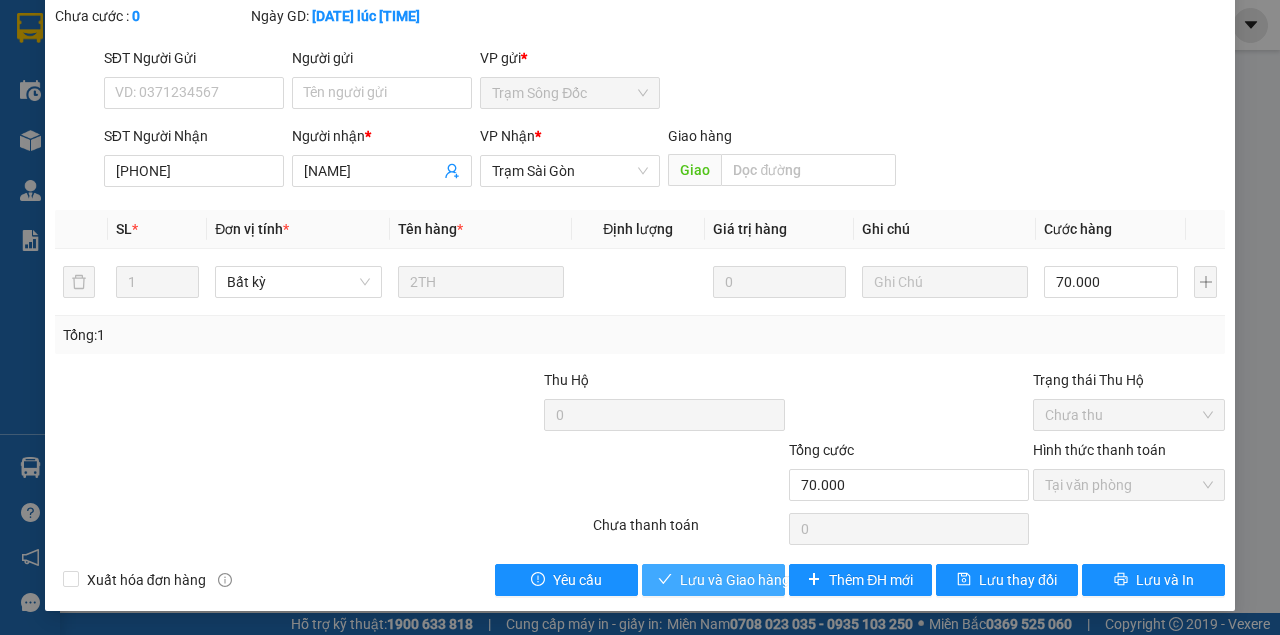 click on "Lưu và Giao hàng" at bounding box center (735, 580) 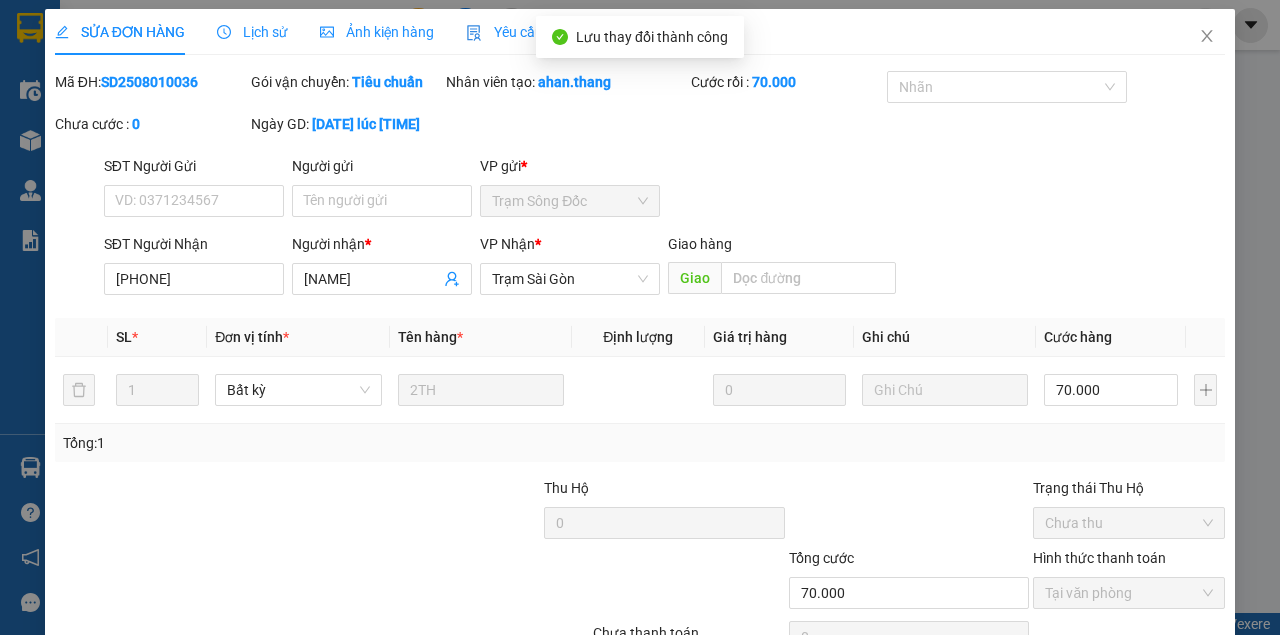 scroll, scrollTop: 0, scrollLeft: 0, axis: both 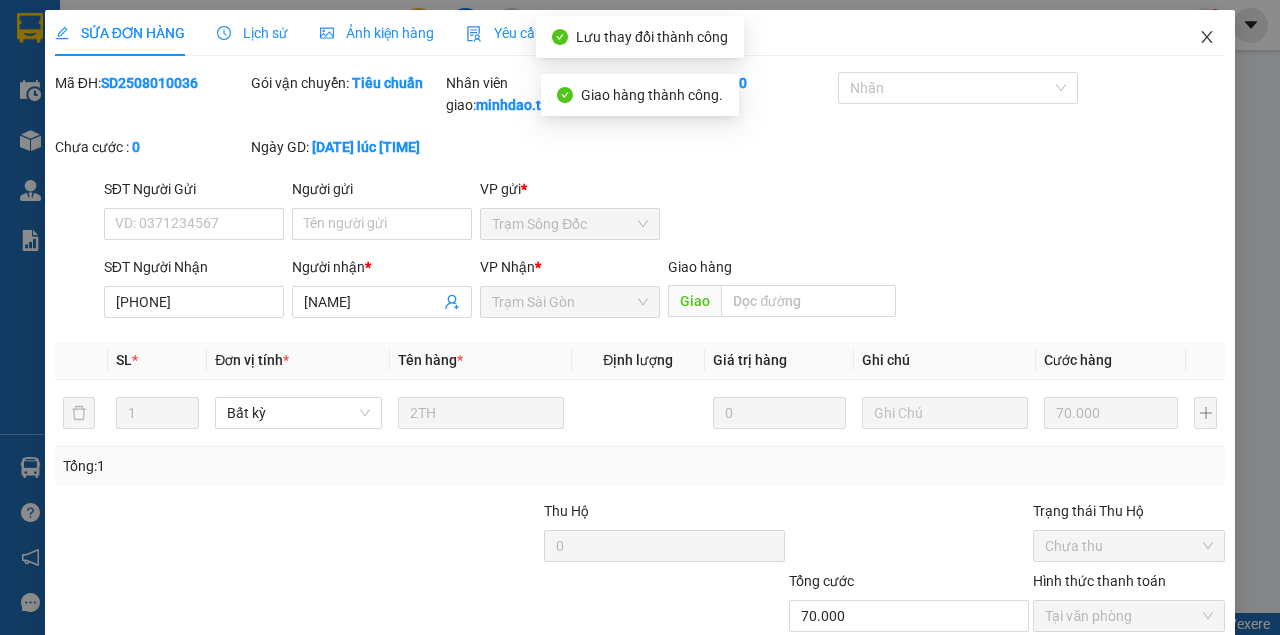 drag, startPoint x: 1206, startPoint y: 34, endPoint x: 1188, endPoint y: 46, distance: 21.633308 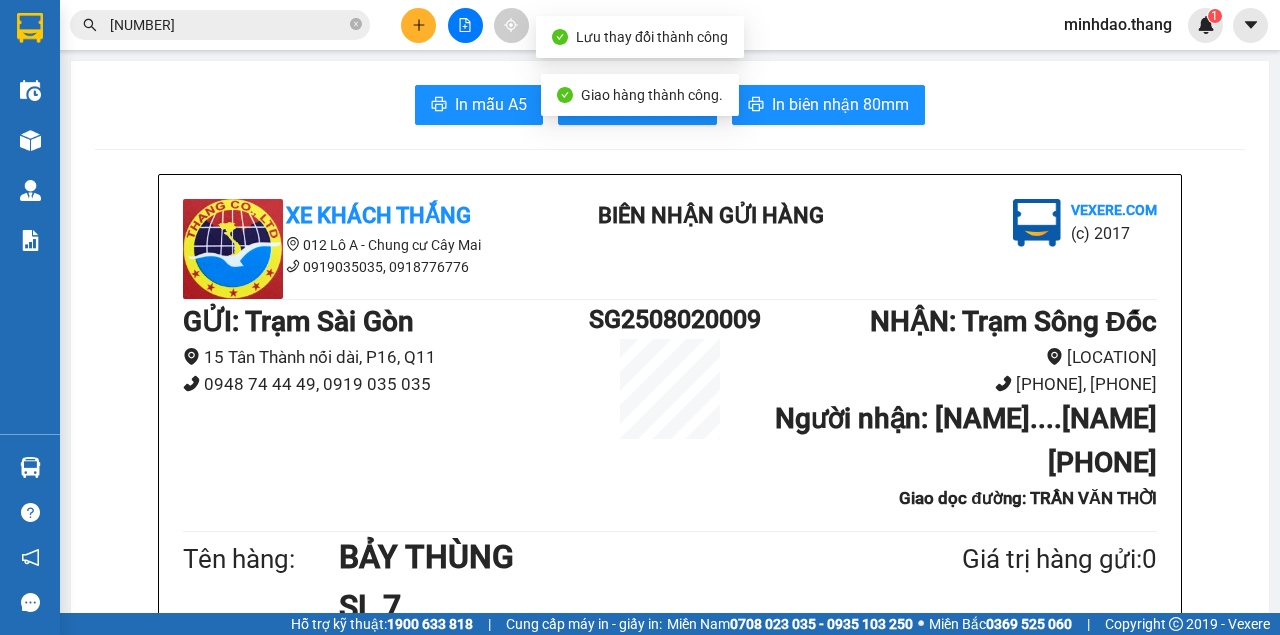 drag, startPoint x: 357, startPoint y: 27, endPoint x: 314, endPoint y: 28, distance: 43.011627 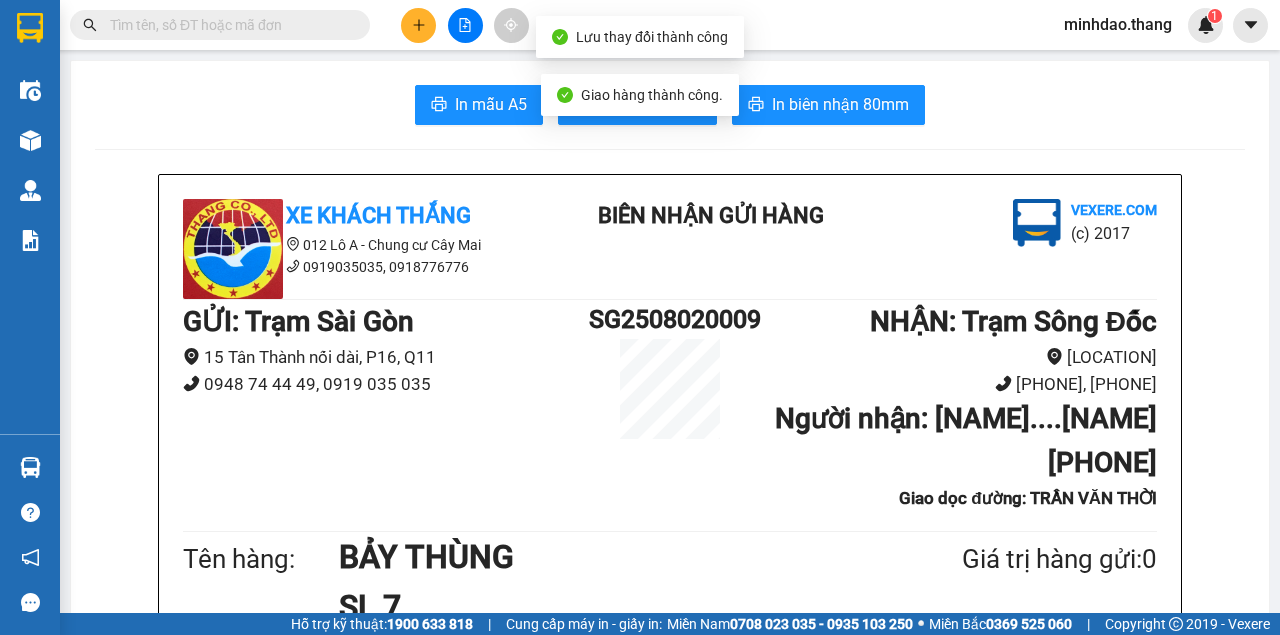 click at bounding box center (228, 25) 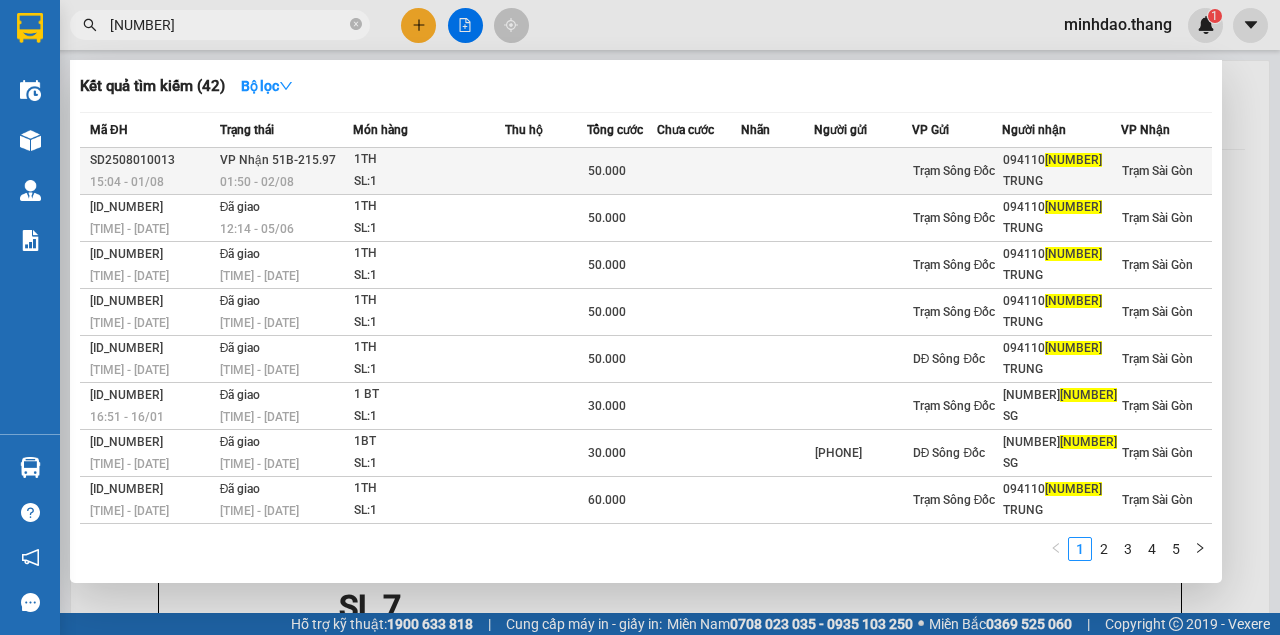 click at bounding box center [545, 171] 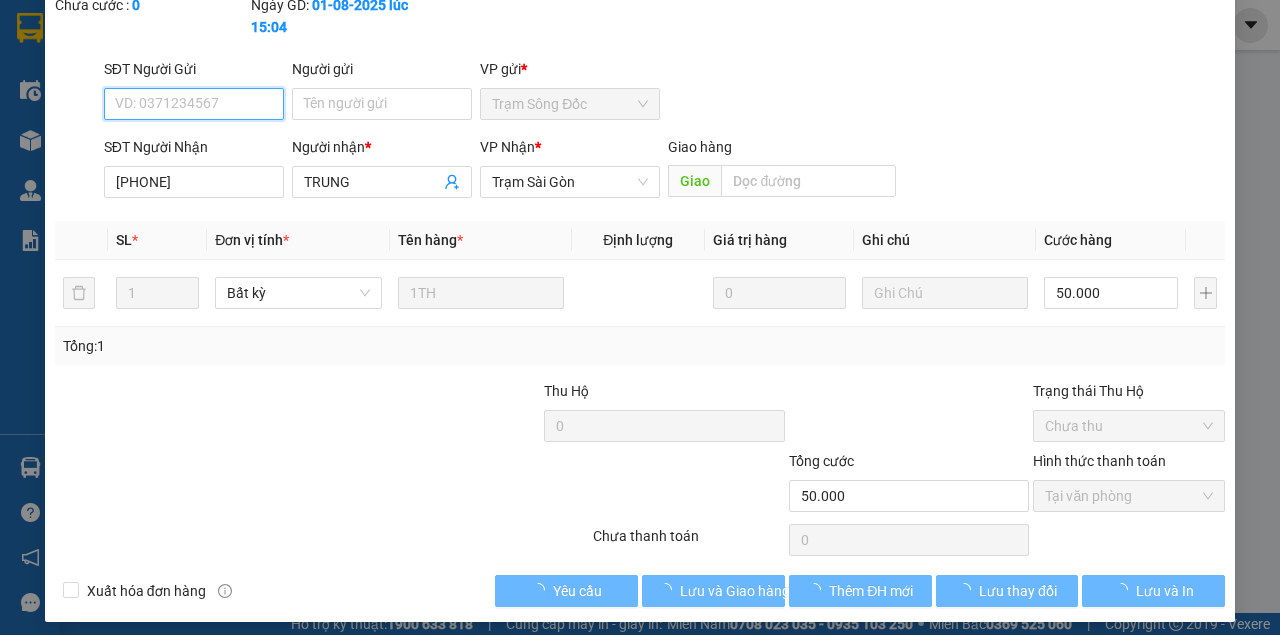 scroll, scrollTop: 129, scrollLeft: 0, axis: vertical 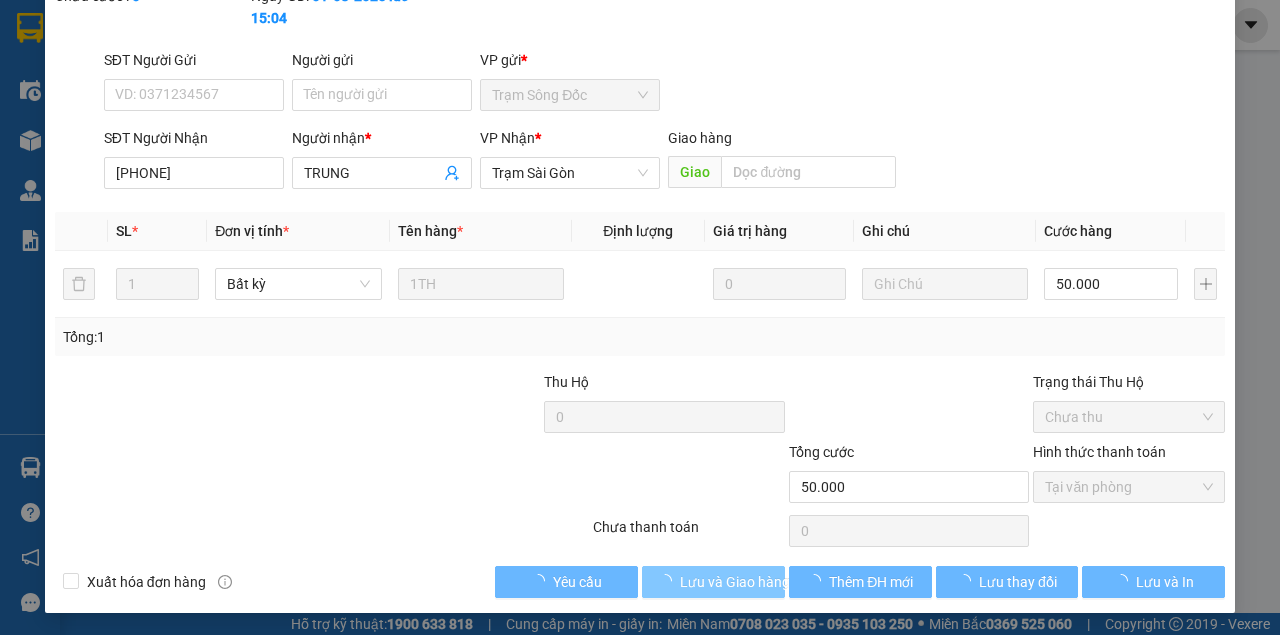click on "Lưu và Giao hàng" at bounding box center (735, 582) 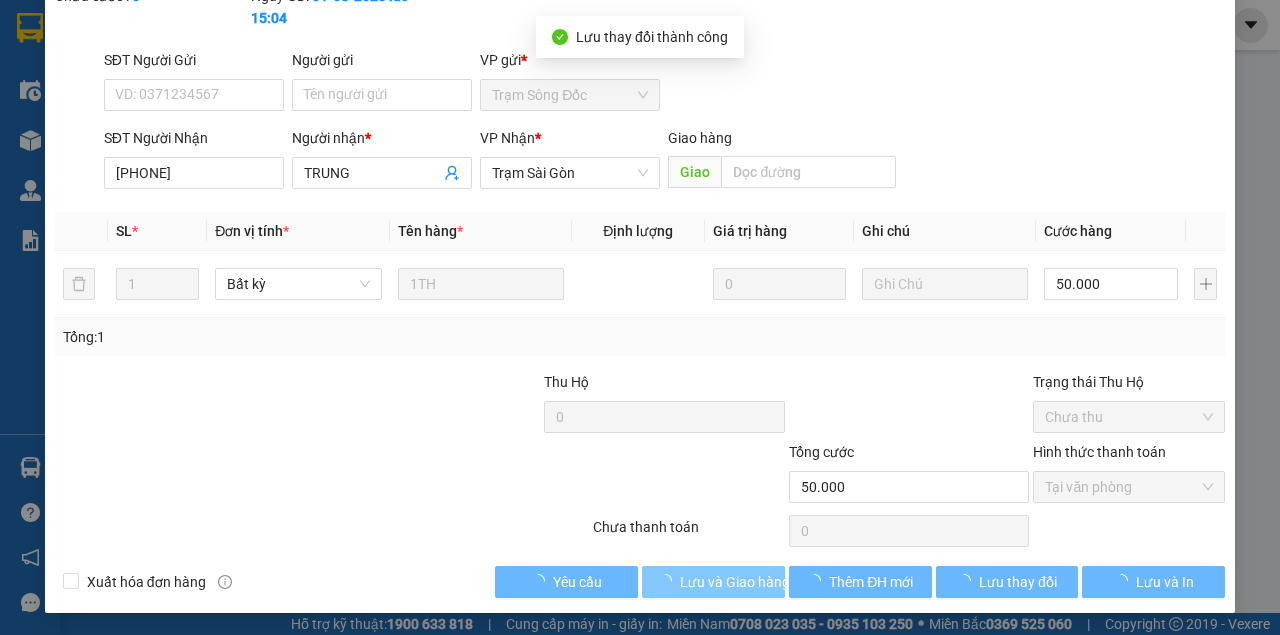 click on "Lưu và Giao hàng" at bounding box center (735, 582) 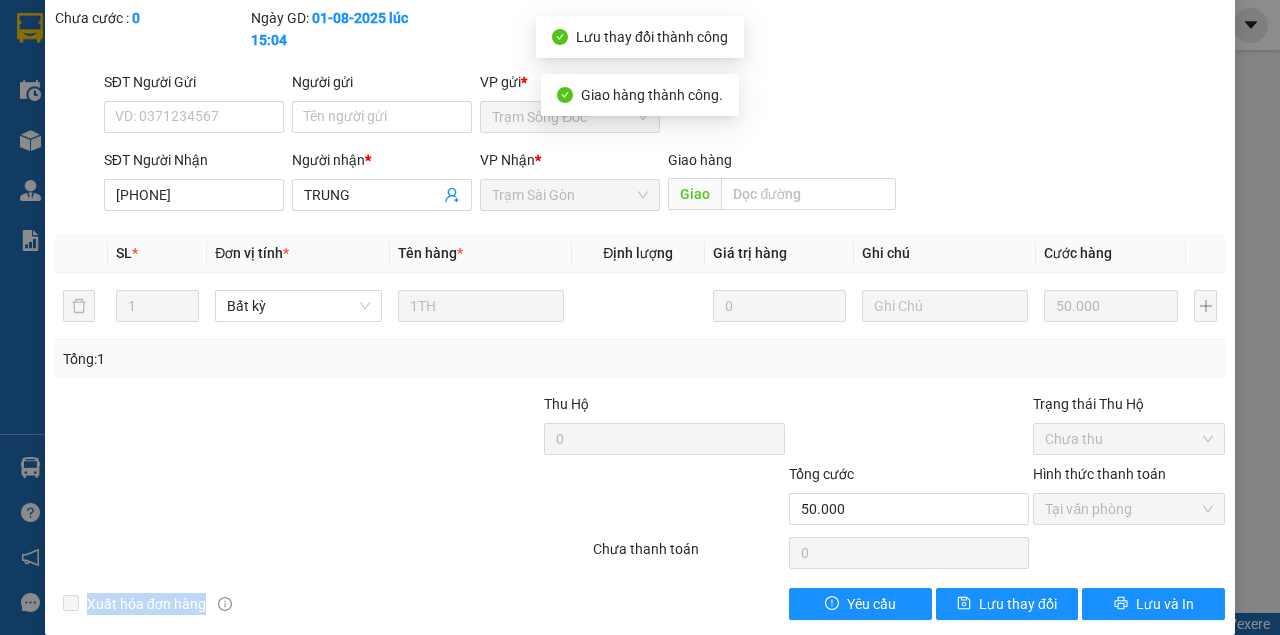 scroll, scrollTop: 151, scrollLeft: 0, axis: vertical 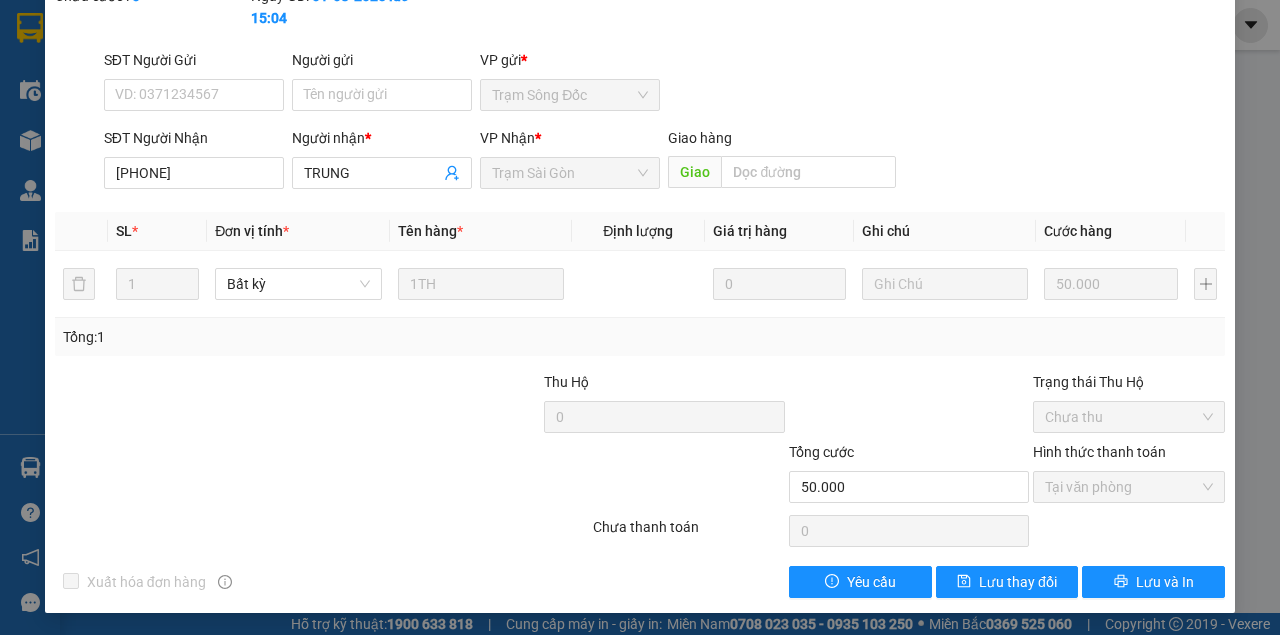 click at bounding box center [909, 406] 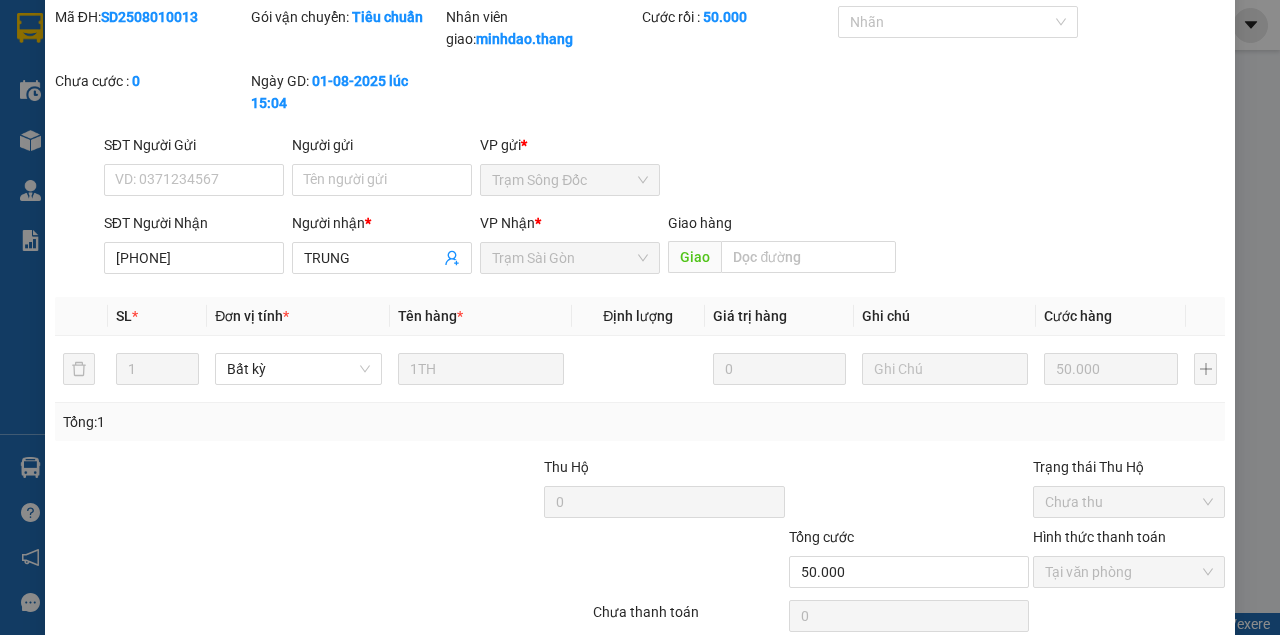 scroll, scrollTop: 0, scrollLeft: 0, axis: both 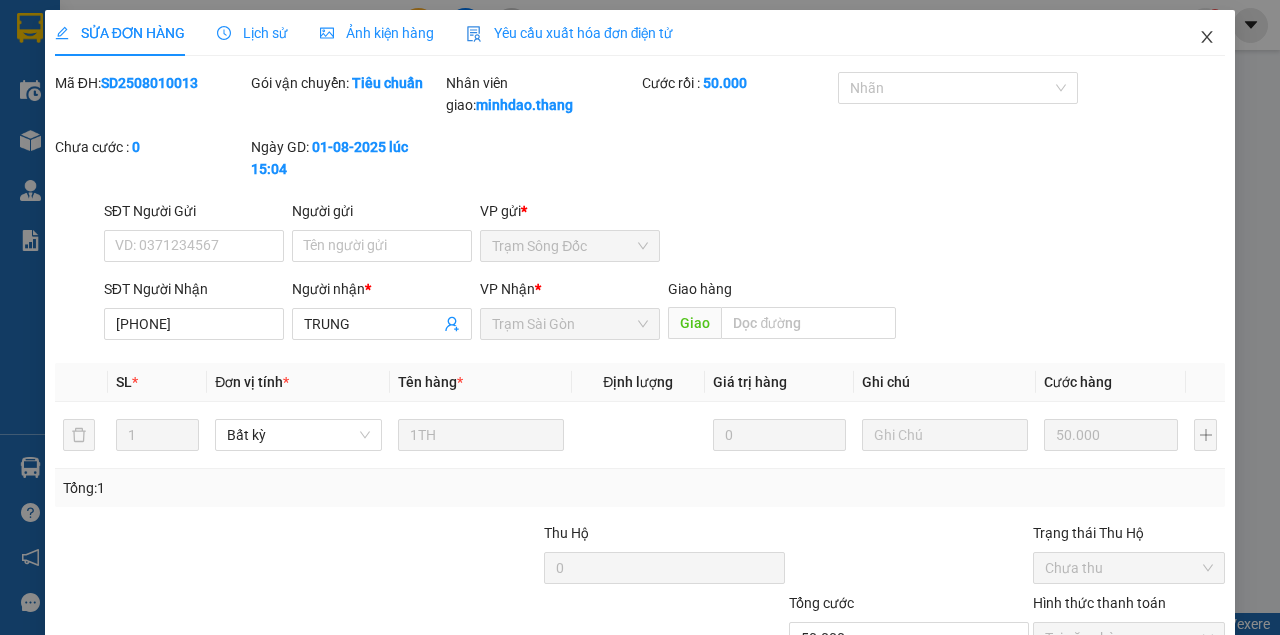 drag, startPoint x: 1200, startPoint y: 42, endPoint x: 1182, endPoint y: 51, distance: 20.12461 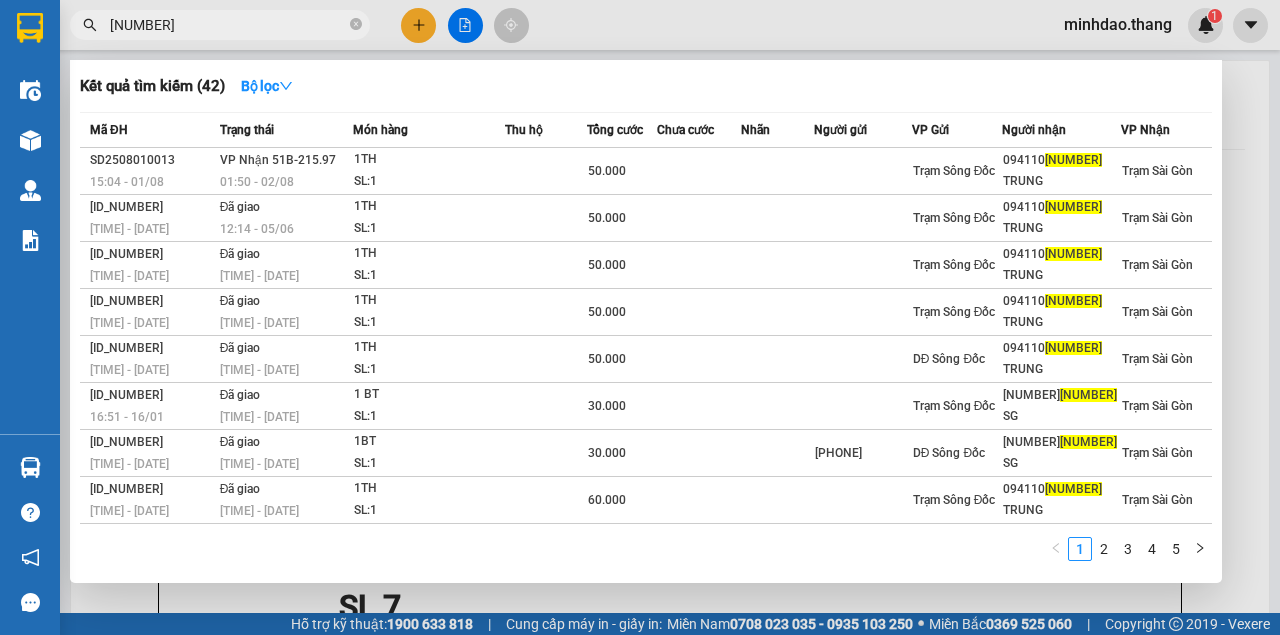 drag, startPoint x: 355, startPoint y: 20, endPoint x: 342, endPoint y: 26, distance: 14.3178215 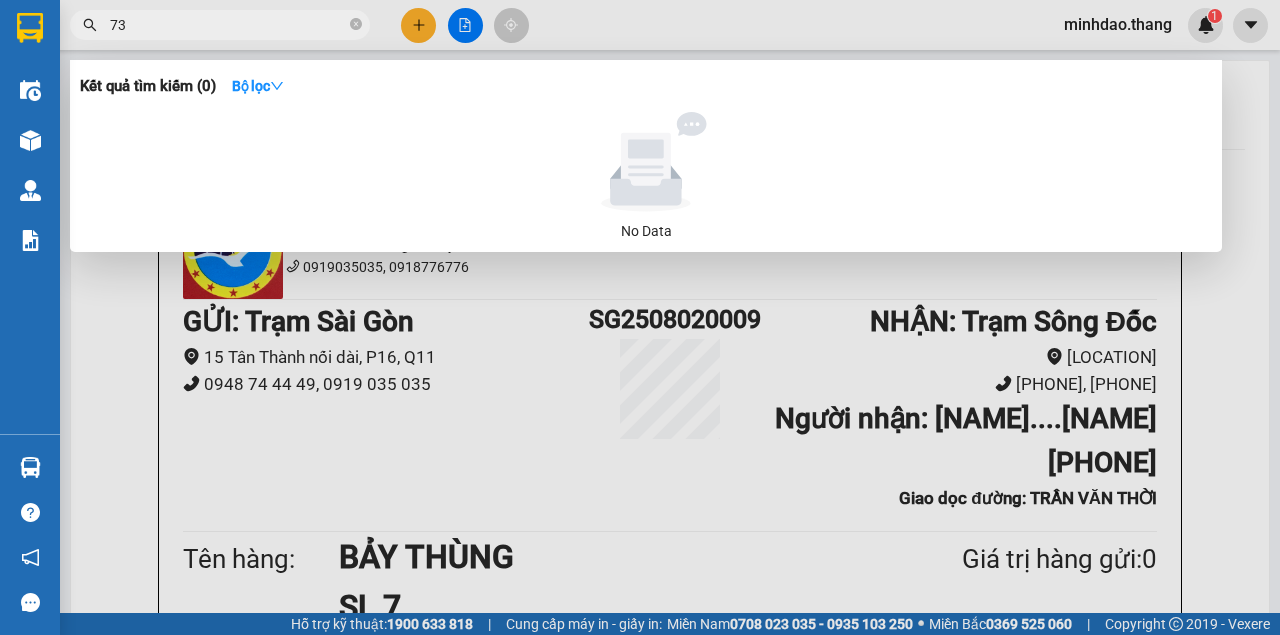 type on "7" 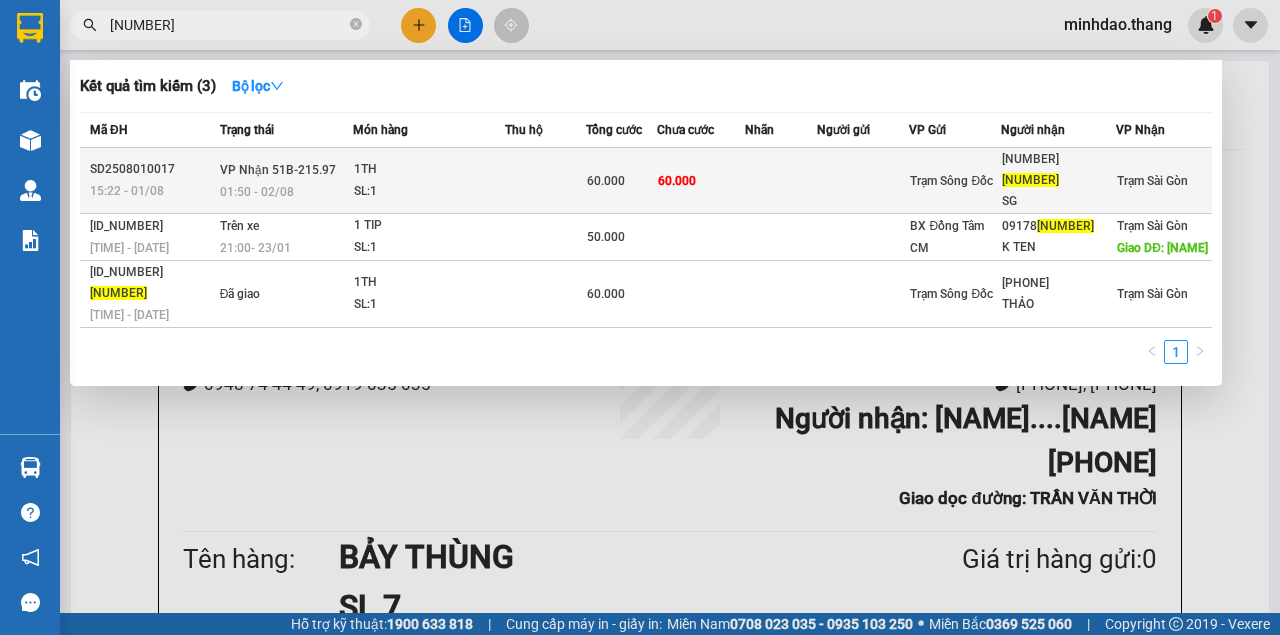 type on "[NUMBER]" 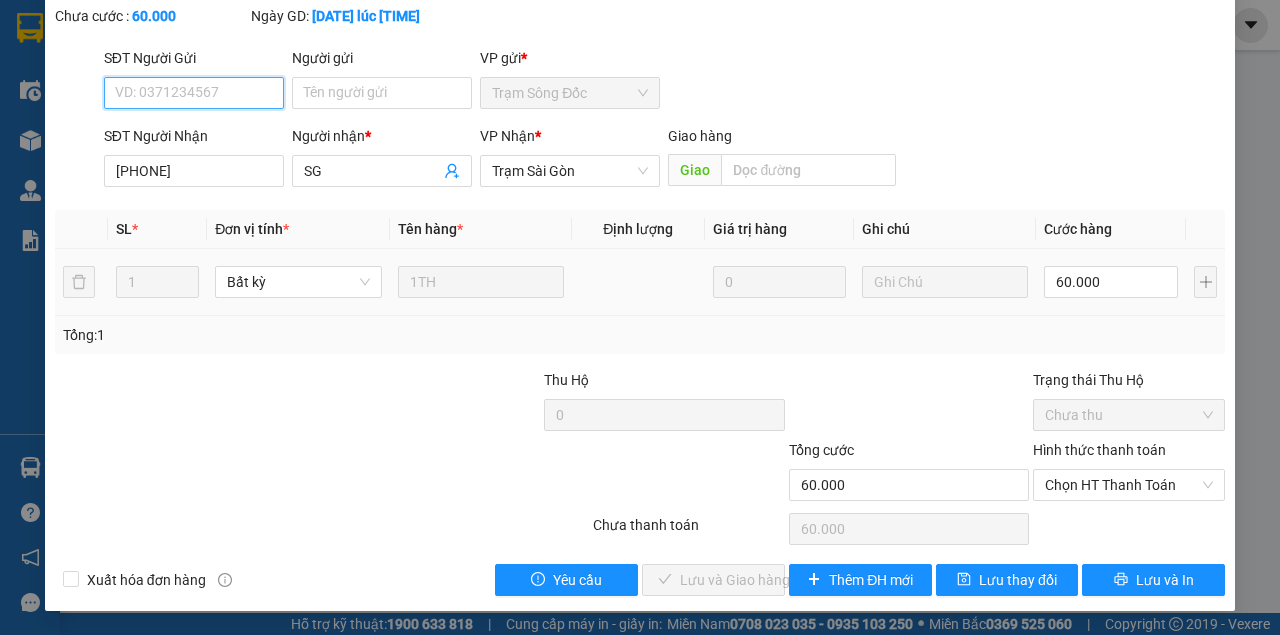 scroll, scrollTop: 129, scrollLeft: 0, axis: vertical 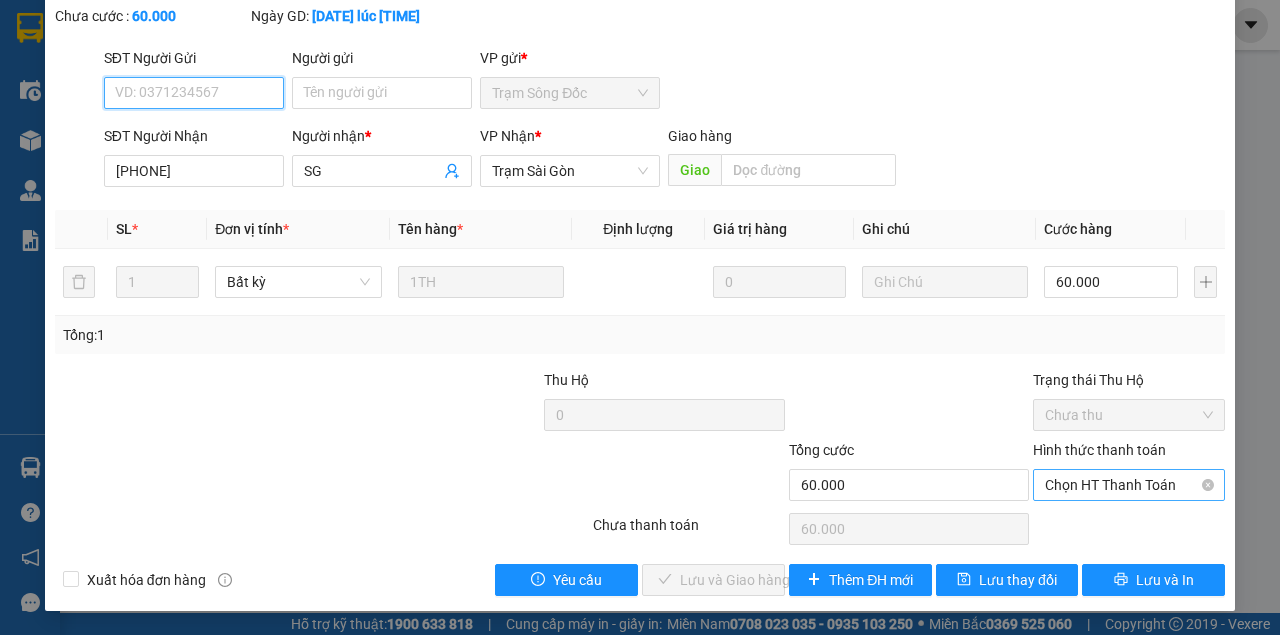 click on "Chọn HT Thanh Toán" at bounding box center [1129, 485] 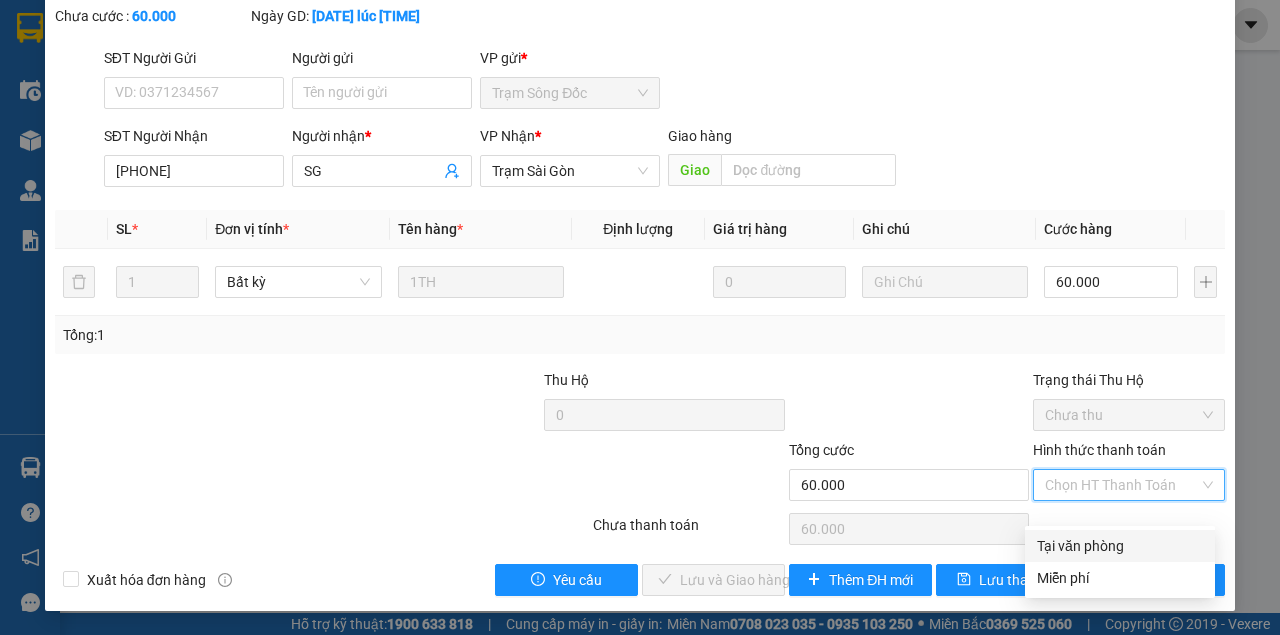 drag, startPoint x: 1096, startPoint y: 518, endPoint x: 1035, endPoint y: 544, distance: 66.309875 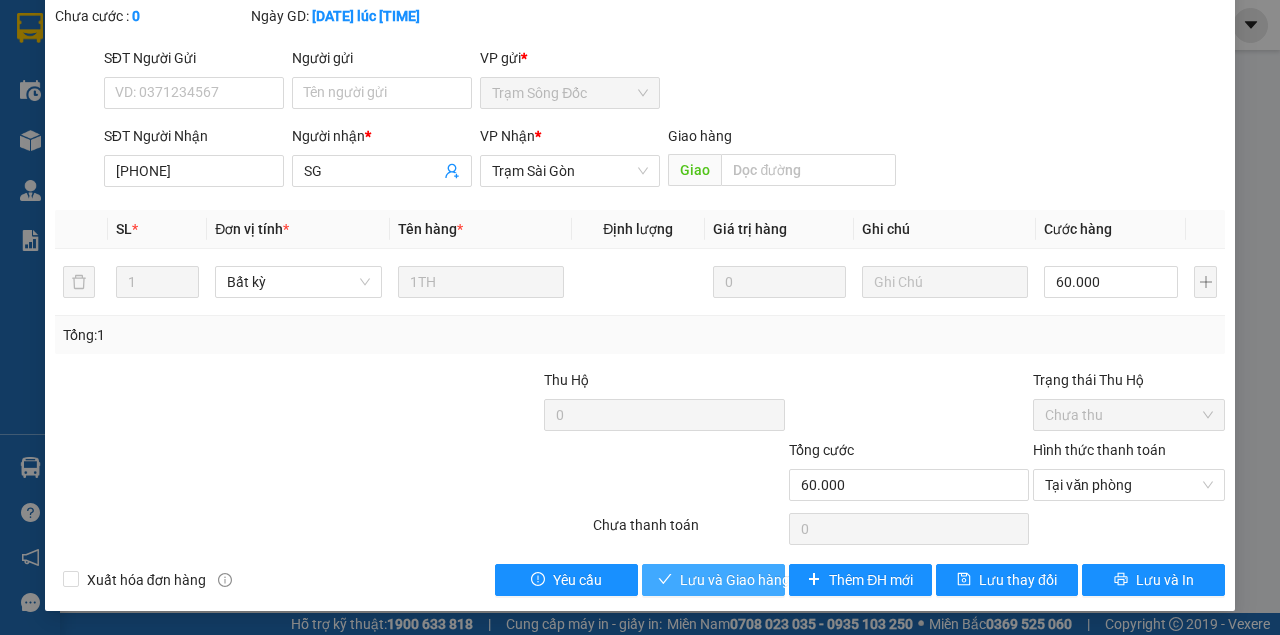 click on "Lưu và Giao hàng" at bounding box center (735, 580) 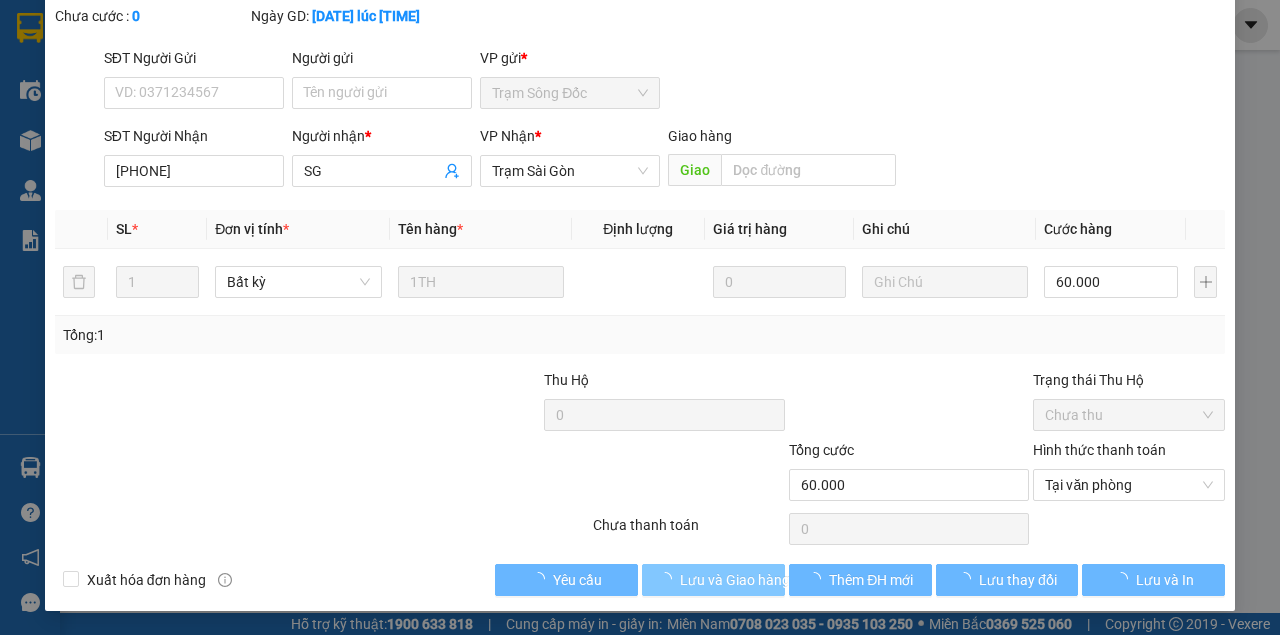 scroll, scrollTop: 0, scrollLeft: 0, axis: both 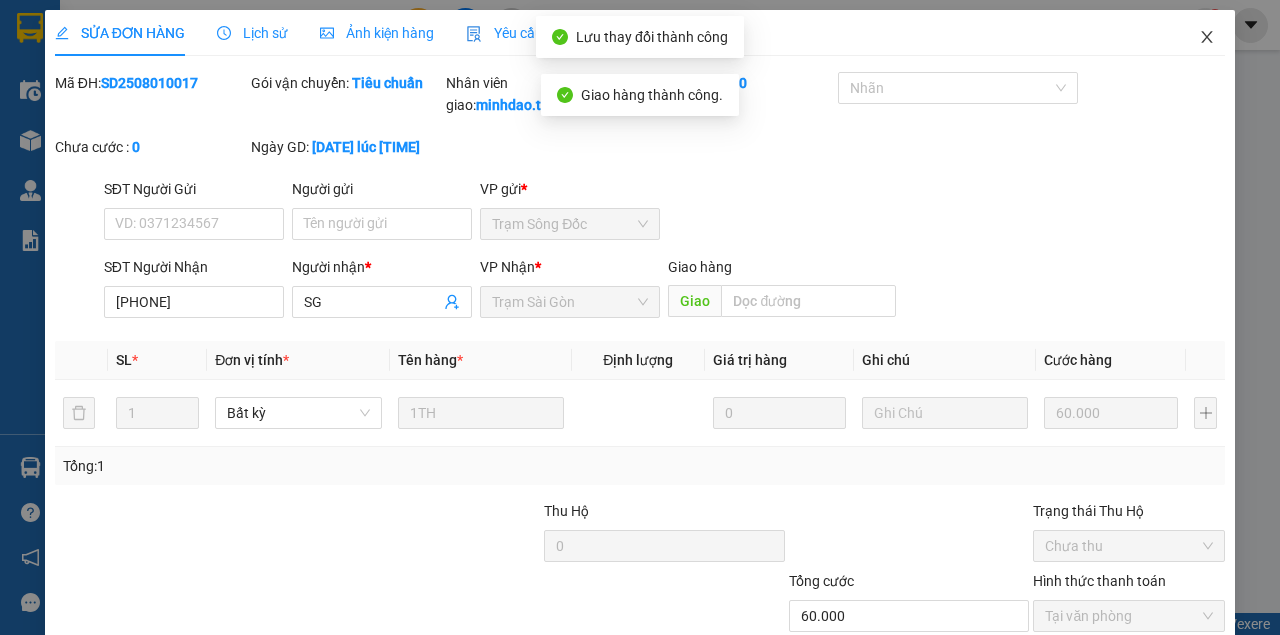 click 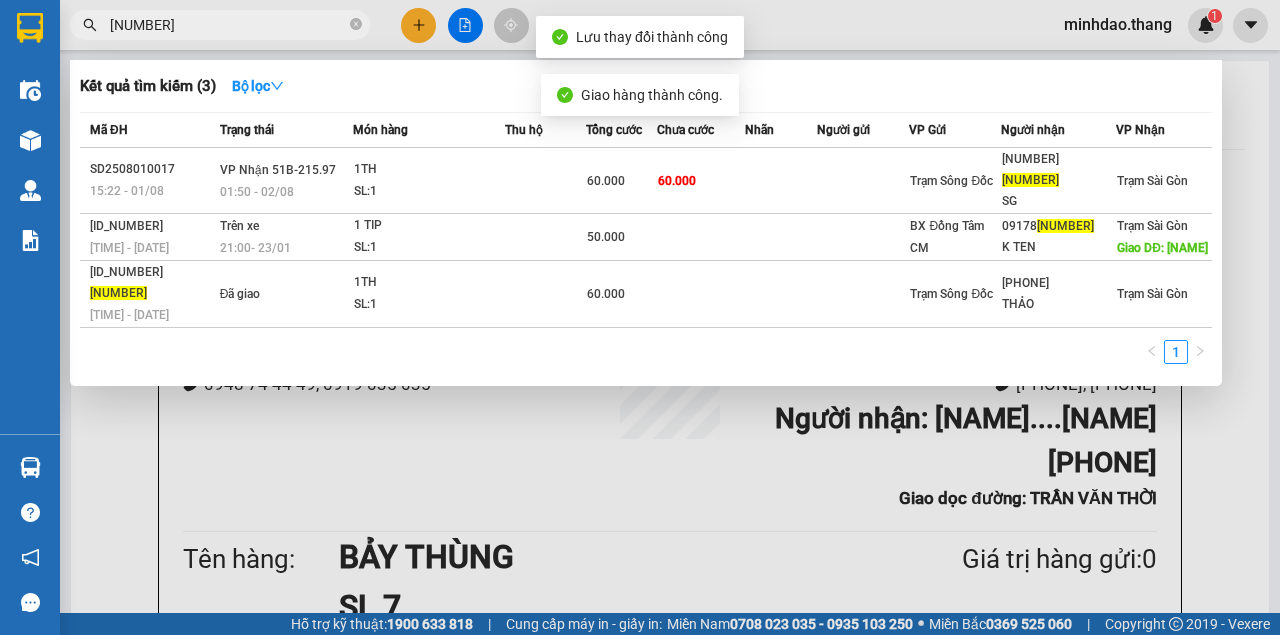 click on "[NUMBER]" at bounding box center (228, 25) 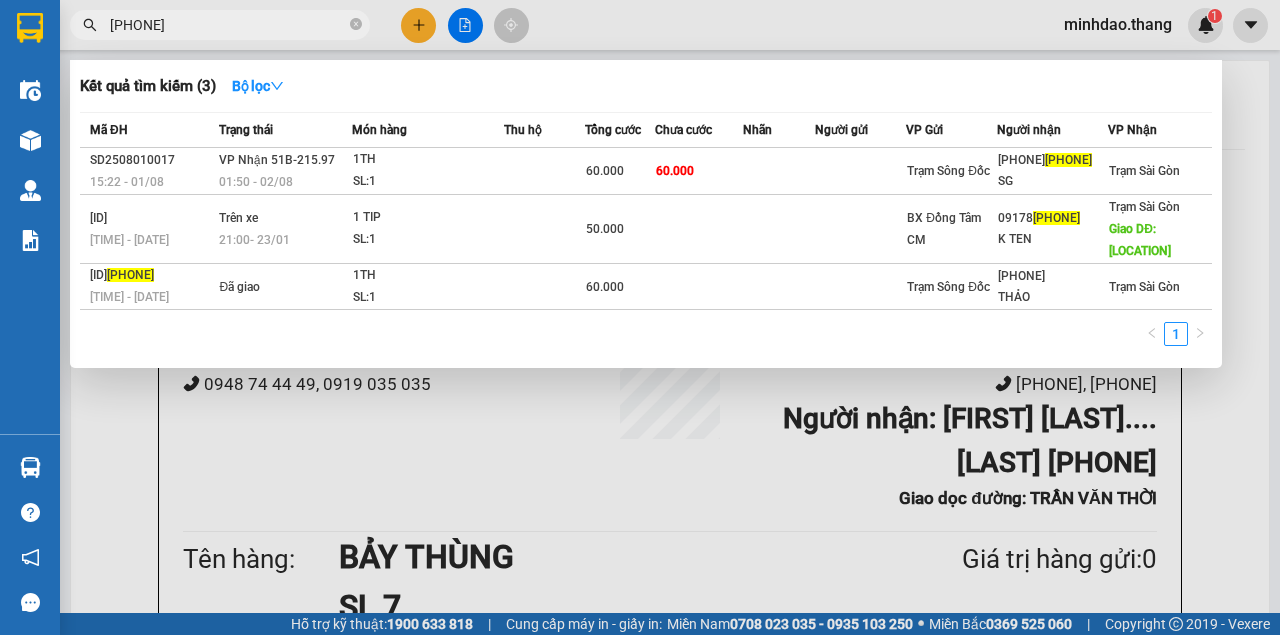 scroll, scrollTop: 0, scrollLeft: 0, axis: both 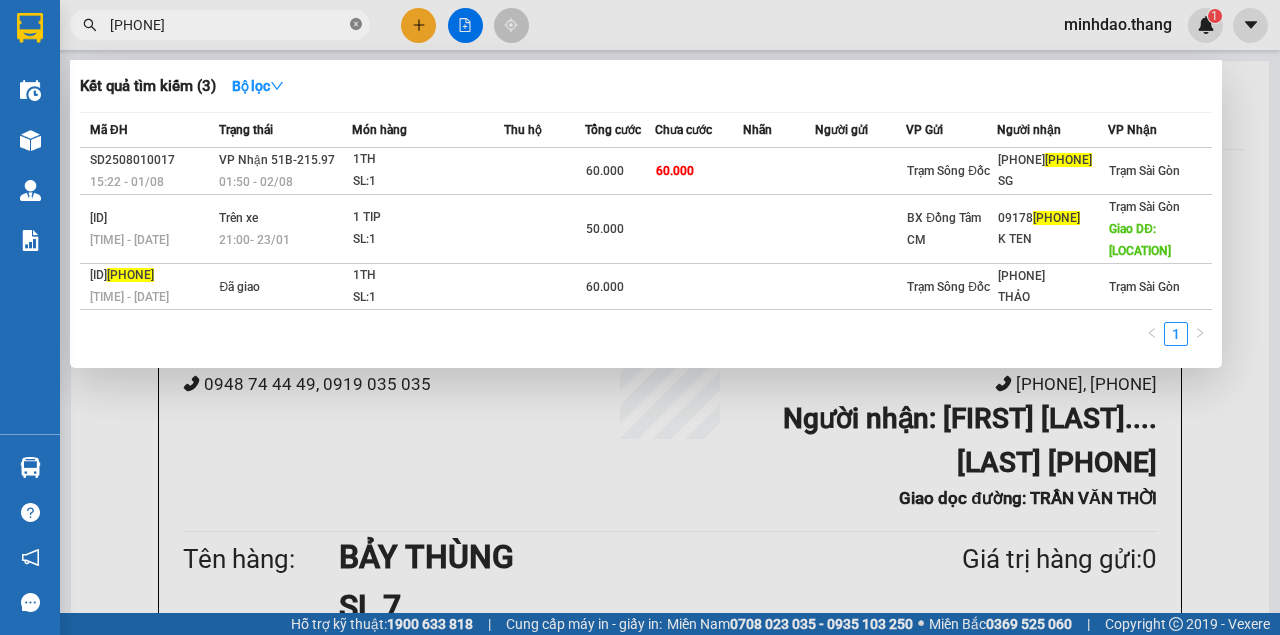 click on "[PHONE]" at bounding box center [220, 25] 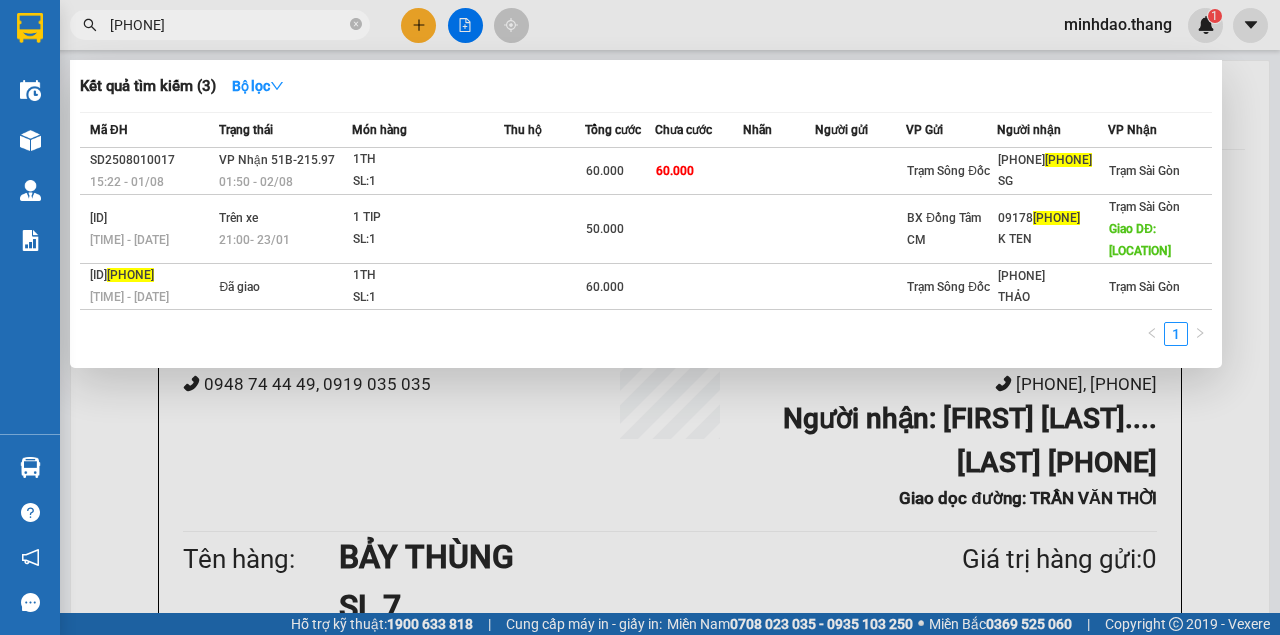 click 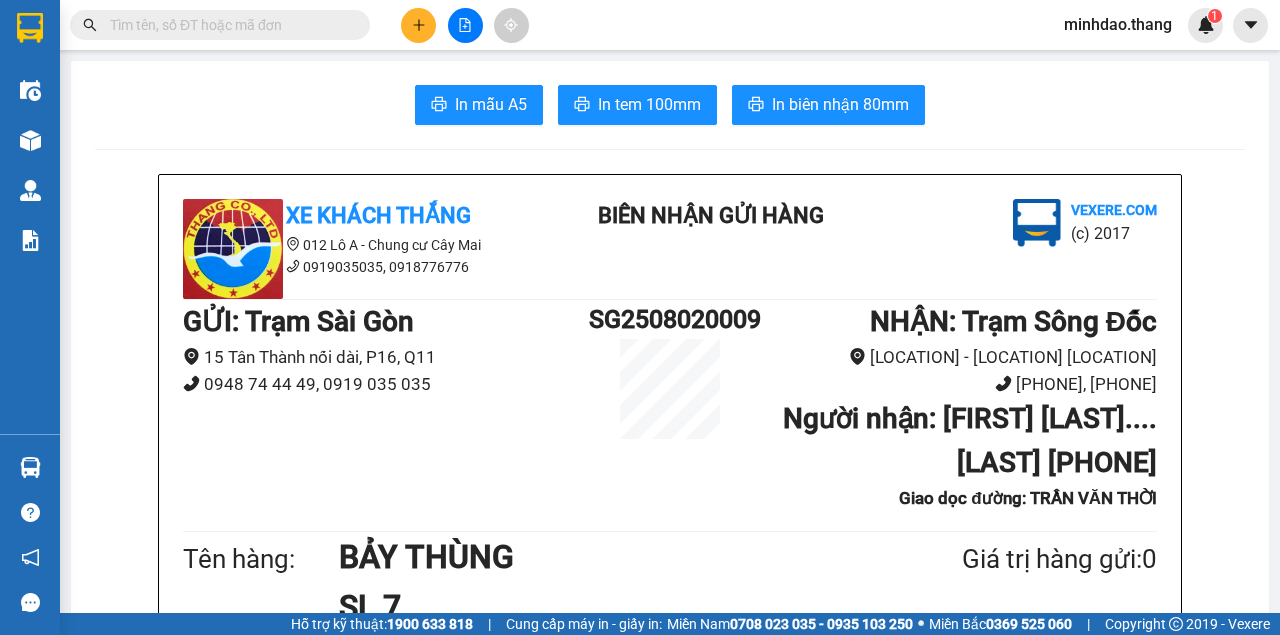 click at bounding box center [228, 25] 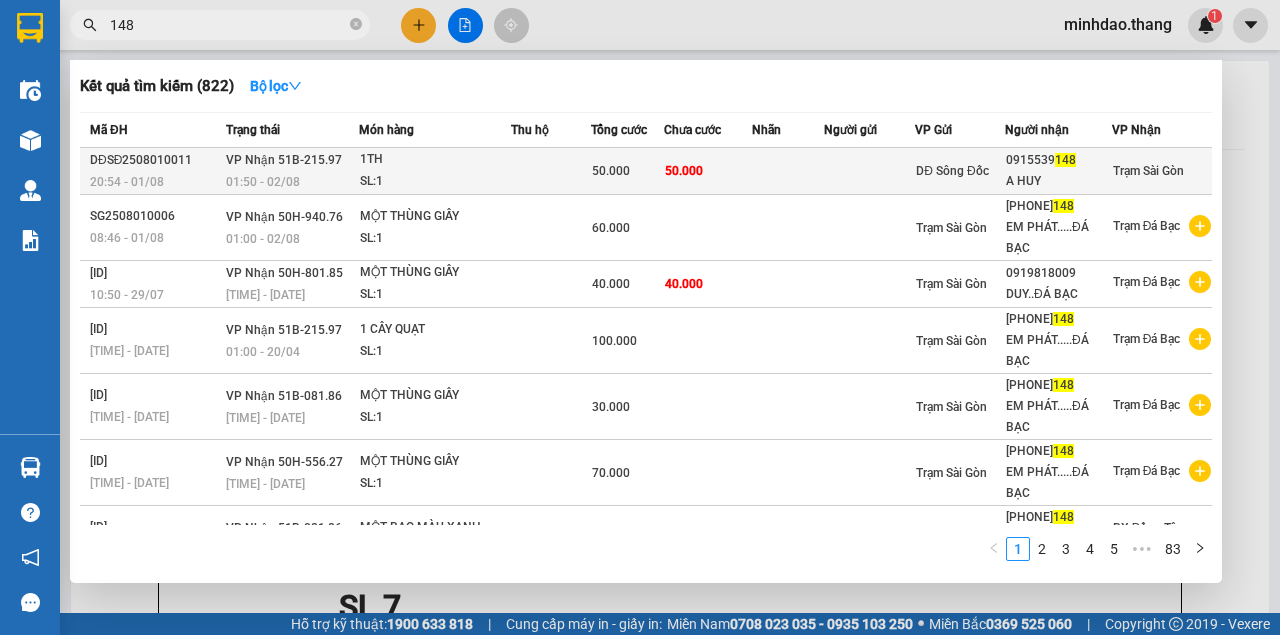 type on "148" 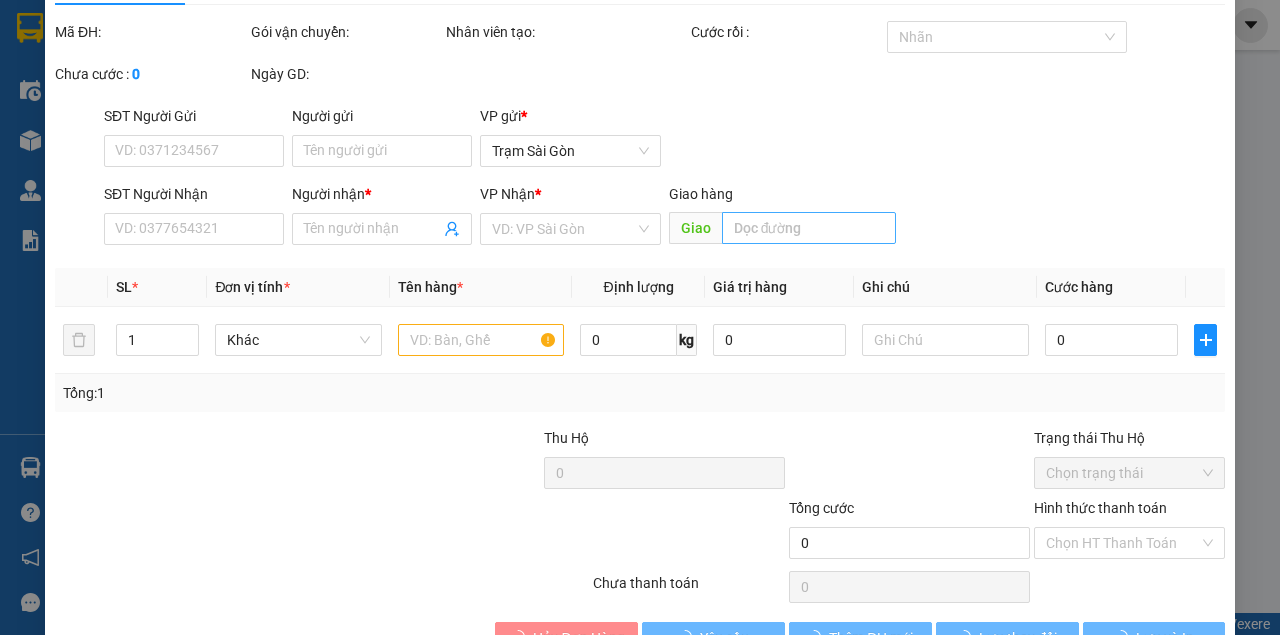 scroll, scrollTop: 96, scrollLeft: 0, axis: vertical 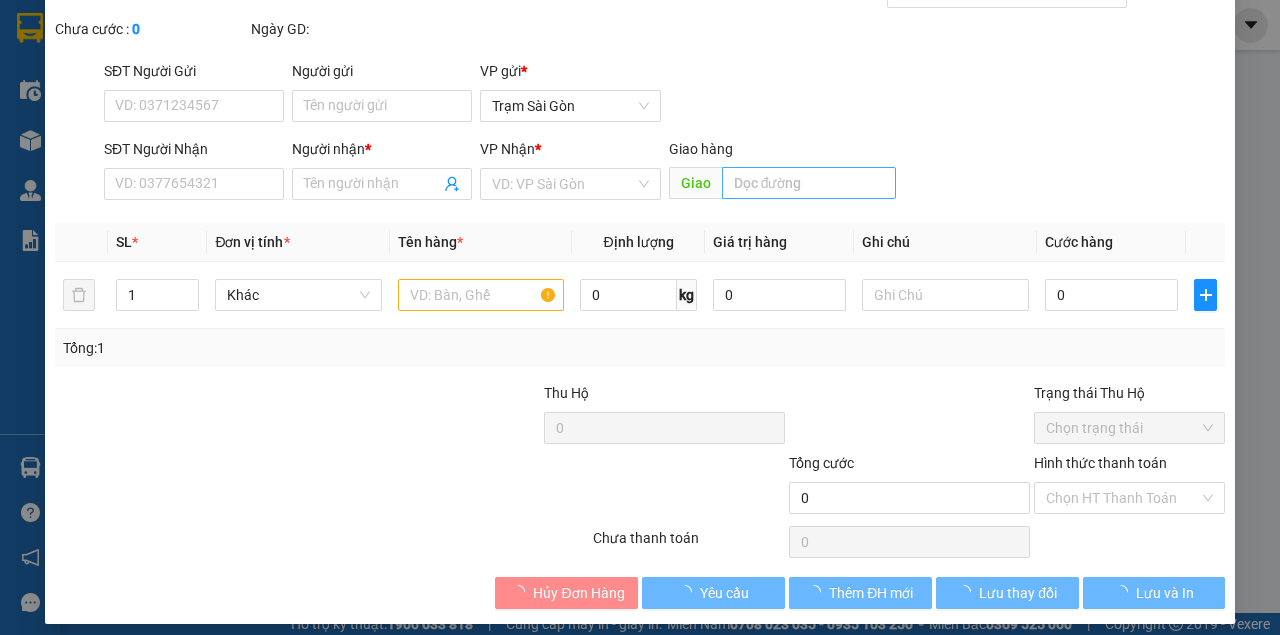 type on "[PHONE]" 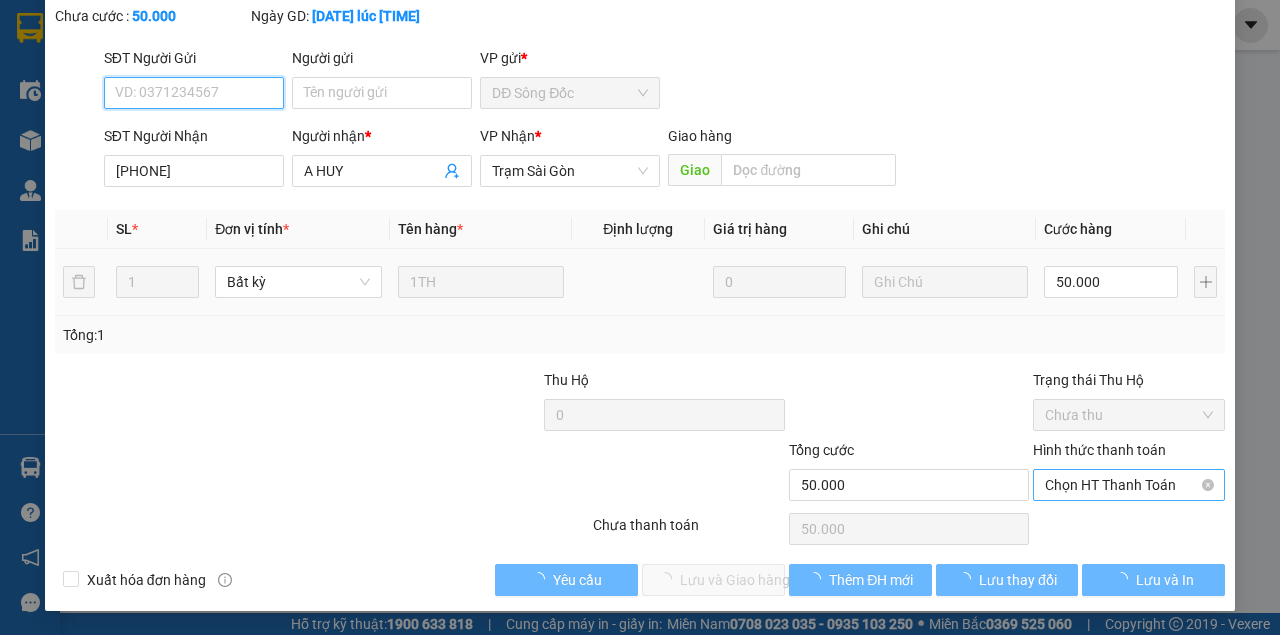 scroll, scrollTop: 129, scrollLeft: 0, axis: vertical 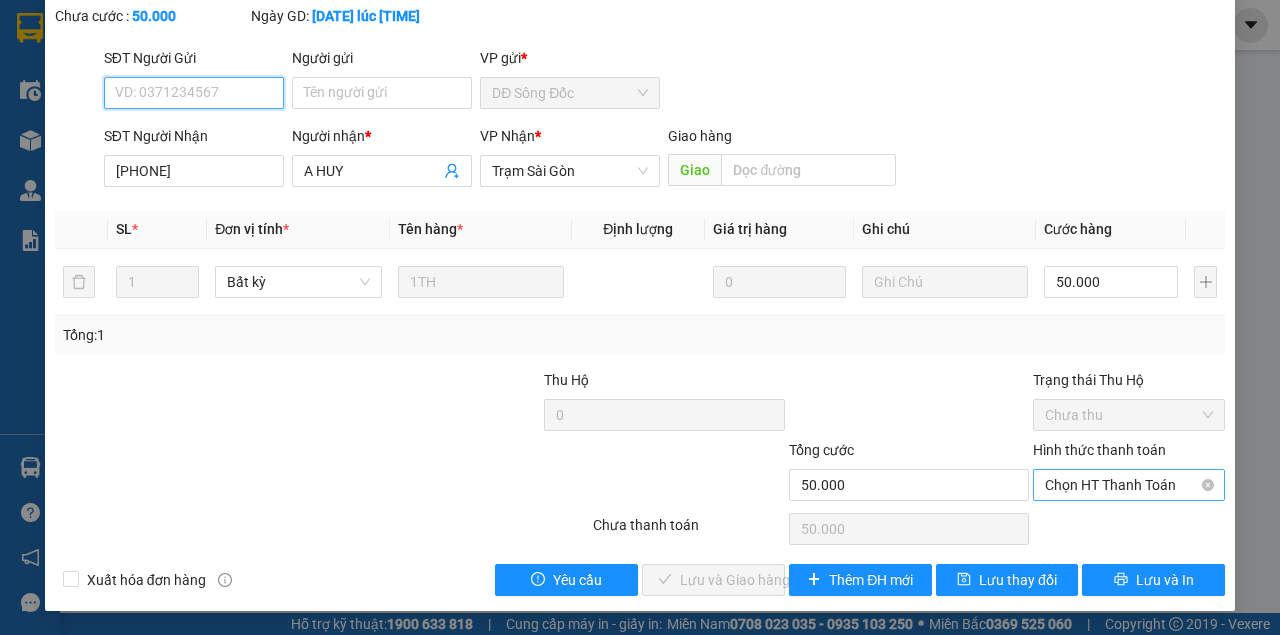drag, startPoint x: 1138, startPoint y: 475, endPoint x: 1136, endPoint y: 485, distance: 10.198039 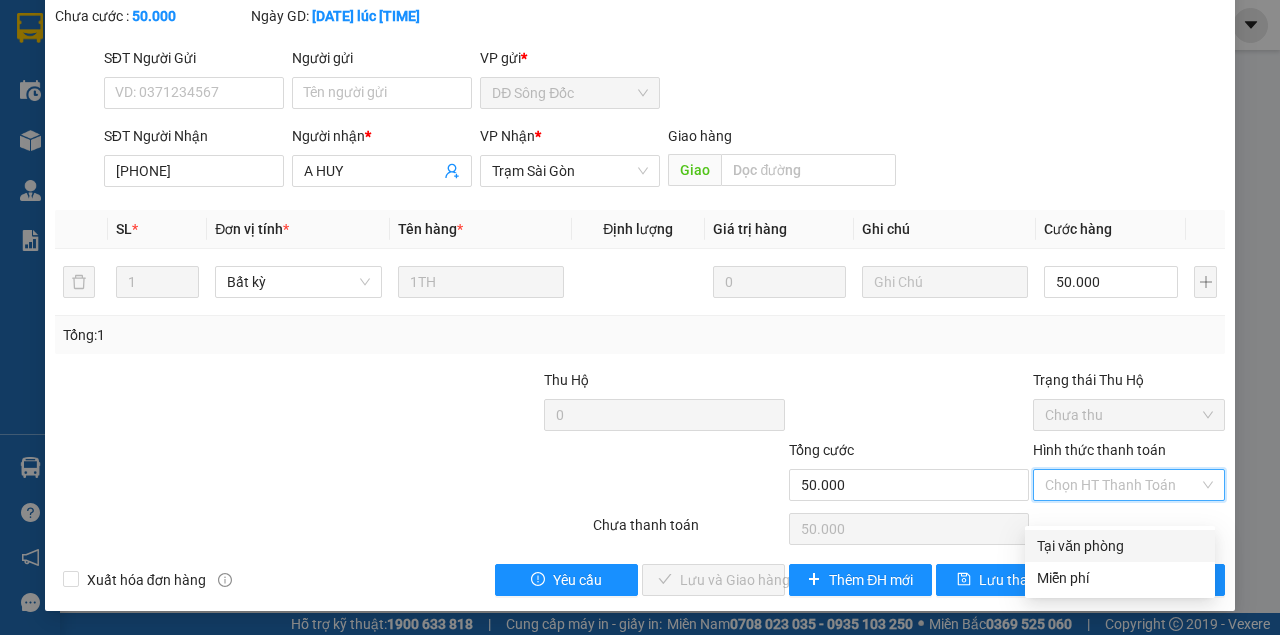 click on "Tại văn phòng" at bounding box center (1120, 546) 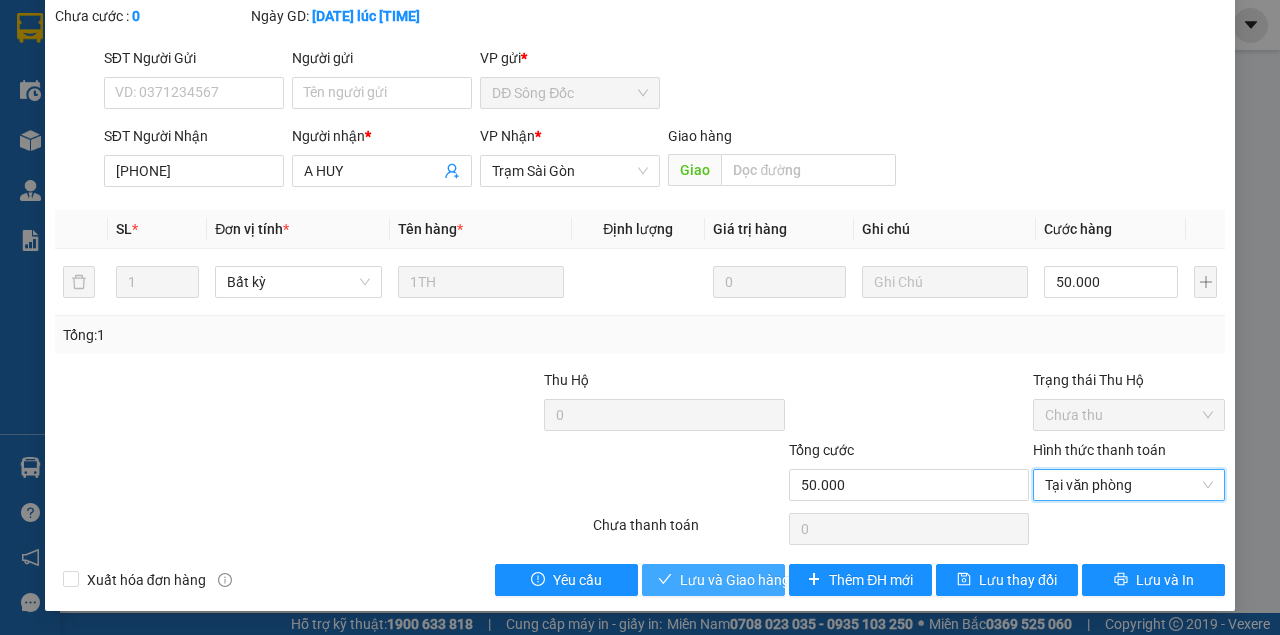 type 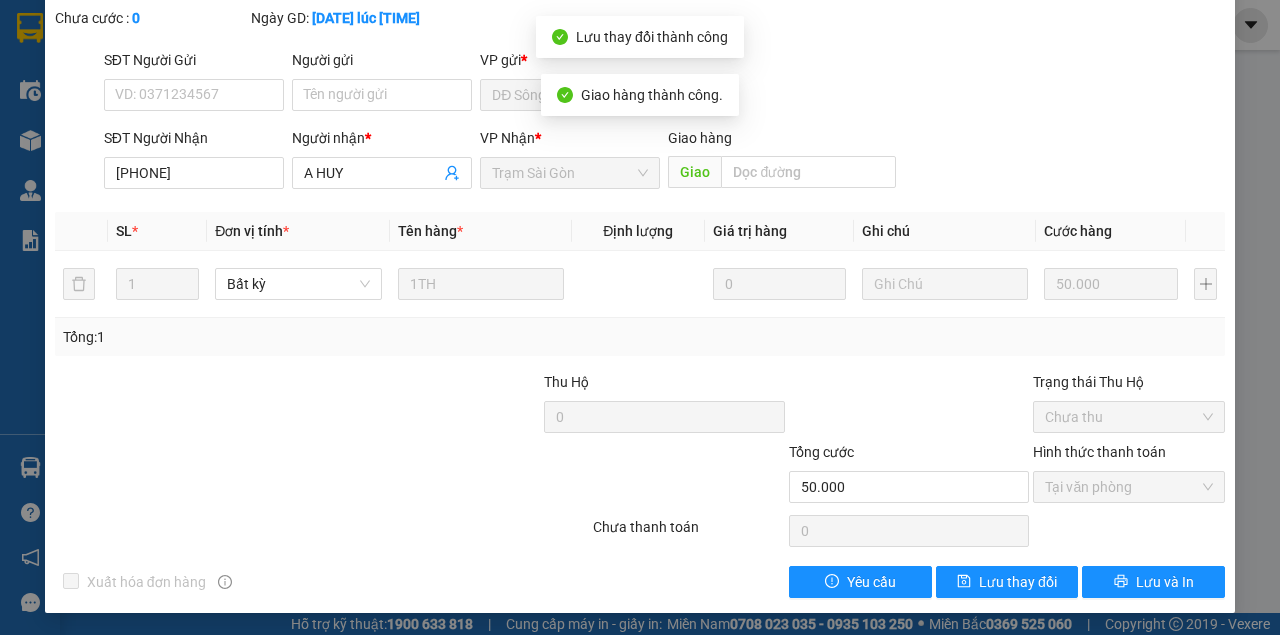 scroll, scrollTop: 151, scrollLeft: 0, axis: vertical 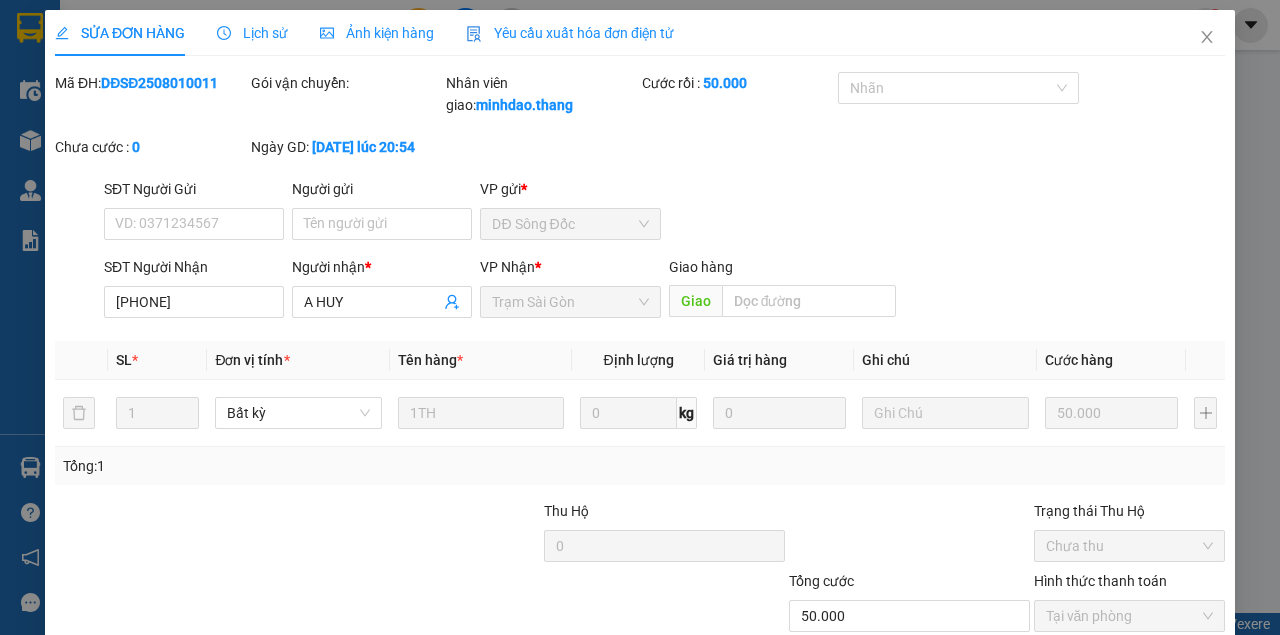 type on "[PHONE]" 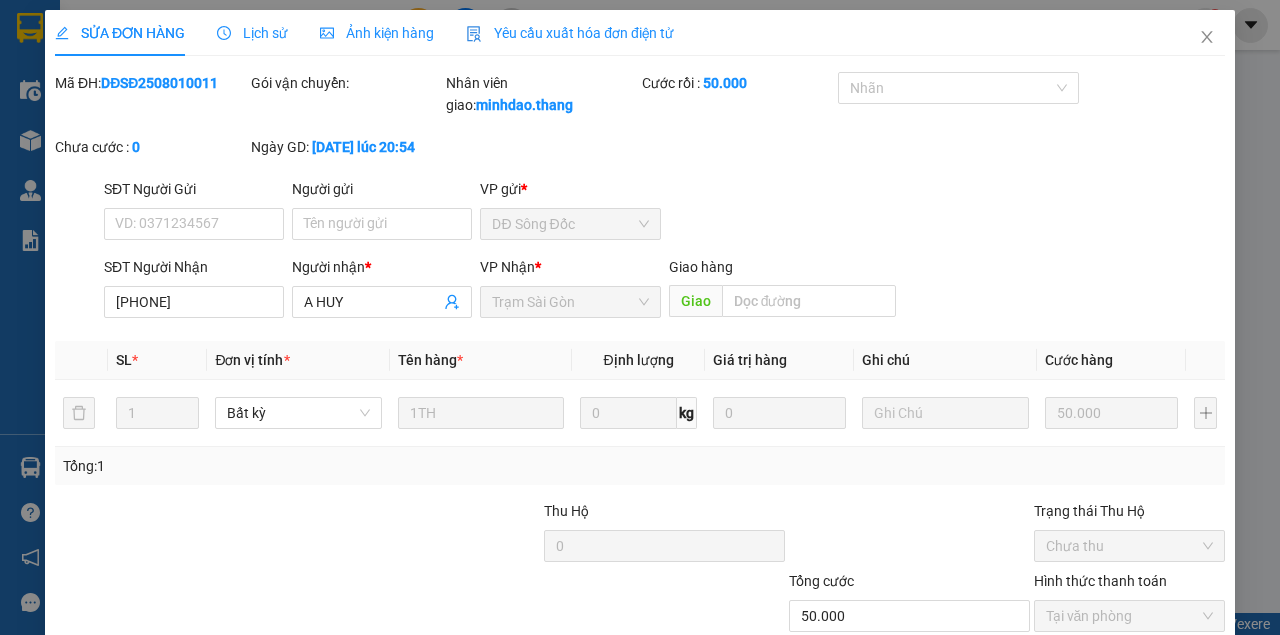 type on "A HUY" 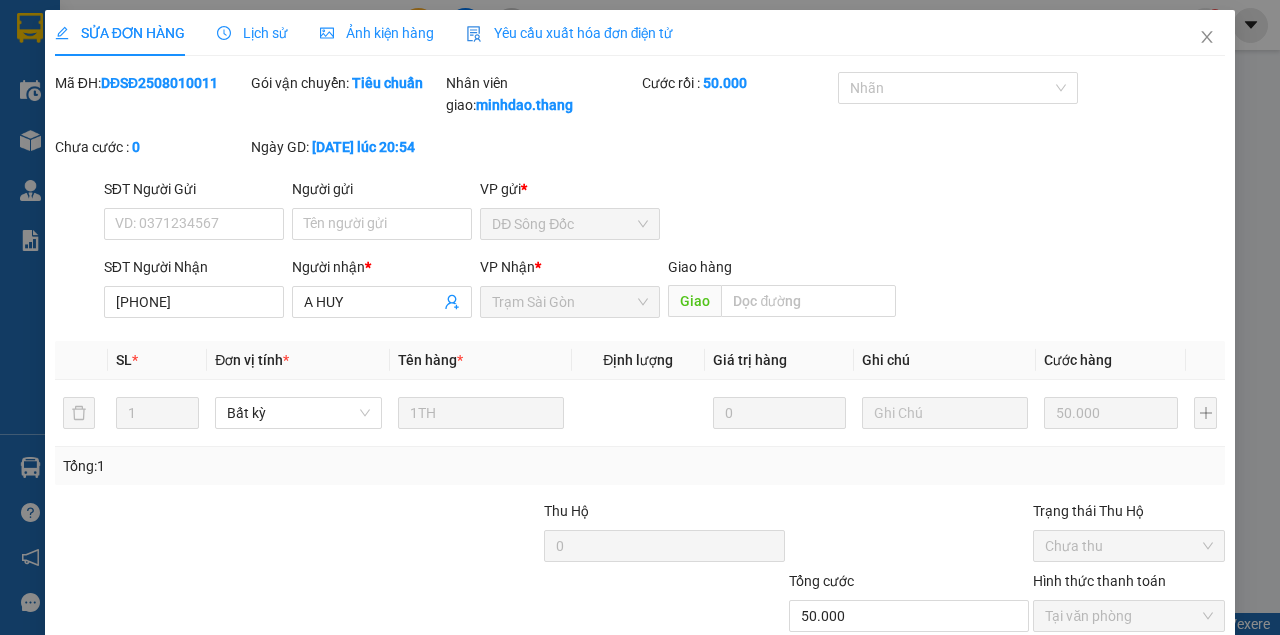 click on "SĐT Người Gửi VD: [PHONE] Người gửi Tên người gửi VP gửi  * DĐ Sông Đốc" at bounding box center (664, 213) 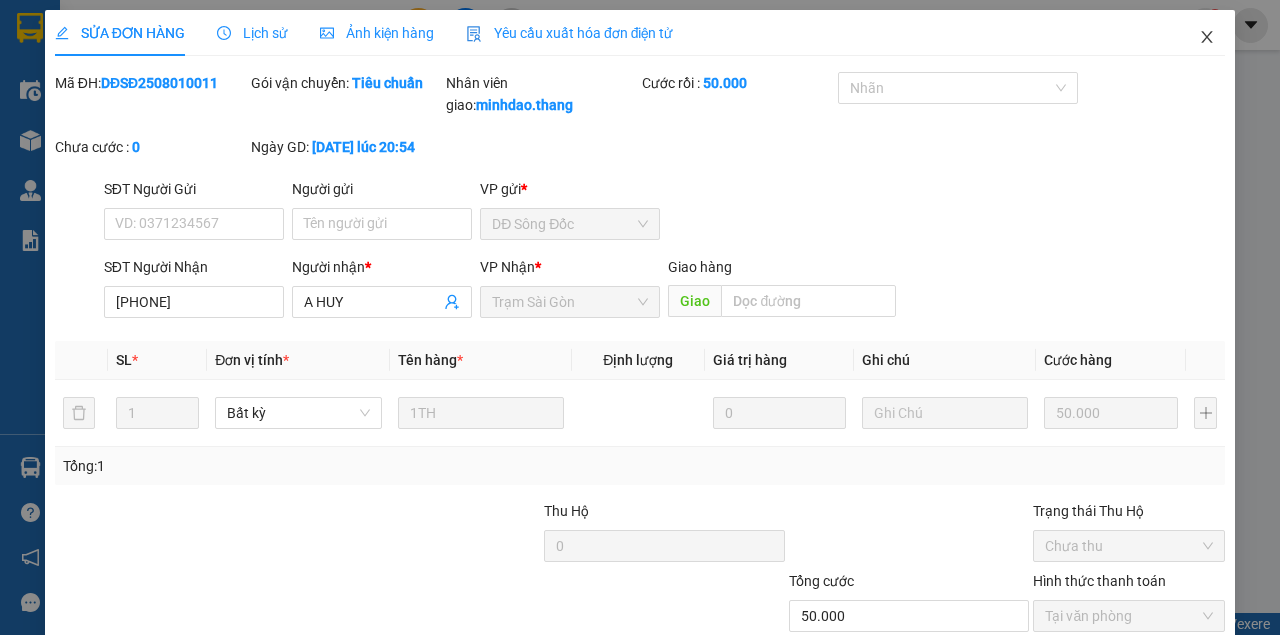 click 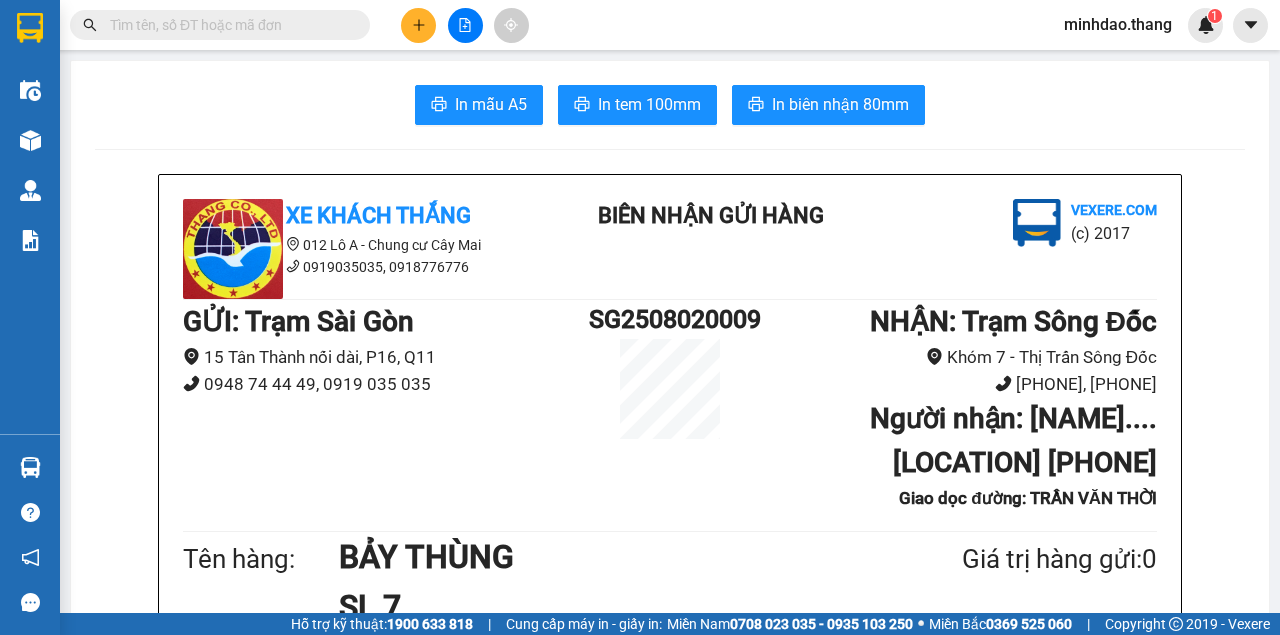 click at bounding box center [228, 25] 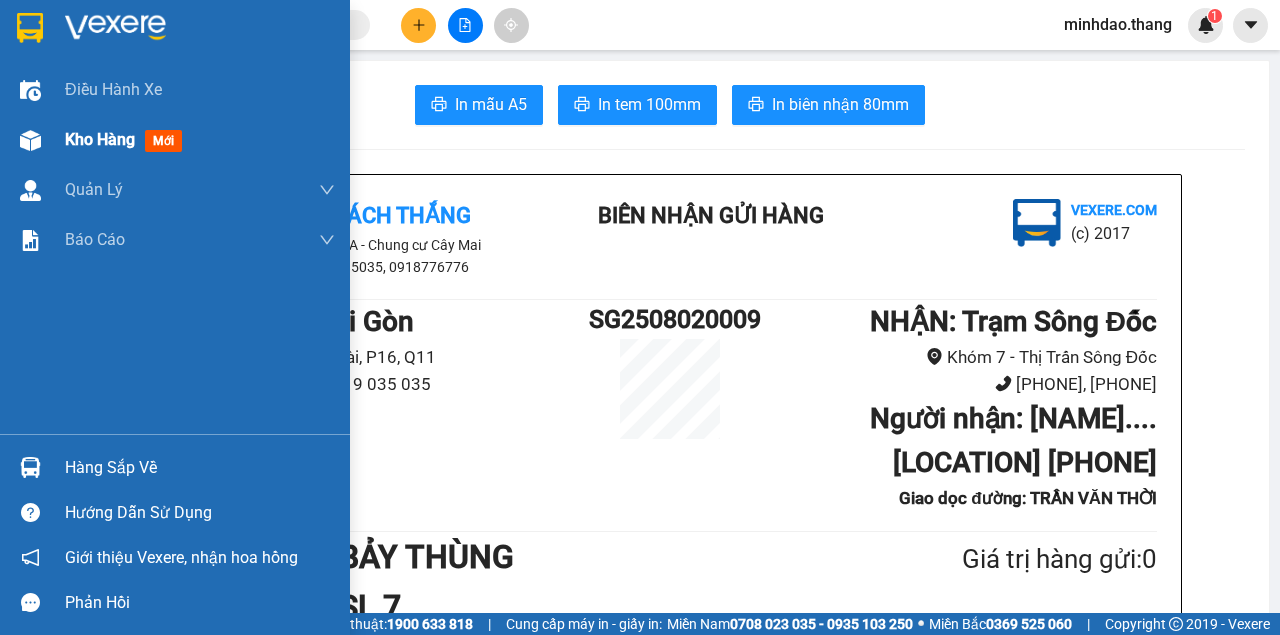 click on "Kho hàng" at bounding box center (100, 139) 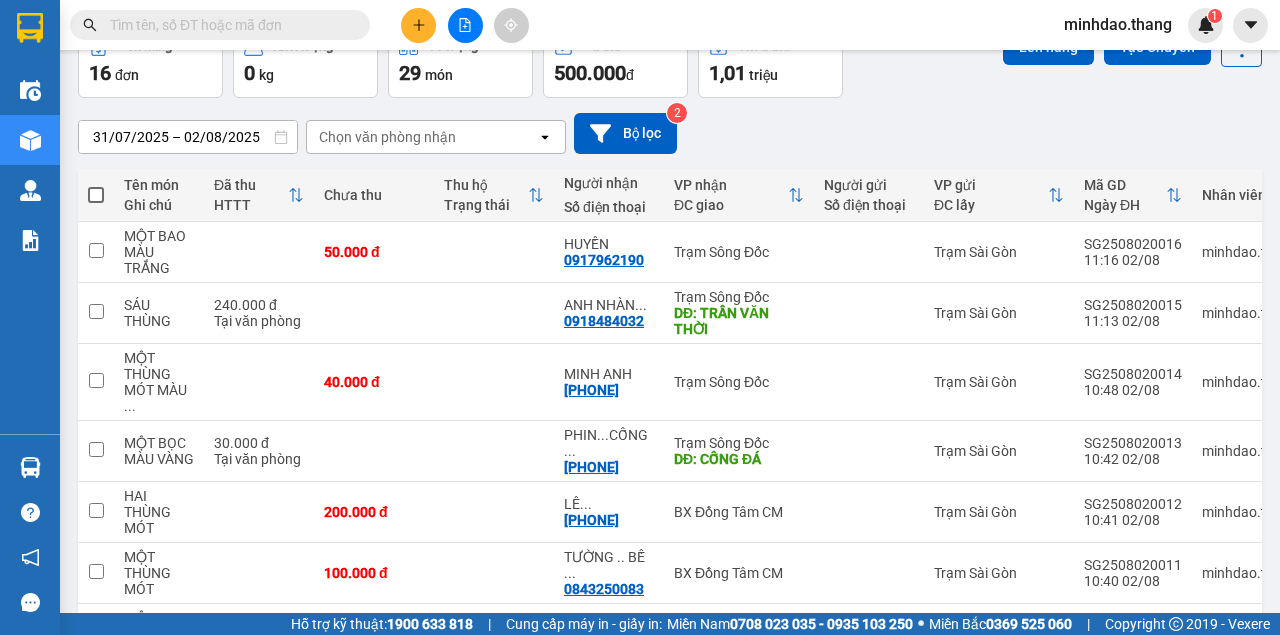 scroll, scrollTop: 0, scrollLeft: 0, axis: both 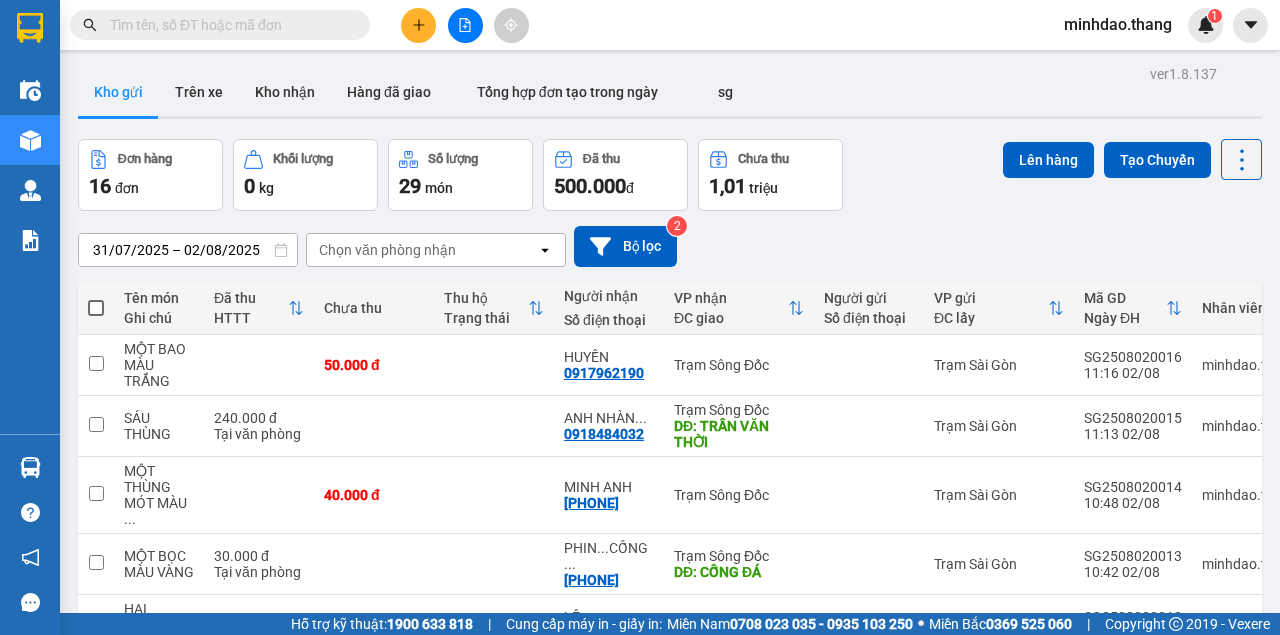click at bounding box center [418, 25] 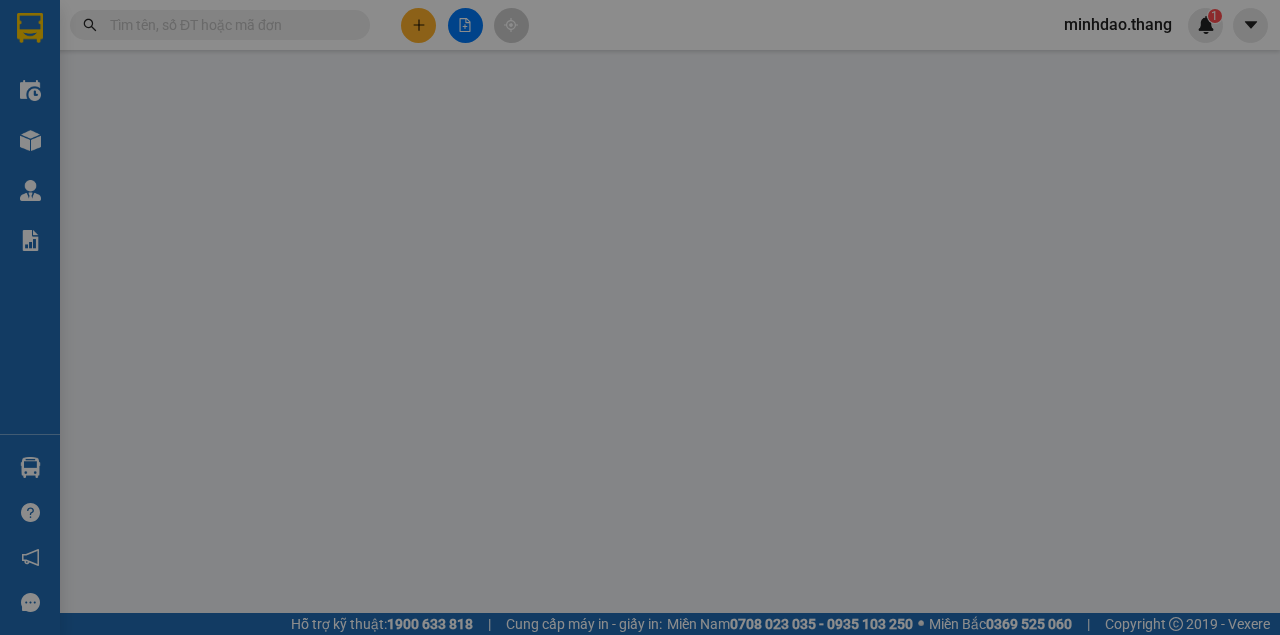 click on "Yêu cầu xuất hóa đơn điện tử" at bounding box center (319, 33) 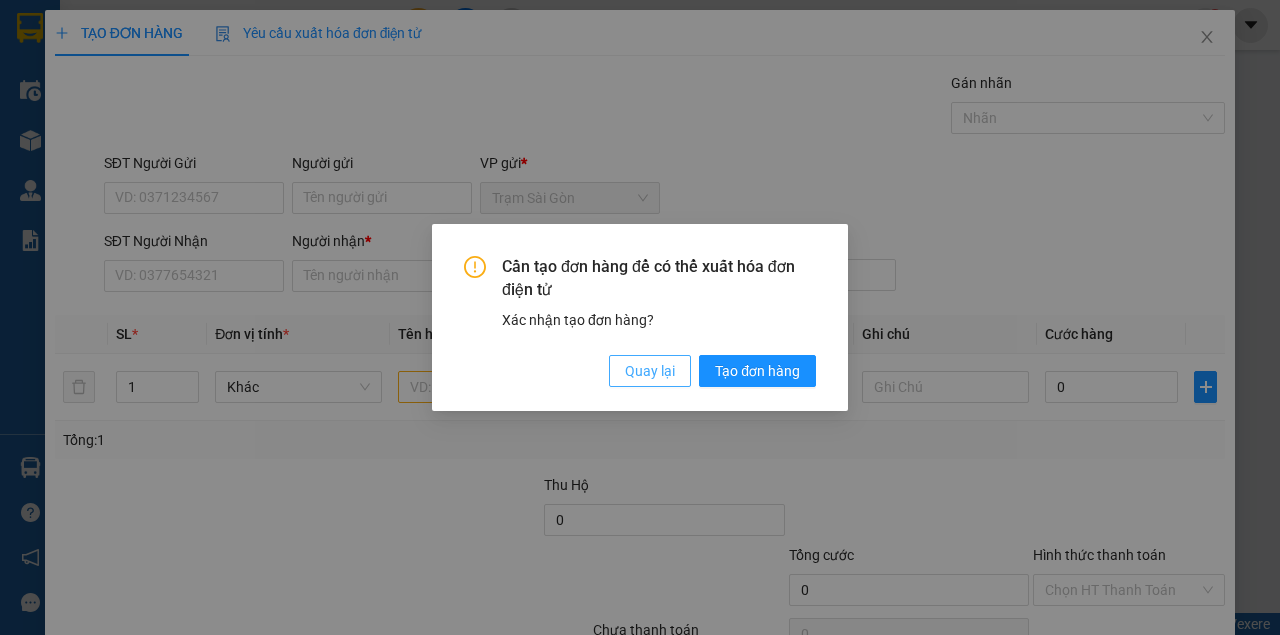 click on "Quay lại" at bounding box center [650, 371] 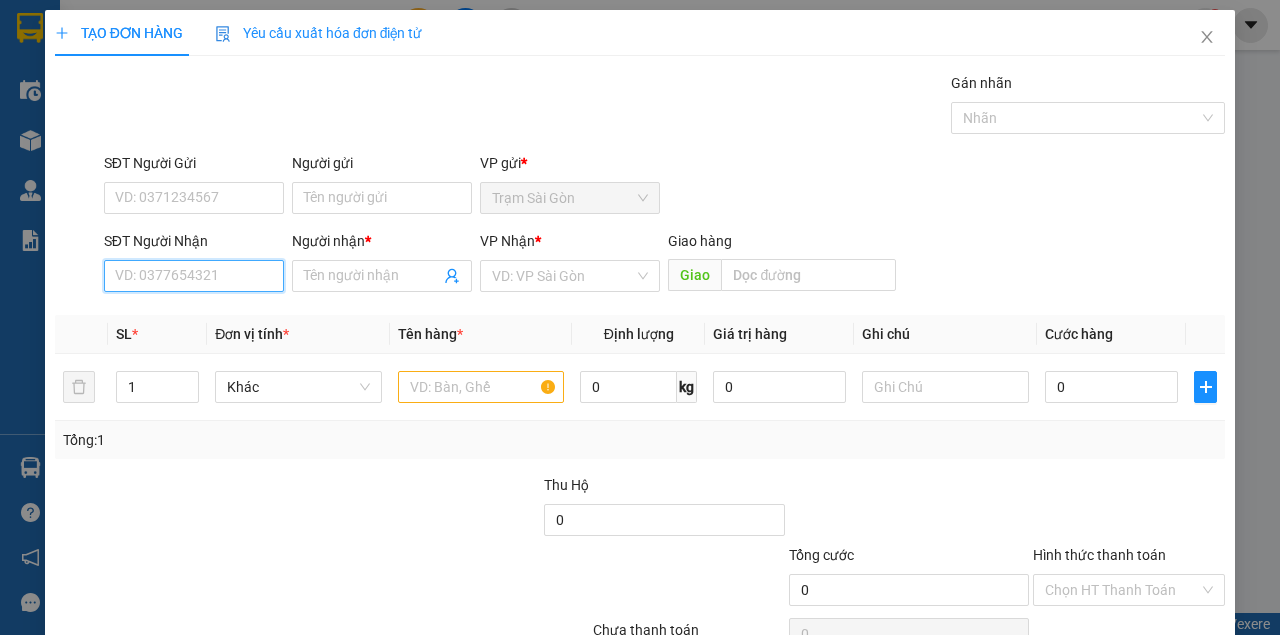 click on "SĐT Người Nhận" at bounding box center (194, 276) 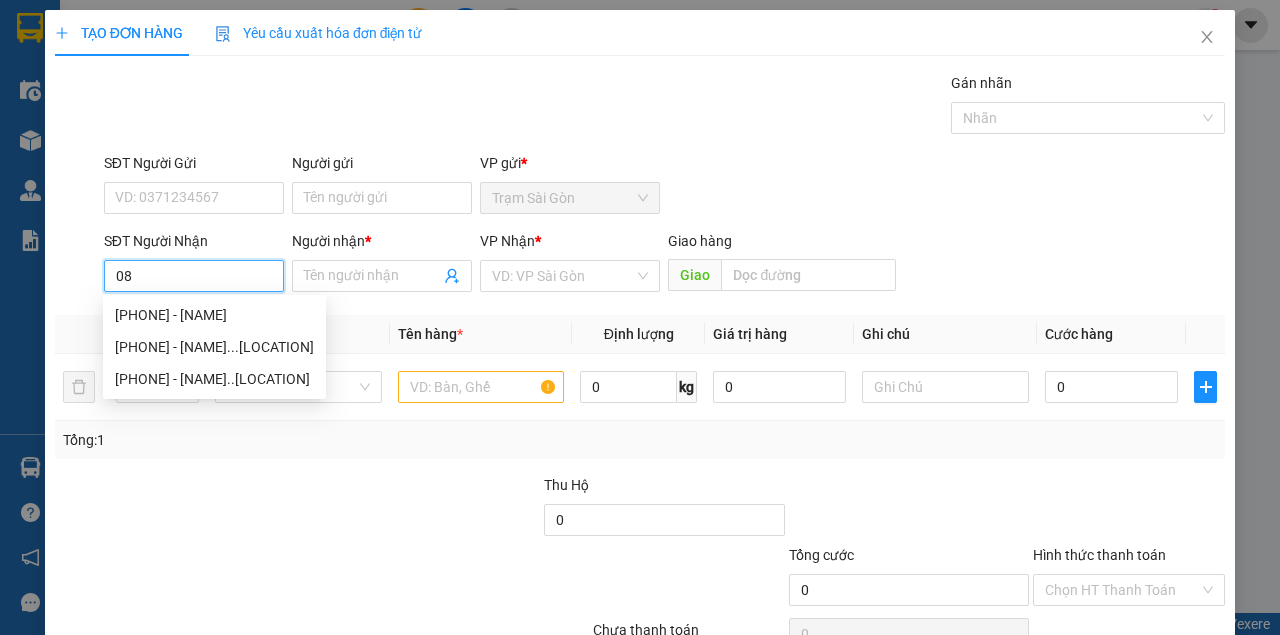 type on "0" 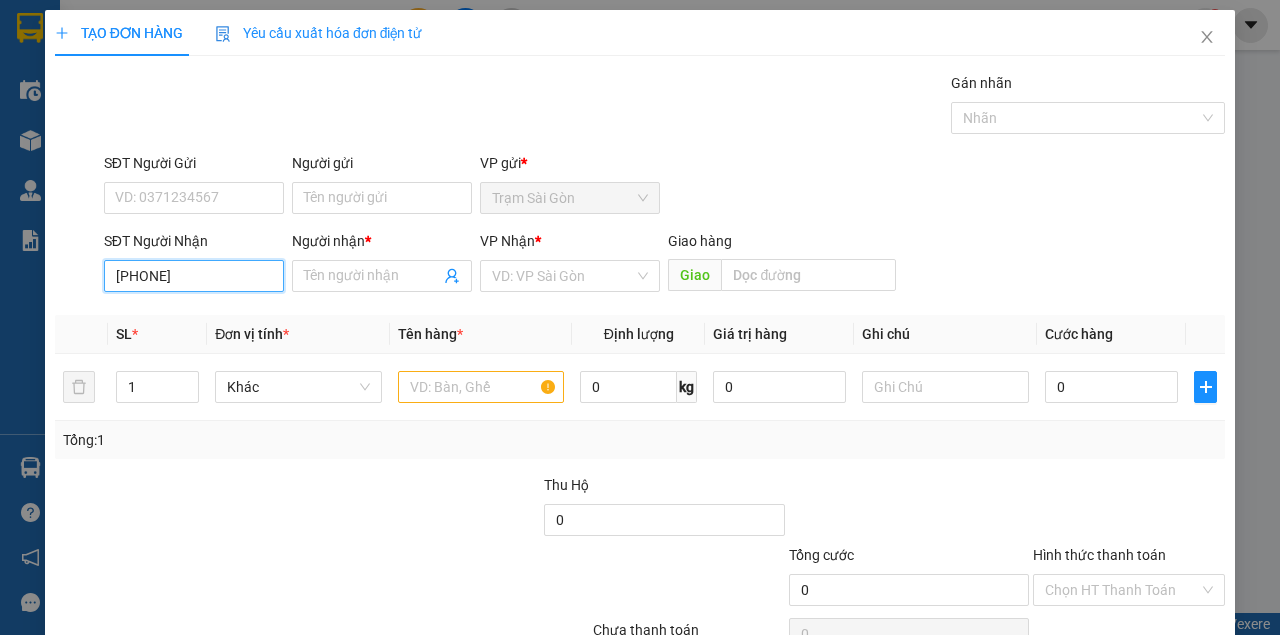 type on "0918251559" 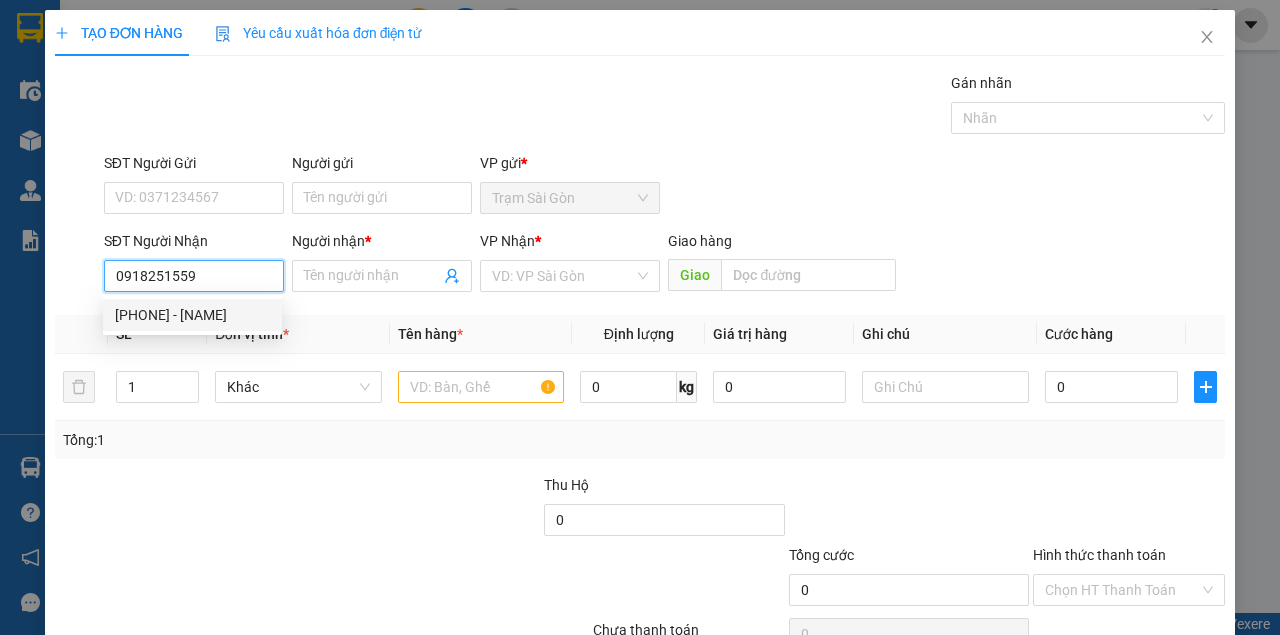 click on "[PHONE] - [NAME]" at bounding box center (192, 315) 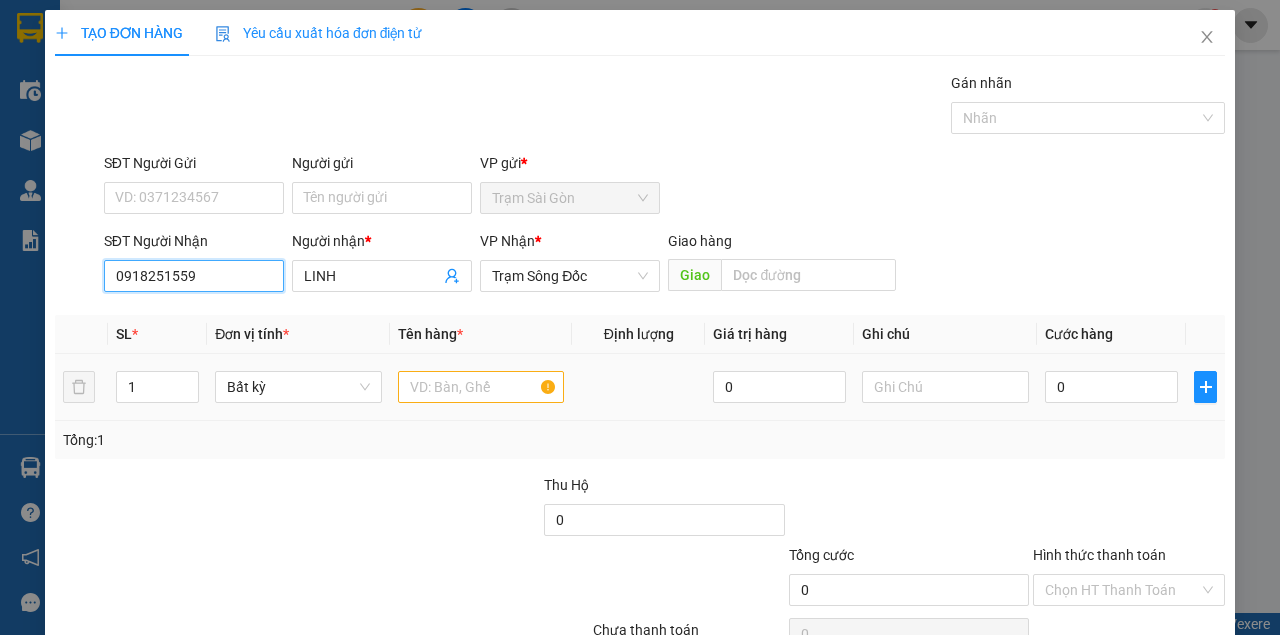 type on "0918251559" 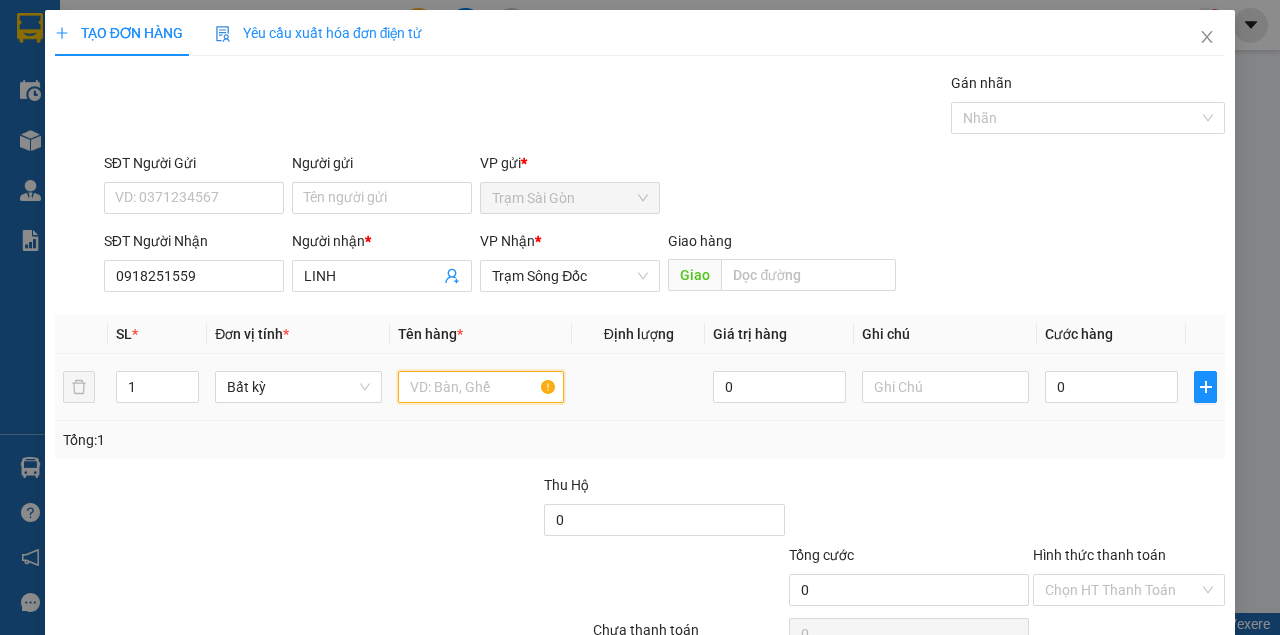 click at bounding box center (481, 387) 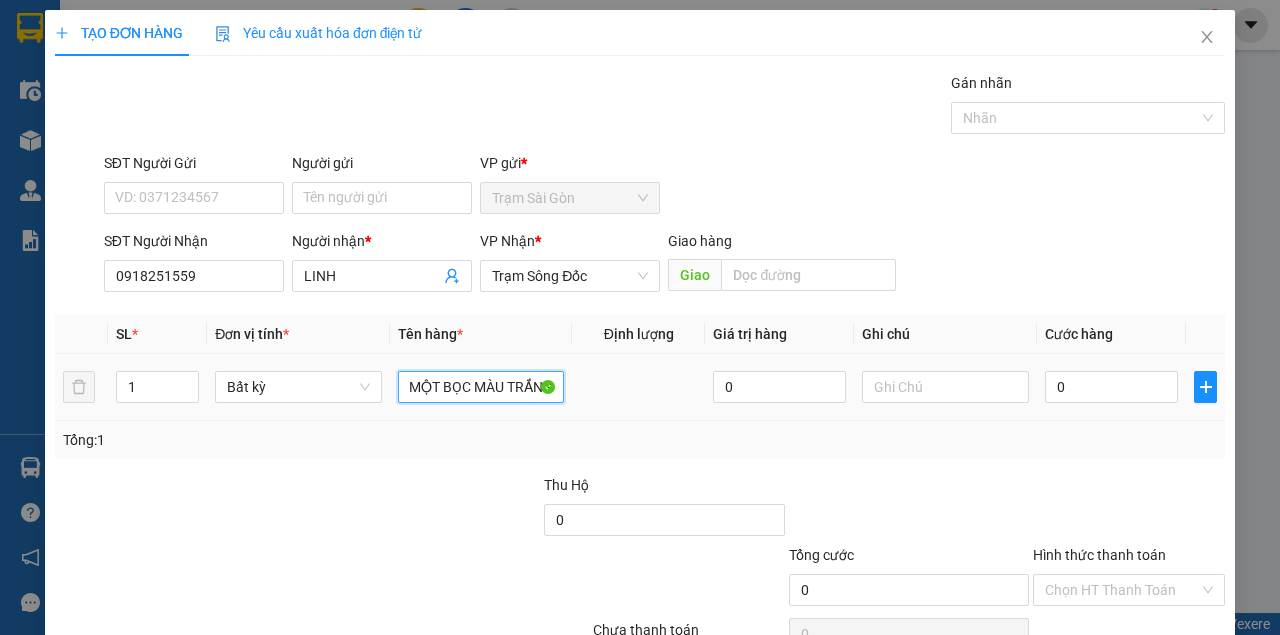 scroll, scrollTop: 0, scrollLeft: 6, axis: horizontal 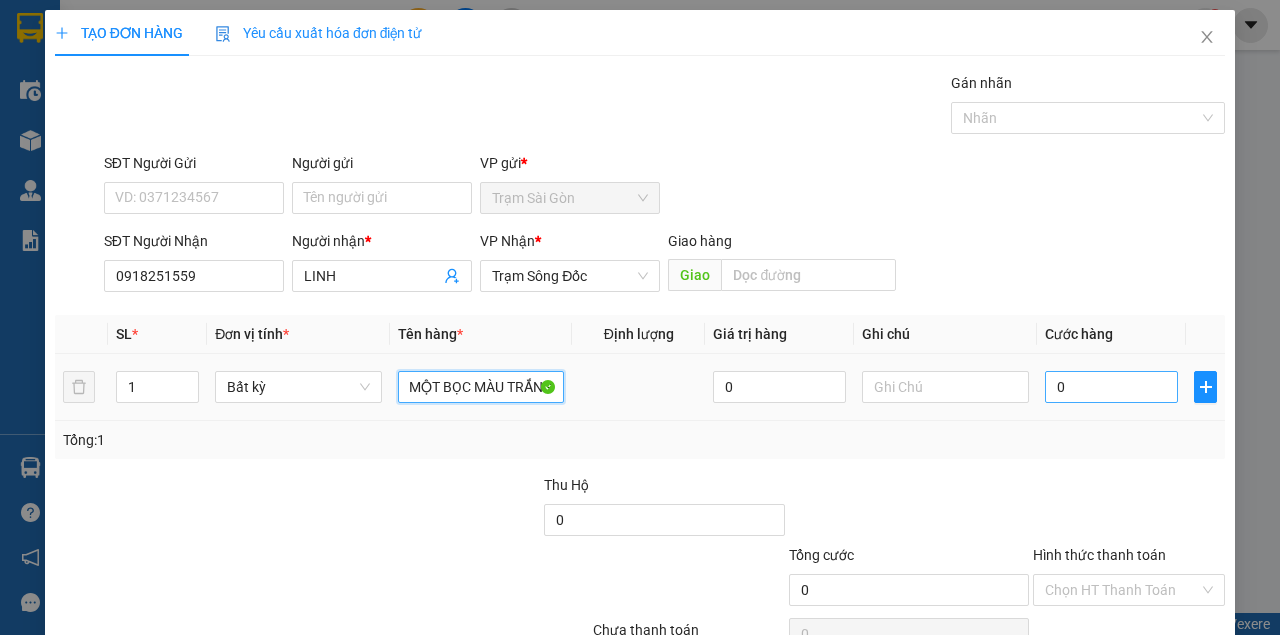 type on "MỘT BỌC MÀU TRẮNG" 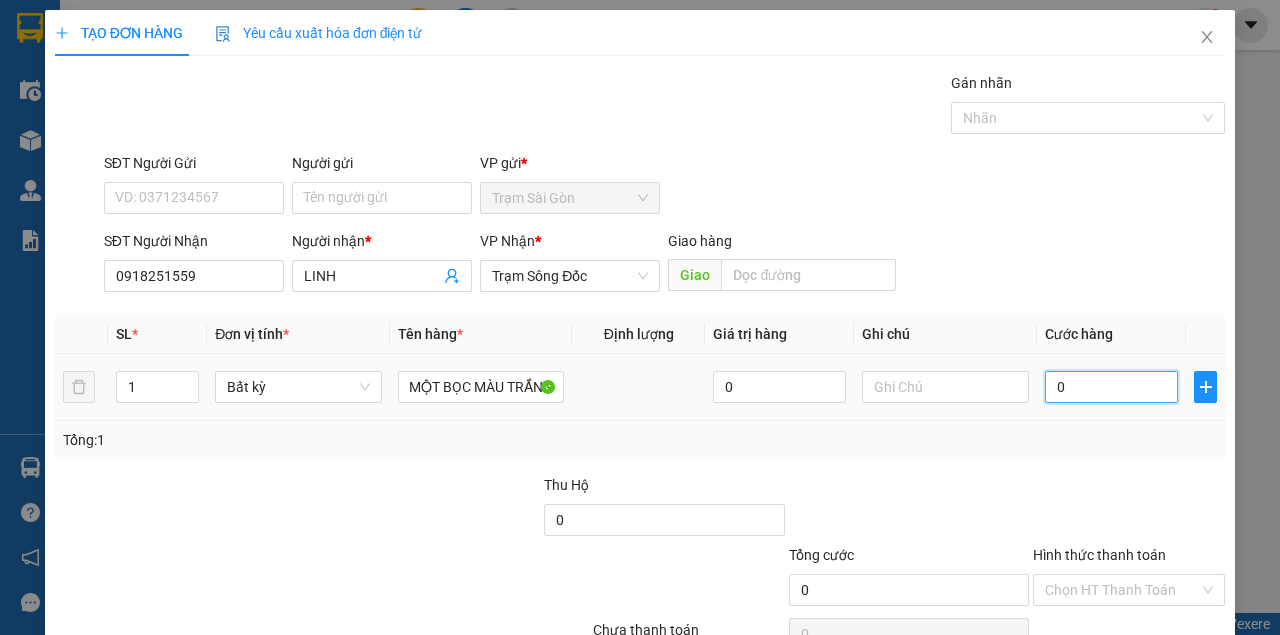 scroll, scrollTop: 0, scrollLeft: 0, axis: both 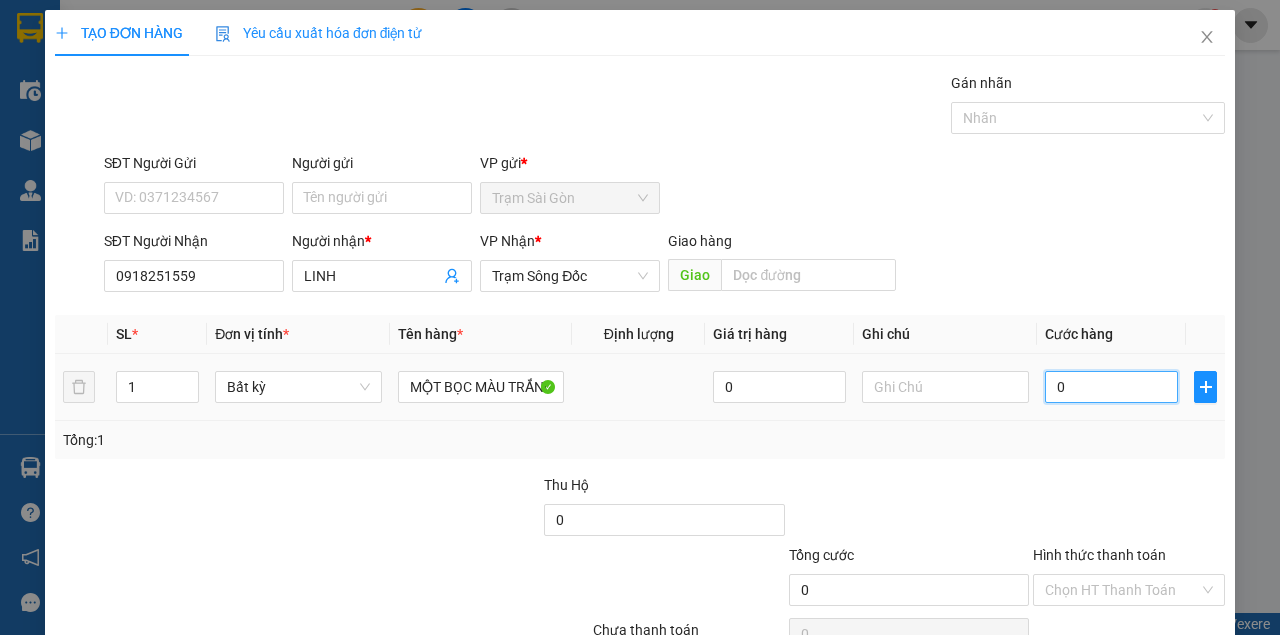click on "0" at bounding box center [1111, 387] 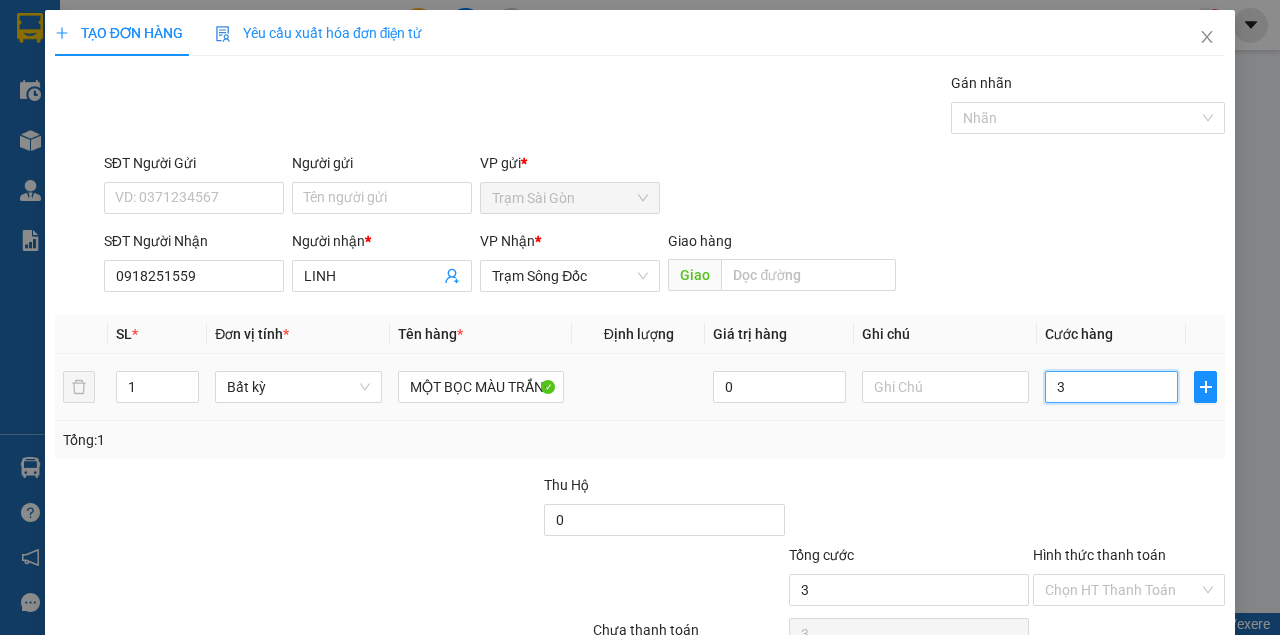 type on "30" 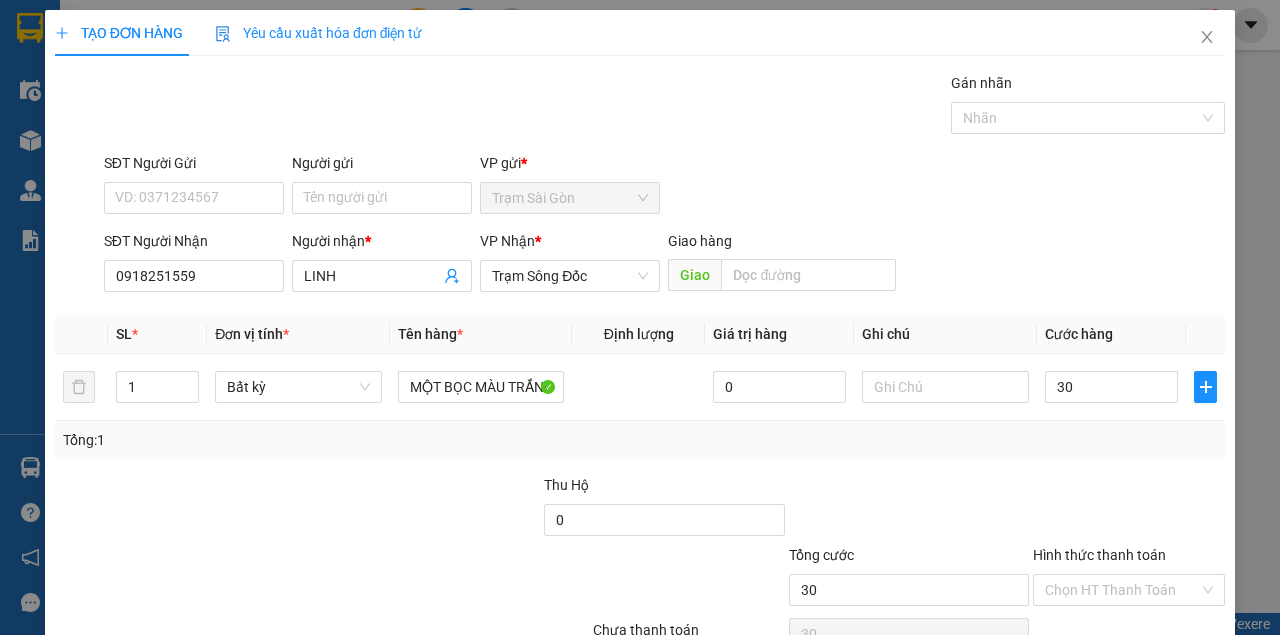 type on "30.000" 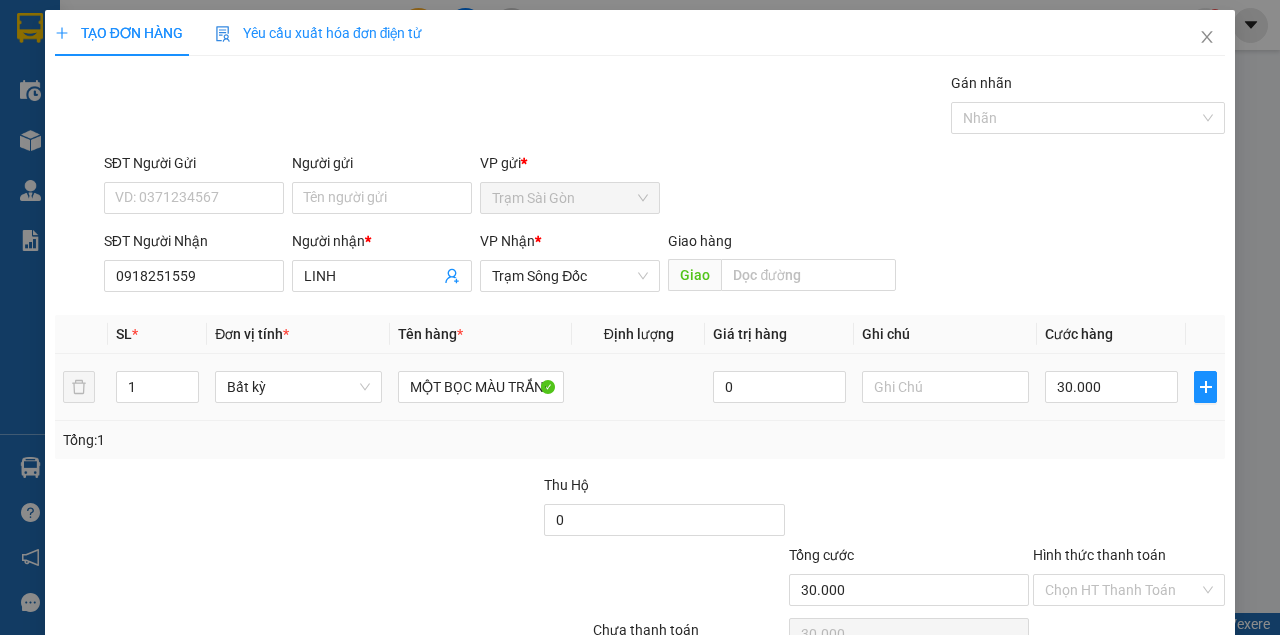 drag, startPoint x: 1076, startPoint y: 249, endPoint x: 1030, endPoint y: 370, distance: 129.44884 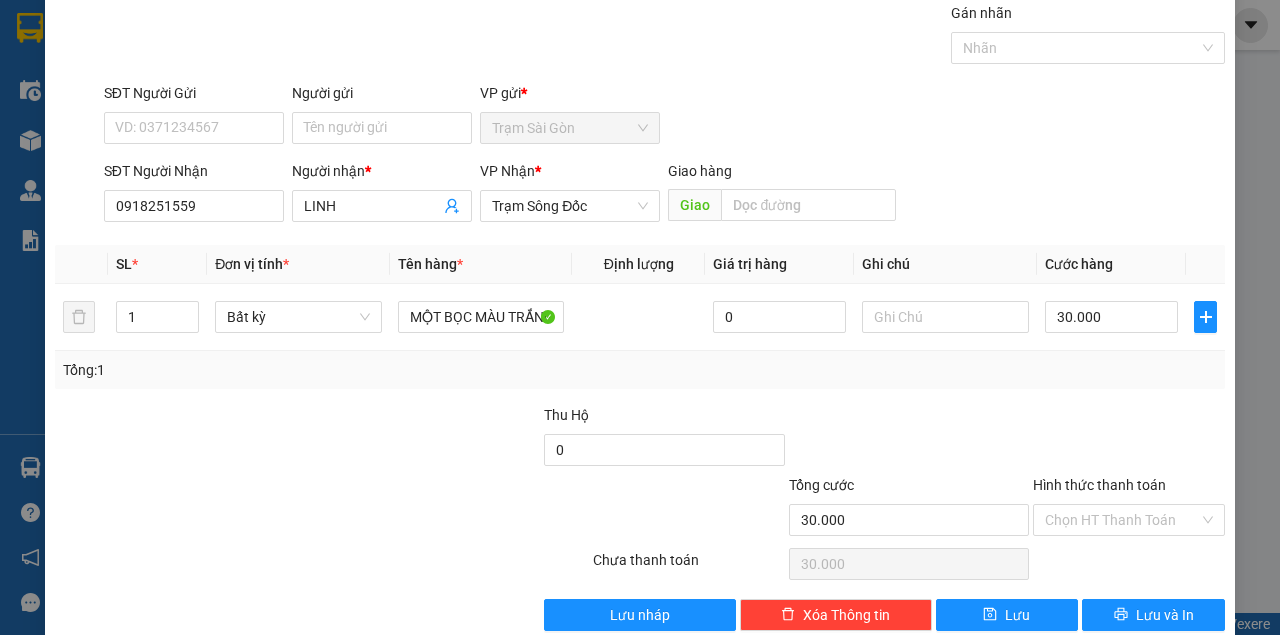 scroll, scrollTop: 102, scrollLeft: 0, axis: vertical 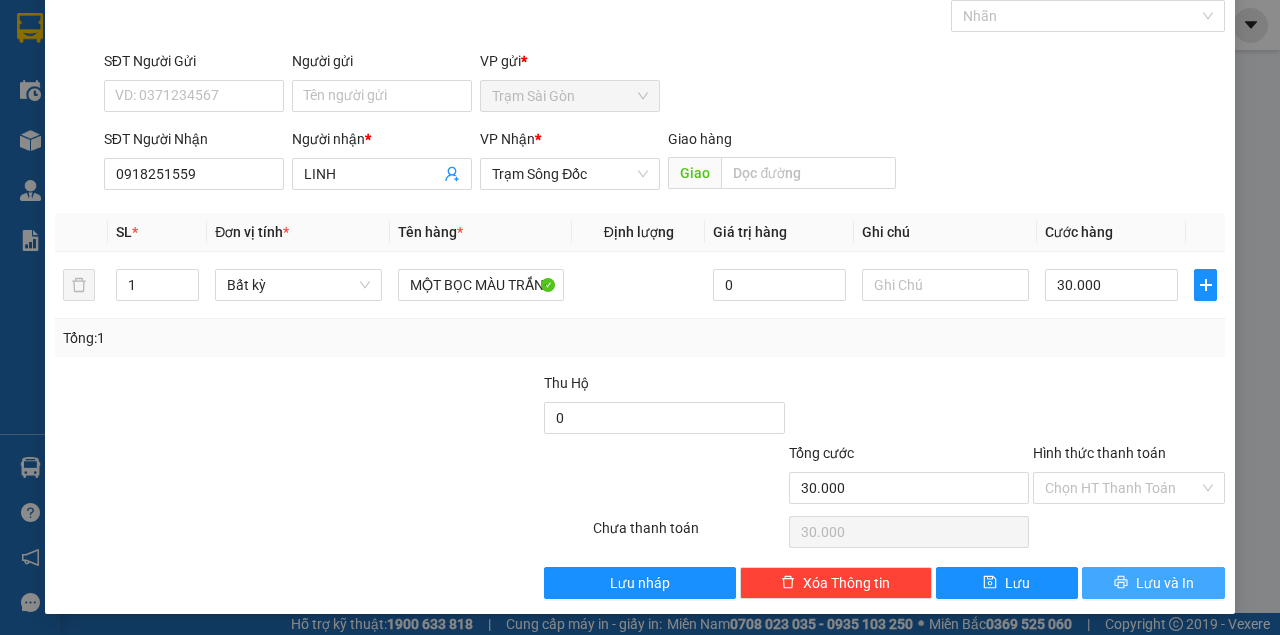 type 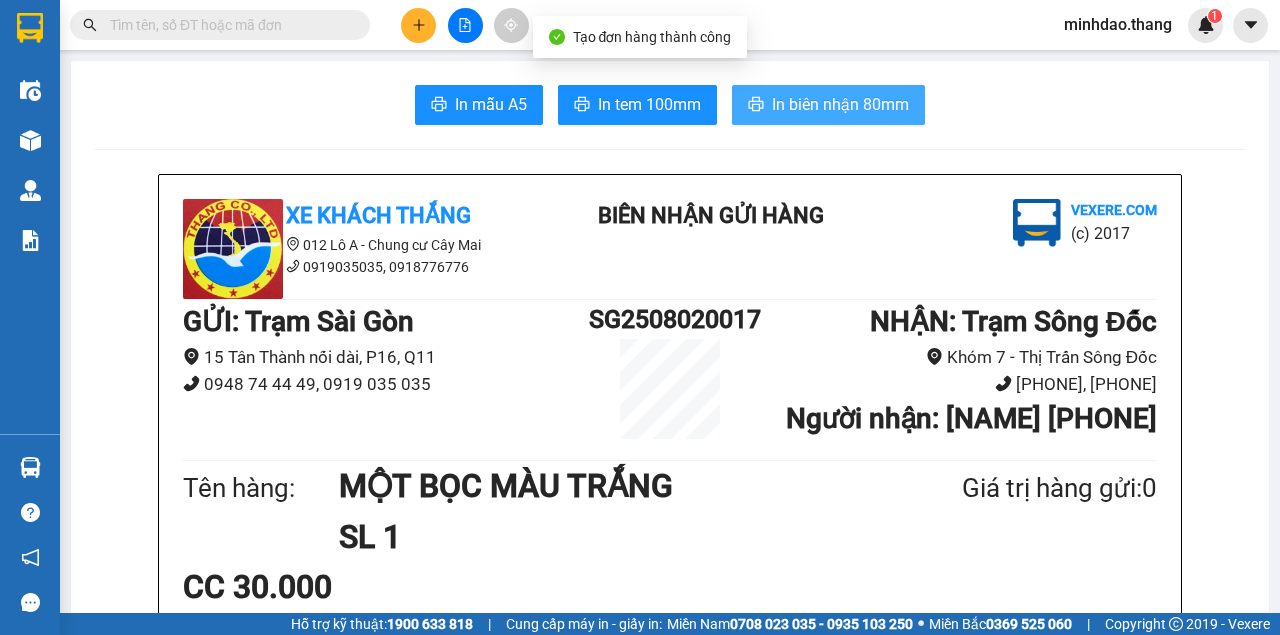 type 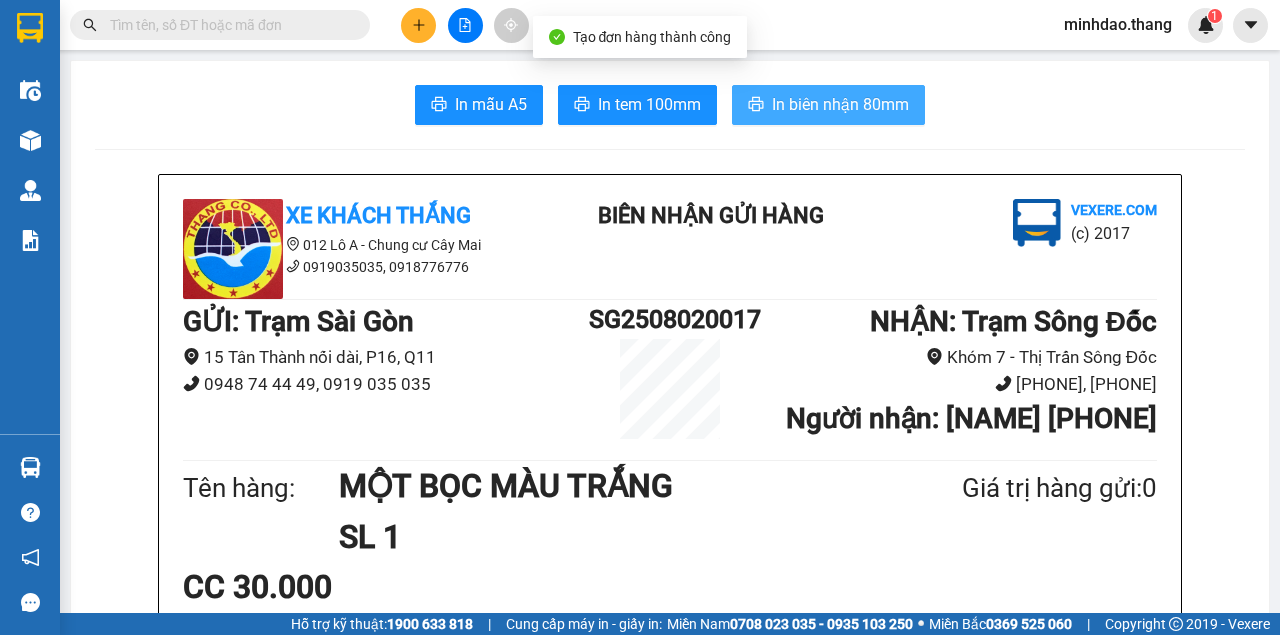 scroll, scrollTop: 317, scrollLeft: 0, axis: vertical 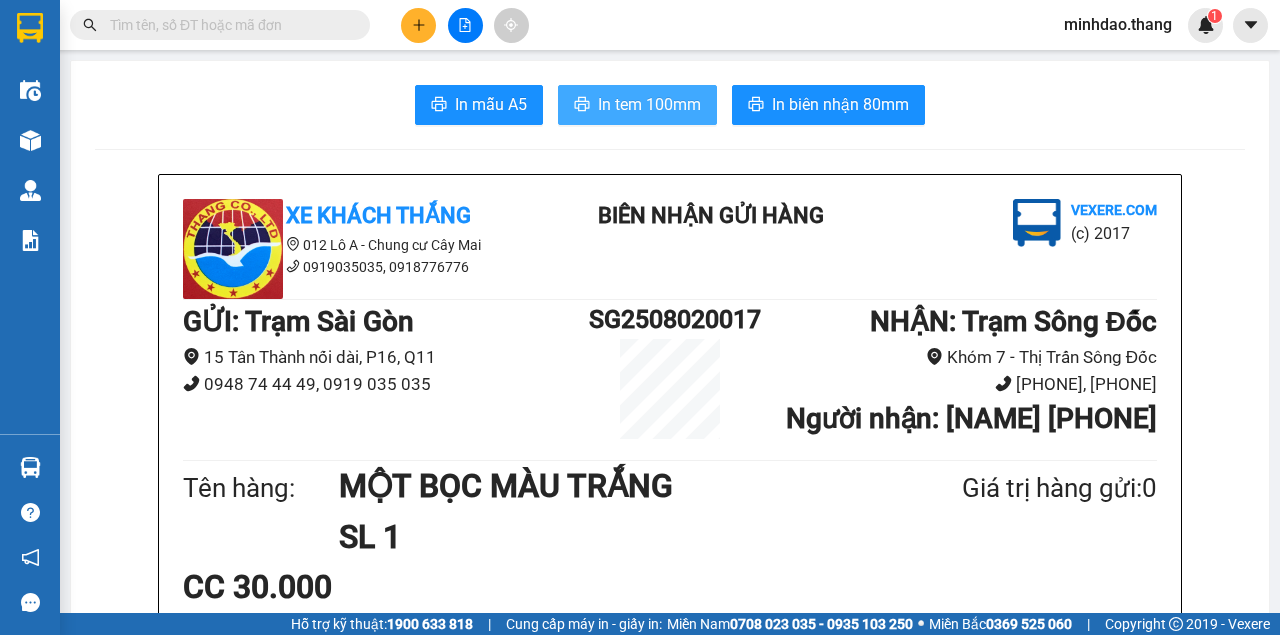 click on "In tem 100mm" at bounding box center (649, 104) 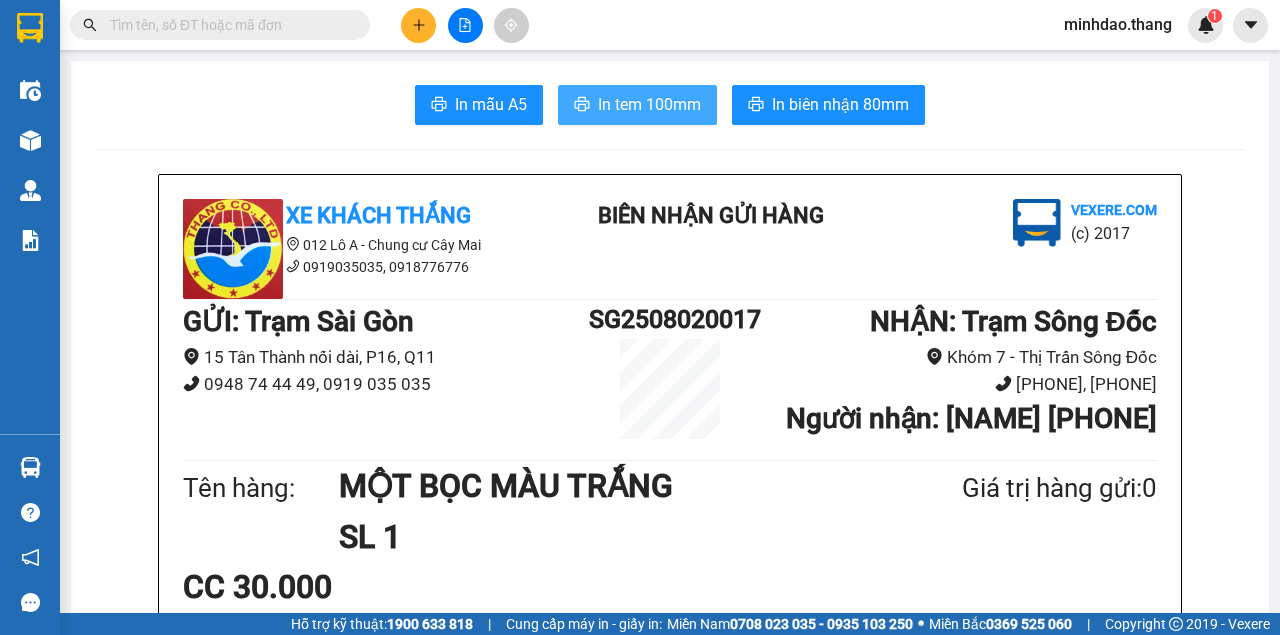 scroll, scrollTop: 0, scrollLeft: 0, axis: both 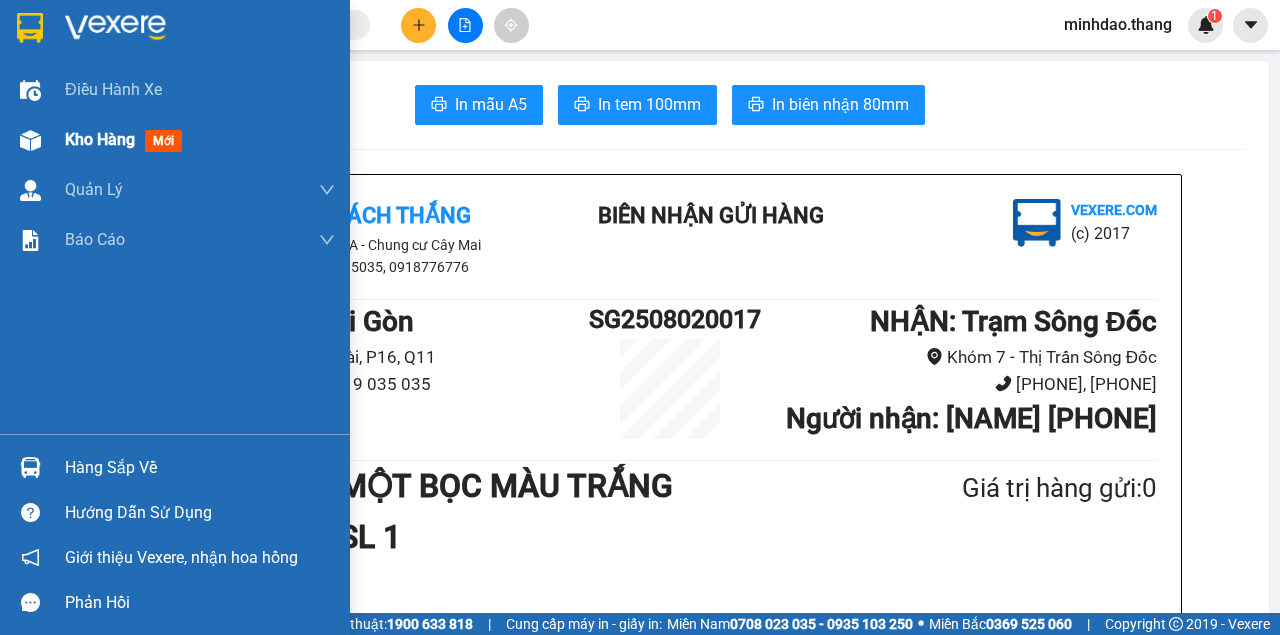 click on "Kho hàng" at bounding box center [100, 139] 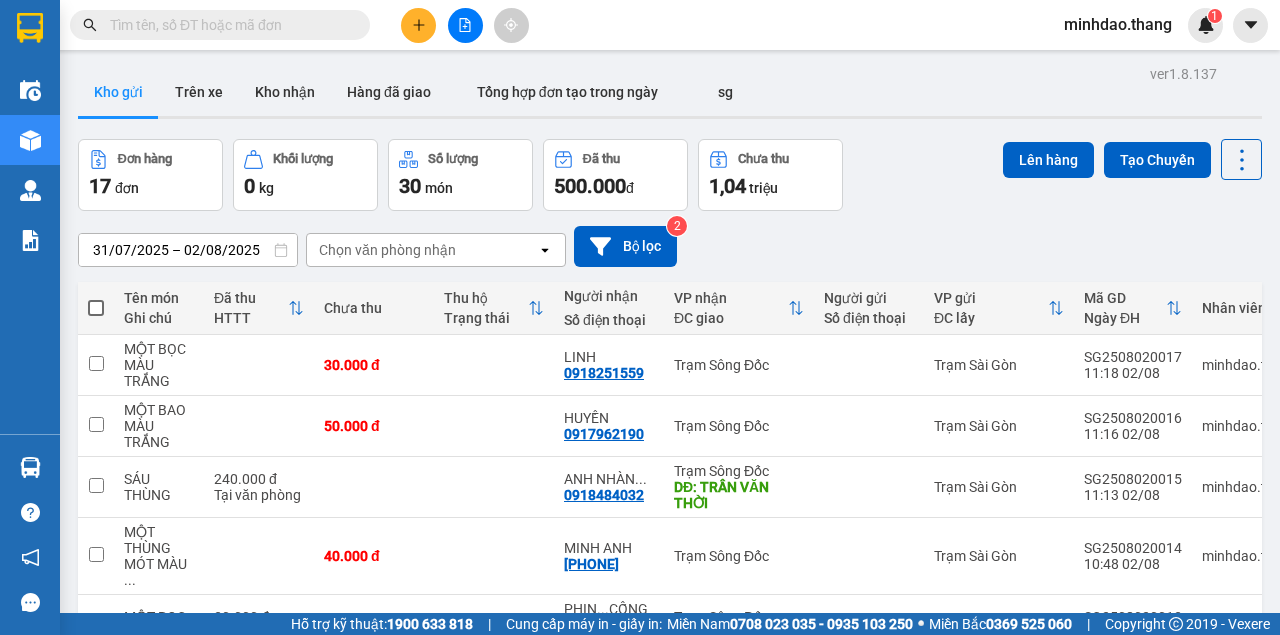 click at bounding box center (418, 25) 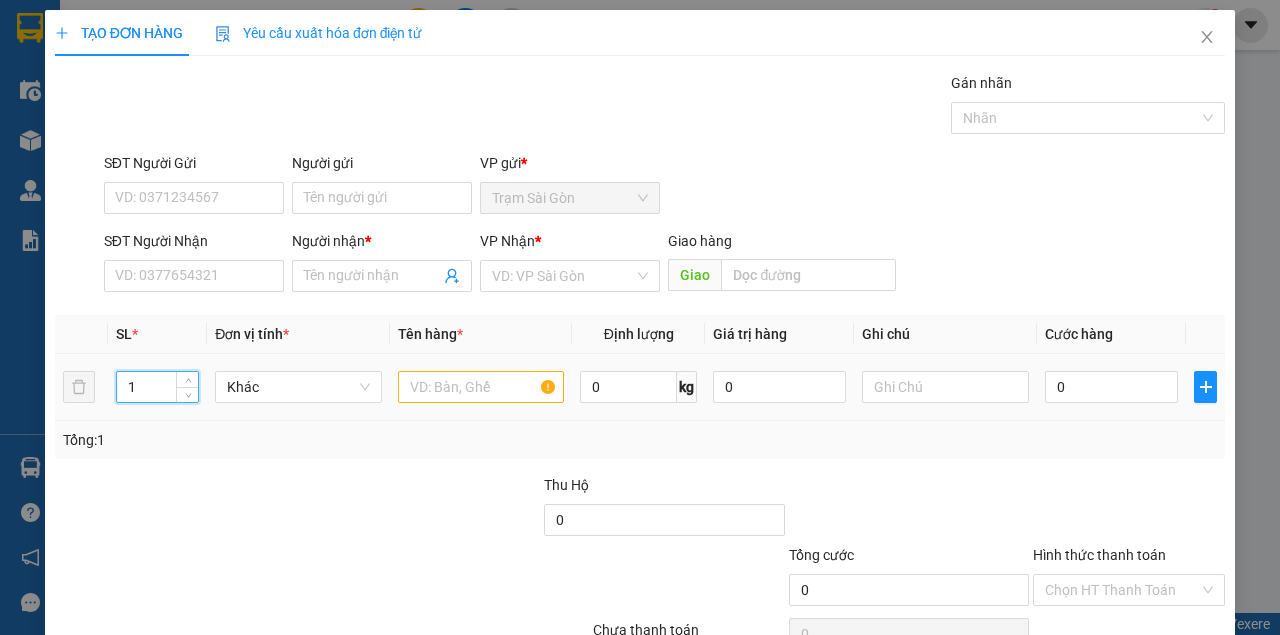 click on "1" at bounding box center (158, 387) 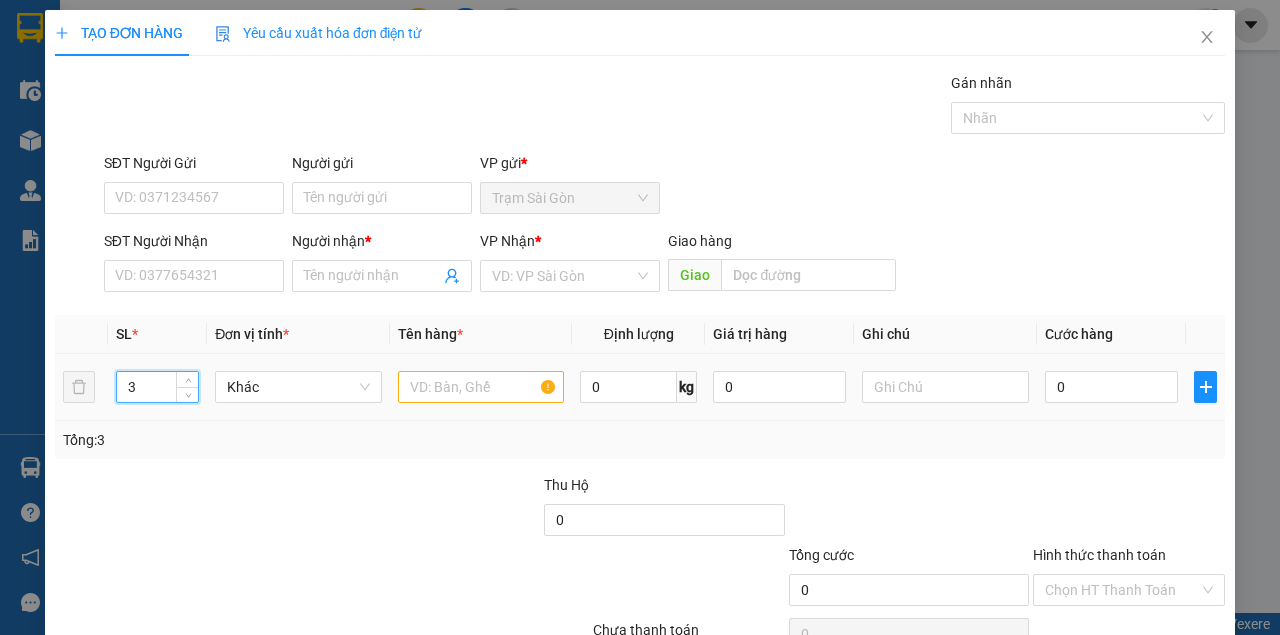 type on "3" 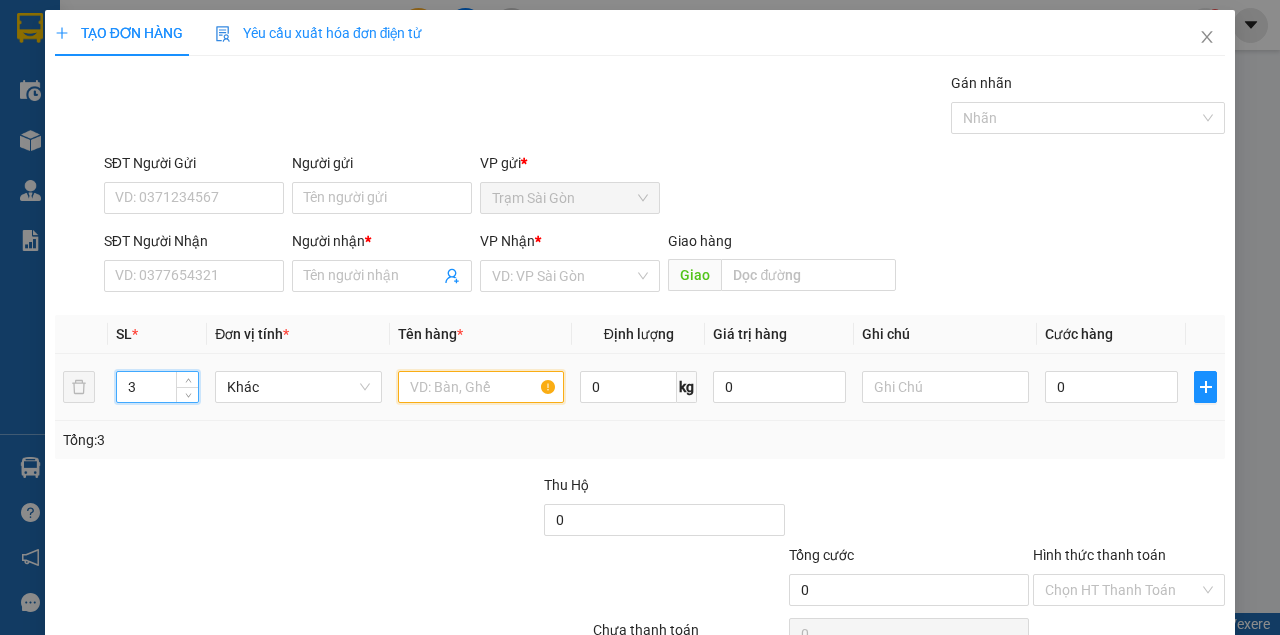 click at bounding box center [481, 387] 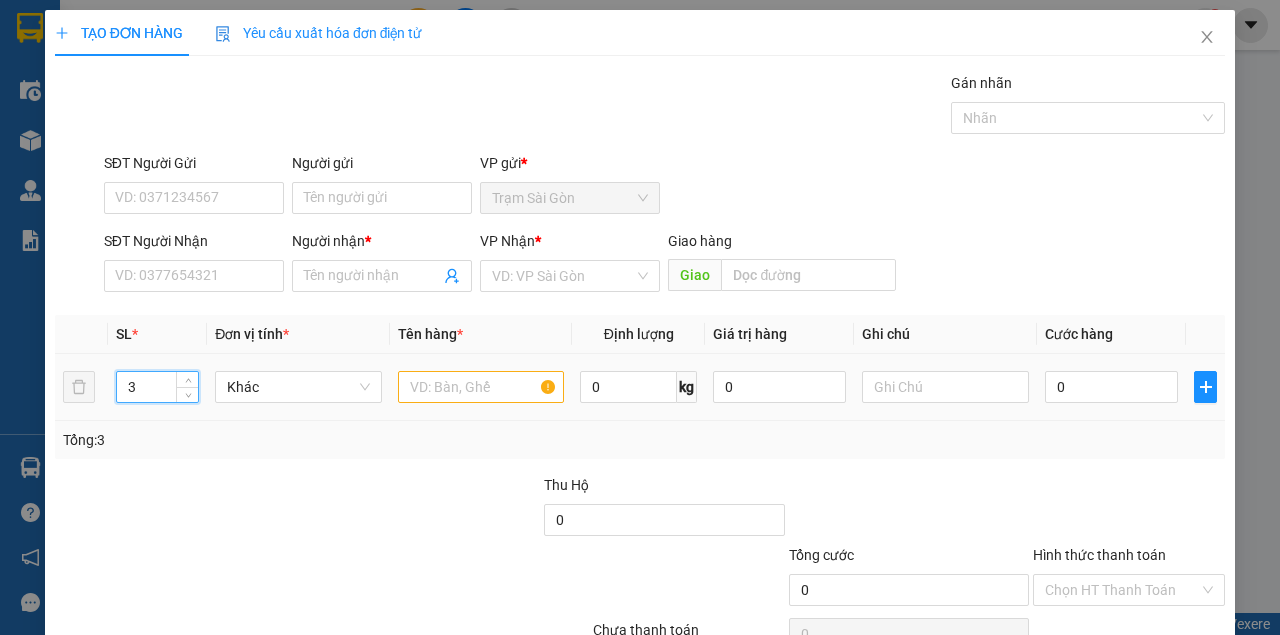 click on "3" at bounding box center (158, 387) 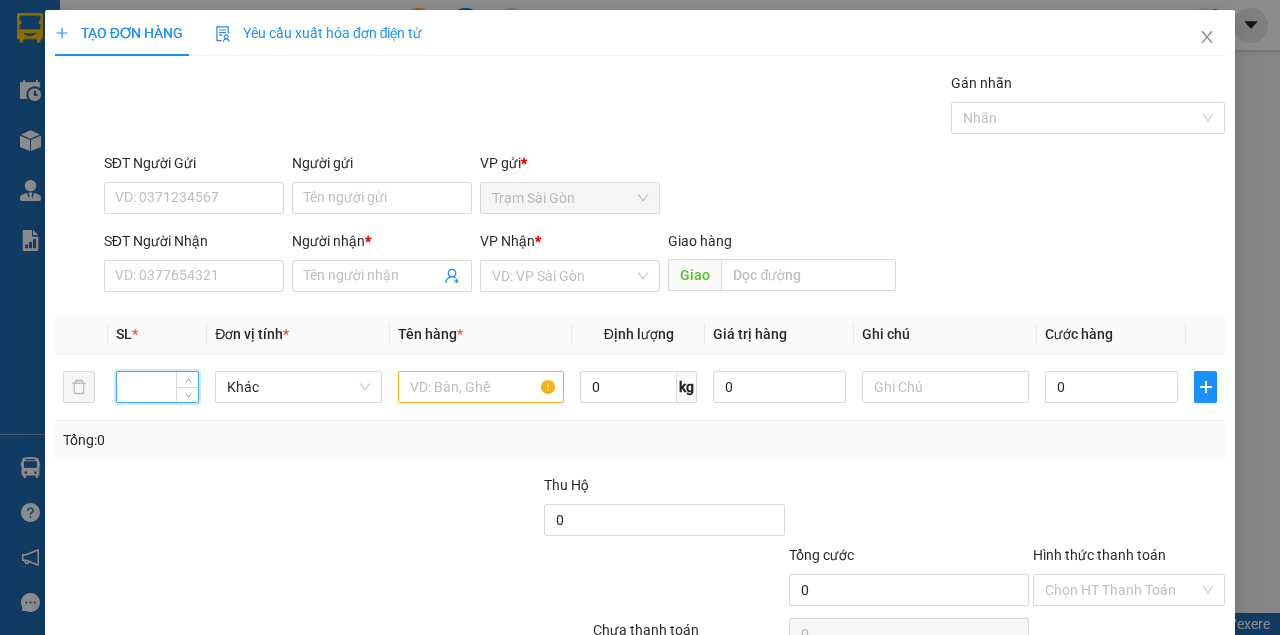 type on "3" 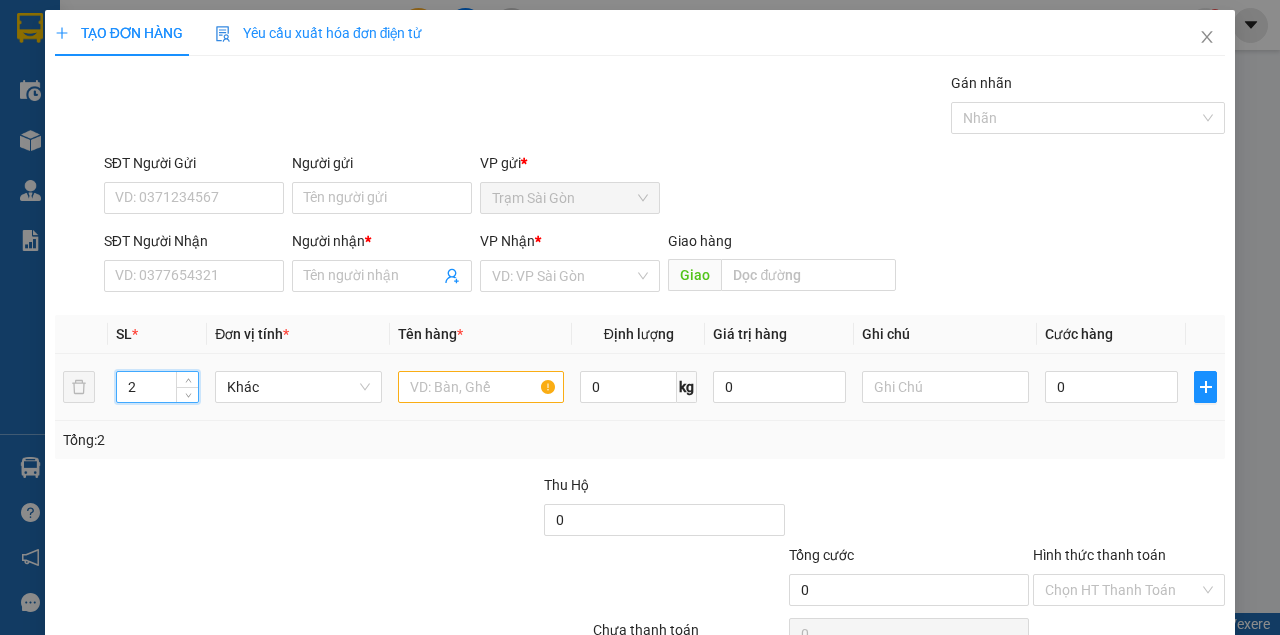 type on "2" 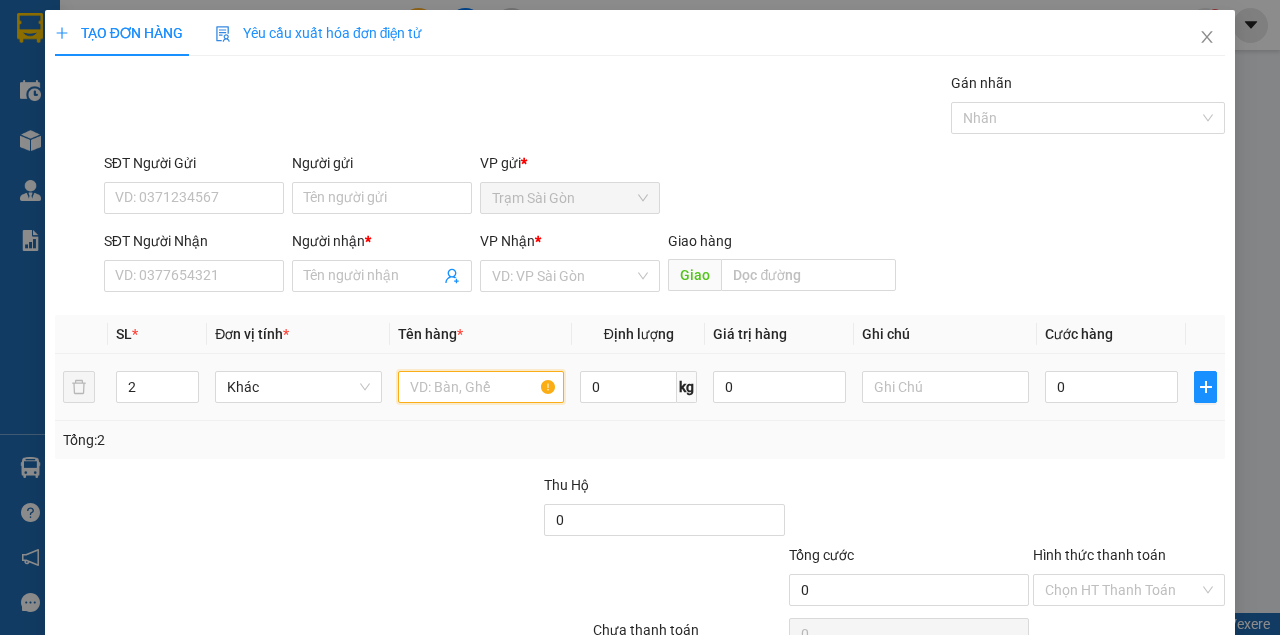 click at bounding box center (481, 387) 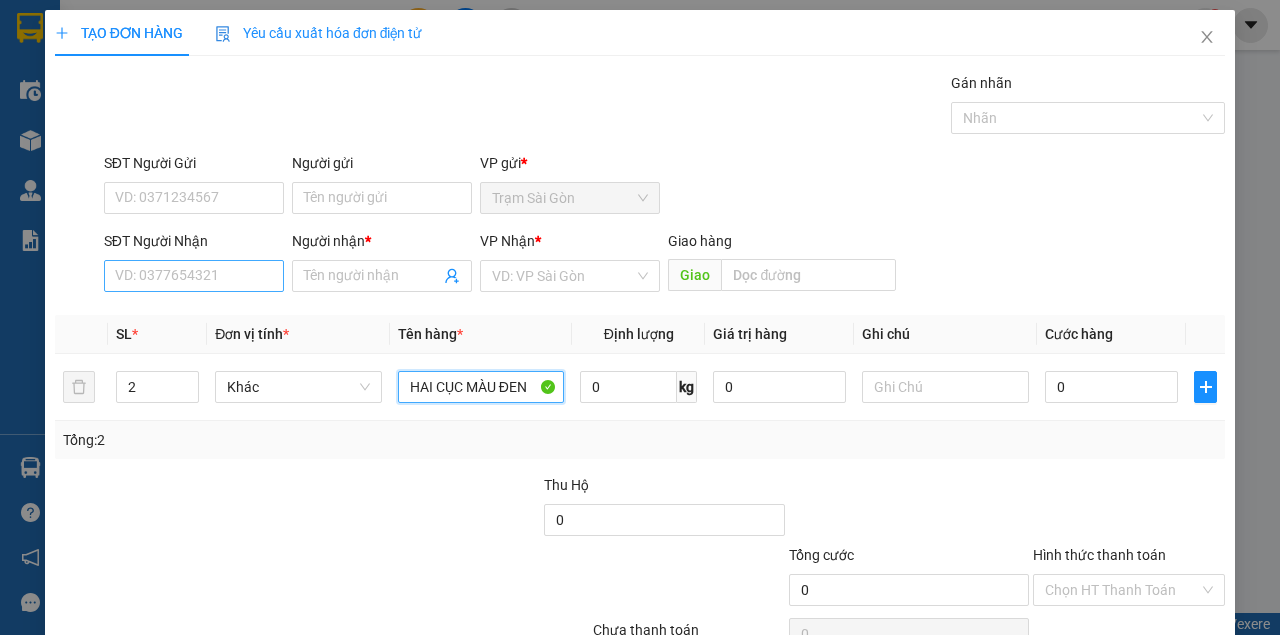 type on "HAI CỤC MÀU ĐEN" 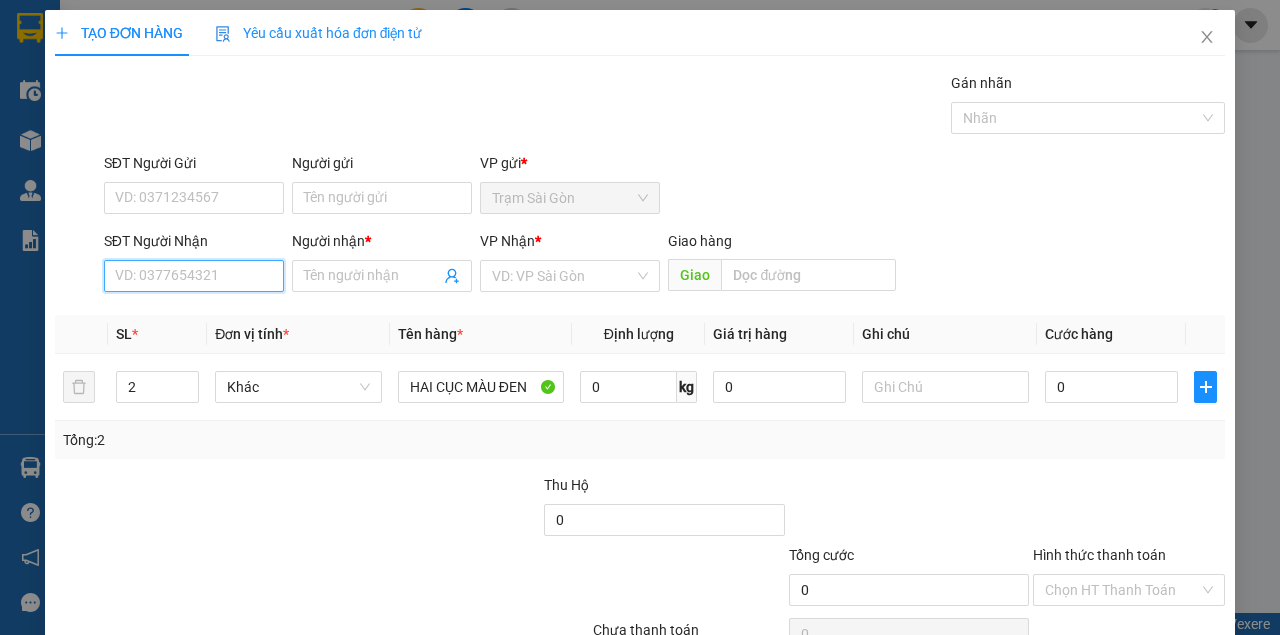 click on "SĐT Người Nhận" at bounding box center (194, 276) 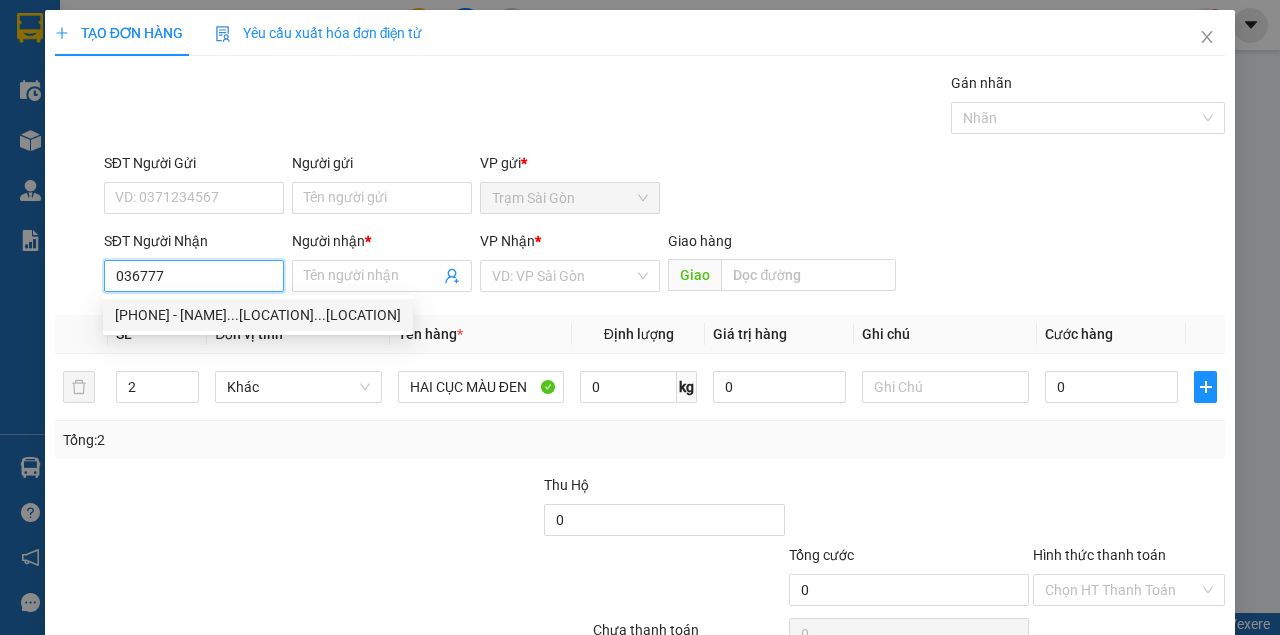 click on "[PHONE] - [NAME]...[LOCATION]...[LOCATION]" at bounding box center [258, 315] 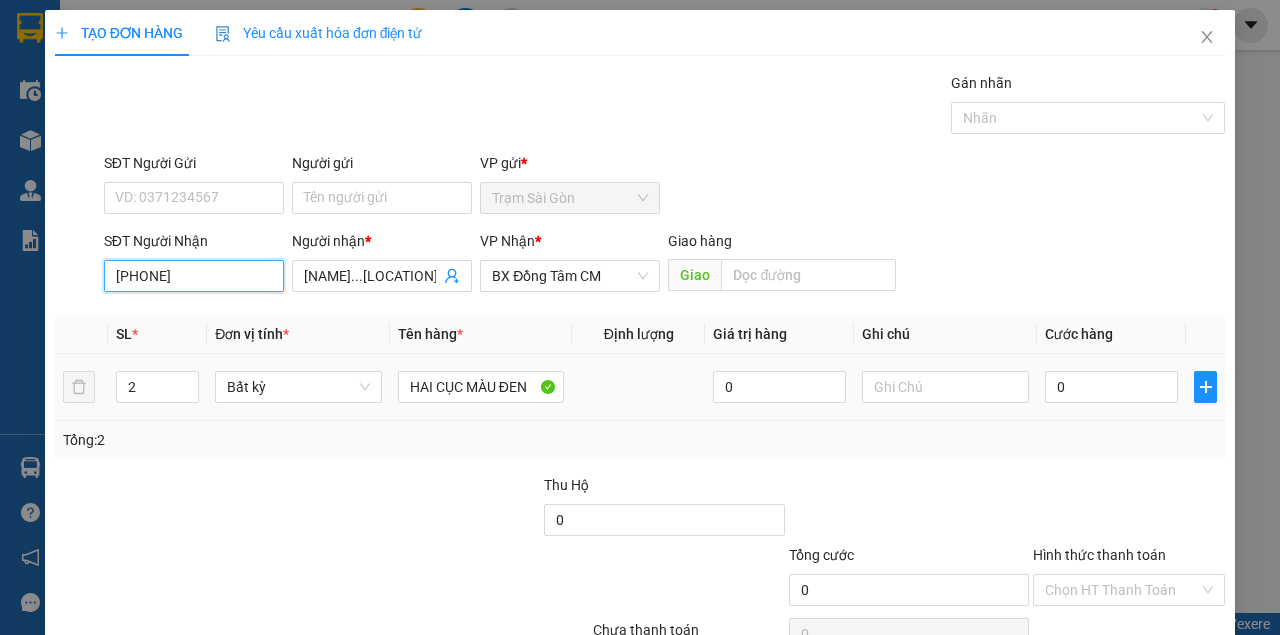 type on "[PHONE]" 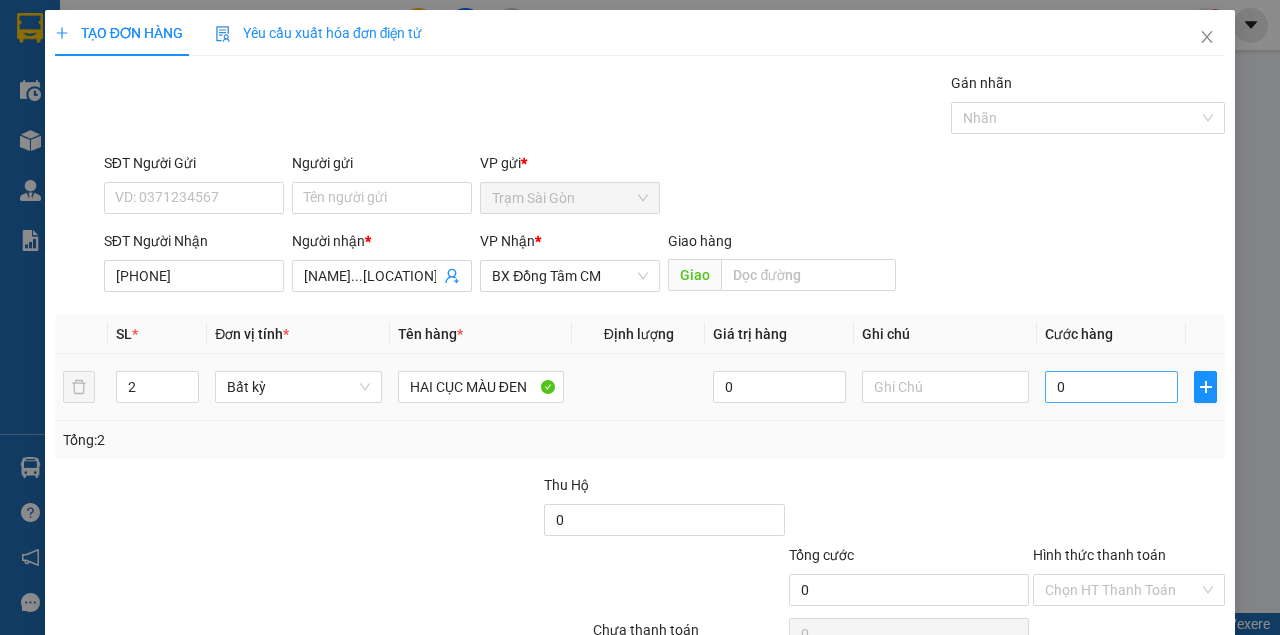 click on "0" at bounding box center [1111, 387] 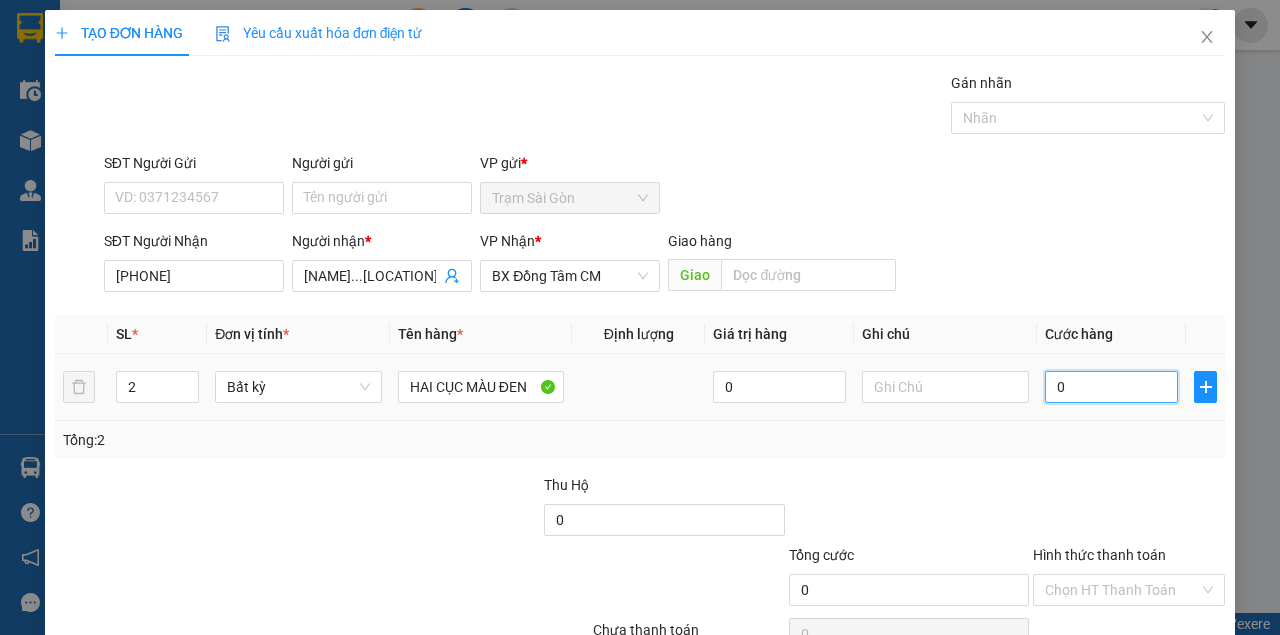 click on "0" at bounding box center [1111, 387] 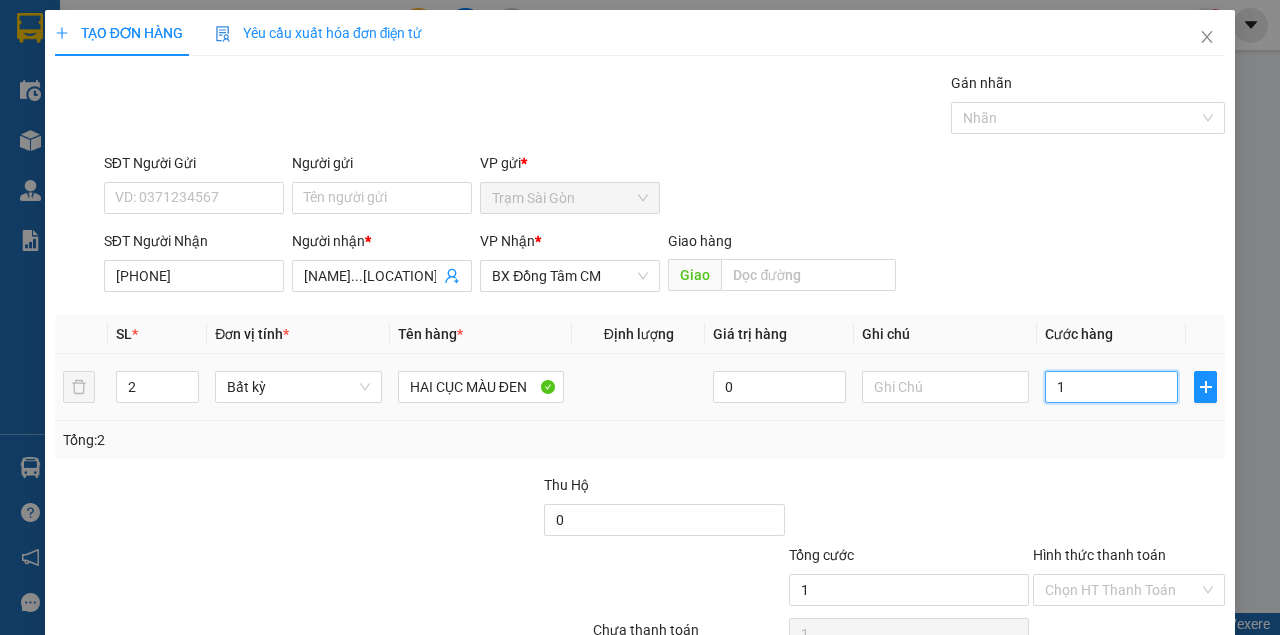 type on "12" 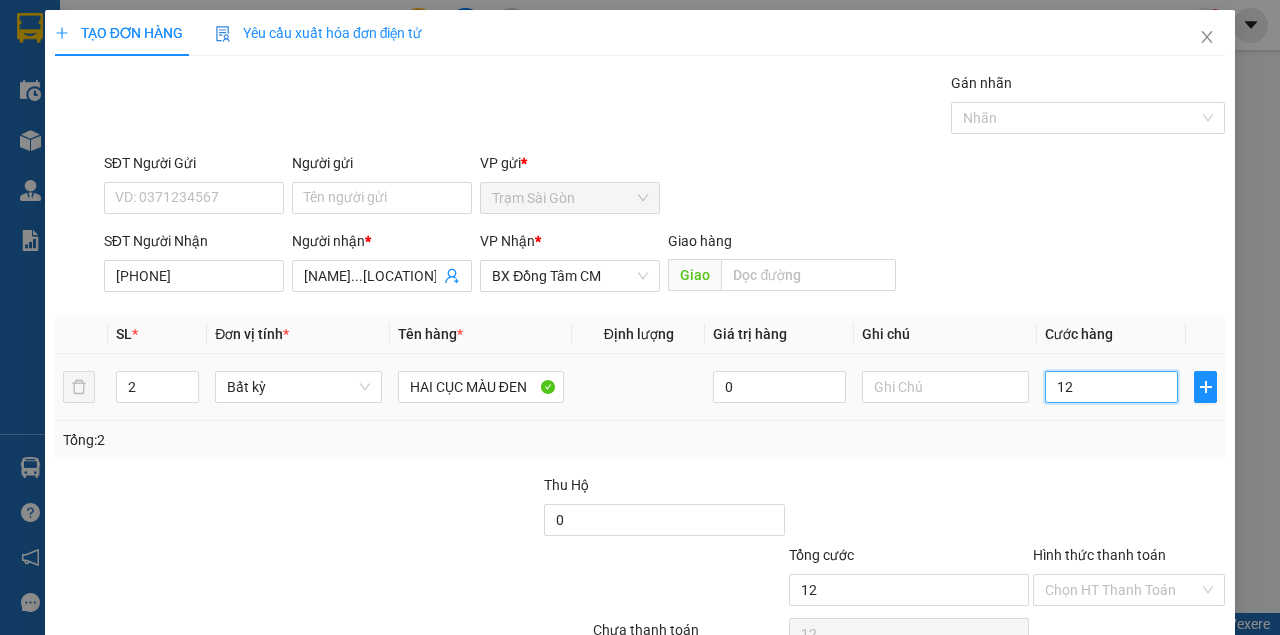 type on "120" 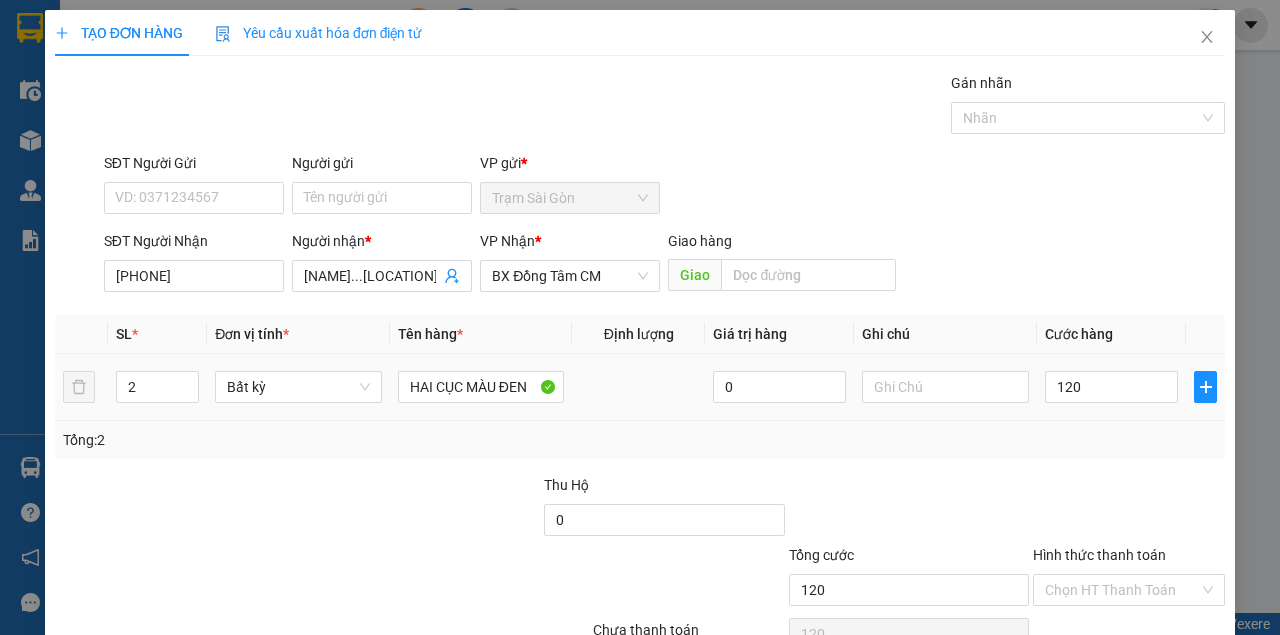 type on "120.000" 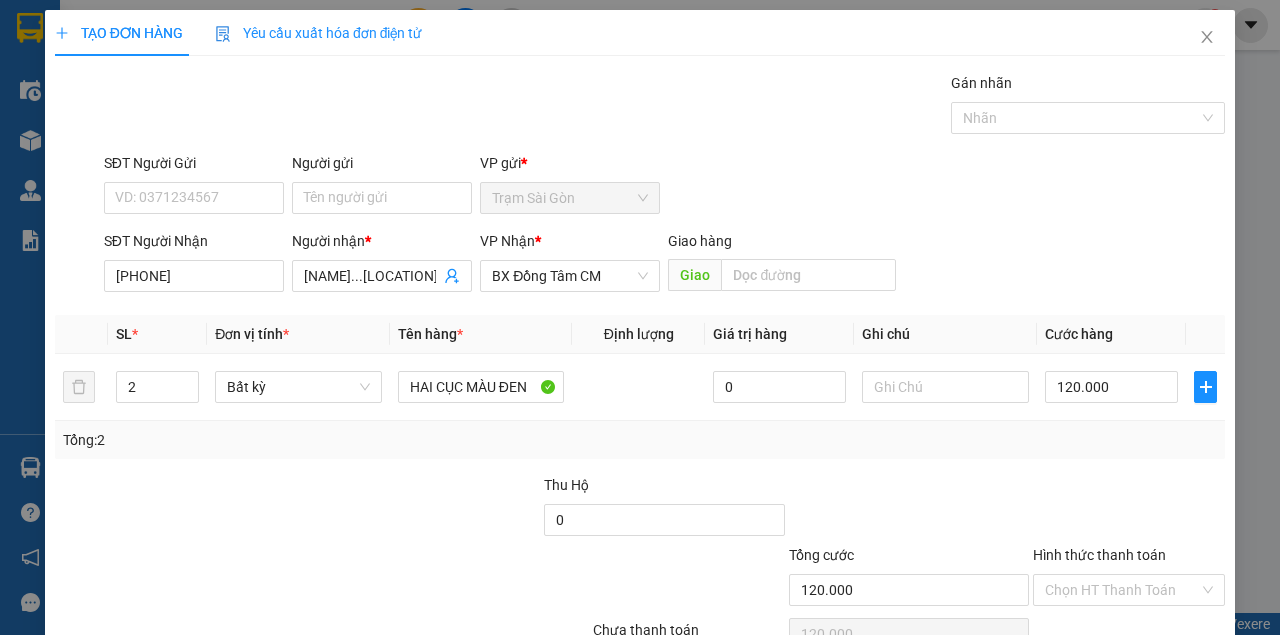 click on "SĐT Người Nhận 0367770688 Người nhận  * NGỌC NGÀ...CẦU VƯỢT TRÀ ÔN...VĨNH LONG VP Nhận  * BX Đồng Tâm CM Giao hàng Giao" at bounding box center (664, 265) 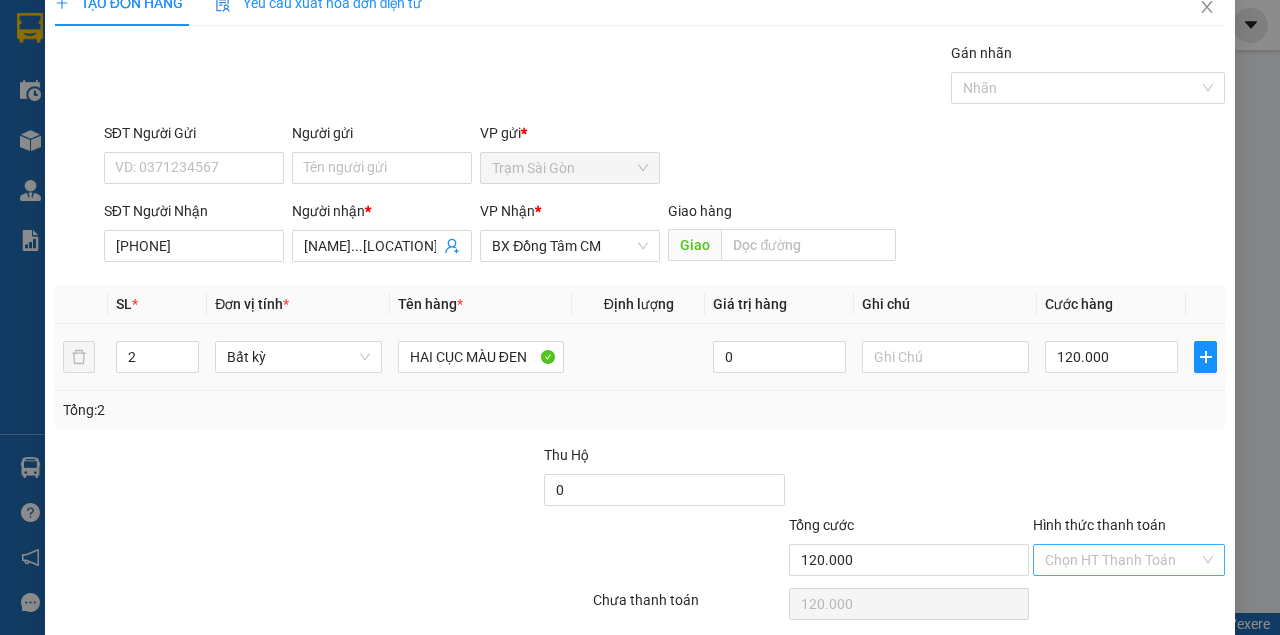 scroll, scrollTop: 102, scrollLeft: 0, axis: vertical 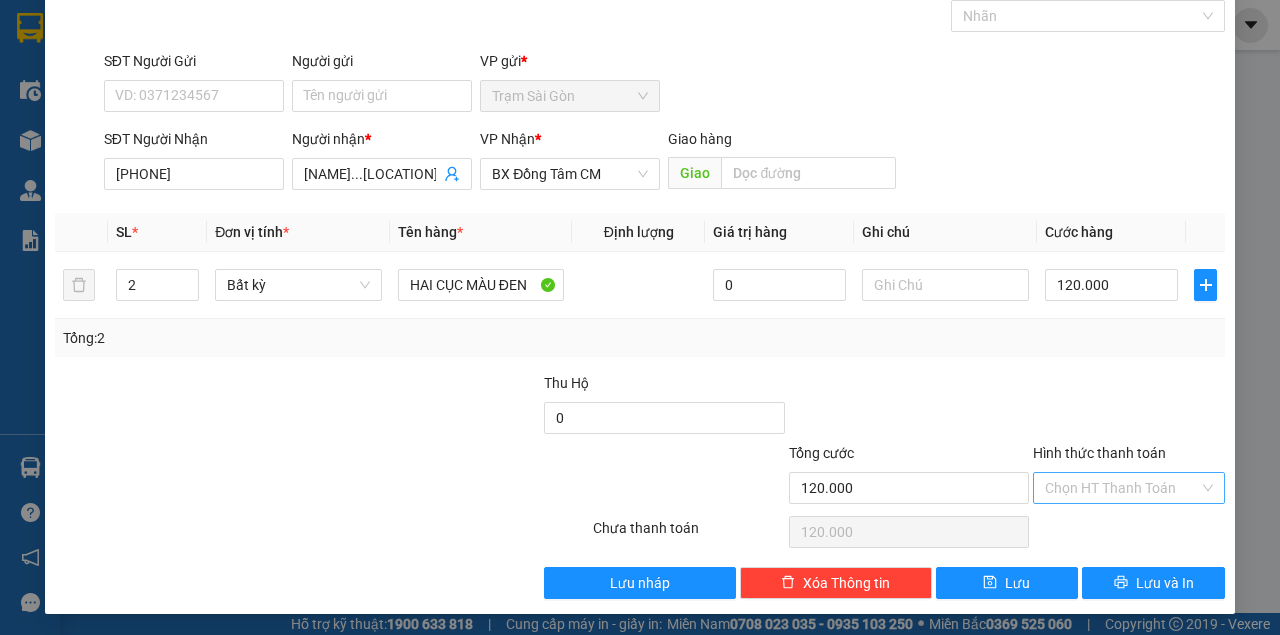 click on "Hình thức thanh toán" at bounding box center [1122, 488] 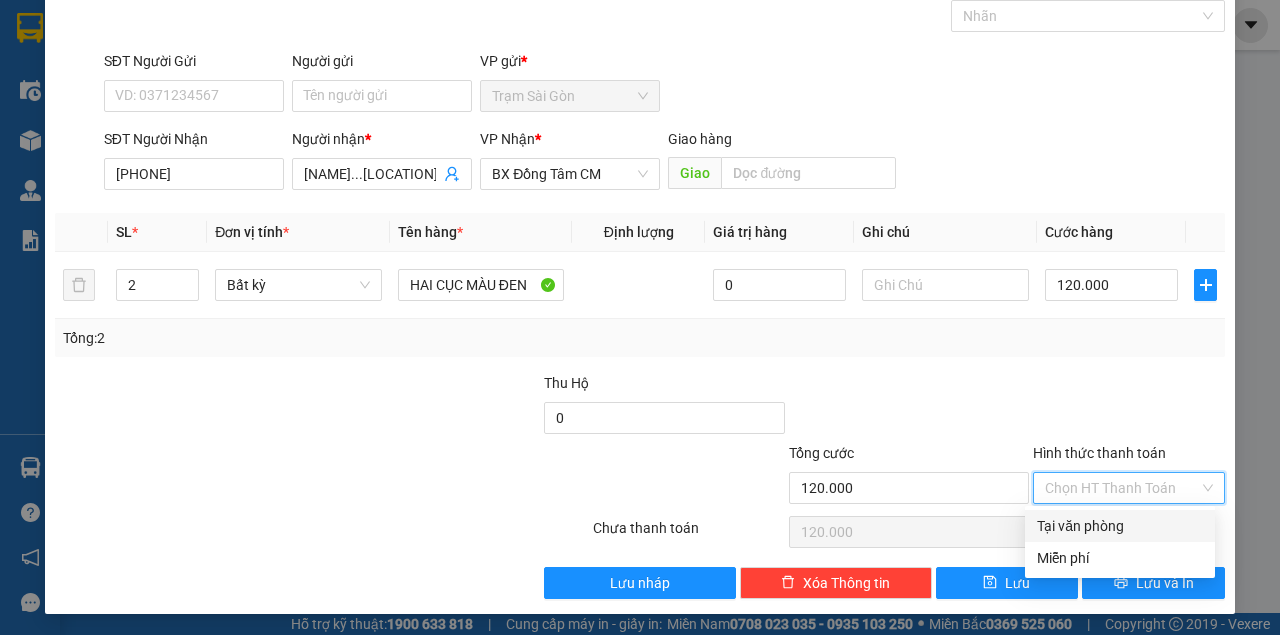 click on "Tại văn phòng" at bounding box center (1120, 526) 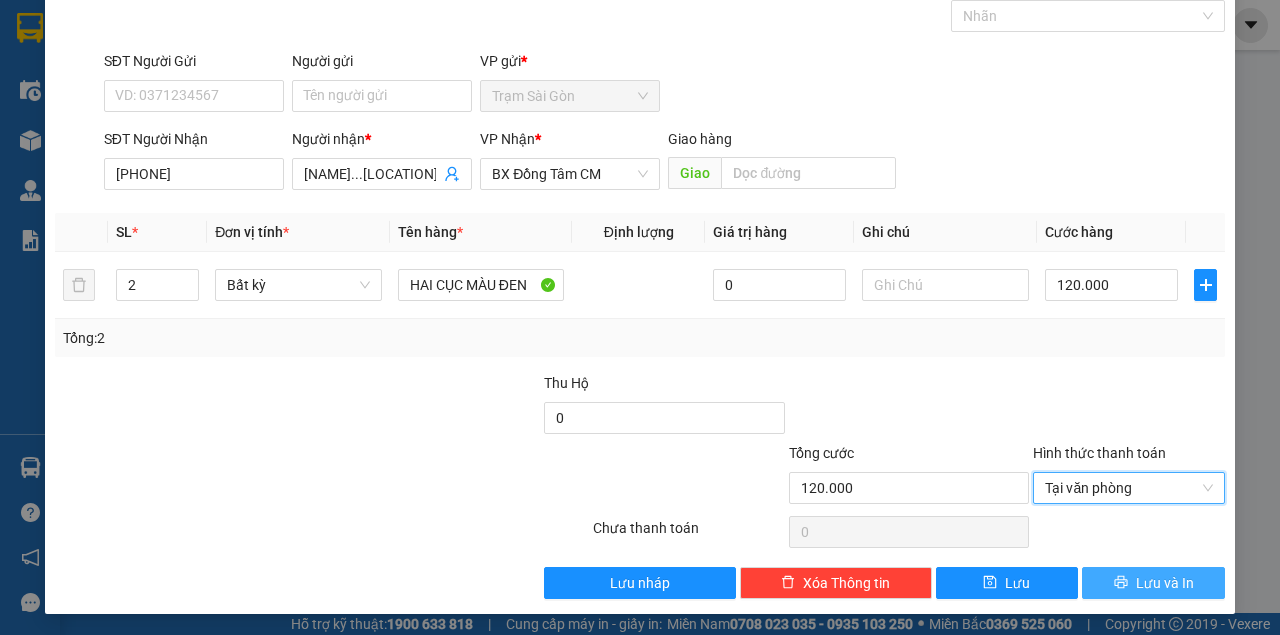 type 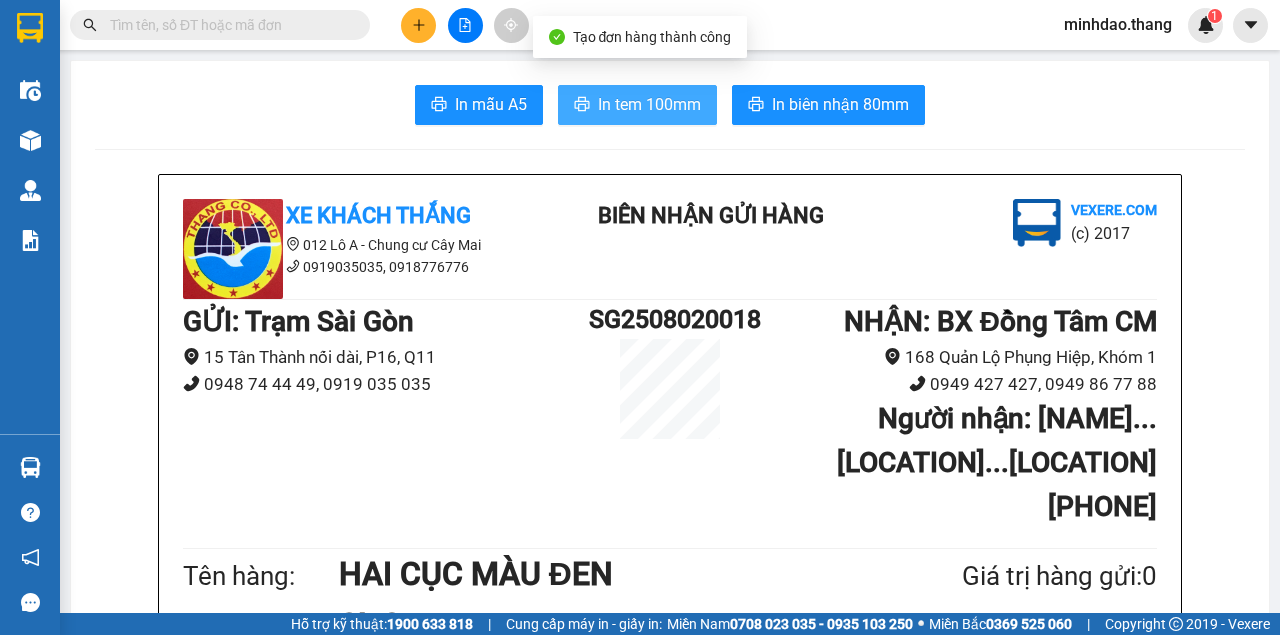 type 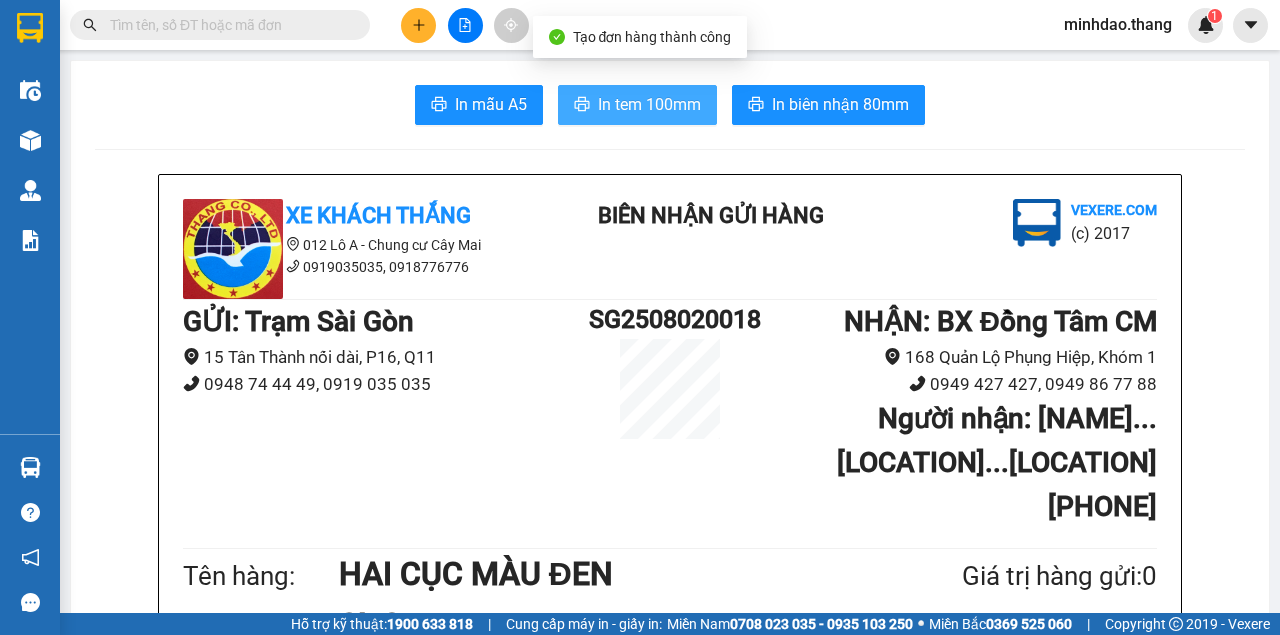 scroll, scrollTop: 0, scrollLeft: 0, axis: both 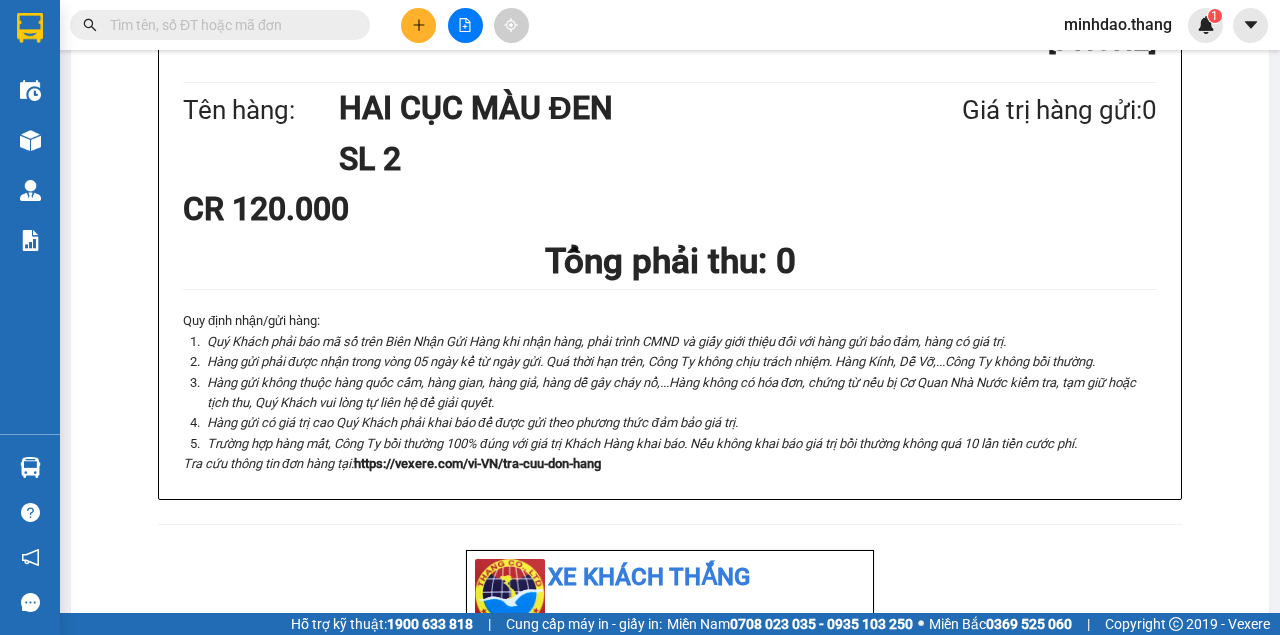 type 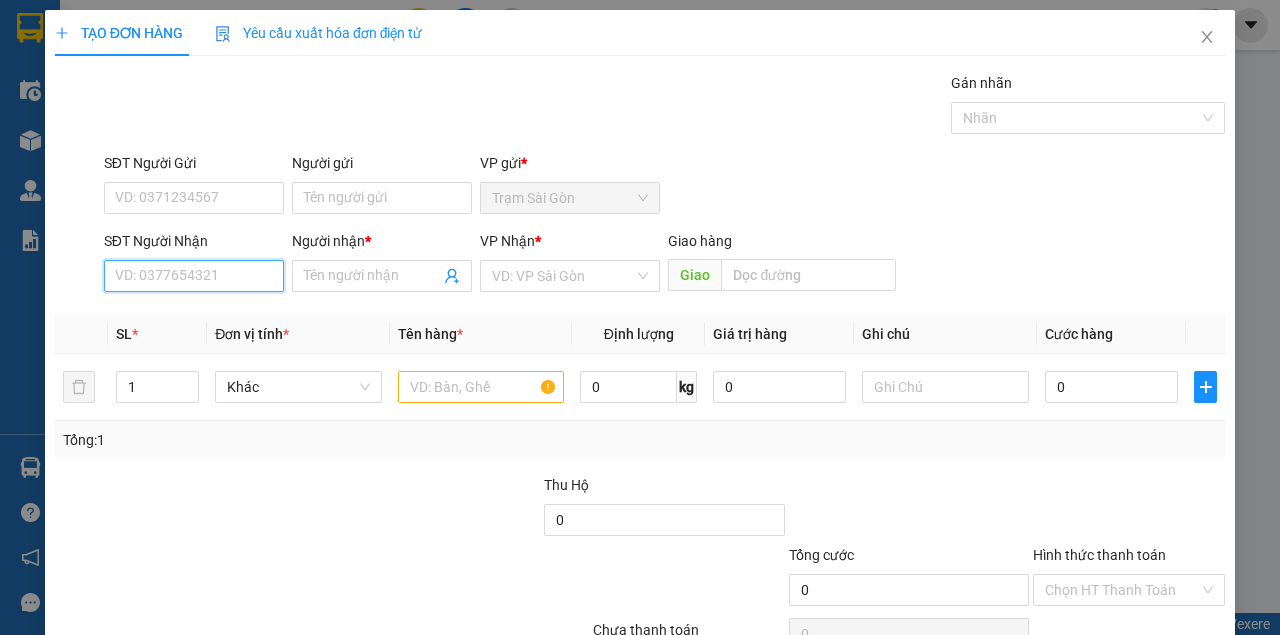 click on "SĐT Người Nhận" at bounding box center (194, 276) 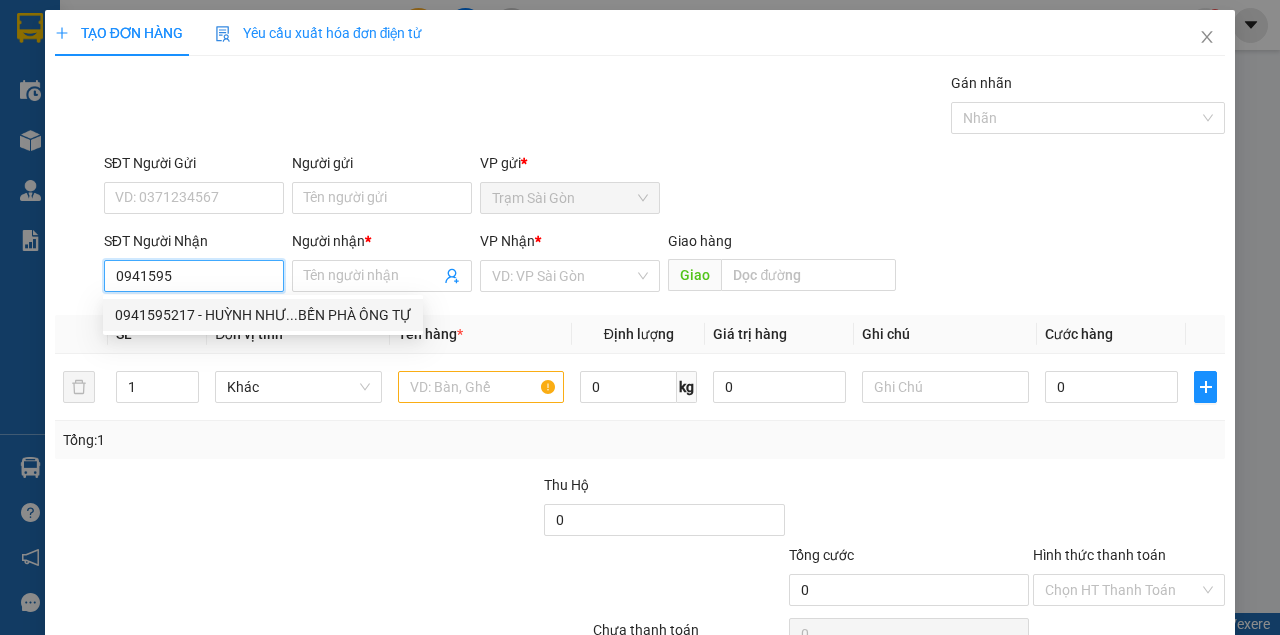 drag, startPoint x: 231, startPoint y: 309, endPoint x: 247, endPoint y: 309, distance: 16 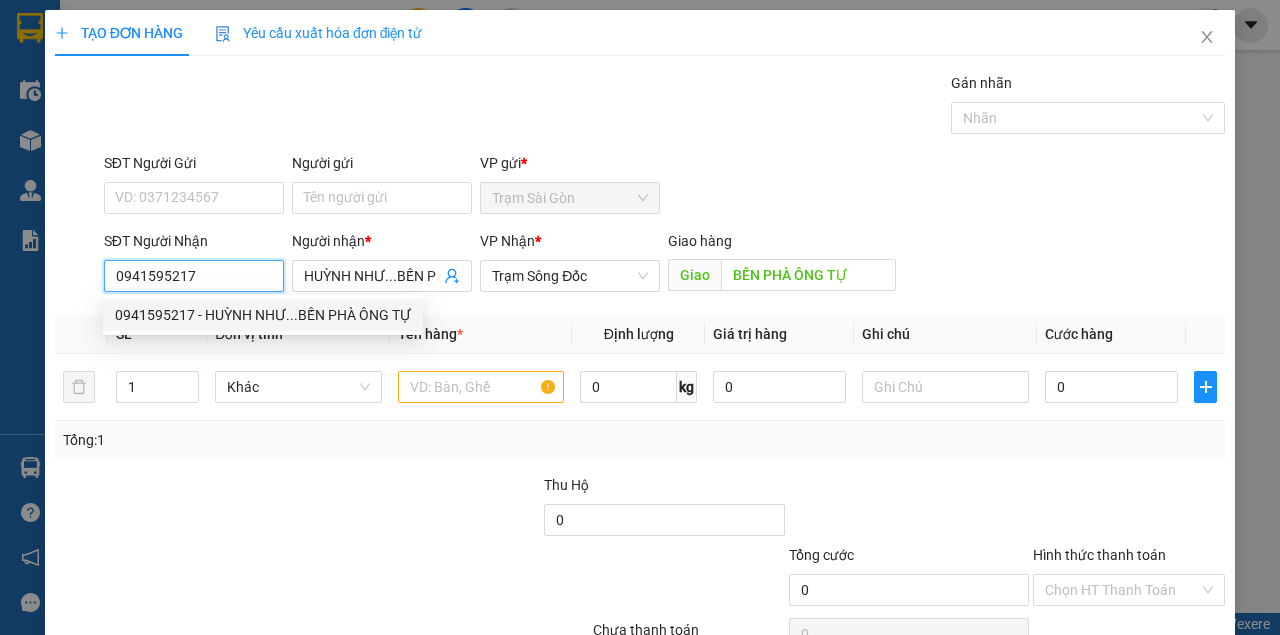 type on "HUỲNH NHƯ...BẾN PHÀ ÔNG TỰ" 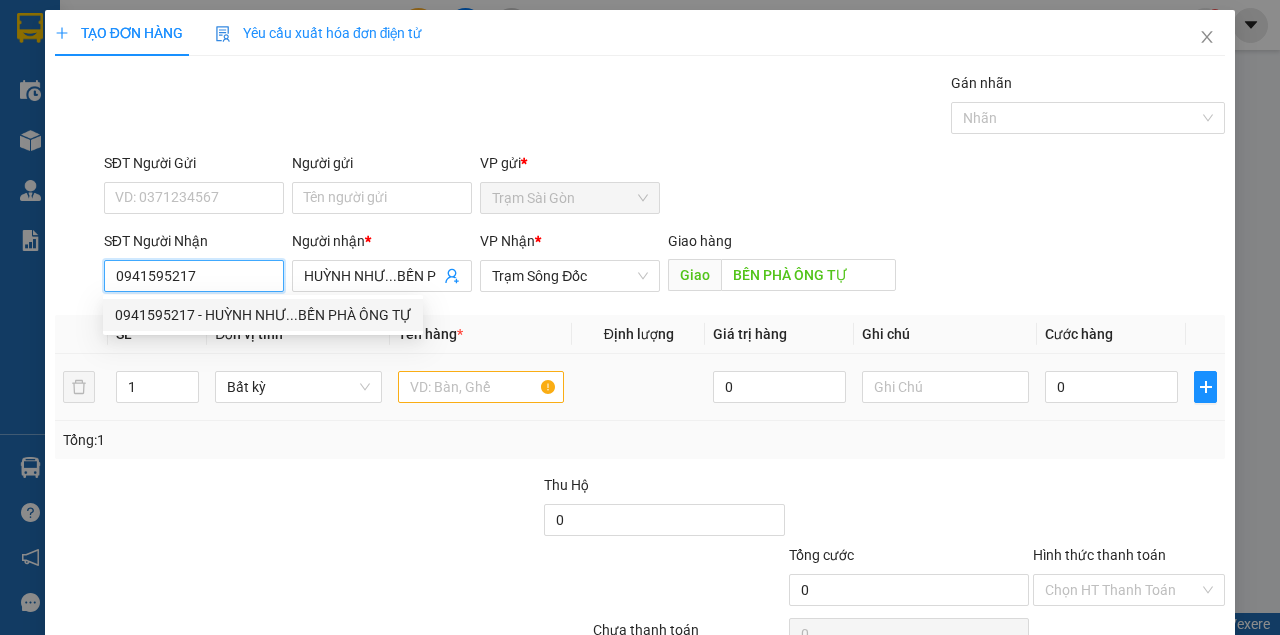 type on "0941595217" 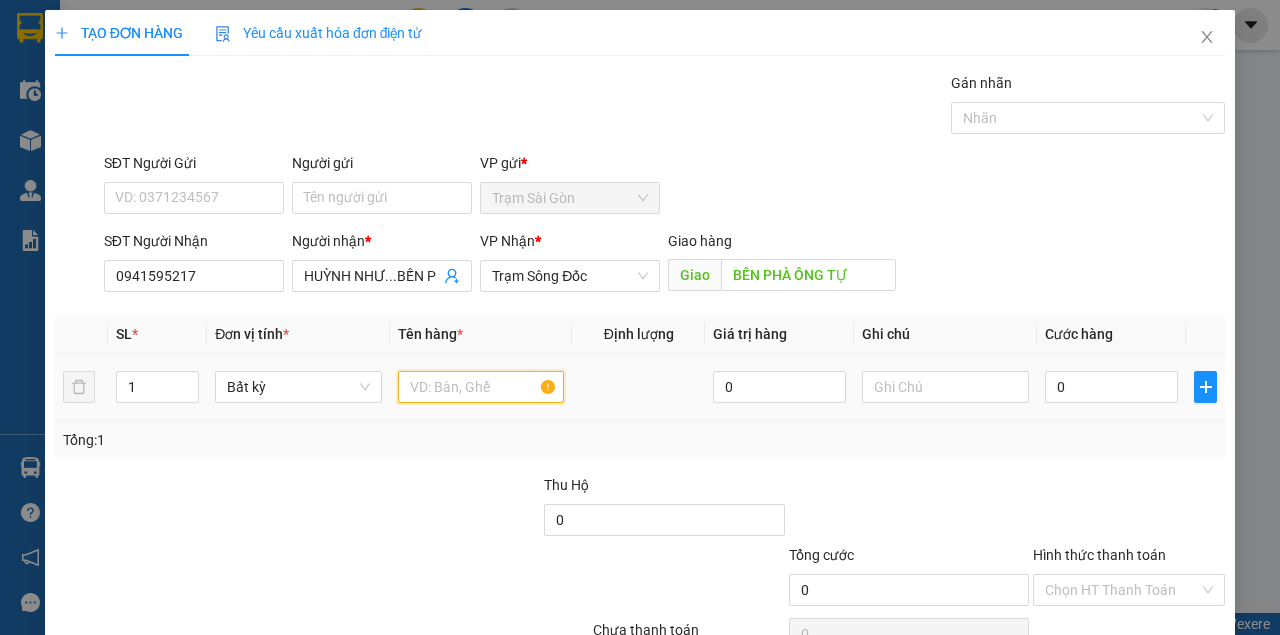 click at bounding box center [481, 387] 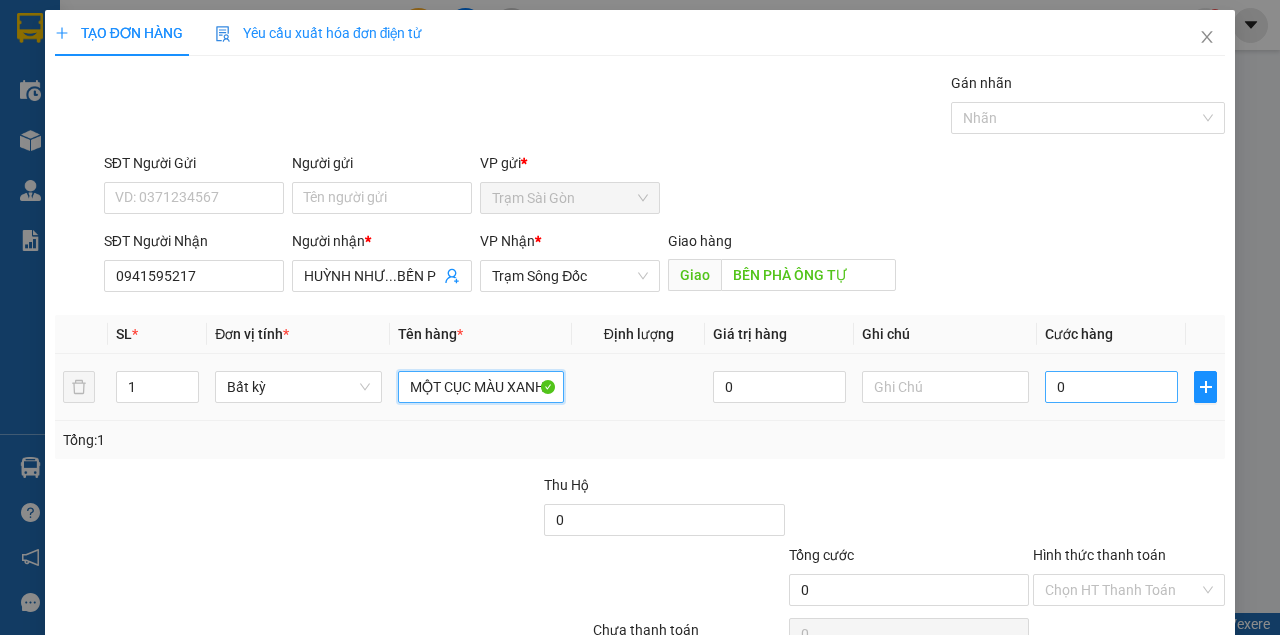 type on "MỘT CỤC MÀU XANH" 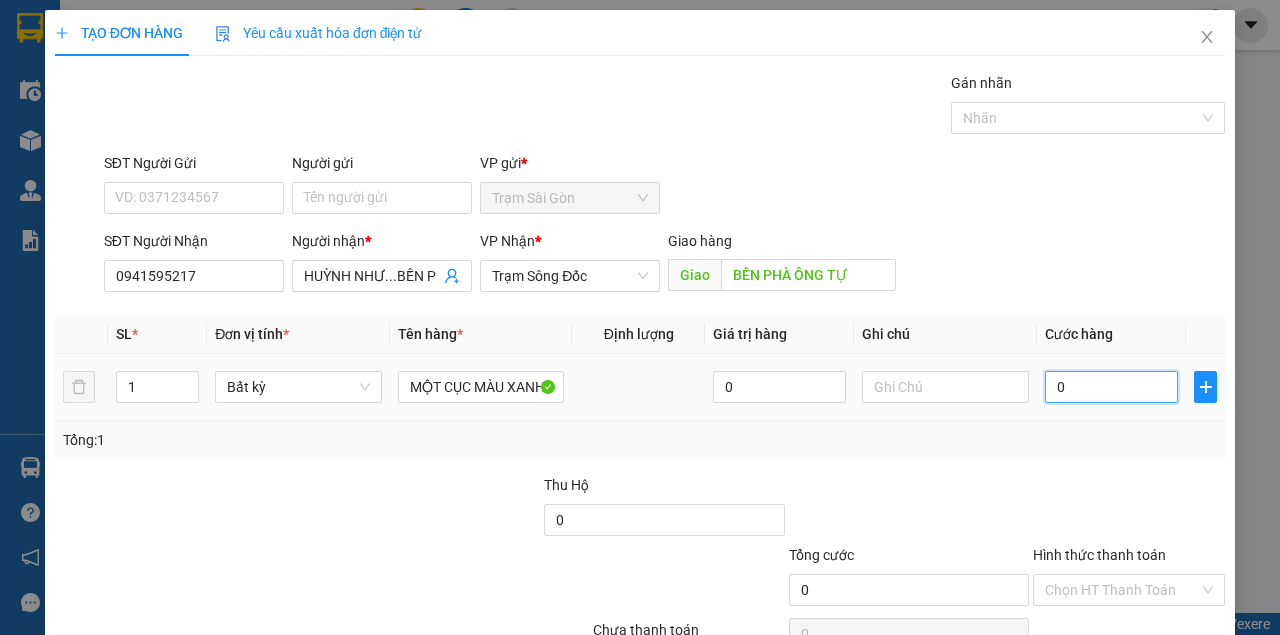 click on "0" at bounding box center [1111, 387] 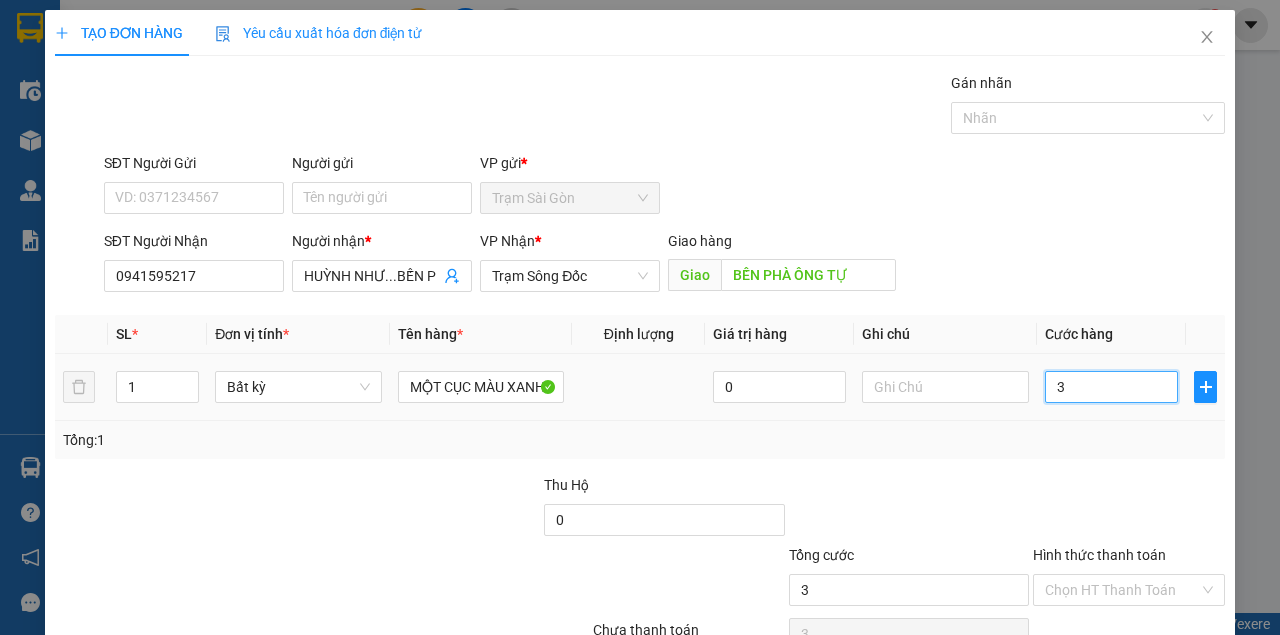 type on "30" 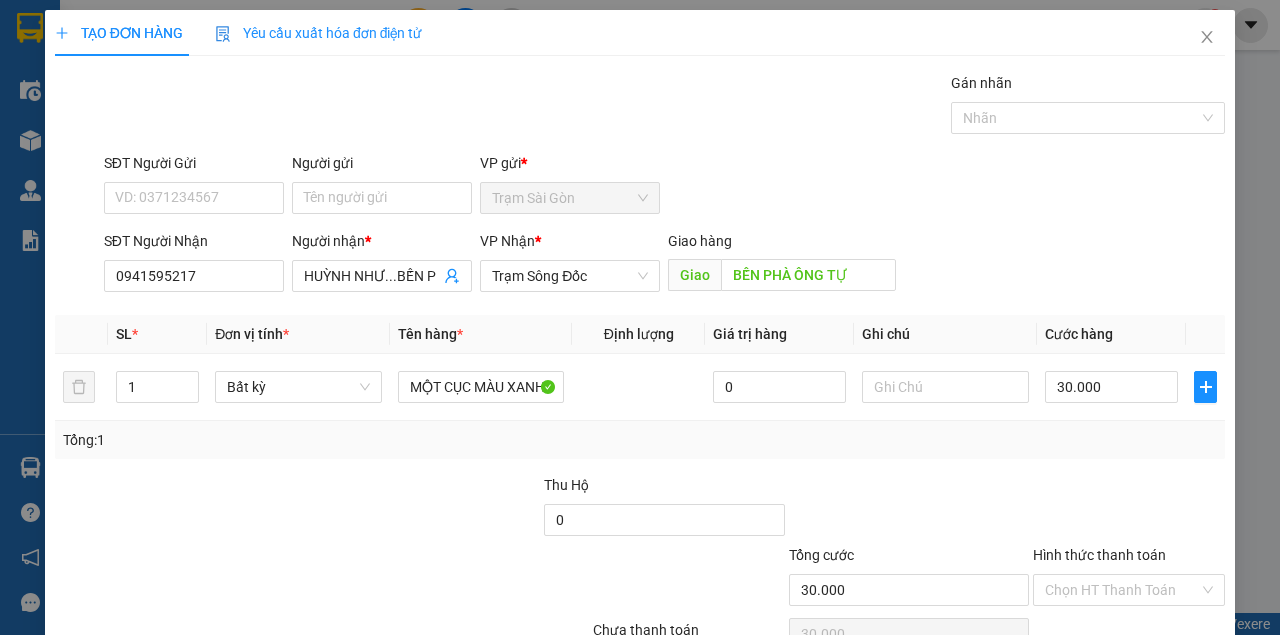 drag, startPoint x: 1072, startPoint y: 226, endPoint x: 1078, endPoint y: 417, distance: 191.09422 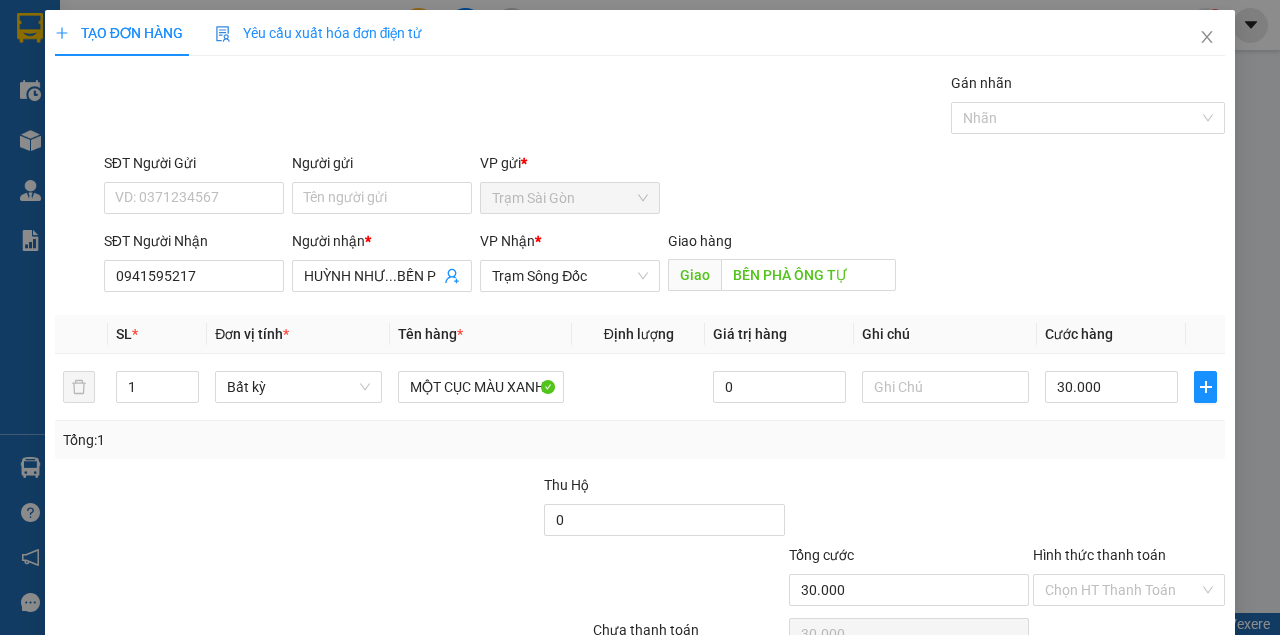 drag, startPoint x: 1154, startPoint y: 580, endPoint x: 1053, endPoint y: 524, distance: 115.48593 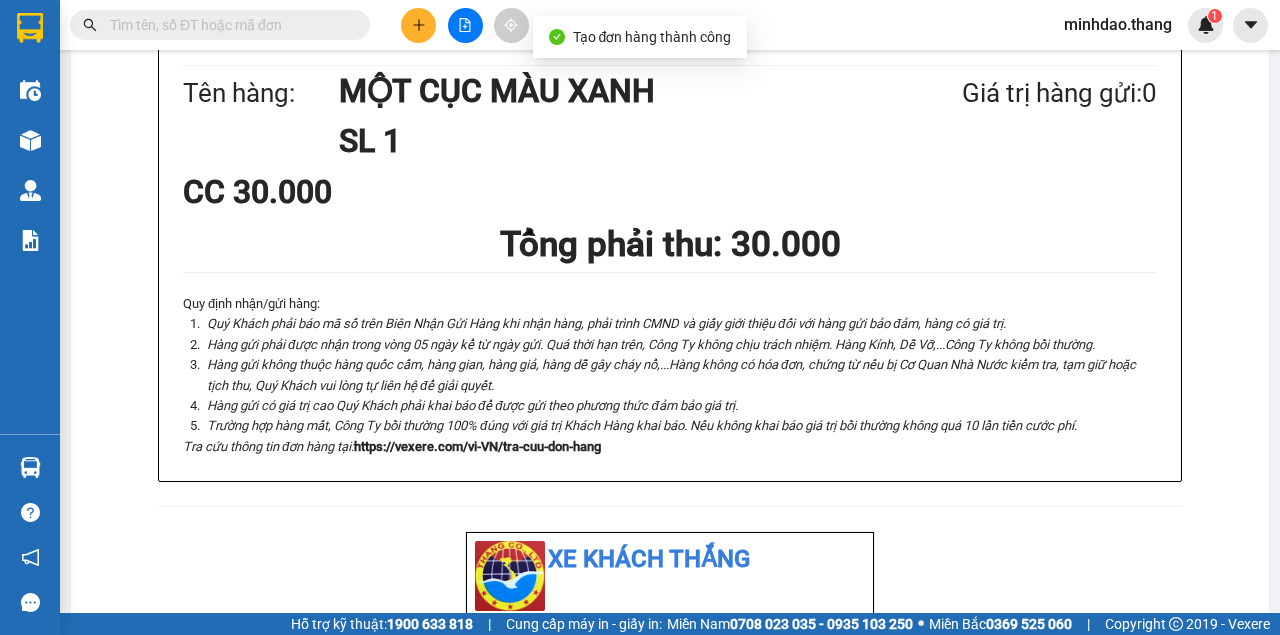 type 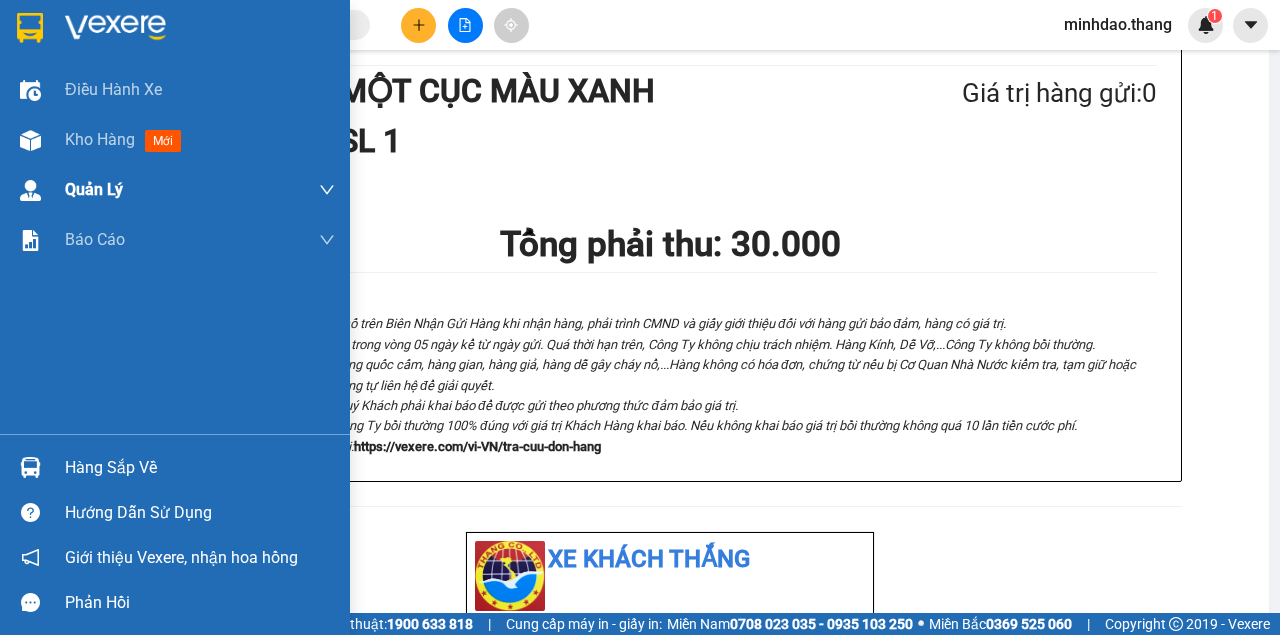 drag, startPoint x: 25, startPoint y: 151, endPoint x: 84, endPoint y: 203, distance: 78.64477 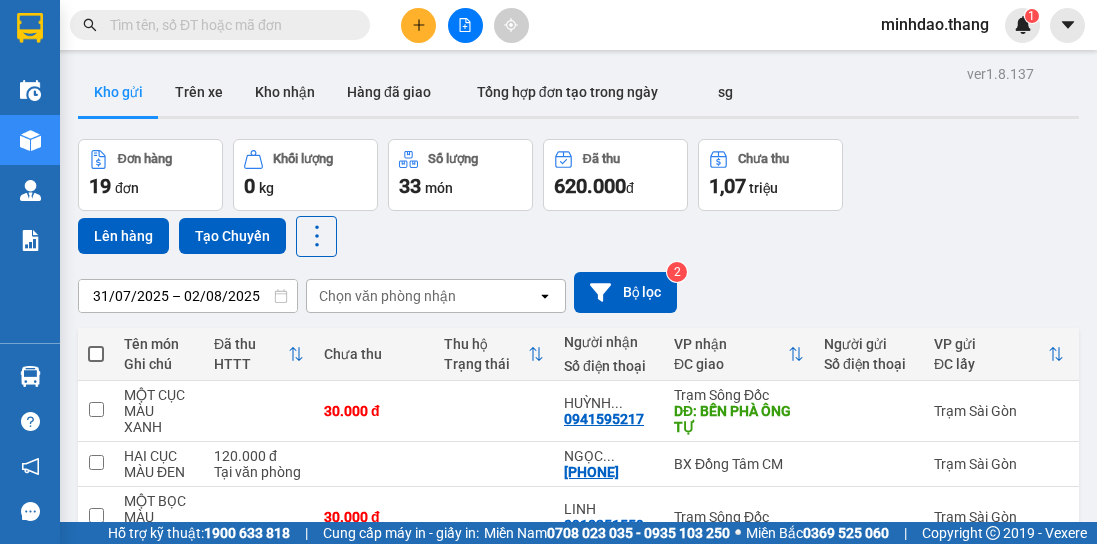 scroll, scrollTop: 0, scrollLeft: 0, axis: both 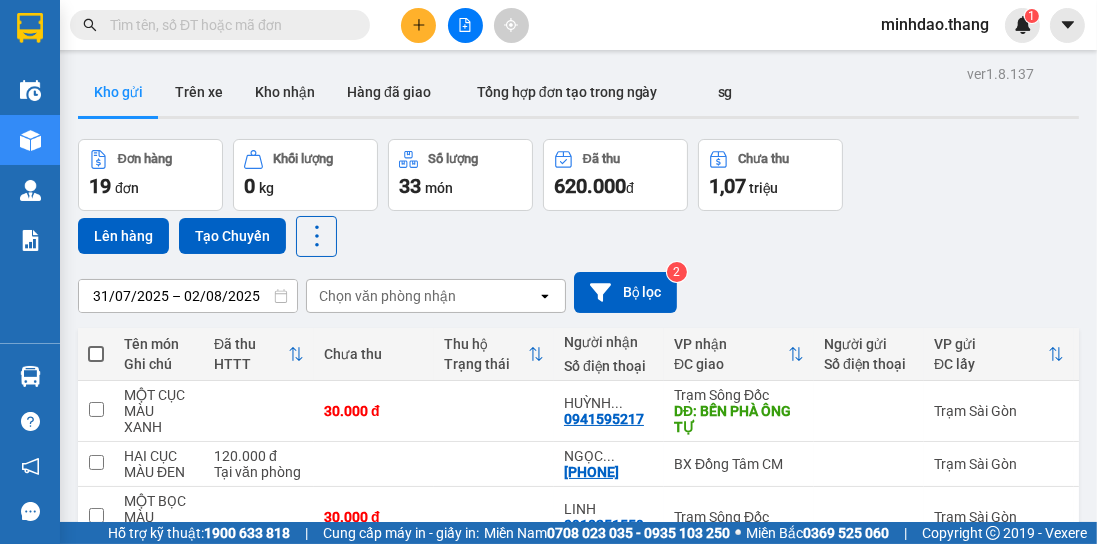click 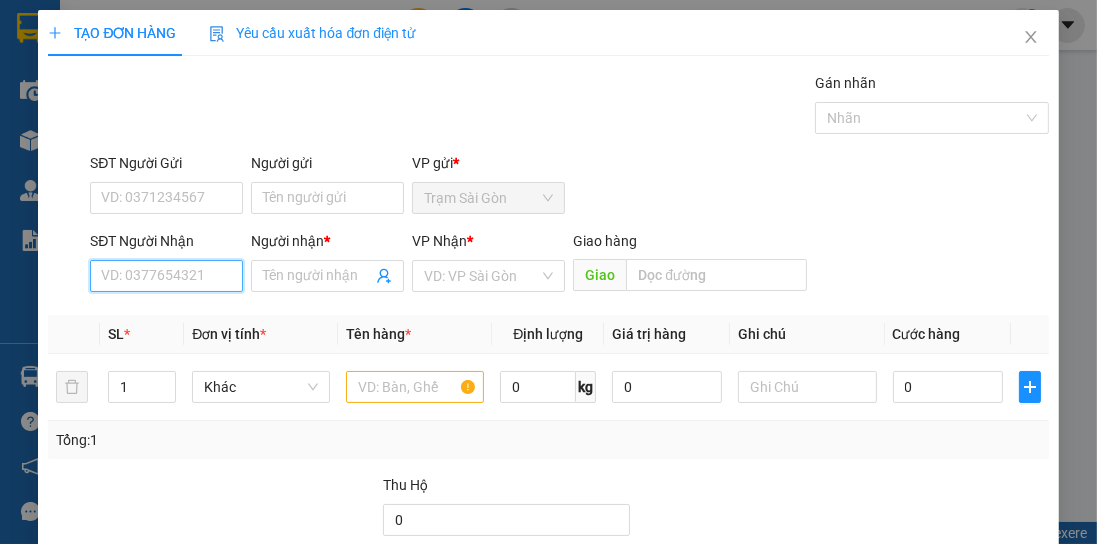 click on "SĐT Người Nhận" at bounding box center (166, 276) 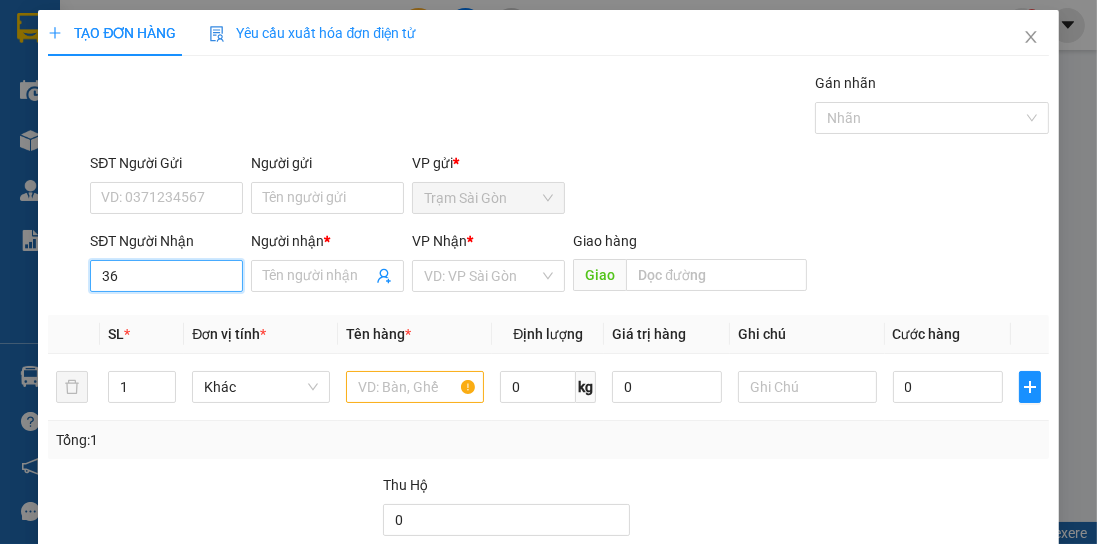 type on "3" 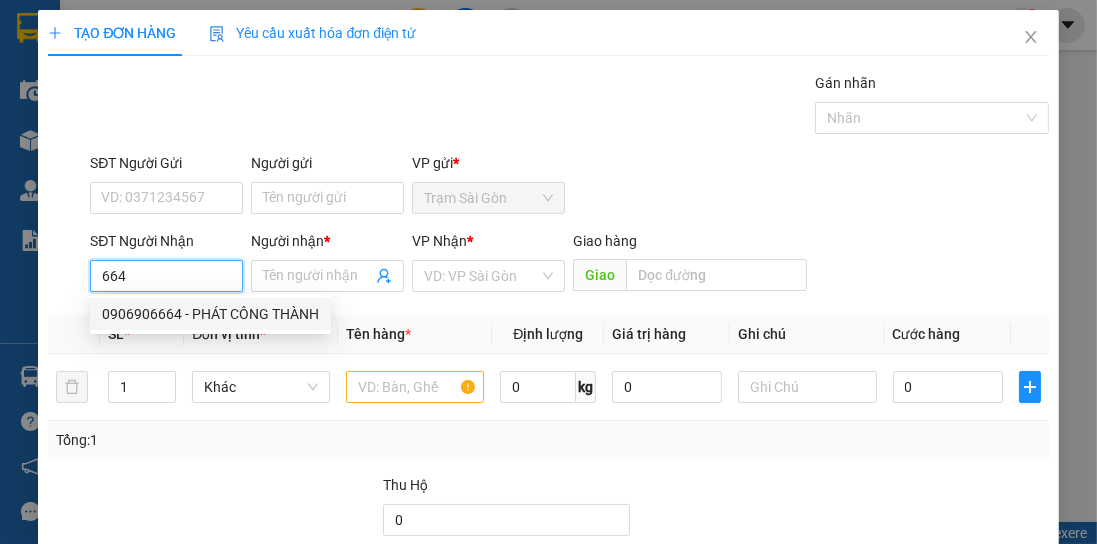 click on "0906906664 - PHÁT CÔNG THÀNH" at bounding box center (210, 314) 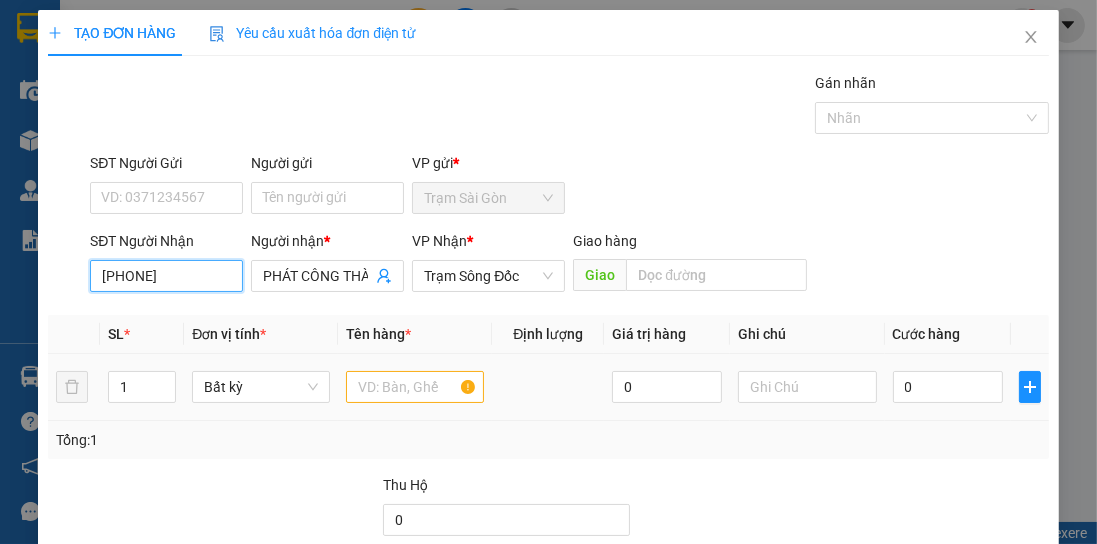 type on "[PHONE]" 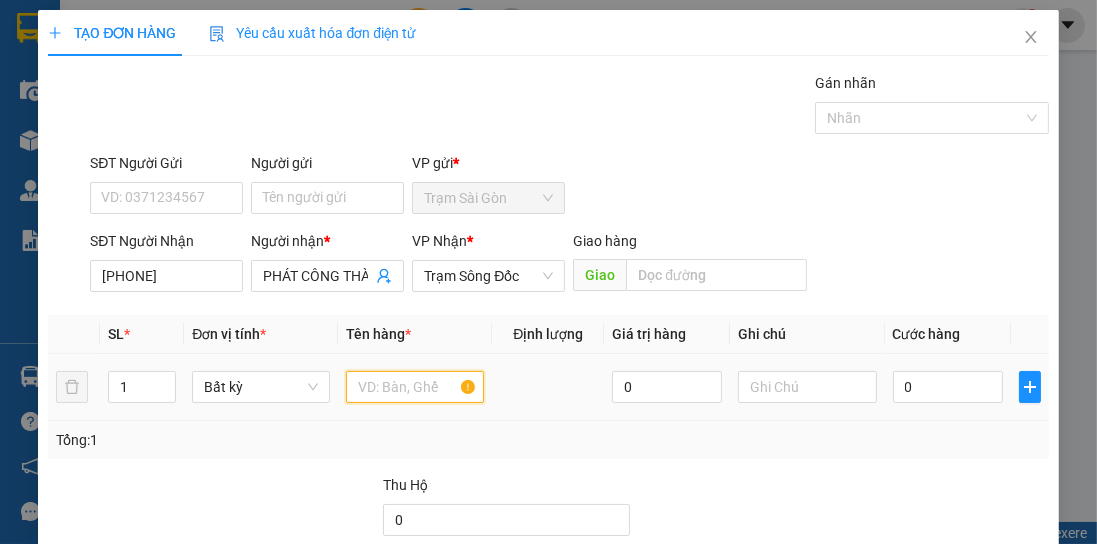 click at bounding box center (415, 387) 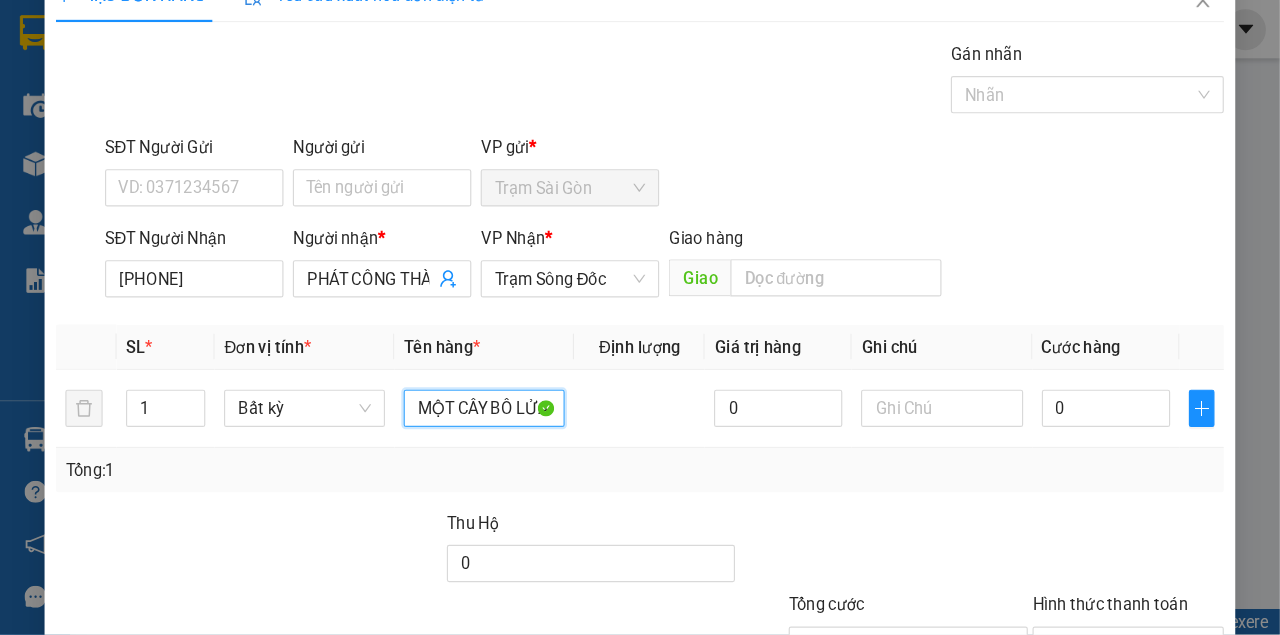 scroll, scrollTop: 57, scrollLeft: 0, axis: vertical 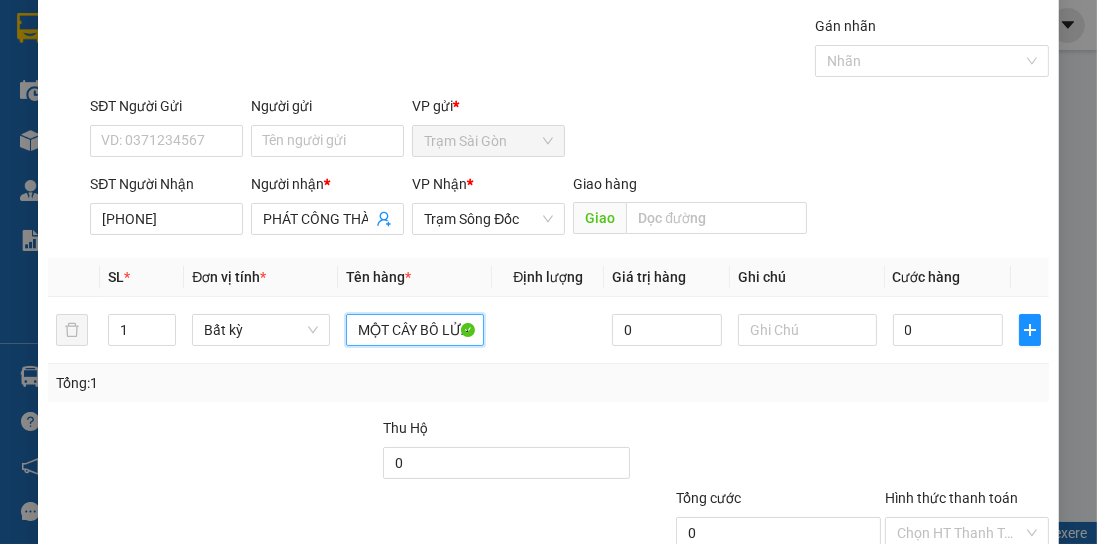 type on "MỘT CÂY BÔ LỬA" 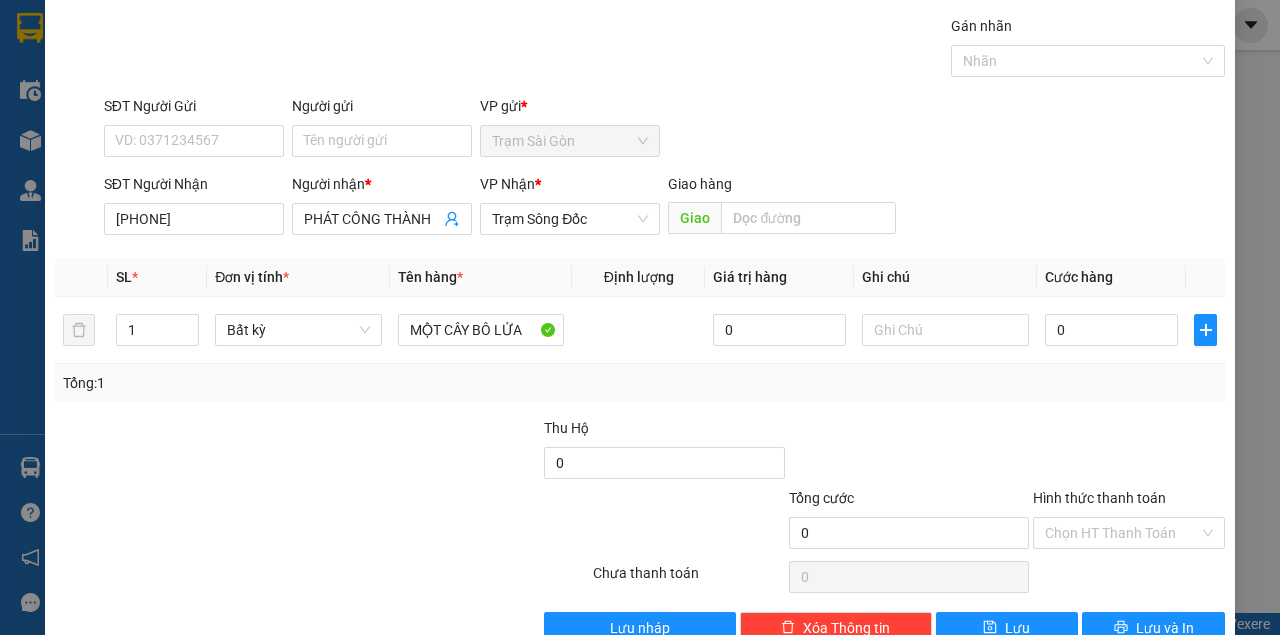 scroll, scrollTop: 57, scrollLeft: 0, axis: vertical 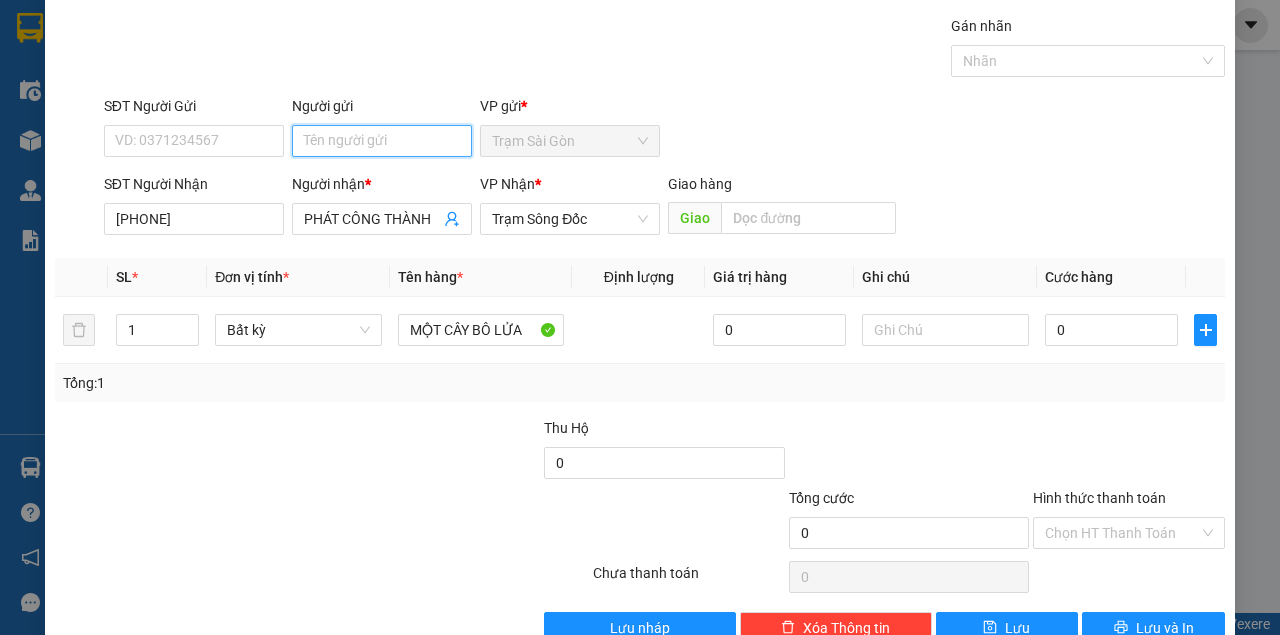 click on "Người gửi" at bounding box center (382, 141) 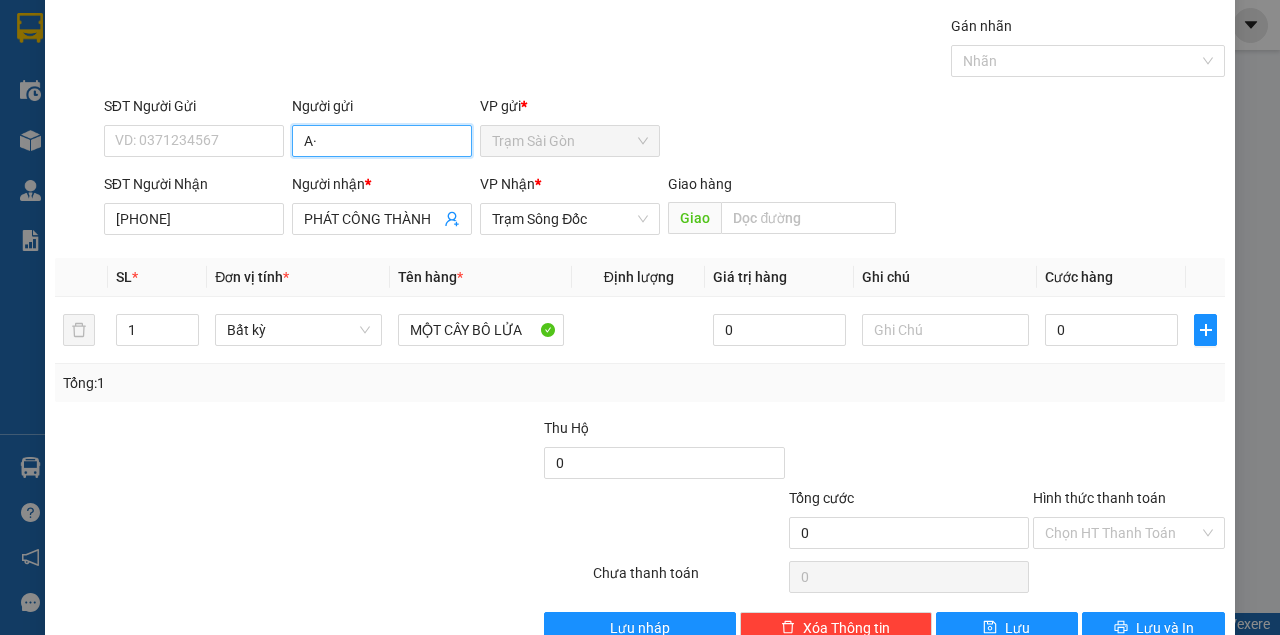 type on "A" 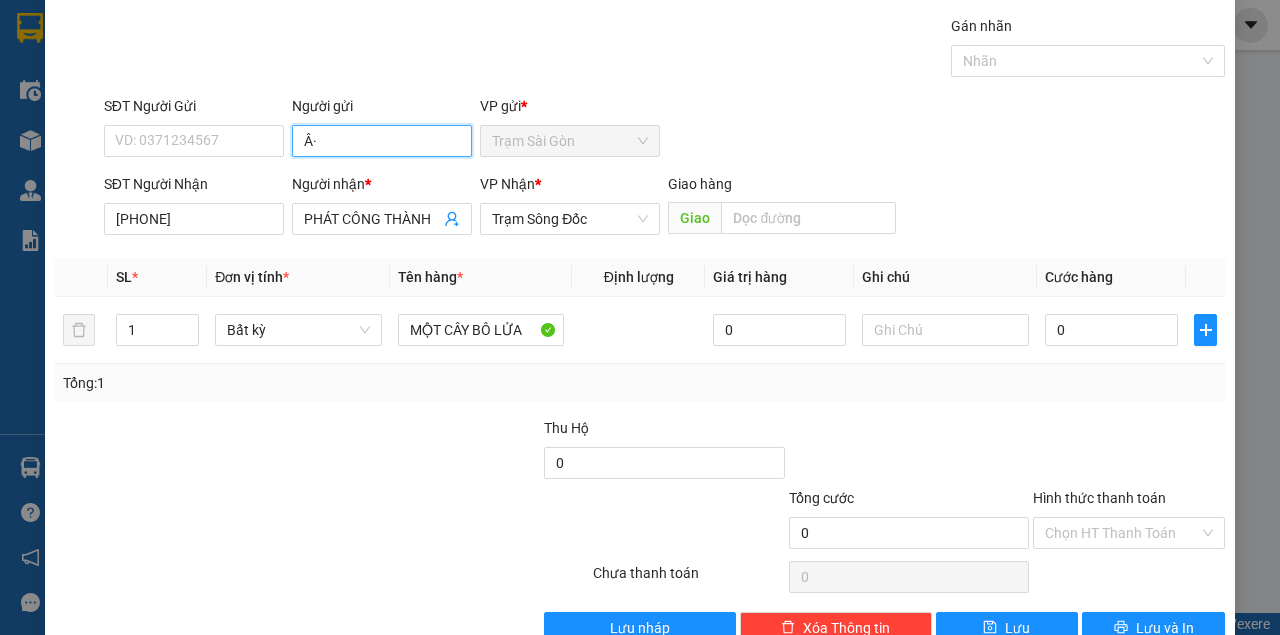 type on "Â" 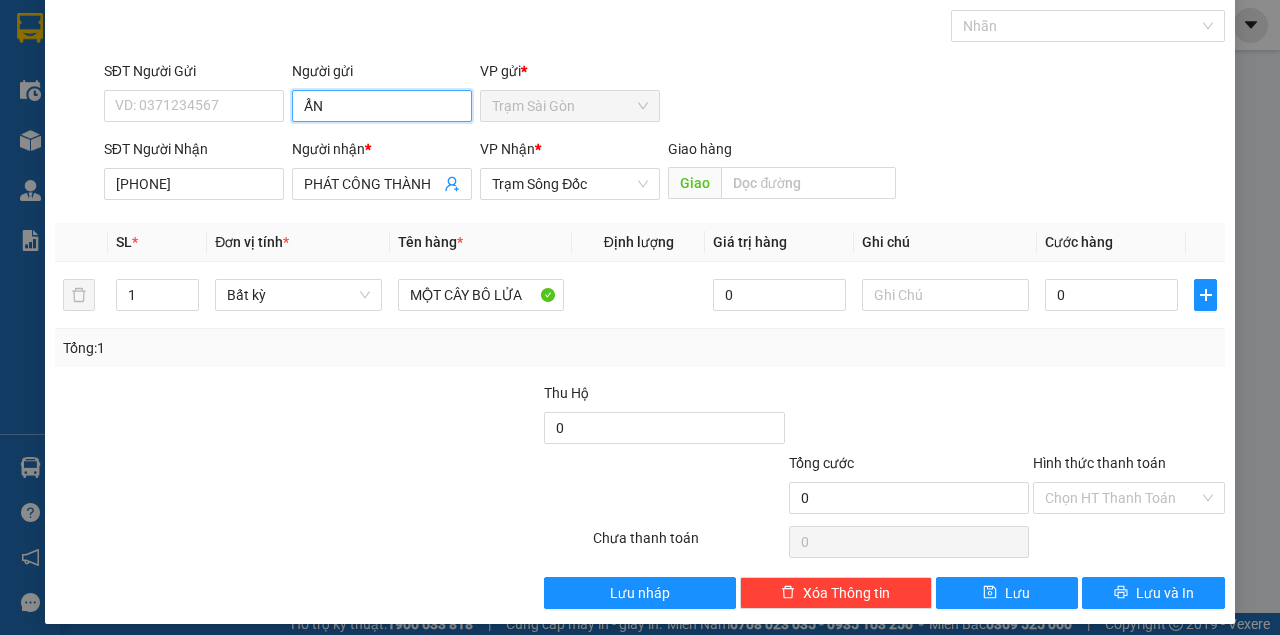 scroll, scrollTop: 102, scrollLeft: 0, axis: vertical 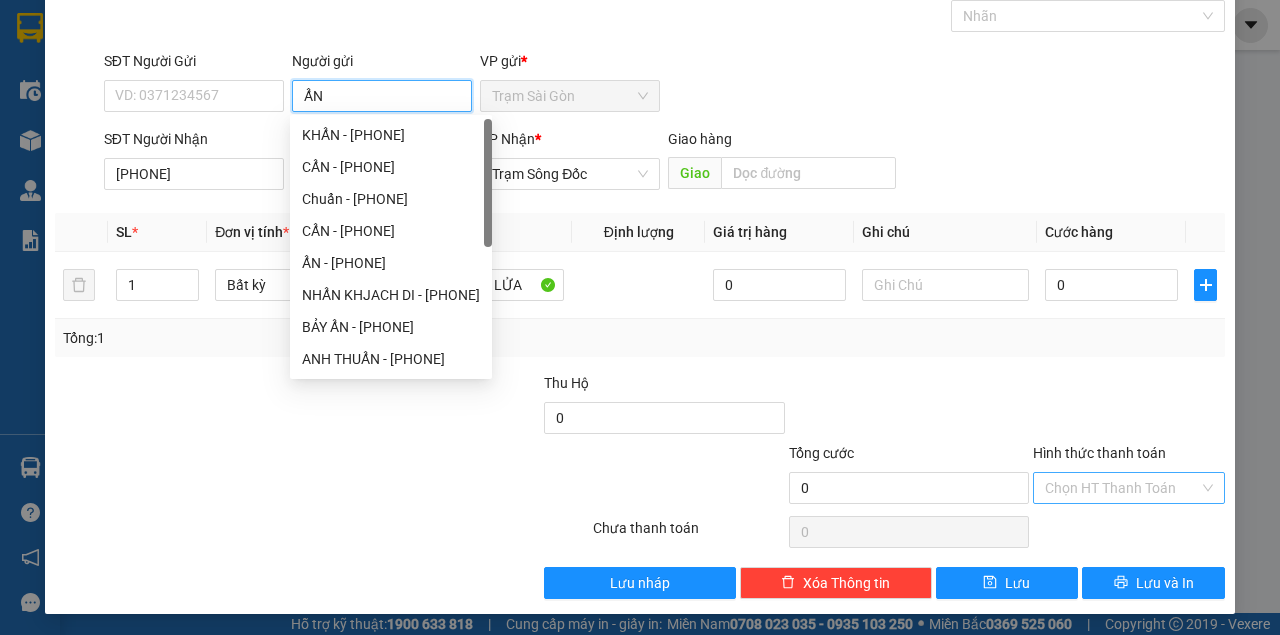type on "ẨN" 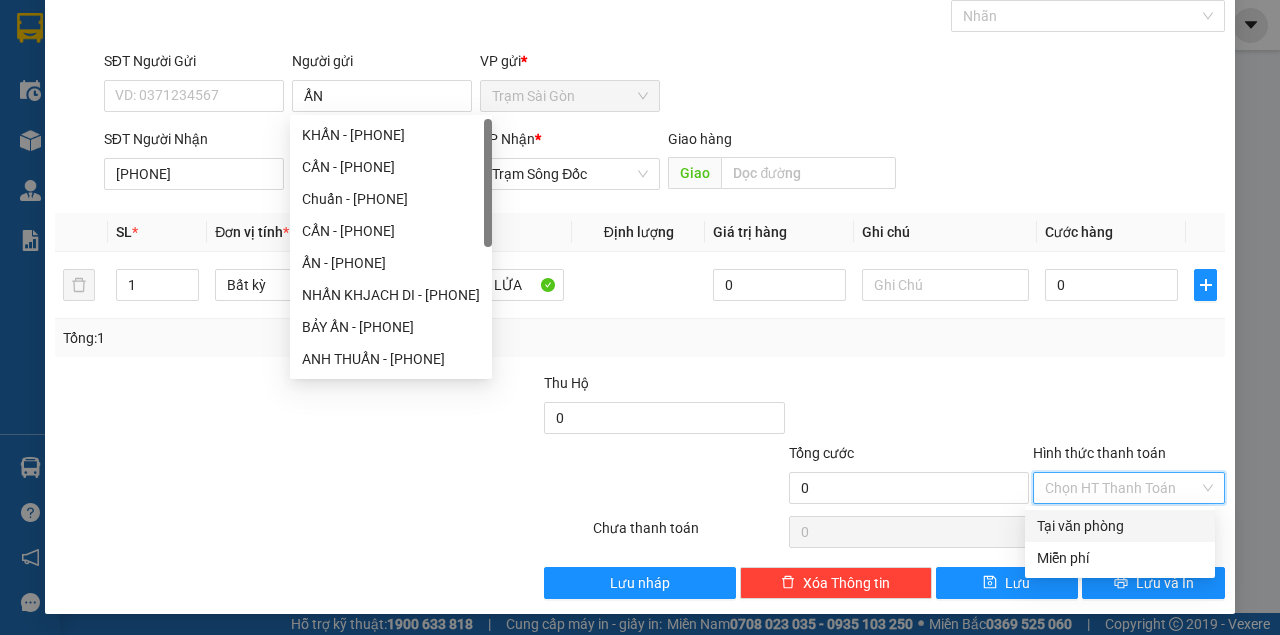 drag, startPoint x: 1084, startPoint y: 480, endPoint x: 1089, endPoint y: 501, distance: 21.587032 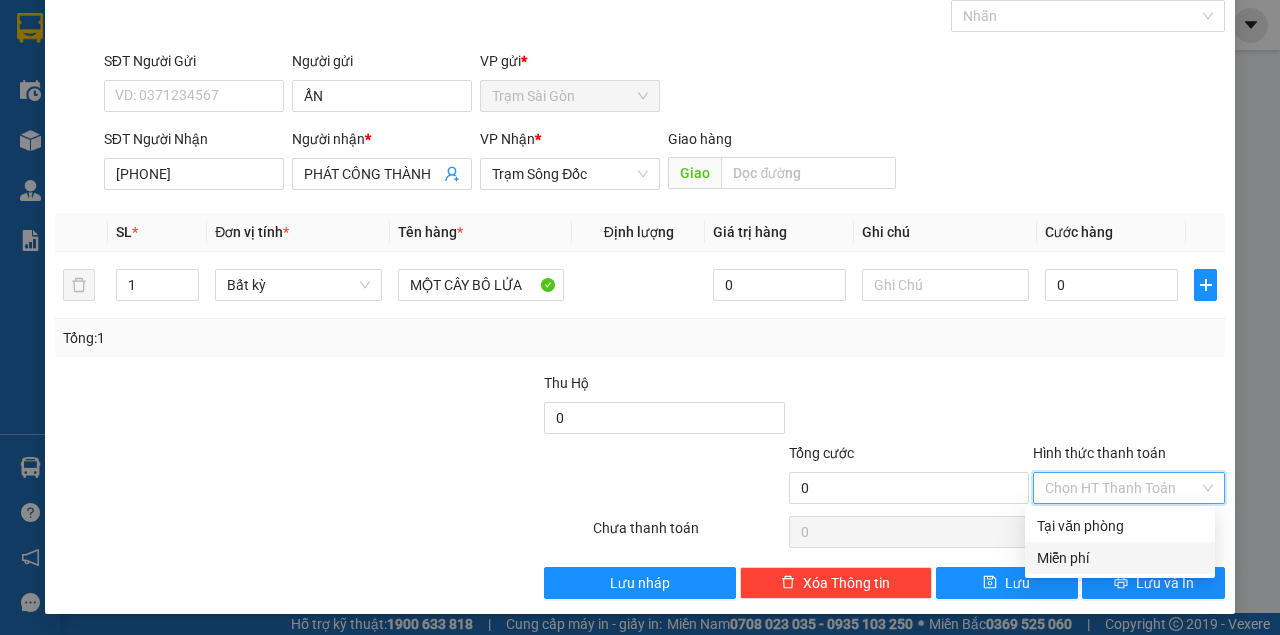 click on "Miễn phí" at bounding box center [1120, 558] 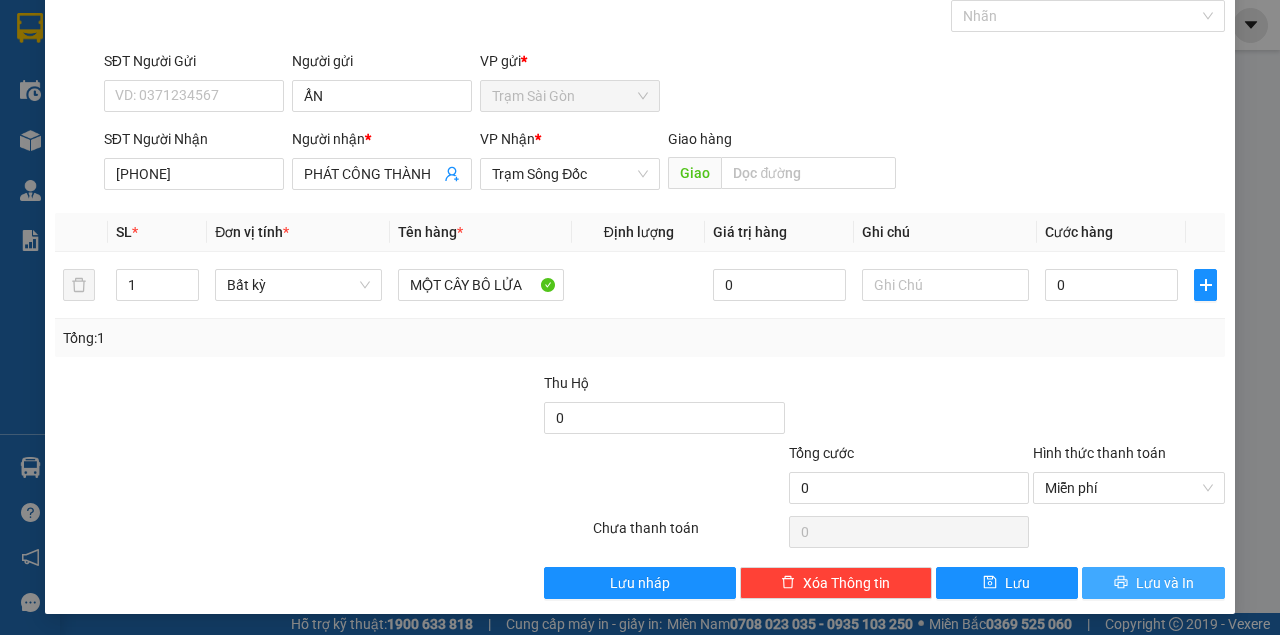 type 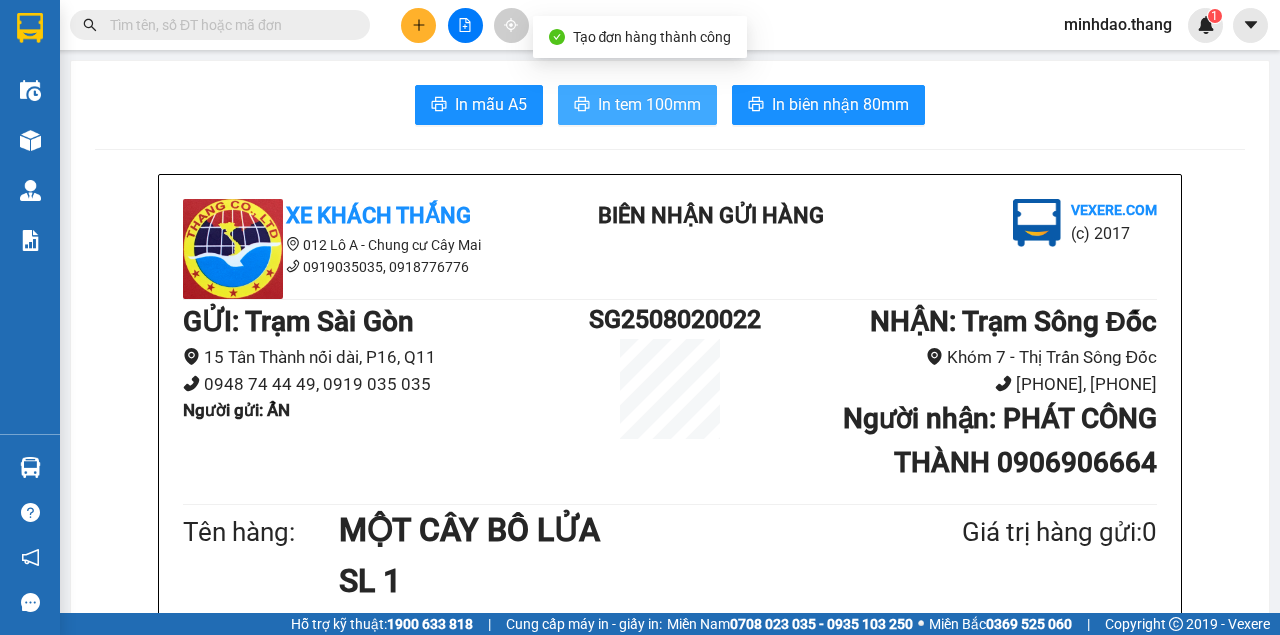drag, startPoint x: 674, startPoint y: 97, endPoint x: 661, endPoint y: 98, distance: 13.038404 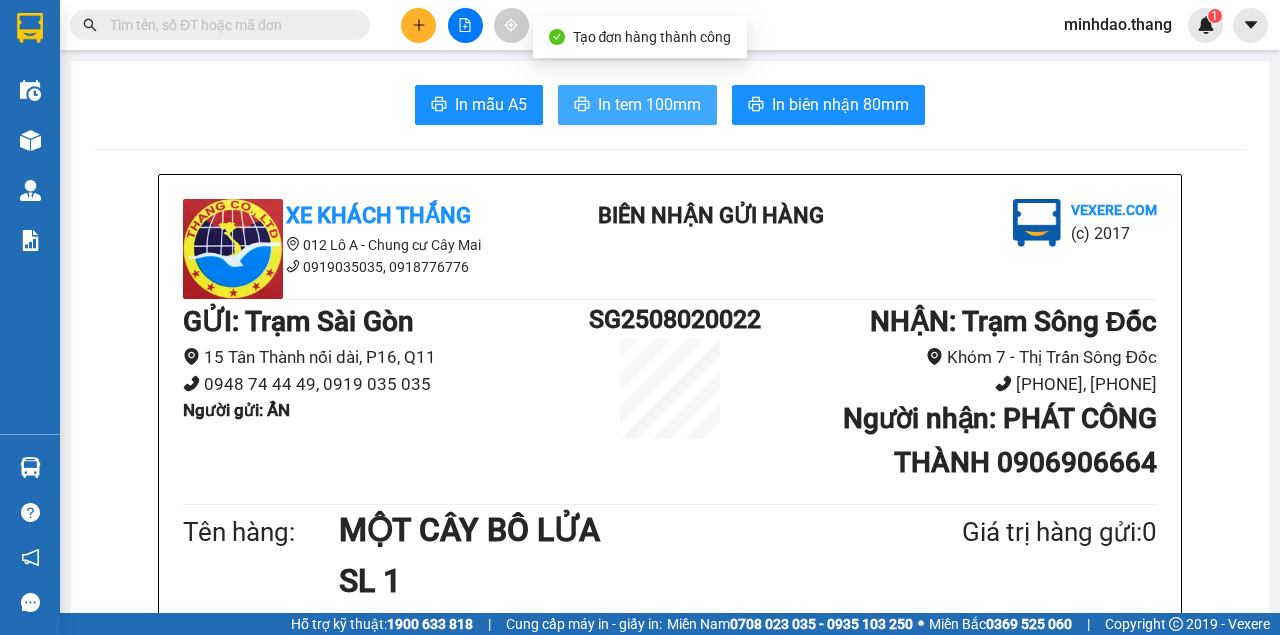scroll, scrollTop: 0, scrollLeft: 0, axis: both 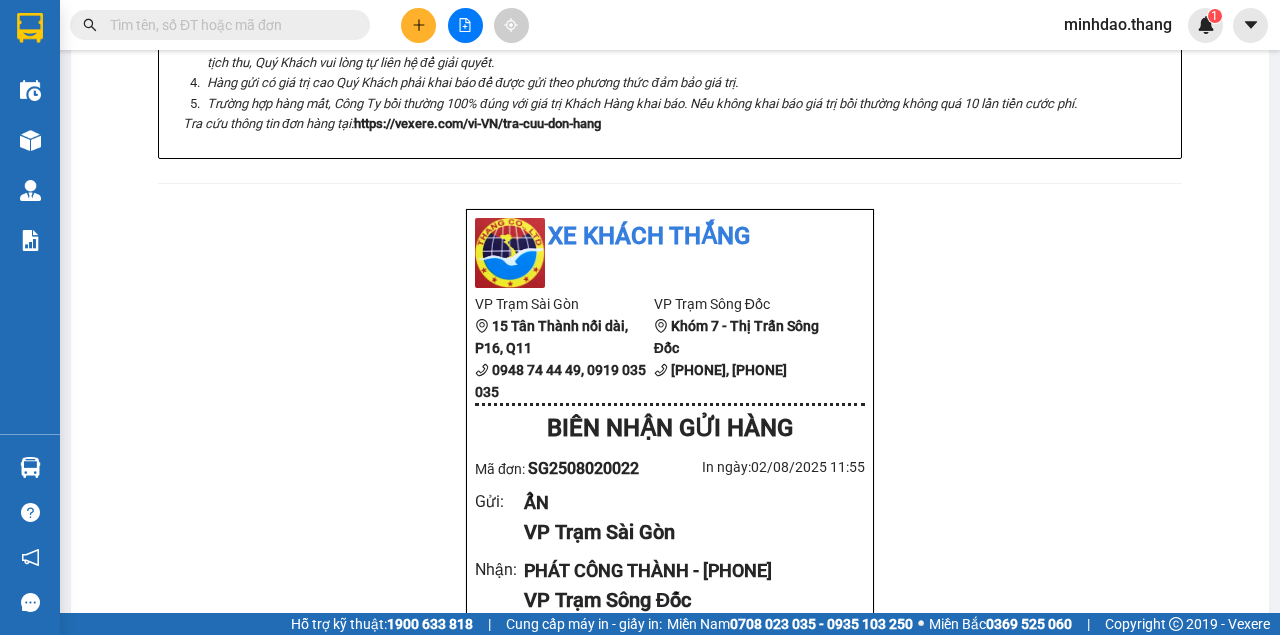 click on "Xe Khách THẮNG   012 Lô A - Chung cư Cây Mai   [PHONE], [PHONE] BIÊN NHẬN GỬI HÀNG Vexere.com (c) 2017 GỬI :   Trạm Sài Gòn   15 Tân Thành nối dài, P16, Q11   [PHONE], [PHONE] Người gửi :   ẨN   SG2508020022 NHẬN :   Trạm Sông Đốc   Khóm 7 - Thị Trấn Sông Đốc   [PHONE], [PHONE] Người nhận :   PHÁT CÔNG THÀNH  [PHONE] Tên hàng: MỘT CÂY BÔ LỬA SL 1 Giá trị hàng gửi:  0 Tổng phải thu:   0 Quy định nhận/gửi hàng : Quý Khách phải báo mã số trên Biên Nhận Gửi Hàng khi nhận hàng, phải trình CMND và giấy giới thiệu đối với hàng gửi bảo đảm, hàng có giá trị. Hàng gửi phải được nhận trong vòng 05 ngày kể từ ngày gửi. Quá thời hạn trên, Công Ty không chịu trách nhiệm. Hàng Kính, Dễ Vỡ,...Công Ty không bồi thường. Tra cứu thông tin đơn hàng tại:  https://vexere.com/vi-VN/tra-cuu-don-hang Xe Khách THẮNG" at bounding box center (670, 545) 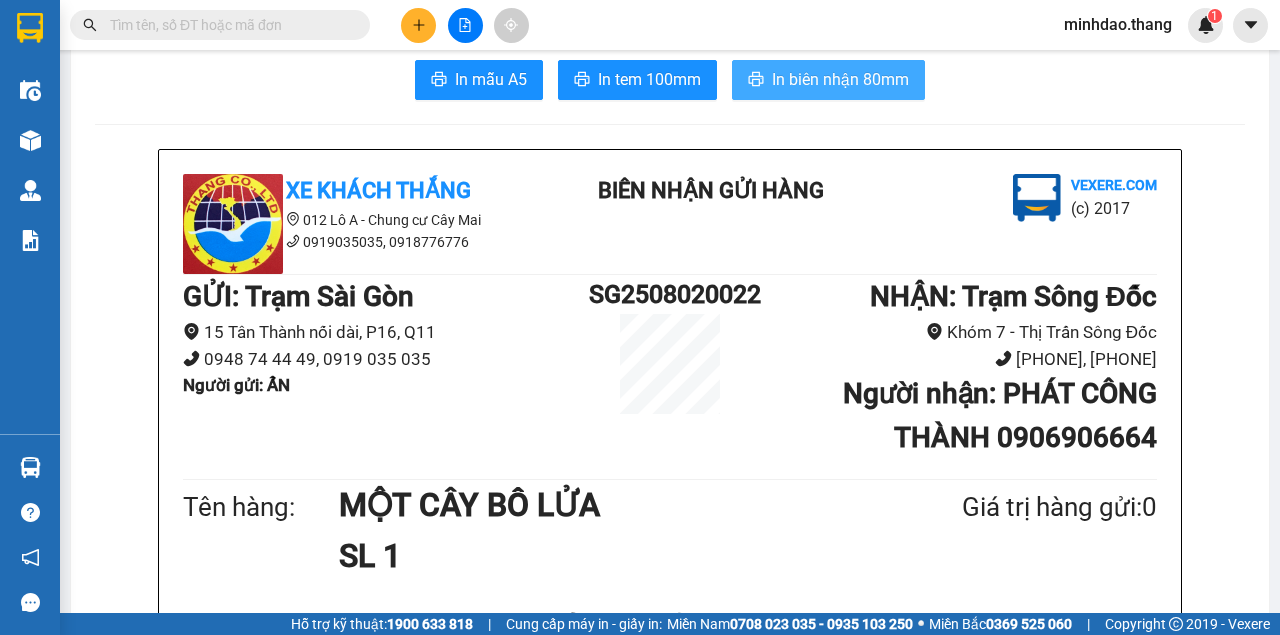 scroll, scrollTop: 0, scrollLeft: 0, axis: both 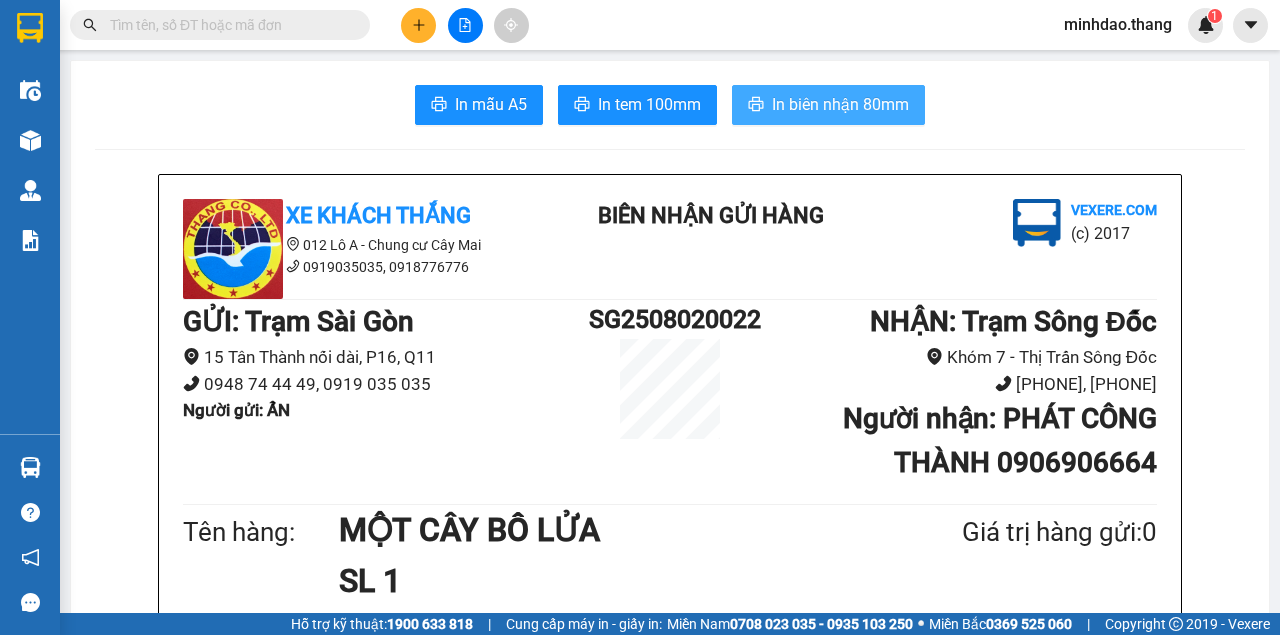 type 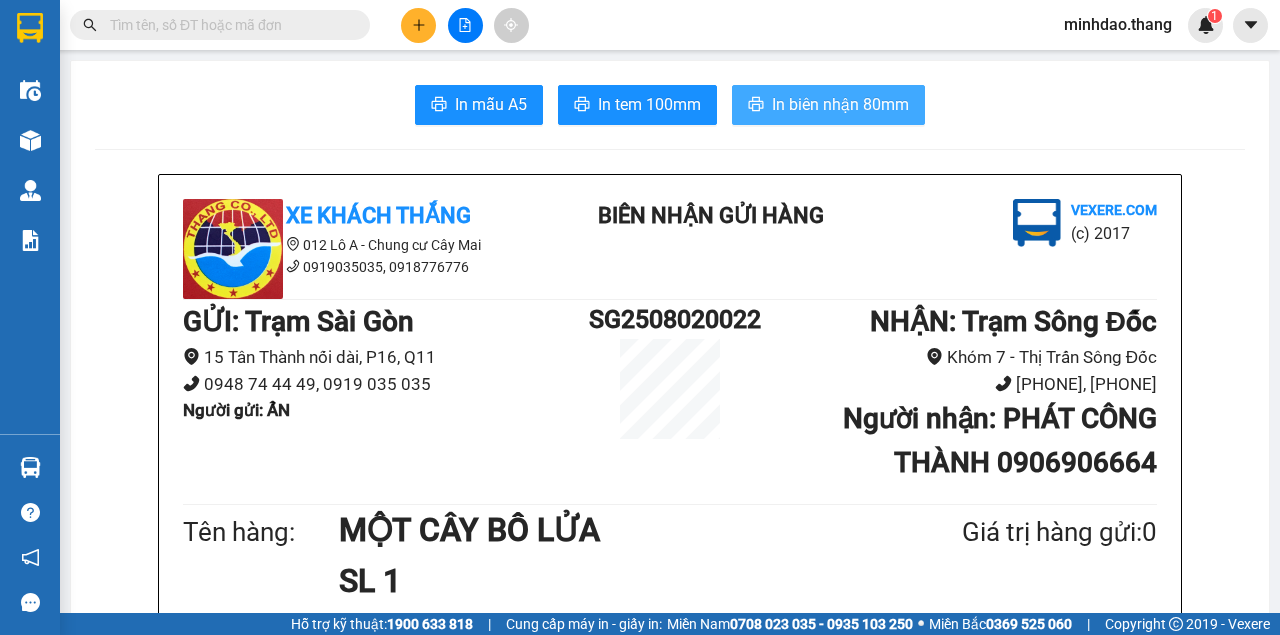 scroll, scrollTop: 0, scrollLeft: 0, axis: both 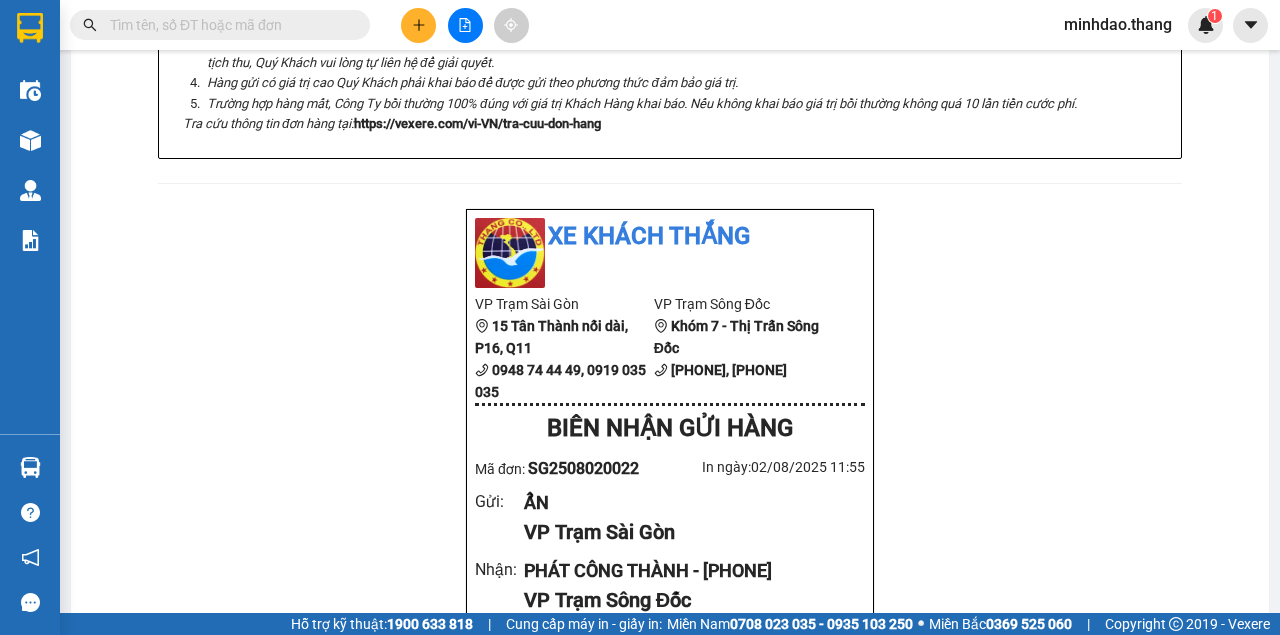 click on "Xe Khách THẮNG   012 Lô A - Chung cư Cây Mai   [PHONE], [PHONE] BIÊN NHẬN GỬI HÀNG Vexere.com (c) 2017 GỬI :   Trạm Sài Gòn   15 Tân Thành nối dài, P16, Q11   [PHONE], [PHONE] Người gửi :   ẨN   SG2508020022 NHẬN :   Trạm Sông Đốc   Khóm 7 - Thị Trấn Sông Đốc   [PHONE], [PHONE] Người nhận :   PHÁT CÔNG THÀNH  [PHONE] Tên hàng: MỘT CÂY BÔ LỬA SL 1 Giá trị hàng gửi:  0 Tổng phải thu:   0 Quy định nhận/gửi hàng : Quý Khách phải báo mã số trên Biên Nhận Gửi Hàng khi nhận hàng, phải trình CMND và giấy giới thiệu đối với hàng gửi bảo đảm, hàng có giá trị. Hàng gửi phải được nhận trong vòng 05 ngày kể từ ngày gửi. Quá thời hạn trên, Công Ty không chịu trách nhiệm. Hàng Kính, Dễ Vỡ,...Công Ty không bồi thường. Tra cứu thông tin đơn hàng tại:  https://vexere.com/vi-VN/tra-cuu-don-hang Xe Khách THẮNG" at bounding box center (670, 545) 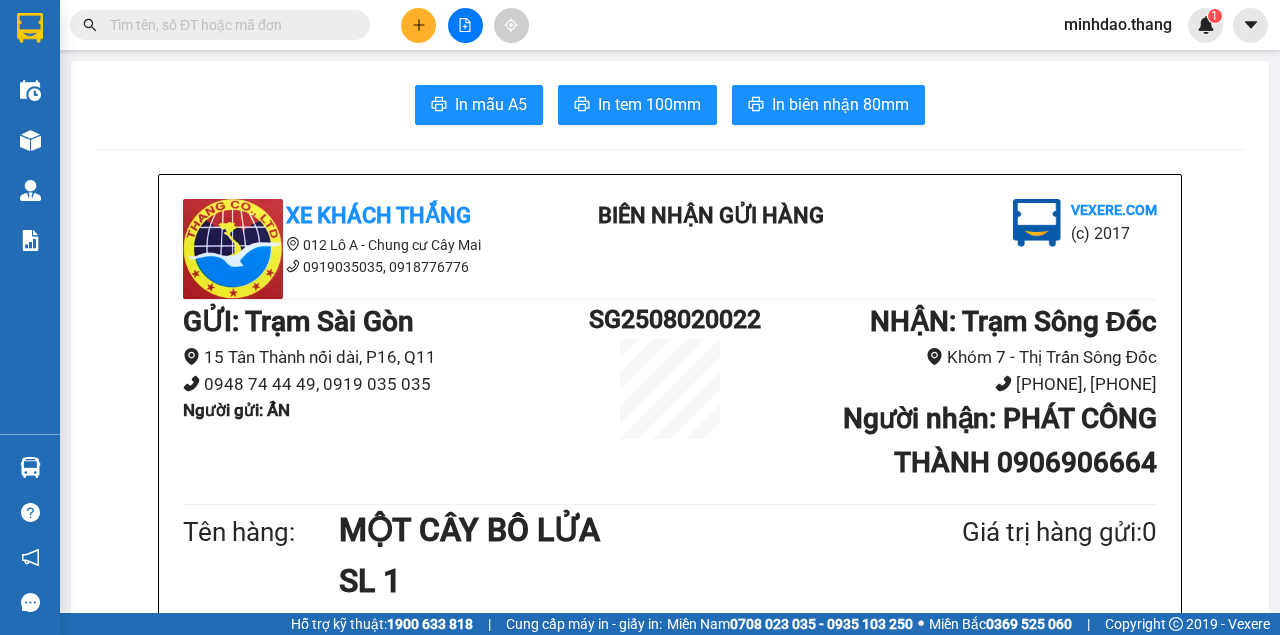 scroll, scrollTop: 0, scrollLeft: 0, axis: both 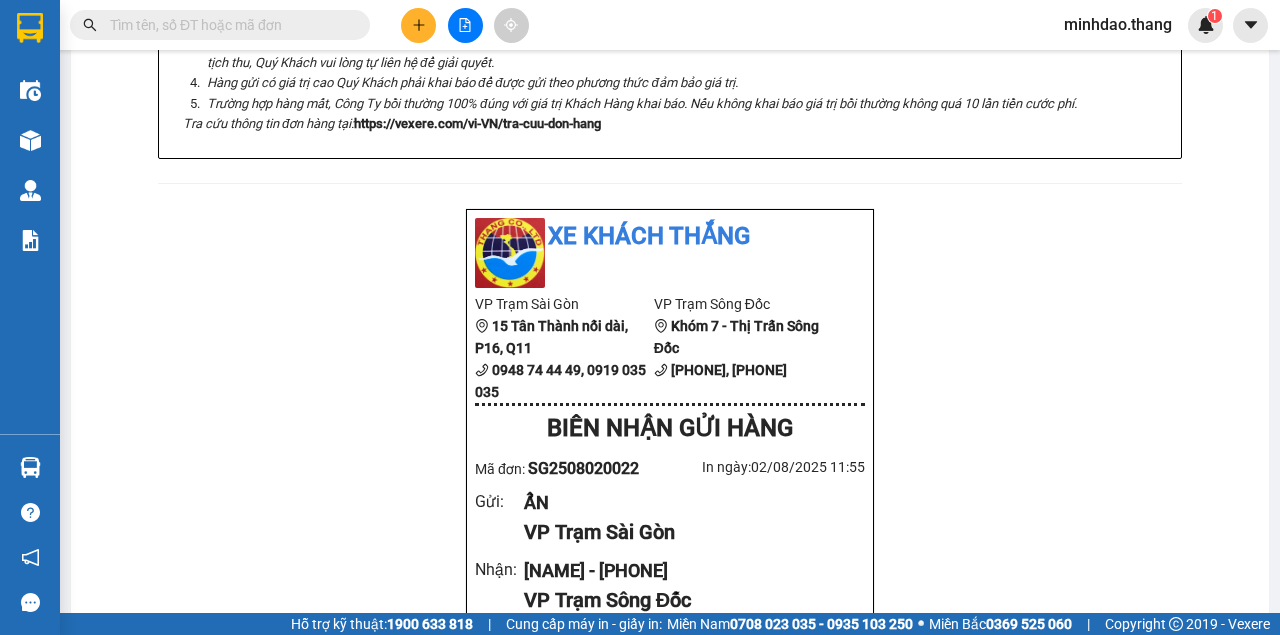 click at bounding box center [228, 25] 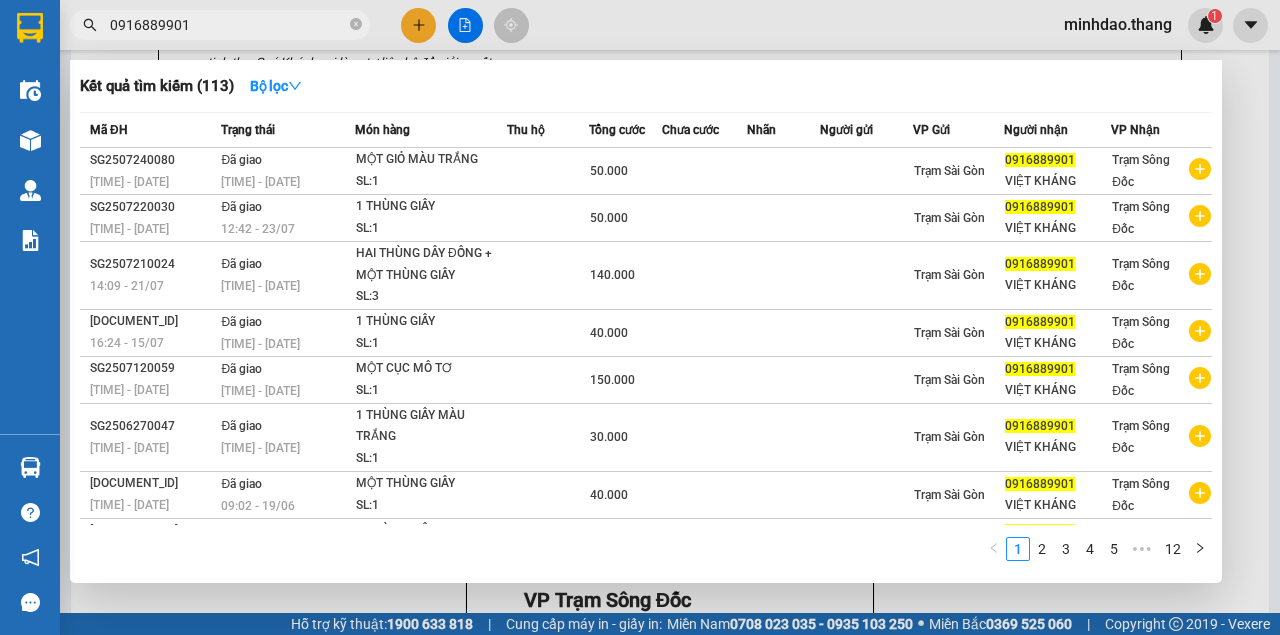 type on "0916889901" 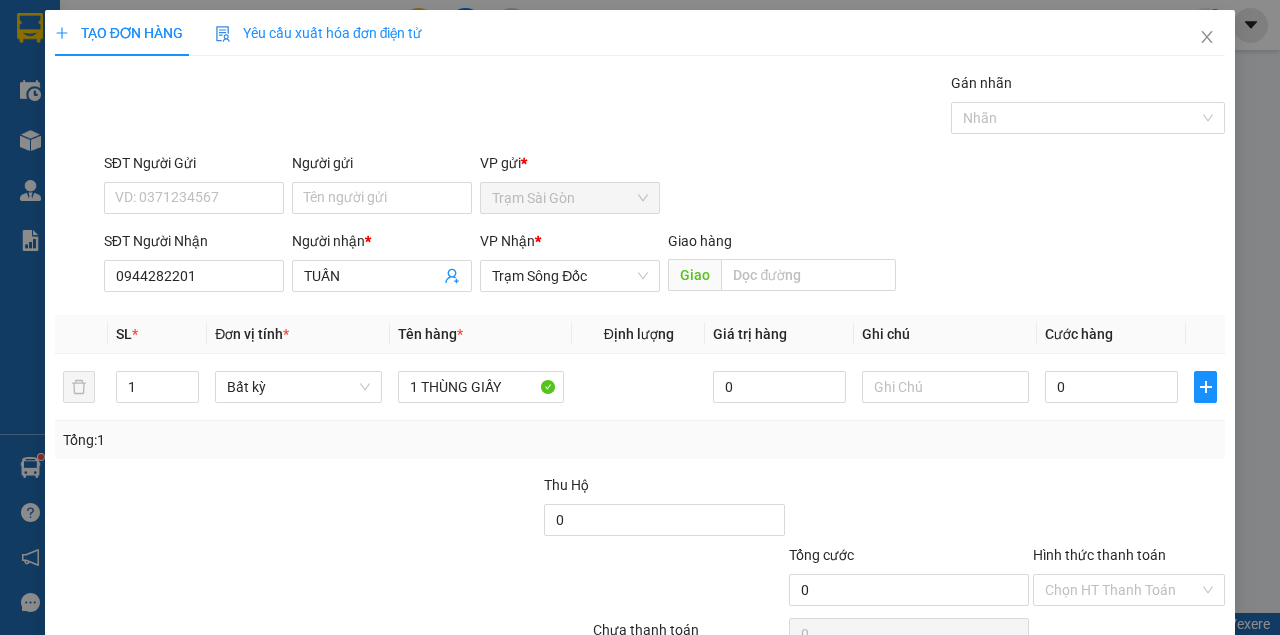 scroll, scrollTop: 0, scrollLeft: 0, axis: both 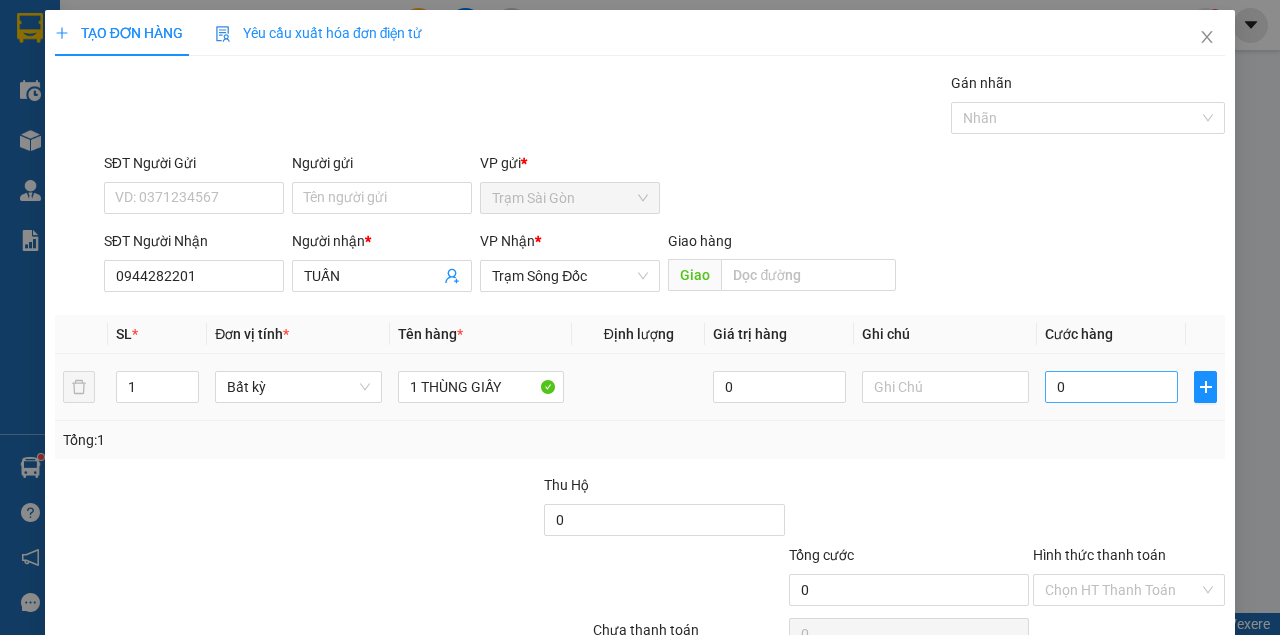 type on "1 THÙNG GIẤY" 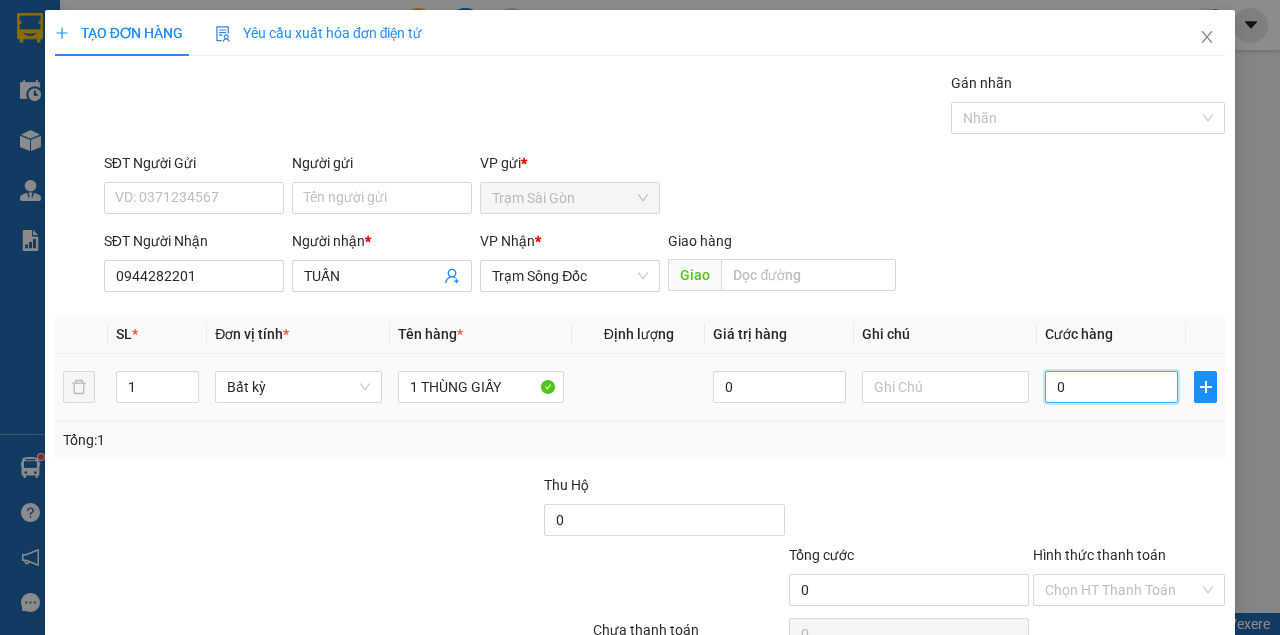 click on "0" at bounding box center [1111, 387] 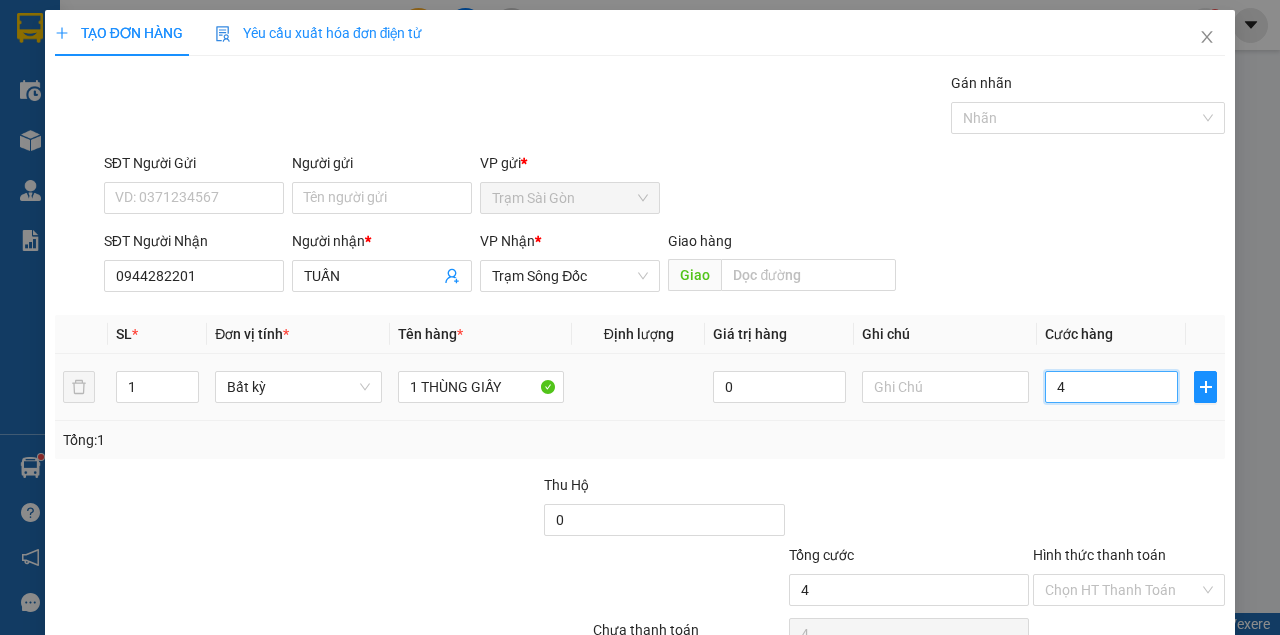 type on "40" 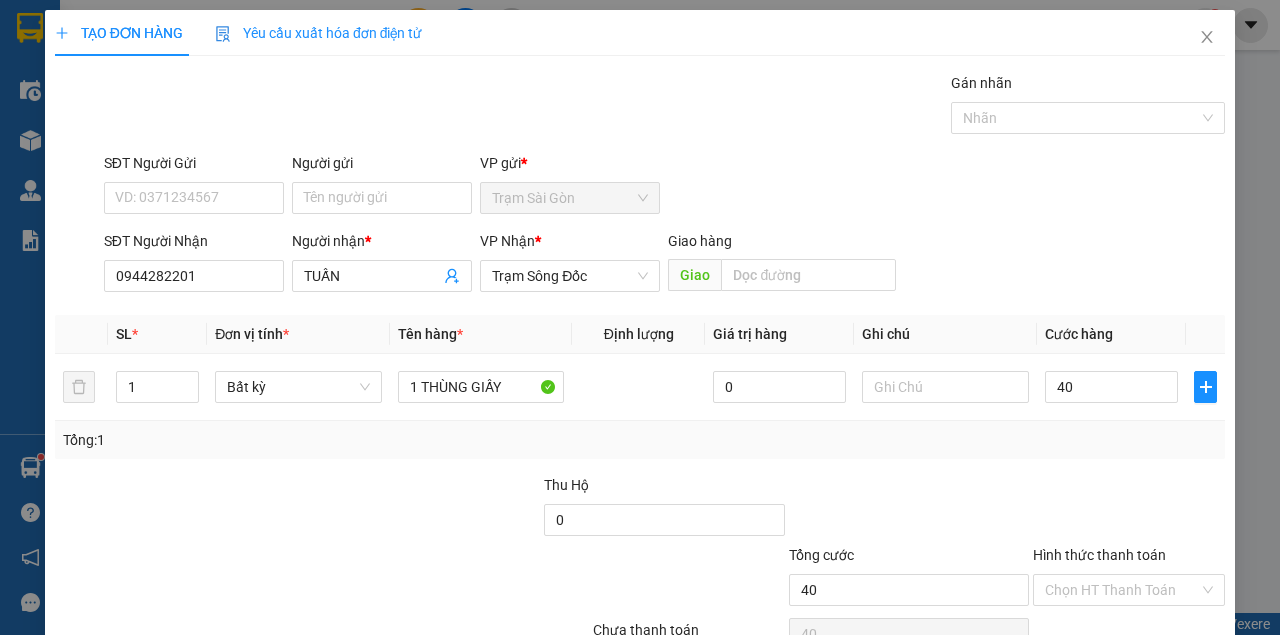 type on "40.000" 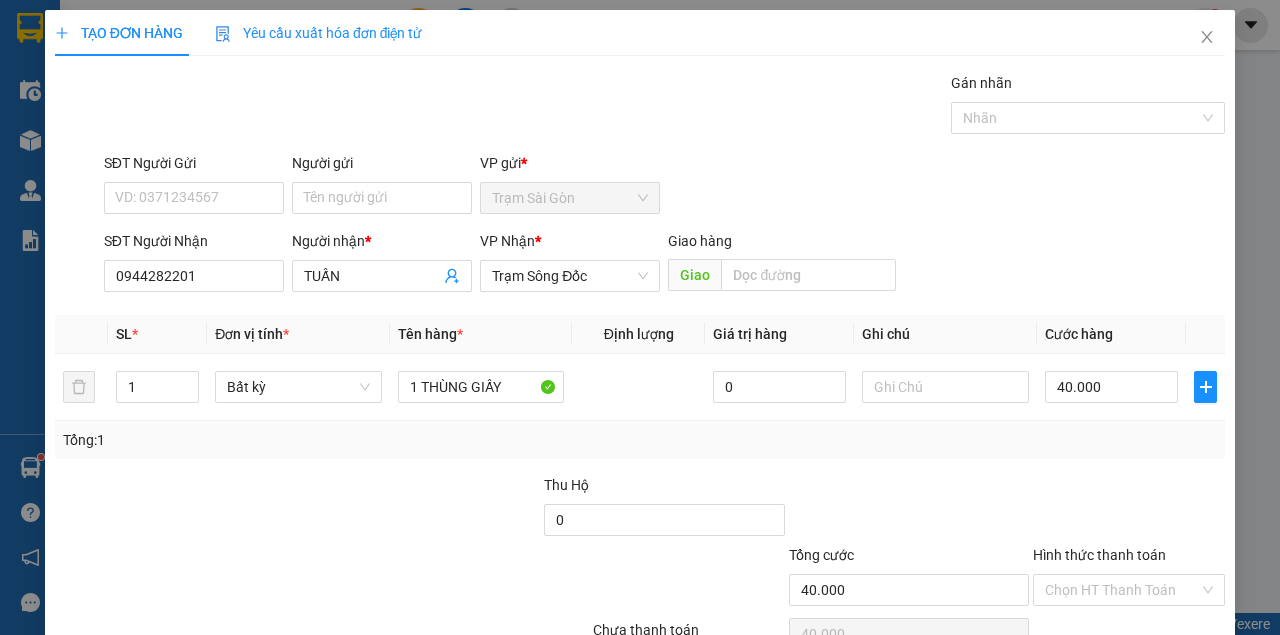 drag, startPoint x: 1017, startPoint y: 491, endPoint x: 1025, endPoint y: 483, distance: 11.313708 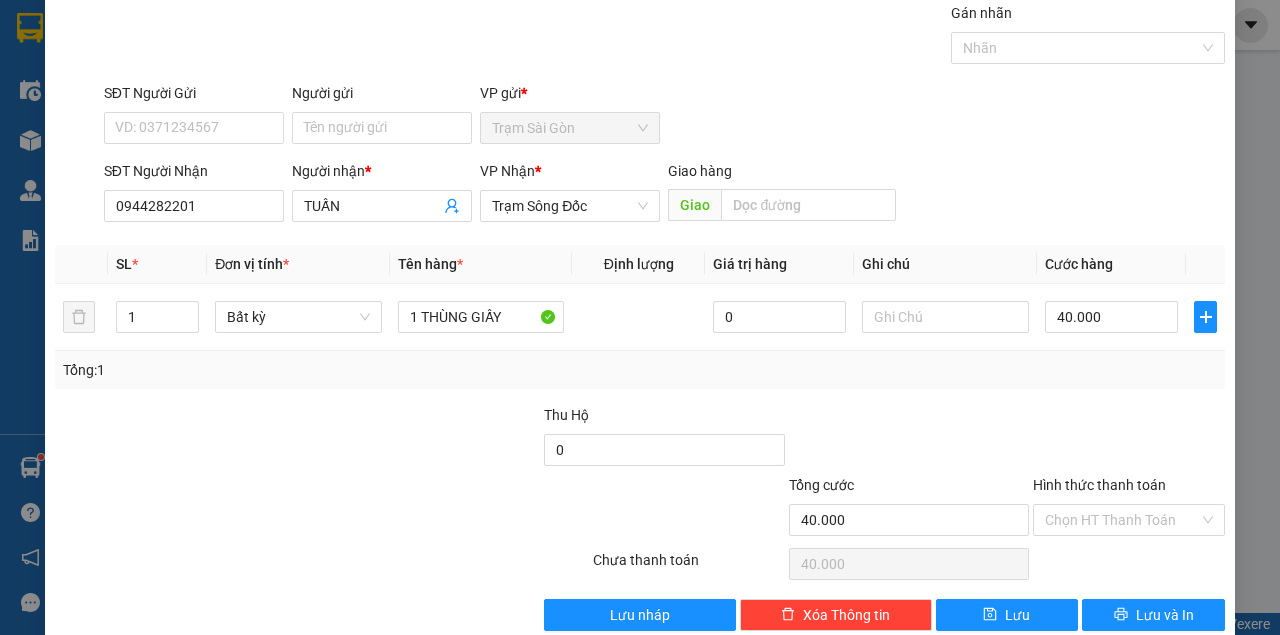 scroll, scrollTop: 102, scrollLeft: 0, axis: vertical 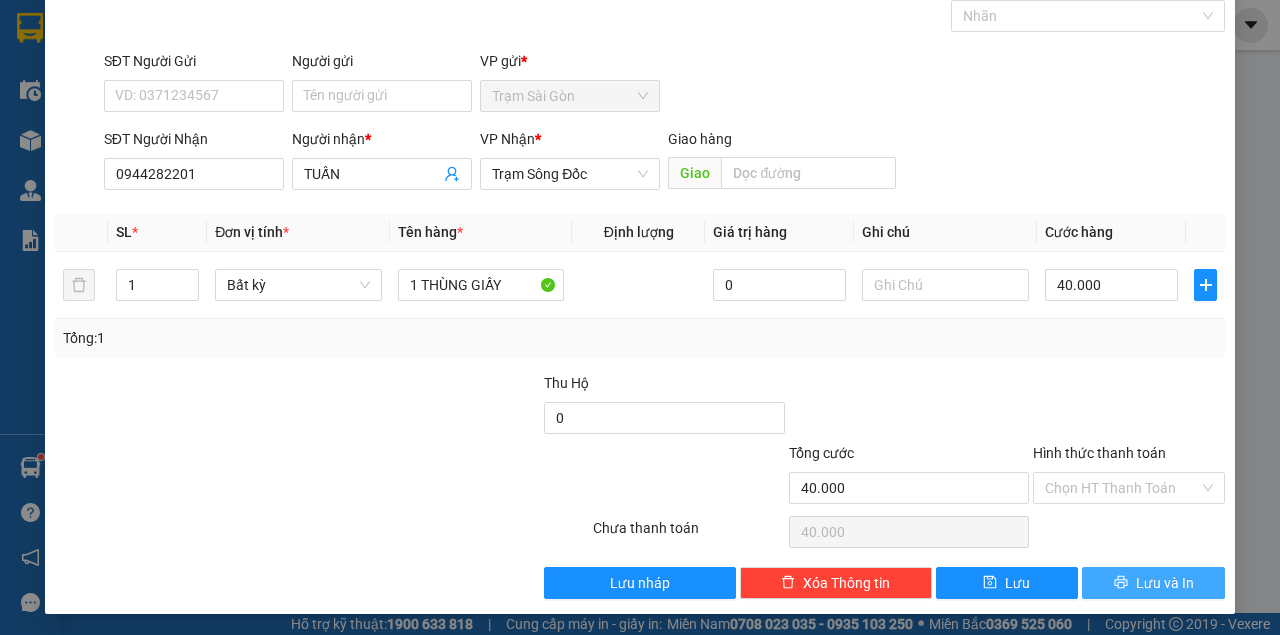 click on "Lưu và In" at bounding box center (1153, 583) 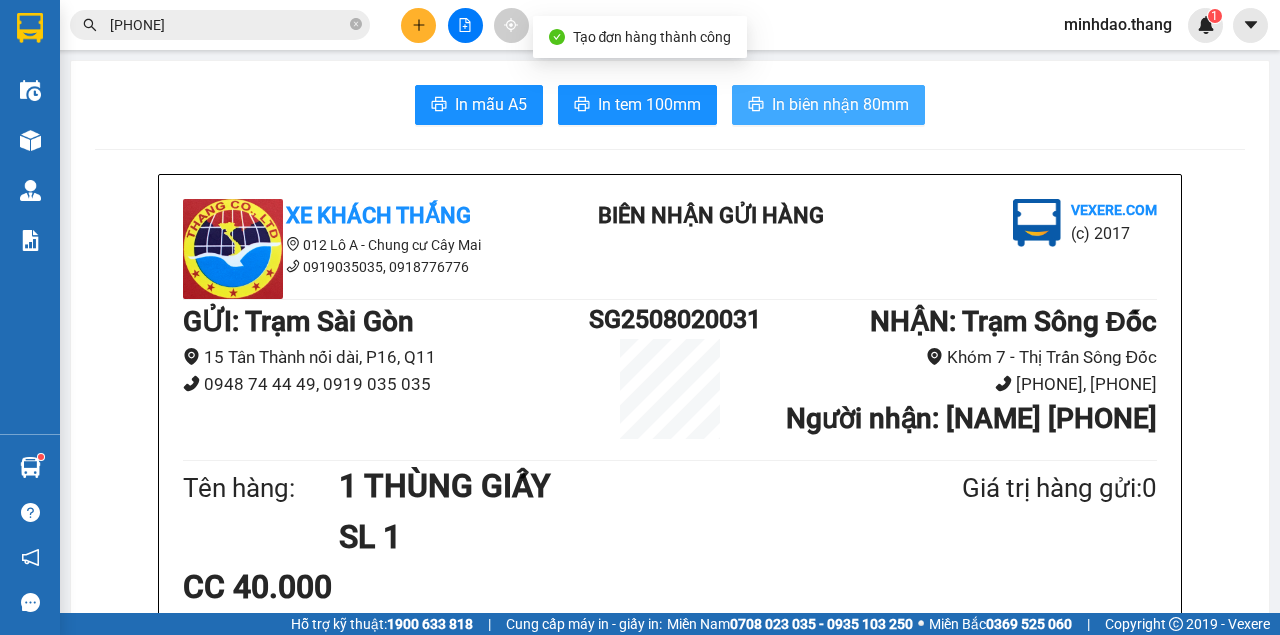 click on "In biên nhận 80mm" at bounding box center (840, 104) 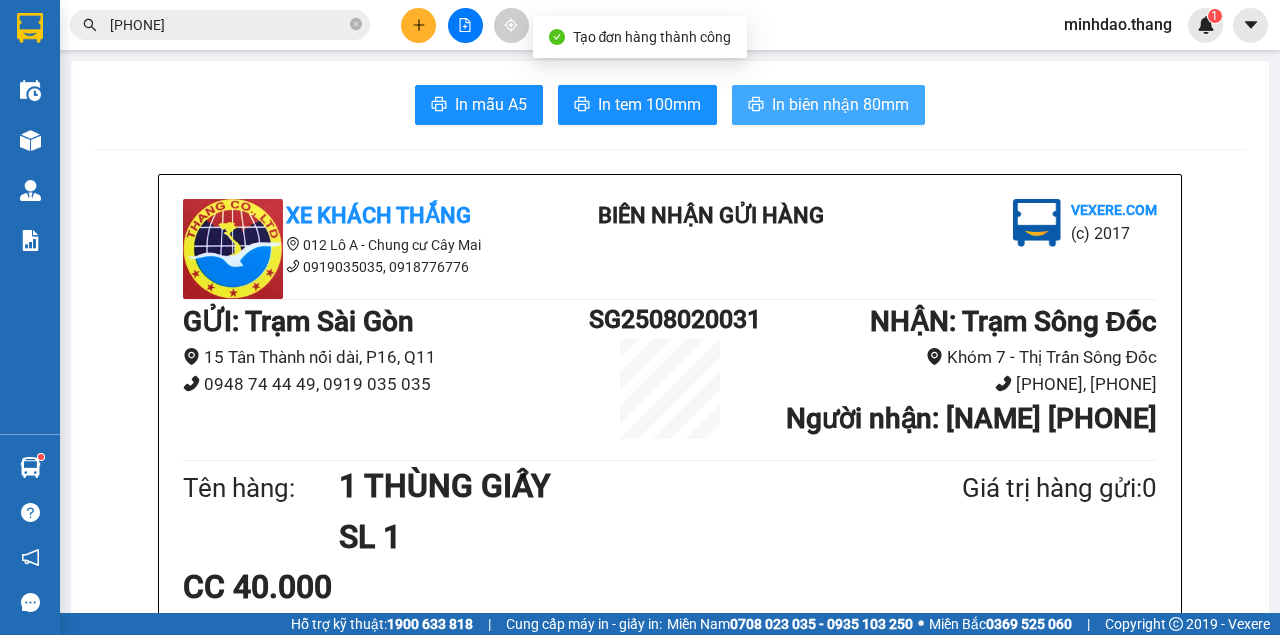 scroll, scrollTop: 0, scrollLeft: 0, axis: both 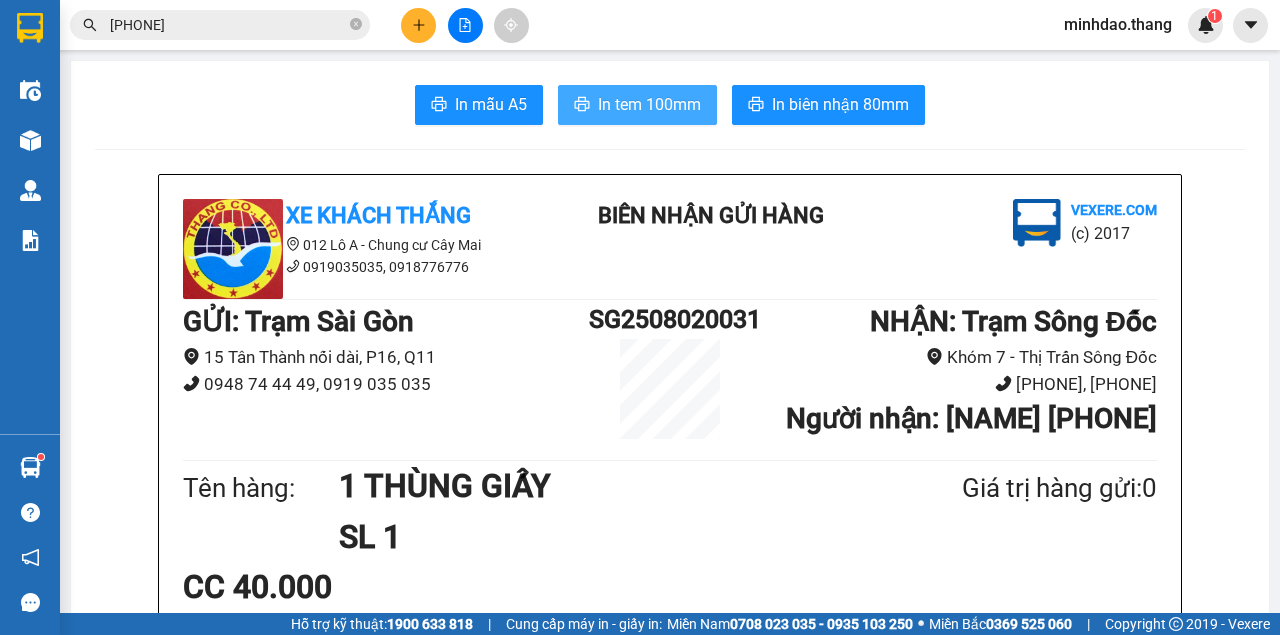 click on "In tem 100mm" at bounding box center (649, 104) 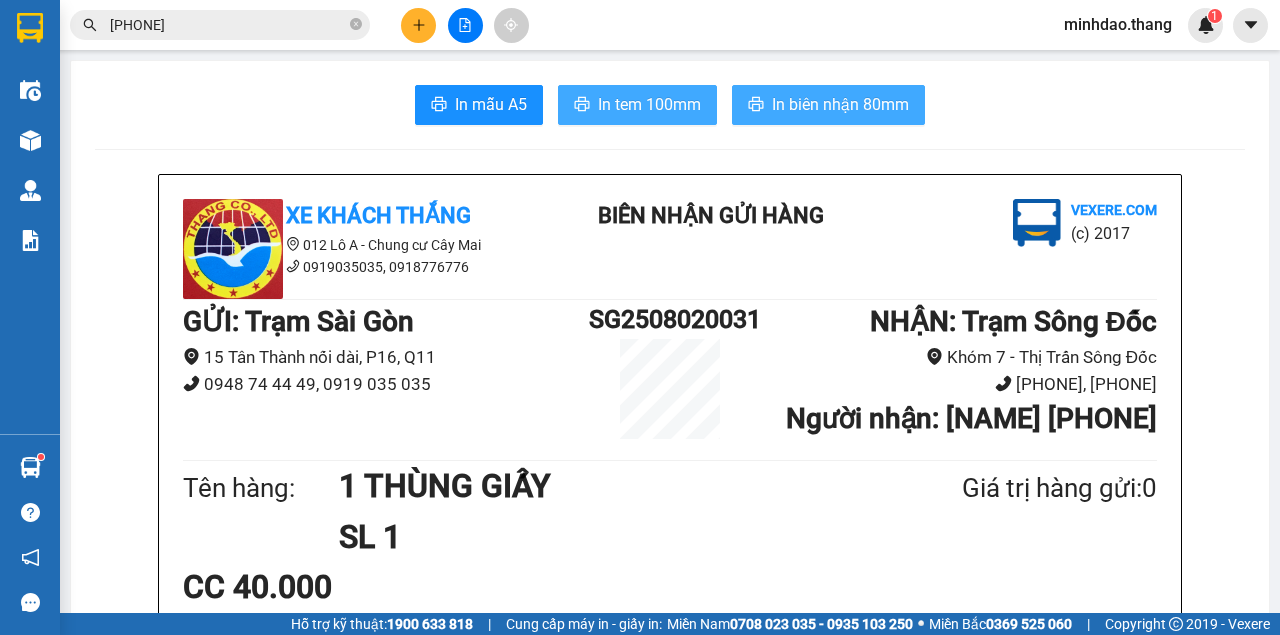 scroll, scrollTop: 0, scrollLeft: 0, axis: both 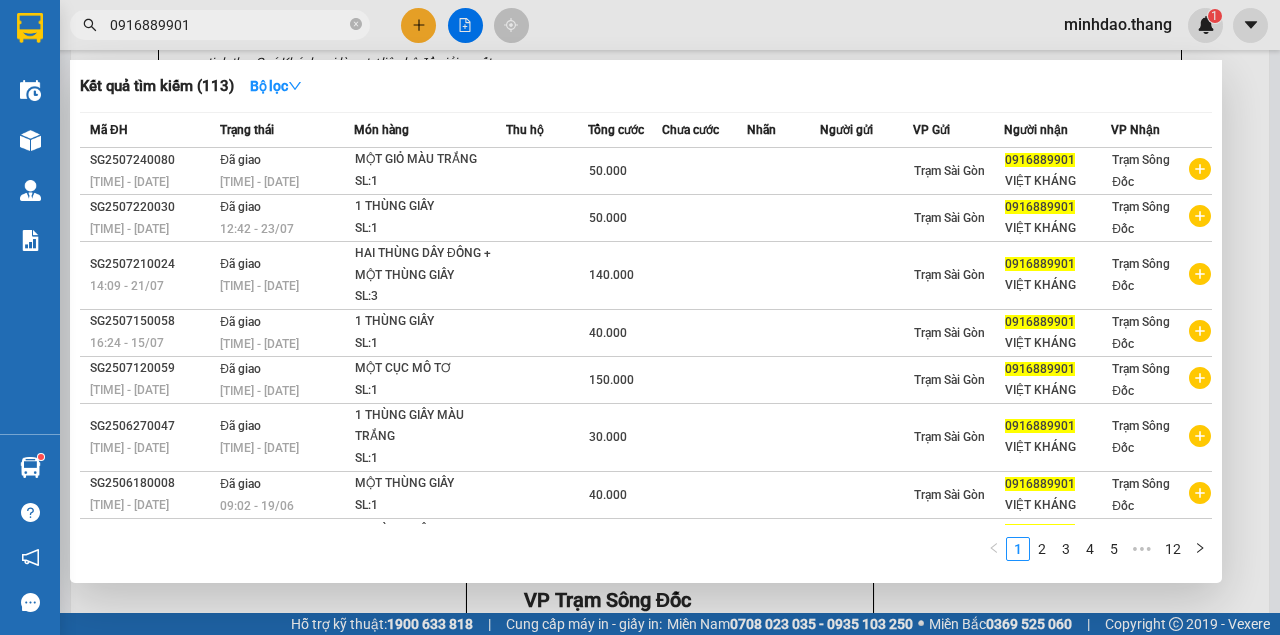 click at bounding box center (640, 317) 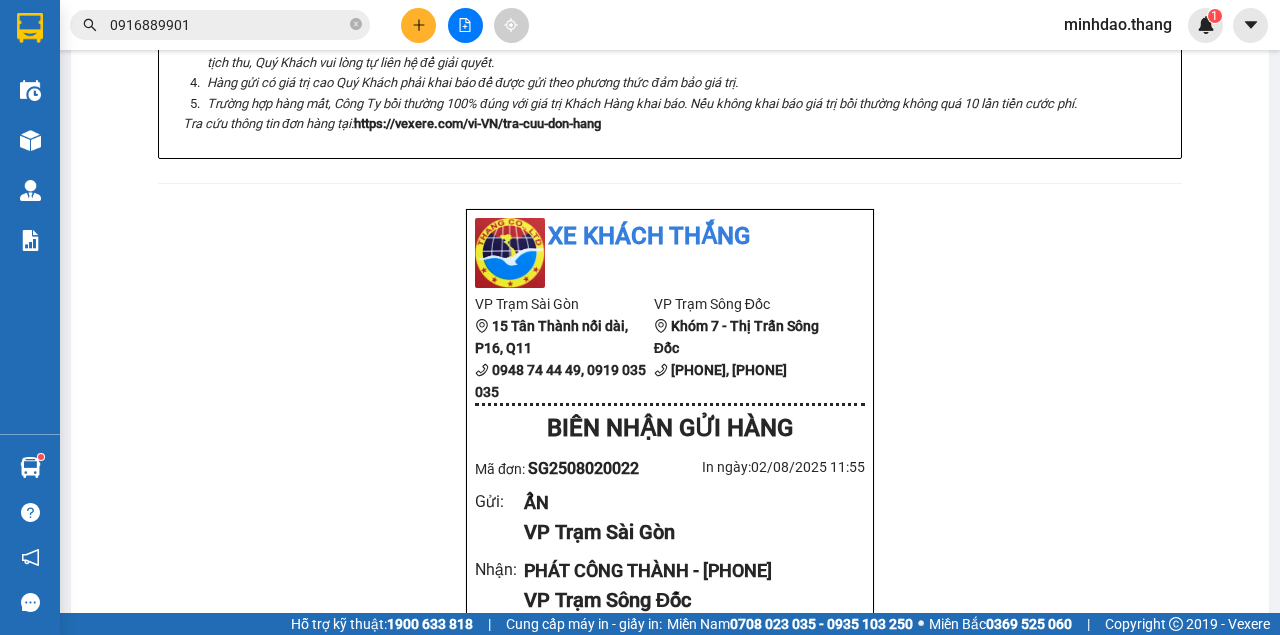 click at bounding box center [465, 25] 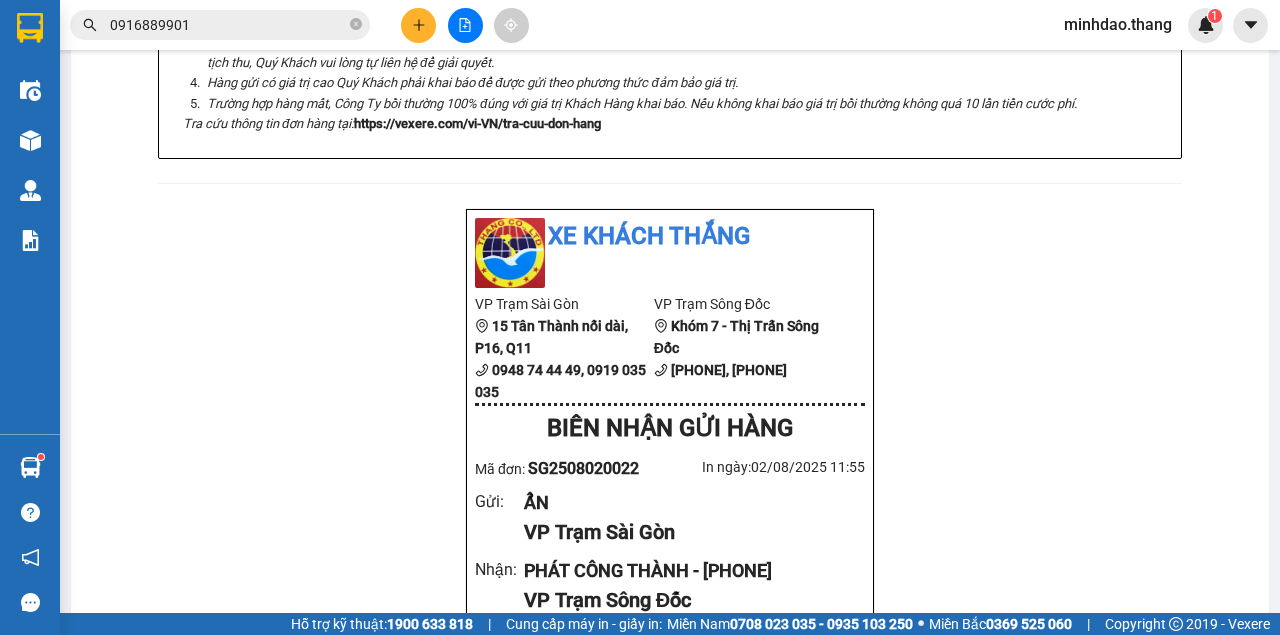 click at bounding box center [418, 25] 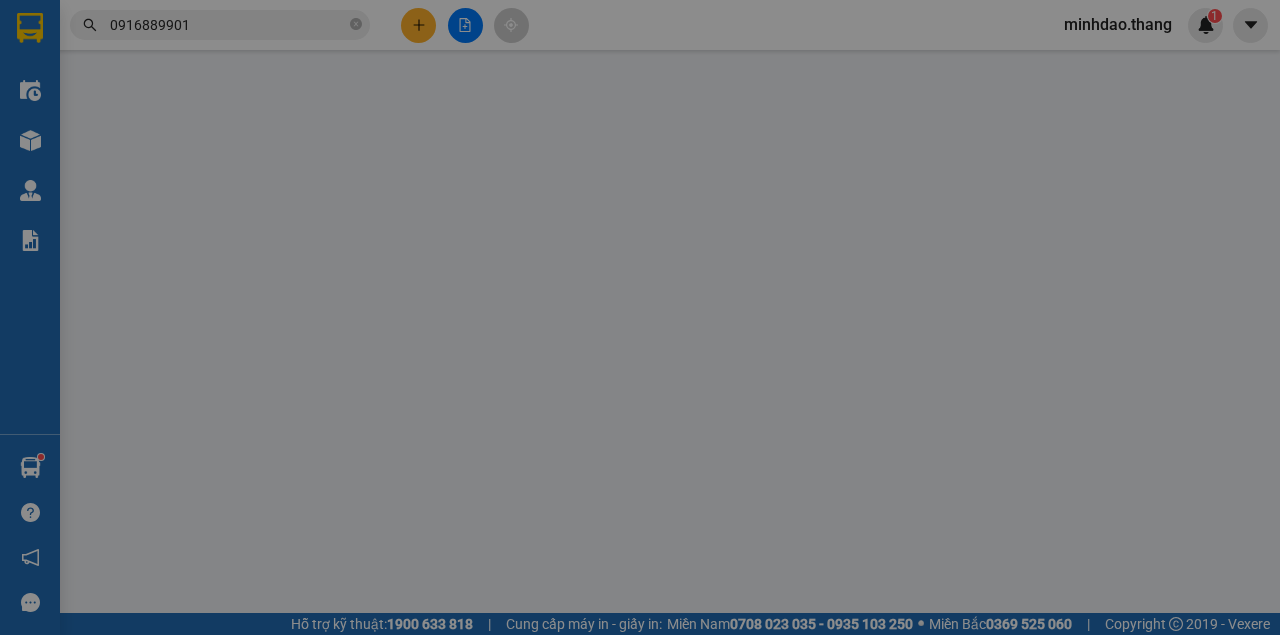 scroll, scrollTop: 0, scrollLeft: 0, axis: both 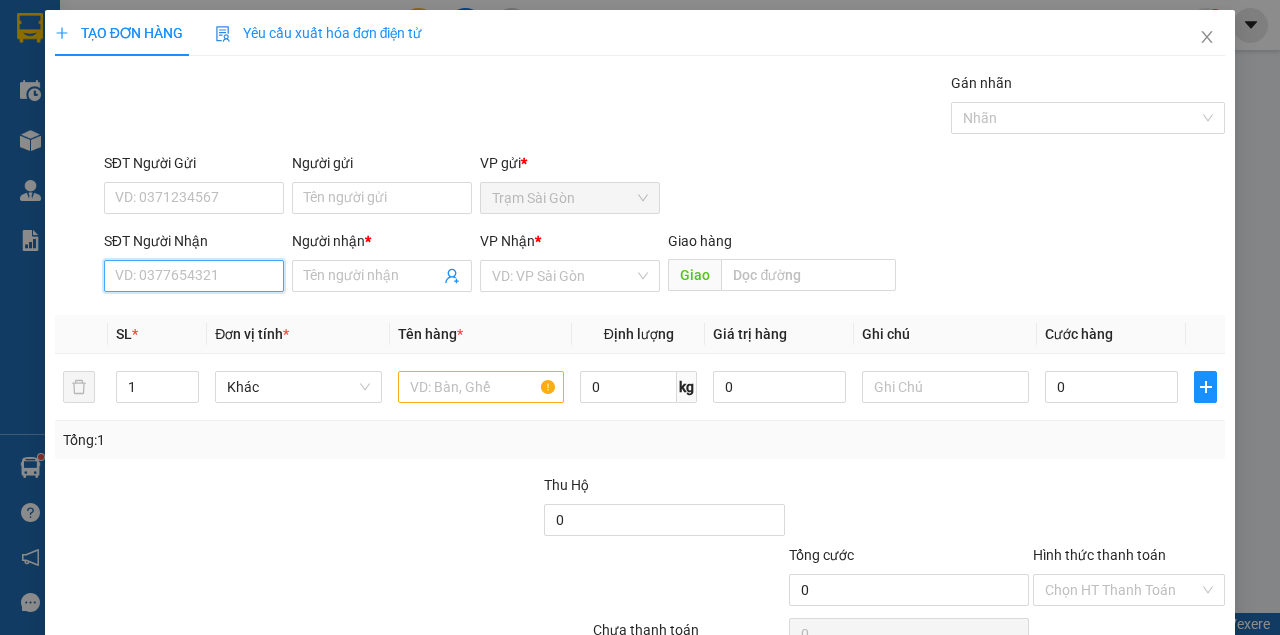 click on "SĐT Người Nhận" at bounding box center (194, 276) 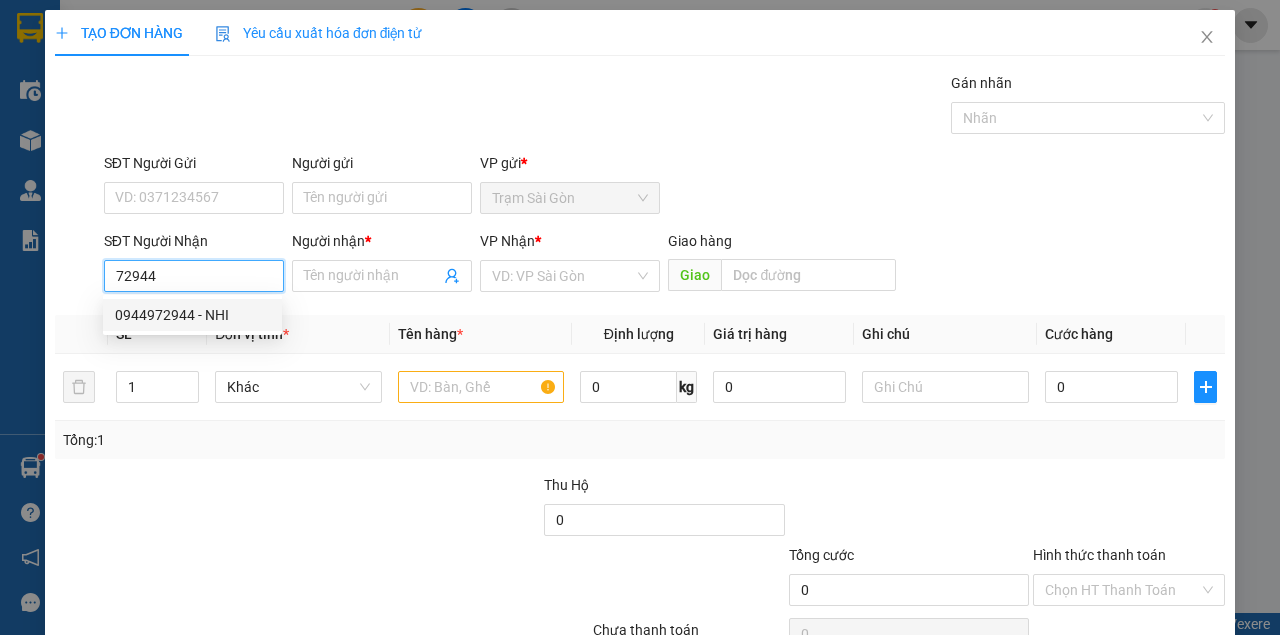 click on "0944972944 - NHI" at bounding box center (192, 315) 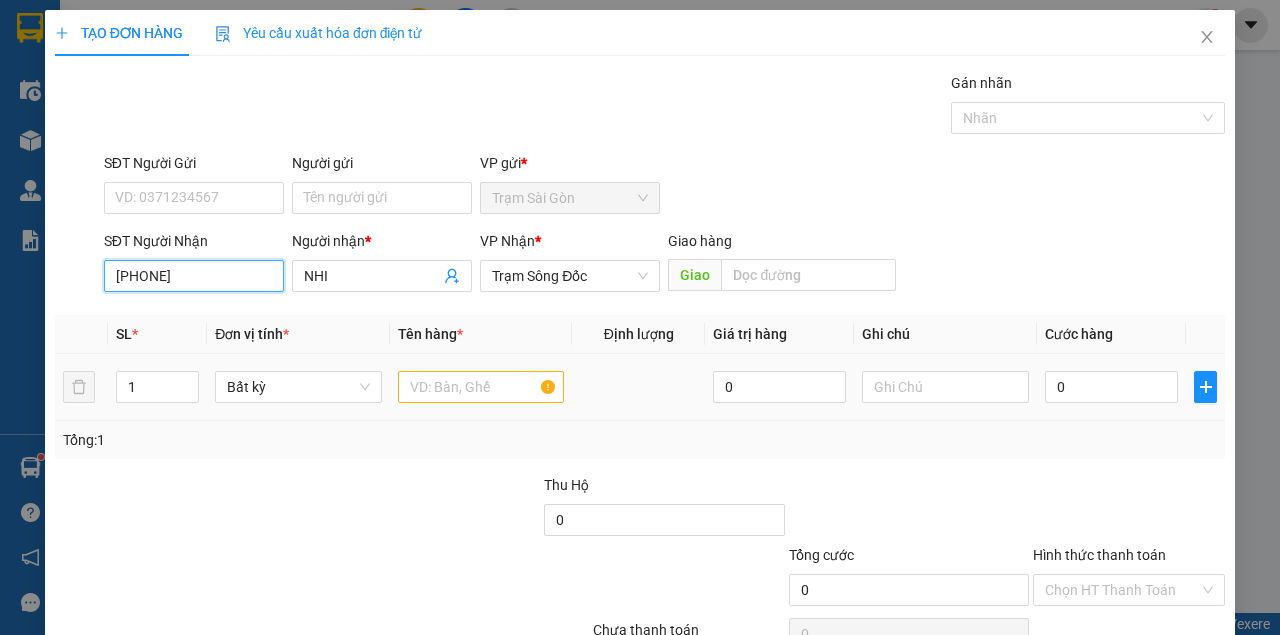 type on "[PHONE]" 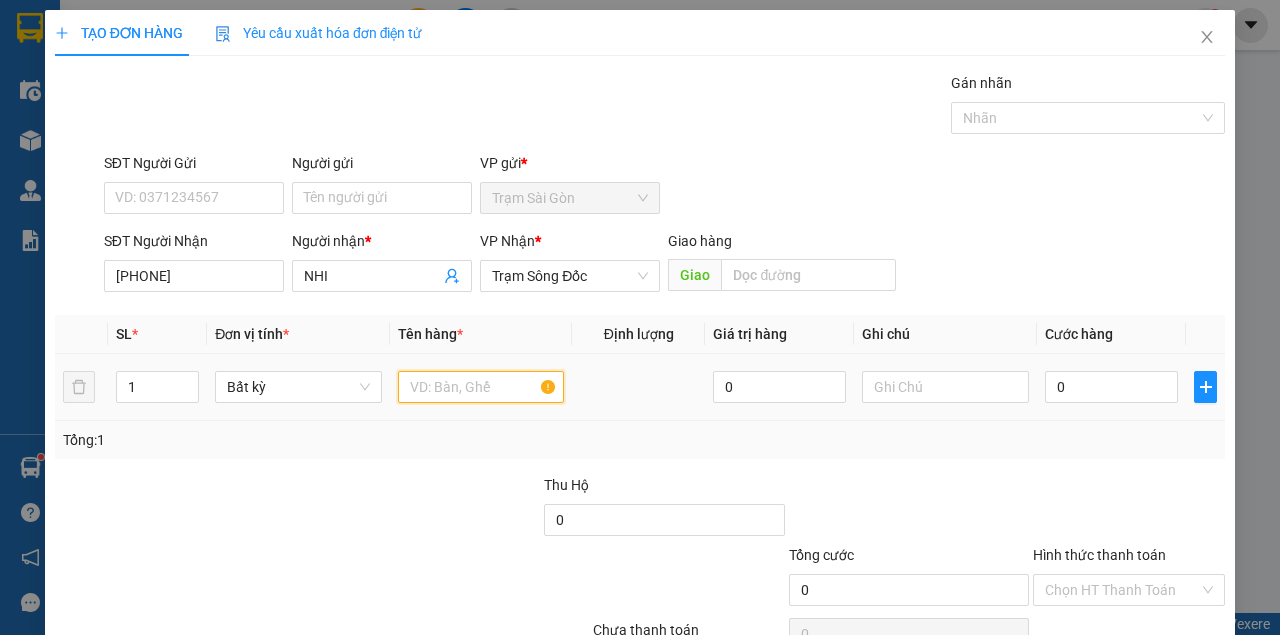 click at bounding box center (481, 387) 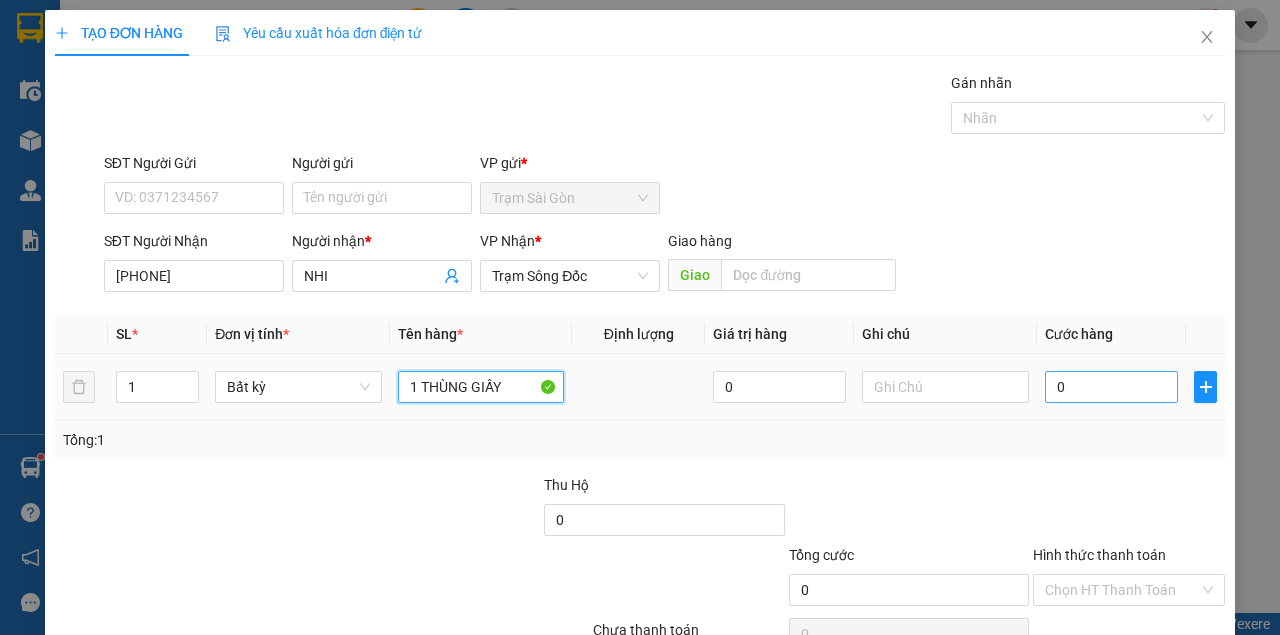 type on "1 THÙNG GIẤY" 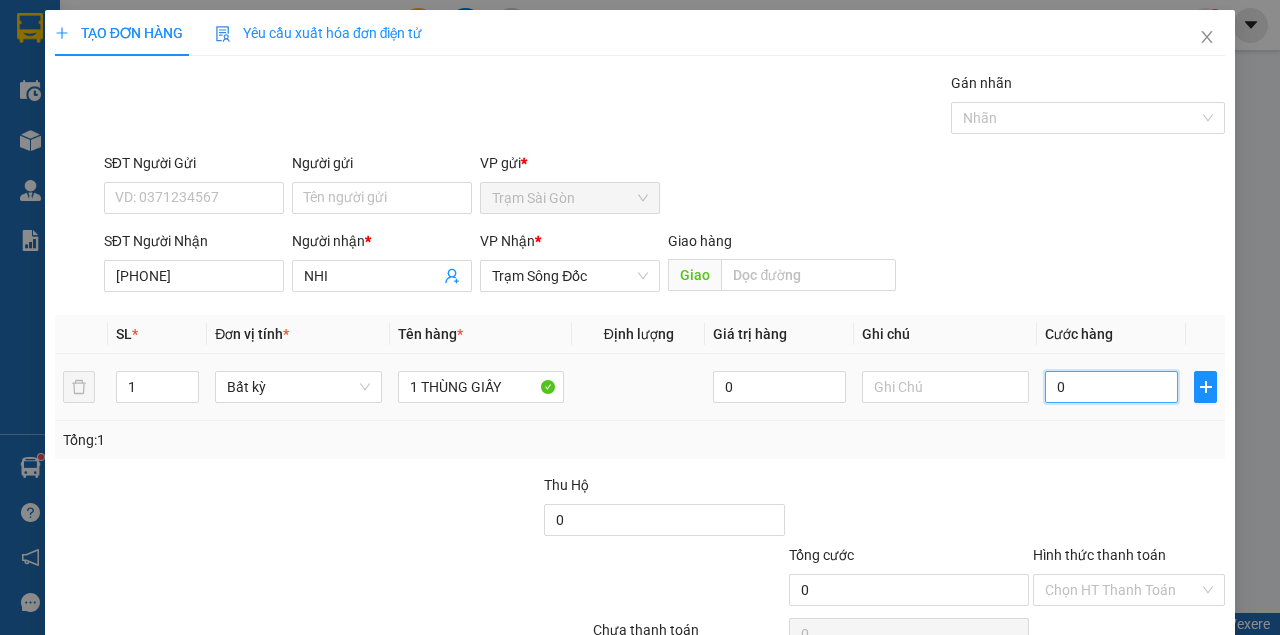 click on "0" at bounding box center [1111, 387] 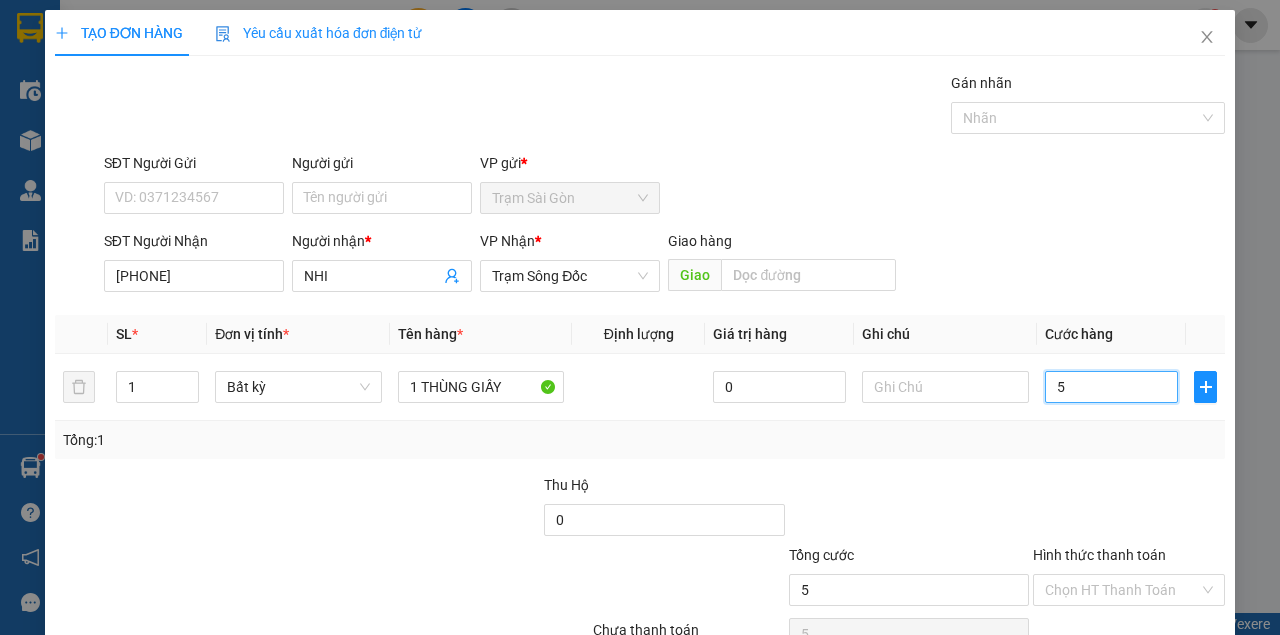 type on "50" 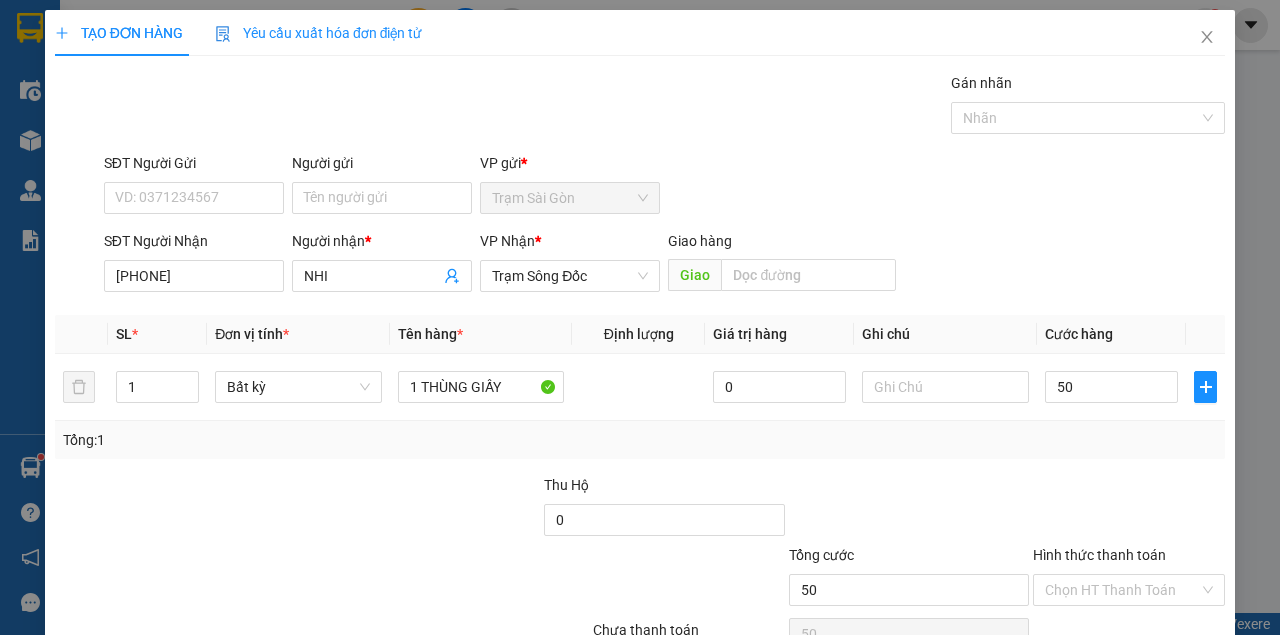 type on "50.000" 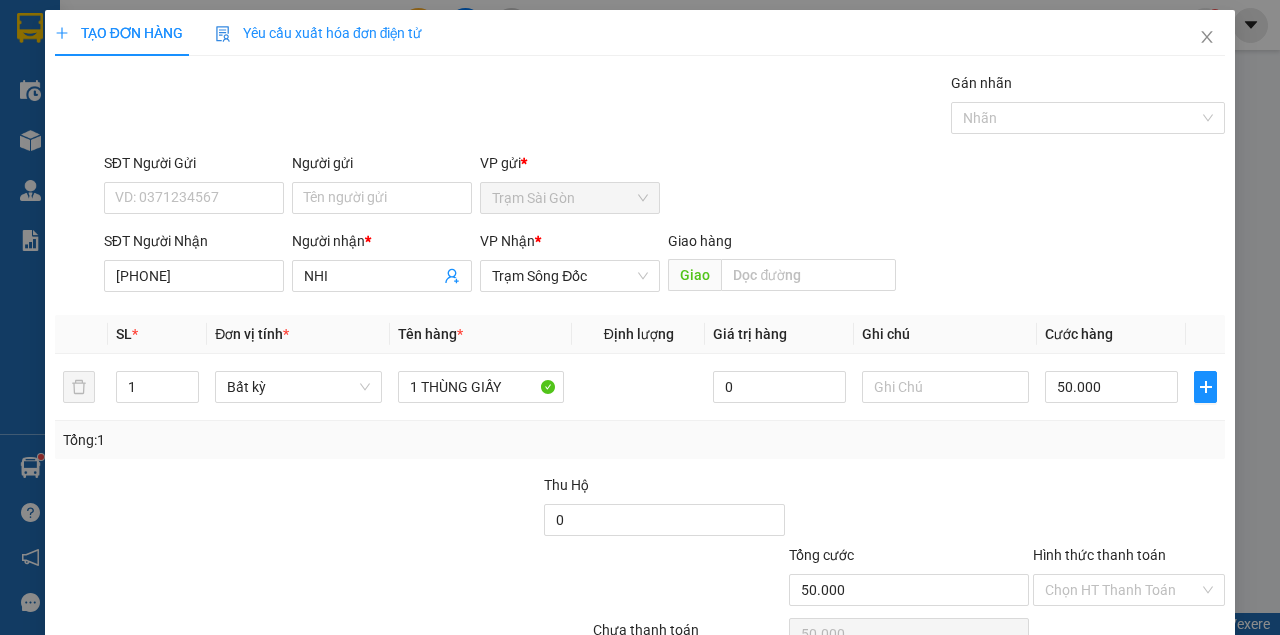 drag, startPoint x: 1074, startPoint y: 469, endPoint x: 1079, endPoint y: 460, distance: 10.29563 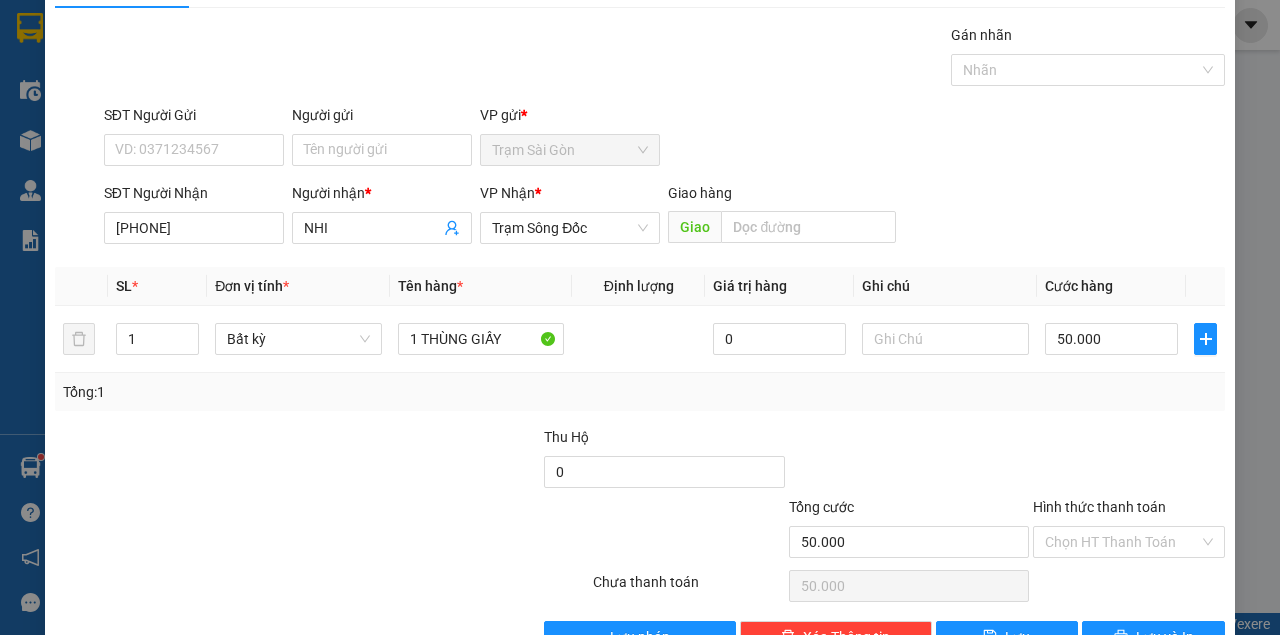 scroll, scrollTop: 102, scrollLeft: 0, axis: vertical 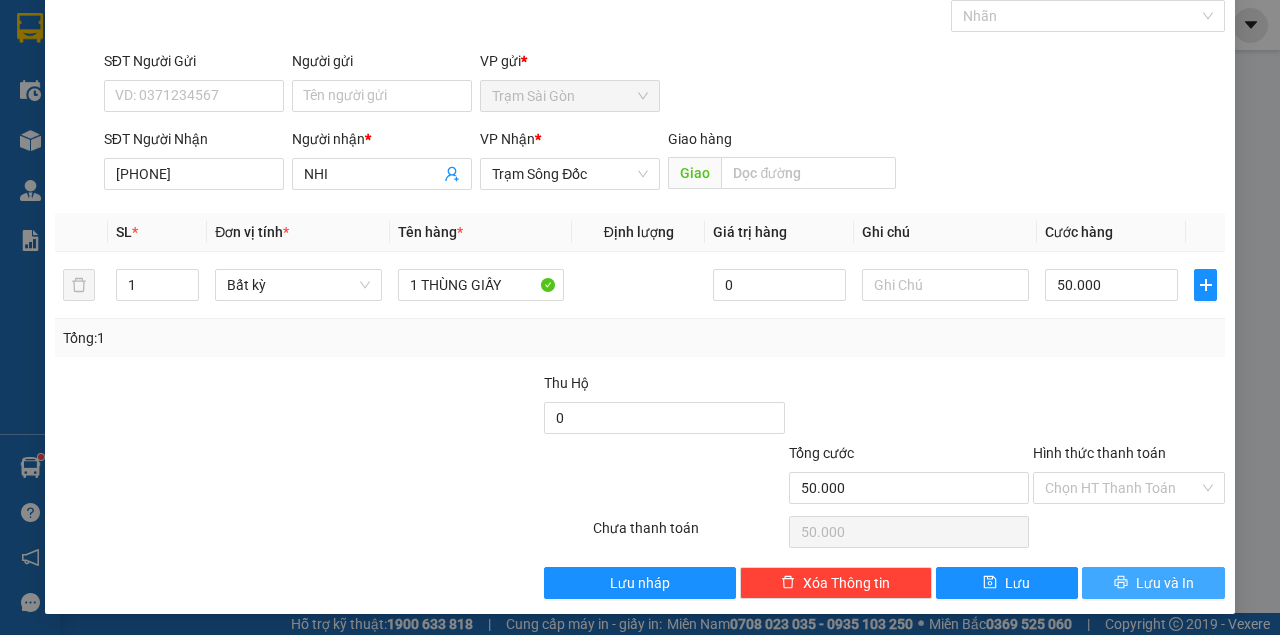 drag, startPoint x: 1114, startPoint y: 570, endPoint x: 1102, endPoint y: 551, distance: 22.472204 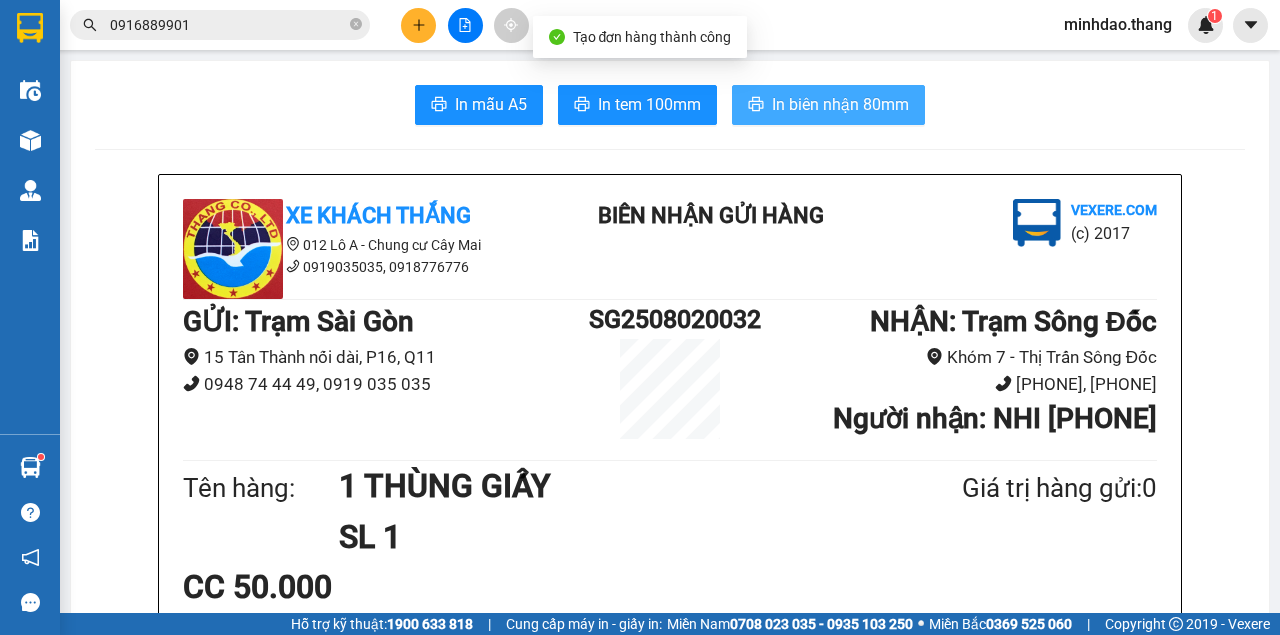 click on "In biên nhận 80mm" at bounding box center [840, 104] 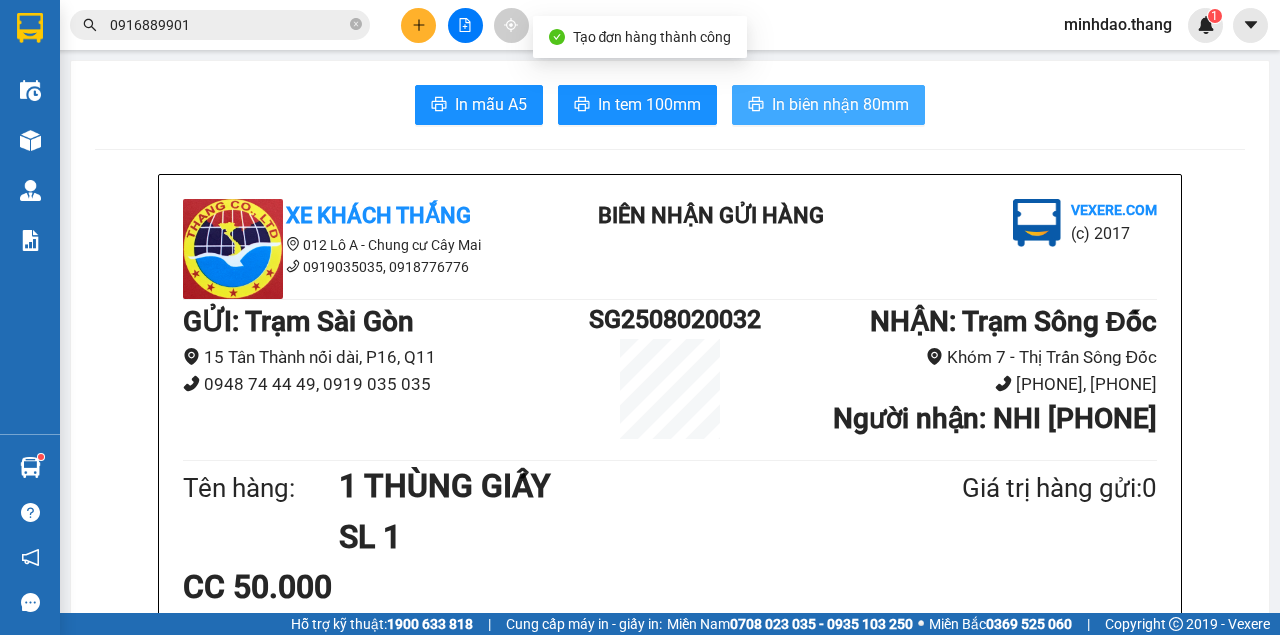 scroll, scrollTop: 0, scrollLeft: 0, axis: both 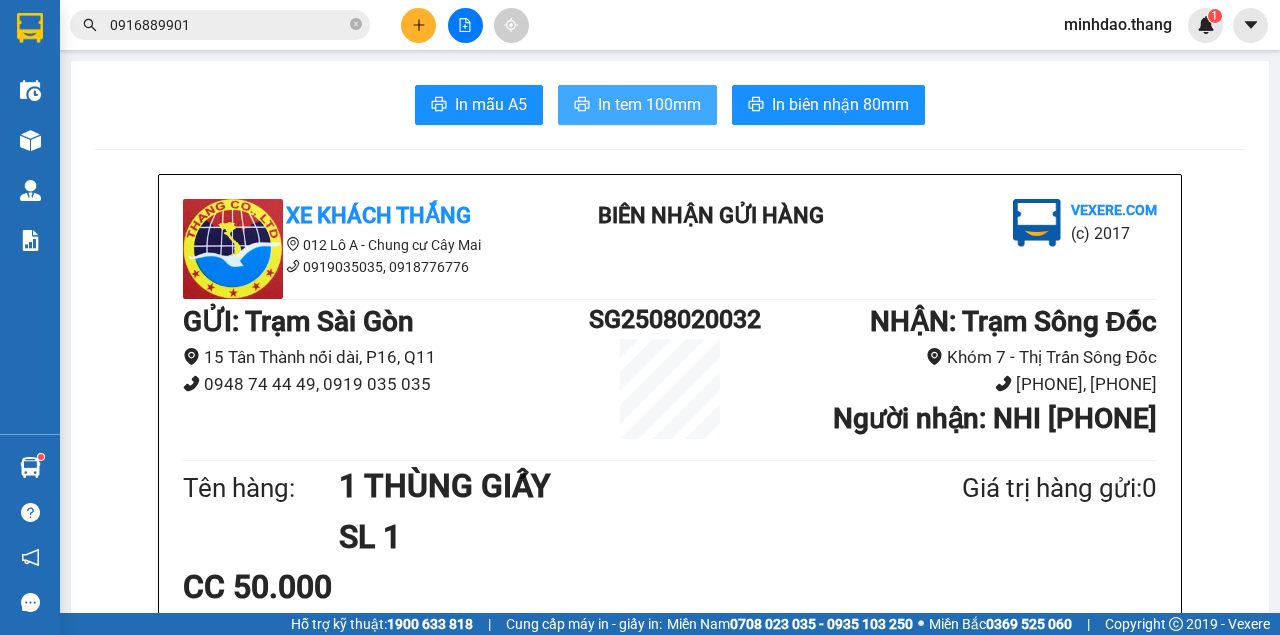 click on "In tem 100mm" at bounding box center [637, 105] 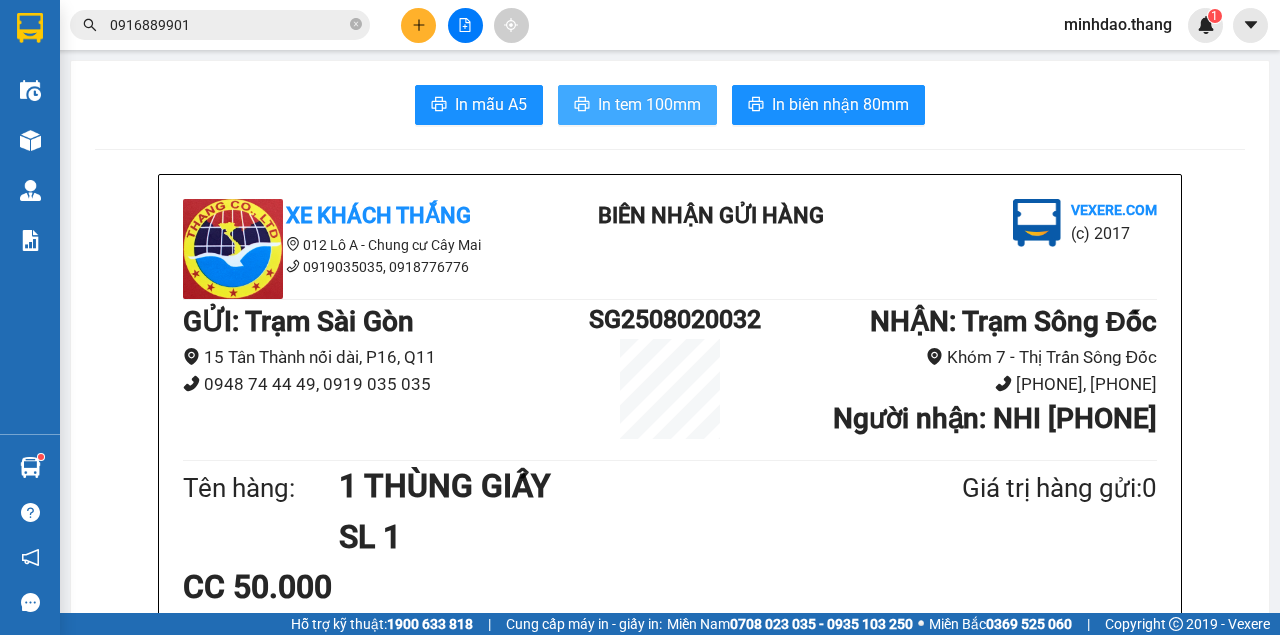 scroll, scrollTop: 0, scrollLeft: 0, axis: both 